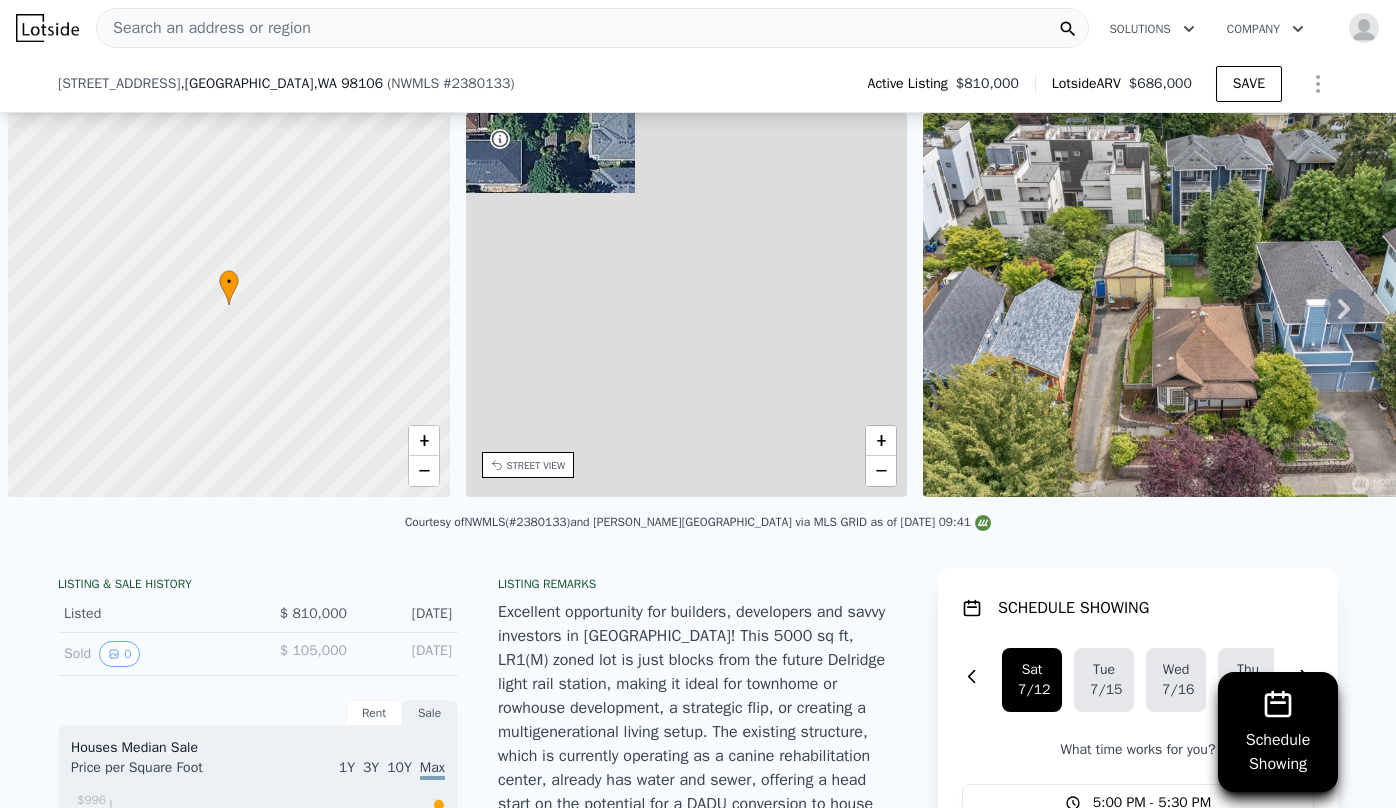 scroll, scrollTop: 0, scrollLeft: 0, axis: both 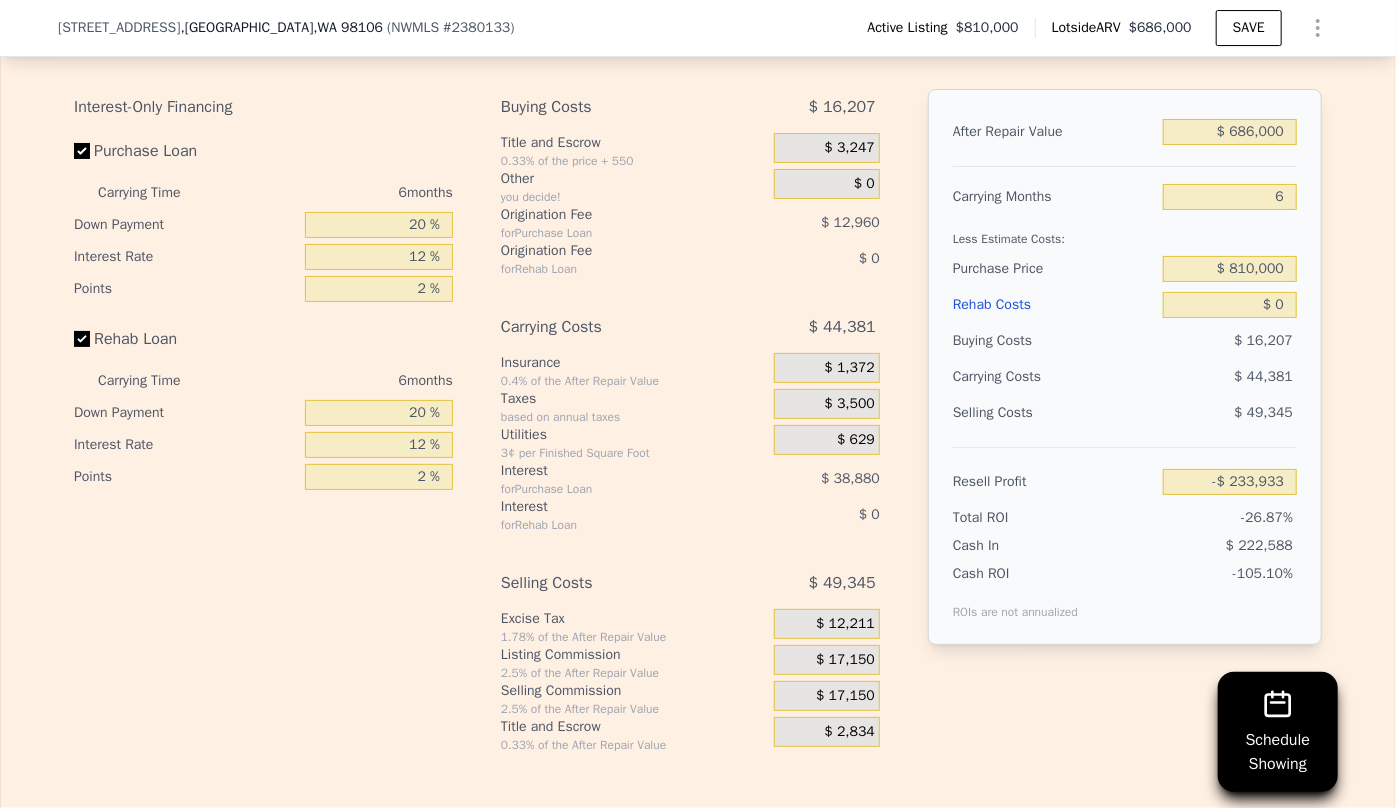 click on "Edit the assumptions in yellow boxes. Input profit to calculate an offer price. Pre-set assumptions are computer generated by  Lotside . Interest-Only Financing Purchase Loan Carrying Time 6  months Down Payment 20 % Interest Rate 12 % Points 2 % Rehab Loan Carrying Time 6  months Down Payment 20 % Interest Rate 12 % Points 2 % Buying Costs $ 16,207 Title and Escrow 0.33% of the price + 550 $ 3,247 Other you decide! $ 0 Origination Fee for  Purchase Loan $ 12,960 Origination Fee for  Rehab Loan $ 0 Carrying Costs $ 44,381 Insurance 0.4% of the After Repair Value $ 1,372 Taxes based on annual taxes $ 3,500 Utilities 3¢ per Finished Square Foot $ 629 Interest for  Purchase Loan $ 38,880 Interest for  Rehab Loan $ 0 Selling Costs $ 49,345 Excise Tax 1.78% of the After Repair Value $ 12,211 Listing Commission 2.5% of the After Repair Value $ 17,150 Selling Commission 2.5% of the After Repair Value $ 17,150 Title and Escrow 0.33% of the After Repair Value $ 2,834 After Repair Value $ 686,000 Carrying Months 6 $ 0" at bounding box center (698, 381) 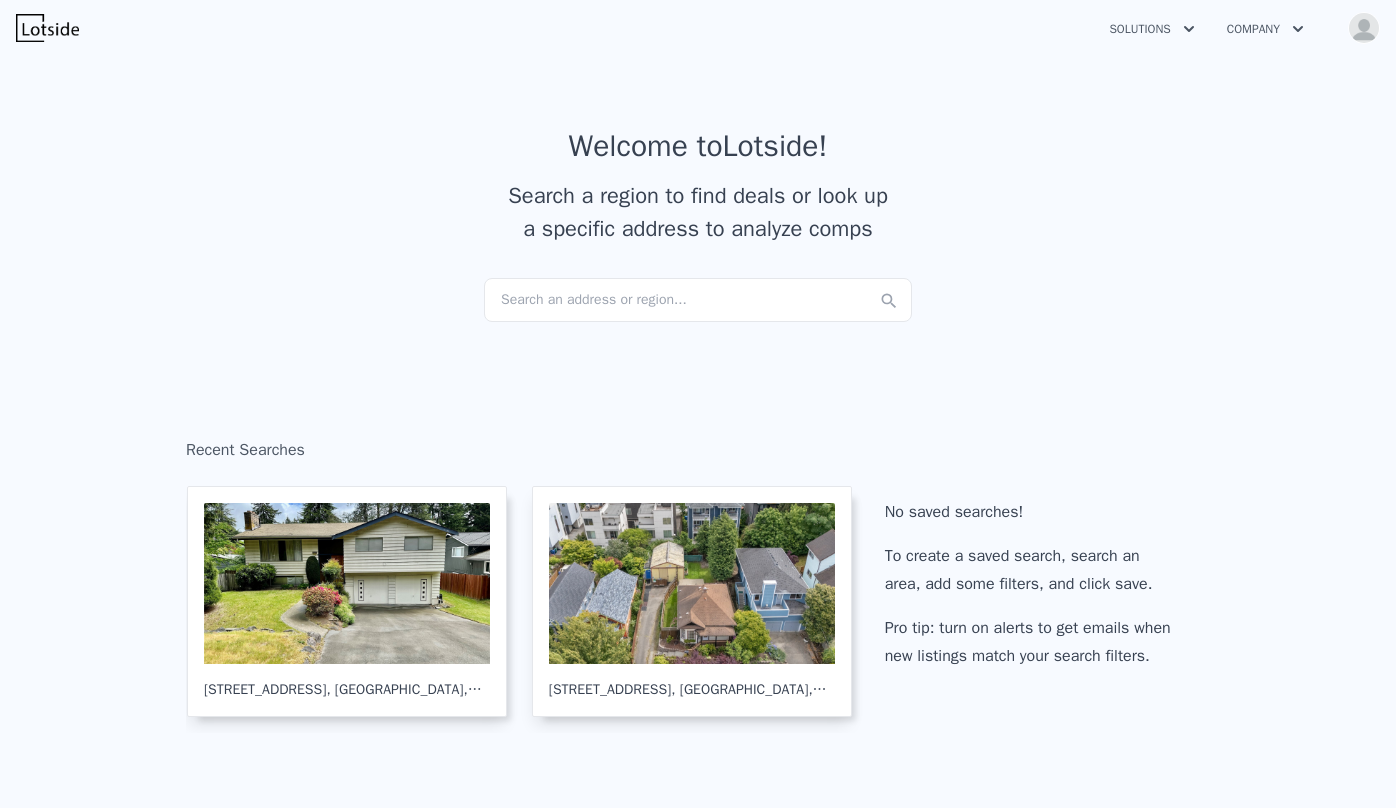 scroll, scrollTop: 0, scrollLeft: 0, axis: both 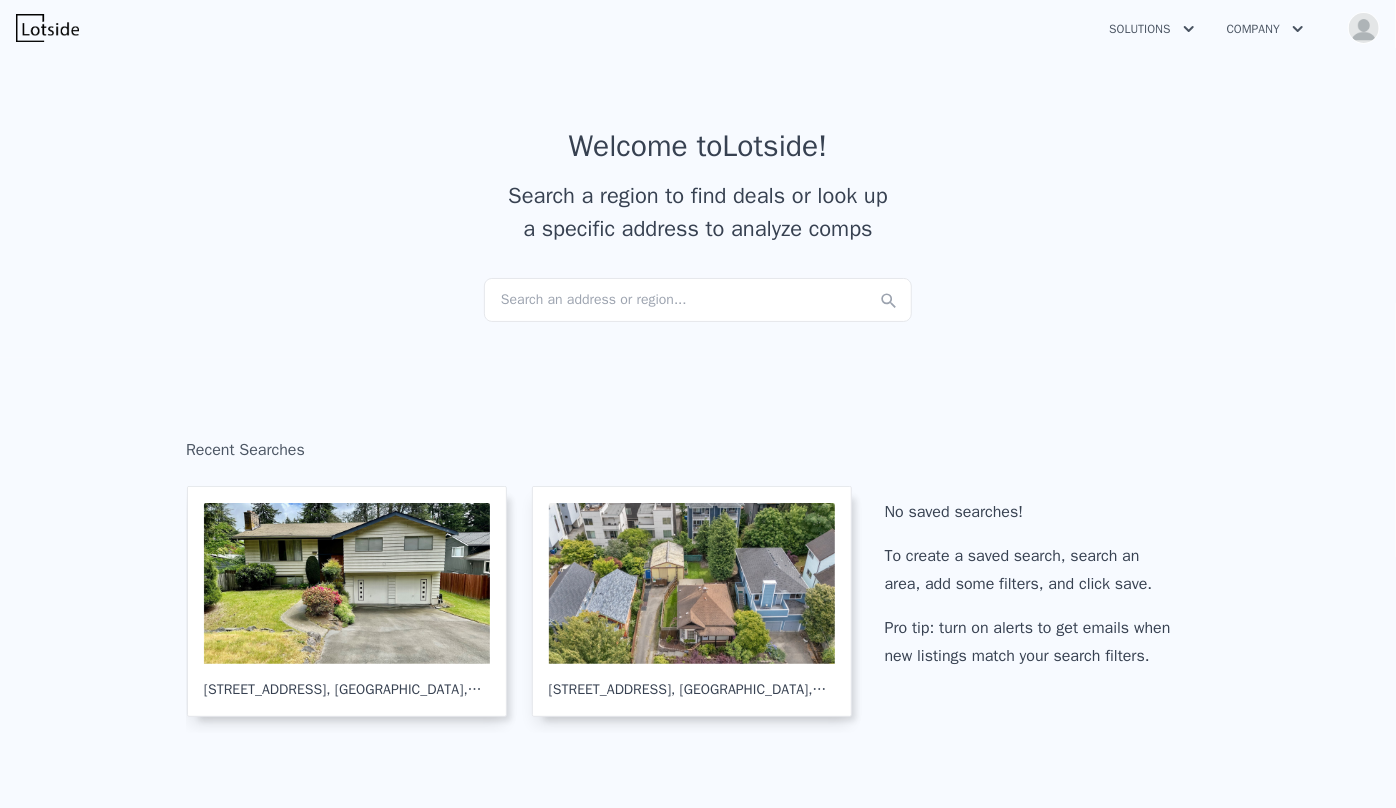click on "Search an address or region..." at bounding box center (698, 300) 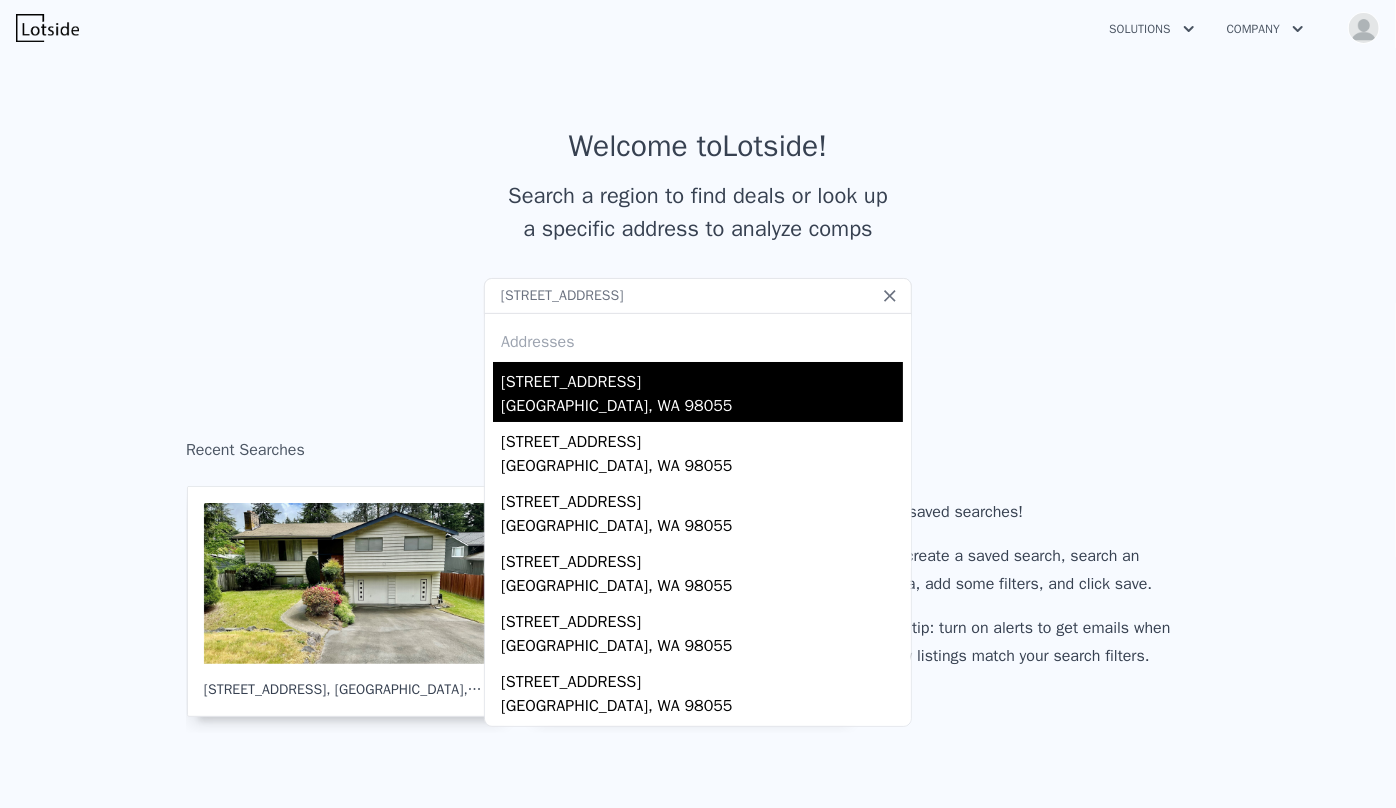 type on "[STREET_ADDRESS]" 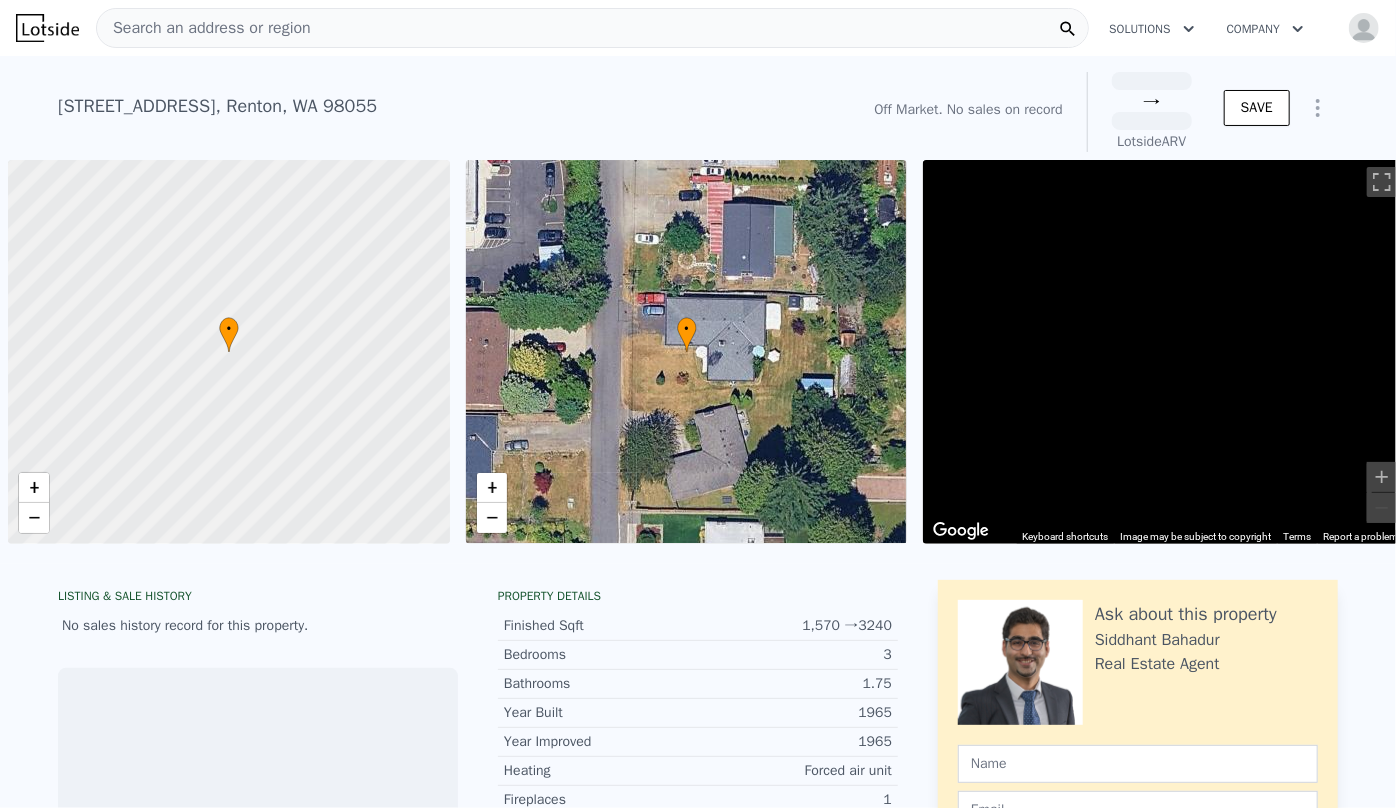 scroll, scrollTop: 0, scrollLeft: 8, axis: horizontal 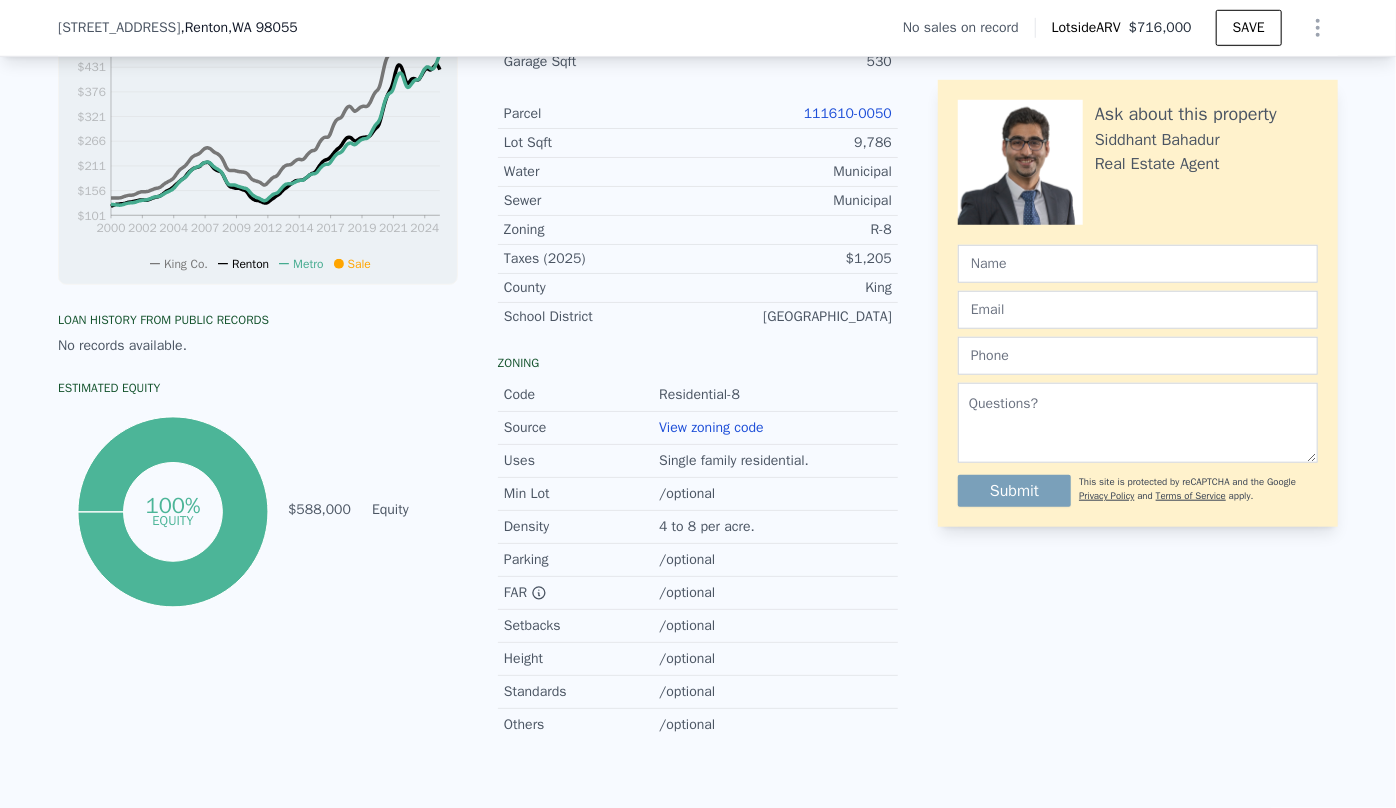 click on "111610-0050" at bounding box center (848, 113) 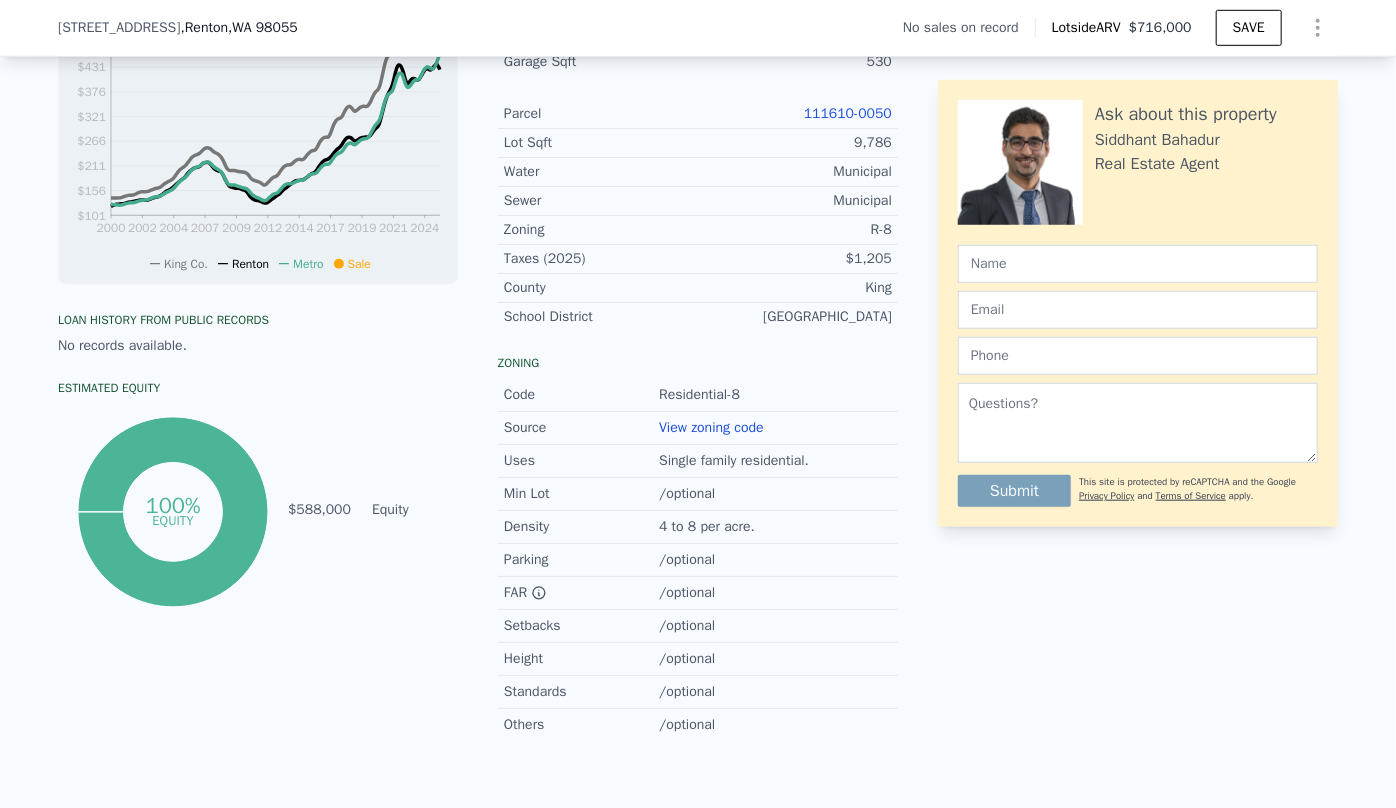 click on "111610-0050" at bounding box center [848, 113] 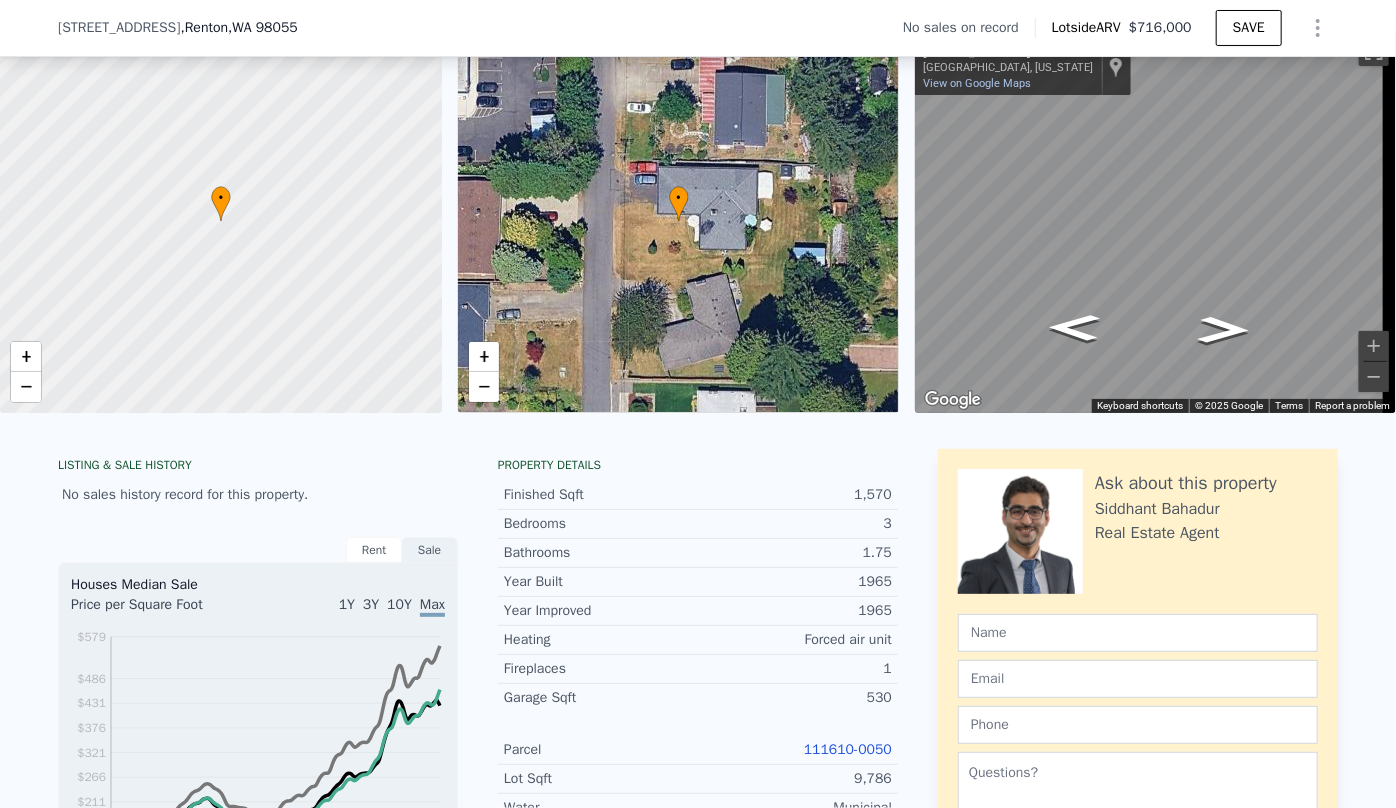 scroll, scrollTop: 91, scrollLeft: 0, axis: vertical 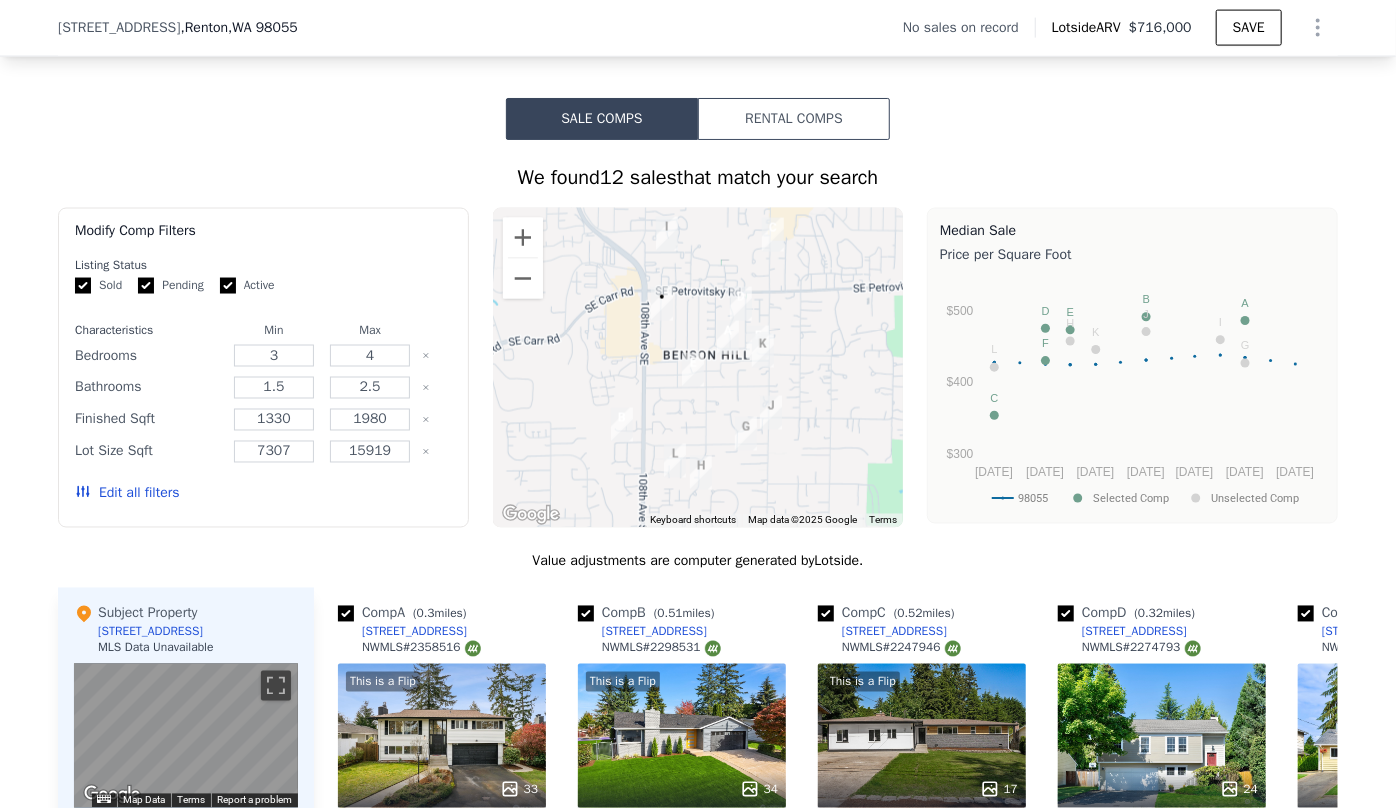 click on "Edit all filters" at bounding box center [127, 494] 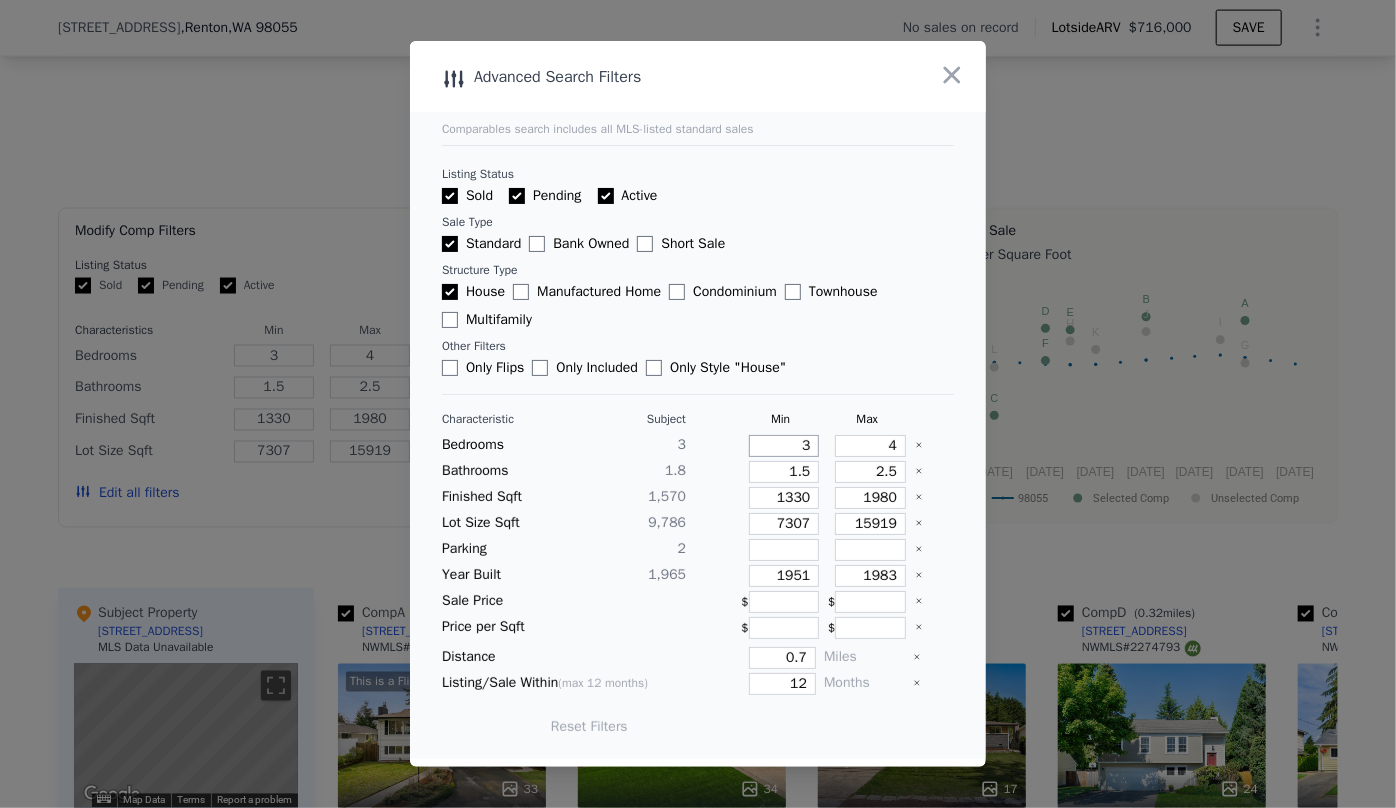 drag, startPoint x: 803, startPoint y: 450, endPoint x: 749, endPoint y: 450, distance: 54 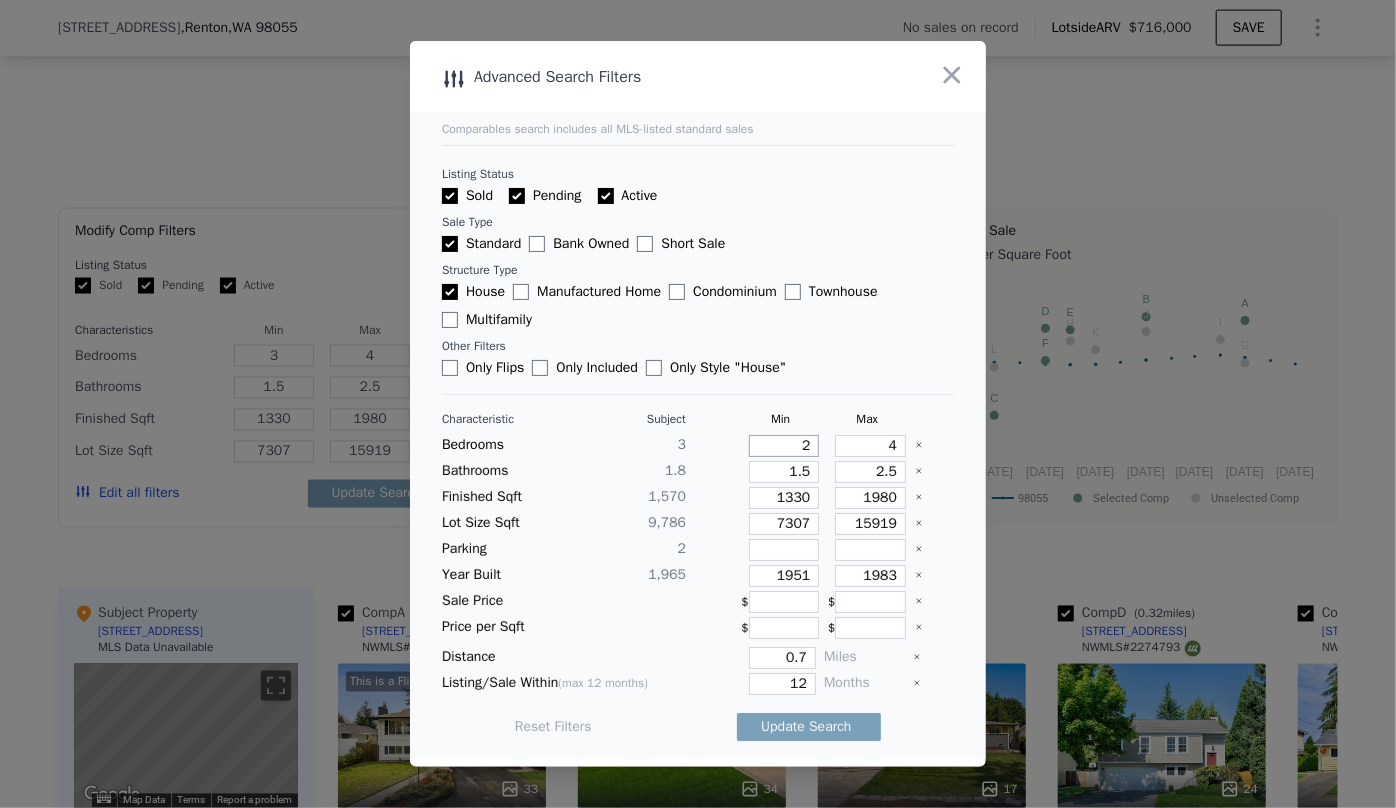 type on "2" 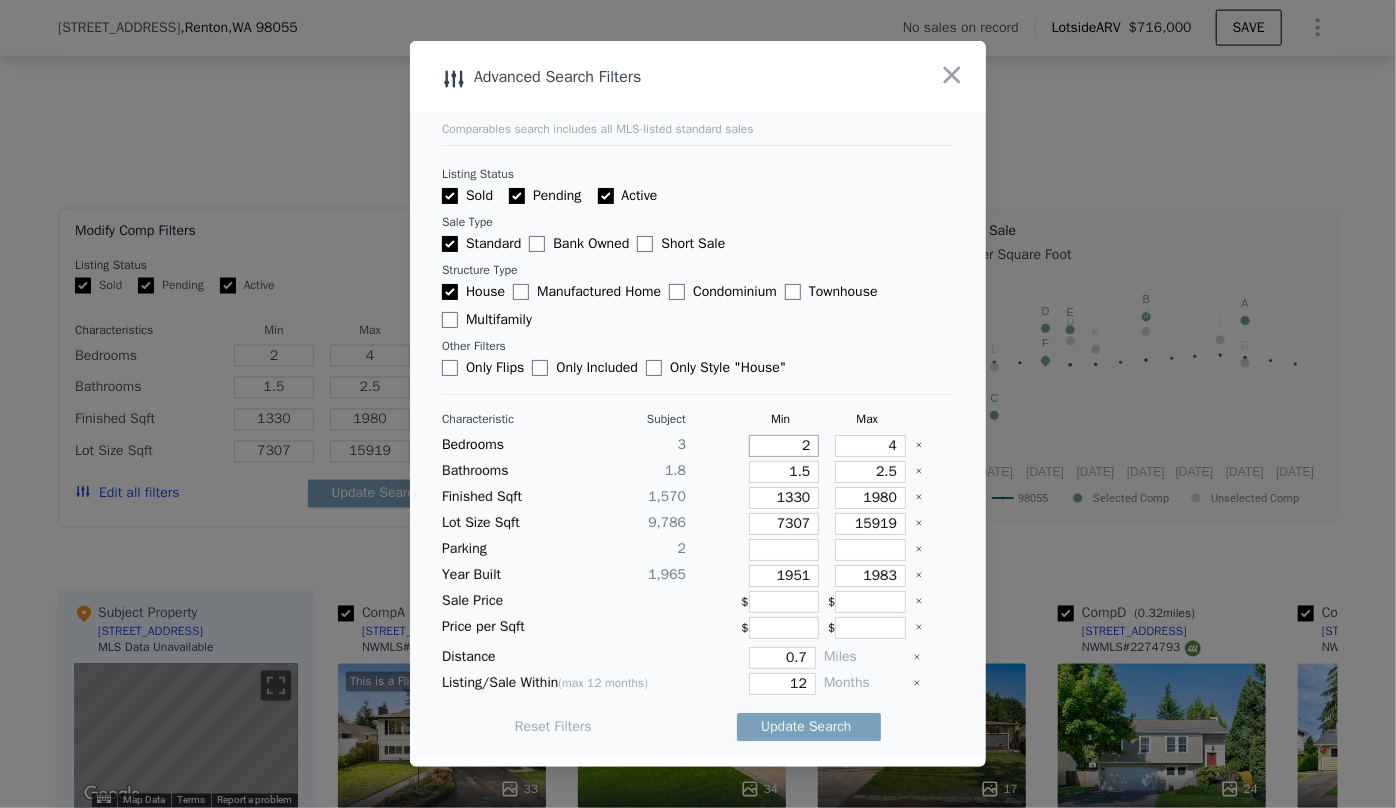 type on "2" 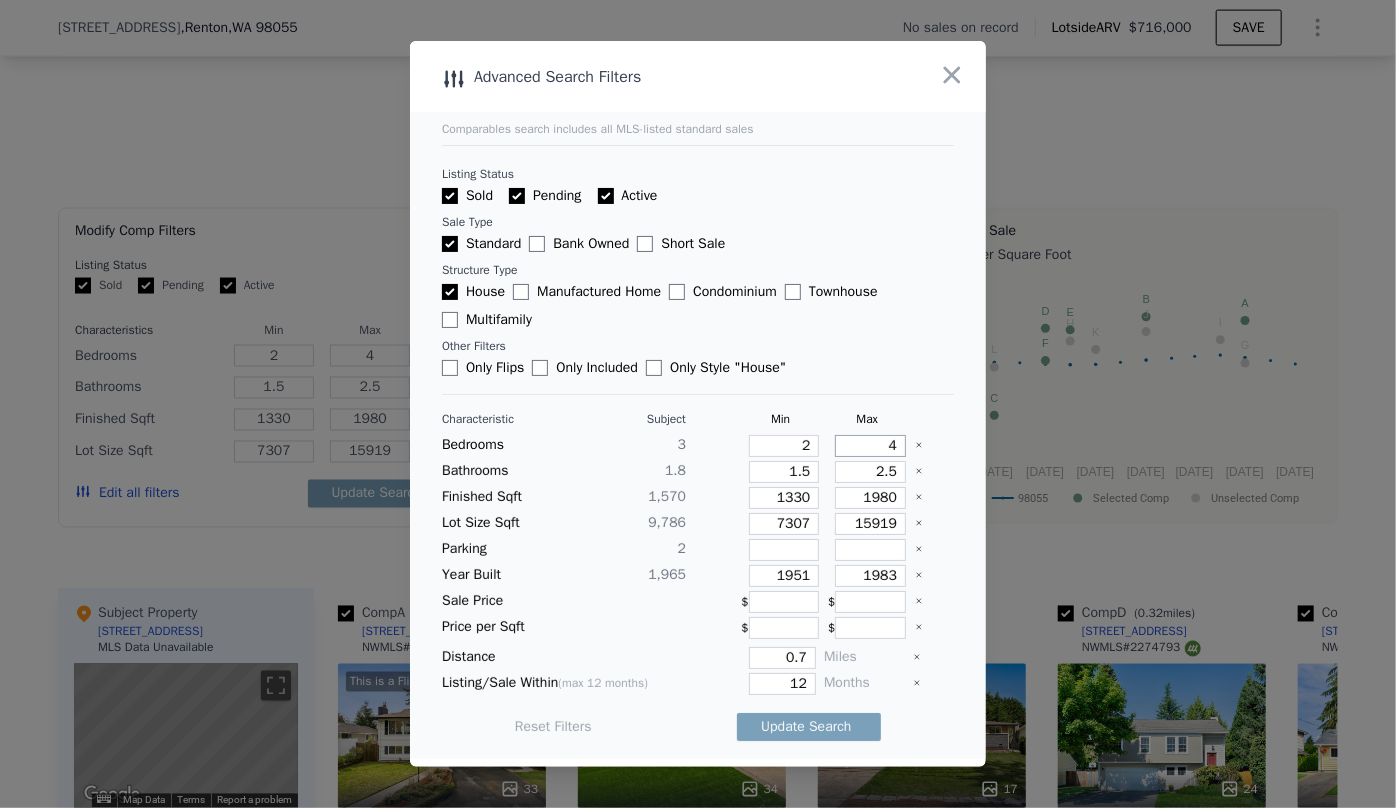 drag, startPoint x: 882, startPoint y: 444, endPoint x: 863, endPoint y: 446, distance: 19.104973 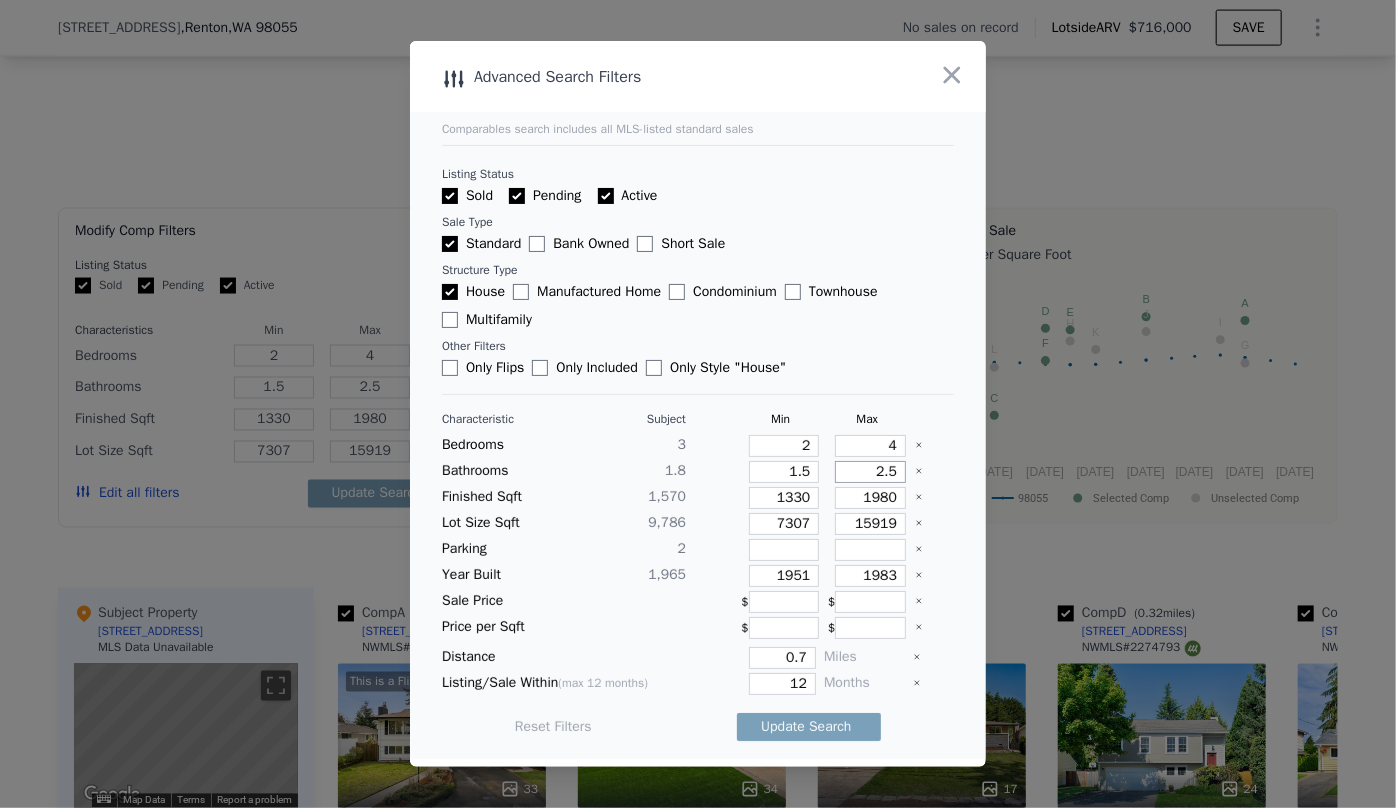 click on "2.5" at bounding box center (870, 472) 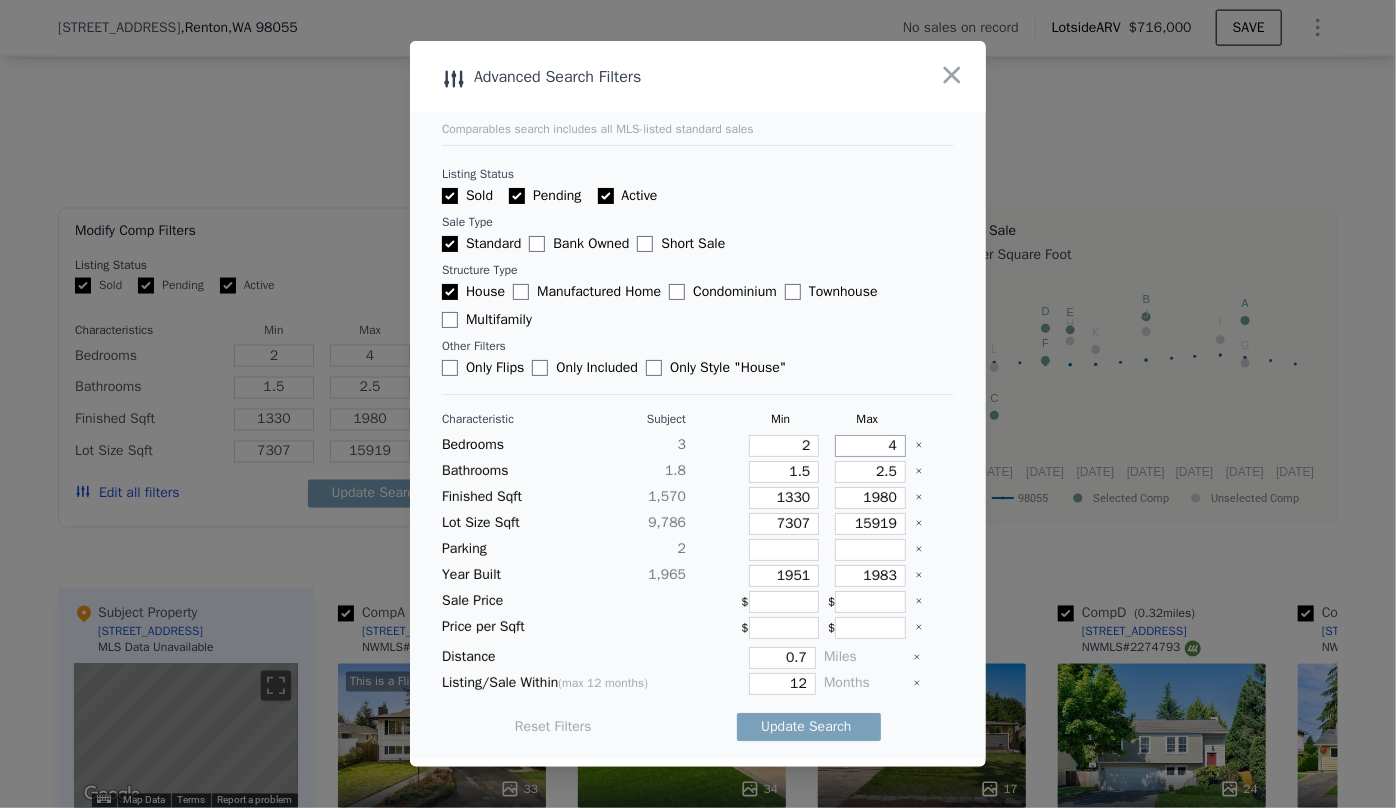 click on "4" at bounding box center (870, 446) 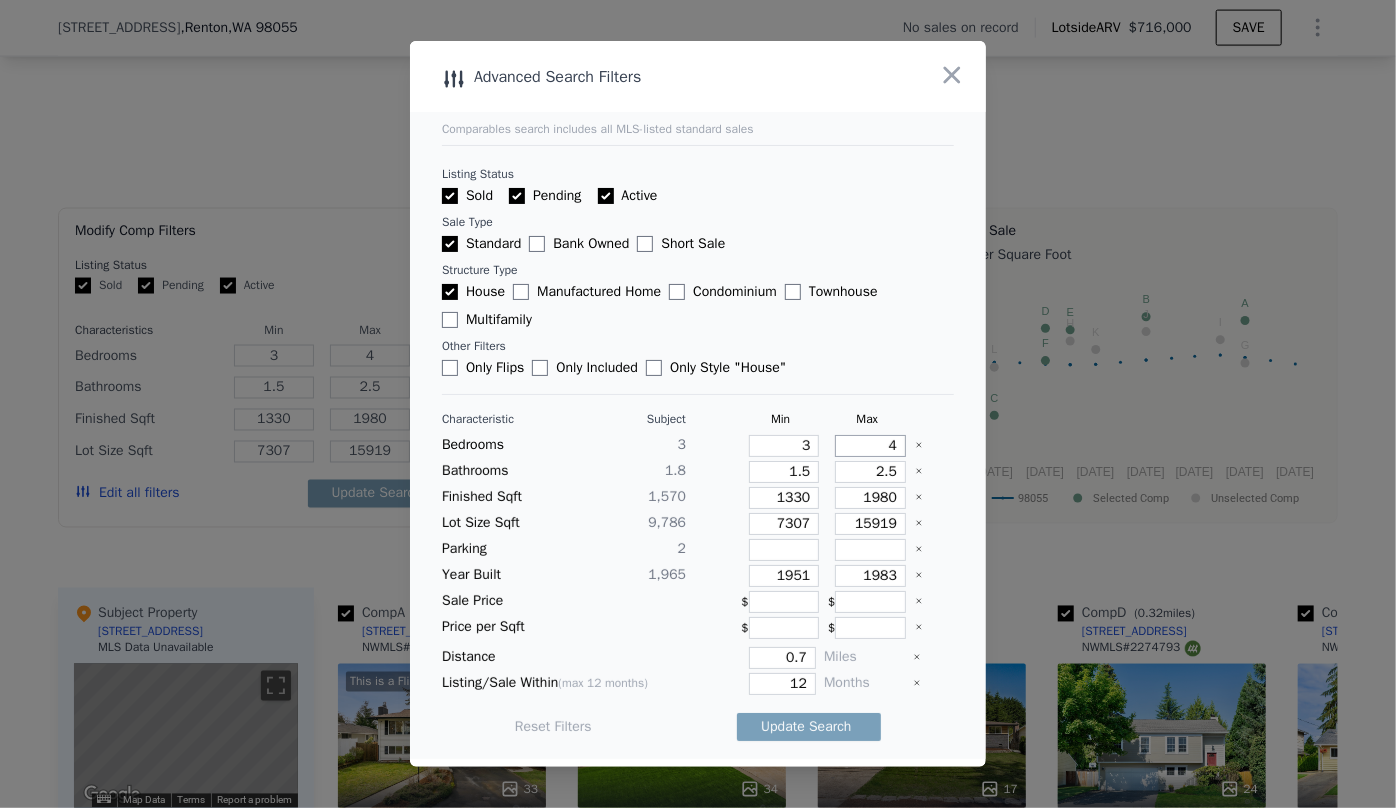 type on "43" 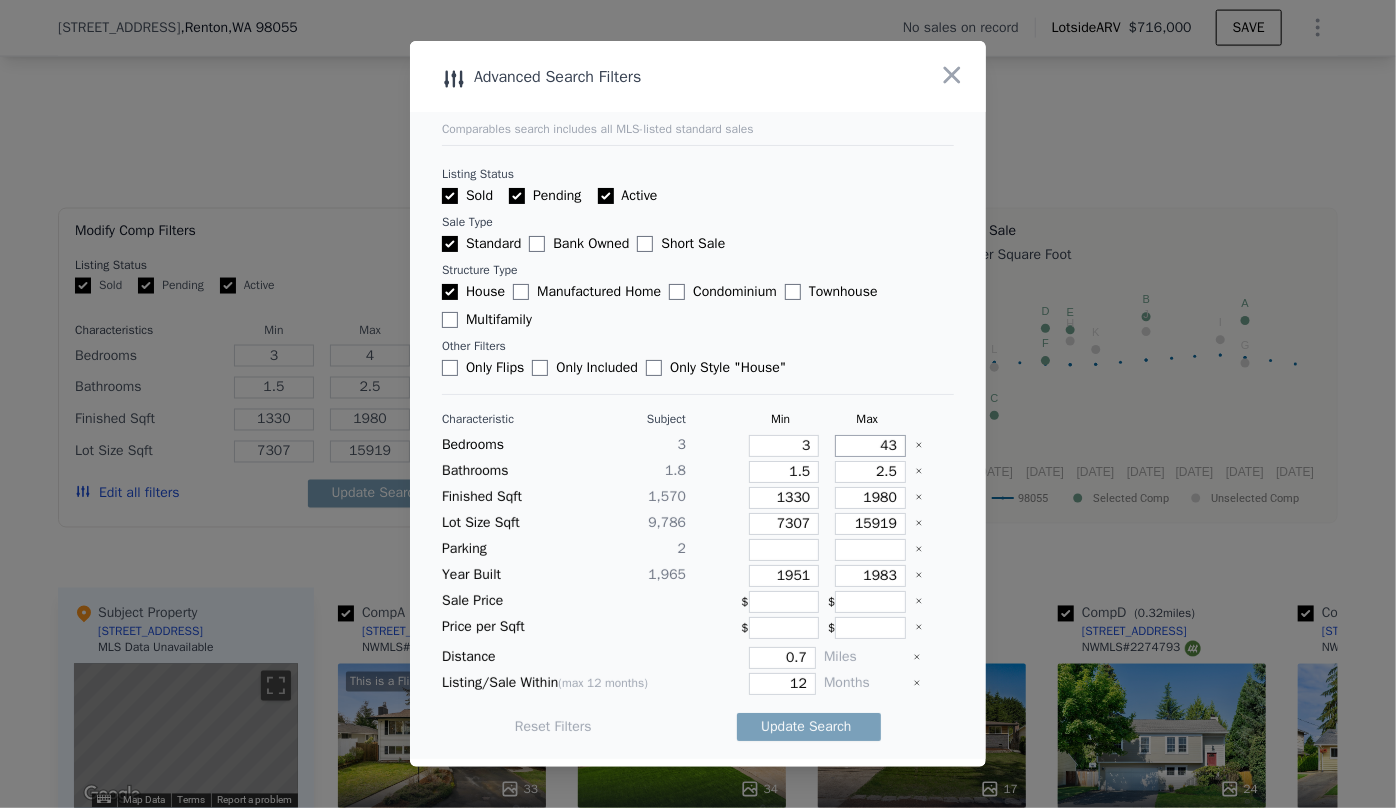 type on "43" 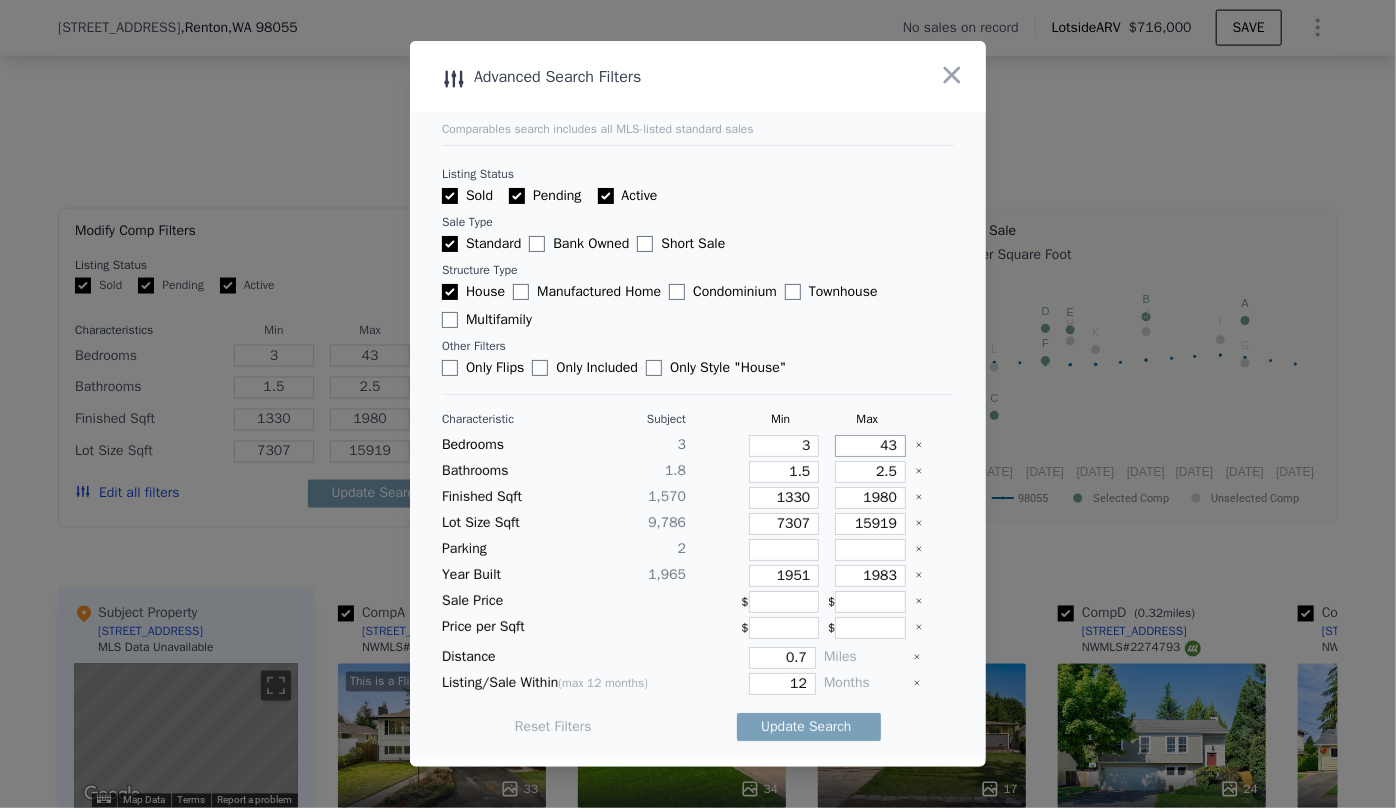 type on "4" 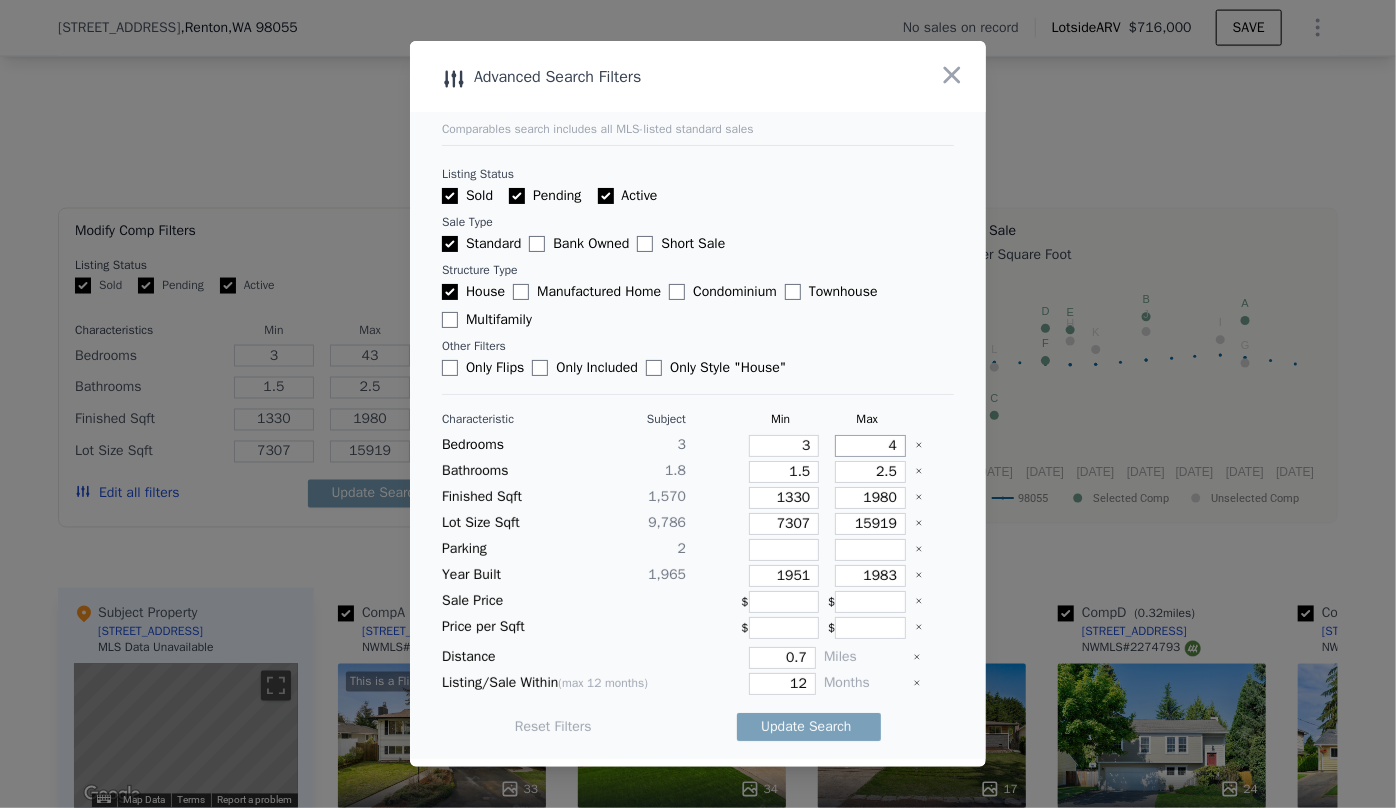 type 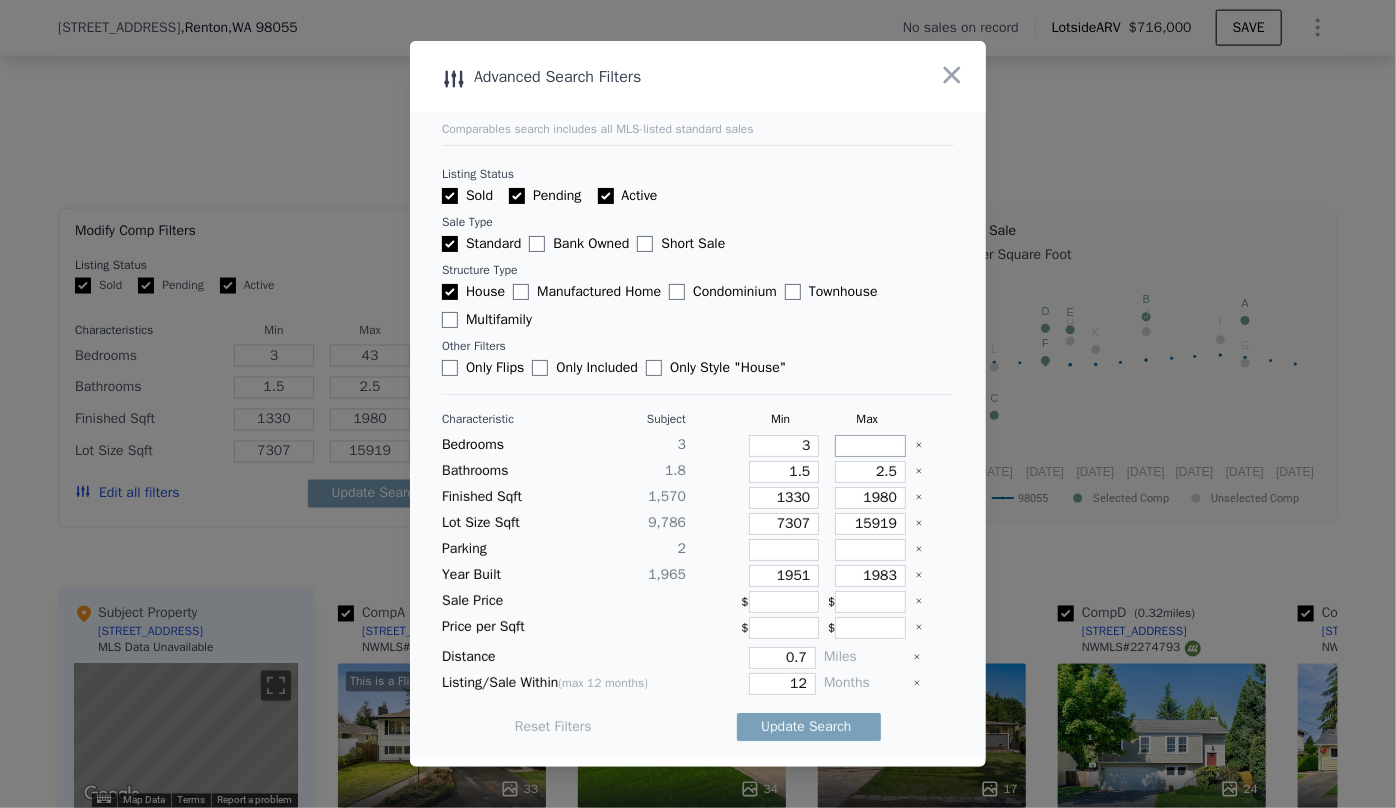 type on "4" 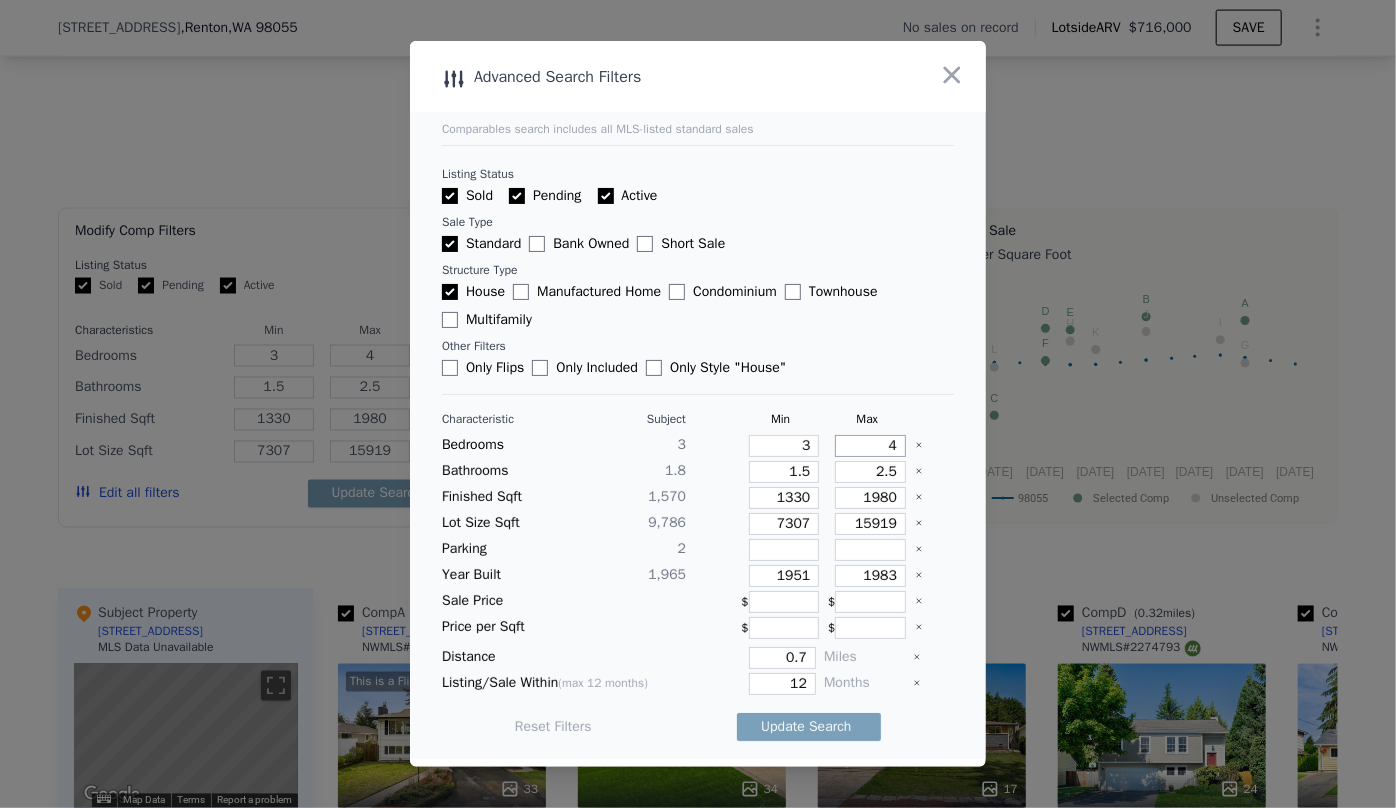 type 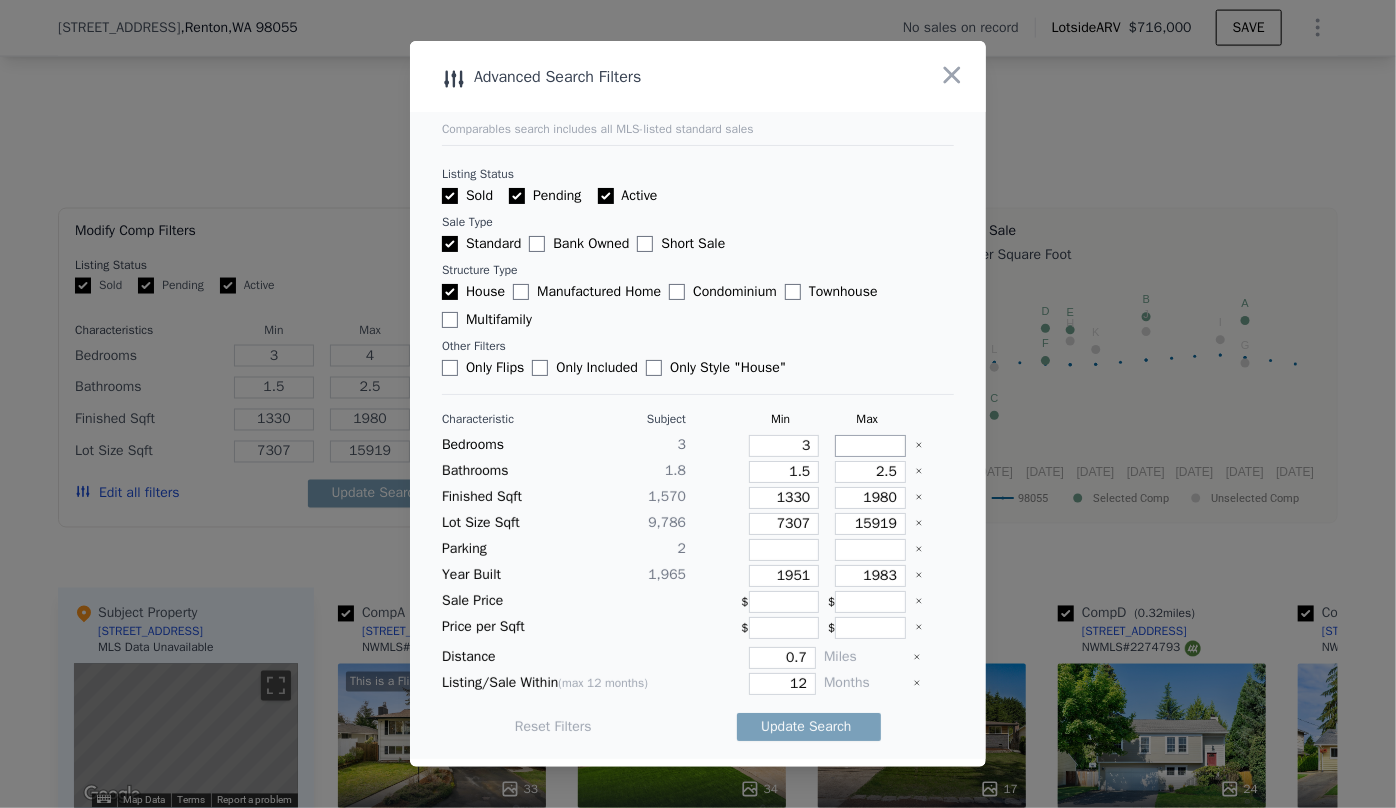 type 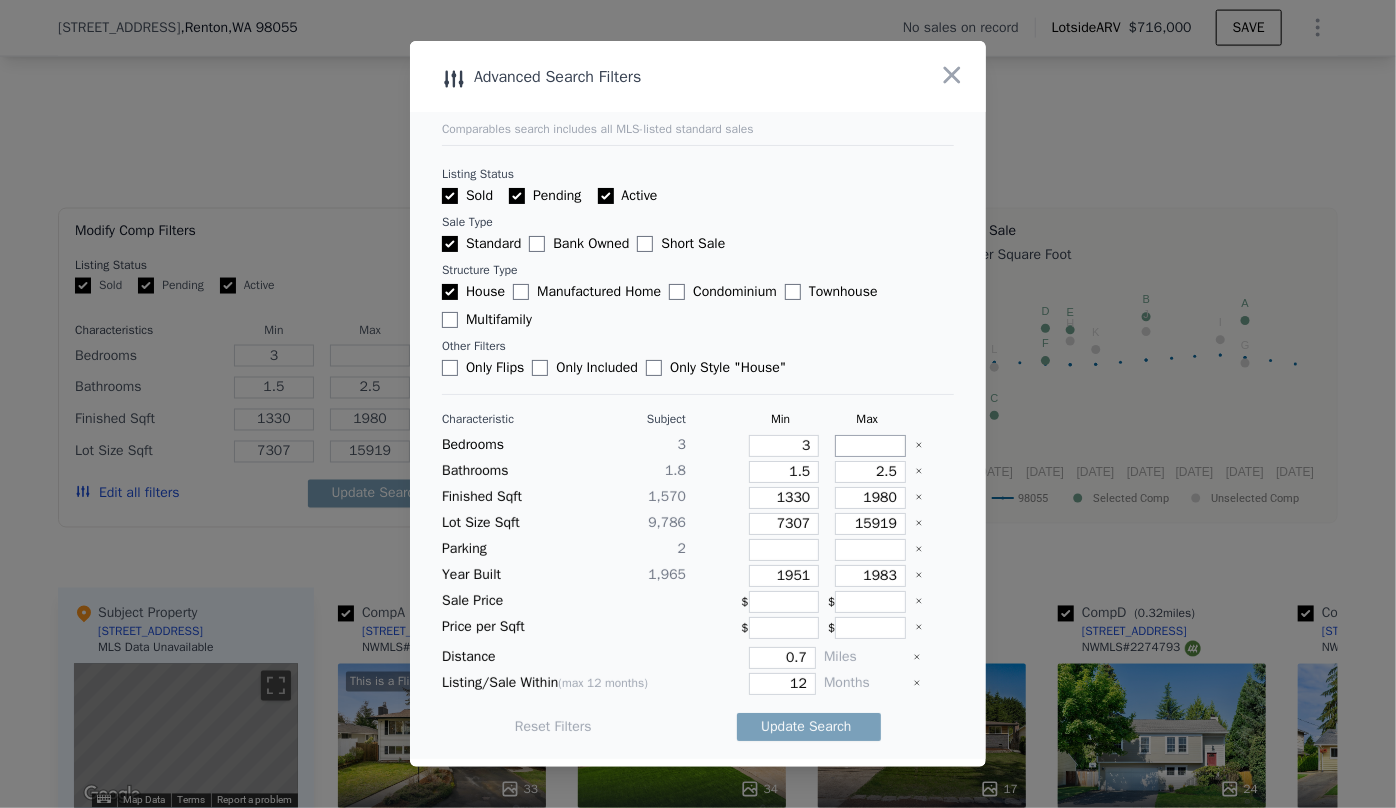 type on "3" 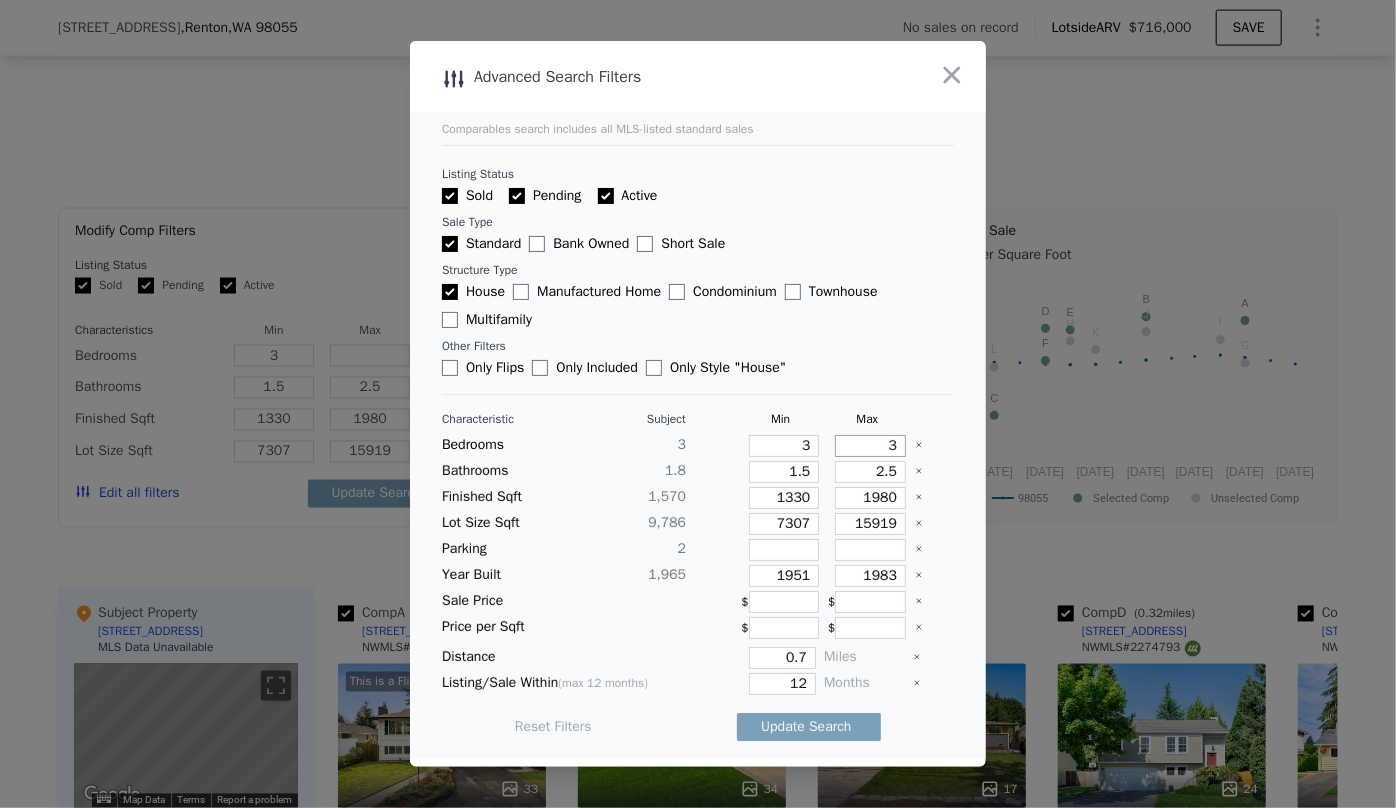 type on "3" 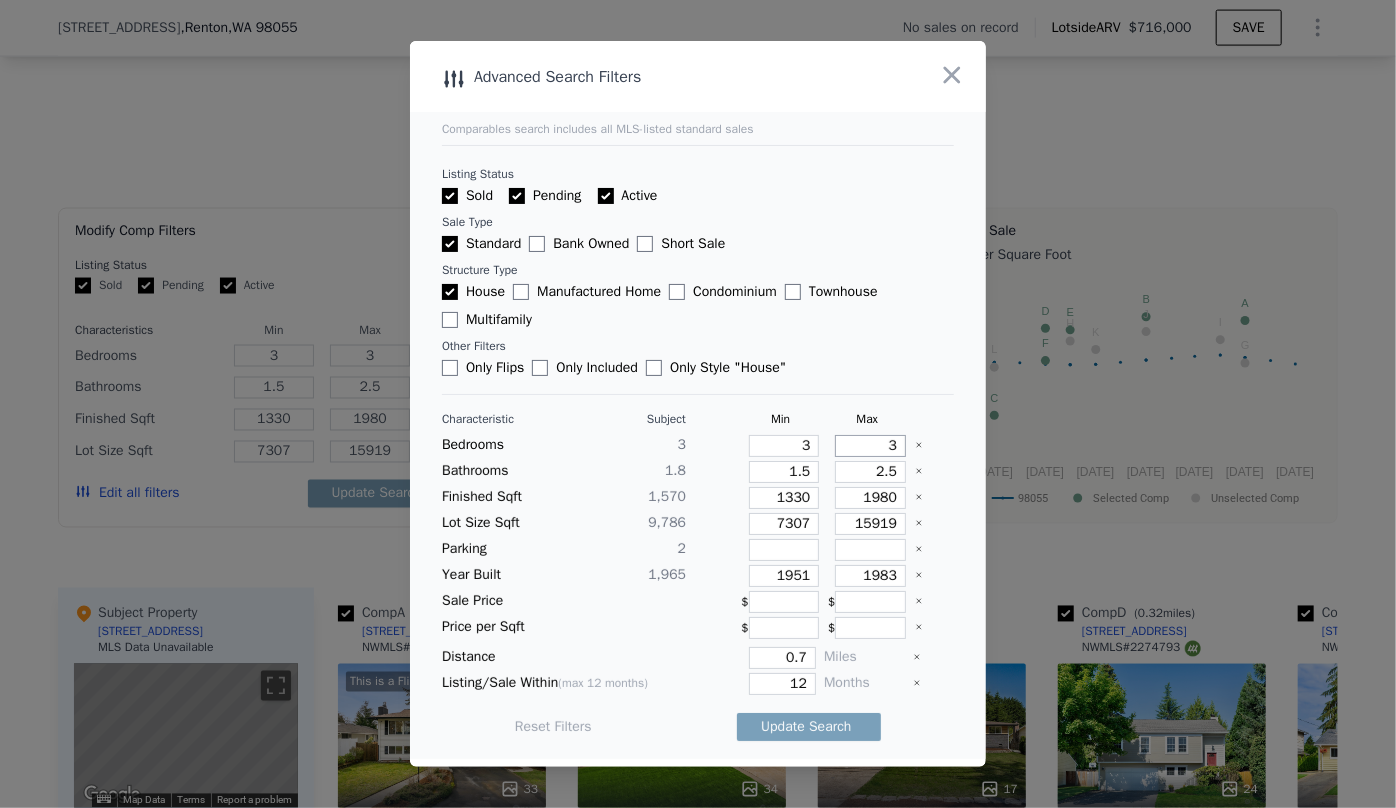 type on "3" 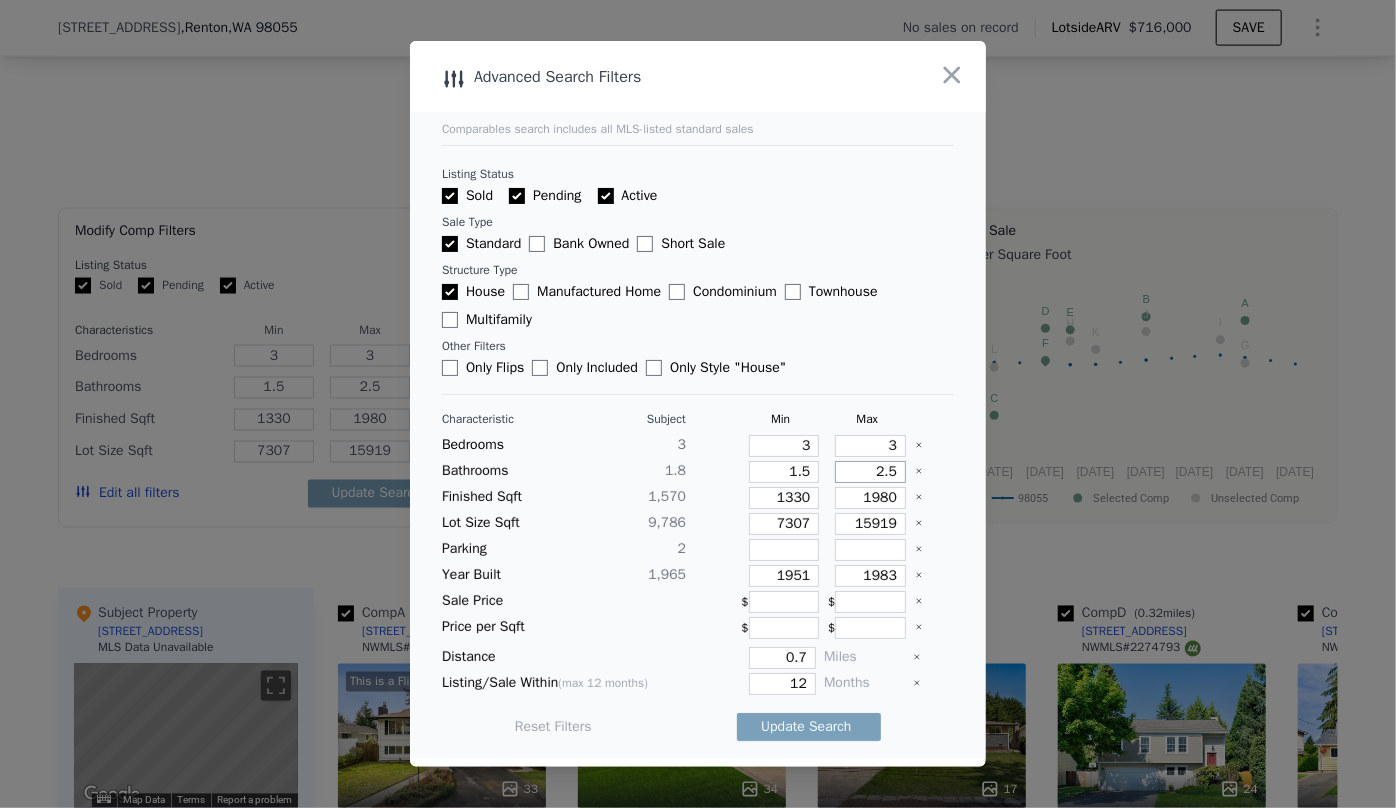 drag, startPoint x: 885, startPoint y: 471, endPoint x: 804, endPoint y: 470, distance: 81.00617 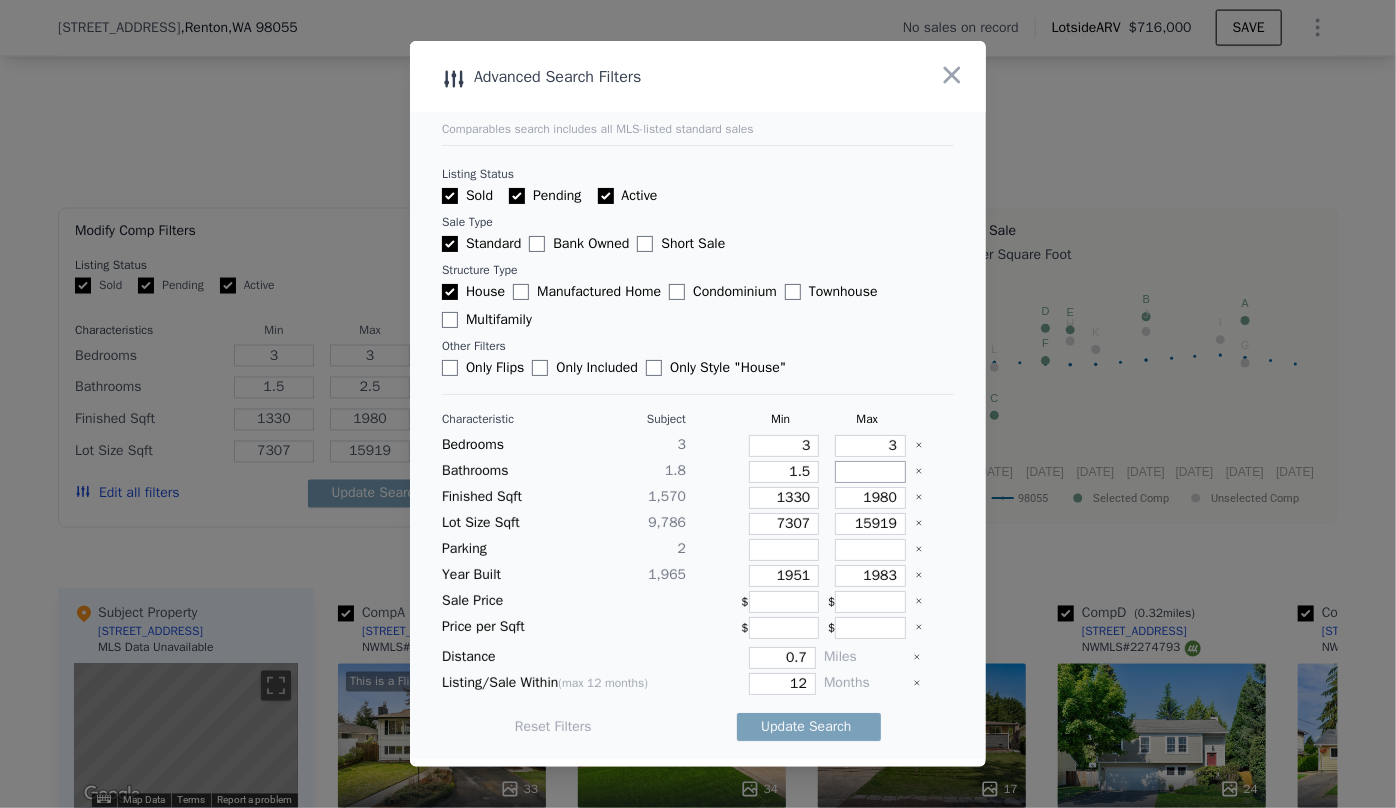 type 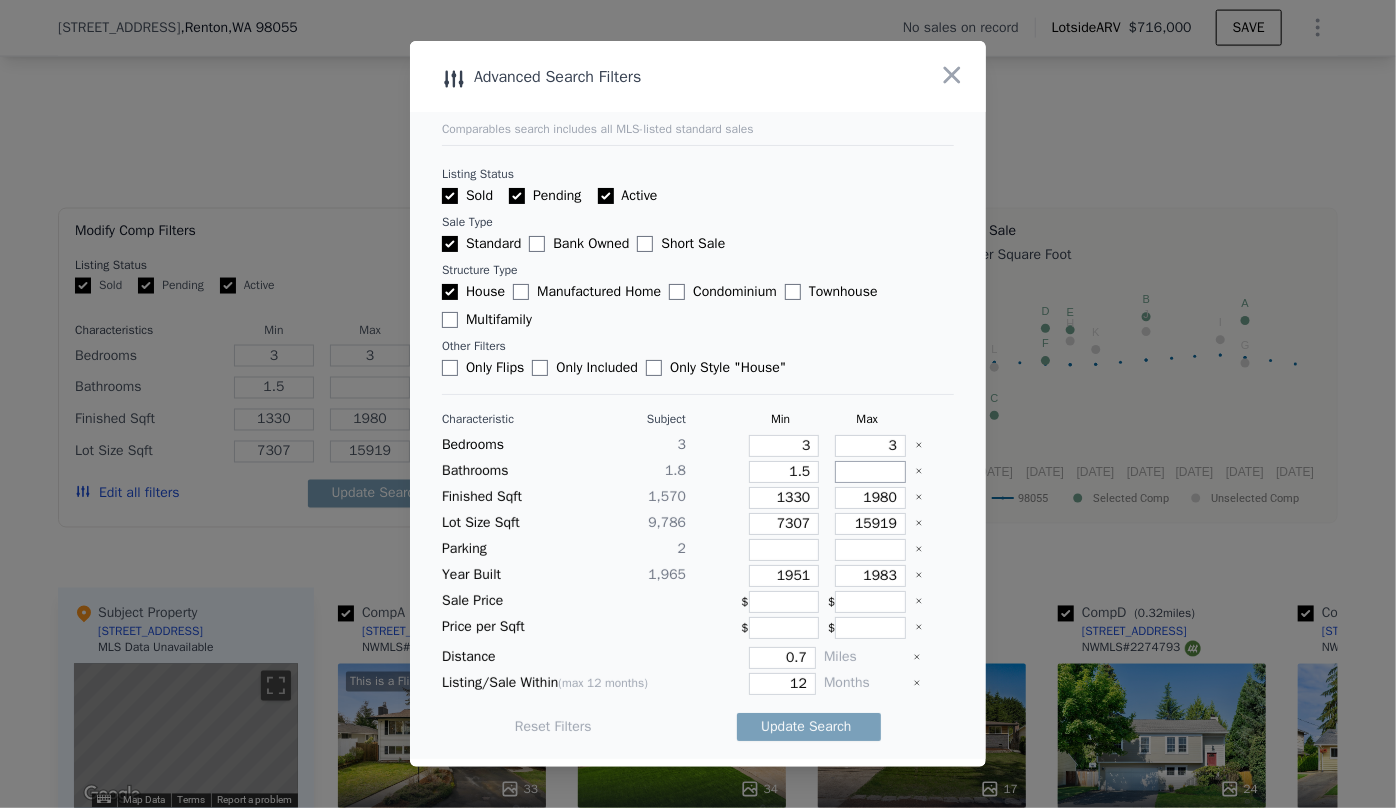 type 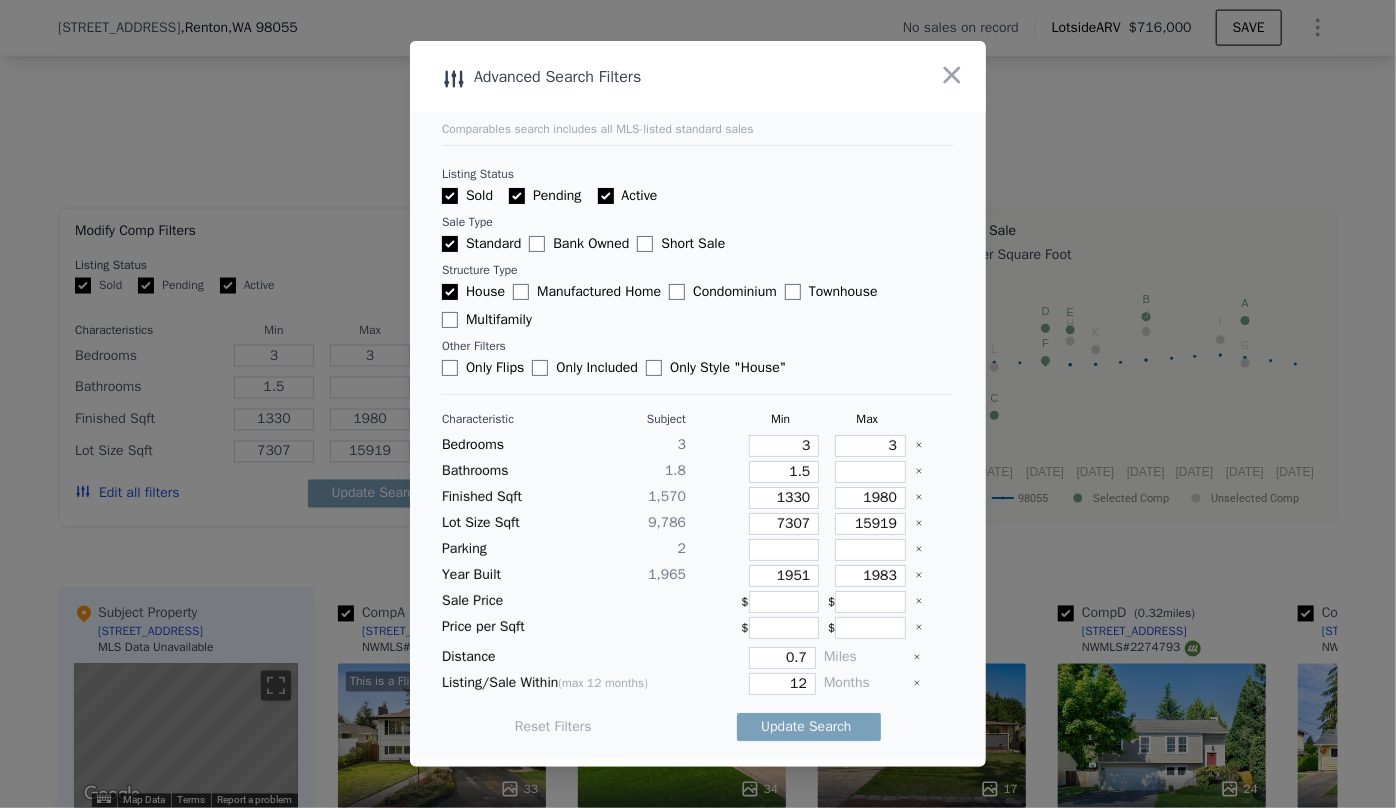 click on "Bathrooms 1.8    1.5" at bounding box center (698, 472) 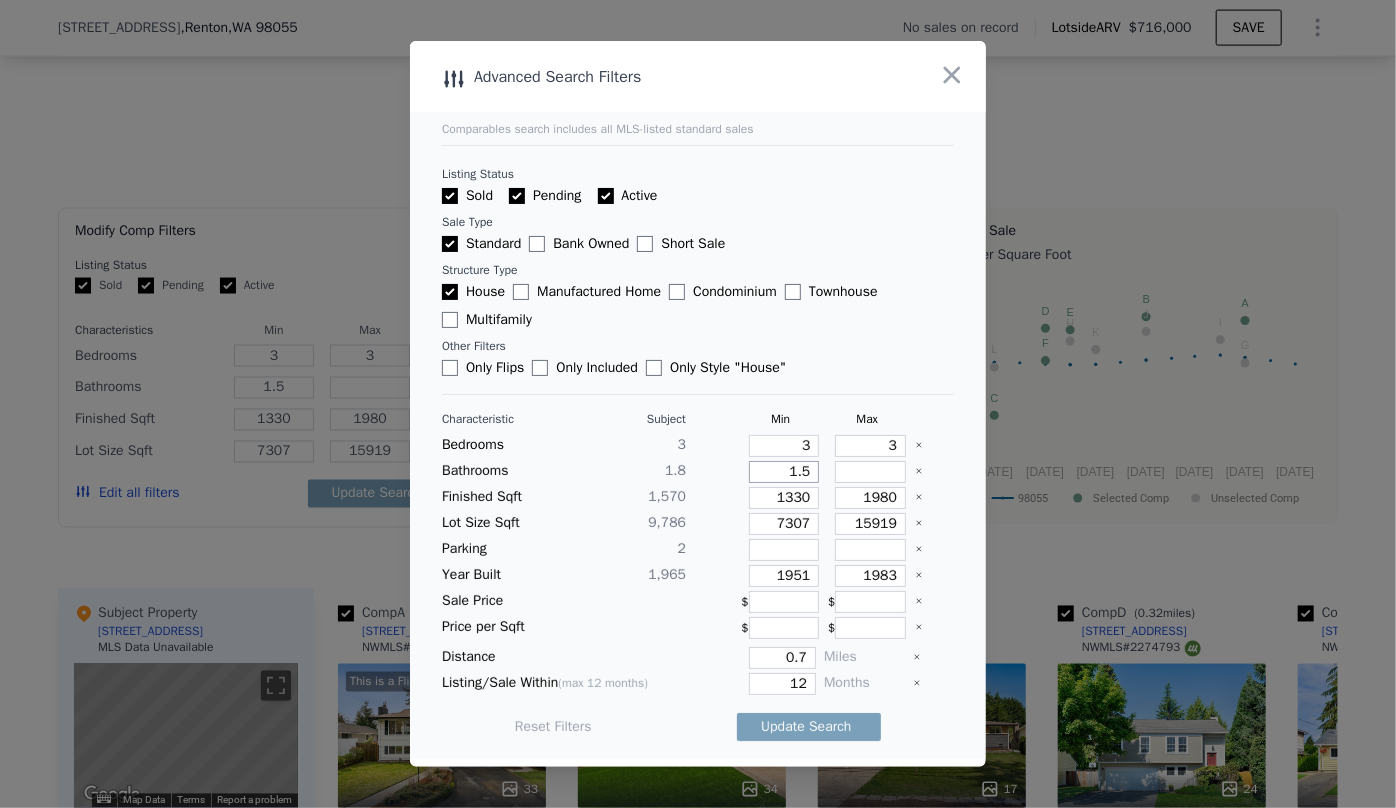 click on "1.5" at bounding box center (784, 472) 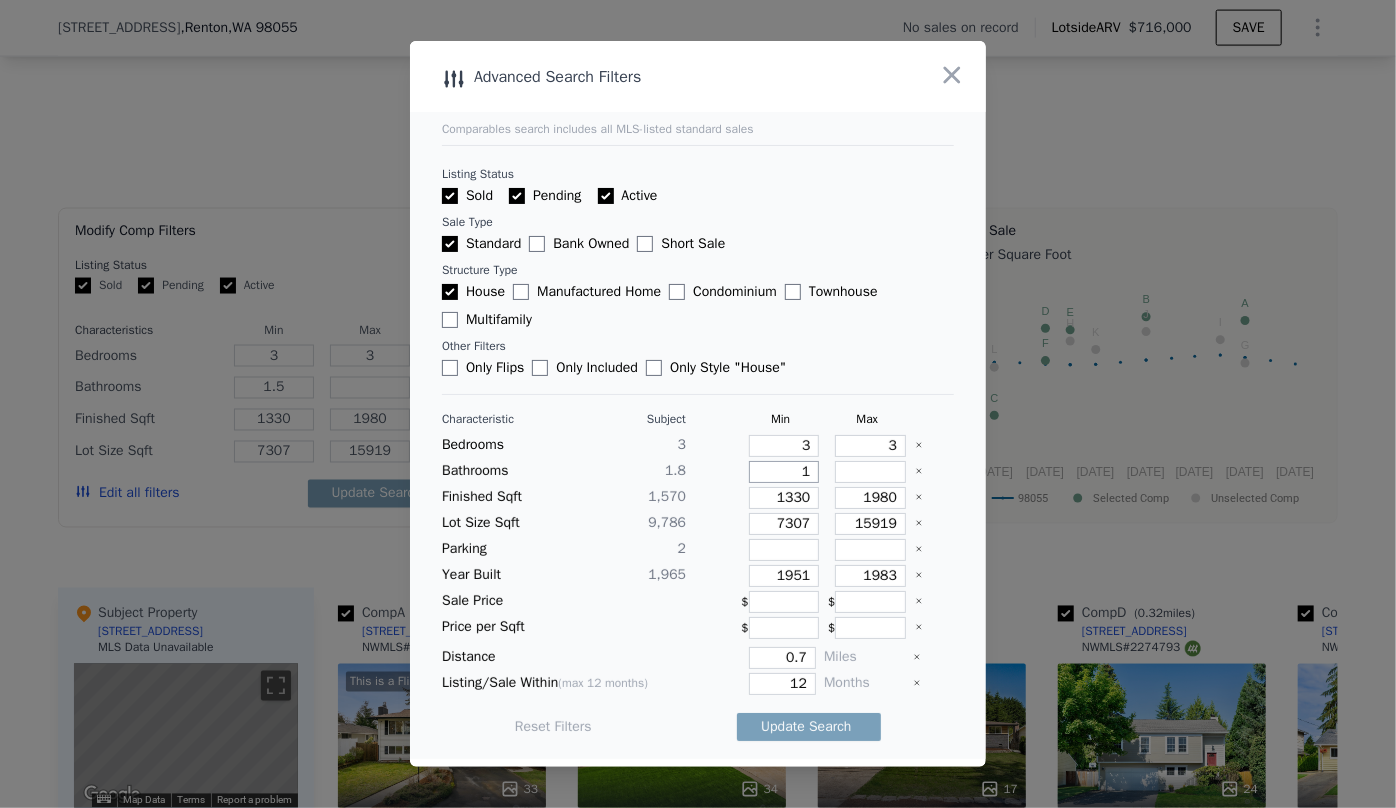 type on "1" 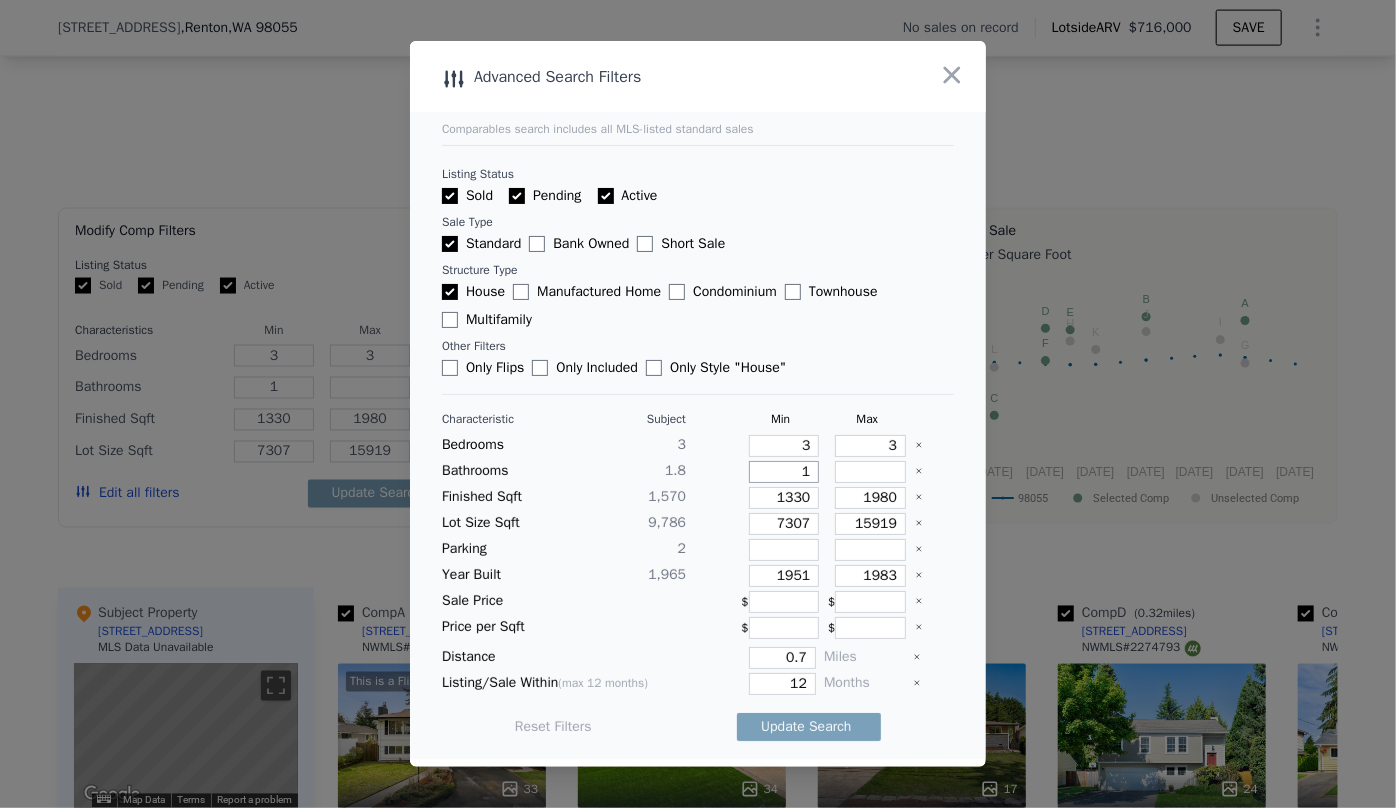type on "1" 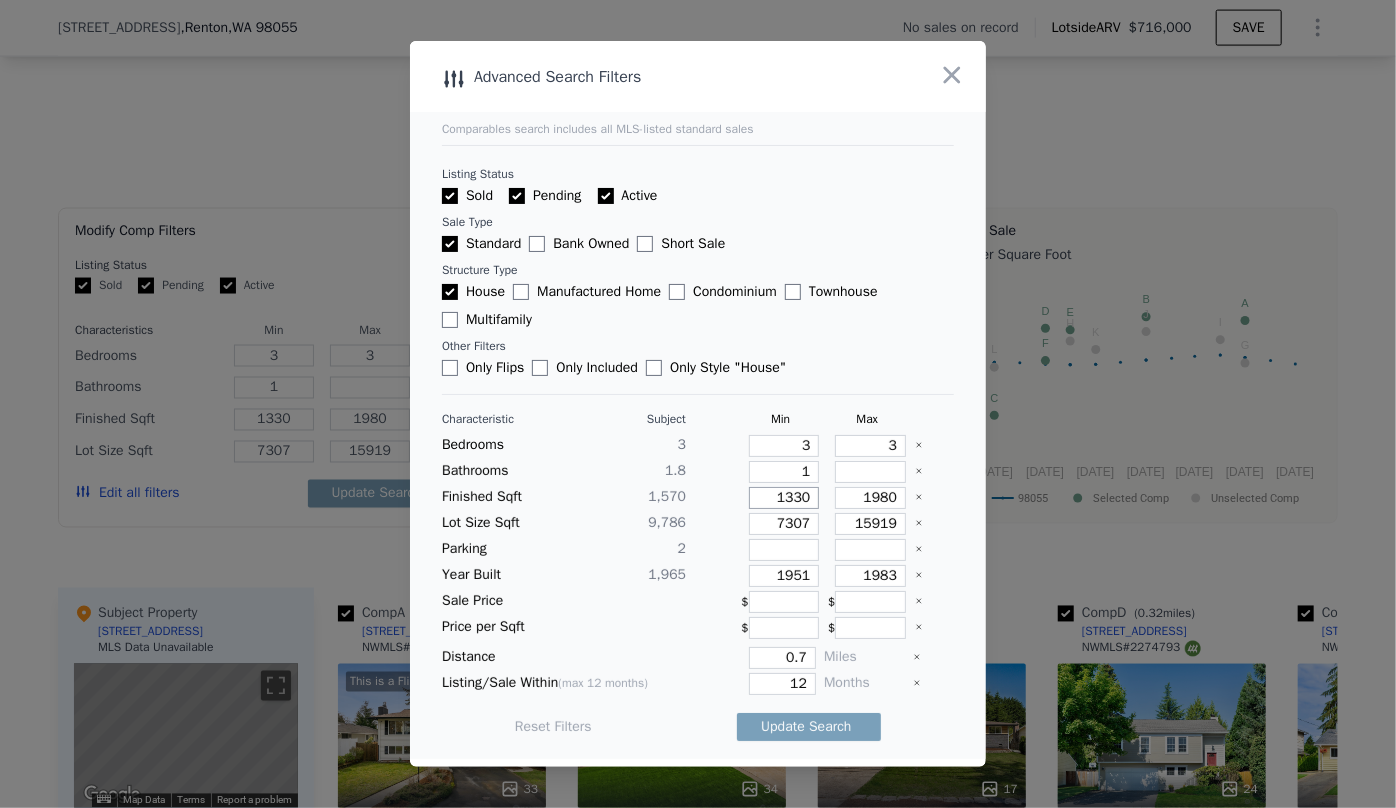 click on "1330" at bounding box center [784, 498] 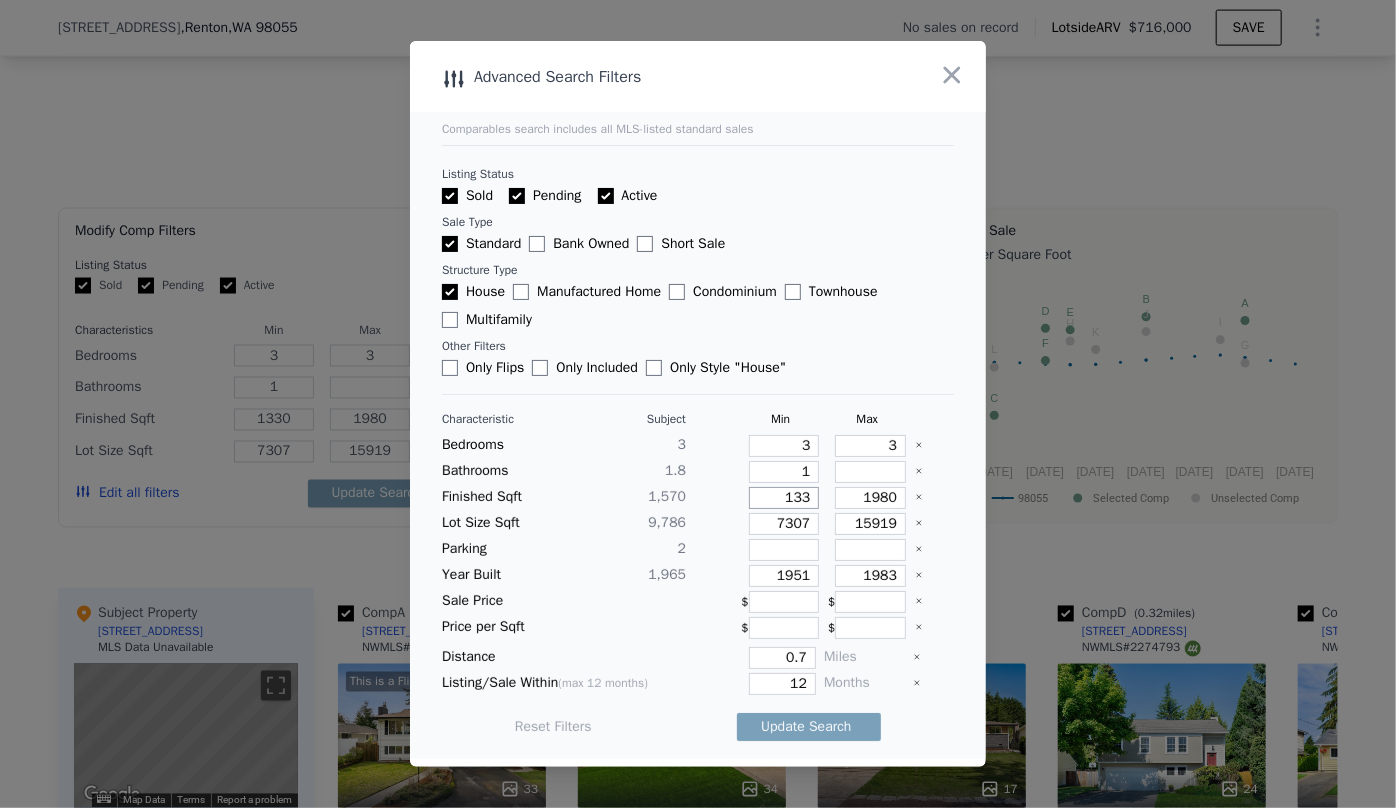 type on "13" 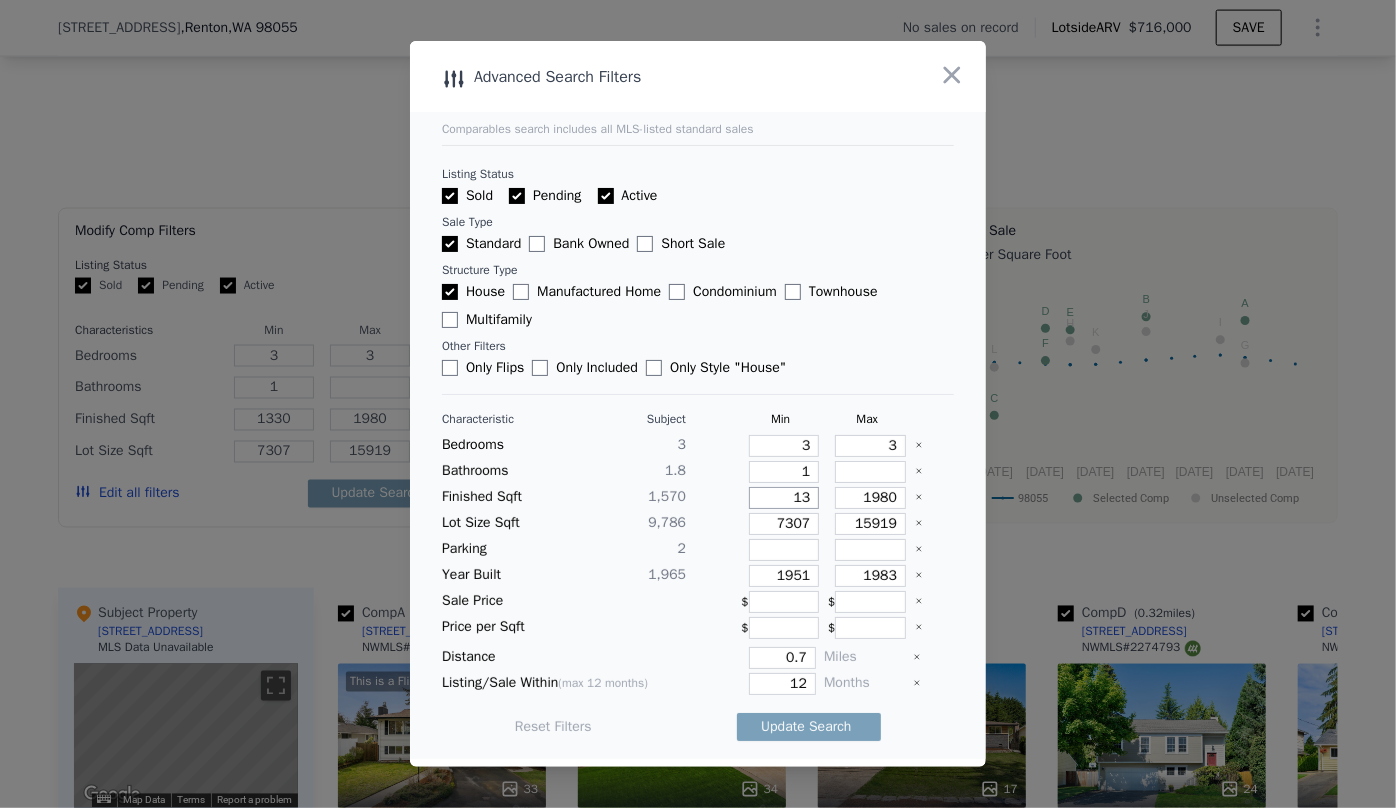 type on "133" 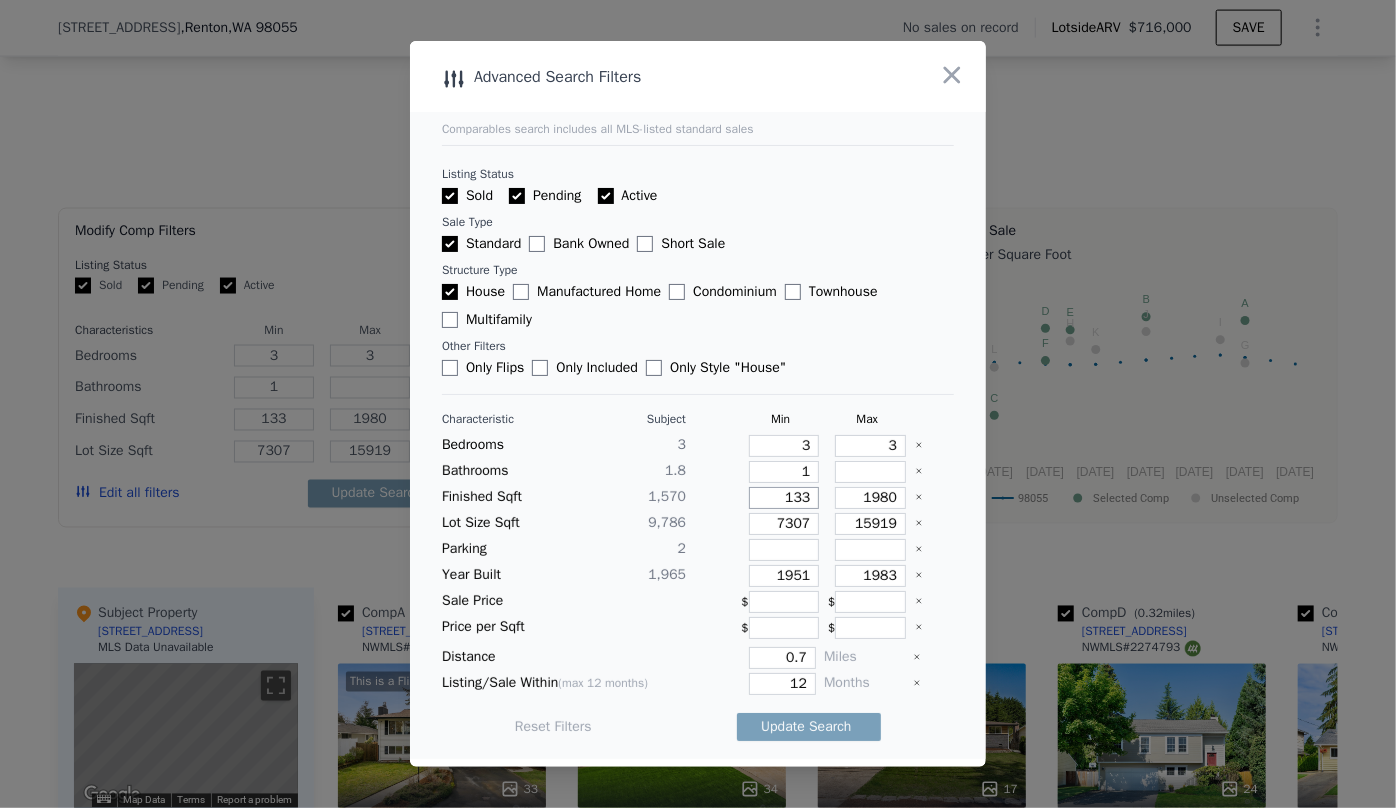 type on "13" 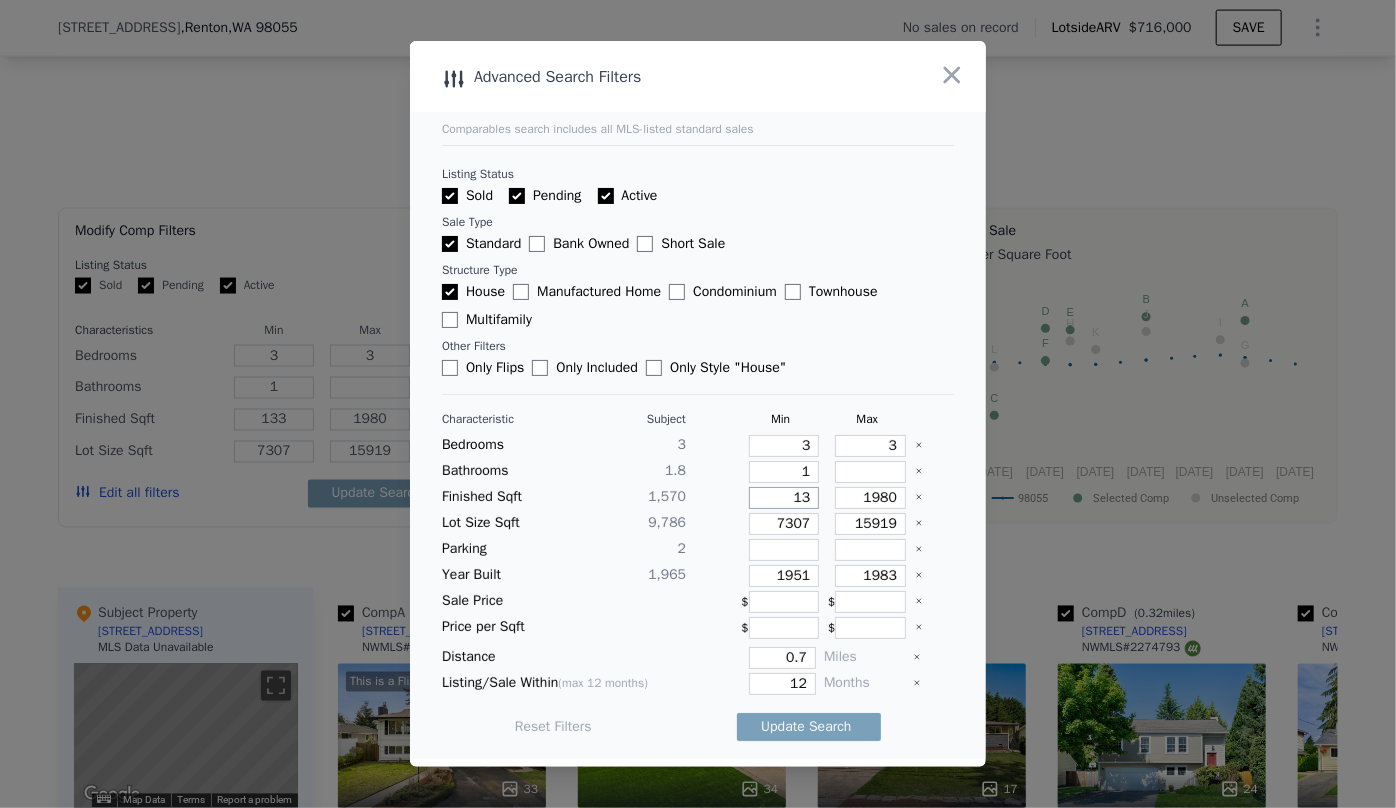 type on "13" 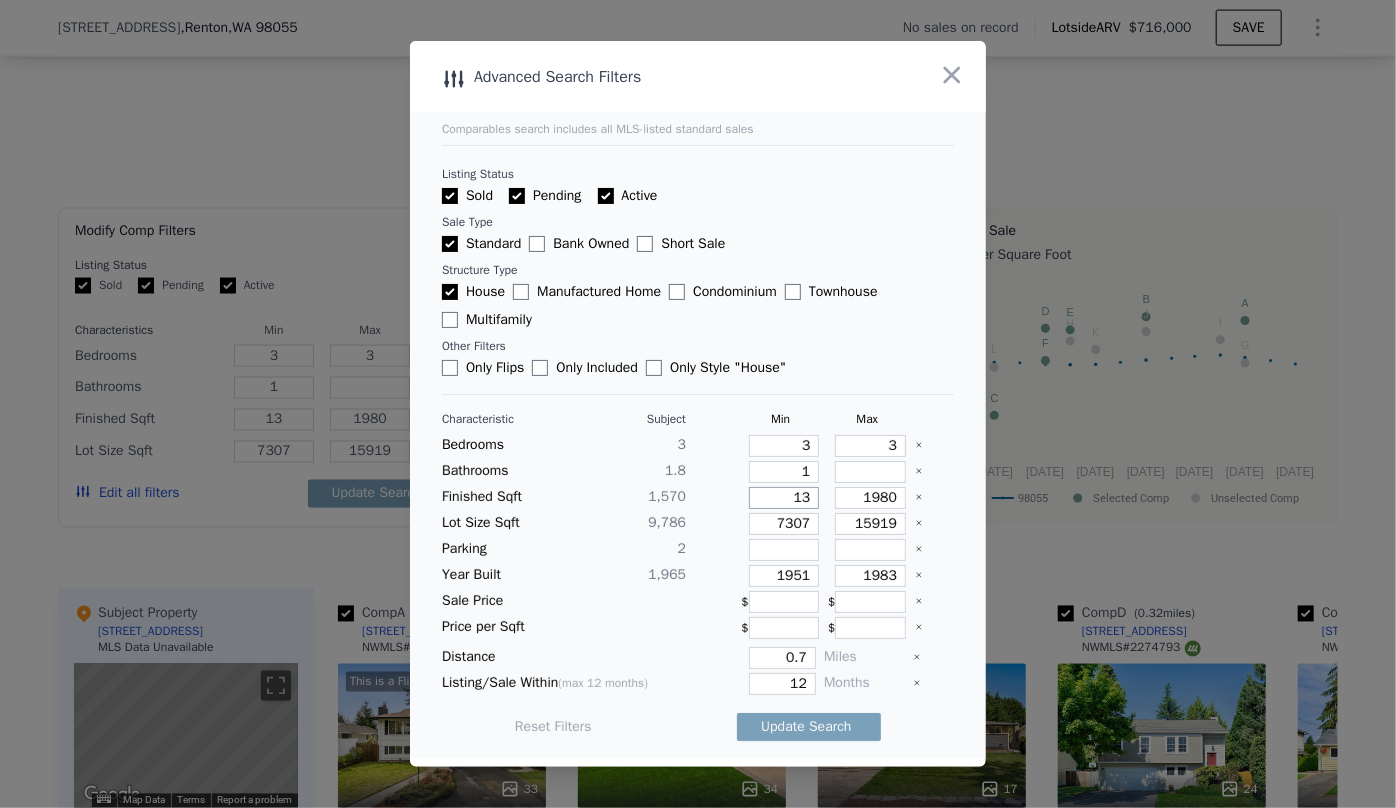 type on "130" 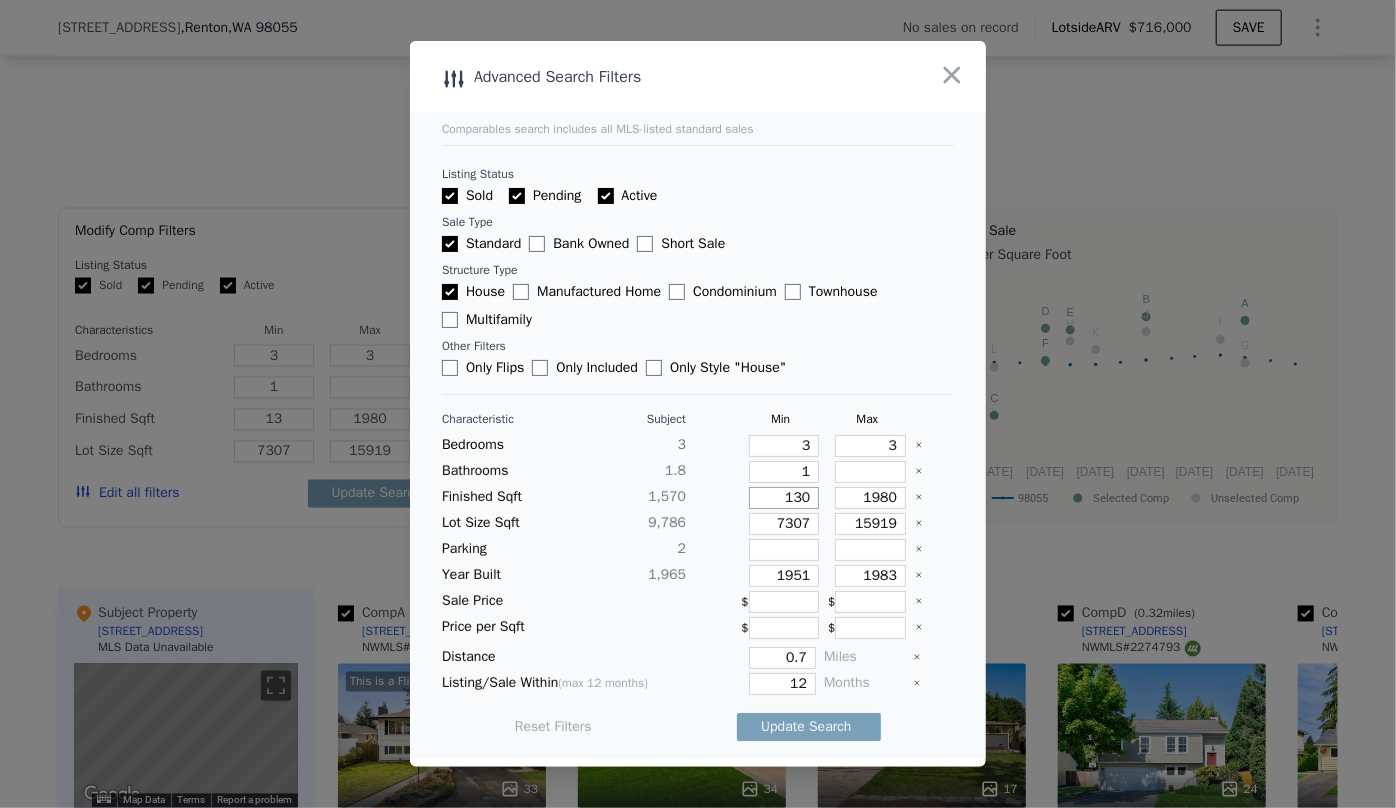 type on "130" 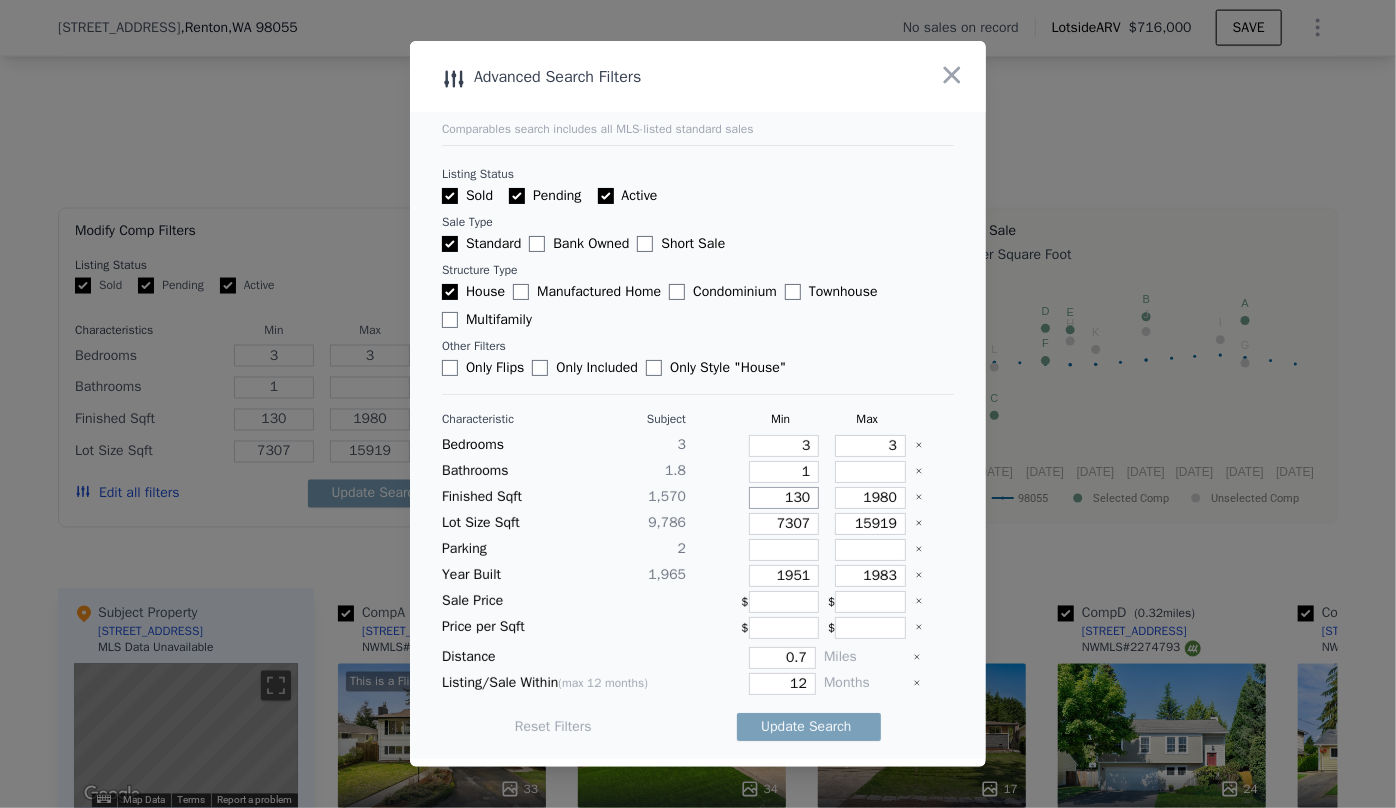 type on "1300" 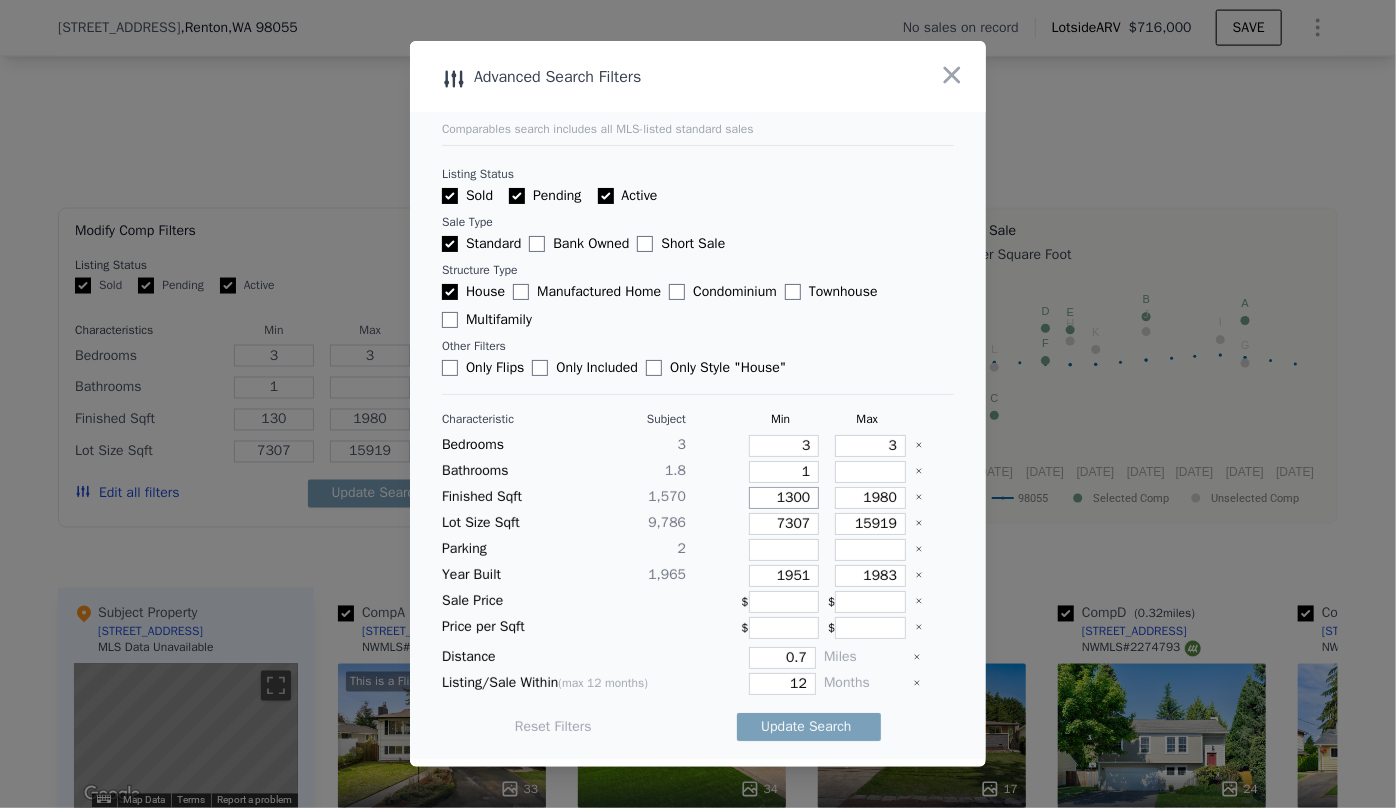 type on "1300" 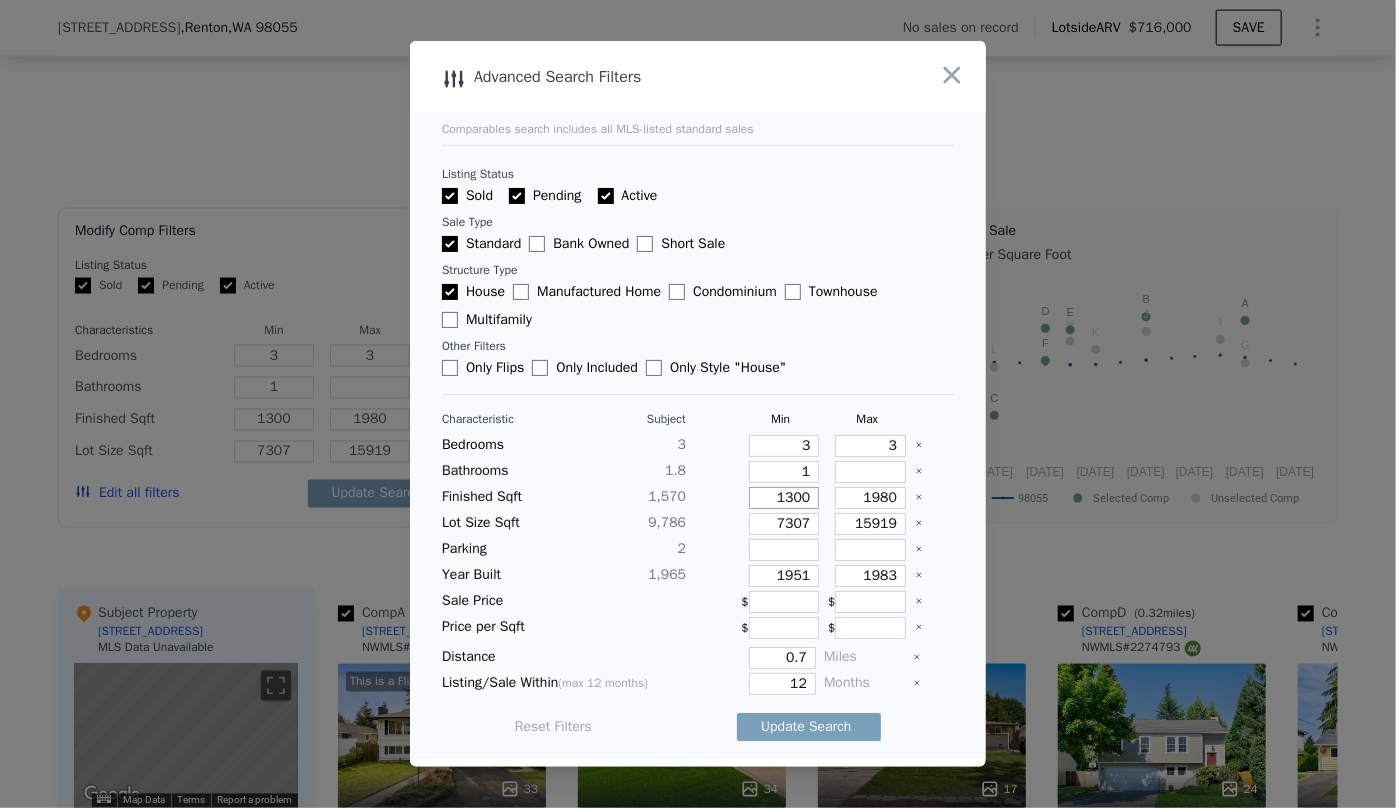 type on "1300" 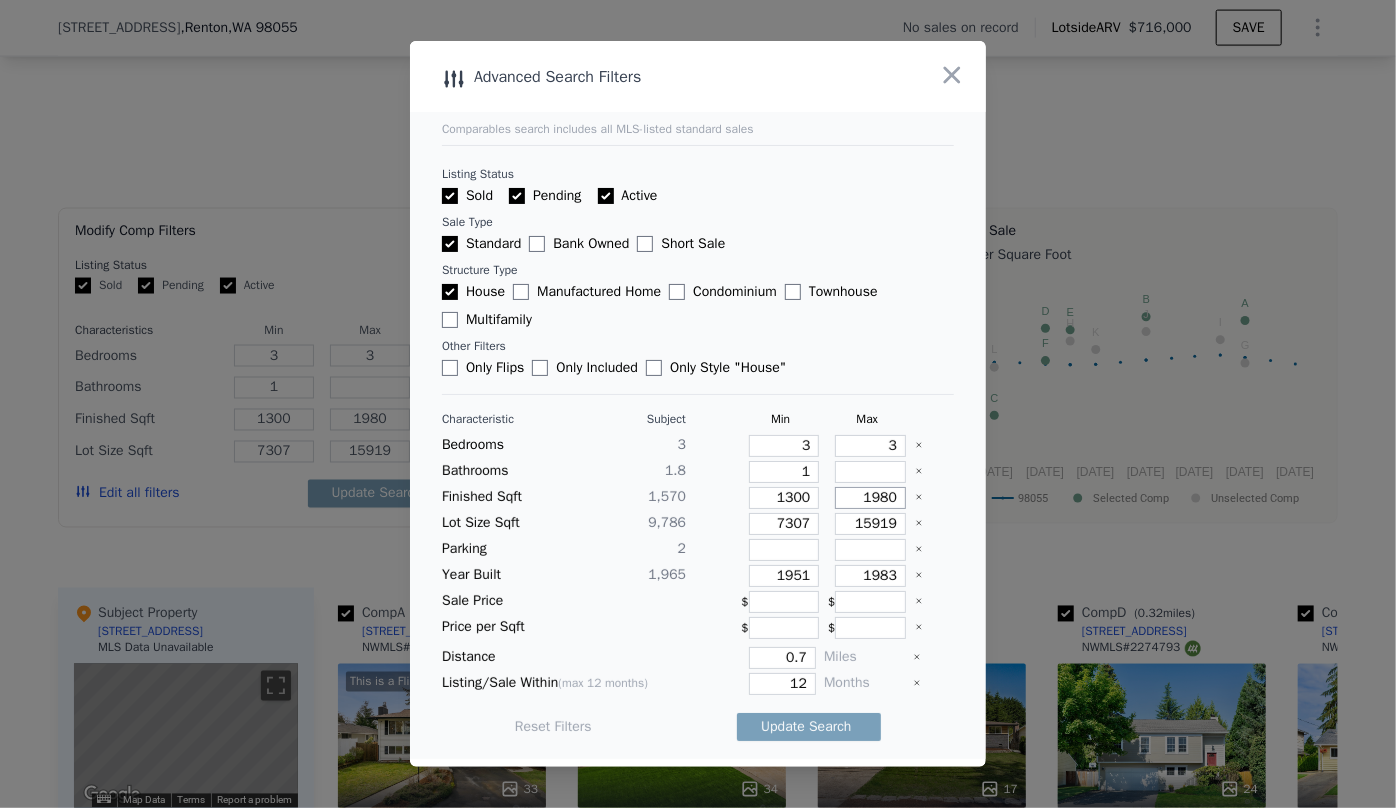 drag, startPoint x: 888, startPoint y: 494, endPoint x: 810, endPoint y: 487, distance: 78.31347 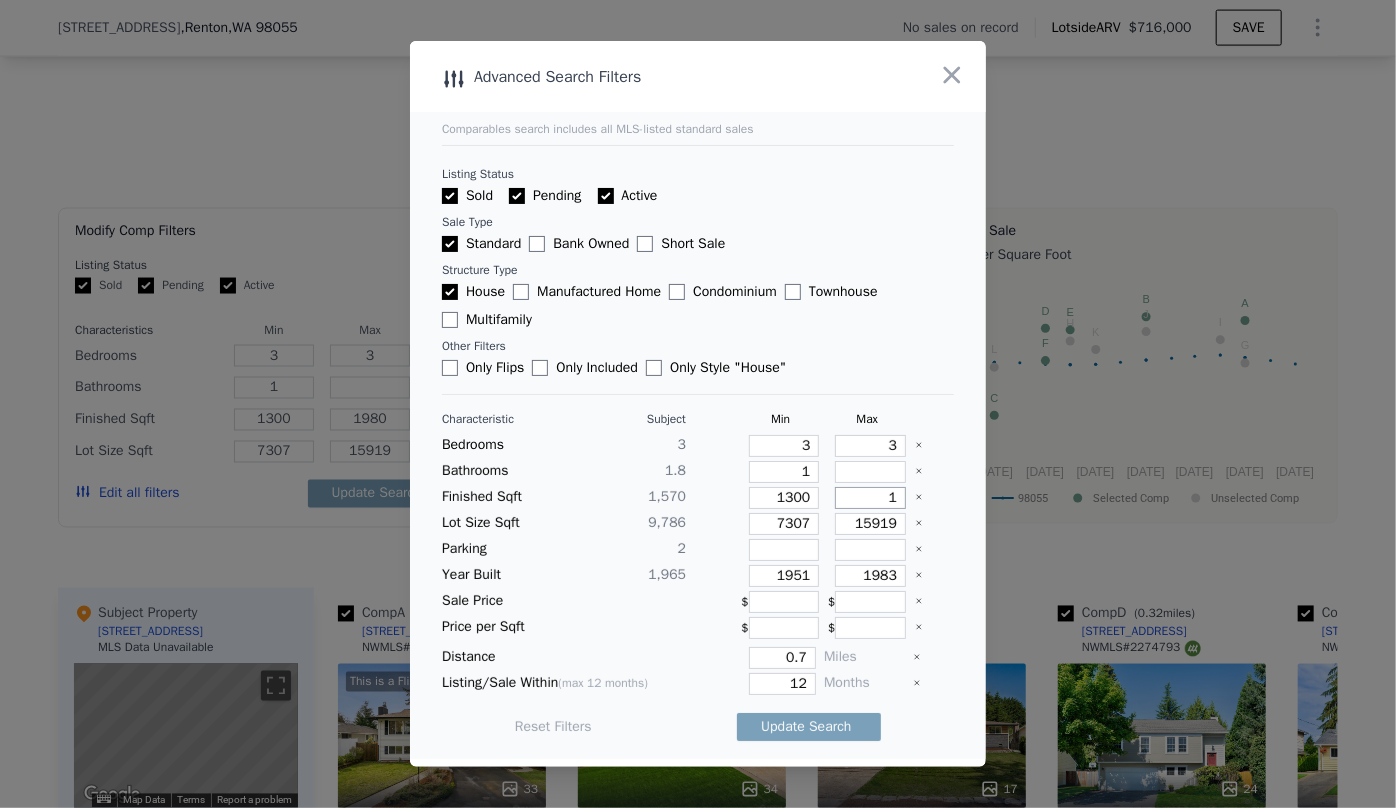 type on "1" 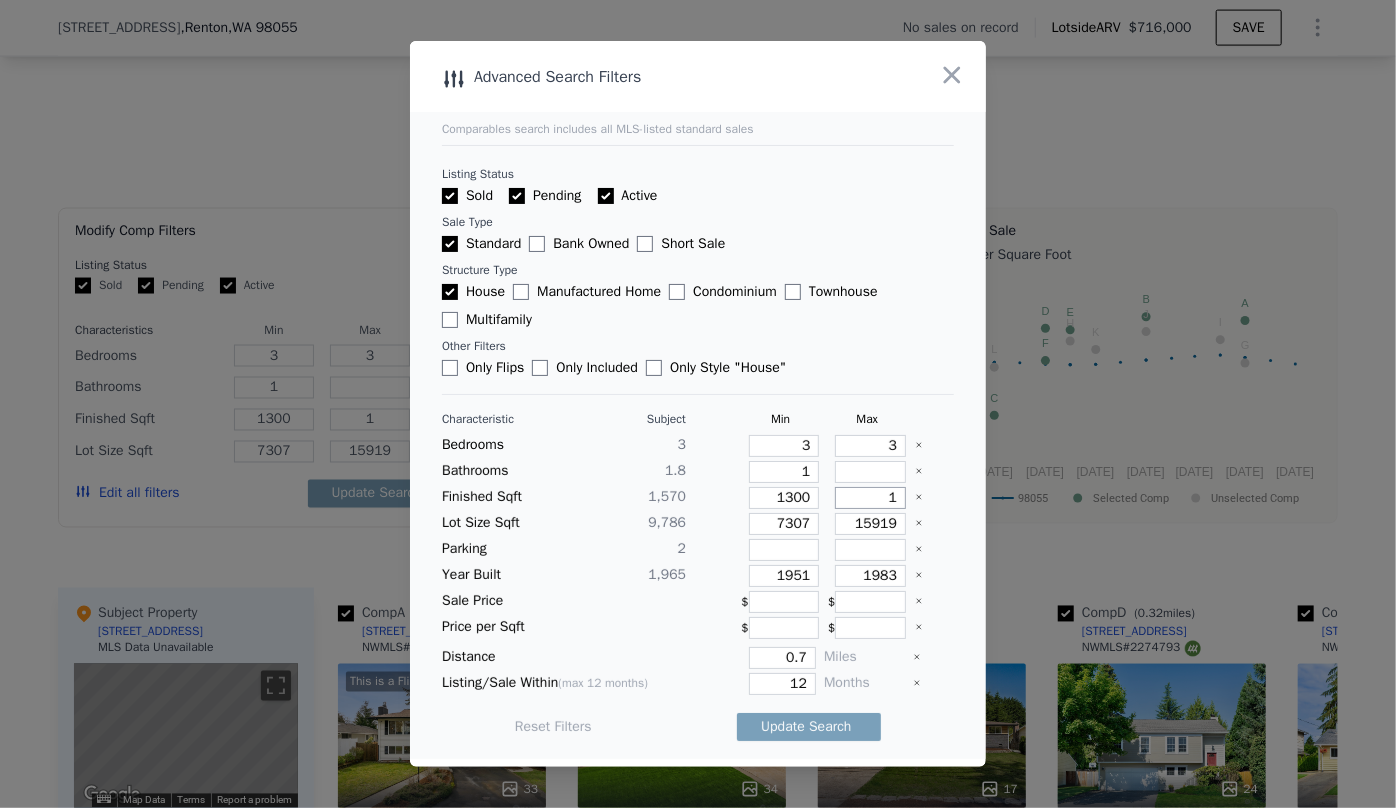 type on "17" 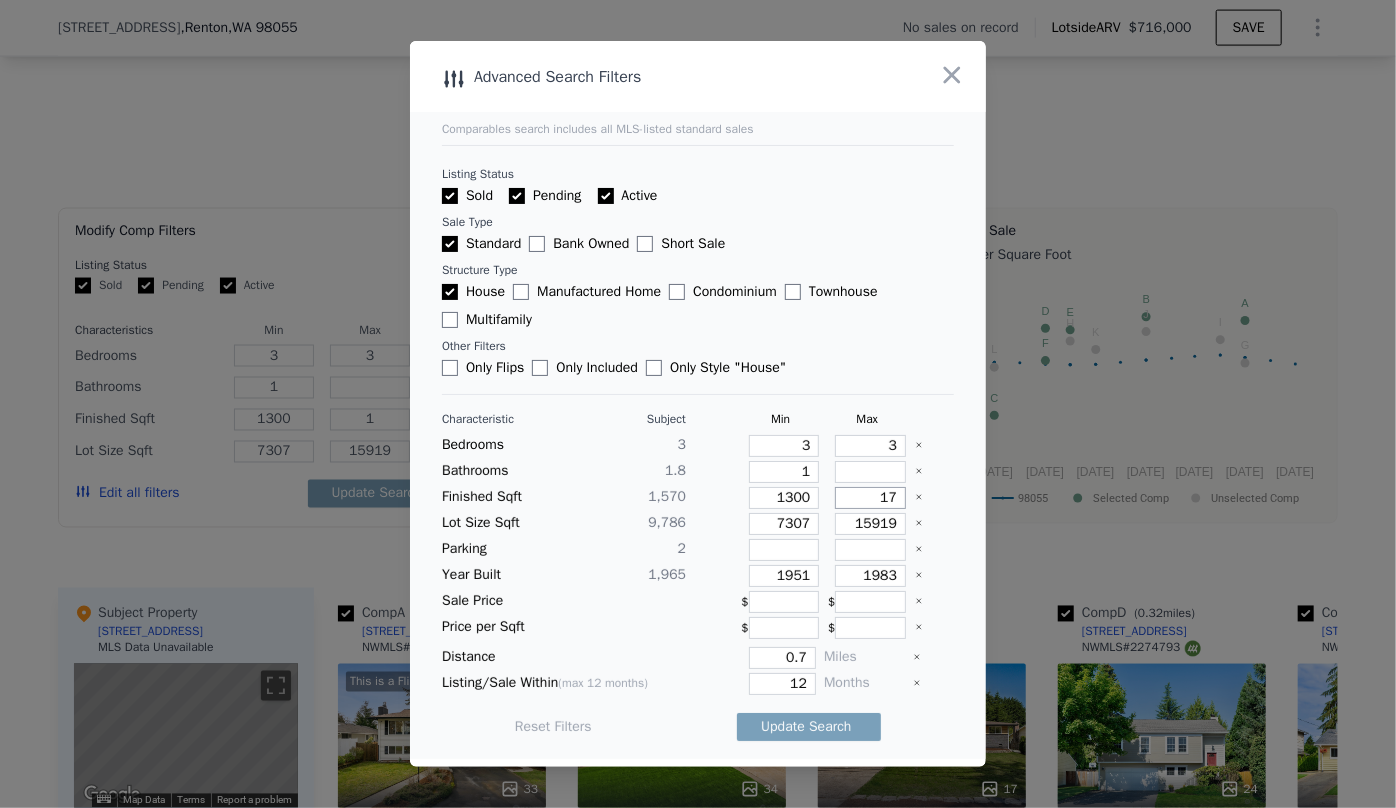 type on "17" 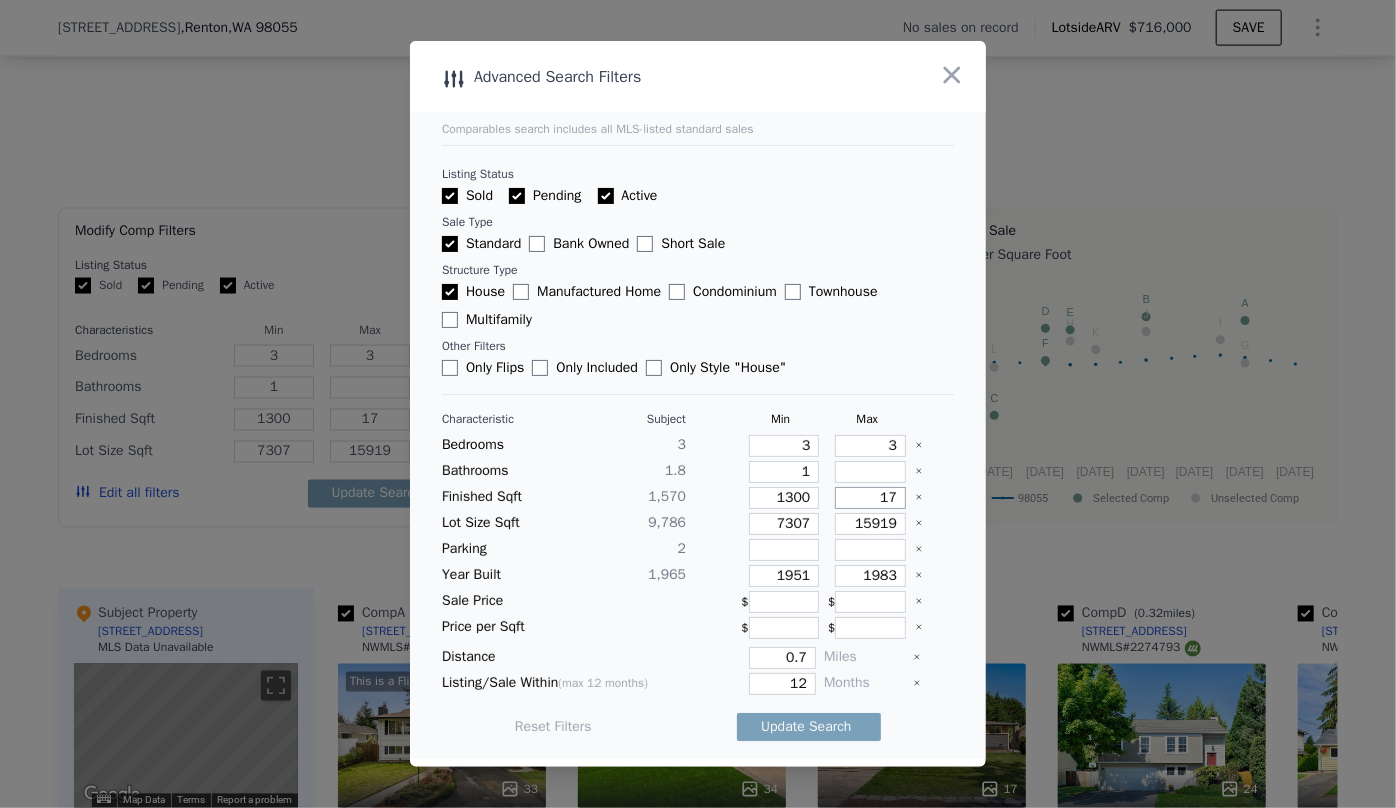 type on "170" 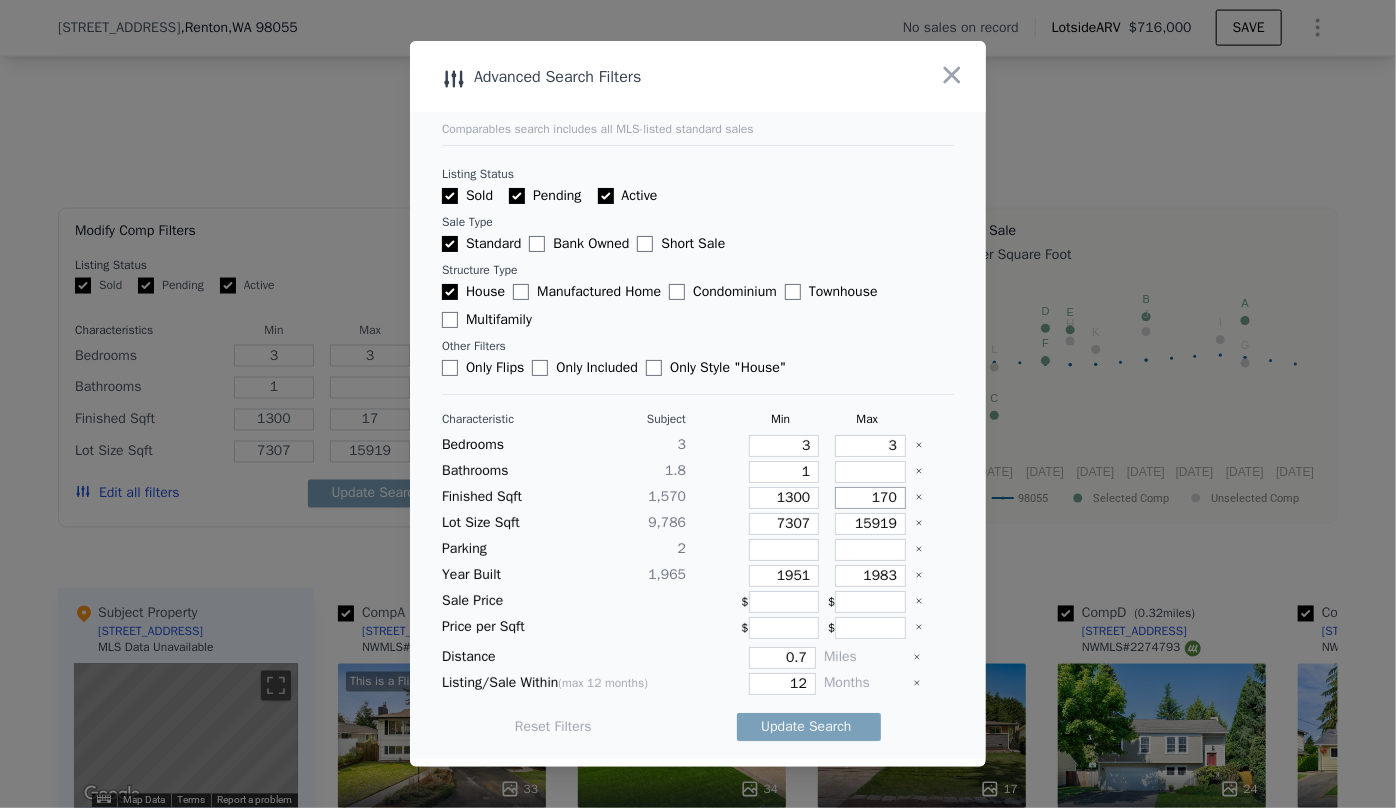 type on "170" 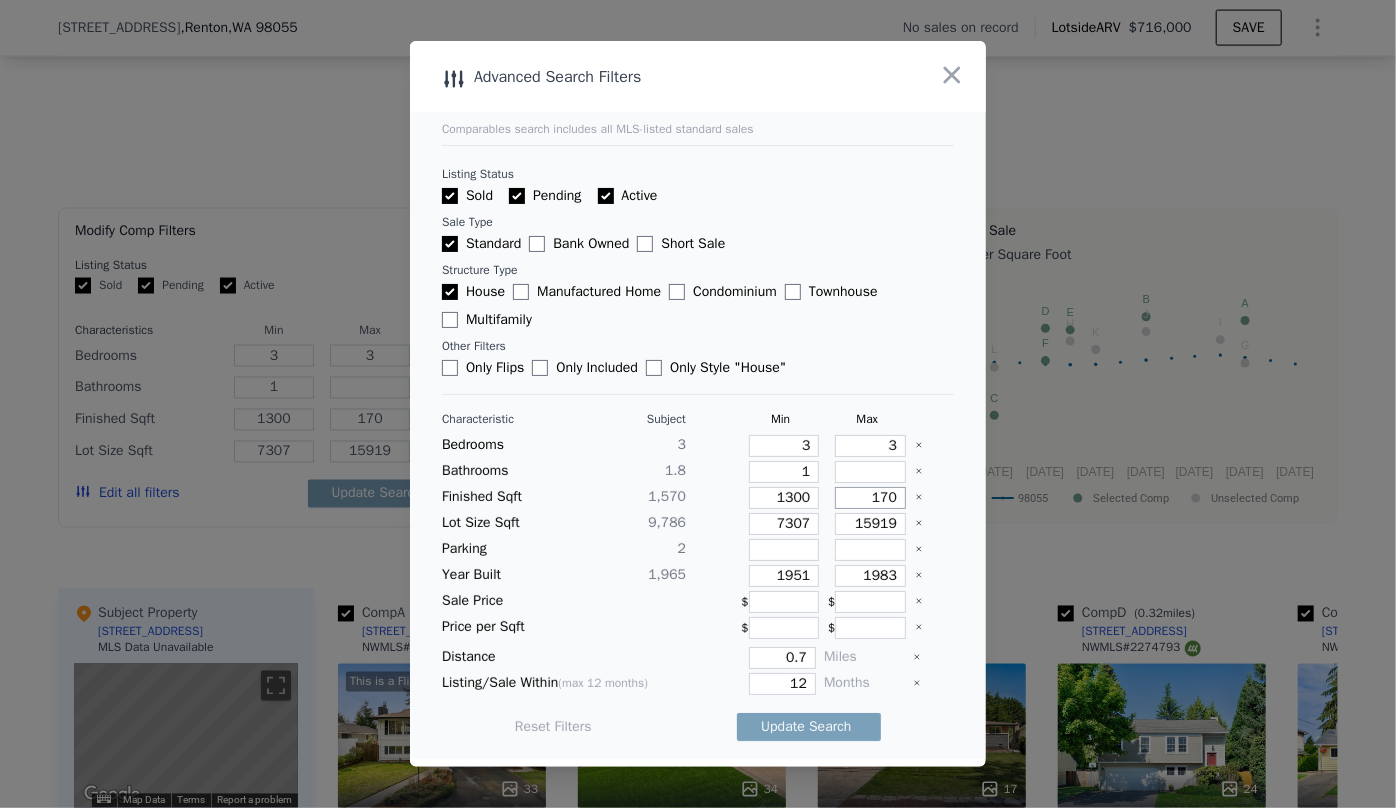 type on "1700" 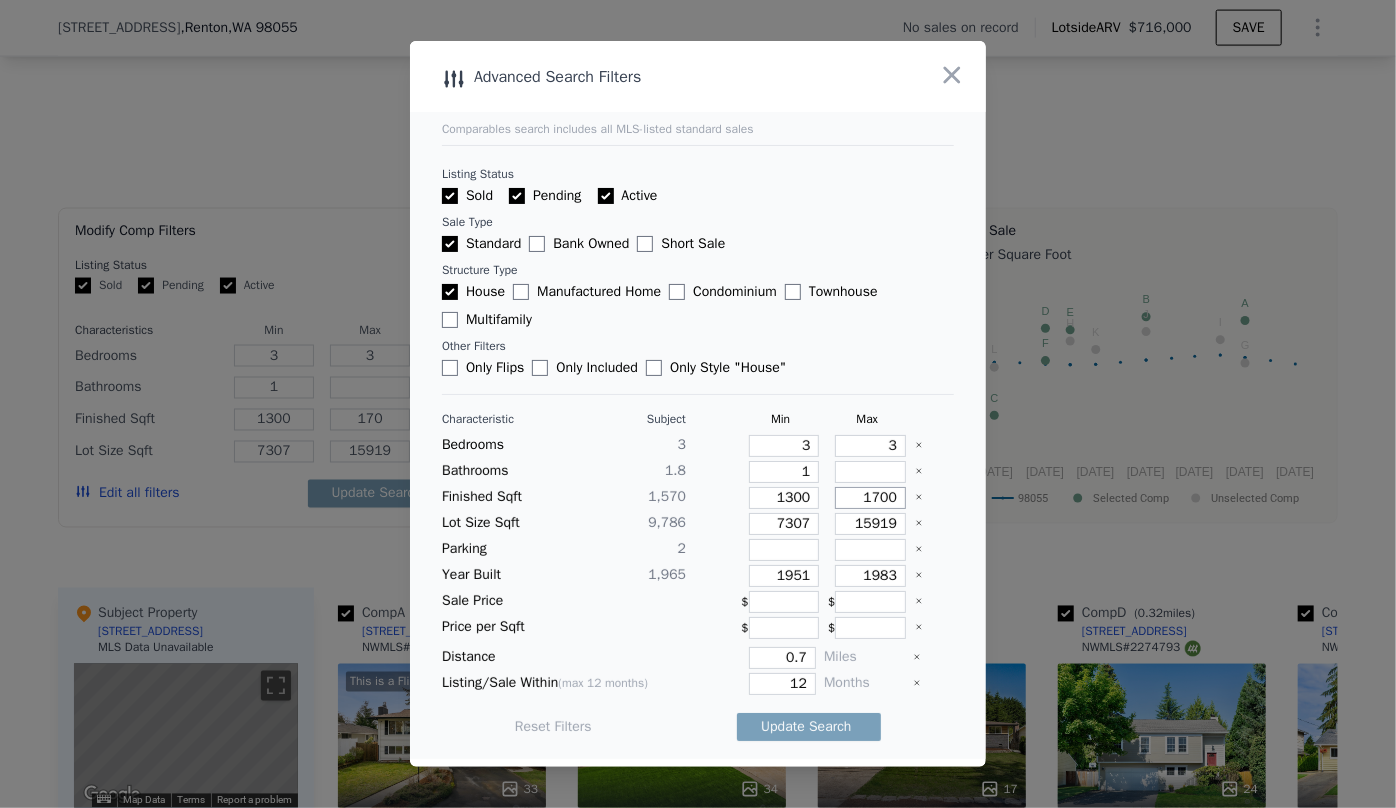 type on "1700" 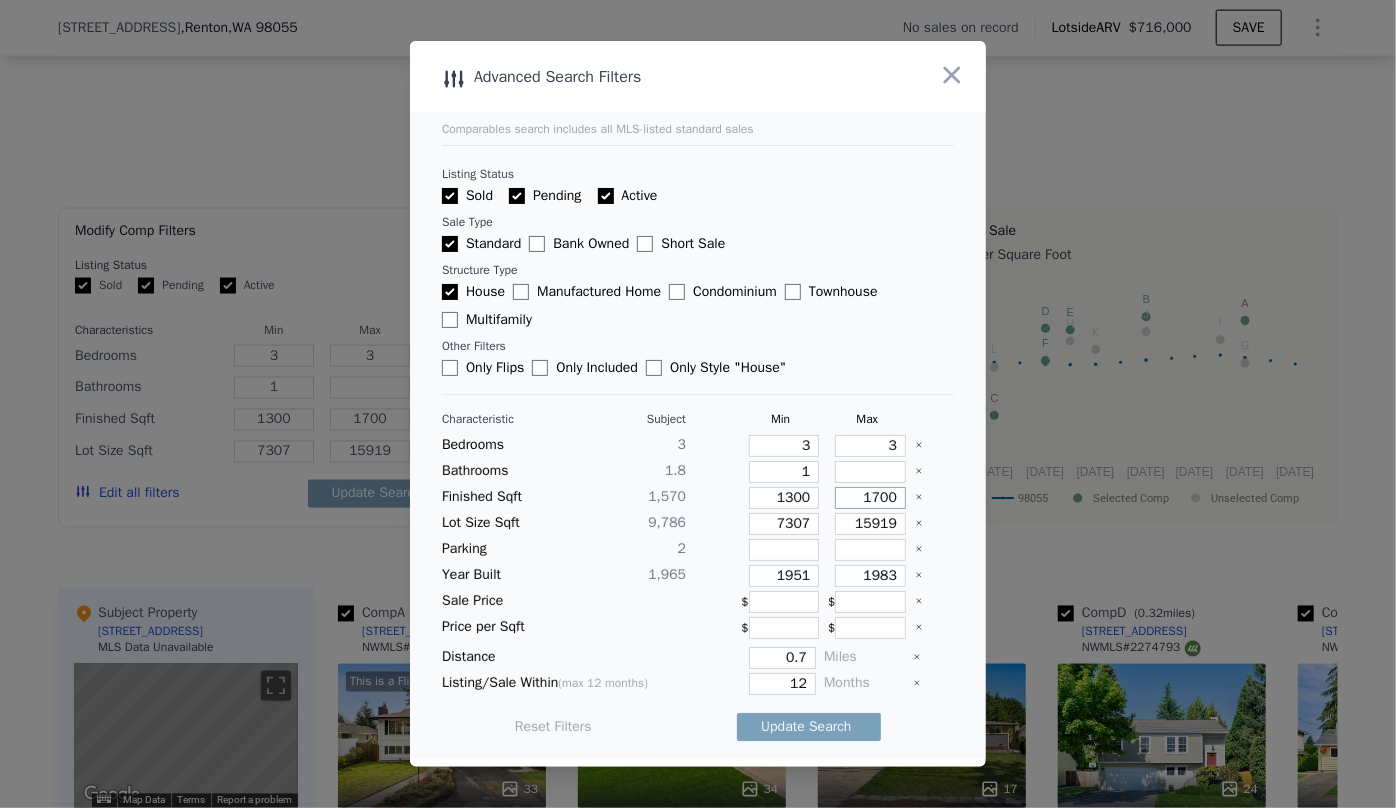 type on "1700" 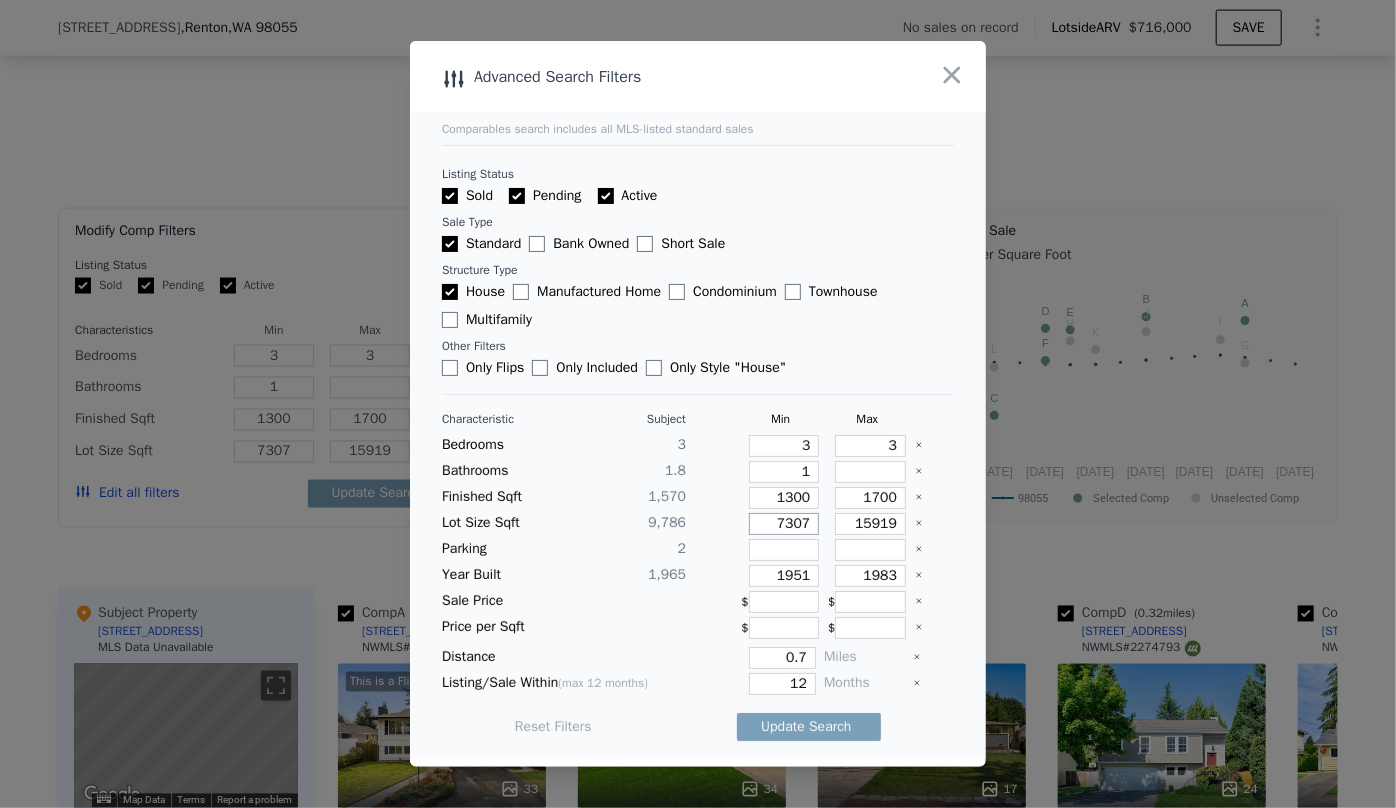 drag, startPoint x: 802, startPoint y: 523, endPoint x: 767, endPoint y: 524, distance: 35.014282 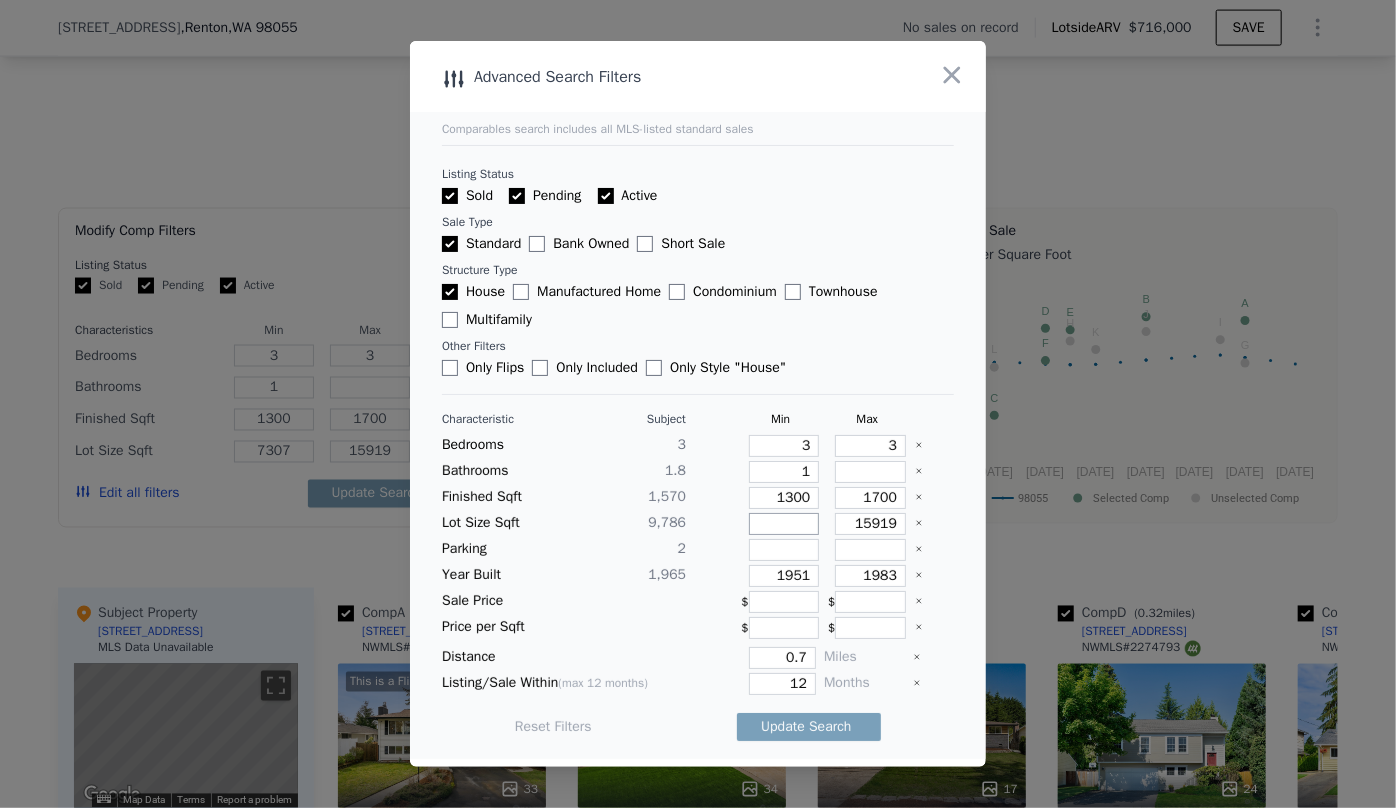 type 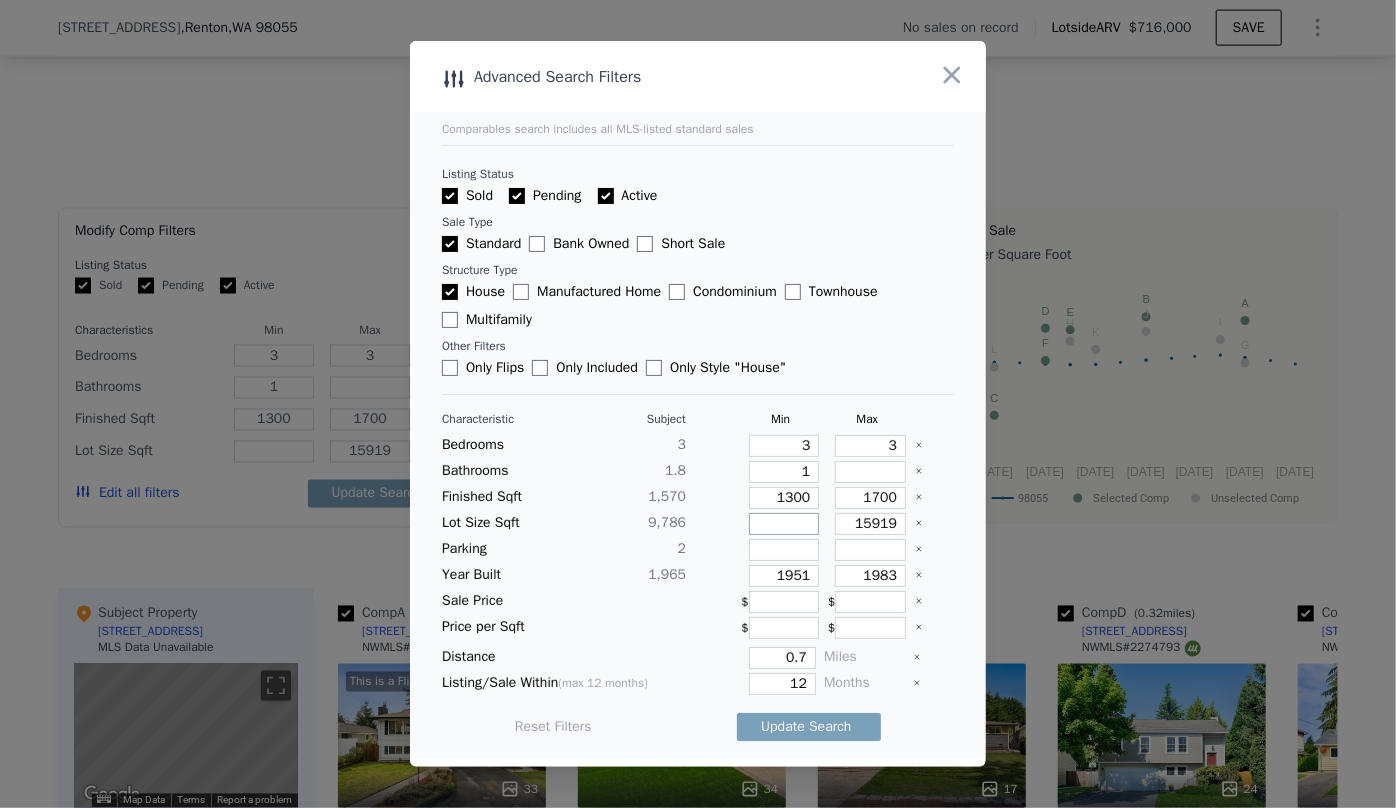 type 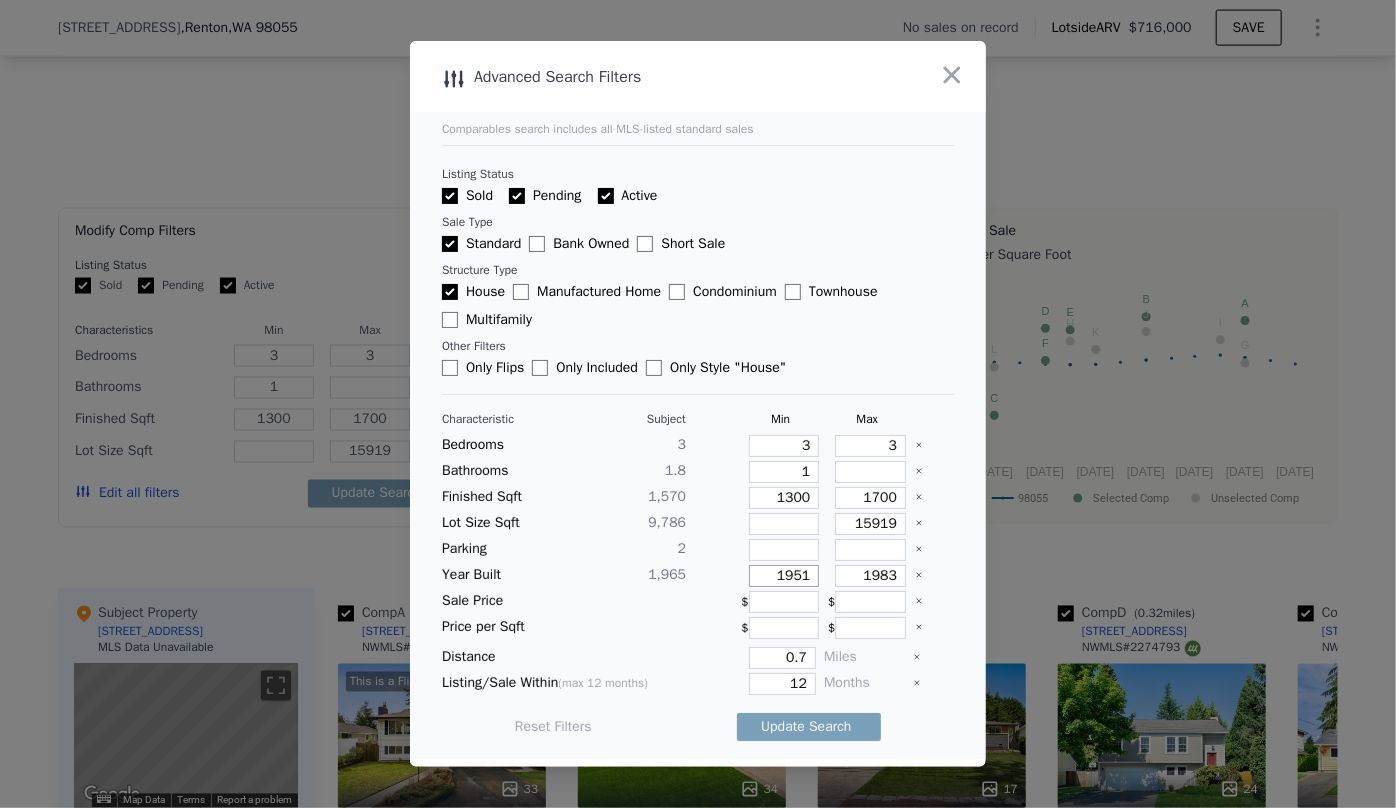 drag, startPoint x: 799, startPoint y: 576, endPoint x: 757, endPoint y: 577, distance: 42.0119 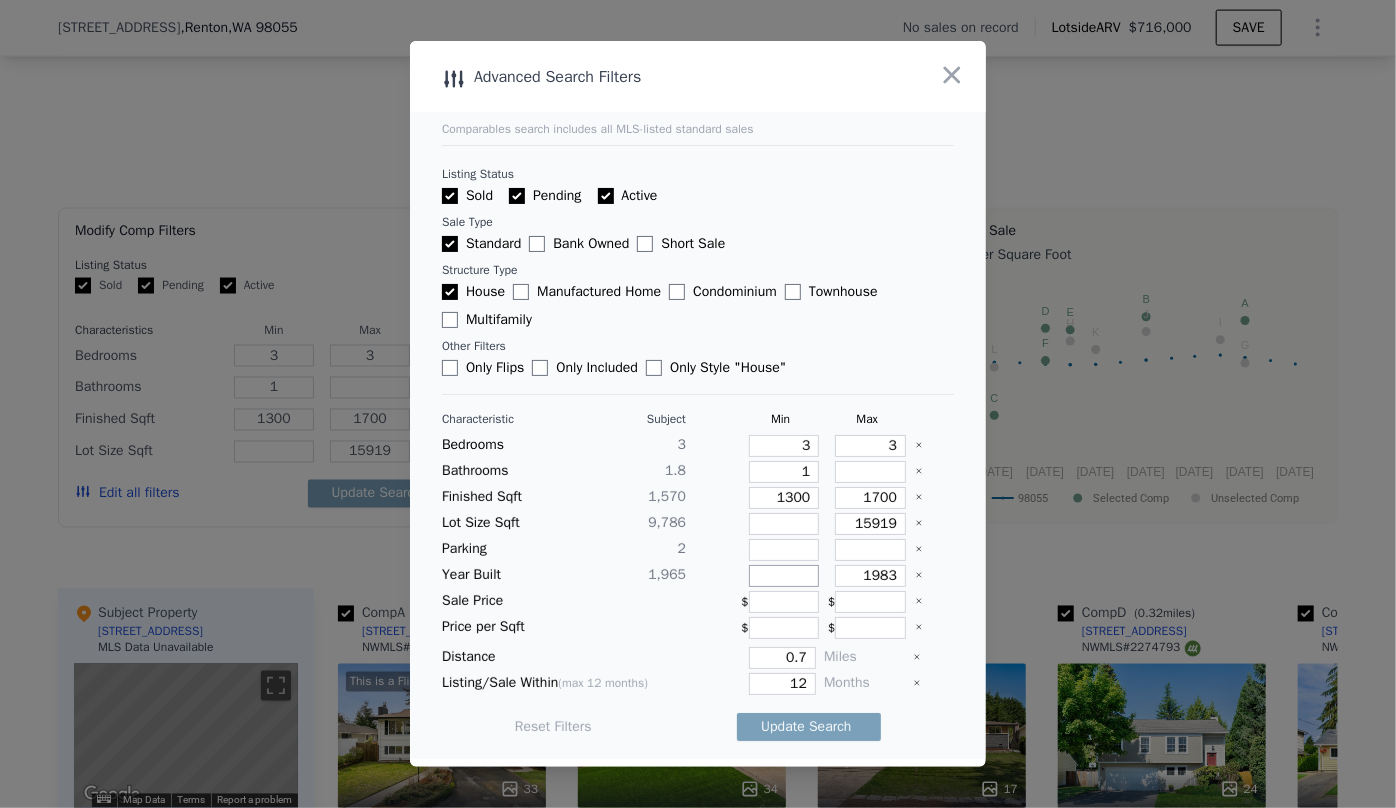 type 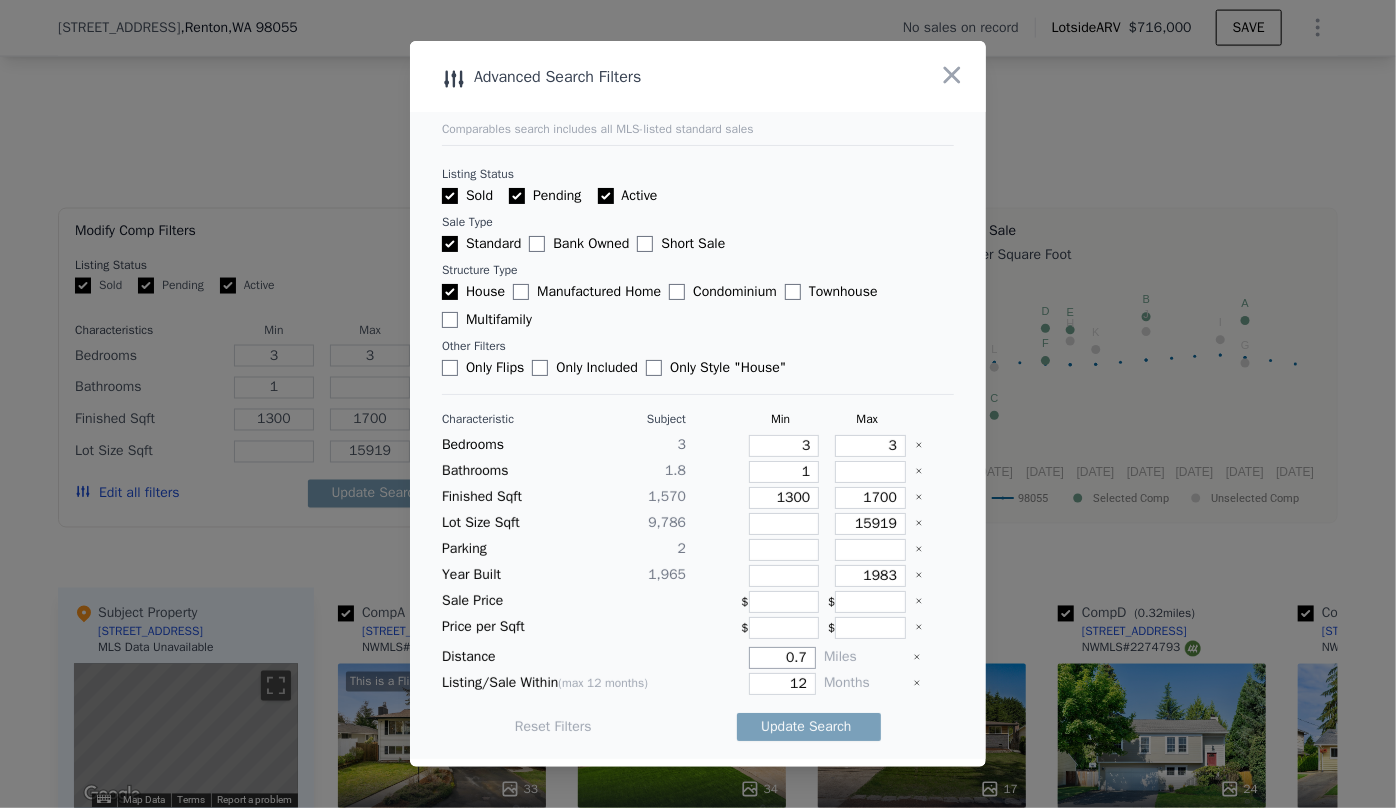 drag, startPoint x: 802, startPoint y: 658, endPoint x: 765, endPoint y: 656, distance: 37.054016 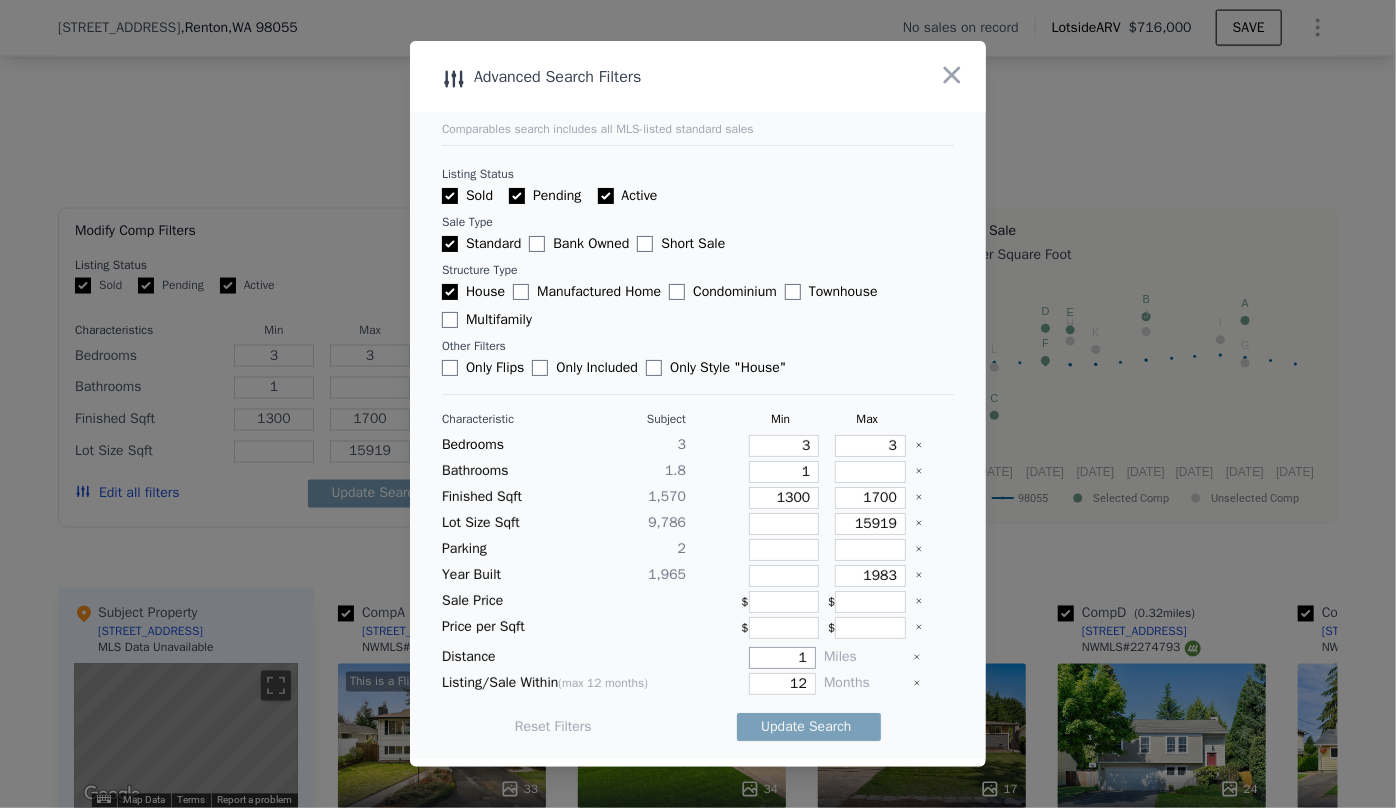 type on "1" 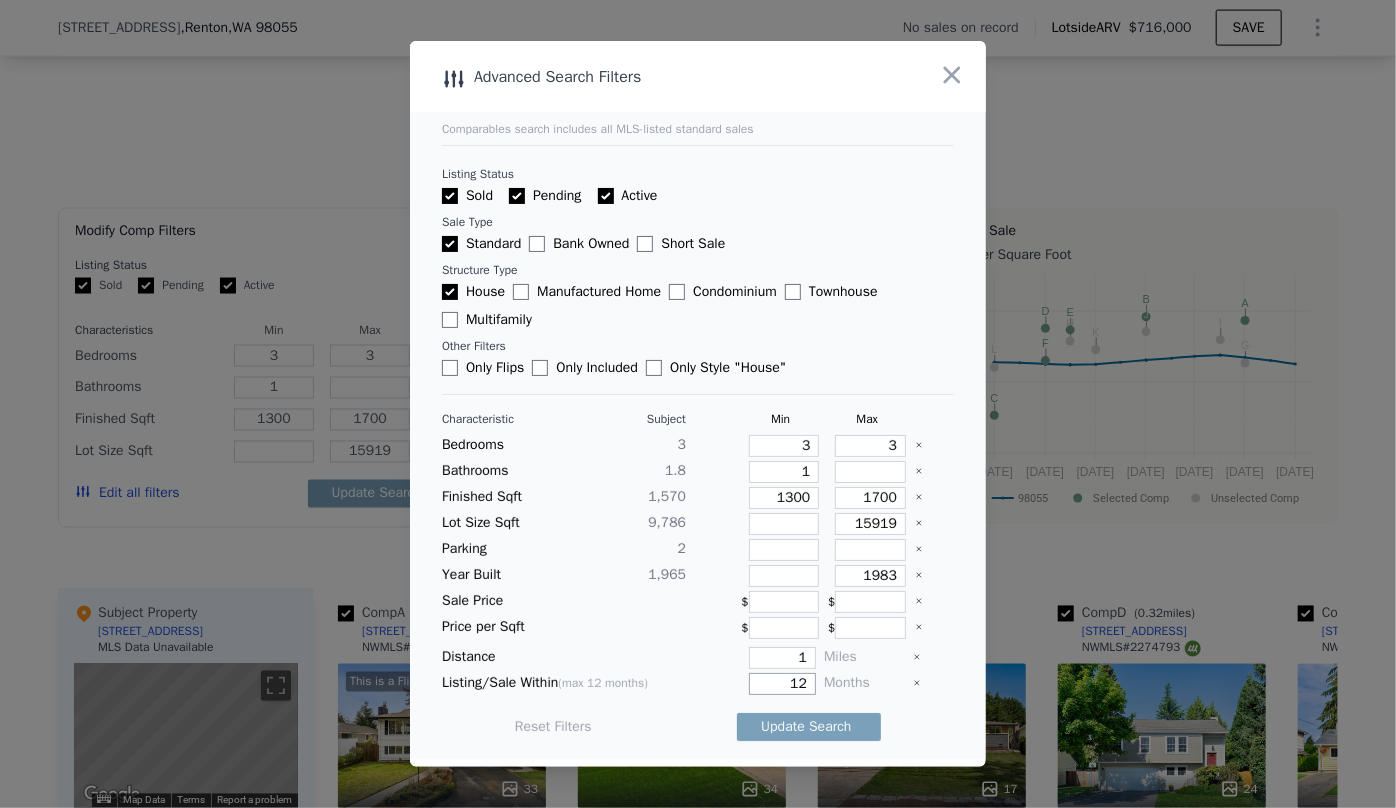 drag, startPoint x: 802, startPoint y: 683, endPoint x: 763, endPoint y: 684, distance: 39.012817 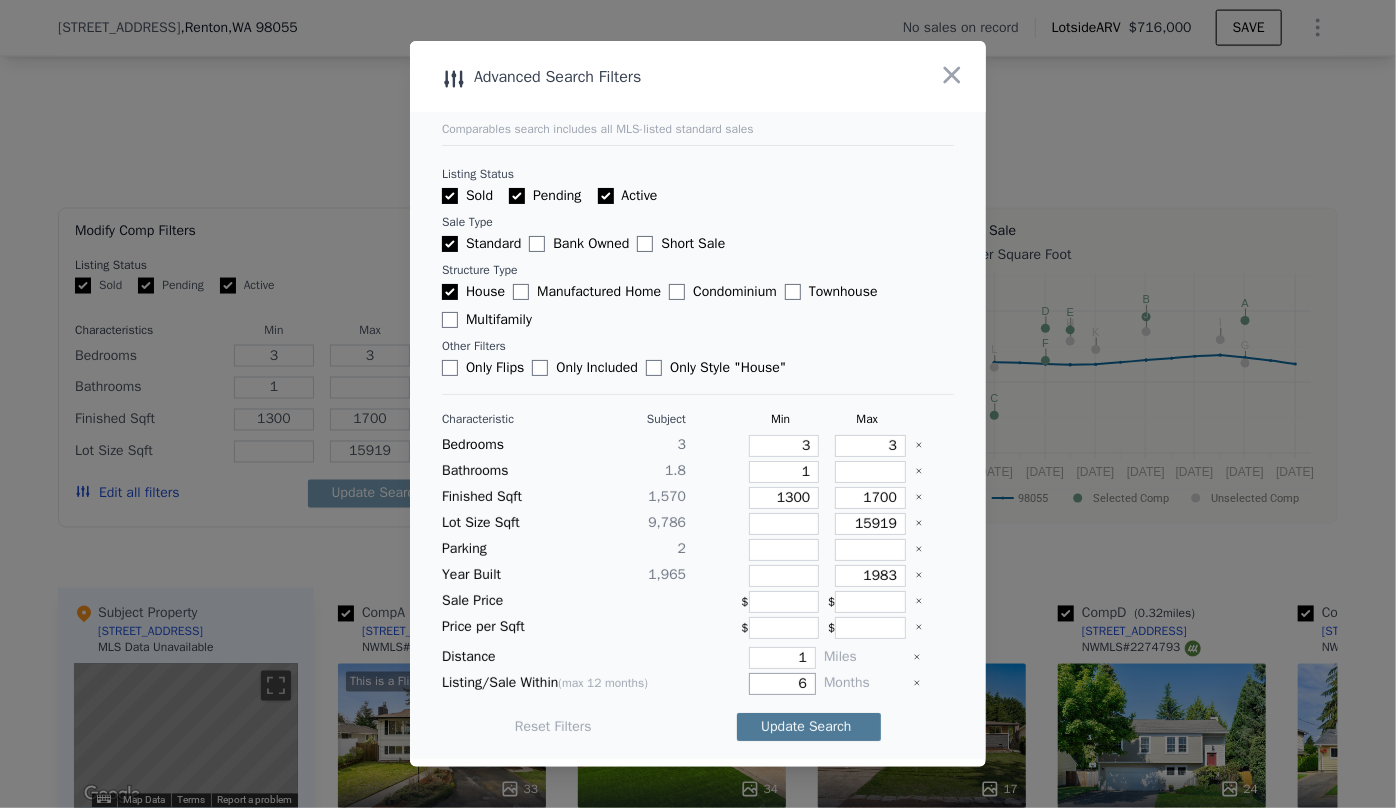 type on "6" 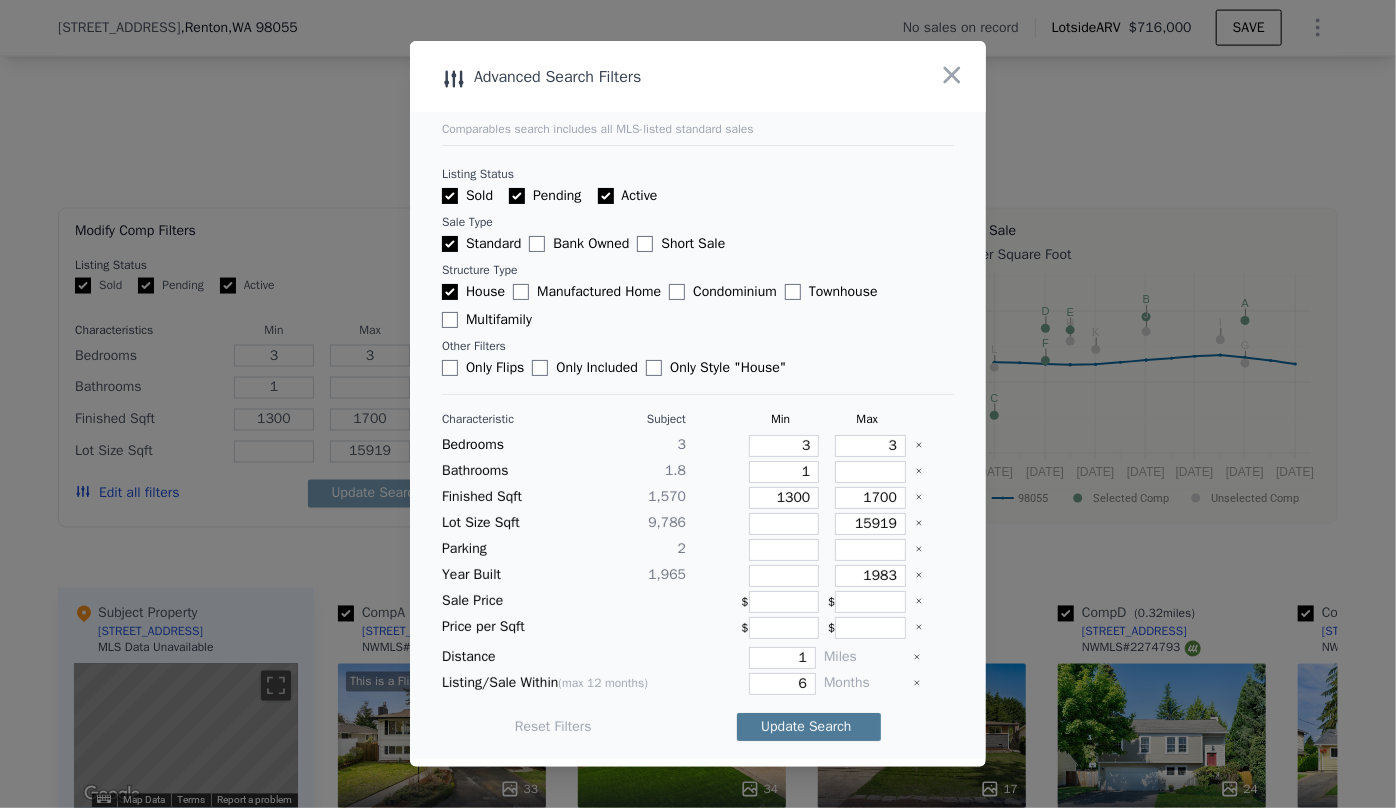 click on "Update Search" at bounding box center [809, 727] 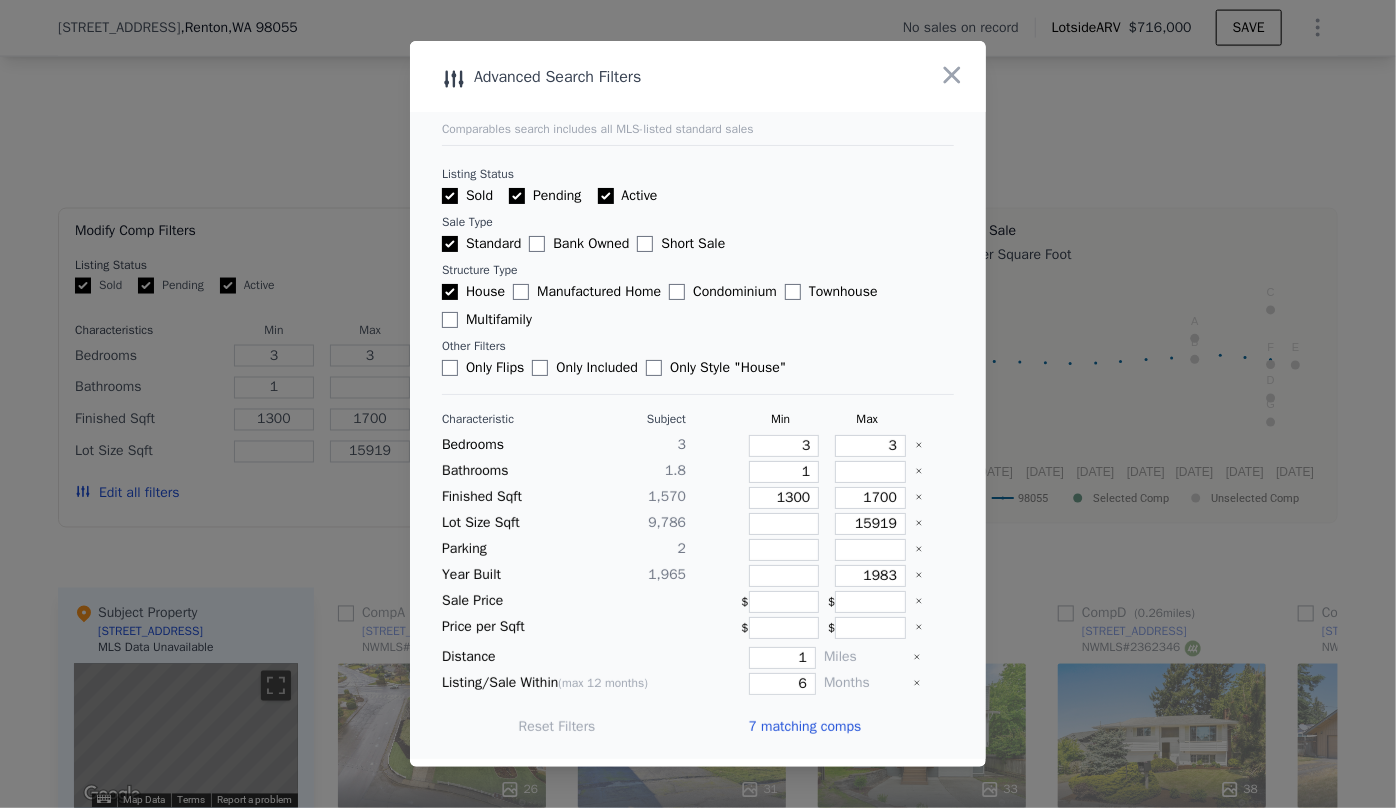 click on "7 matching comps" at bounding box center [804, 727] 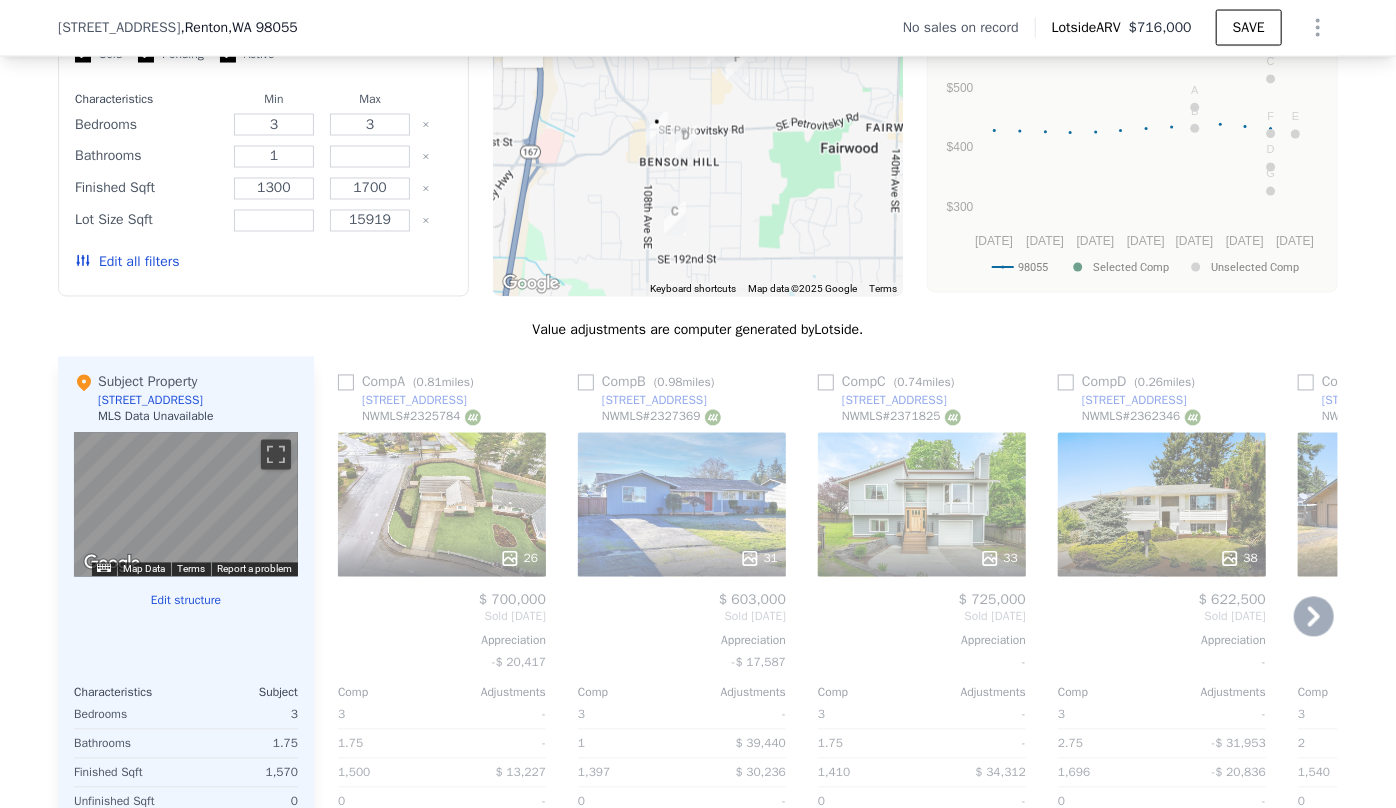 scroll, scrollTop: 1811, scrollLeft: 0, axis: vertical 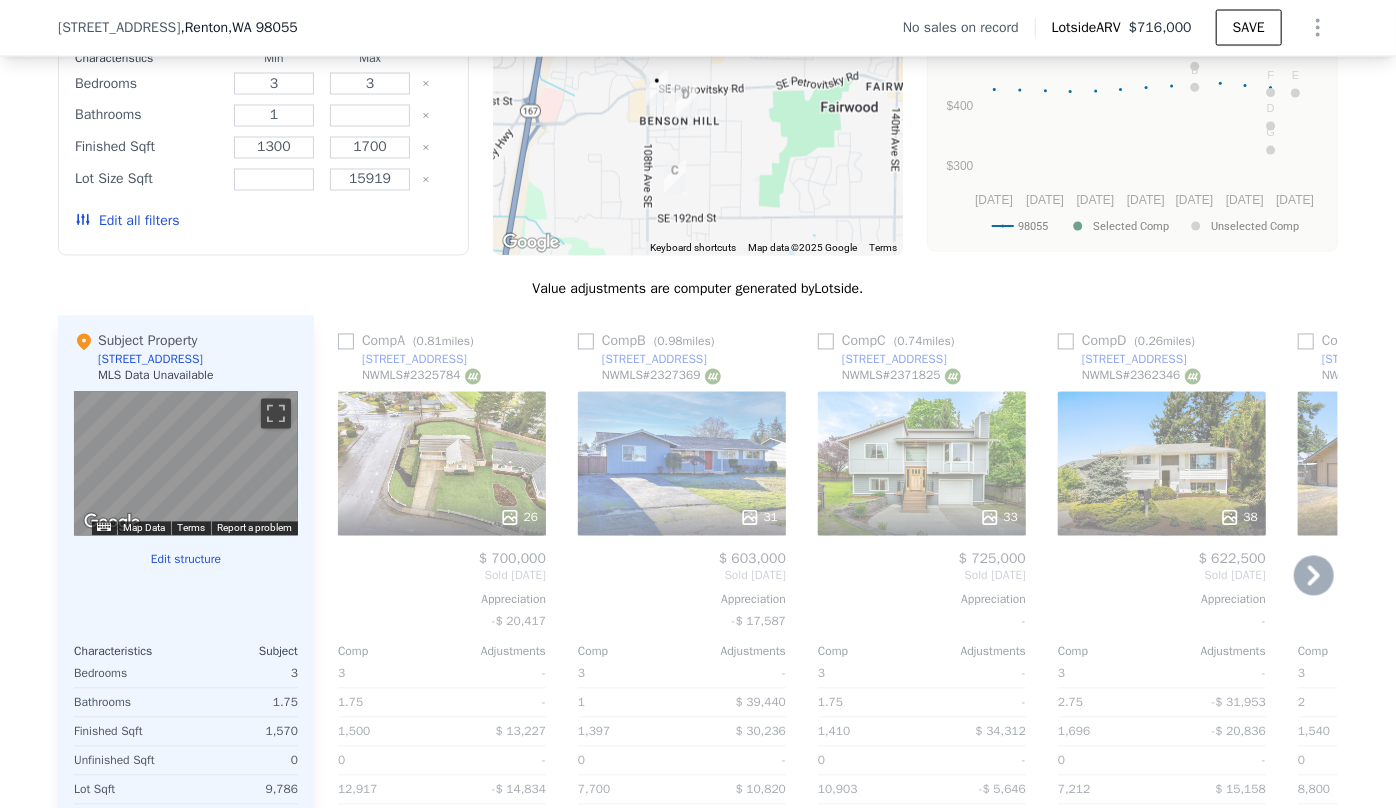 click on "26" at bounding box center [442, 464] 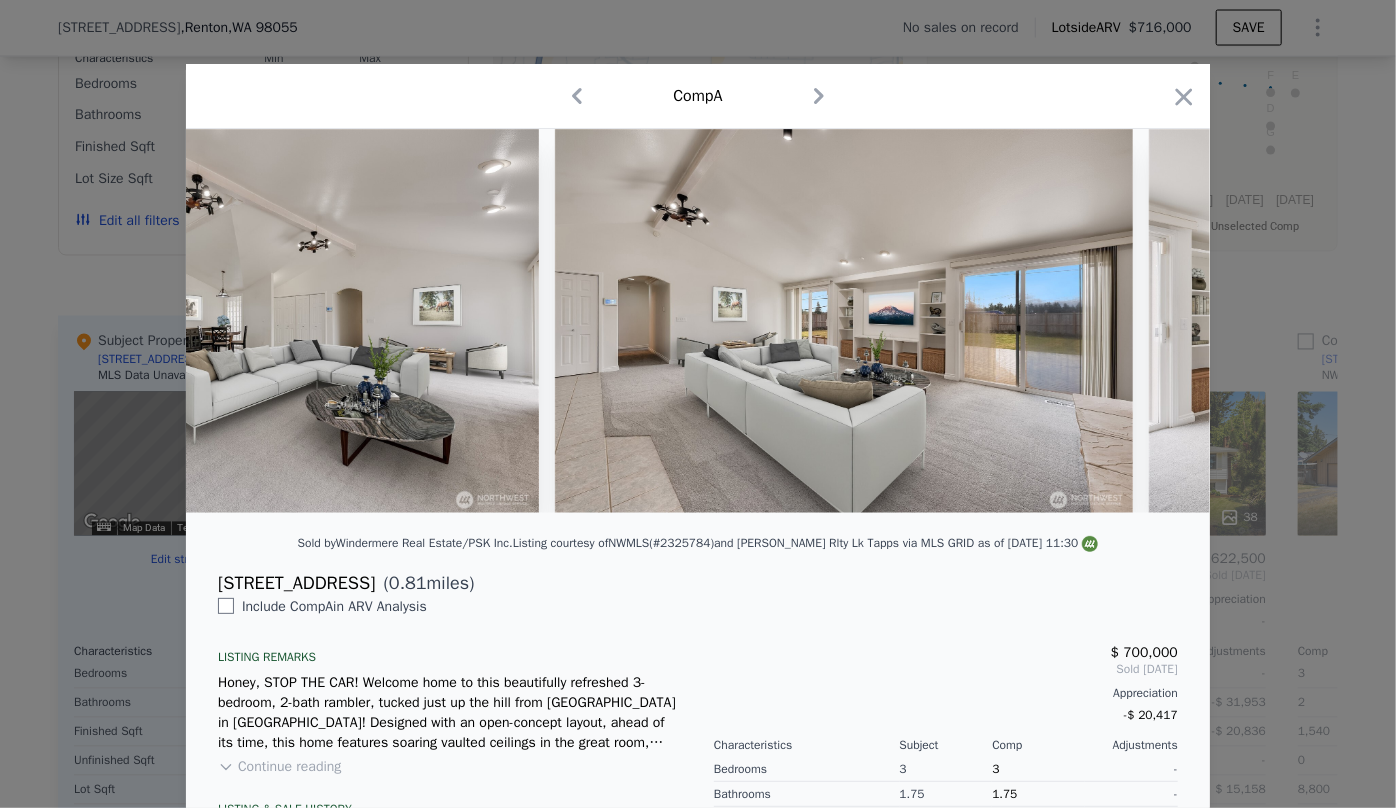scroll, scrollTop: 0, scrollLeft: 4983, axis: horizontal 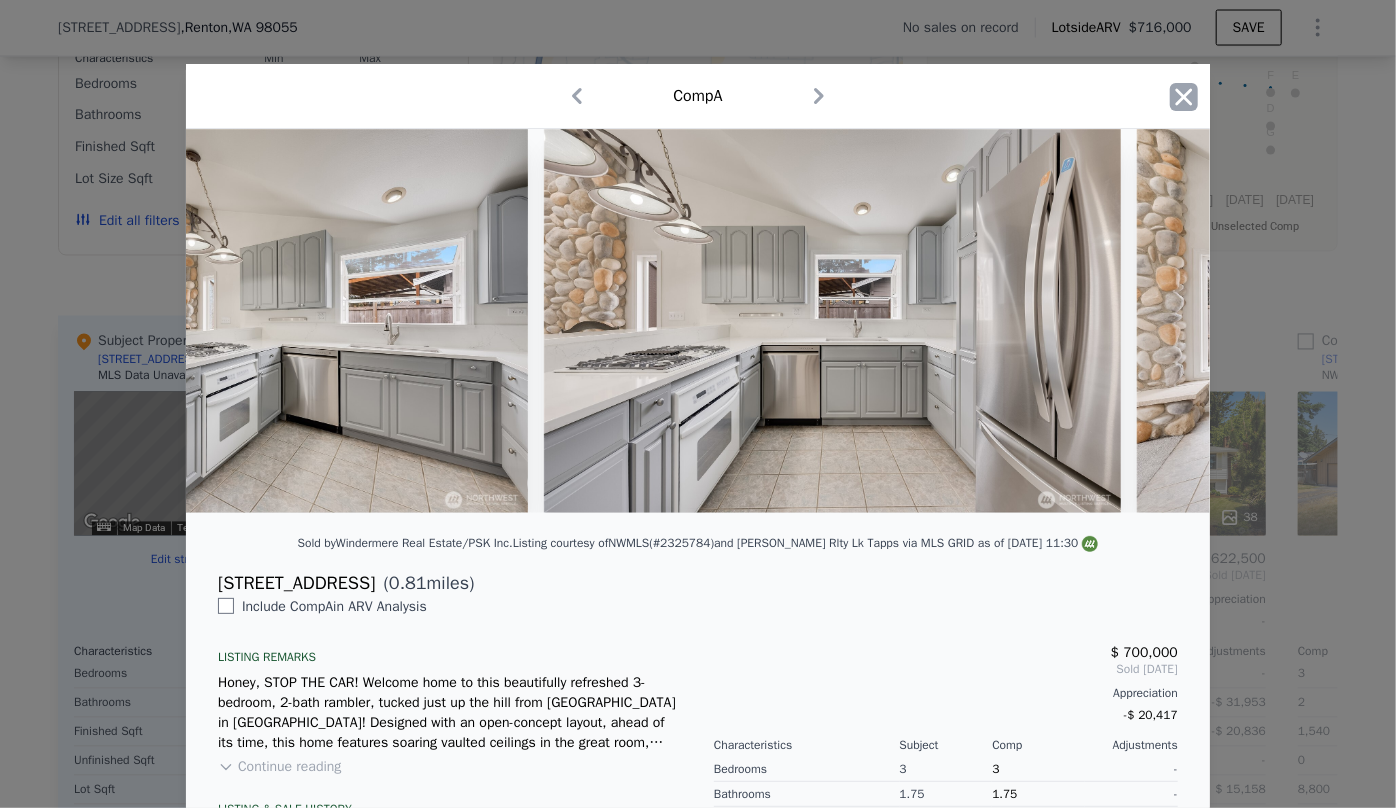 click 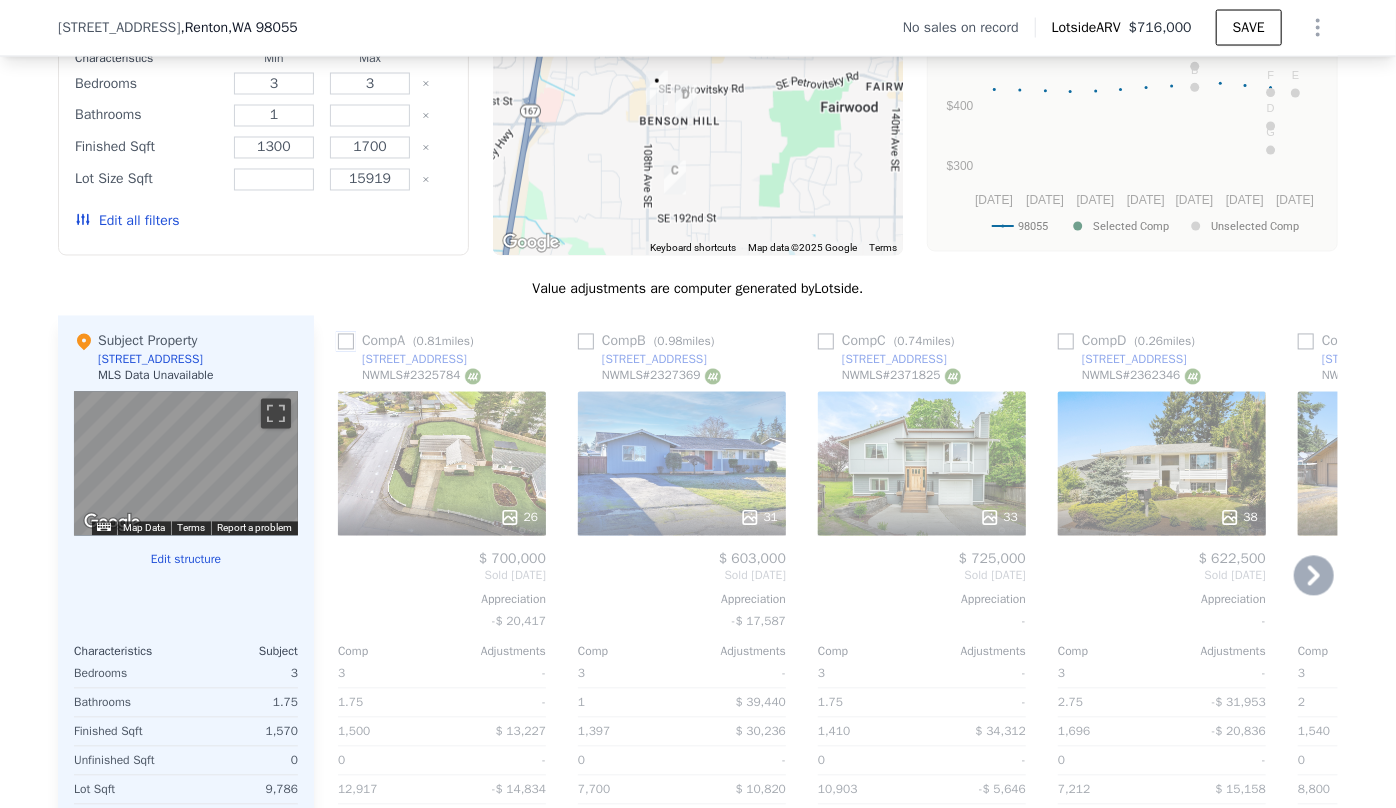 click at bounding box center (346, 342) 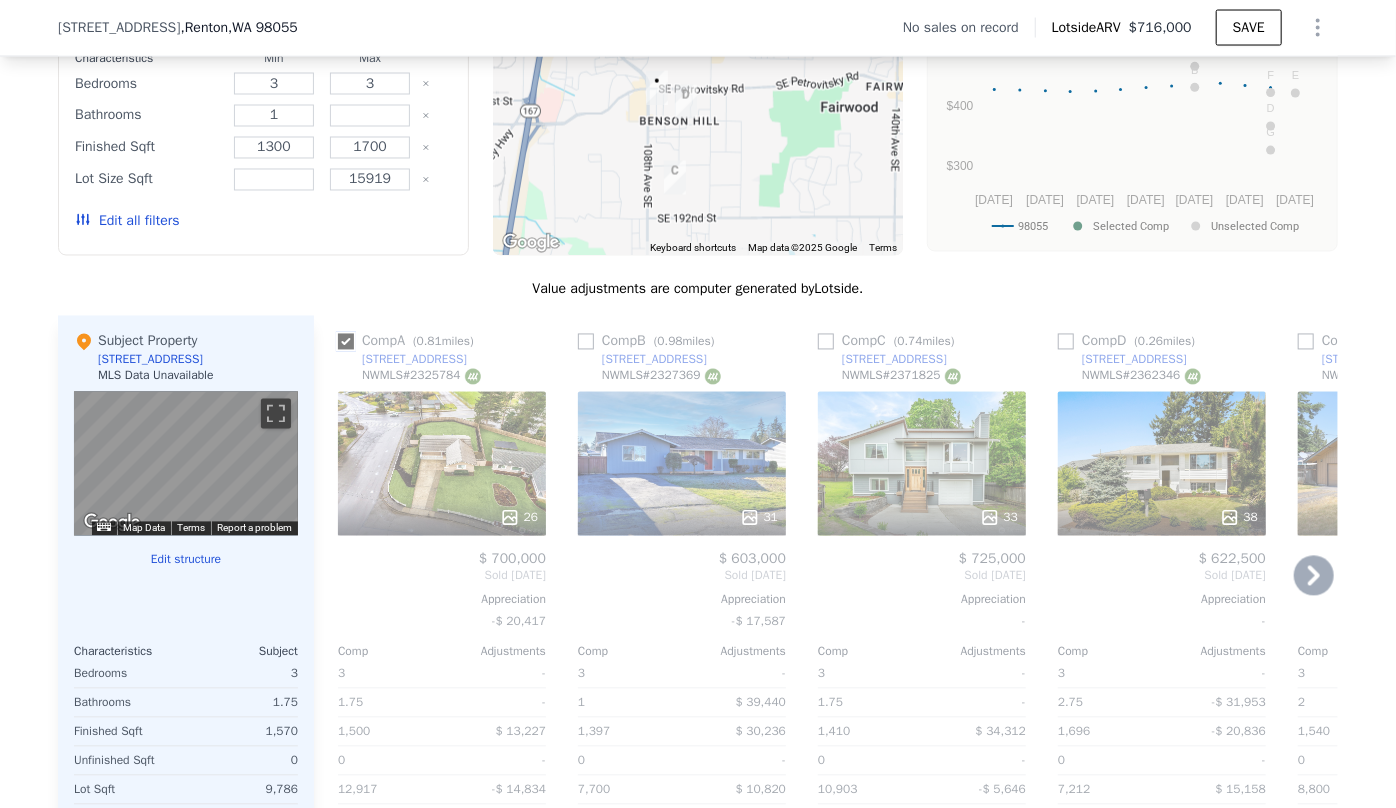 checkbox on "true" 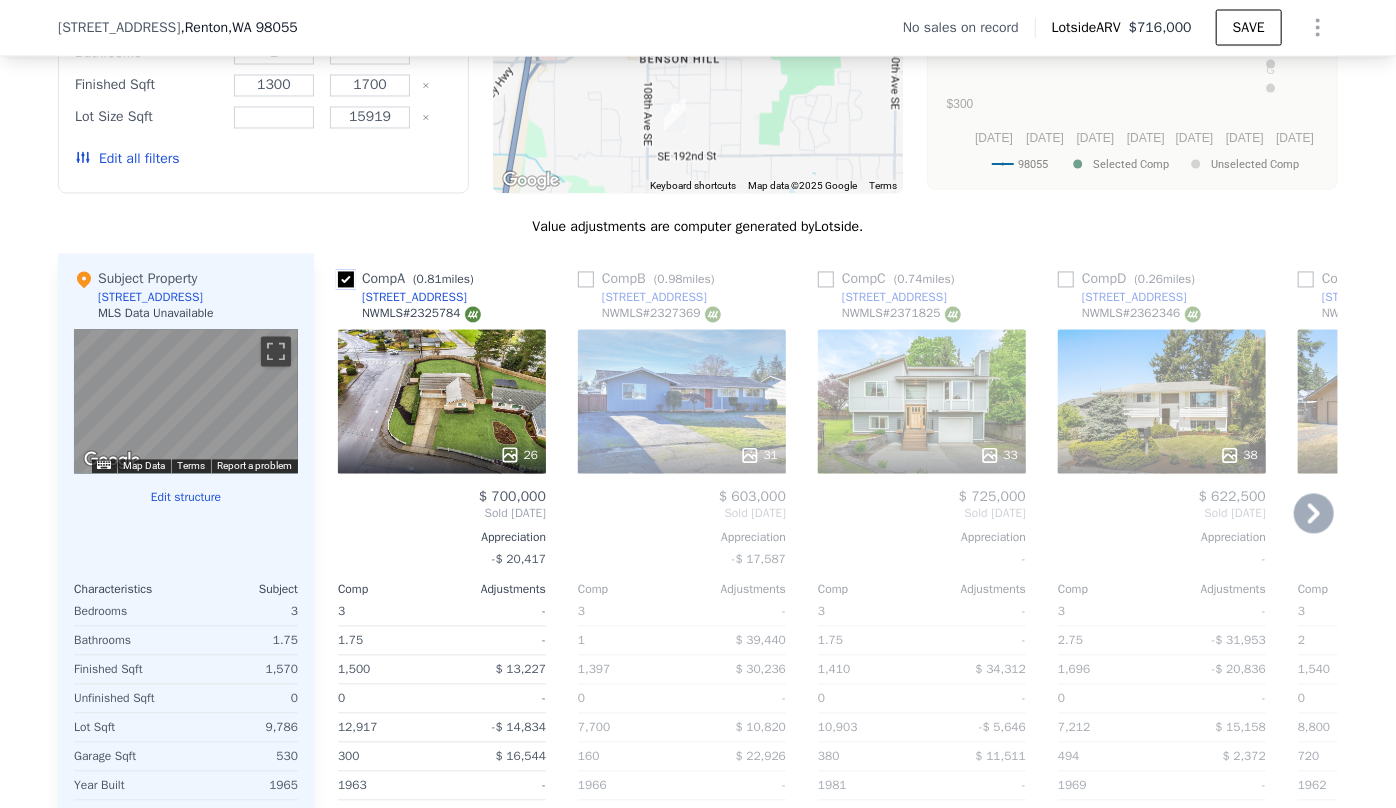 scroll, scrollTop: 1902, scrollLeft: 0, axis: vertical 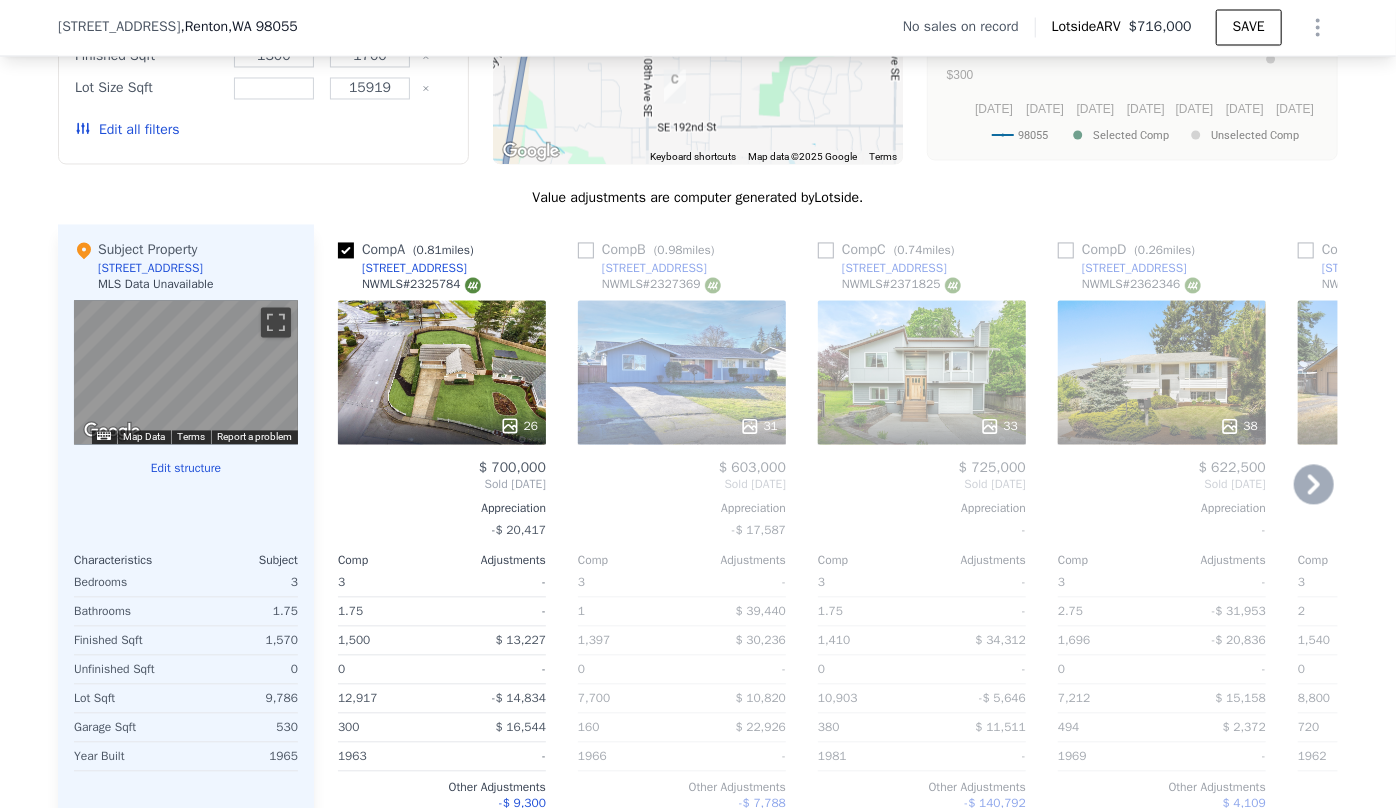 click on "31" at bounding box center (682, 373) 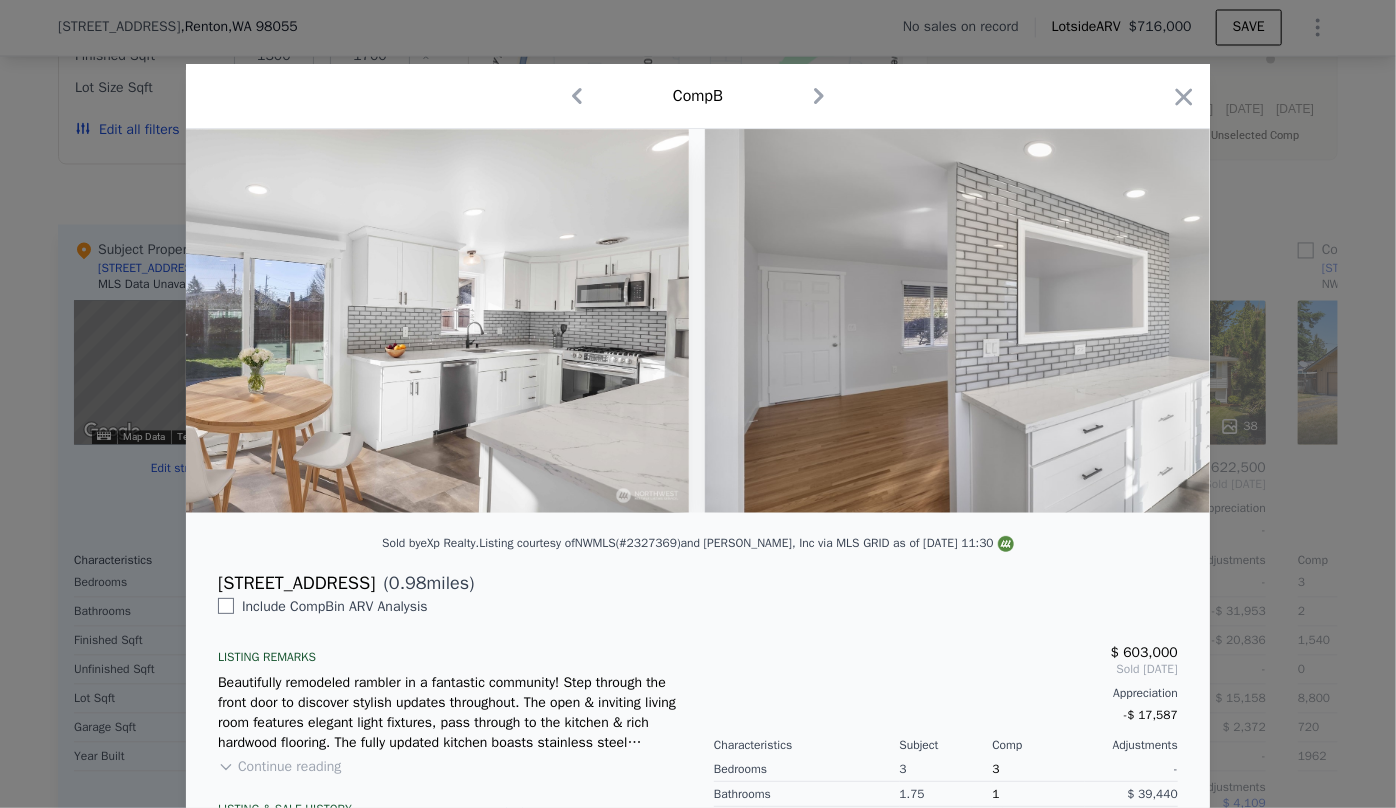 scroll, scrollTop: 0, scrollLeft: 8035, axis: horizontal 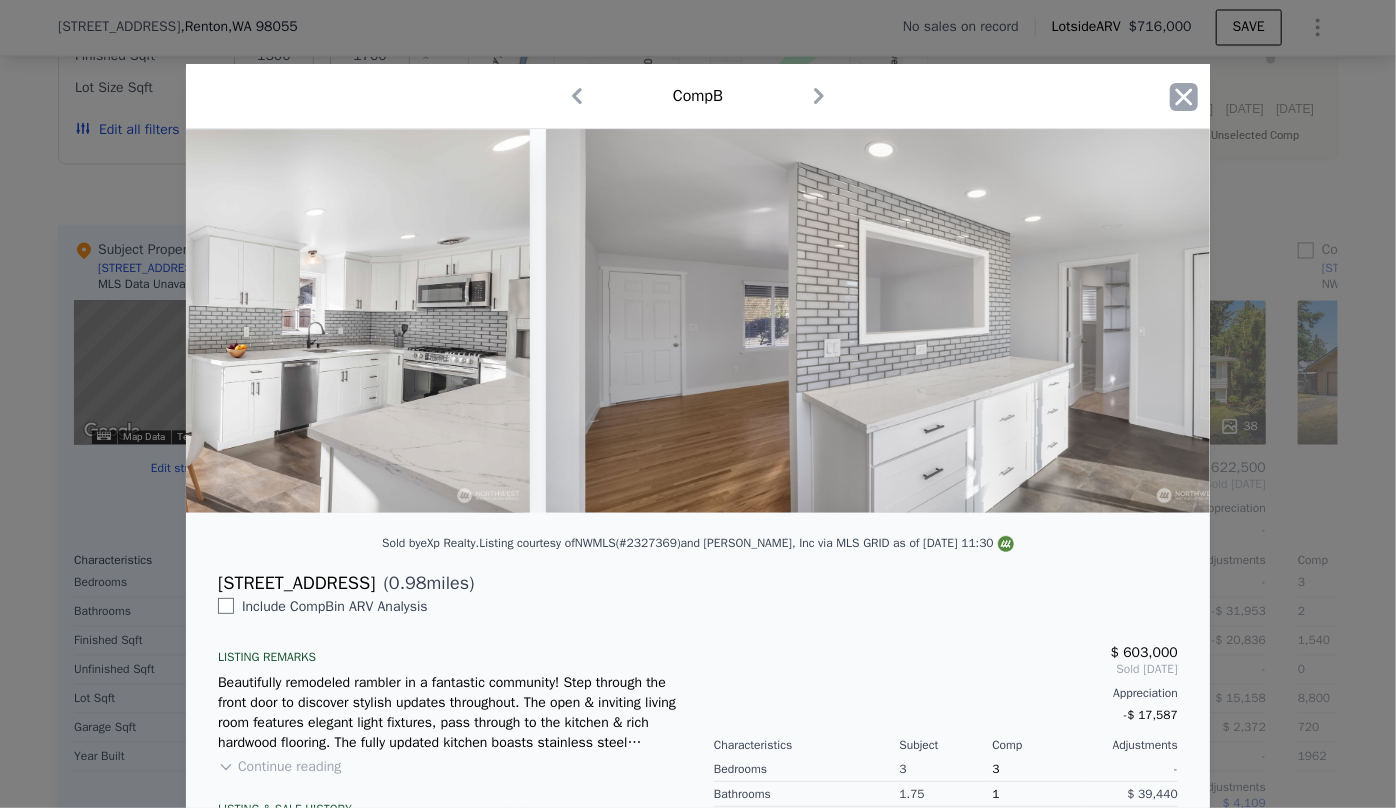 click 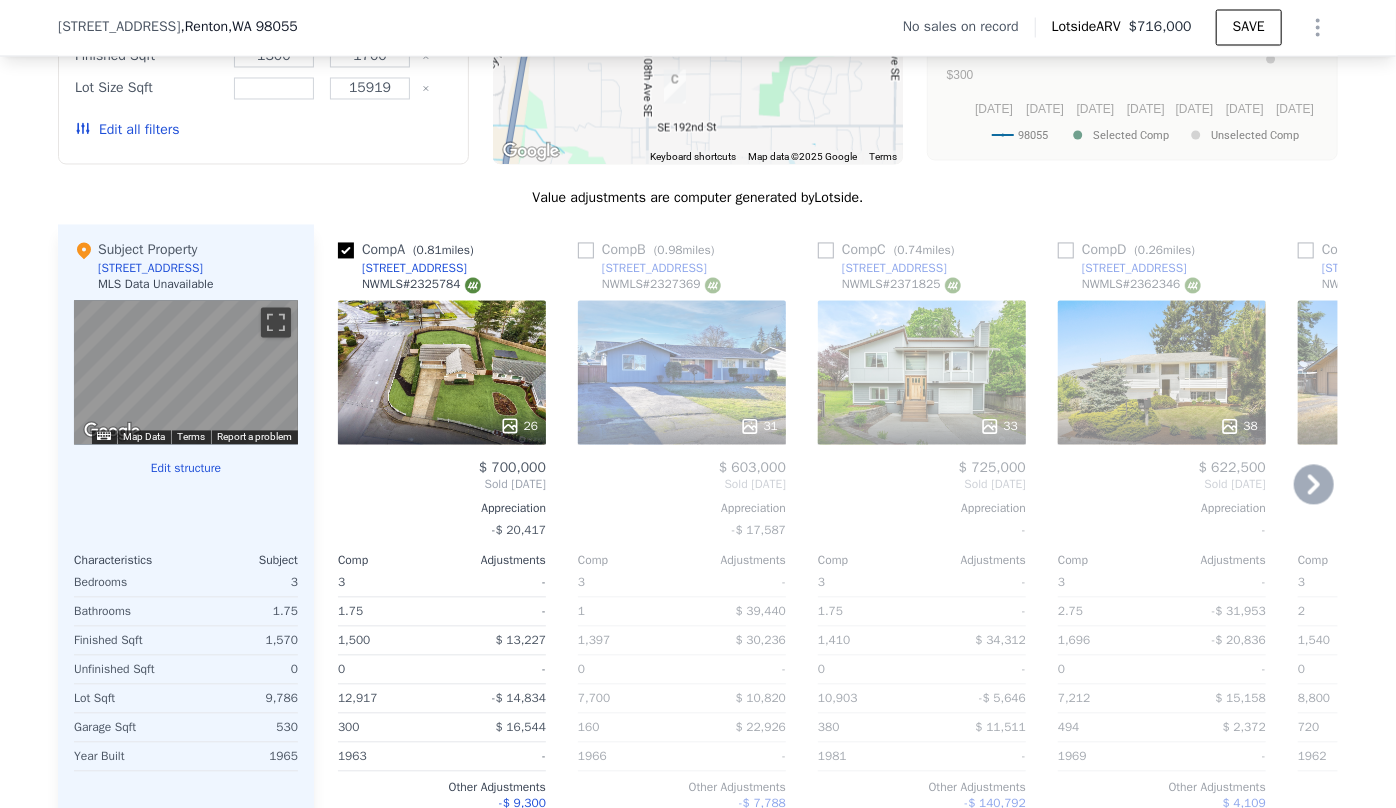 click 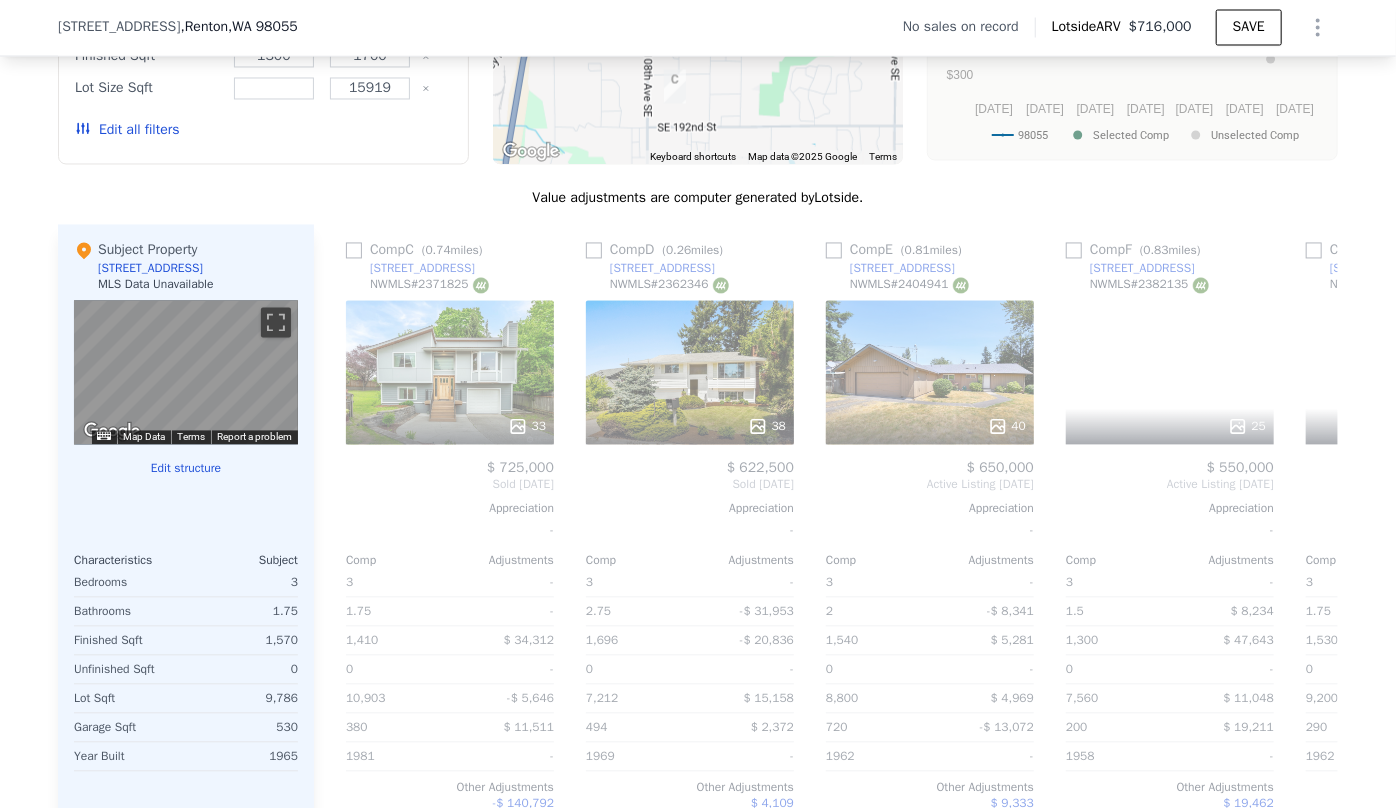 scroll, scrollTop: 0, scrollLeft: 480, axis: horizontal 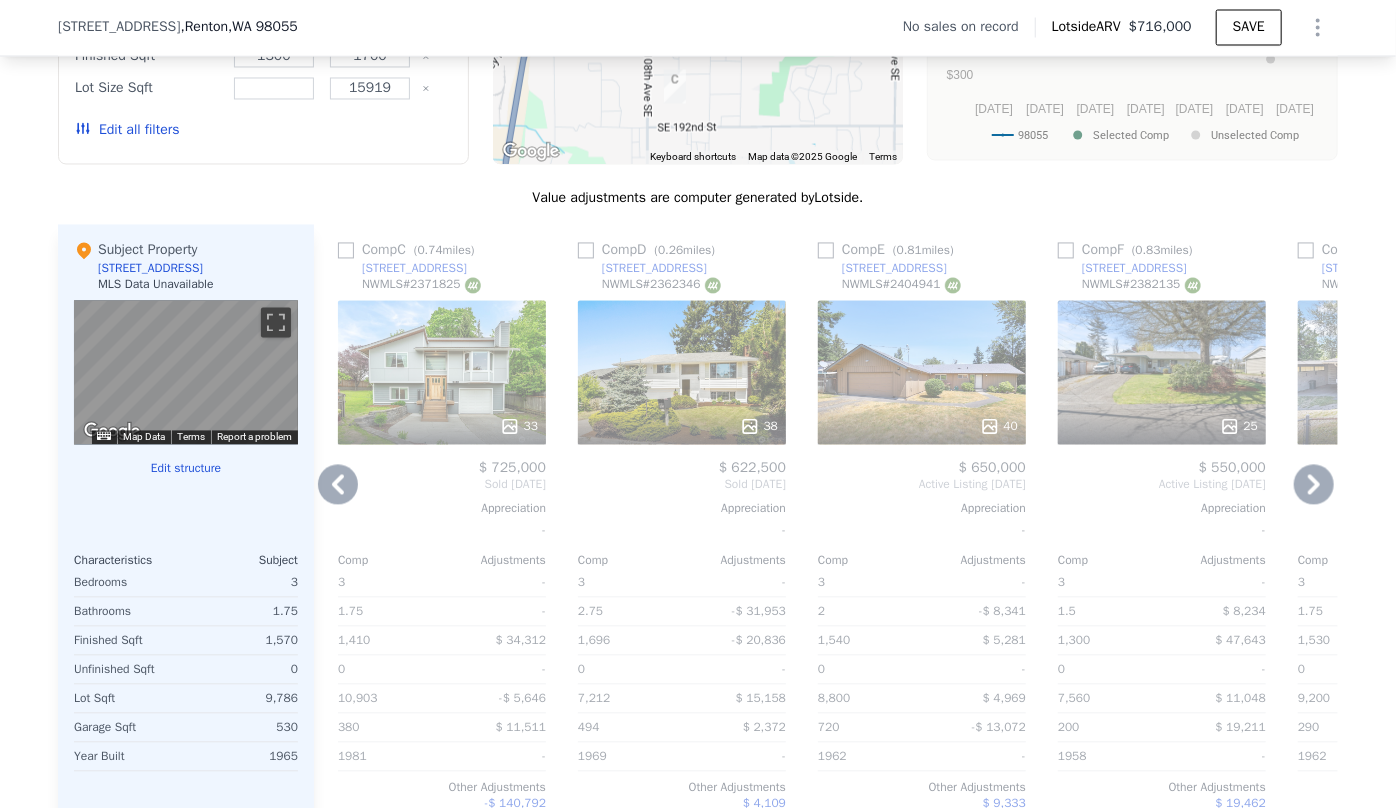 click on "40" at bounding box center (922, 373) 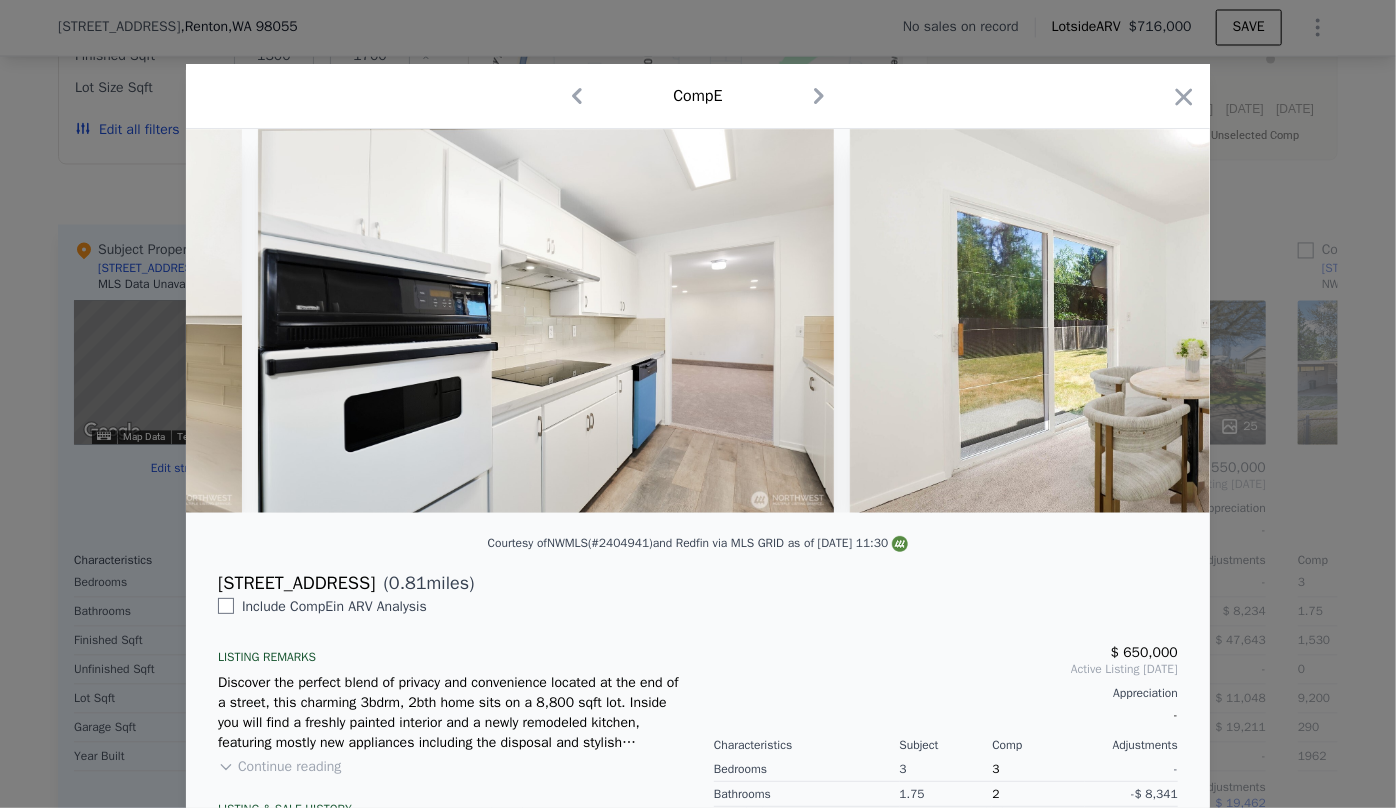 scroll, scrollTop: 0, scrollLeft: 6900, axis: horizontal 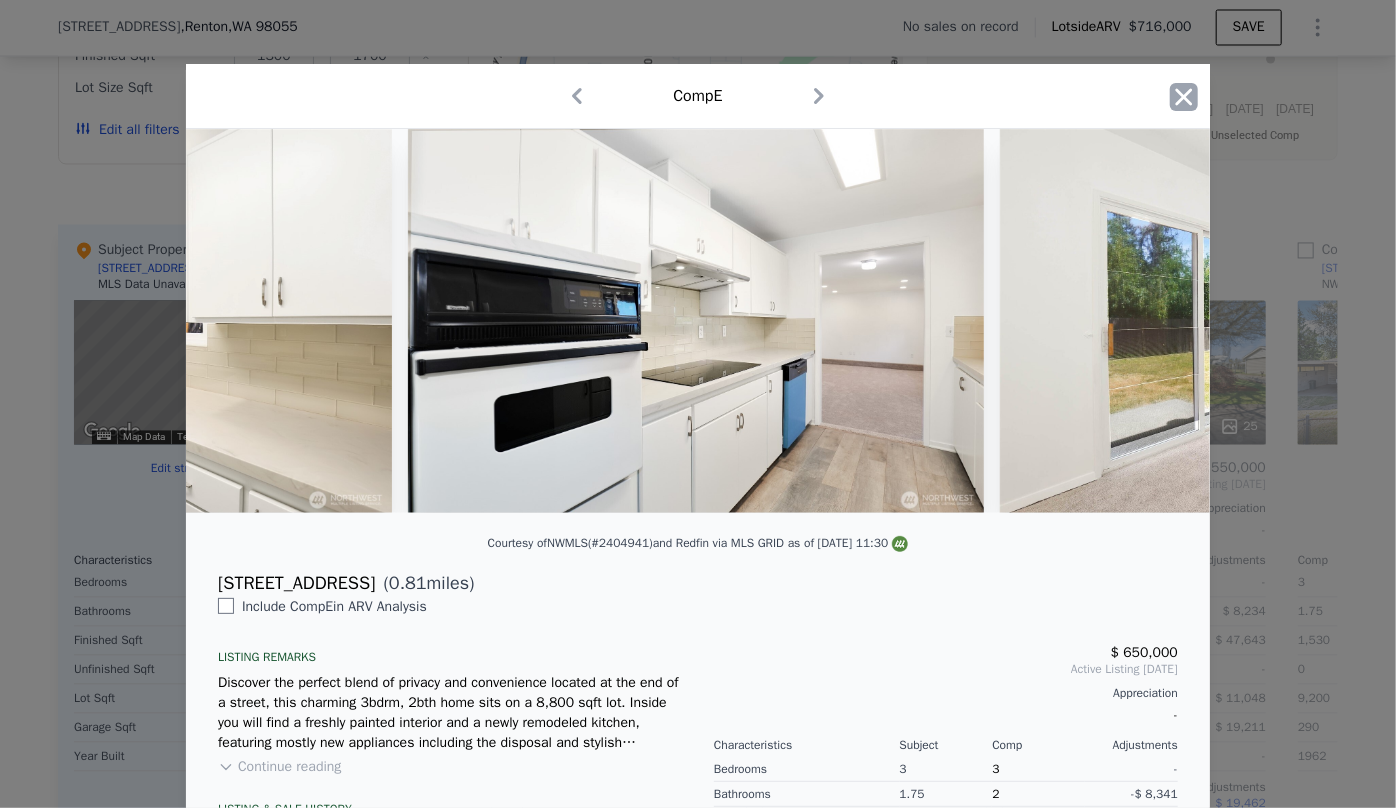click 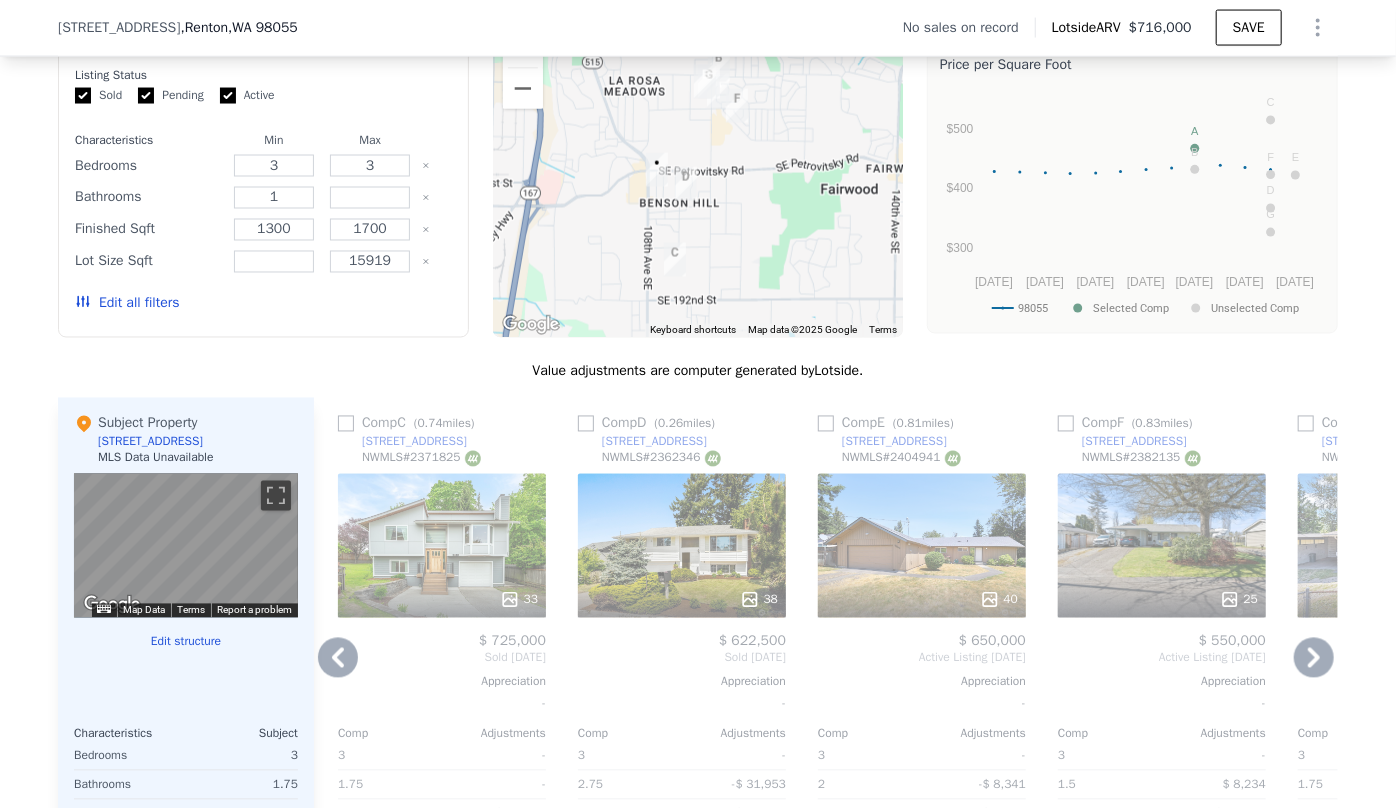 scroll, scrollTop: 1720, scrollLeft: 0, axis: vertical 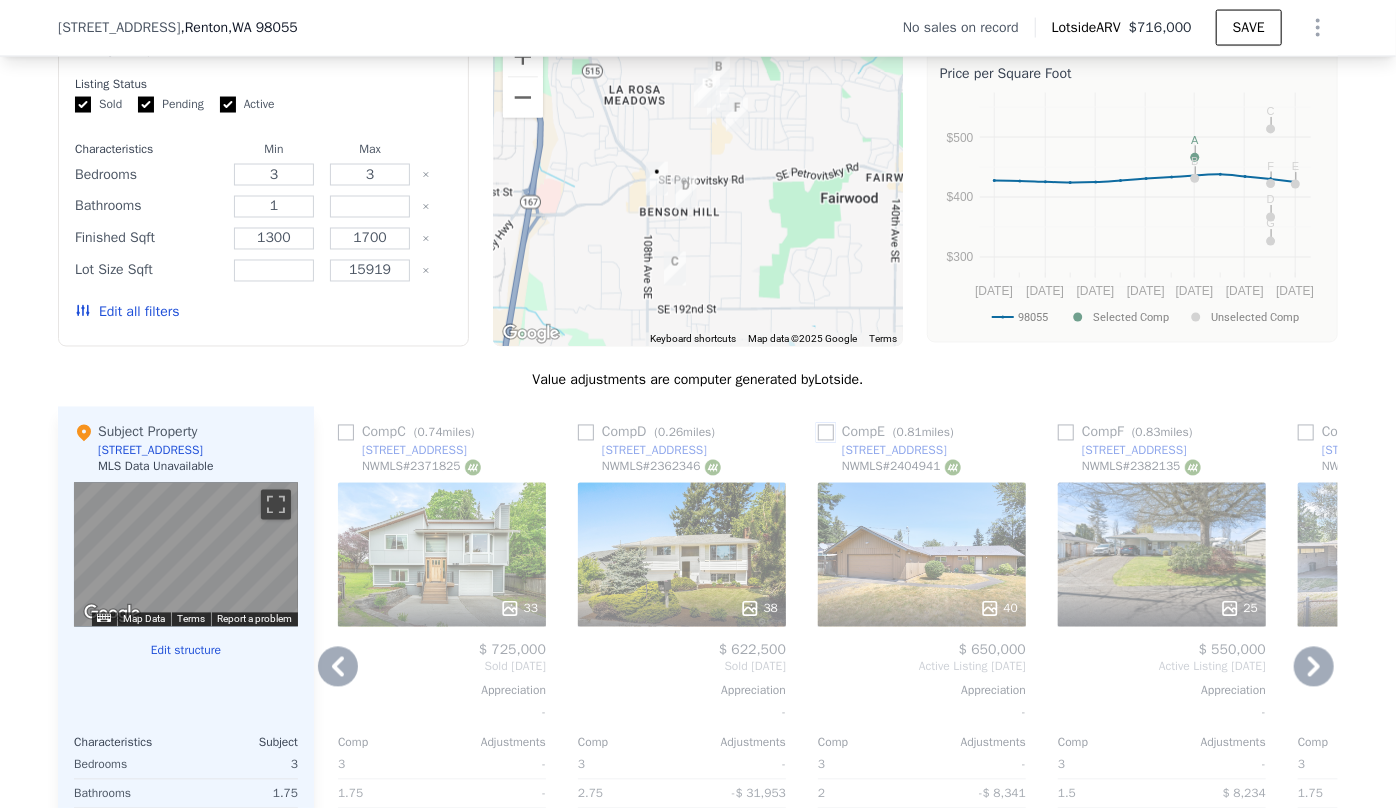 click at bounding box center (826, 433) 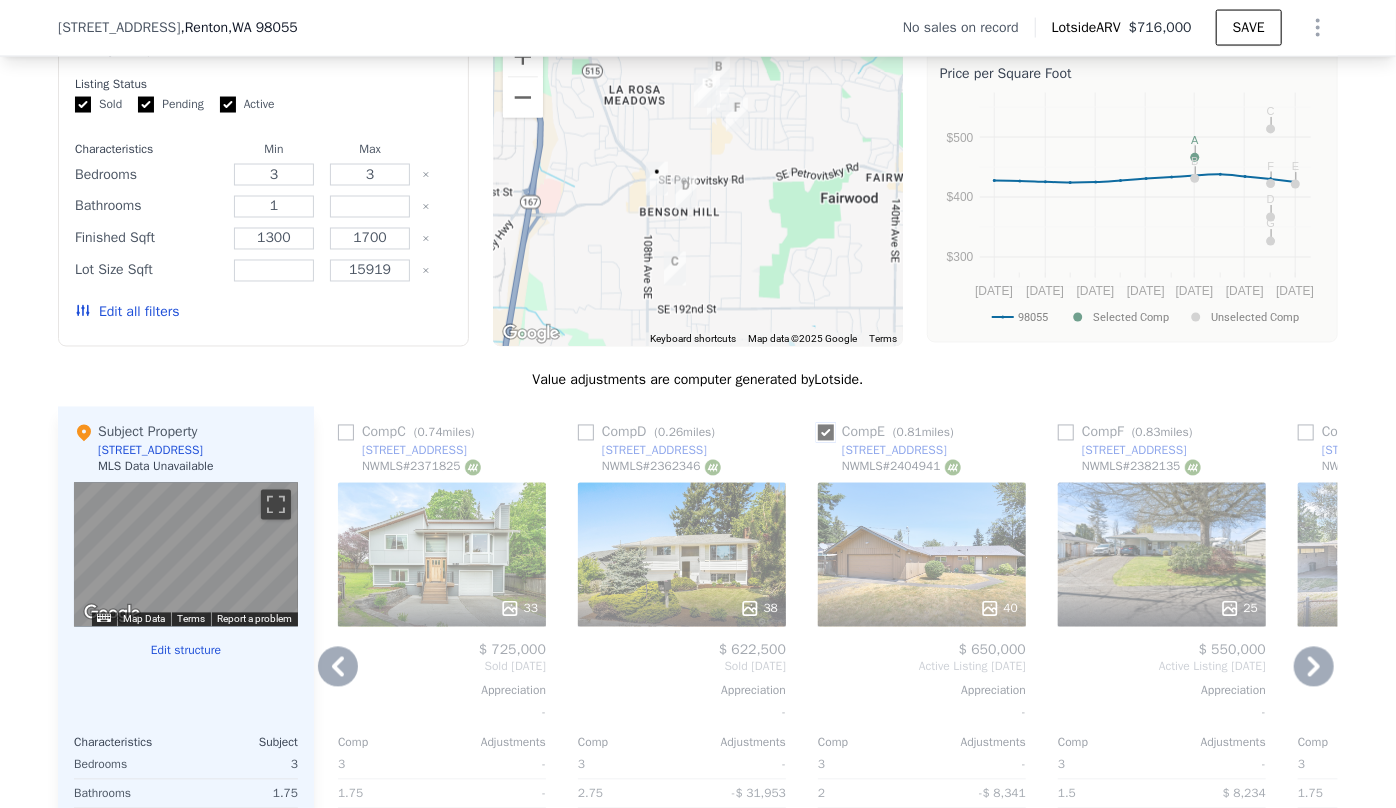 checkbox on "true" 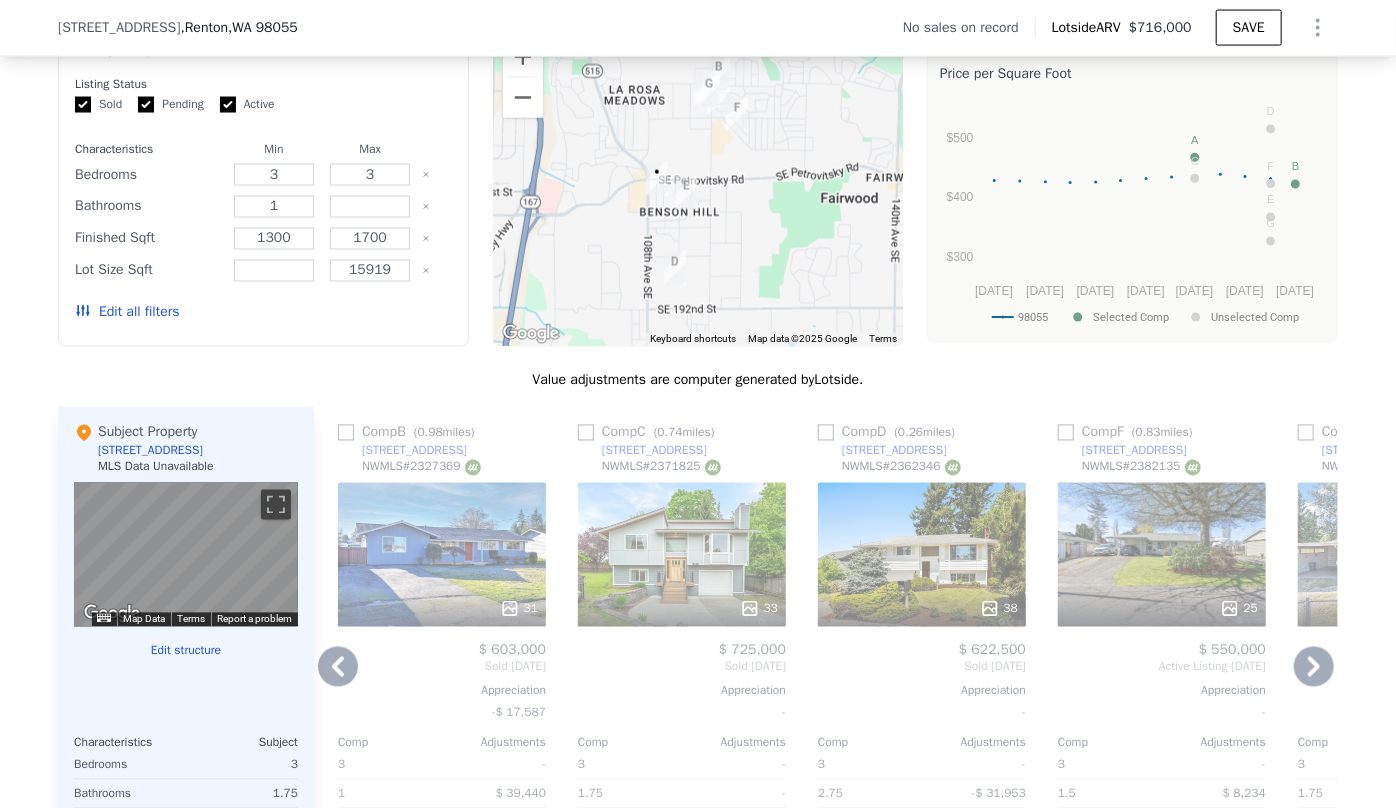 click 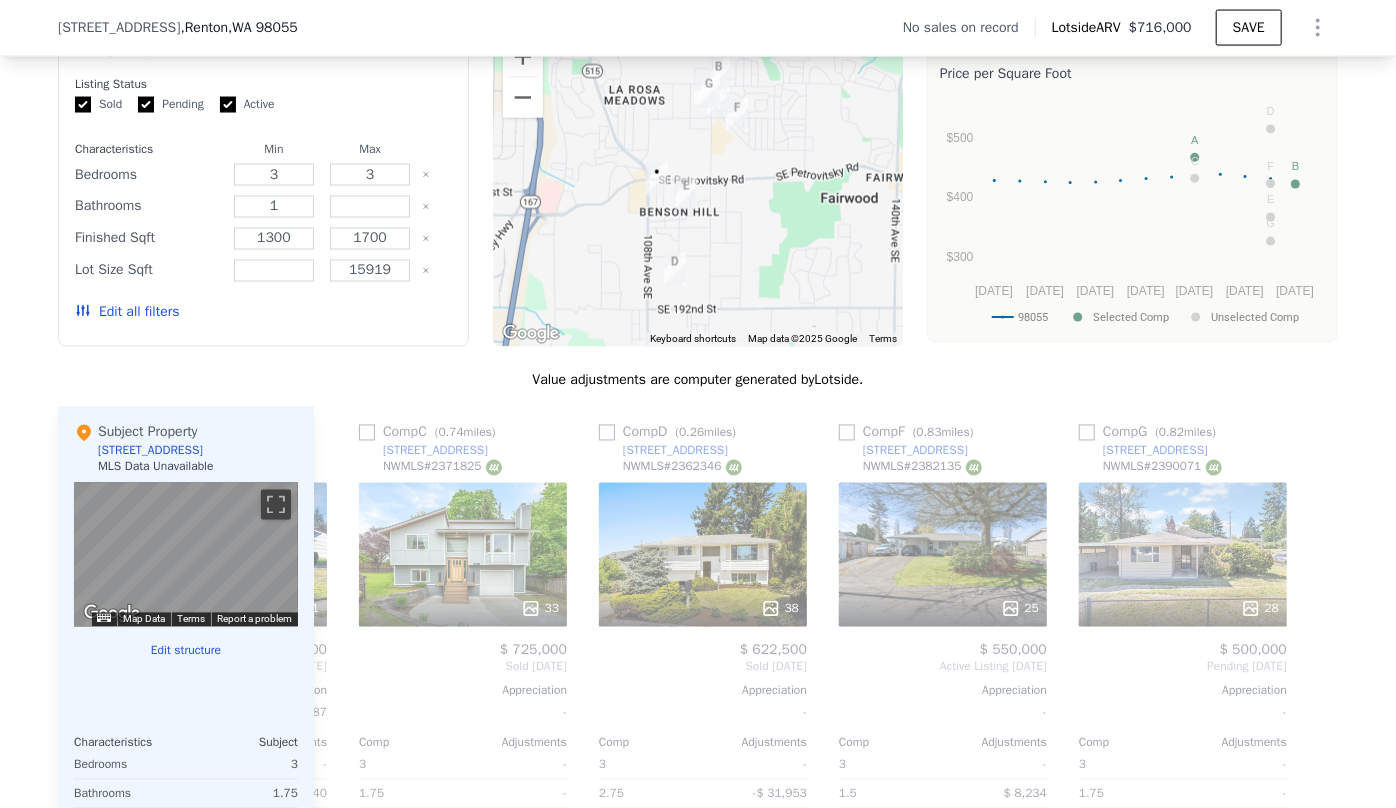 scroll, scrollTop: 0, scrollLeft: 703, axis: horizontal 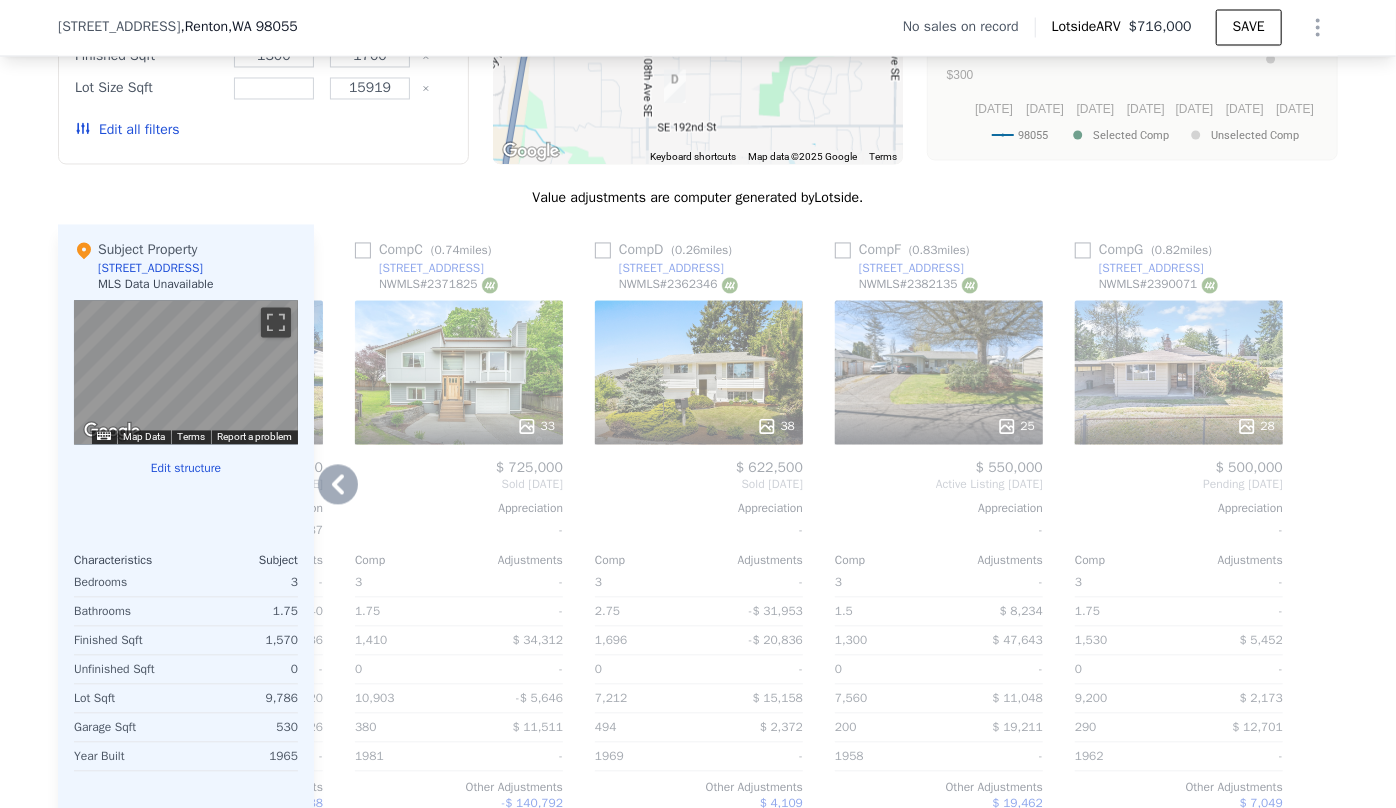 click on "25" at bounding box center [939, 373] 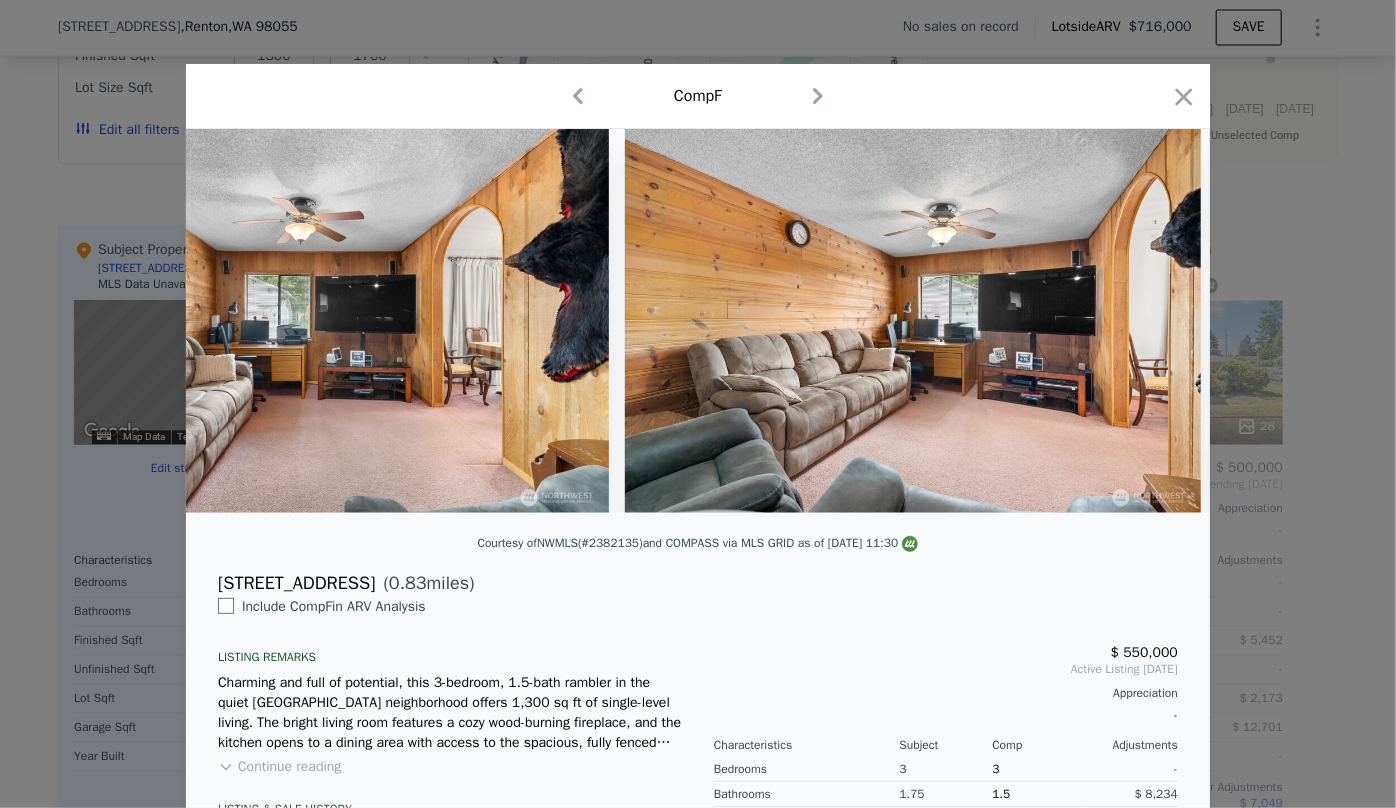 scroll, scrollTop: 0, scrollLeft: 11503, axis: horizontal 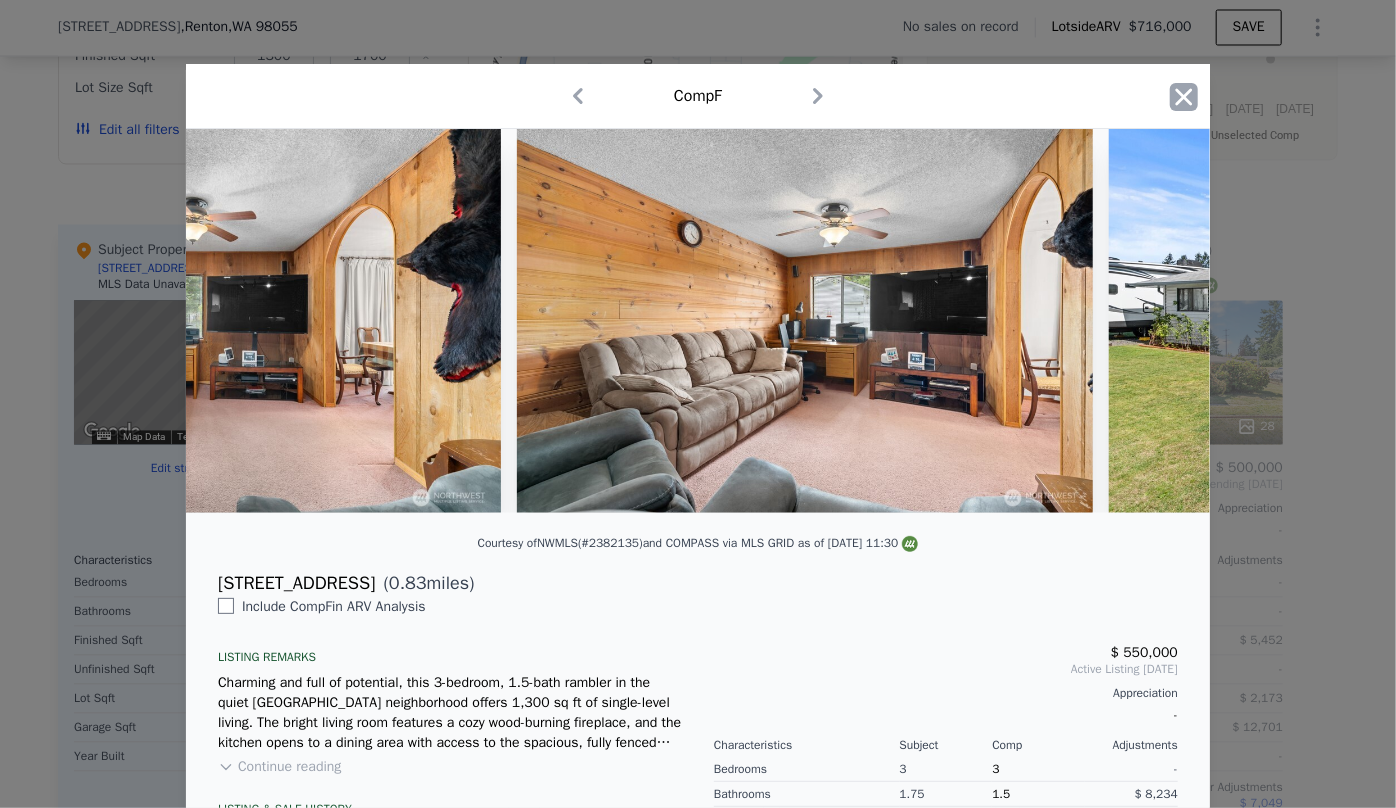 click 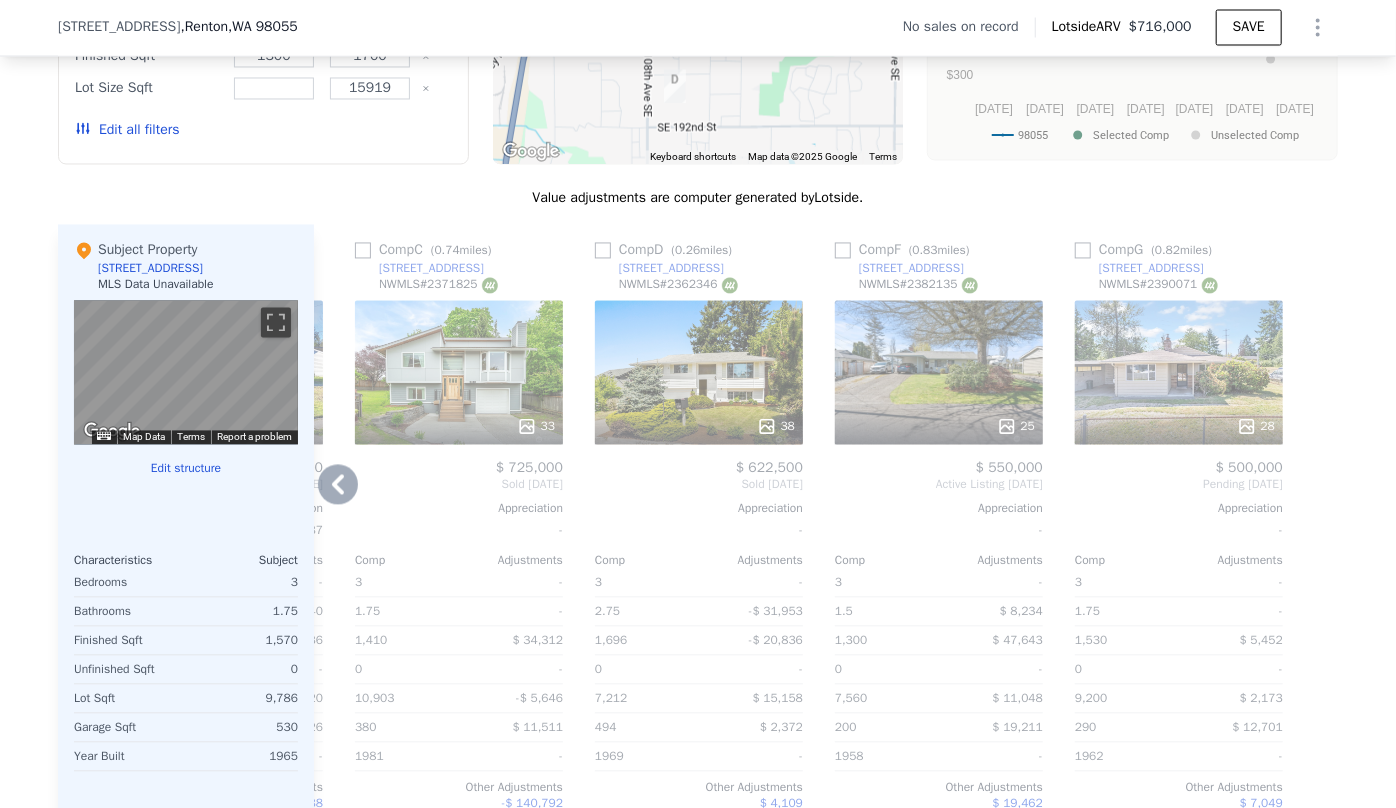 click on "28" at bounding box center (1179, 373) 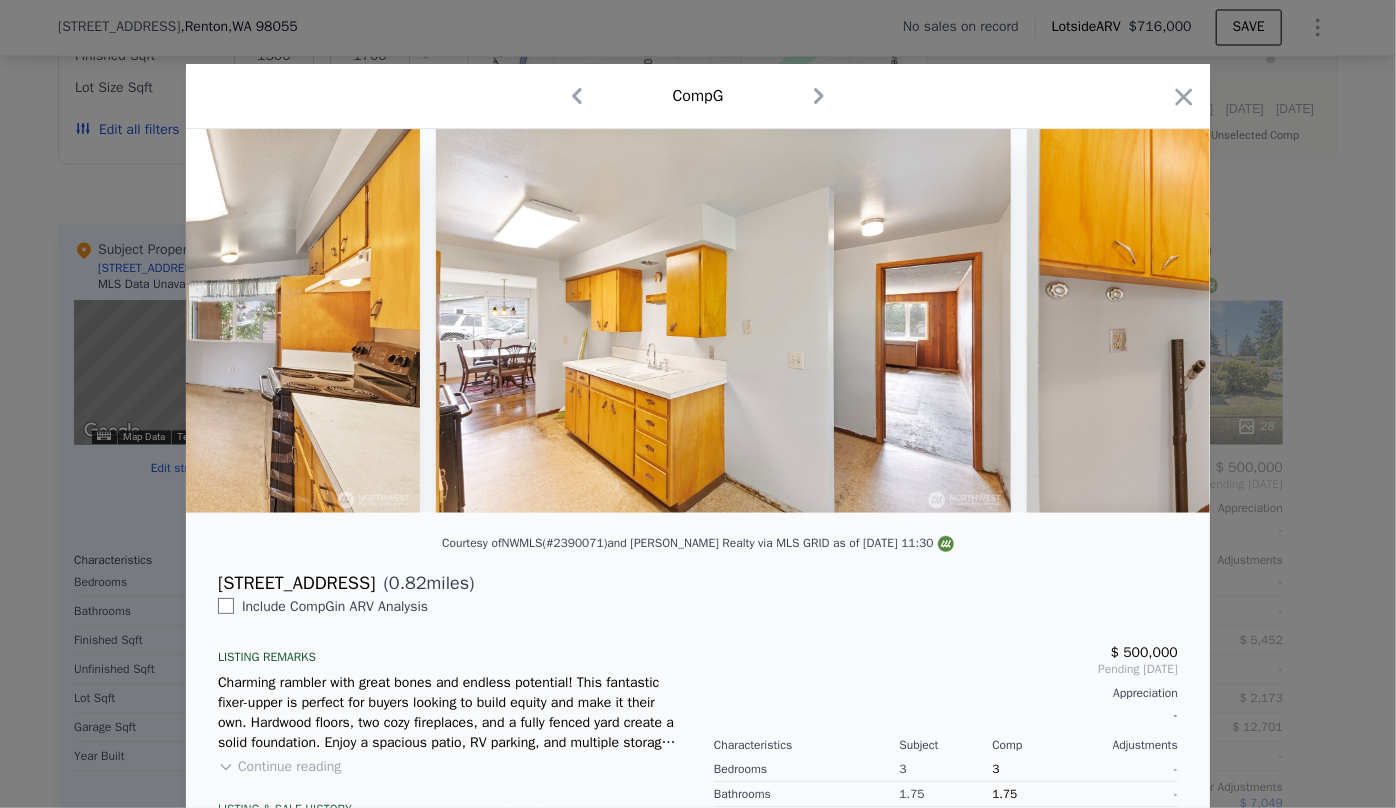 scroll, scrollTop: 0, scrollLeft: 5805, axis: horizontal 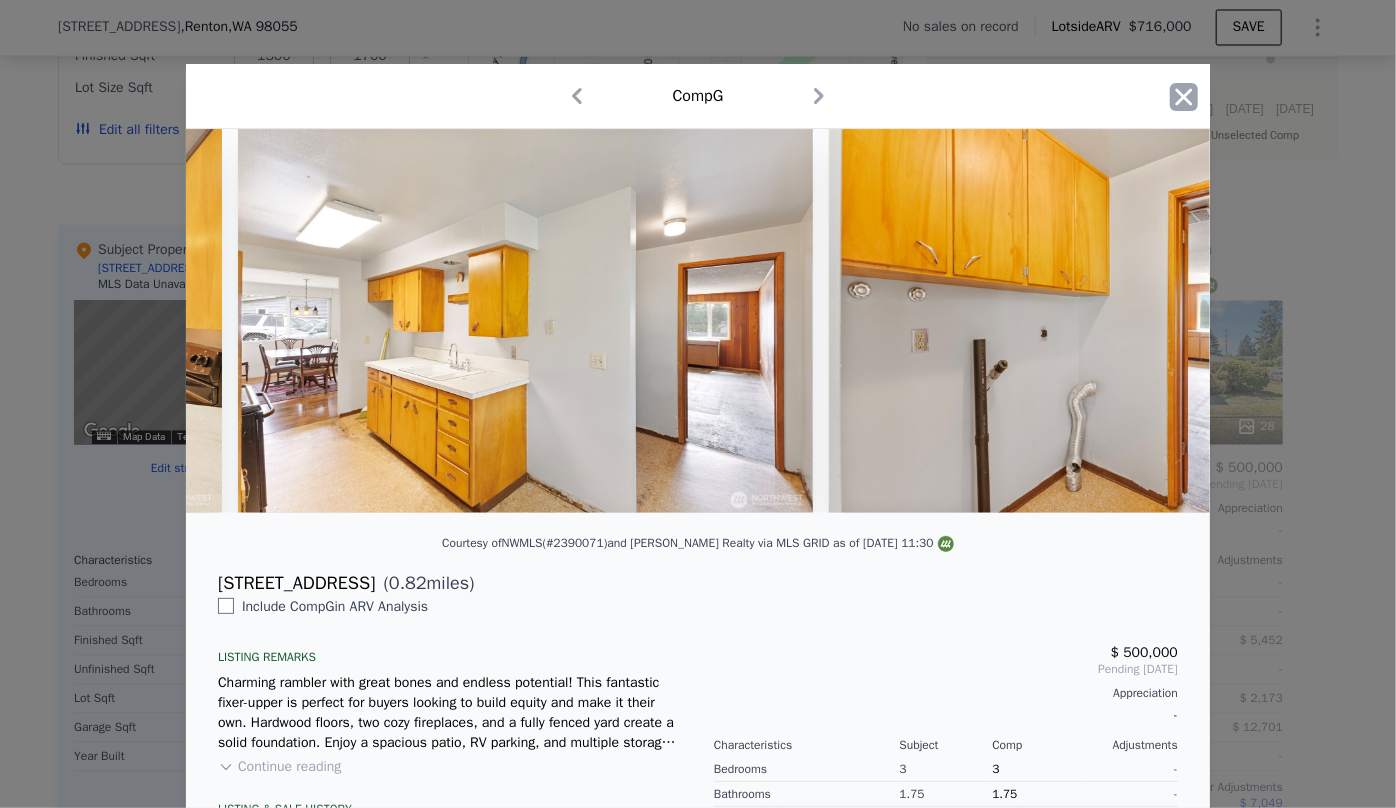 click 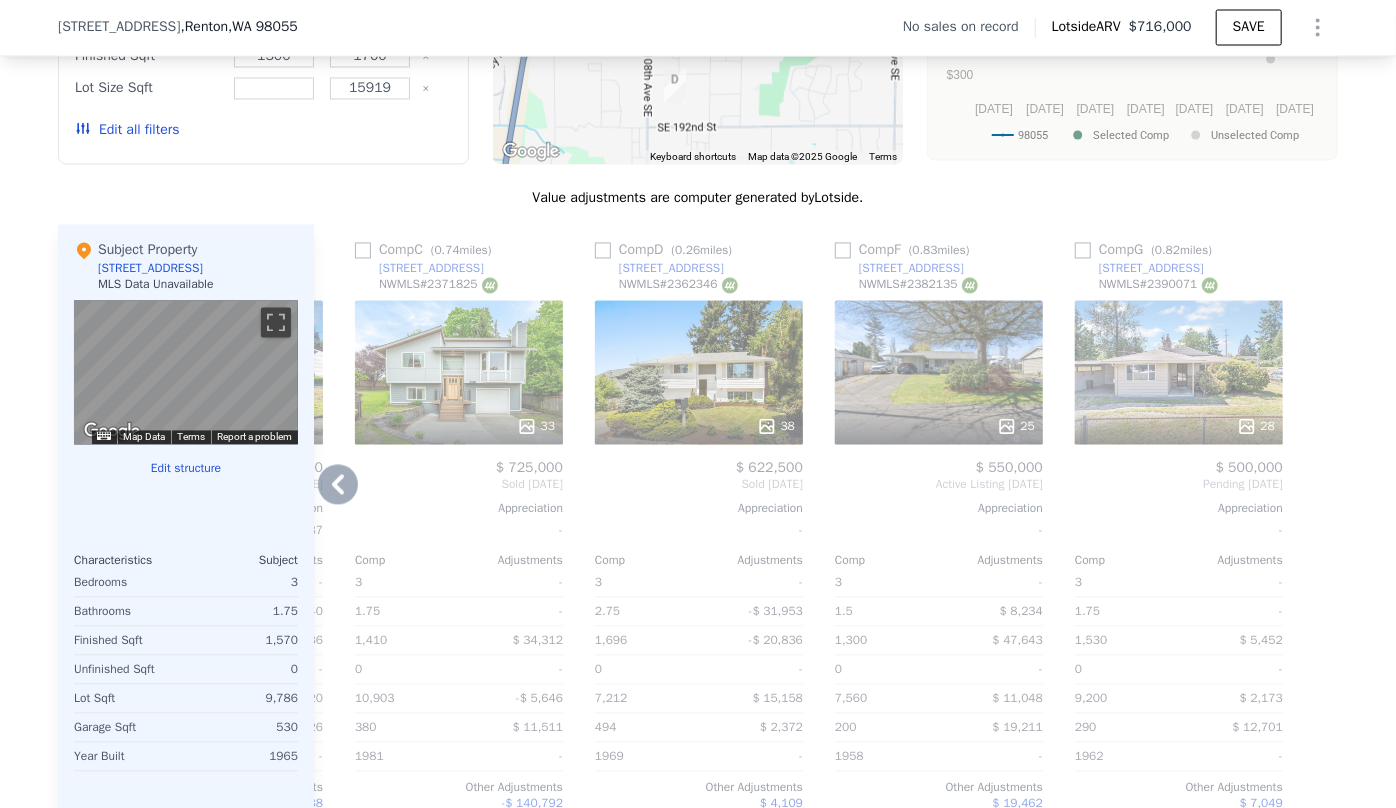 click 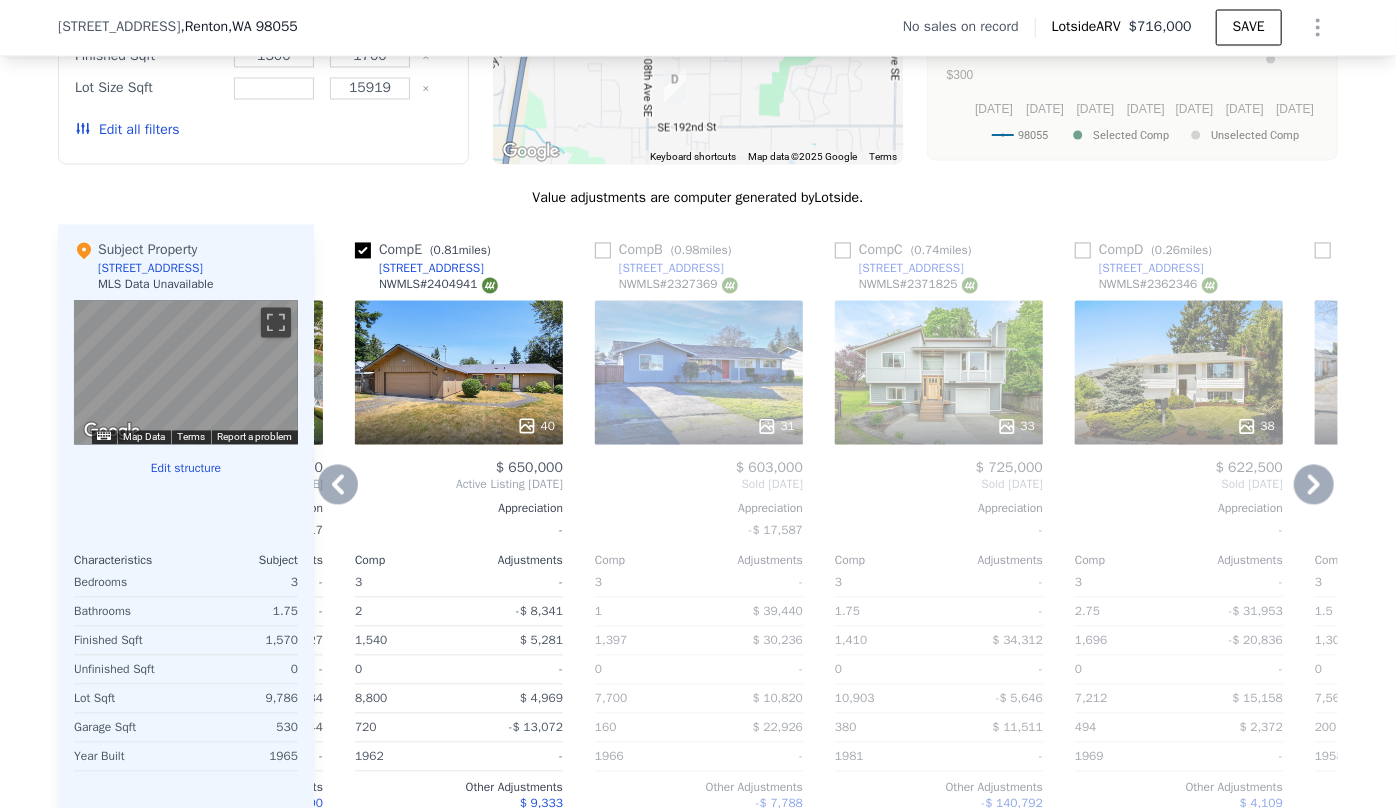 click 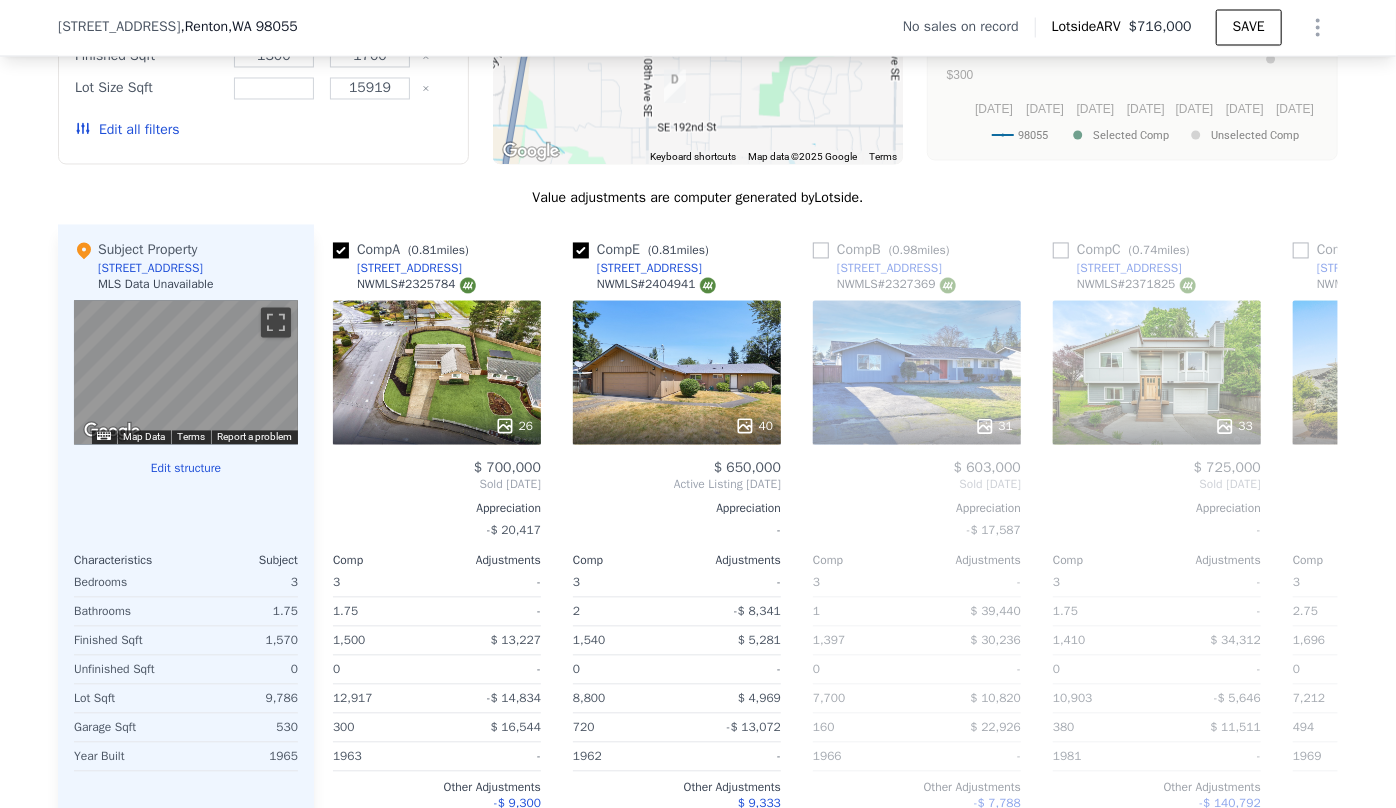 scroll, scrollTop: 0, scrollLeft: 0, axis: both 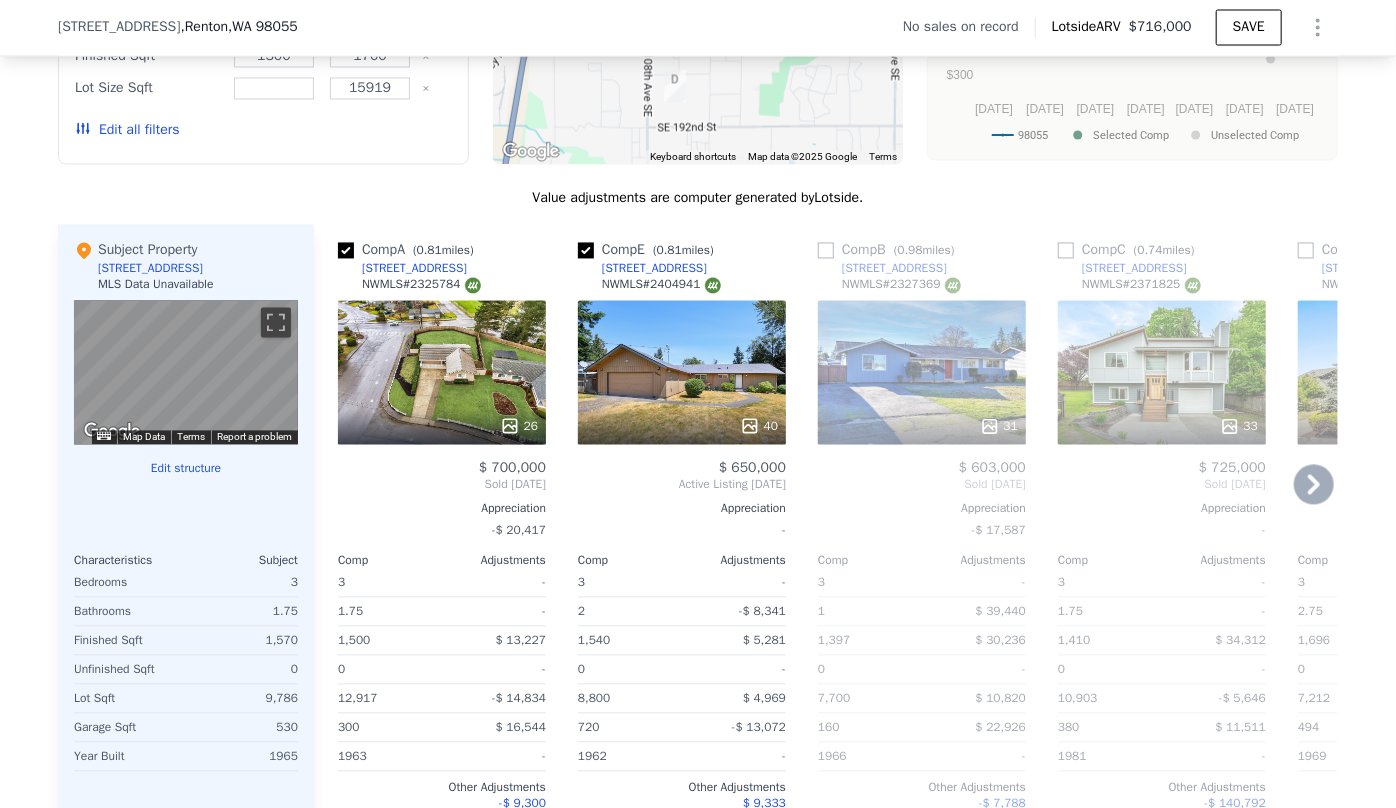 click on "40" at bounding box center (682, 427) 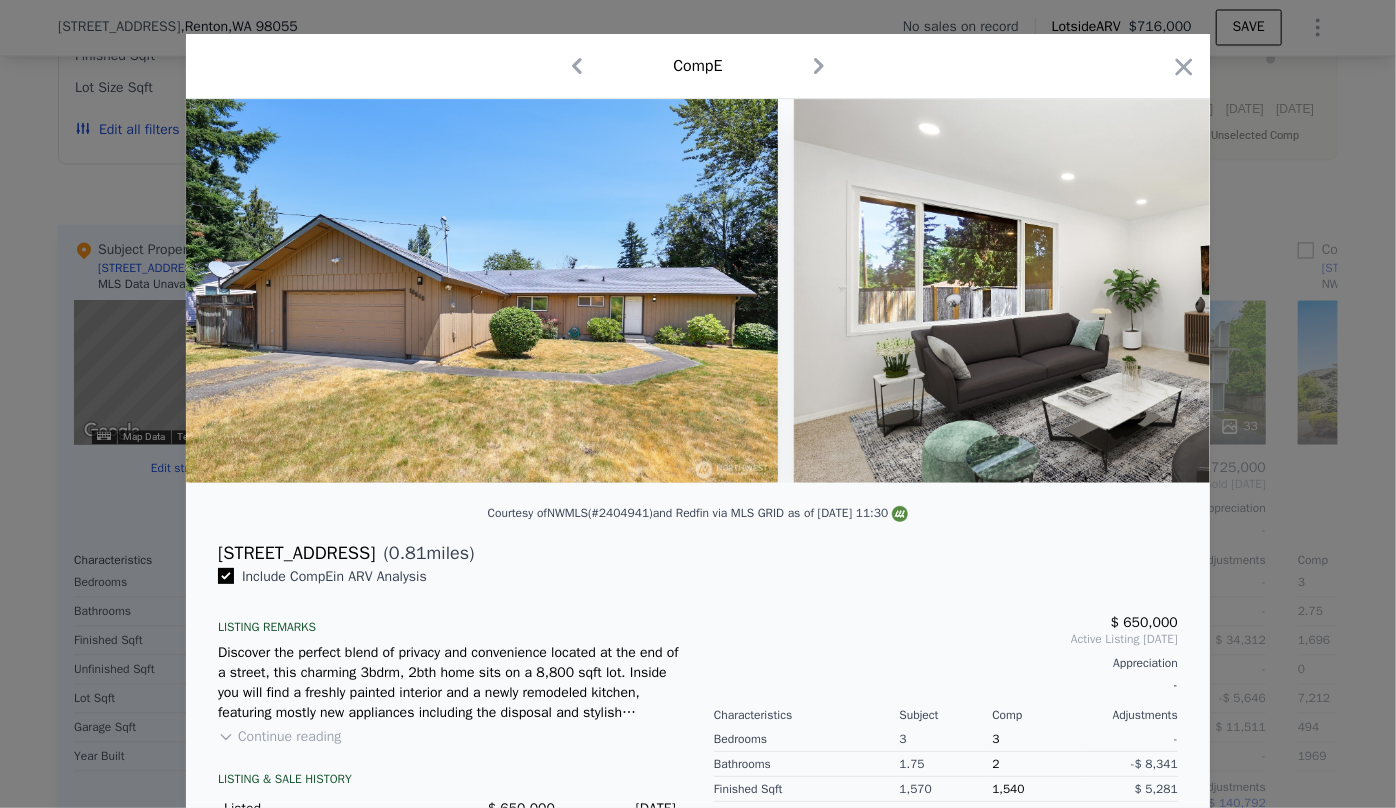 scroll, scrollTop: 0, scrollLeft: 0, axis: both 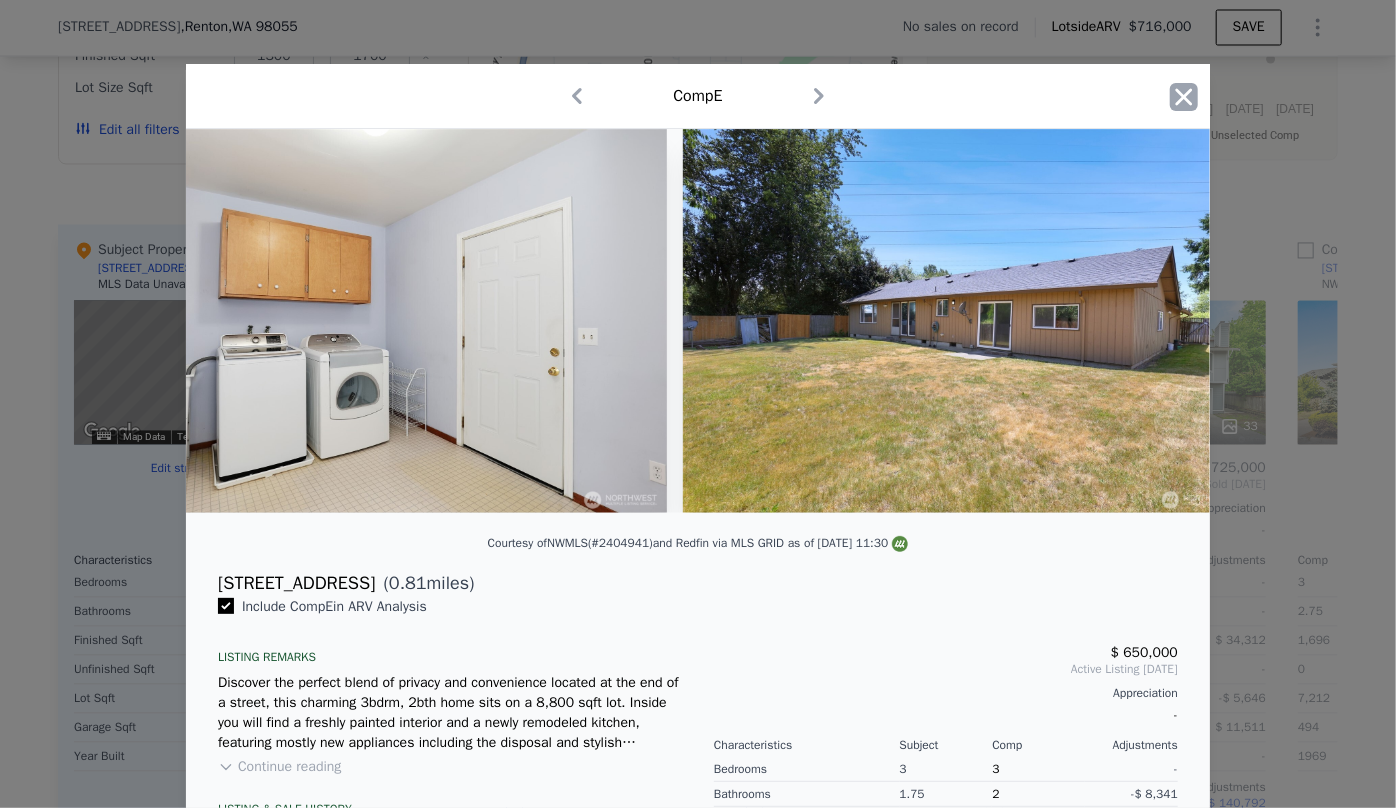 click 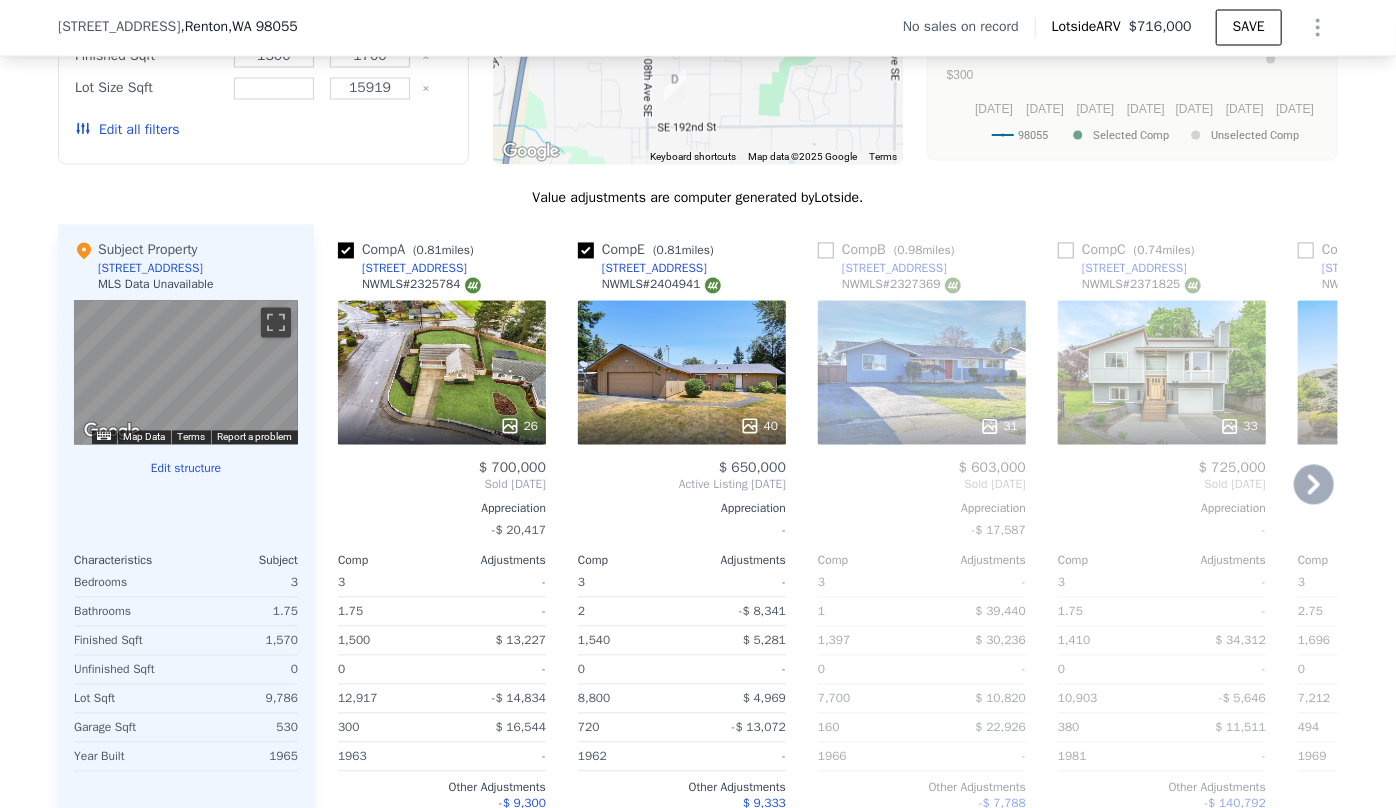 click on "26" at bounding box center (442, 373) 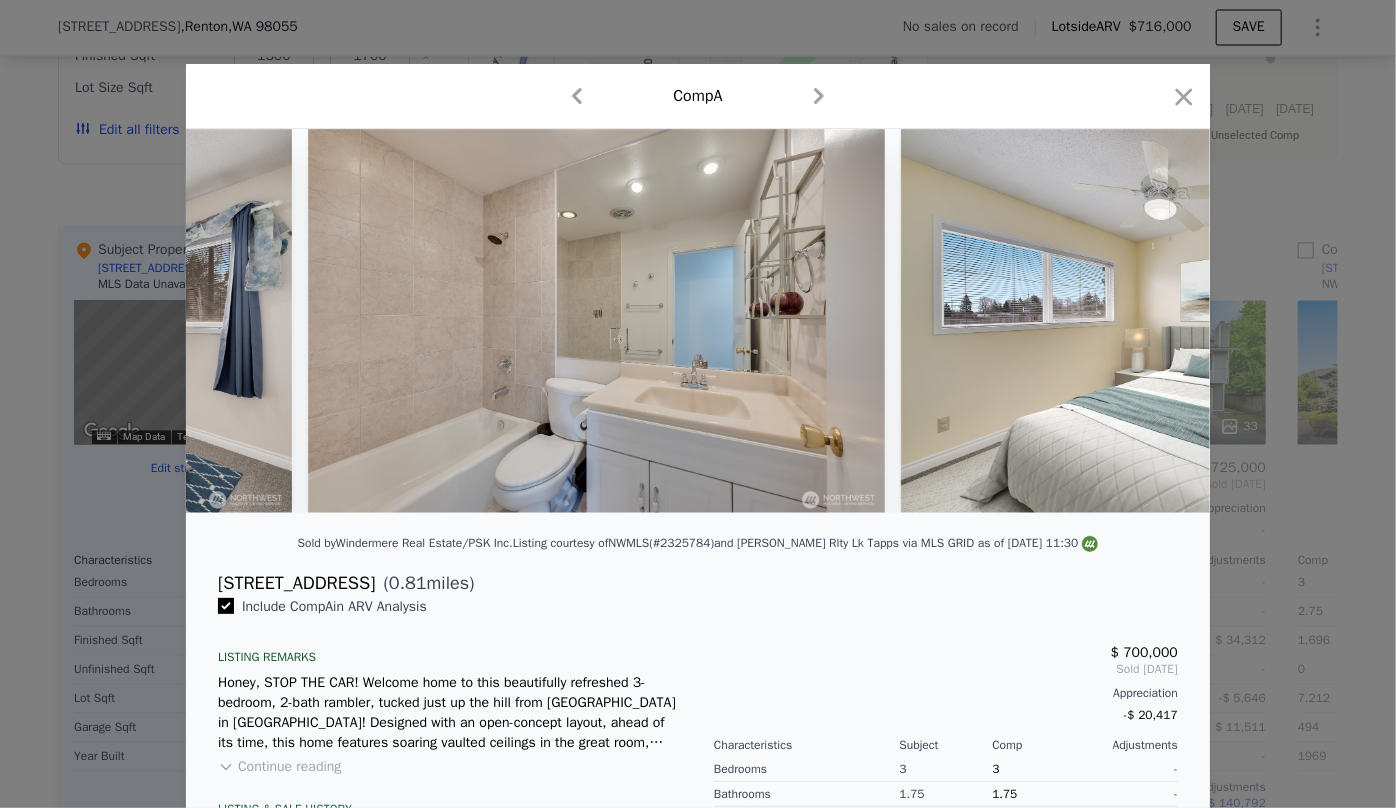 scroll, scrollTop: 0, scrollLeft: 11844, axis: horizontal 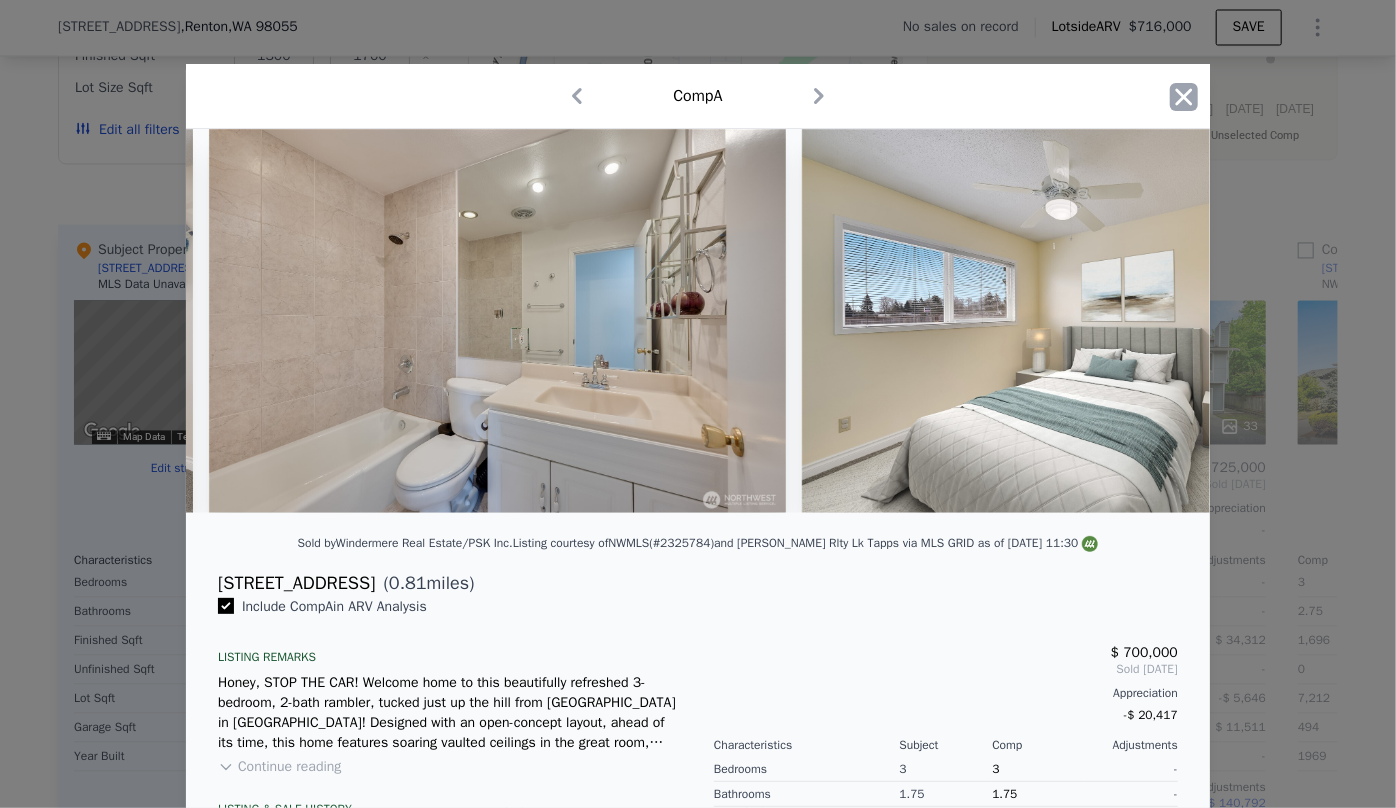 click 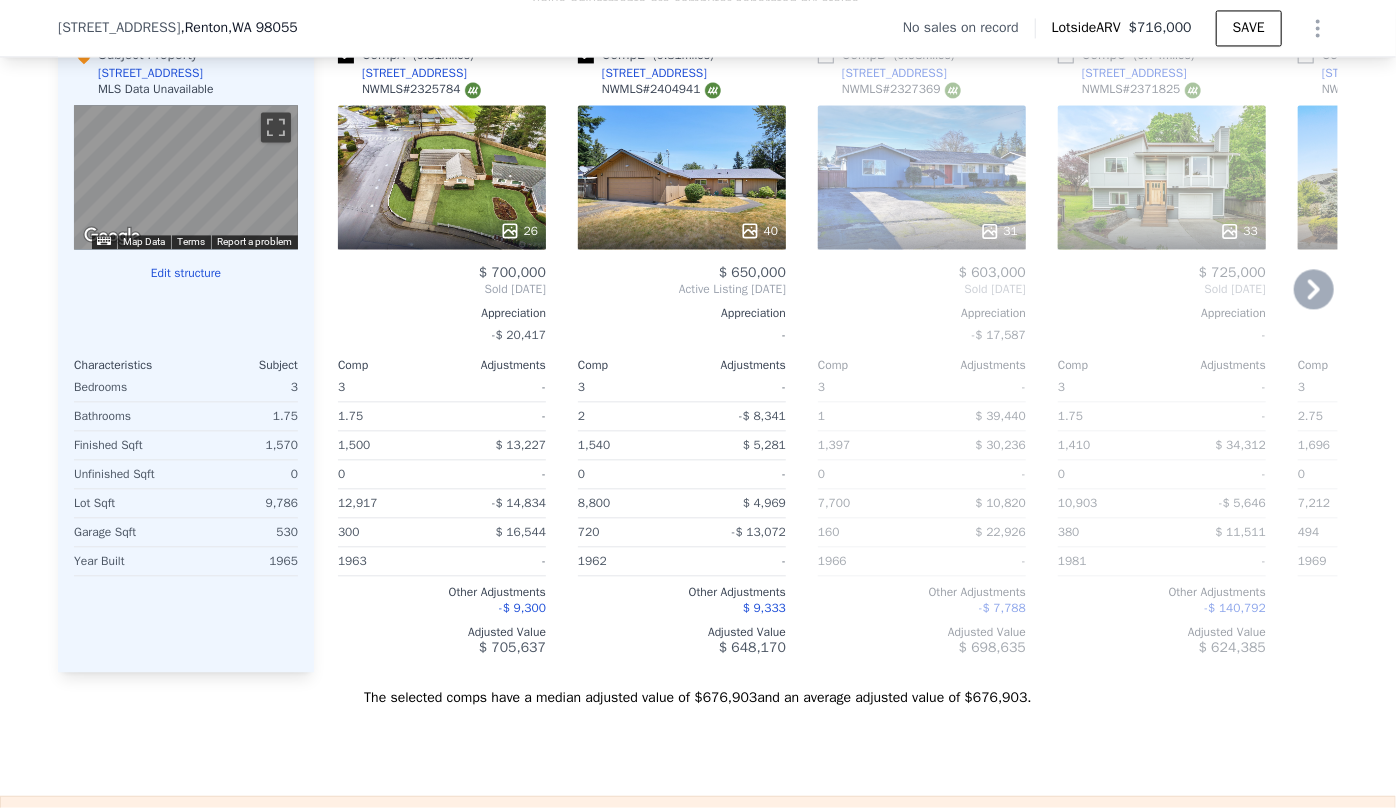 scroll, scrollTop: 2175, scrollLeft: 0, axis: vertical 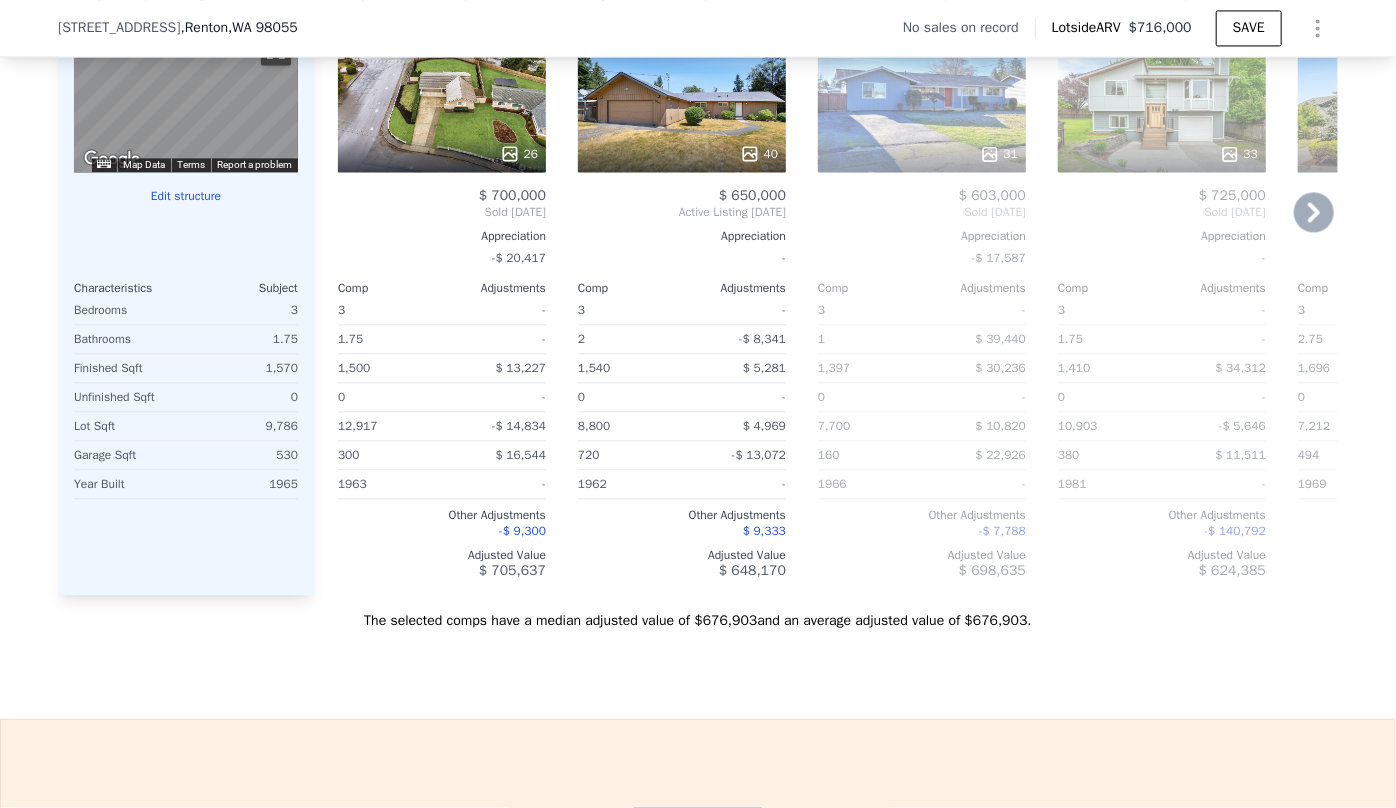 click 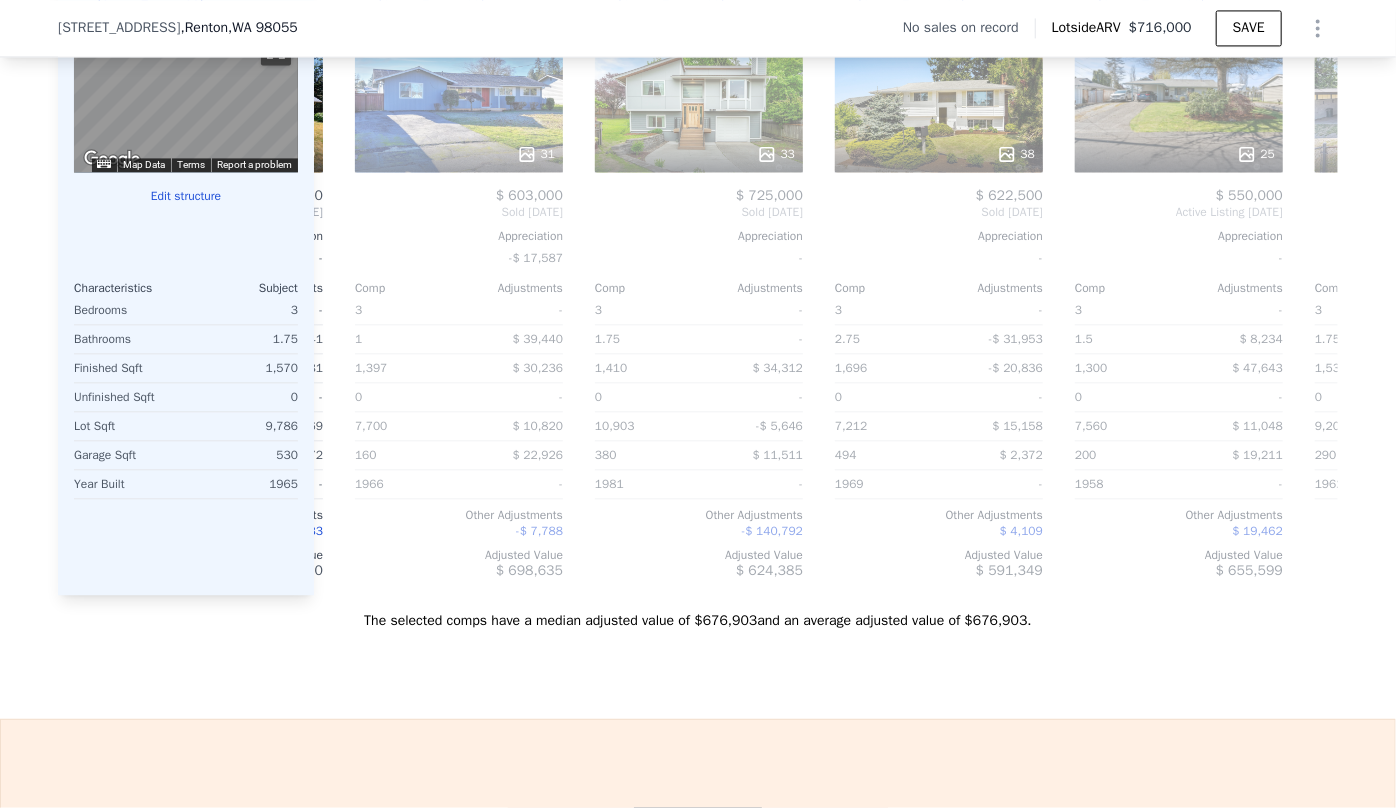 scroll, scrollTop: 0, scrollLeft: 480, axis: horizontal 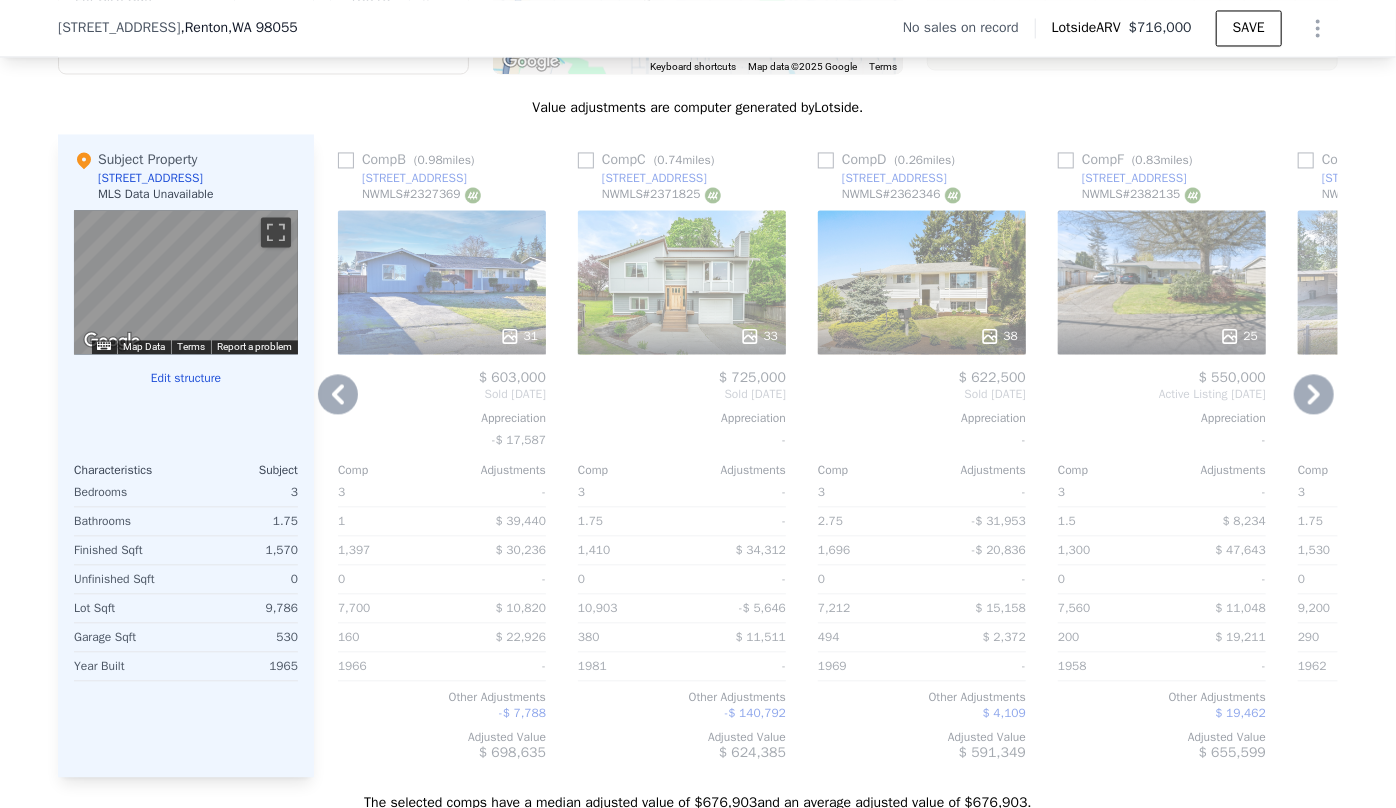 click 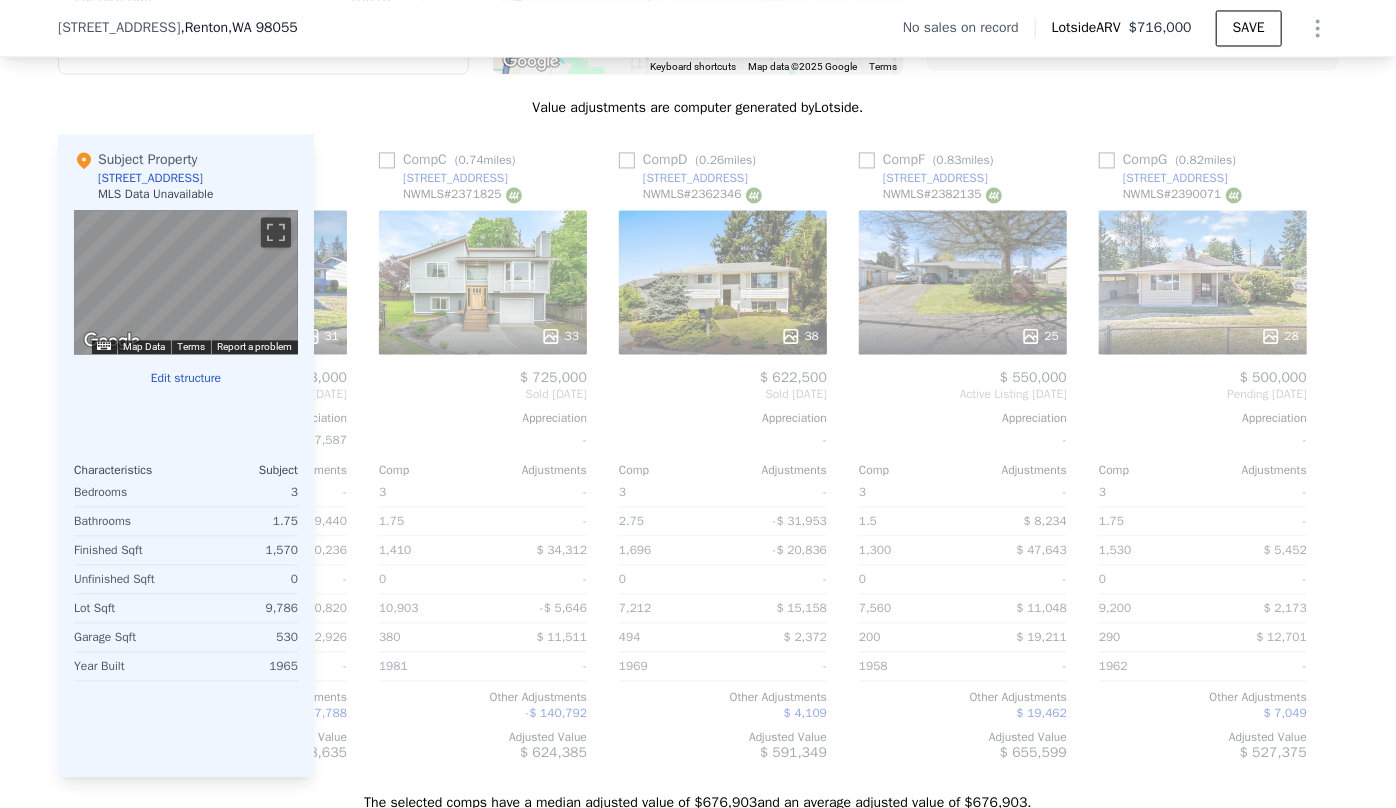 scroll, scrollTop: 0, scrollLeft: 703, axis: horizontal 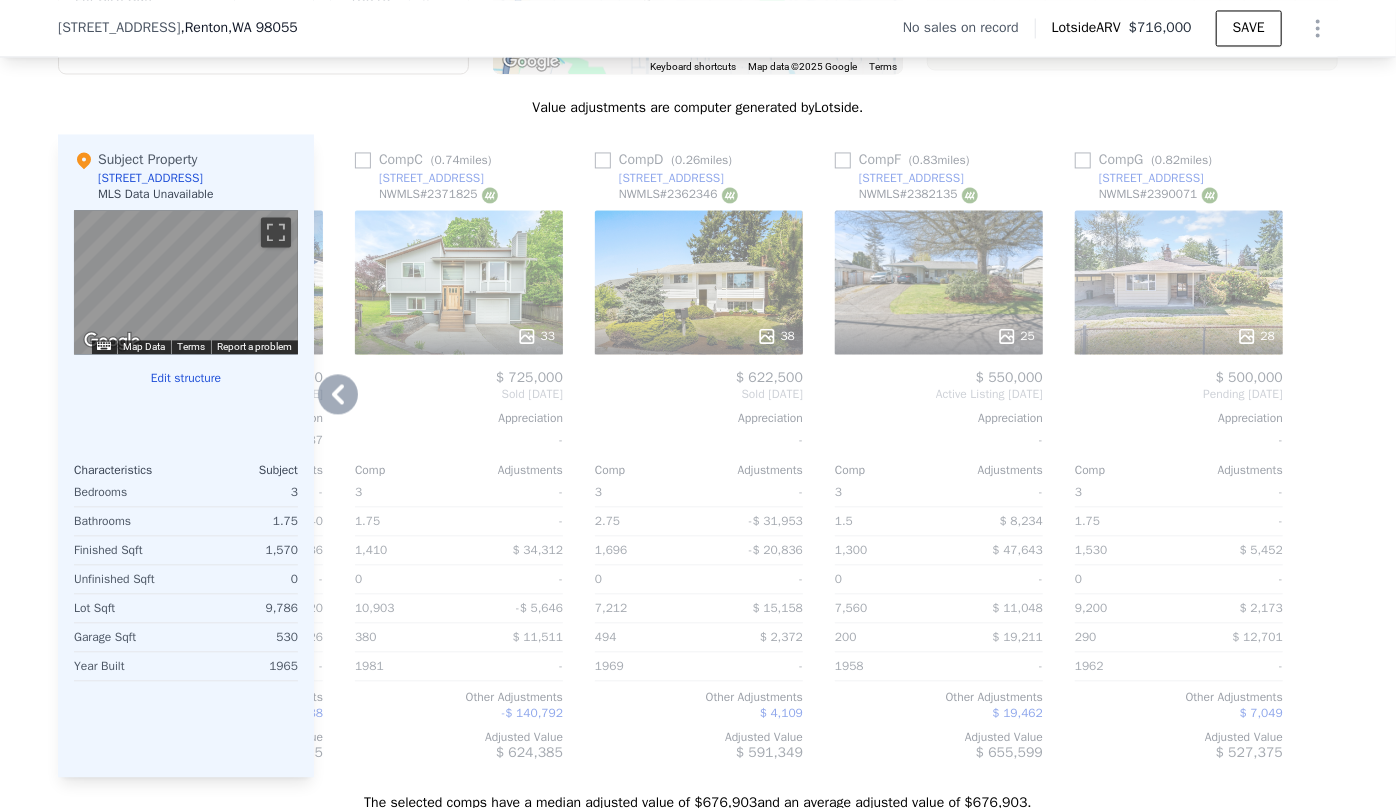 click 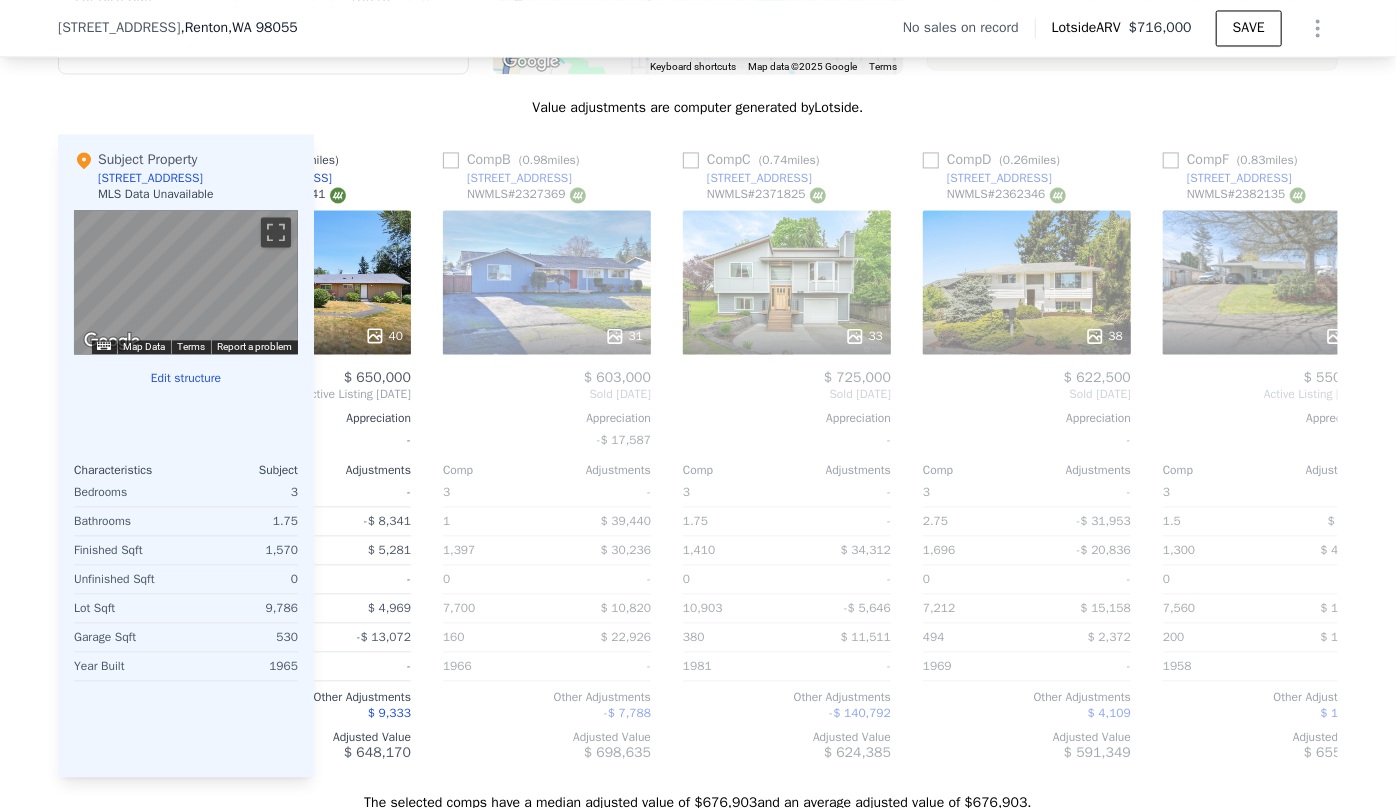 scroll, scrollTop: 0, scrollLeft: 223, axis: horizontal 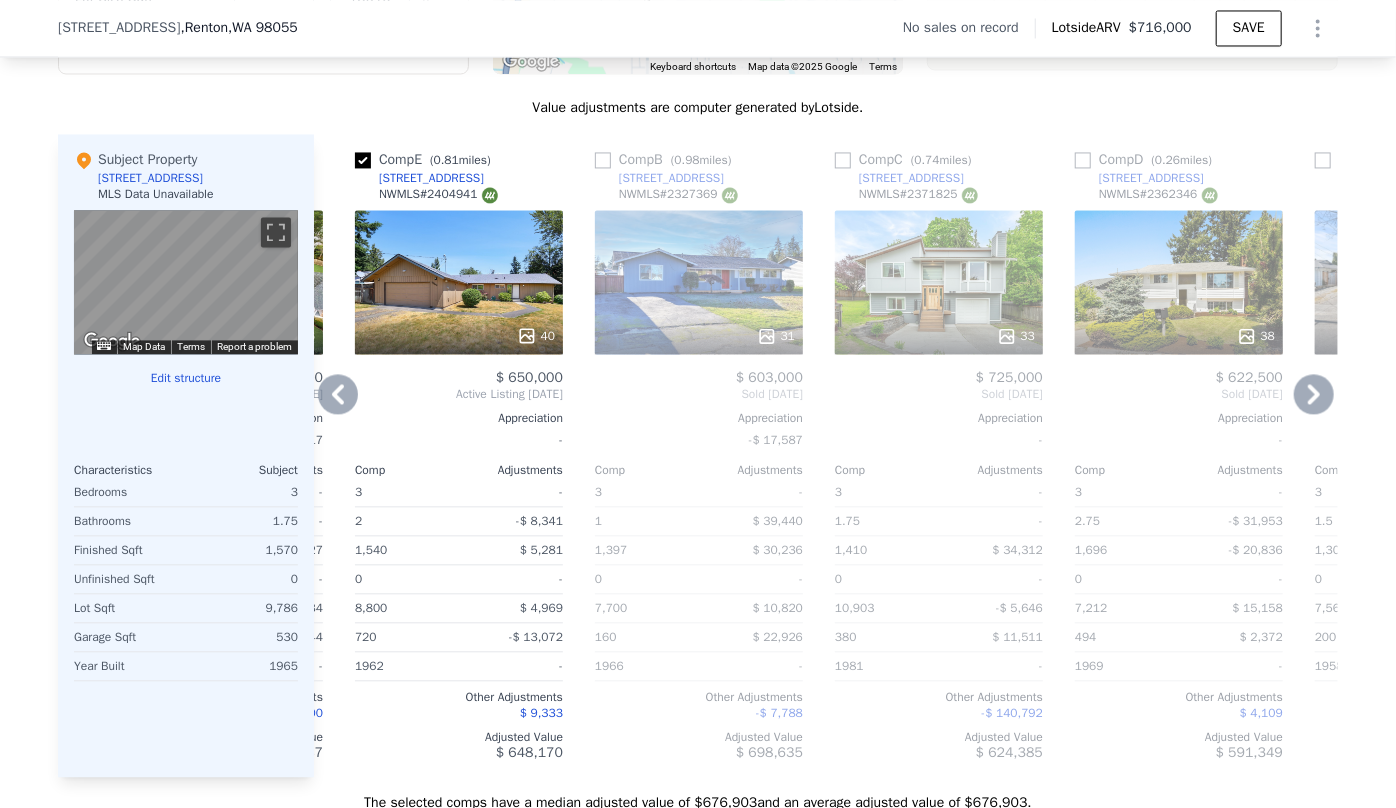 click 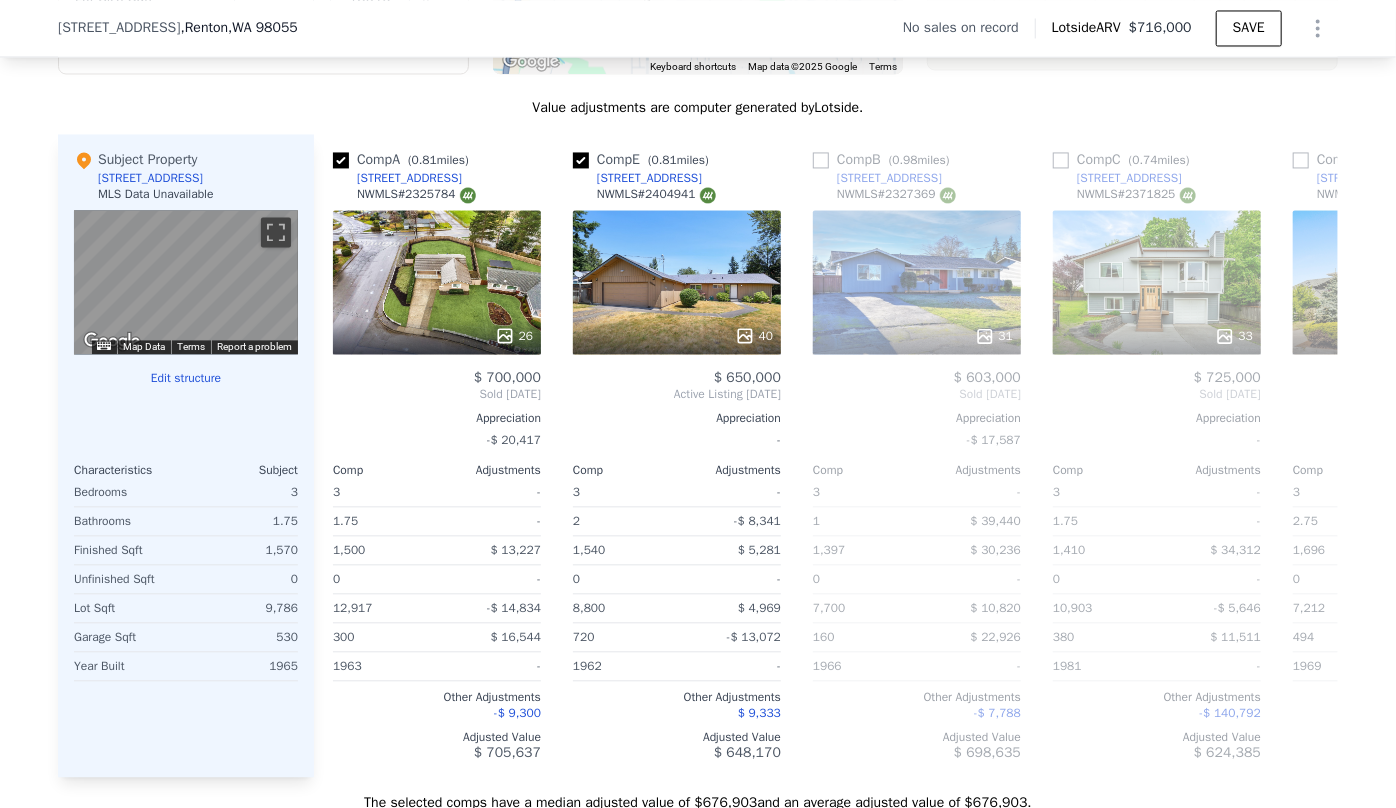 scroll, scrollTop: 0, scrollLeft: 0, axis: both 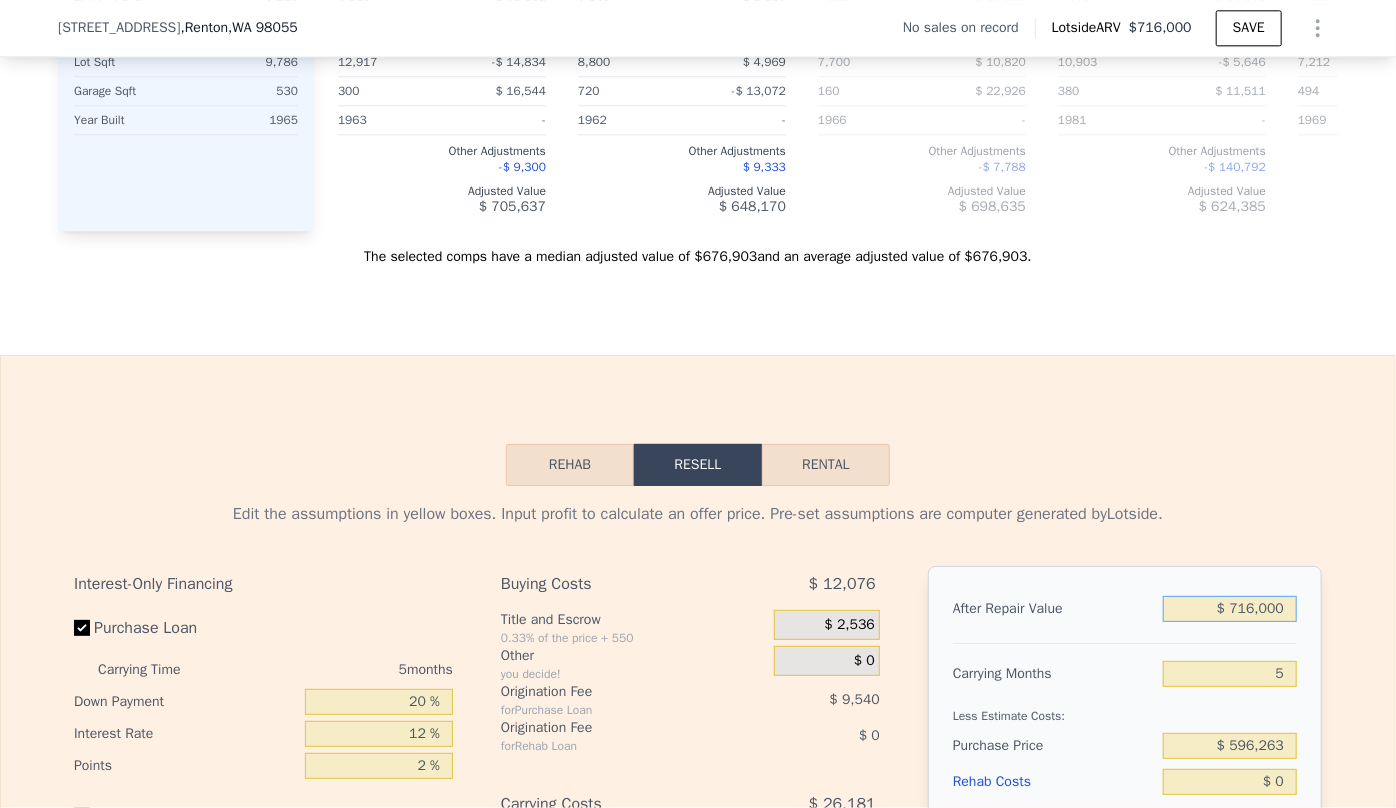 click on "$ 716,000" at bounding box center [1230, 609] 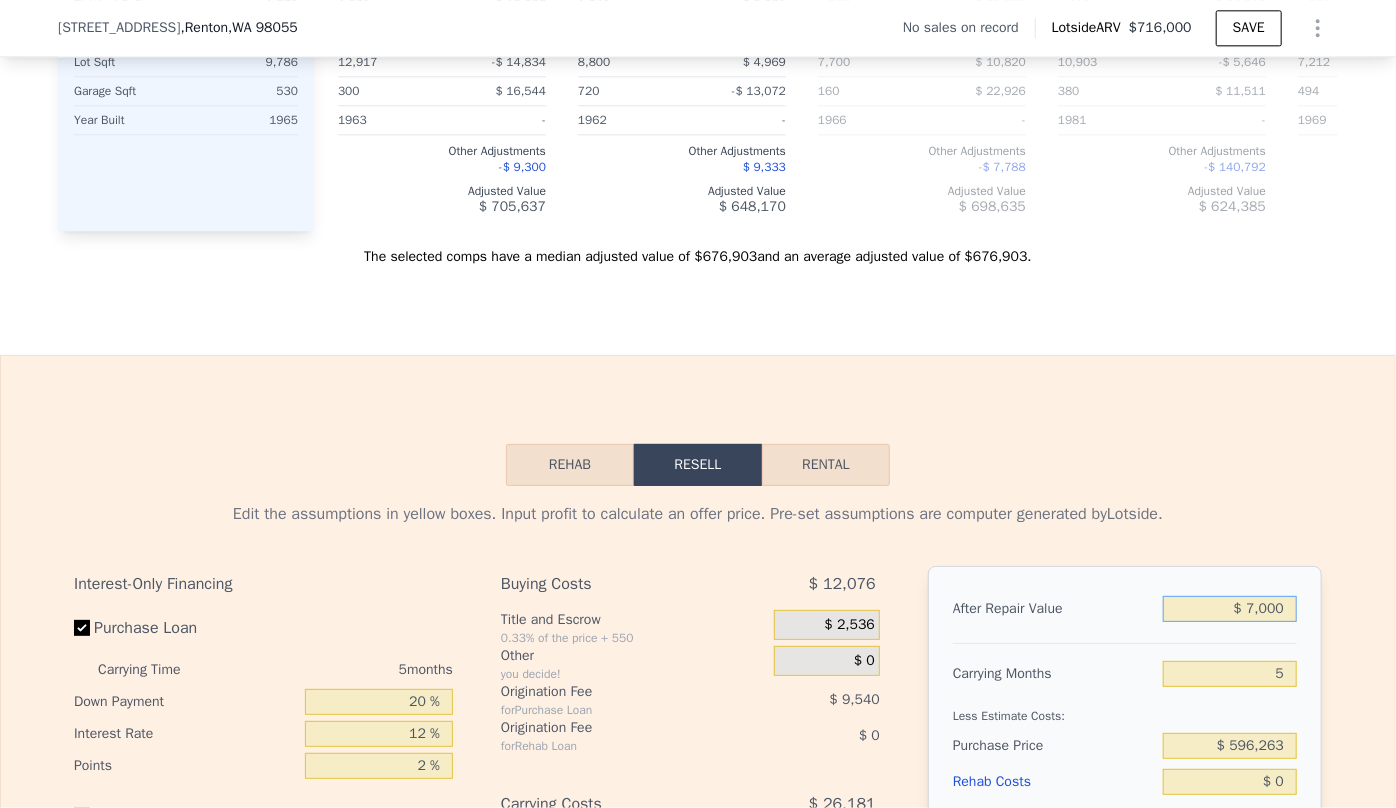 type on "$ 000" 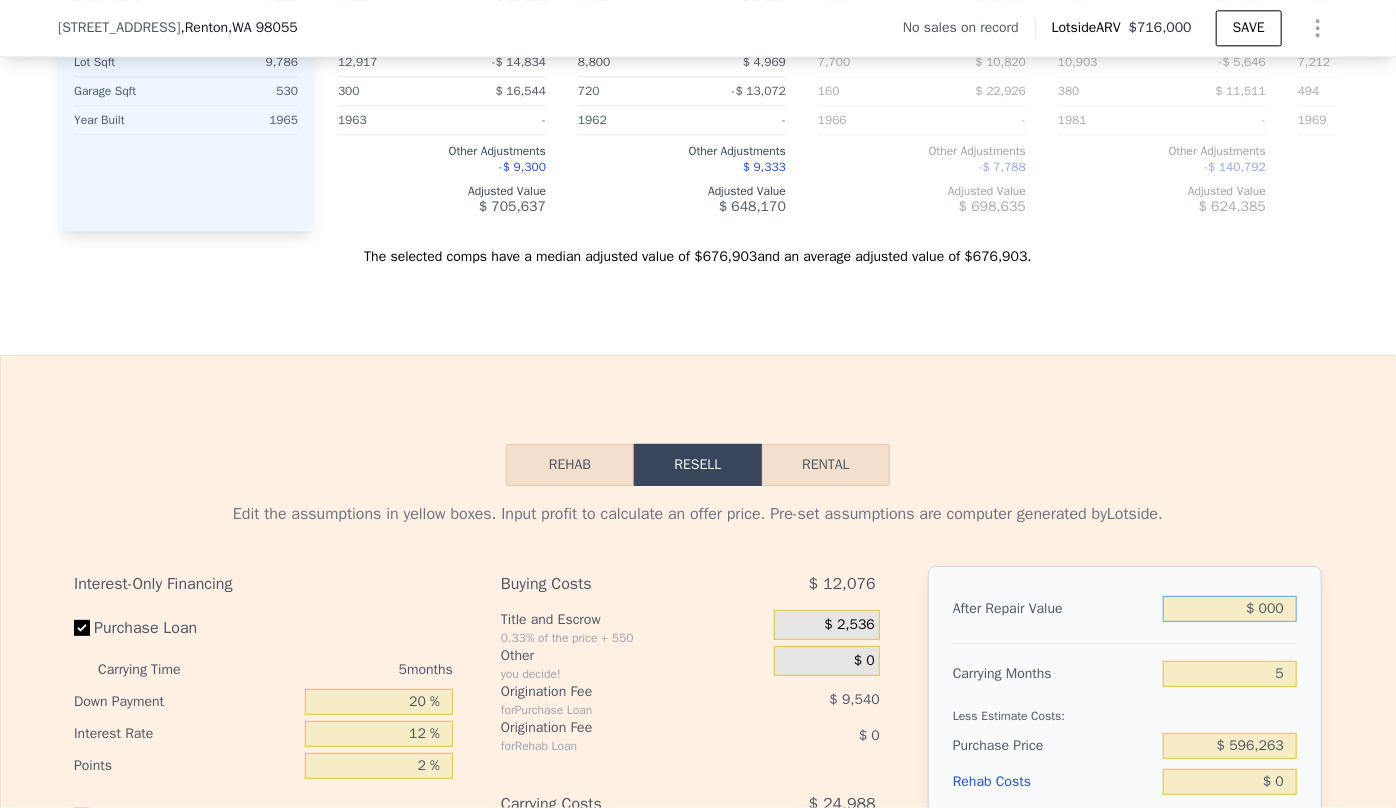 type on "-$ 633,877" 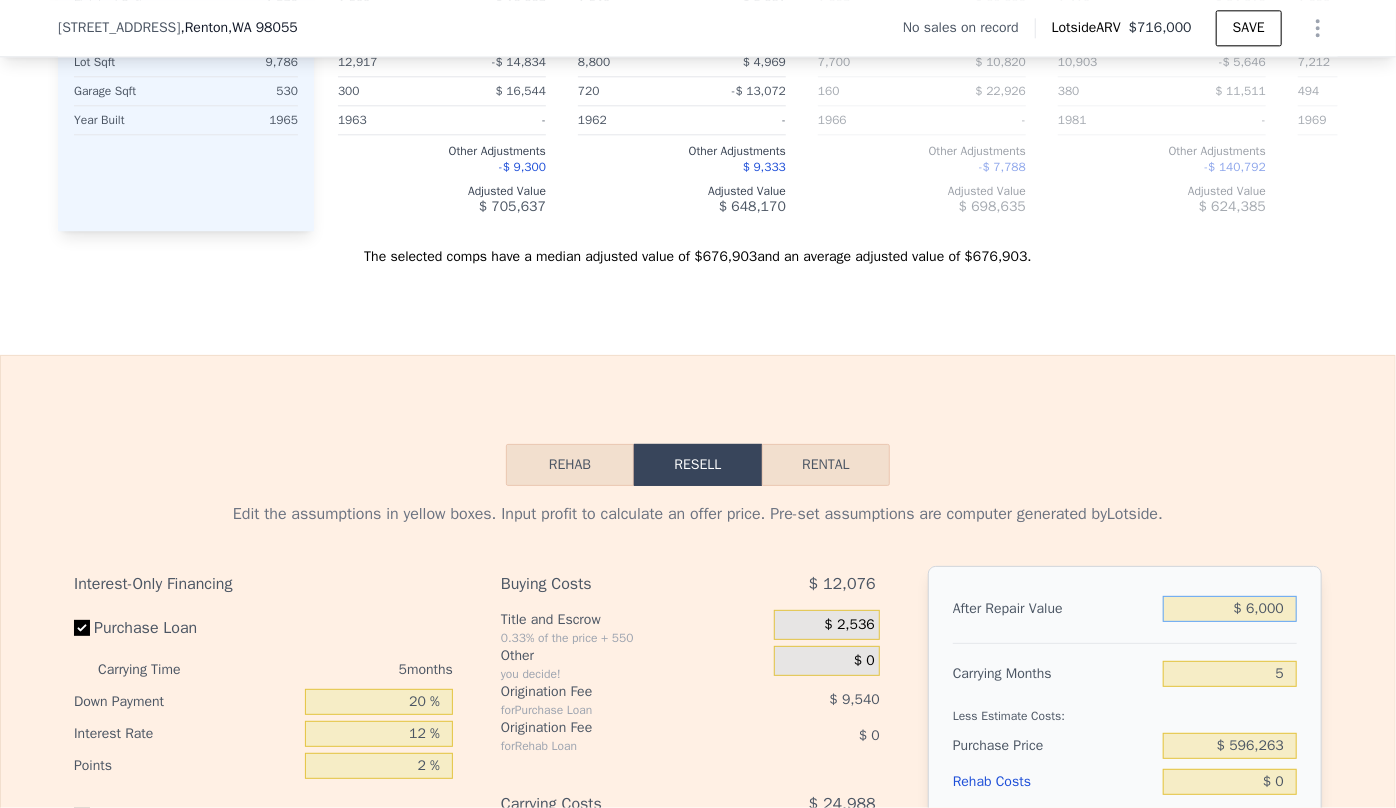type on "-$ 628,314" 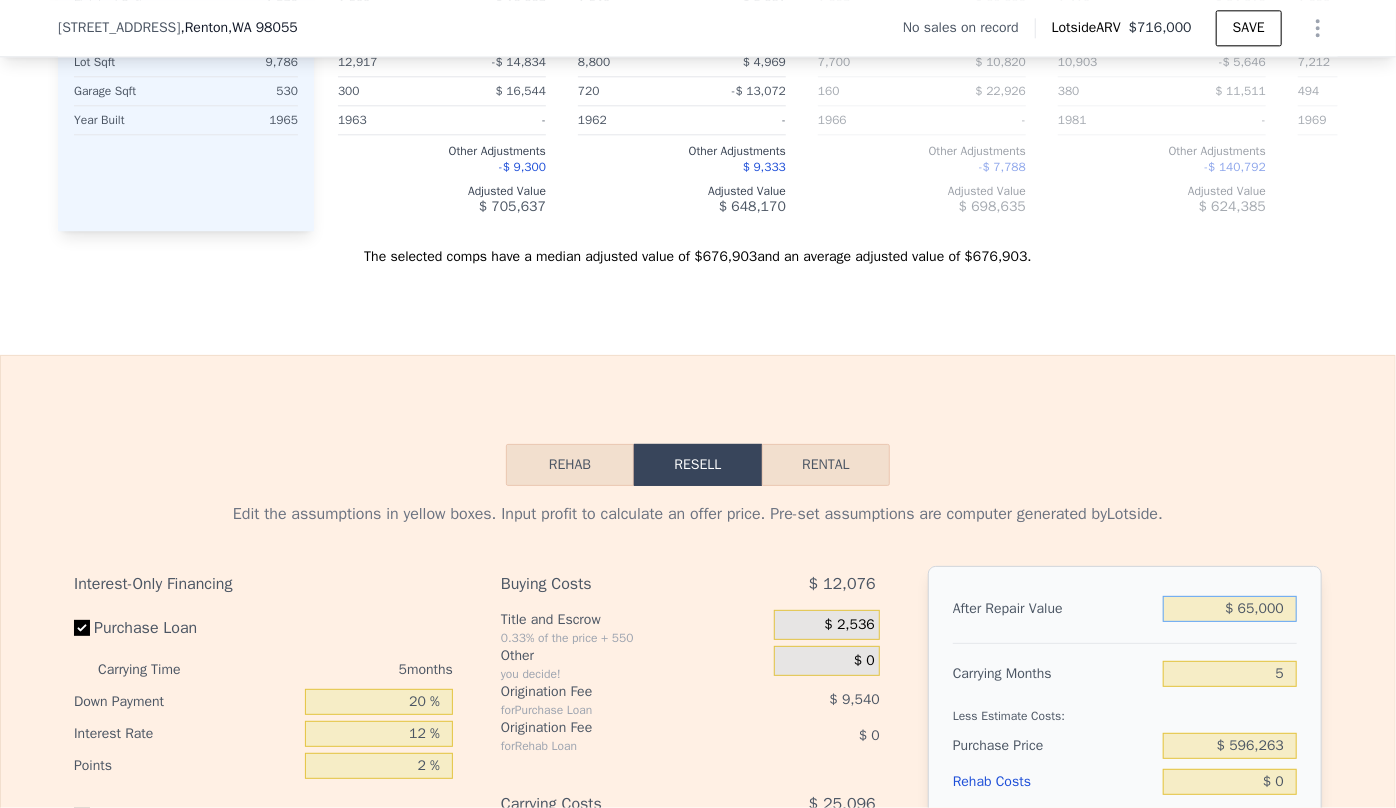 type on "-$ 573,608" 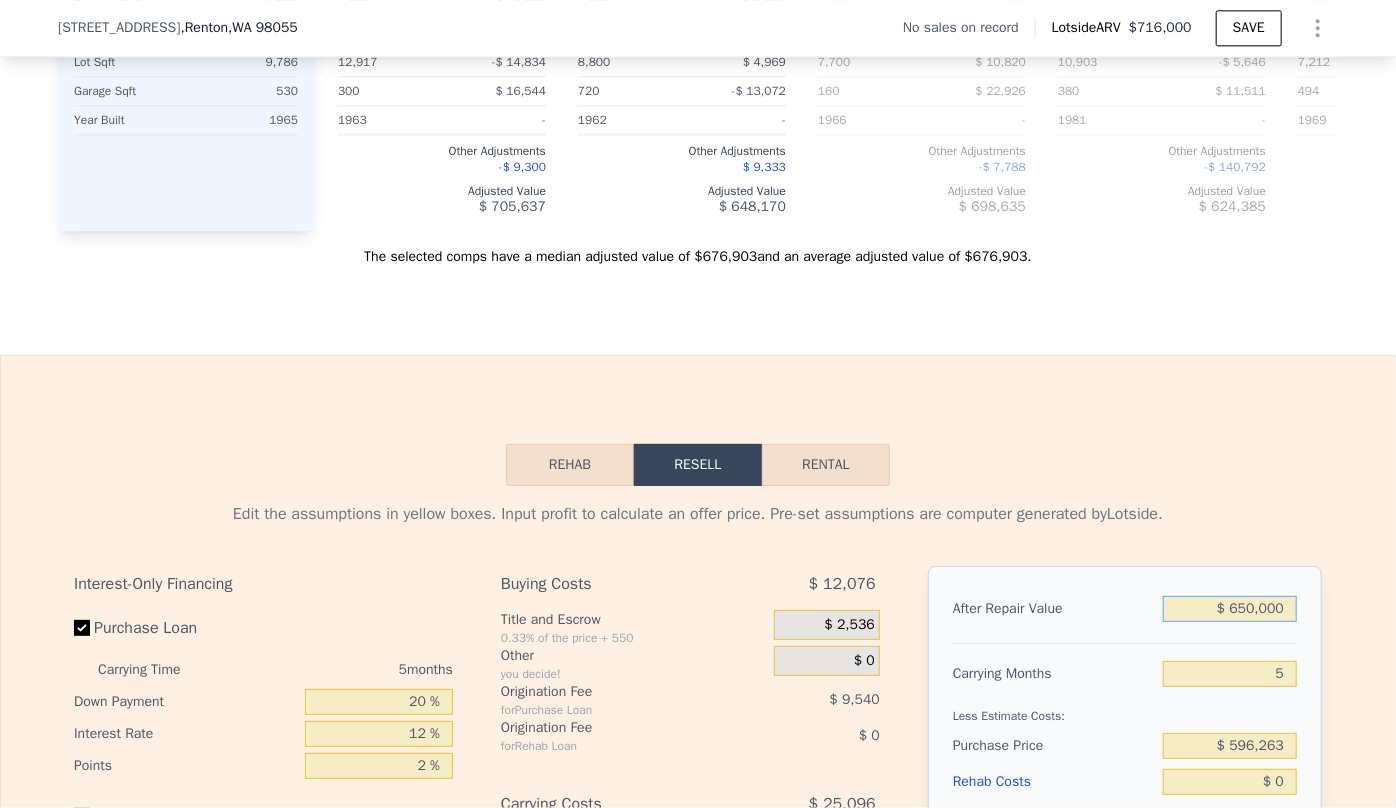 type on "$ 6,500,000" 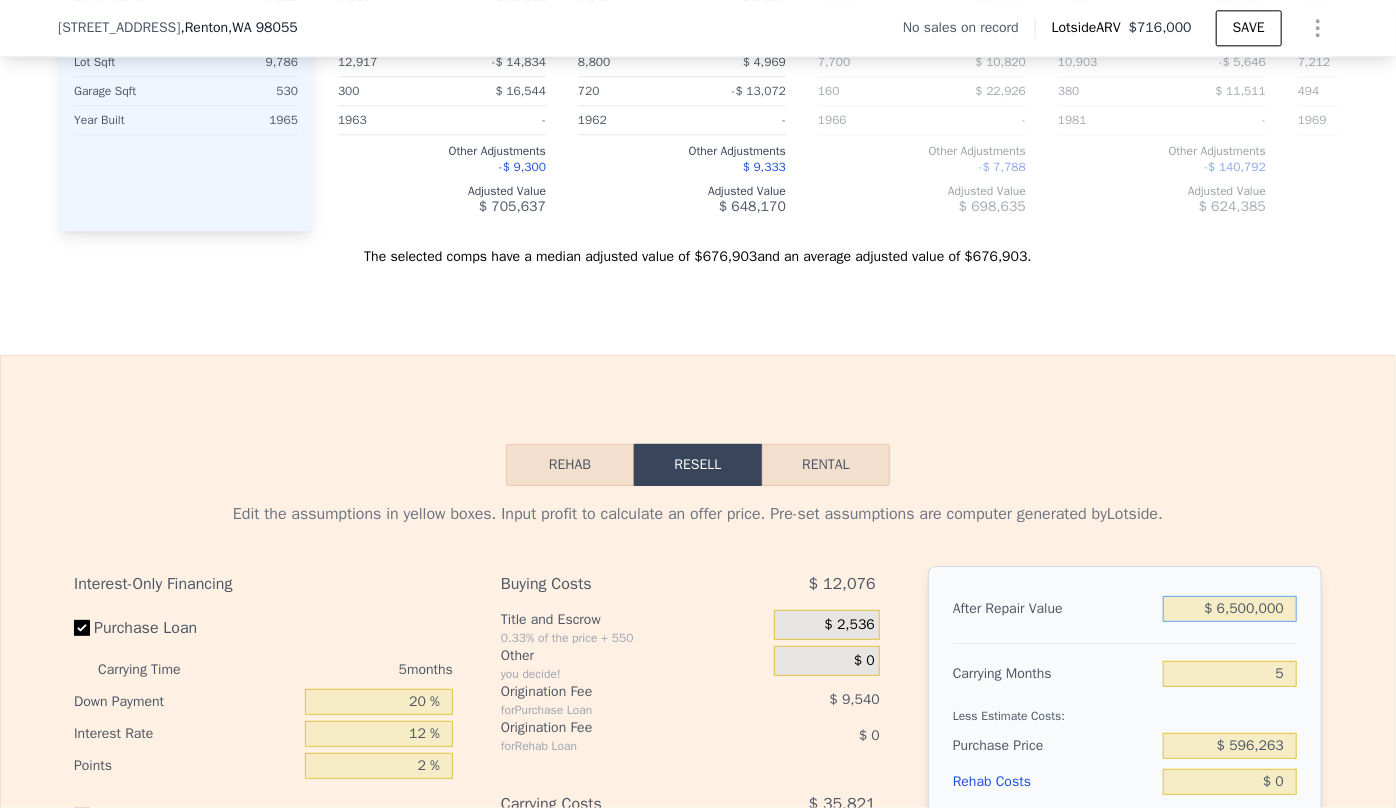 type on "$ 5,392,945" 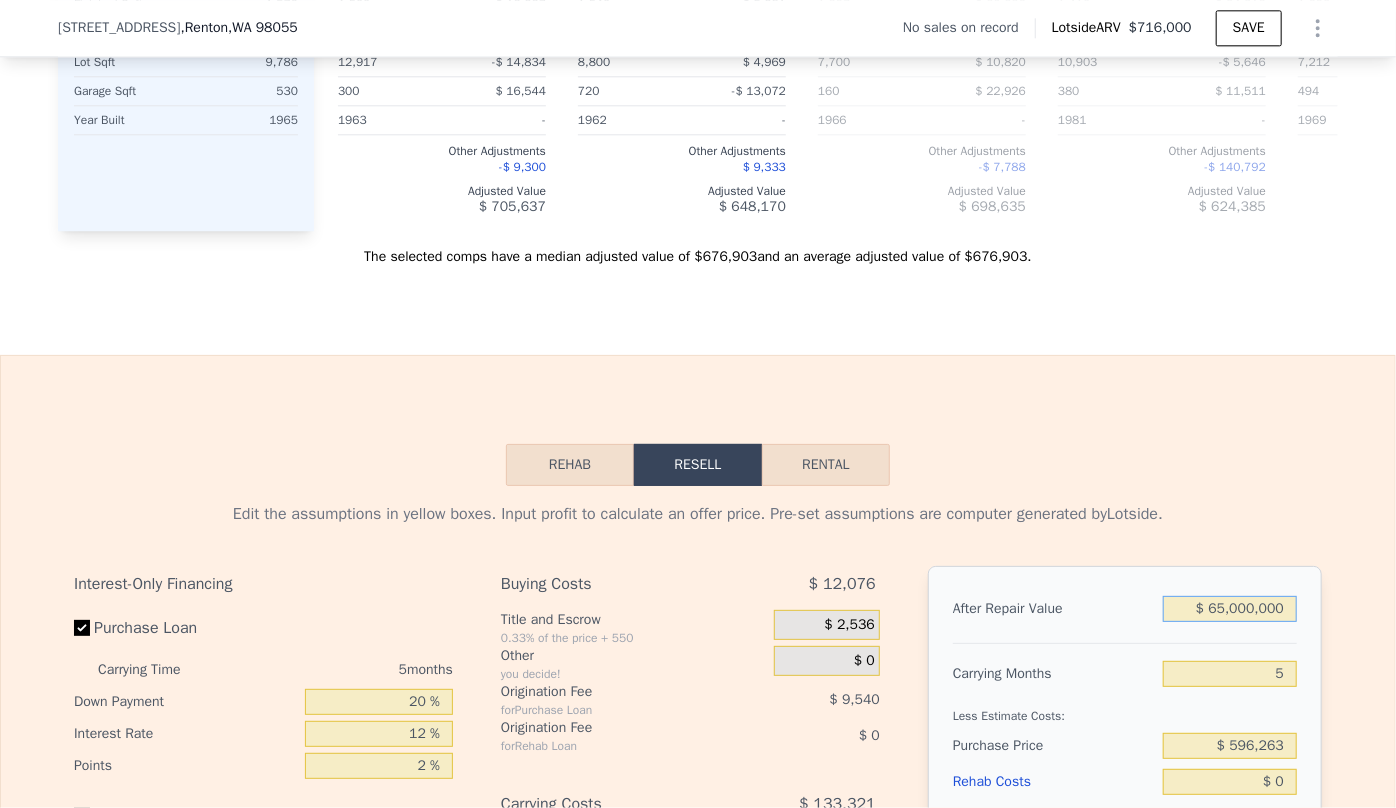type on "$ 59,634,340" 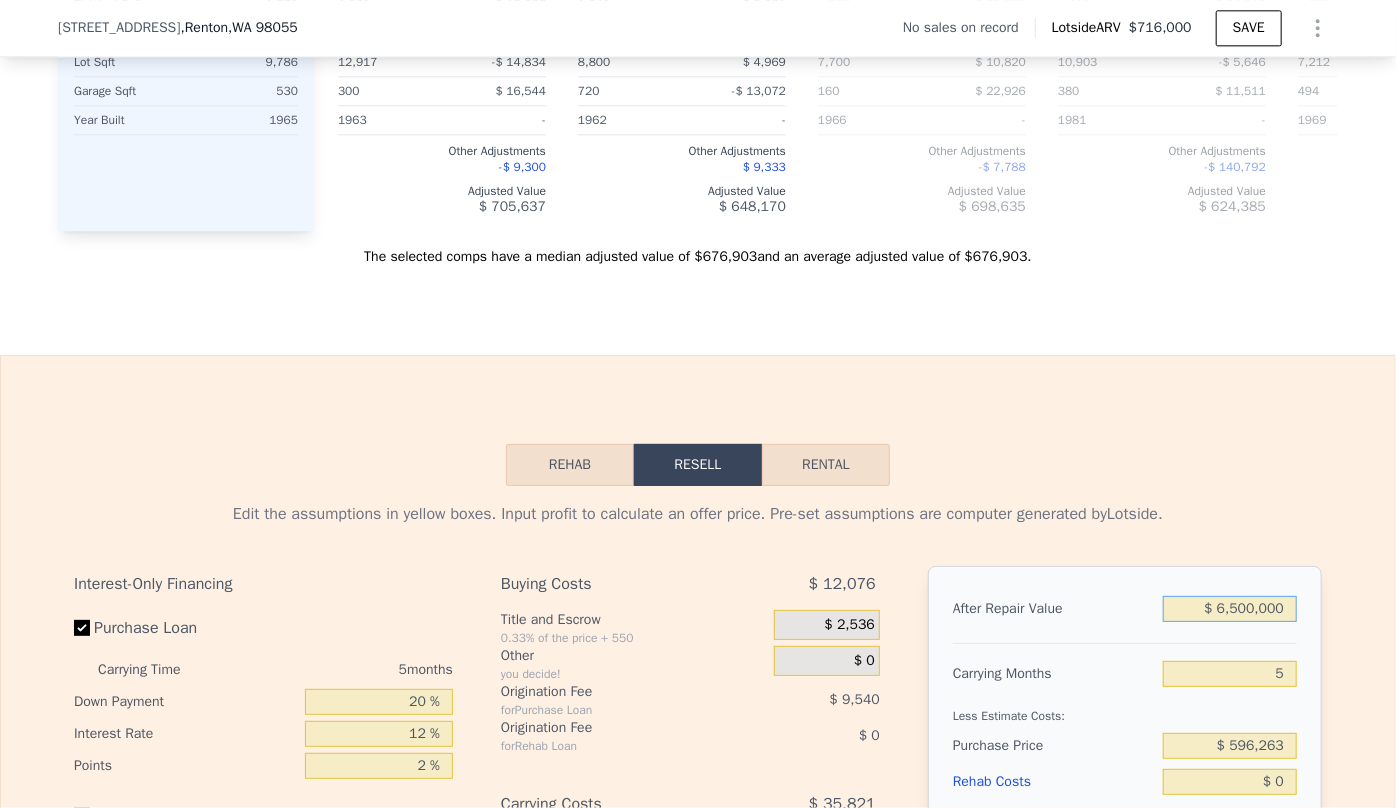 type on "$ 5,392,945" 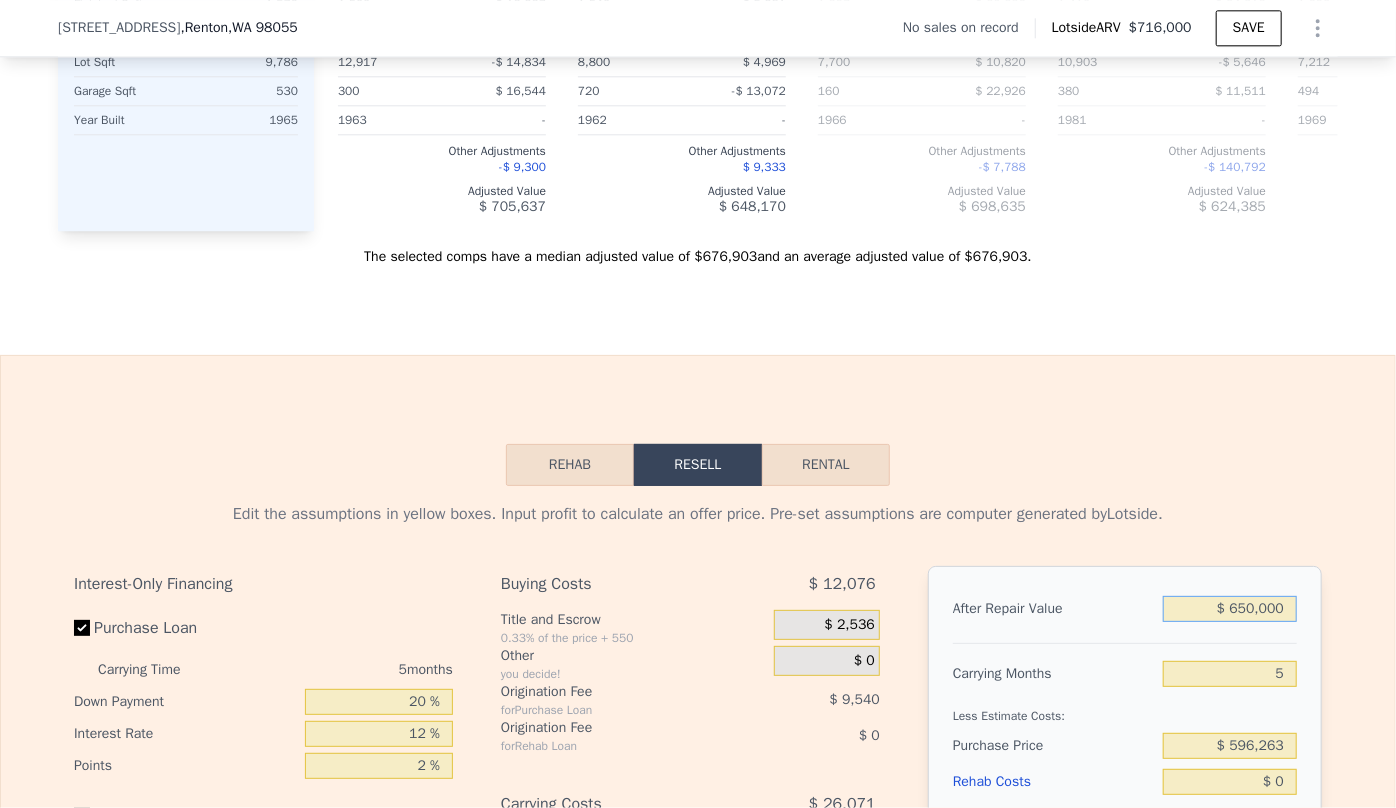 type on "-$ 31,195" 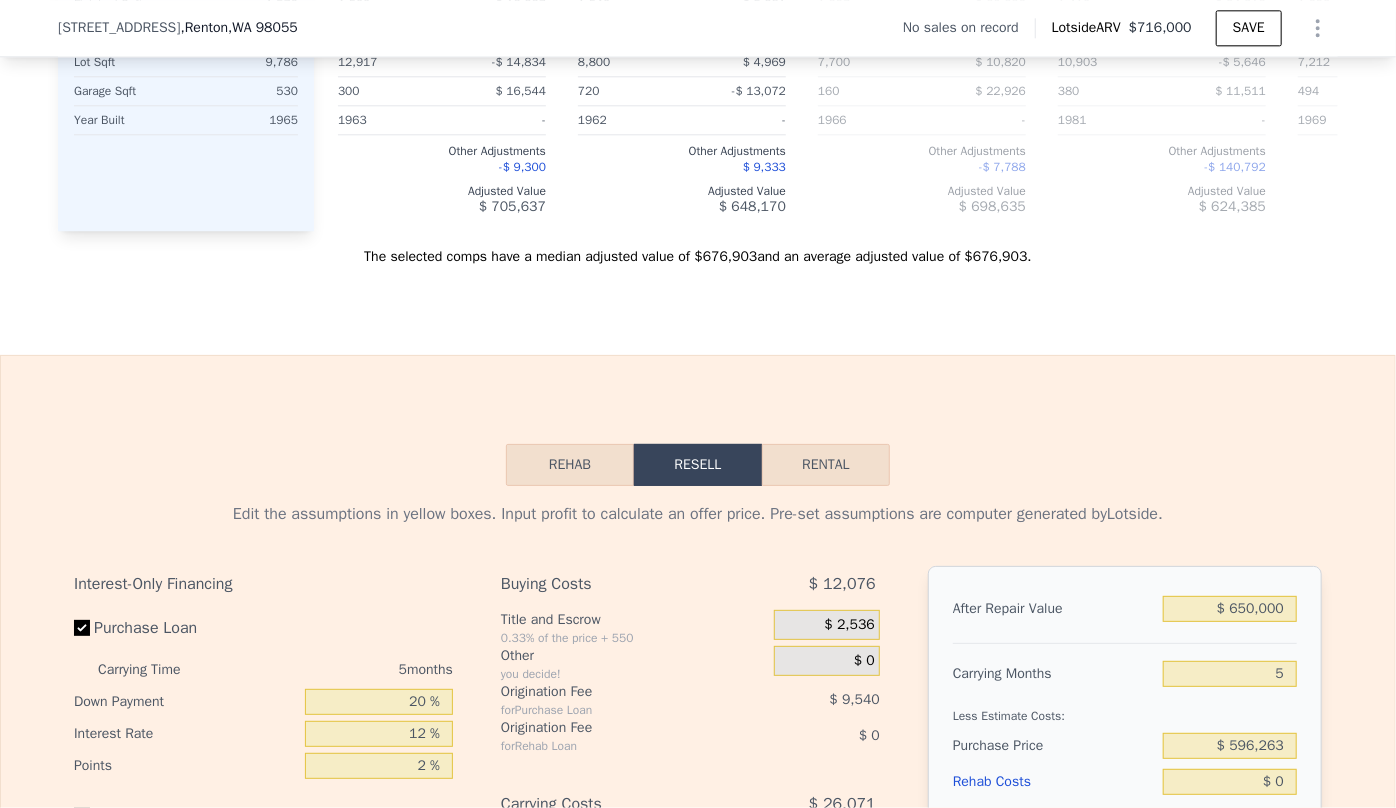 click on "After Repair Value $ 650,000 Carrying Months 5 Less Estimate Costs: Purchase Price $ 596,263 Rehab Costs $ 0 Buying Costs $ 12,076 Carrying Costs $ 26,071 Selling Costs $ 46,785 Resell Profit -$ 31,195 Total ROI -4.92% Cash In $ 157,400 Cash ROI ROIs are not annualized -19.82%" at bounding box center (1125, 844) 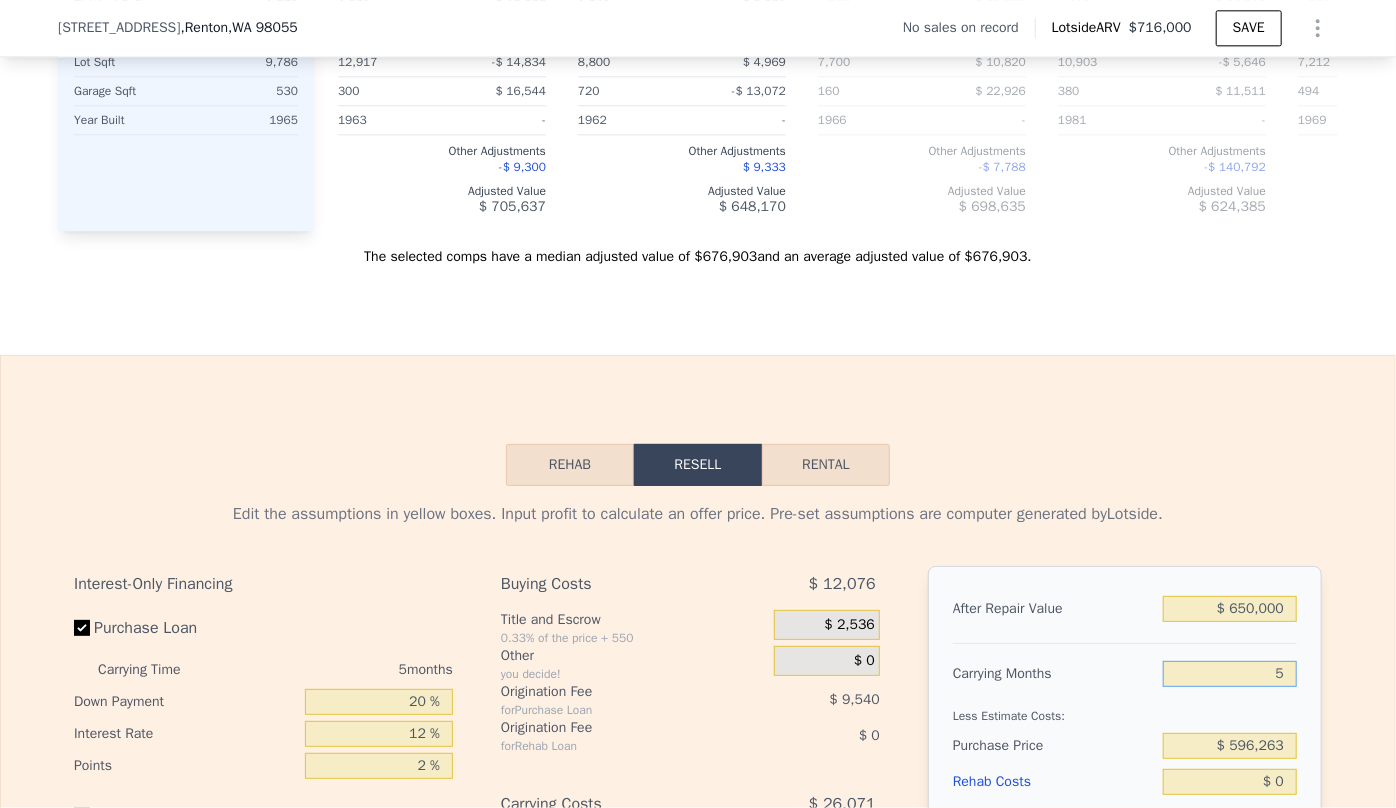 click on "5" at bounding box center (1230, 674) 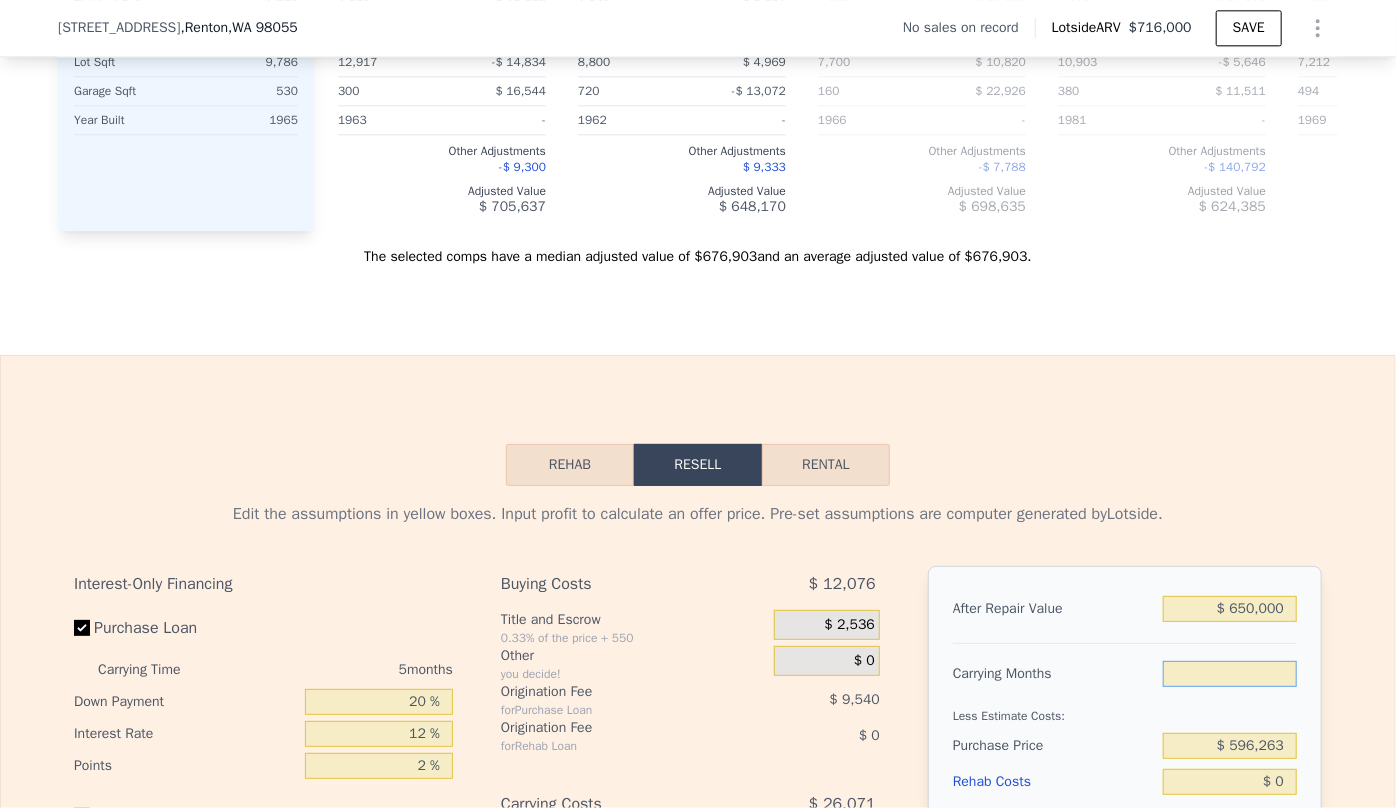 type on "6" 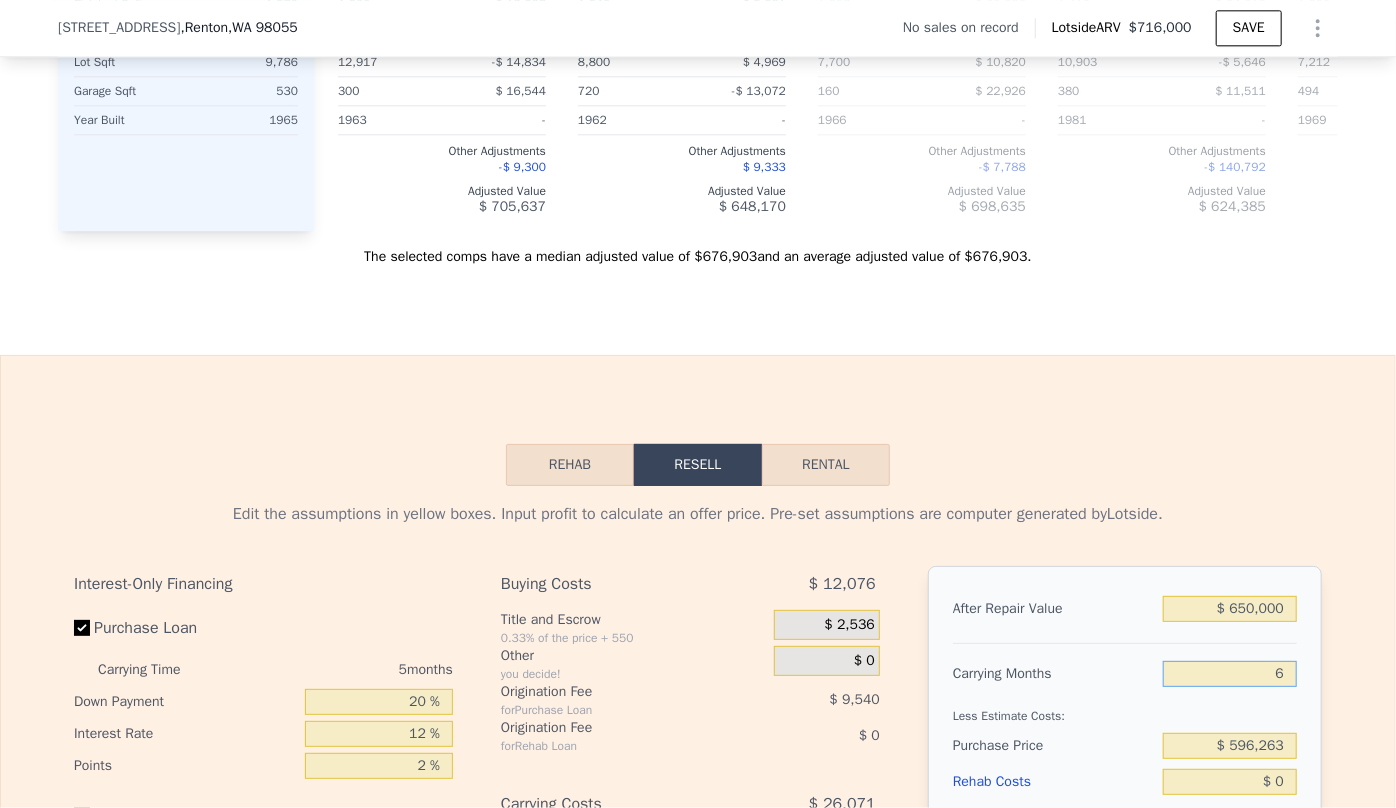 type on "-$ 36,410" 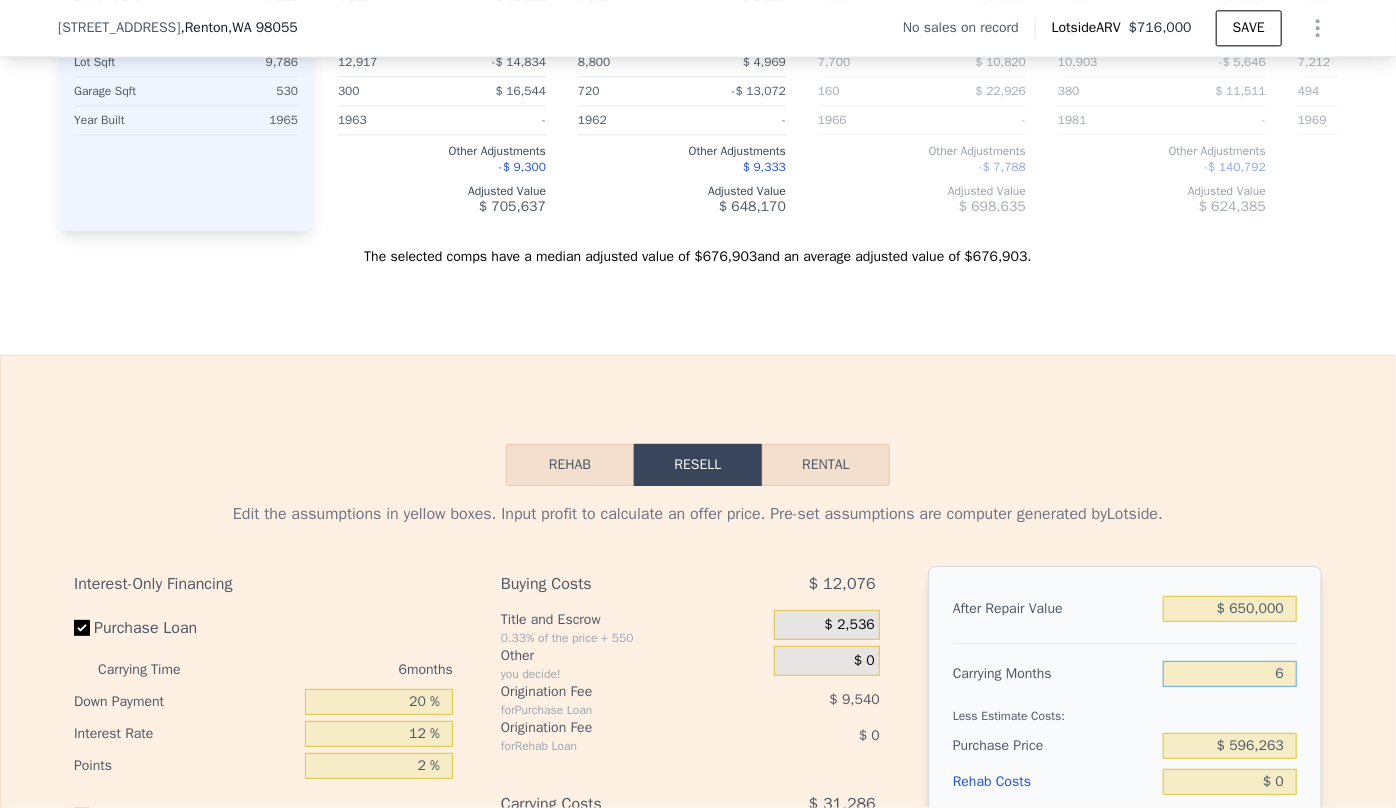 type on "6" 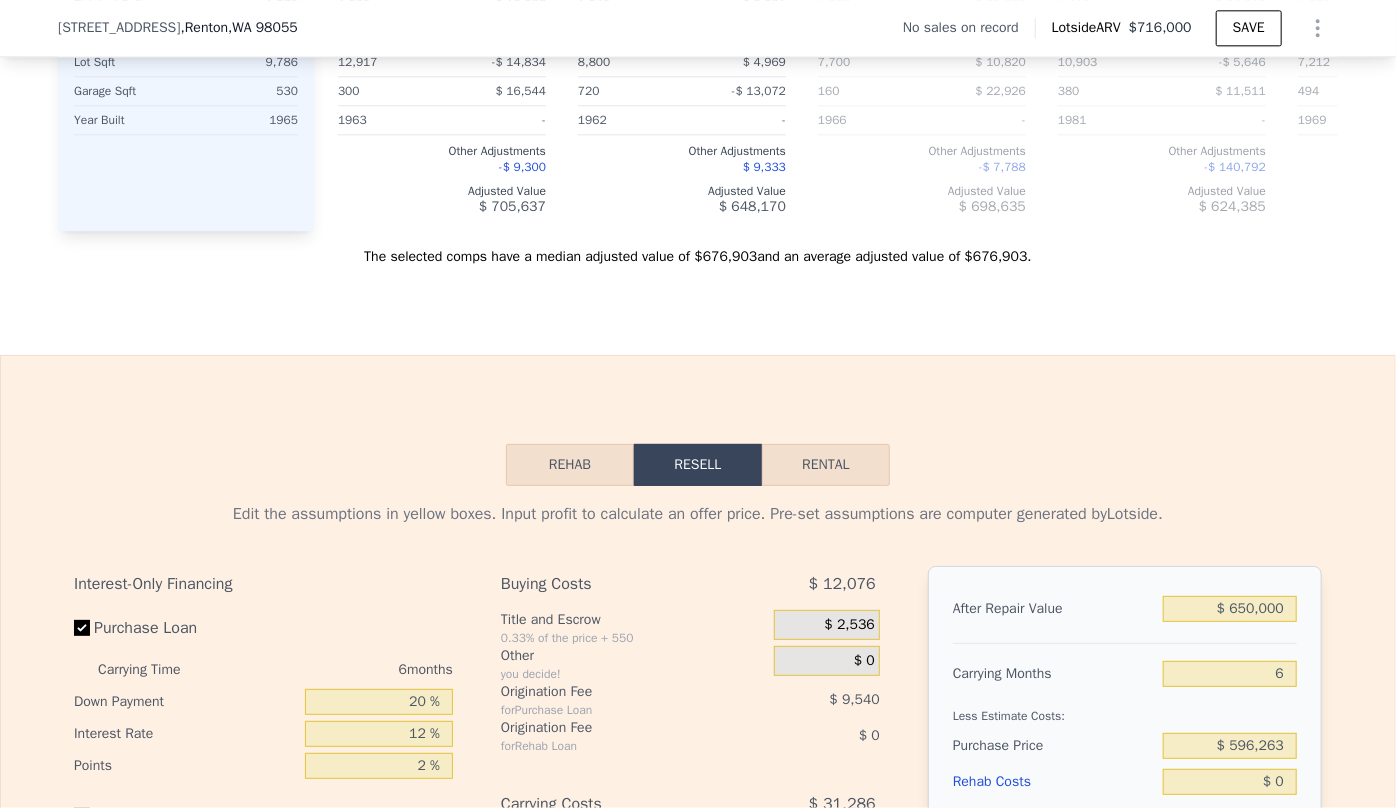 click on "Edit the assumptions in yellow boxes. Input profit to calculate an offer price. Pre-set assumptions are computer generated by  Lotside . Interest-Only Financing Purchase Loan Carrying Time 6  months Down Payment 20 % Interest Rate 12 % Points 2 % Rehab Loan Carrying Time 6  months Down Payment 20 % Interest Rate 12 % Points 2 % Buying Costs $ 12,076 Title and Escrow 0.33% of the price + 550 $ 2,536 Other you decide! $ 0 Origination Fee for  Purchase Loan $ 9,540 Origination Fee for  Rehab Loan $ 0 Carrying Costs $ 31,286 Insurance 0.4% of the After Repair Value $ 1,300 Taxes based on annual taxes $ 603 Utilities 3¢ per Finished Square Foot $ 763 Interest for  Purchase Loan $ 28,621 Interest for  Rehab Loan $ 0 Selling Costs $ 46,785 Excise Tax 1.78% of the After Repair Value $ 11,570 Listing Commission 2.5% of the After Repair Value $ 16,250 Selling Commission 2.5% of the After Repair Value $ 16,250 Title and Escrow 0.33% of the After Repair Value $ 2,715 After Repair Value $ 650,000 Carrying Months 6 $ 0" at bounding box center (698, 858) 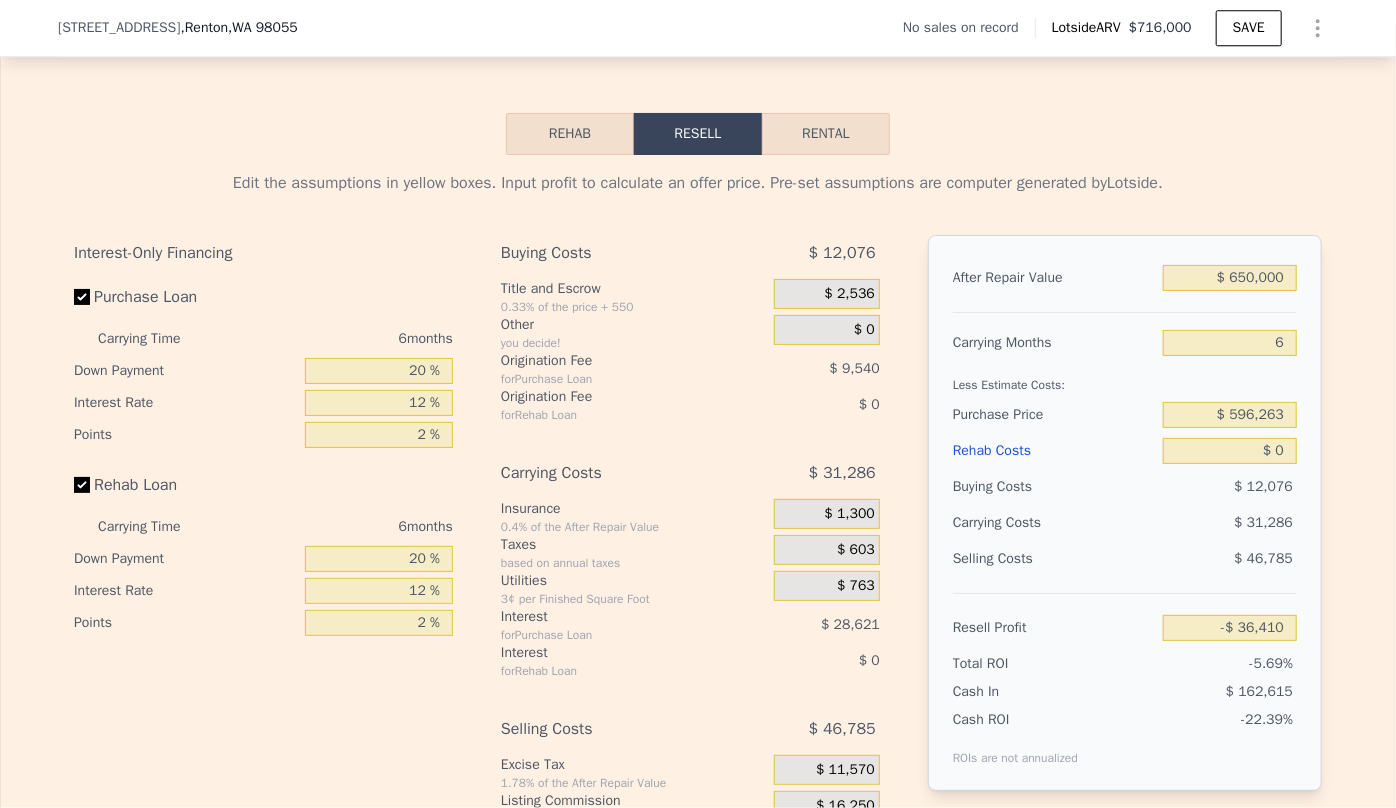 scroll, scrollTop: 2902, scrollLeft: 0, axis: vertical 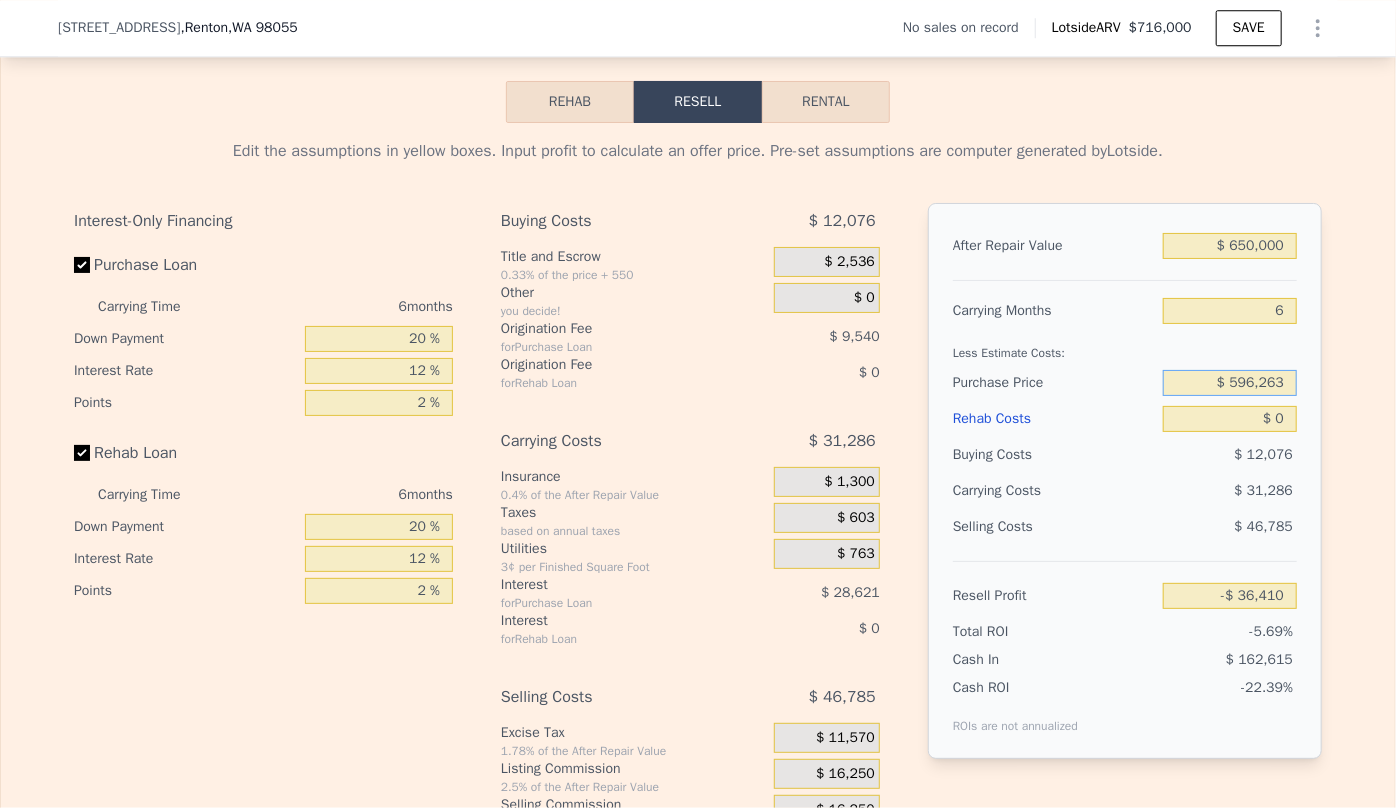 click on "$ 596,263" at bounding box center (1230, 383) 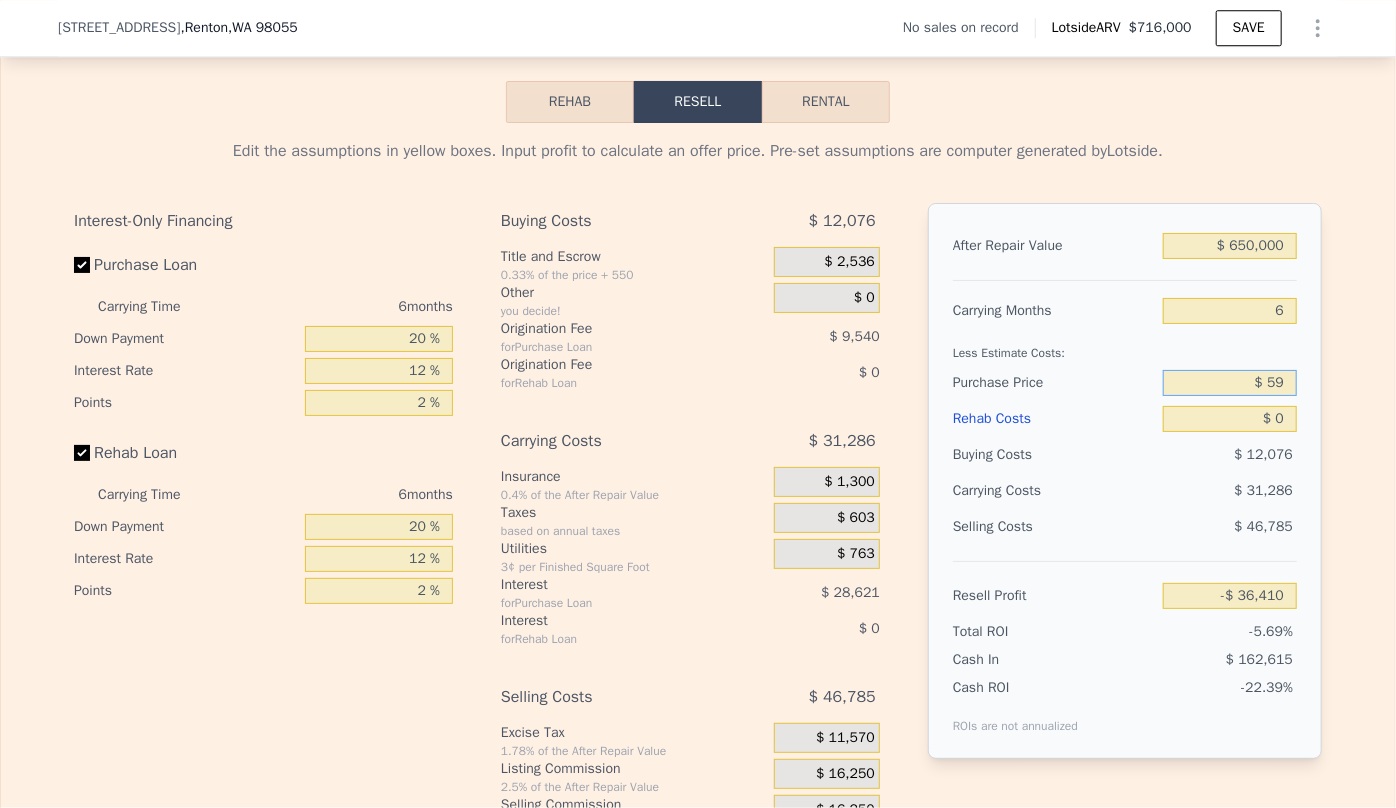 type on "$ 5" 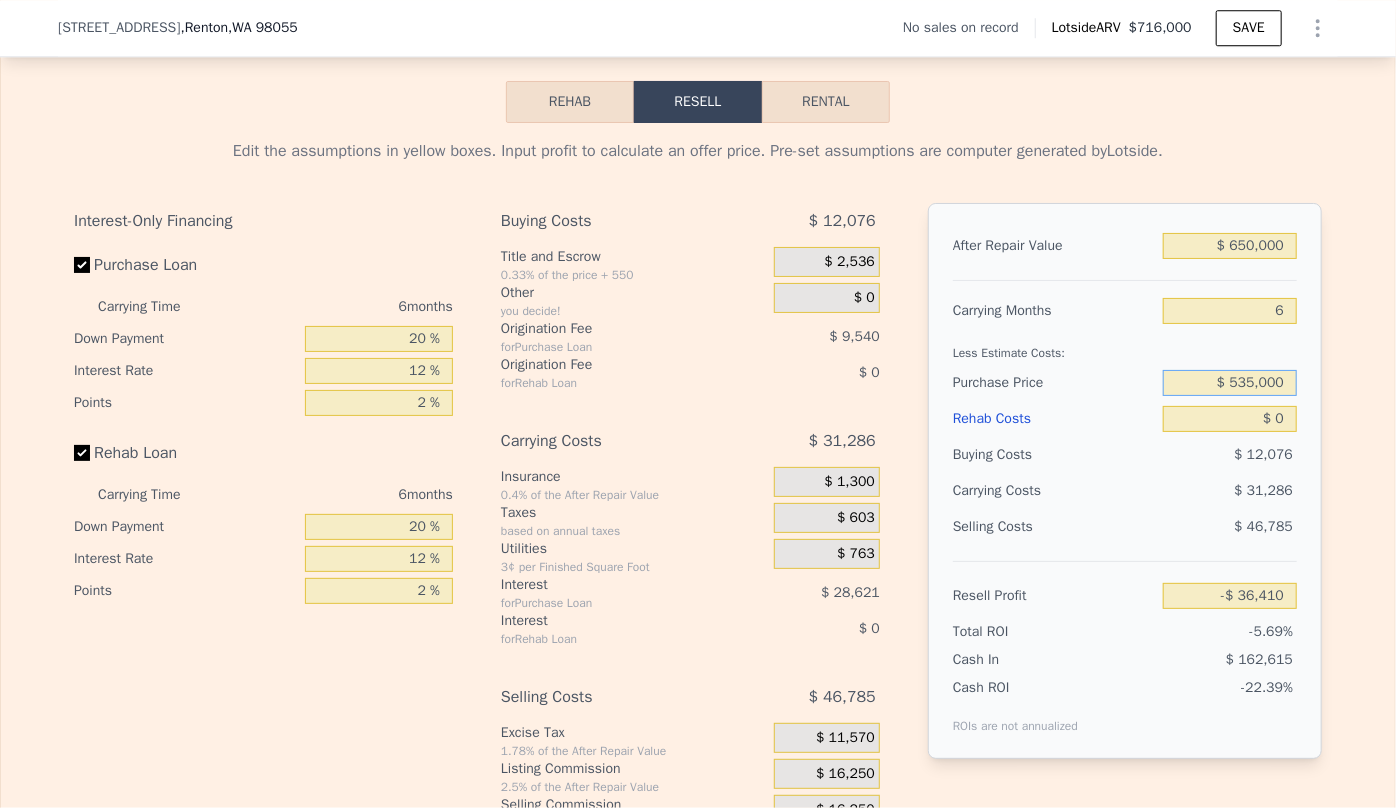 type on "$ 535,000" 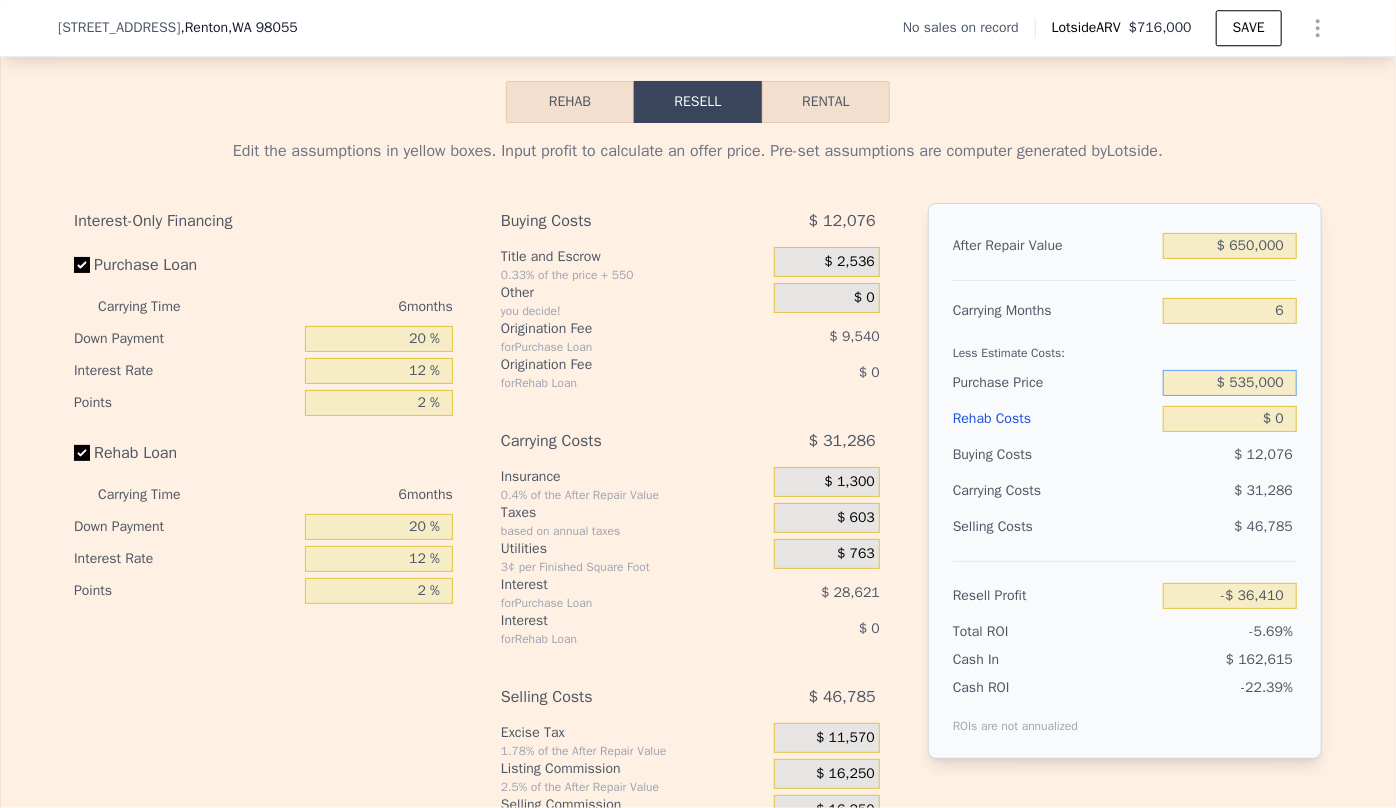 type on "$ 28,977" 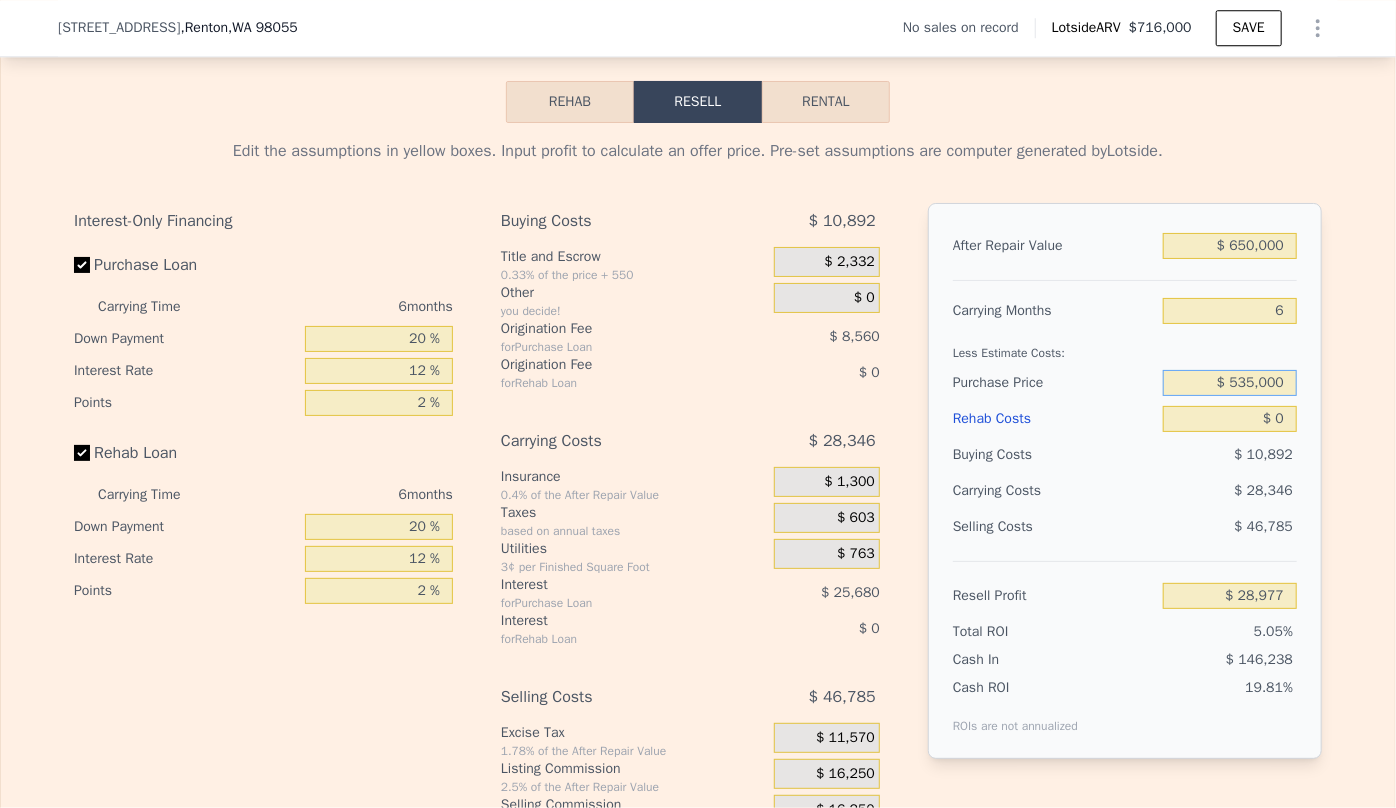 scroll, scrollTop: 2993, scrollLeft: 0, axis: vertical 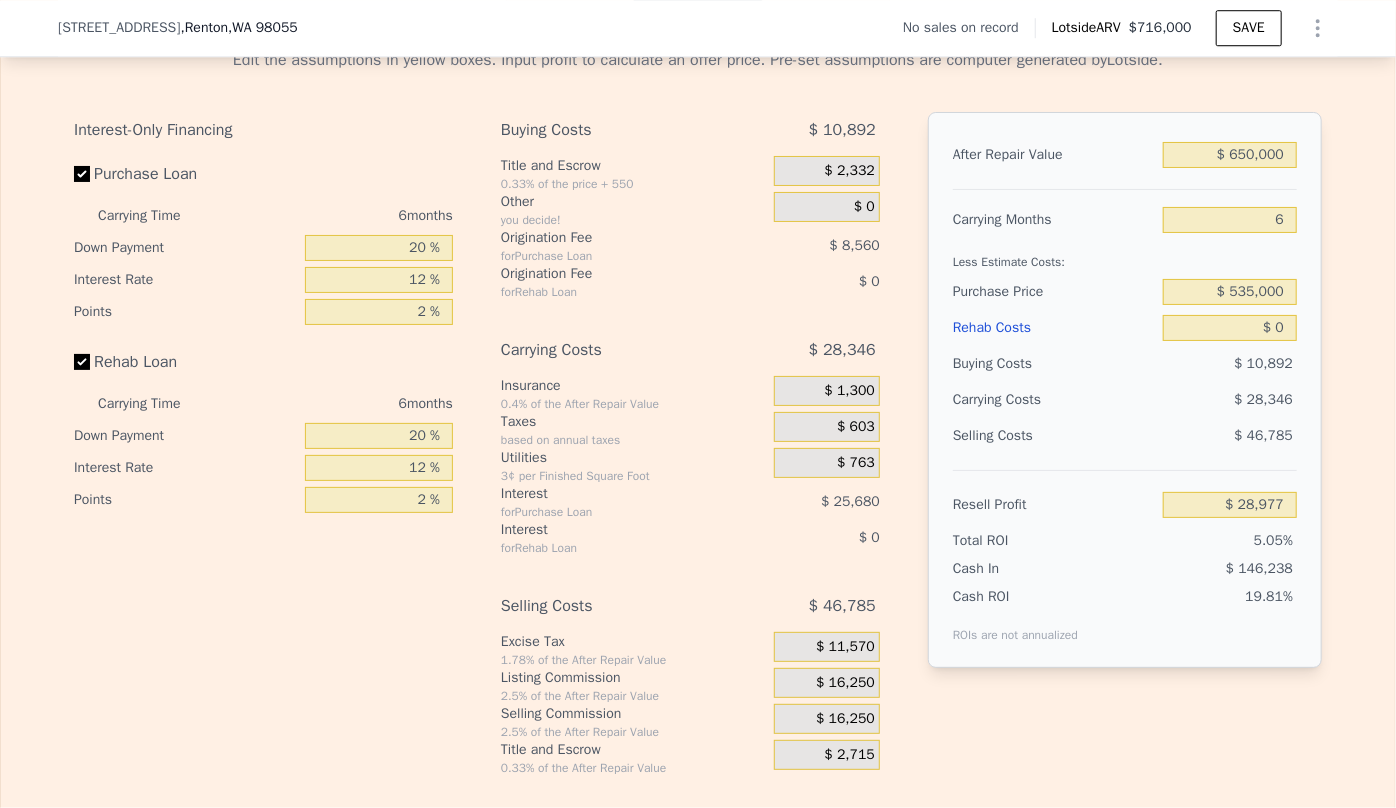 click on "Rehab Costs" at bounding box center (1054, 328) 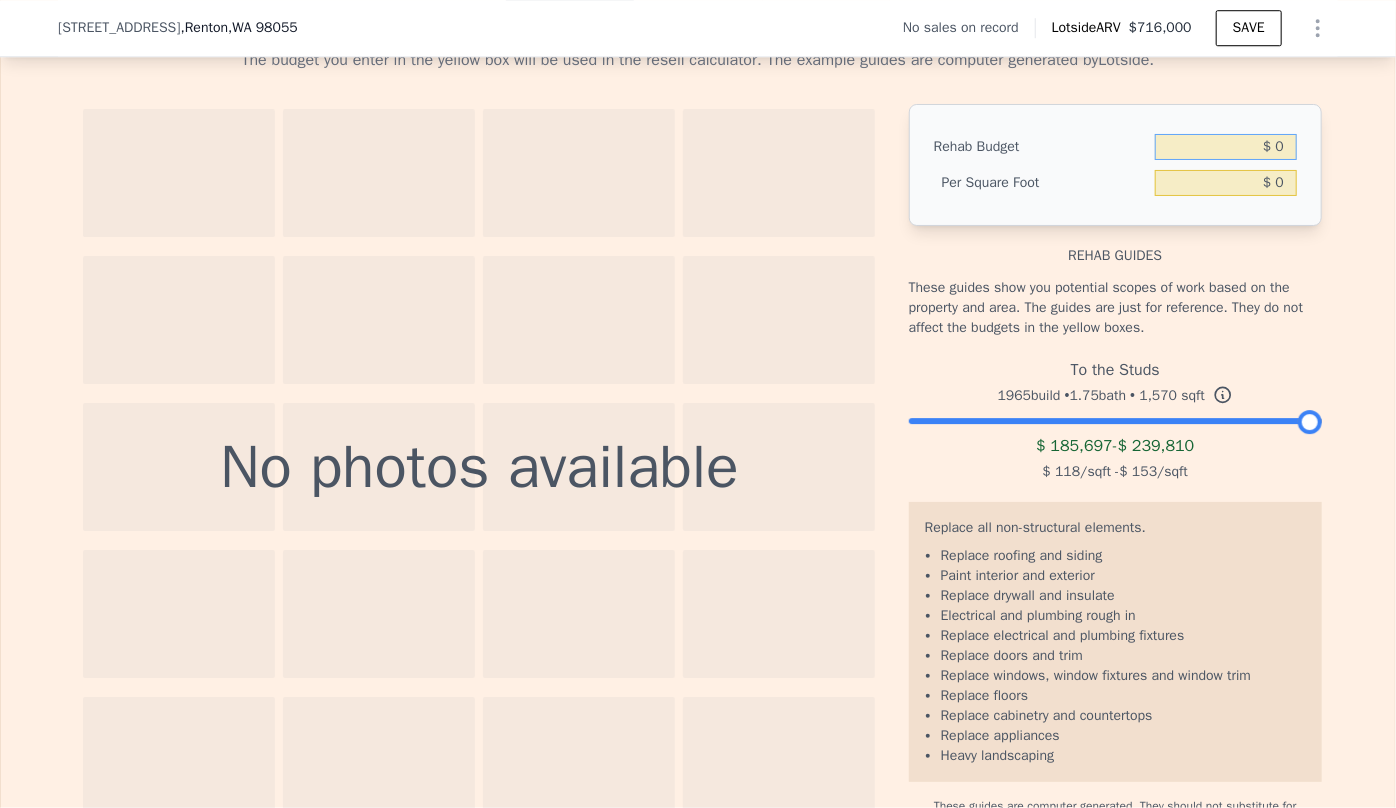 click on "$ 0" at bounding box center [1226, 147] 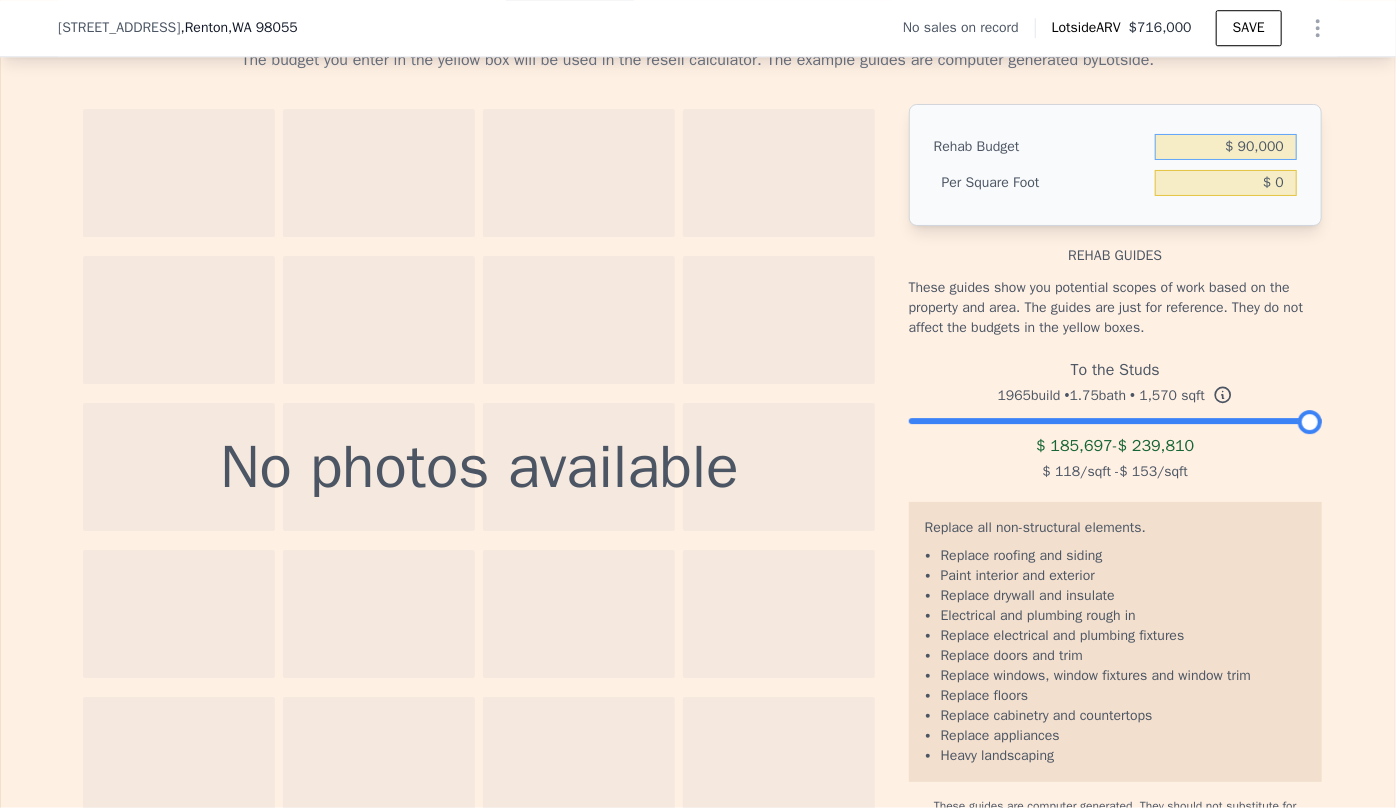 type on "$ 90,000" 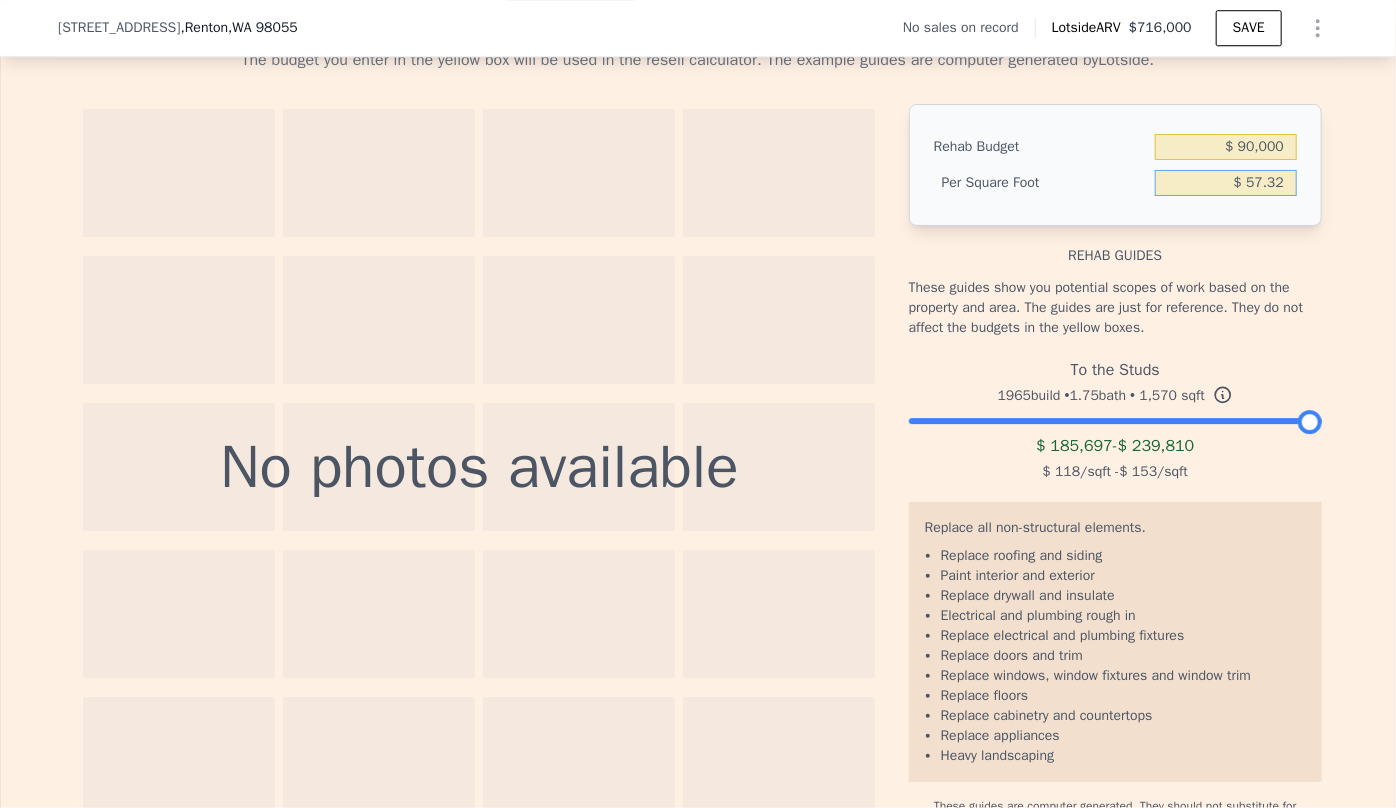click on "$ 57.32" at bounding box center [1226, 183] 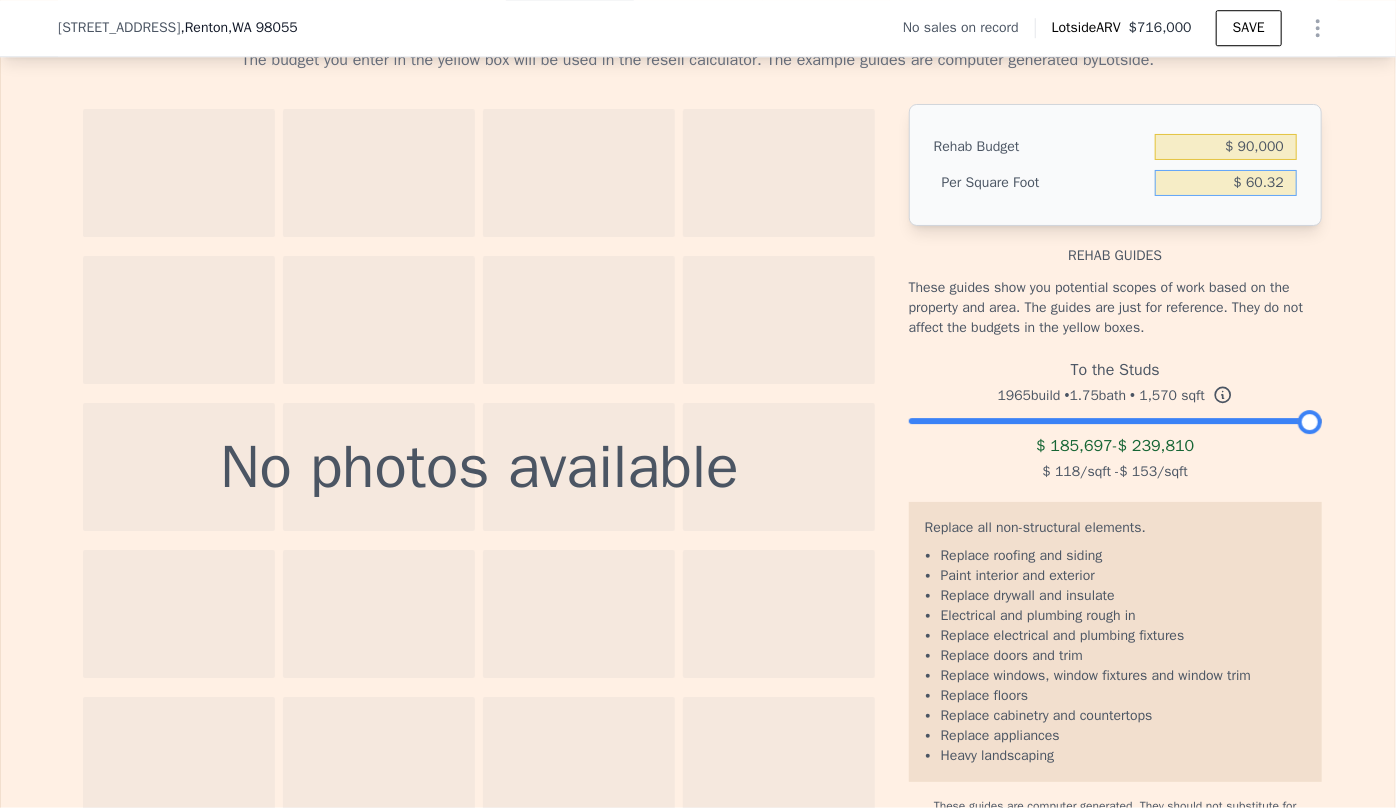 type on "$ 60.32" 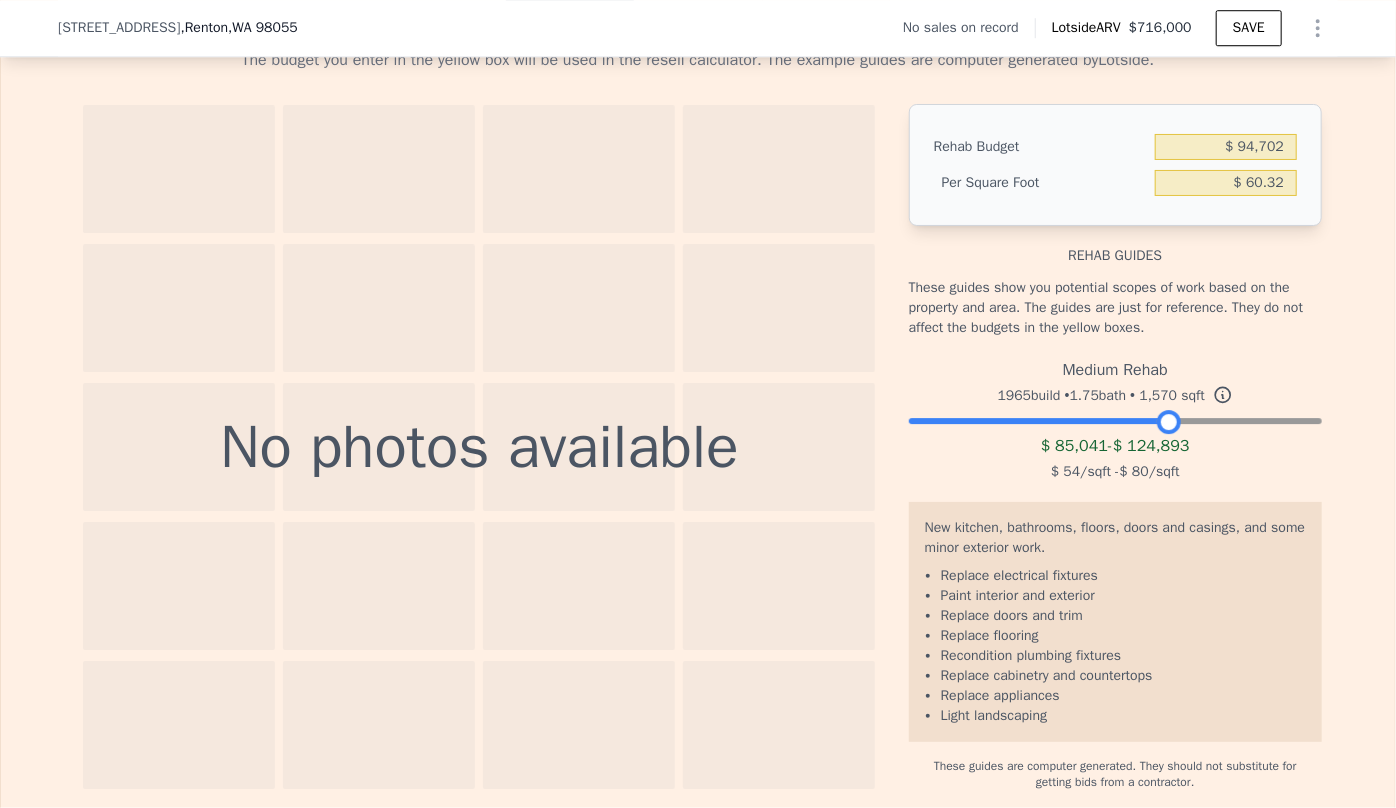 drag, startPoint x: 1308, startPoint y: 448, endPoint x: 1167, endPoint y: 475, distance: 143.56183 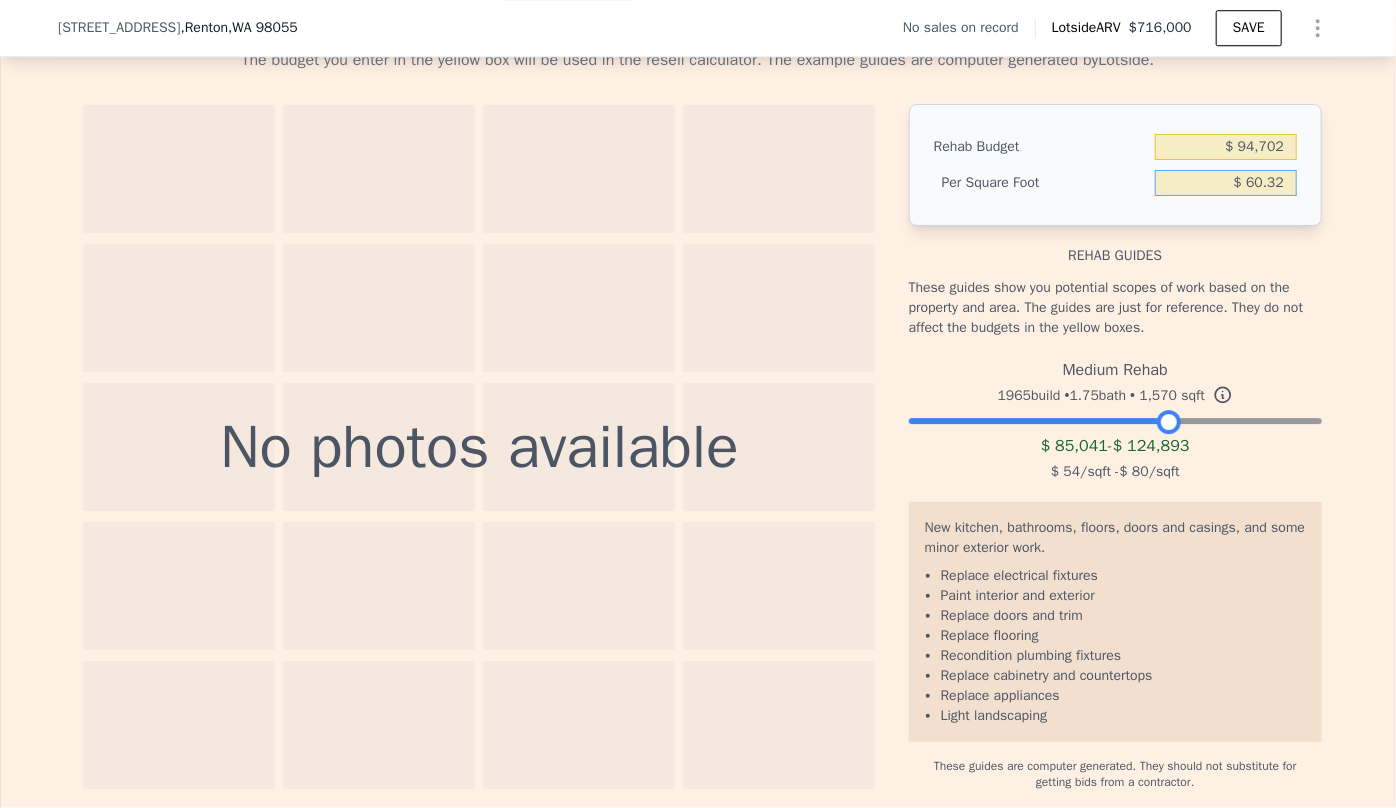 click on "$ 60.32" at bounding box center (1226, 183) 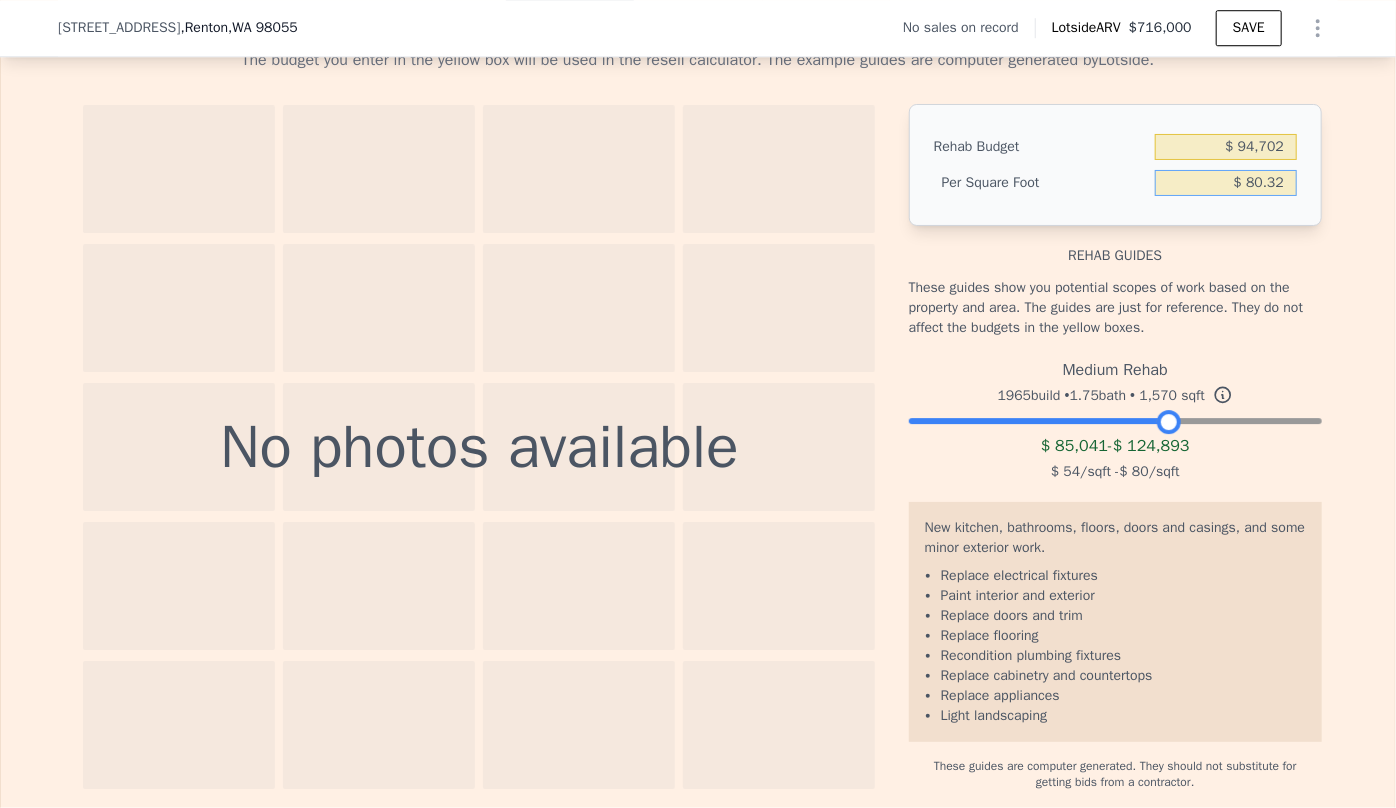 type on "$ 80.32" 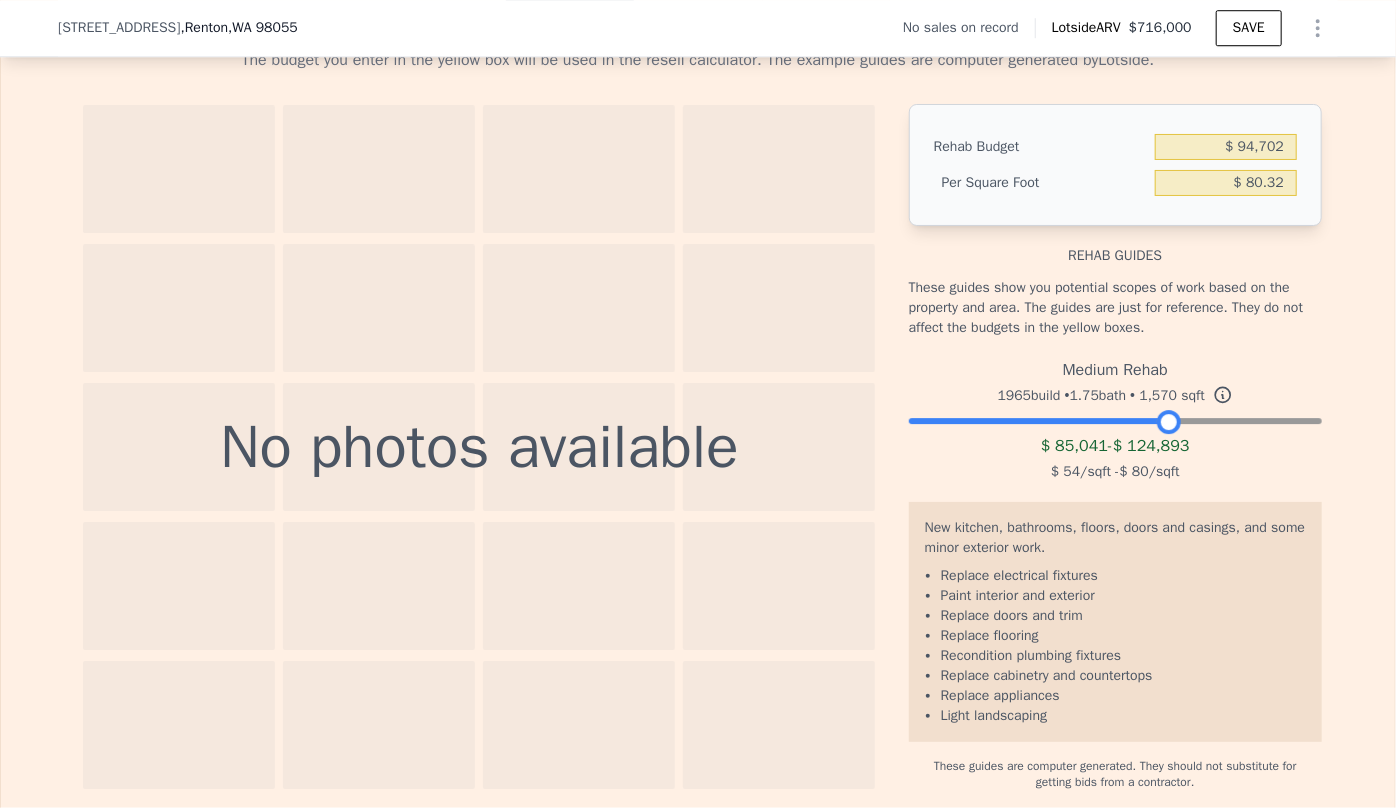 click on "These guides show you potential scopes of work based on the property and area. The guides are just for reference. They do not affect the budgets in the yellow boxes." at bounding box center [1115, 308] 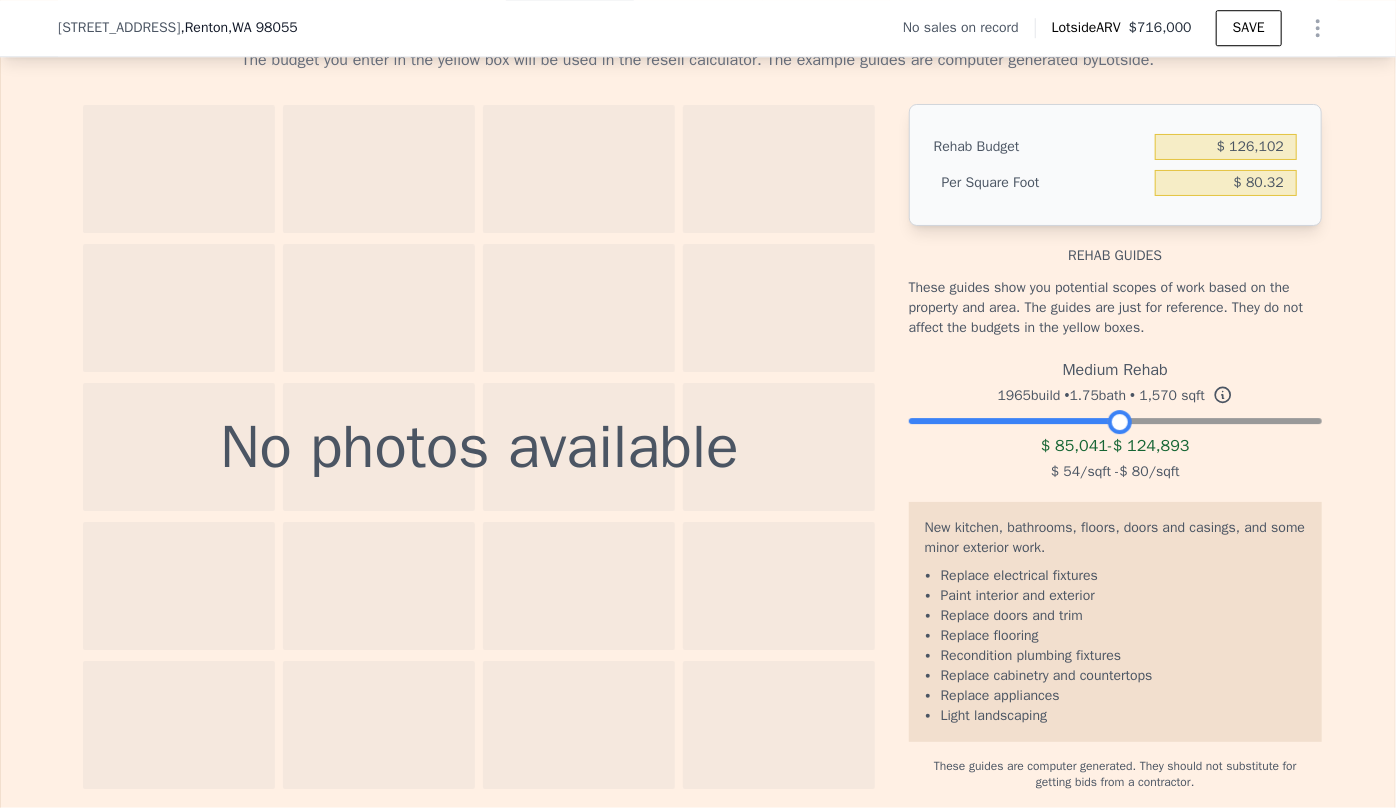 drag, startPoint x: 1157, startPoint y: 445, endPoint x: 1108, endPoint y: 447, distance: 49.0408 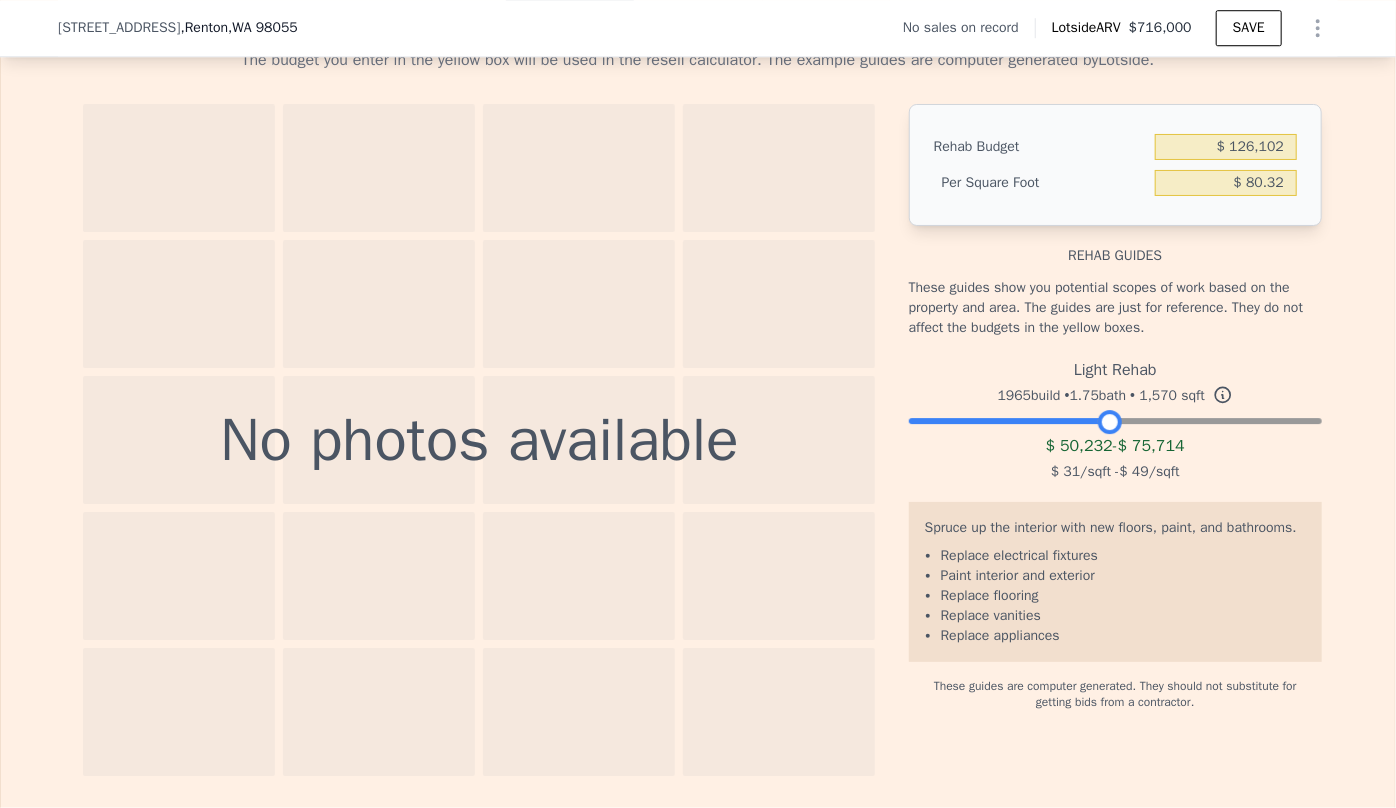 drag, startPoint x: 1112, startPoint y: 441, endPoint x: 1098, endPoint y: 446, distance: 14.866069 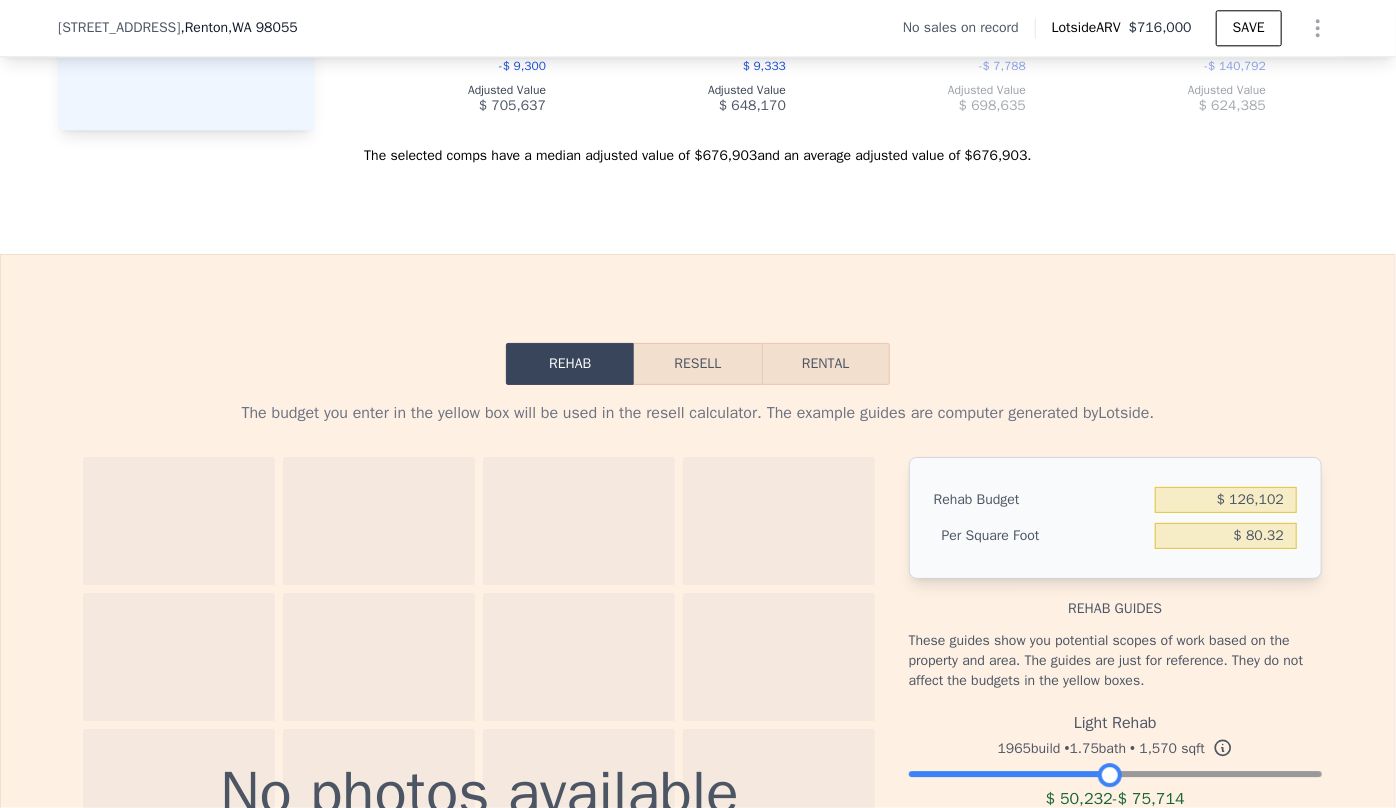 scroll, scrollTop: 2630, scrollLeft: 0, axis: vertical 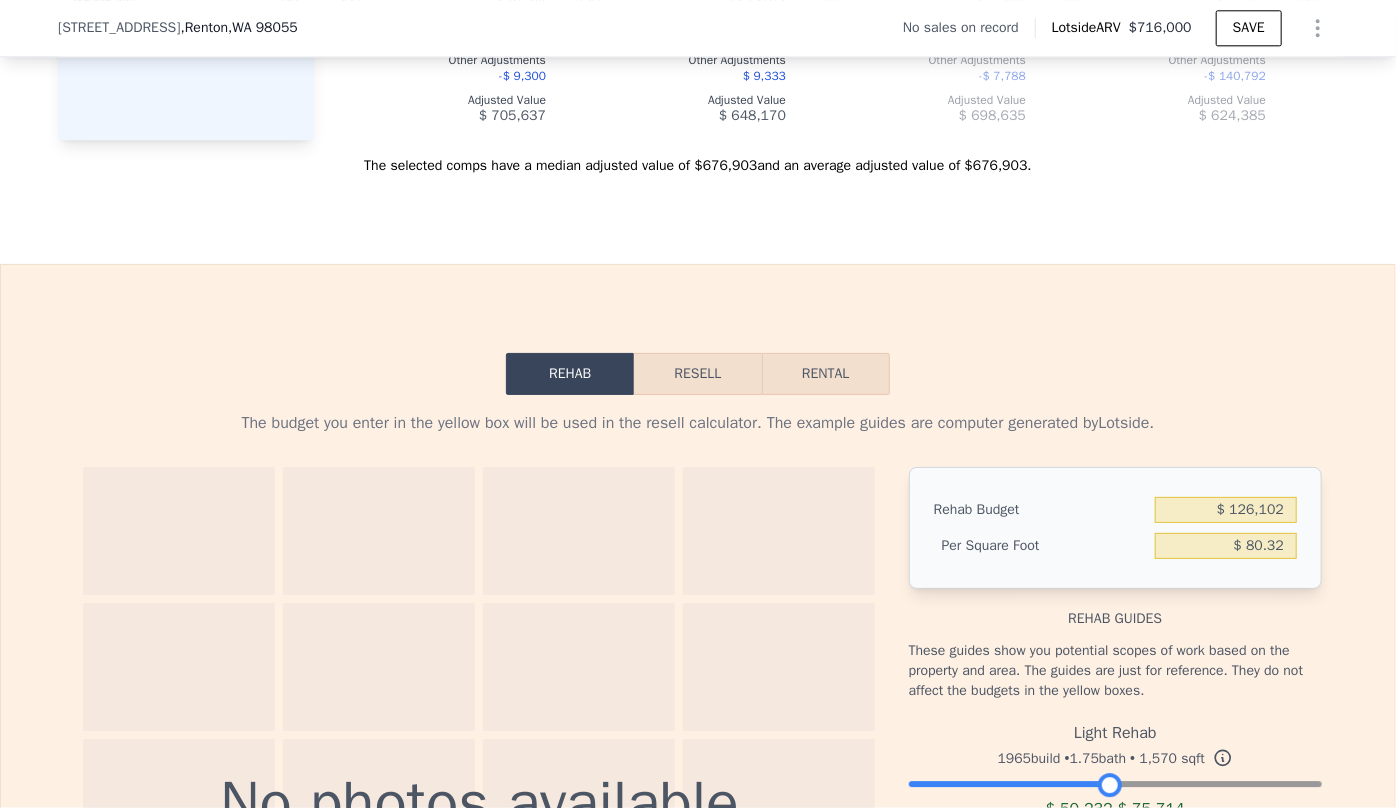 click on "Resell" at bounding box center [697, 374] 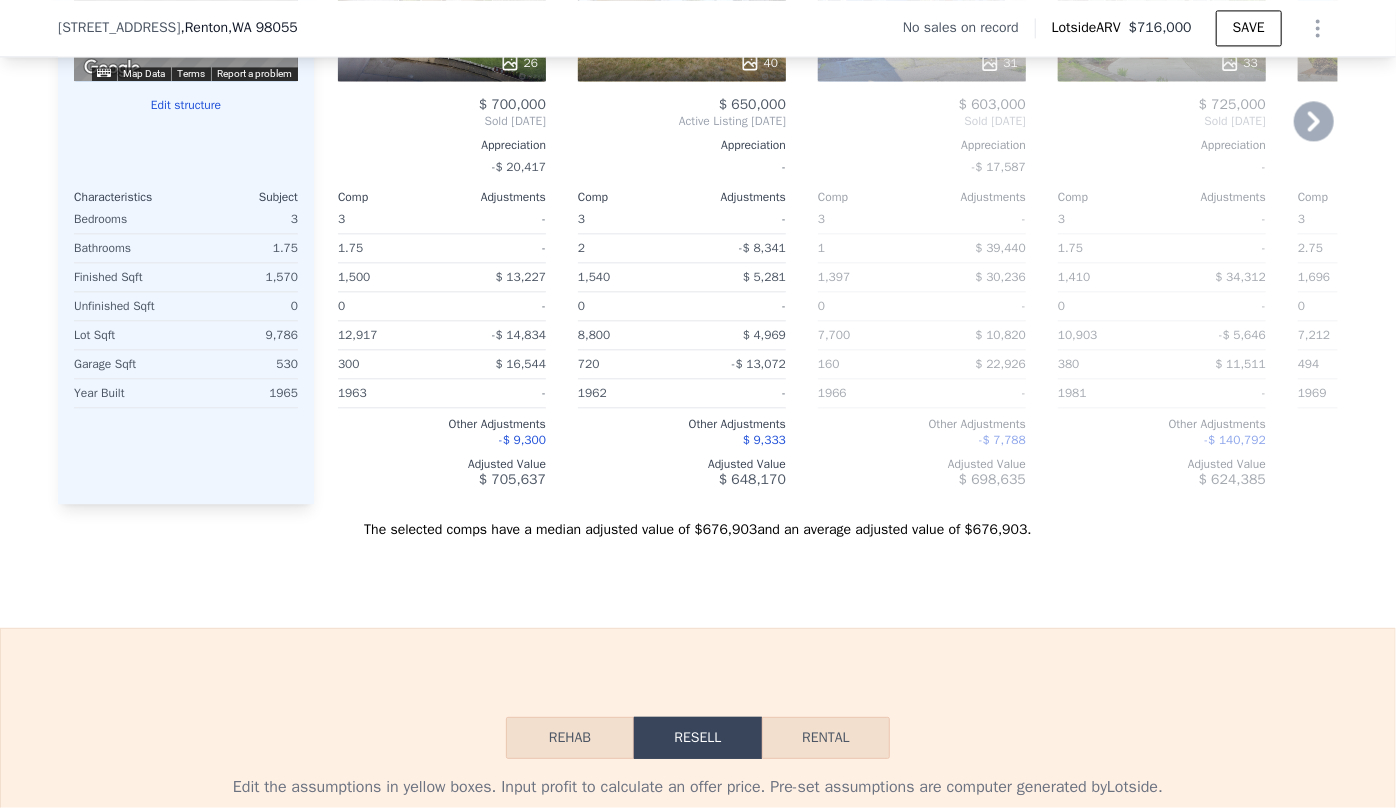 scroll, scrollTop: 1902, scrollLeft: 0, axis: vertical 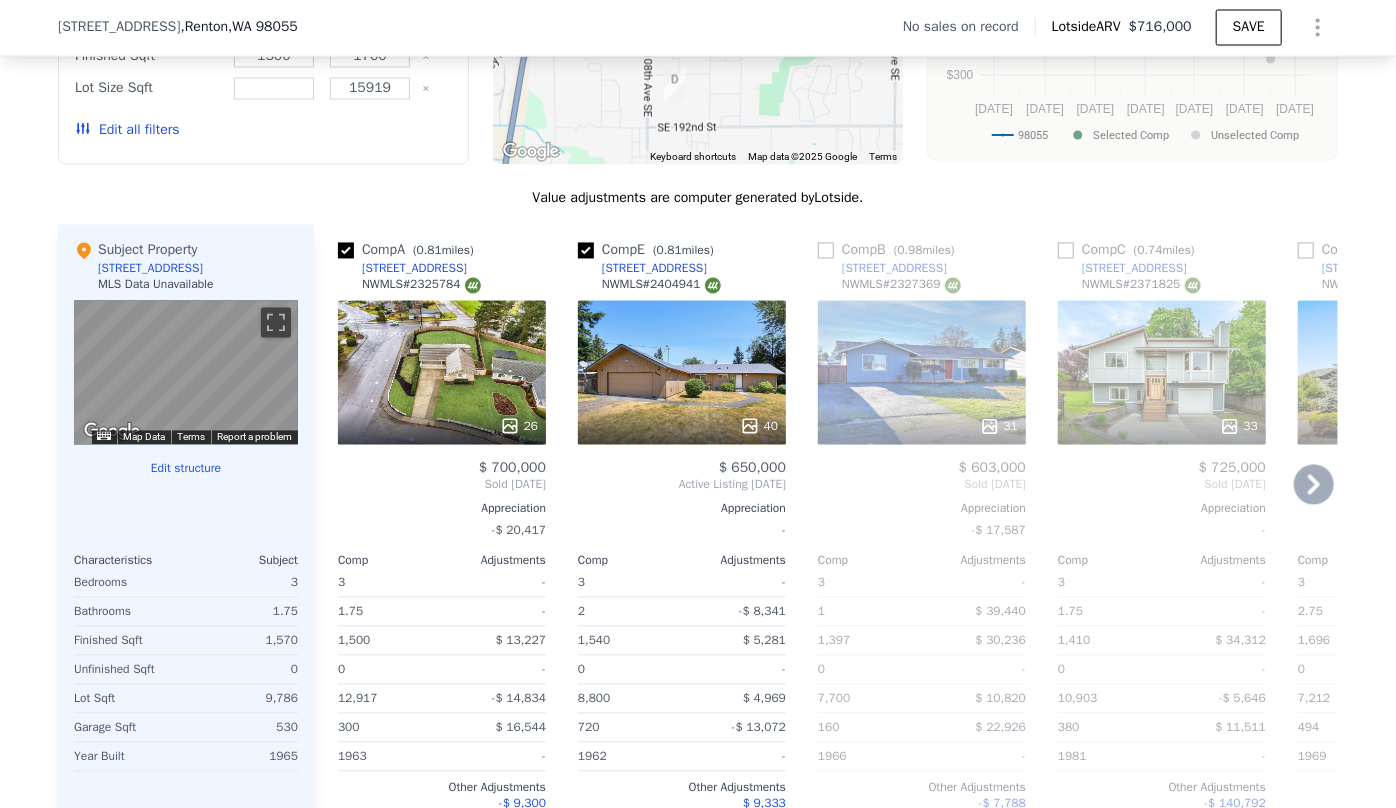 click 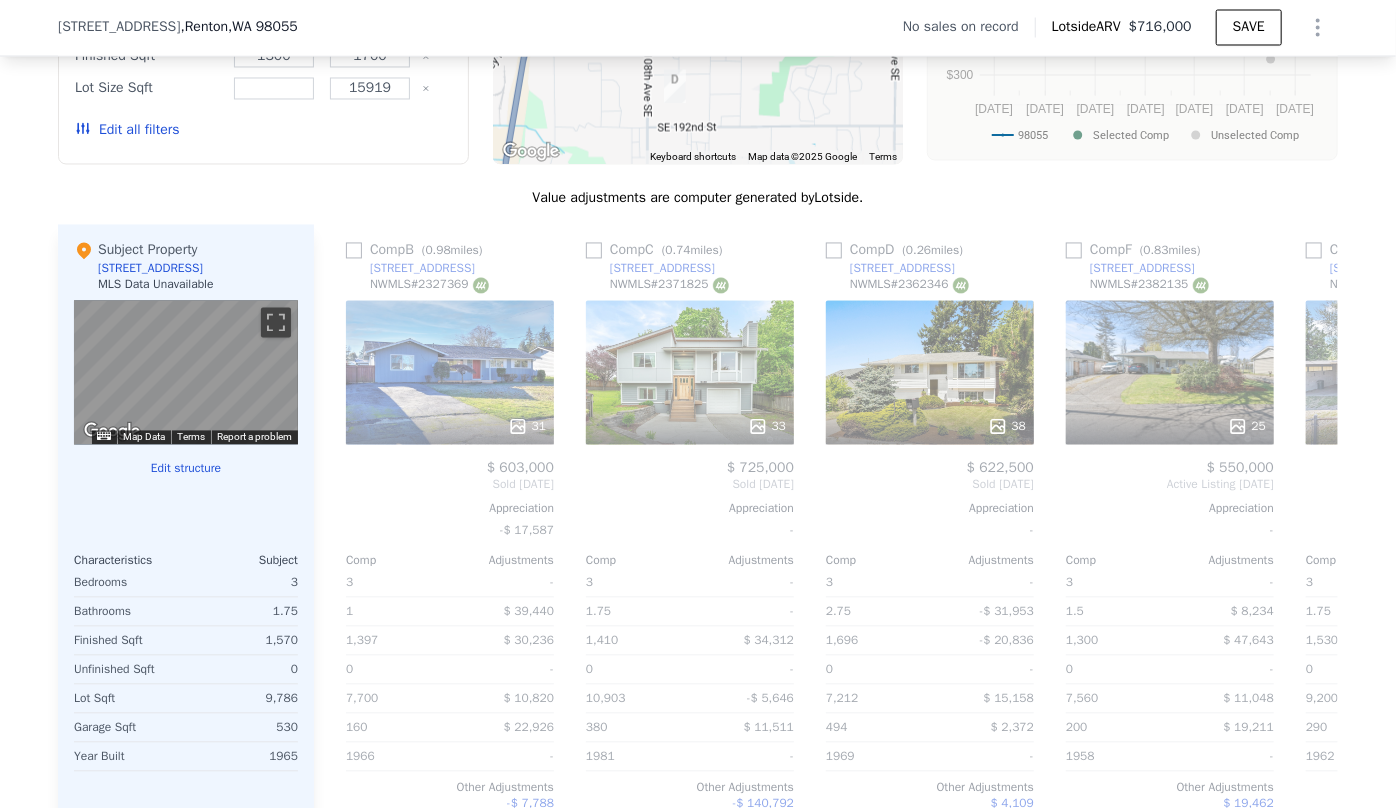 scroll, scrollTop: 0, scrollLeft: 480, axis: horizontal 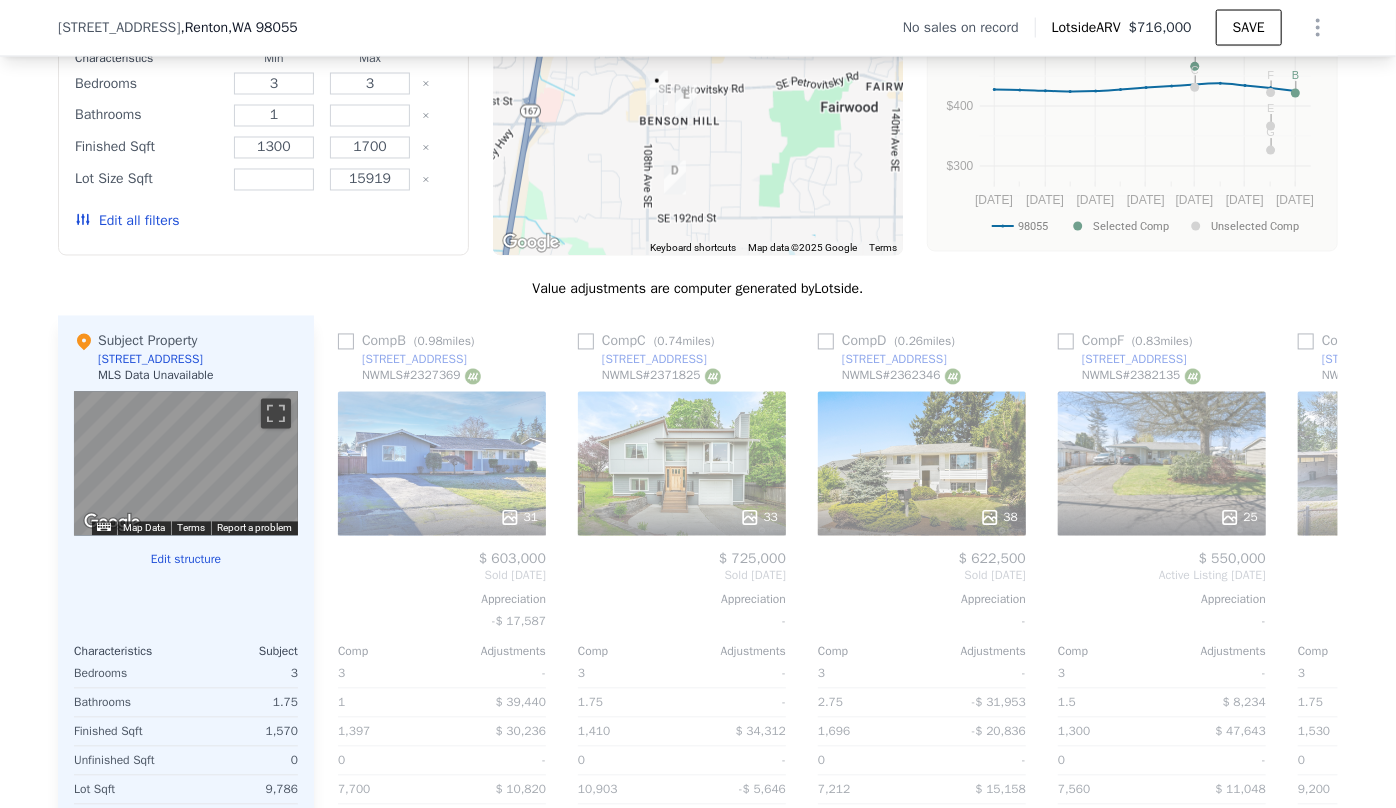 type on "4" 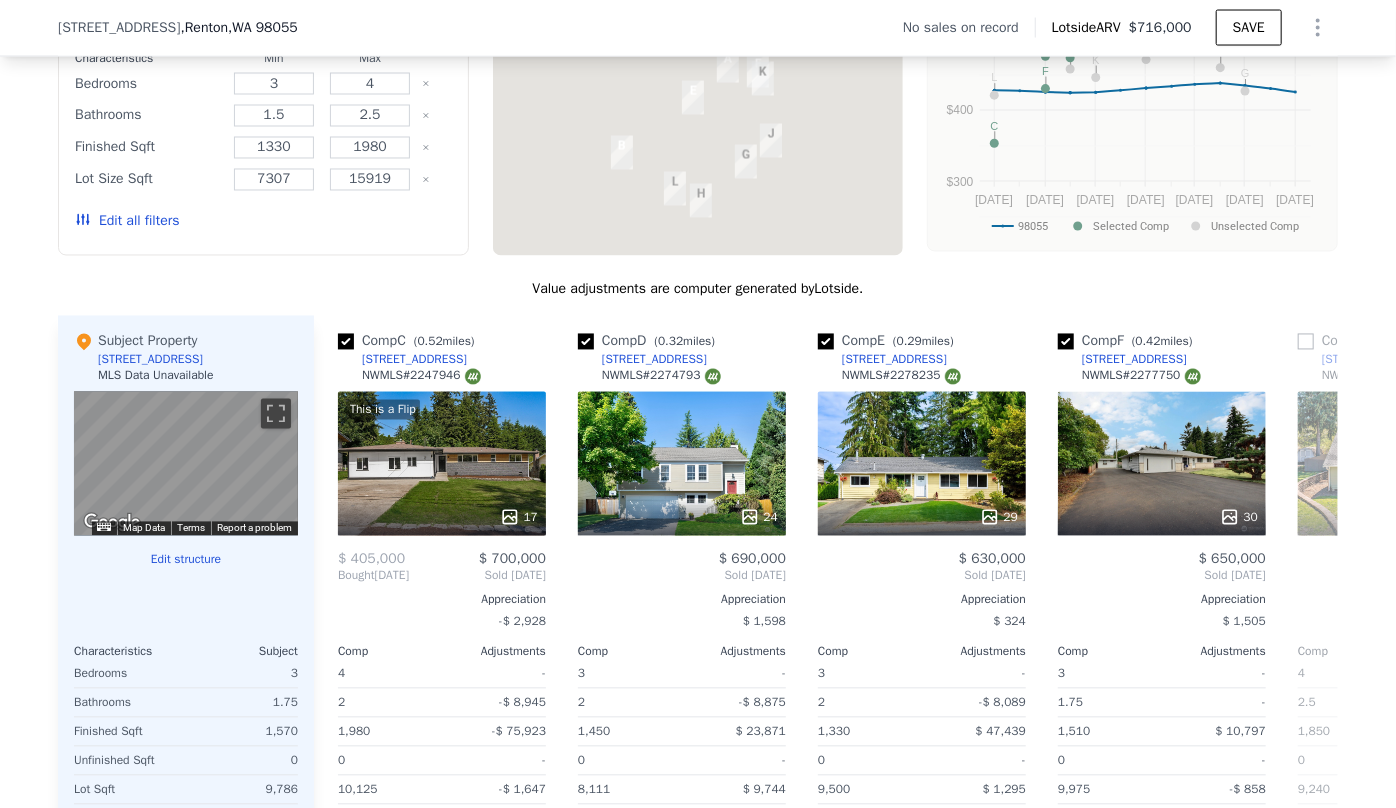 click on "Edit all filters" at bounding box center [127, 222] 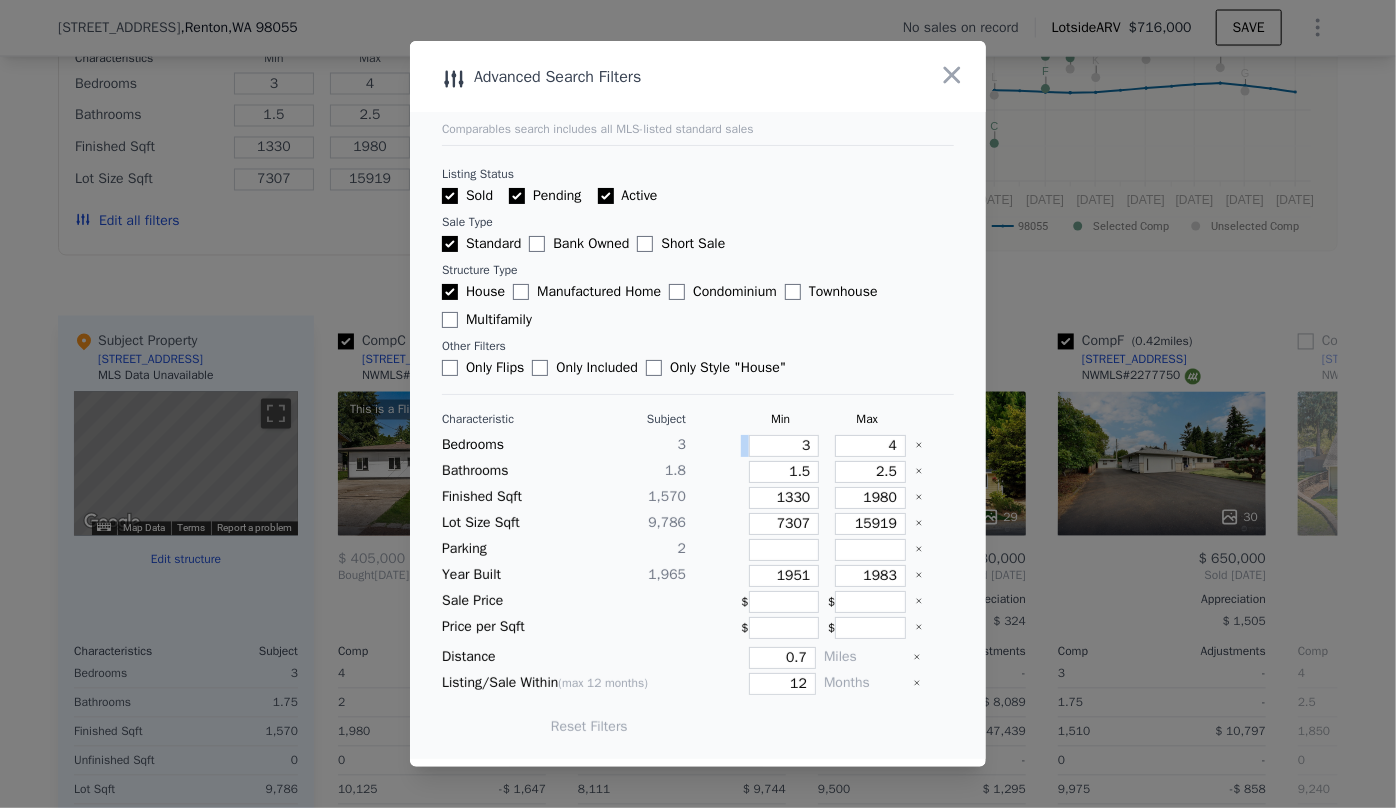 drag, startPoint x: 810, startPoint y: 449, endPoint x: 764, endPoint y: 445, distance: 46.173584 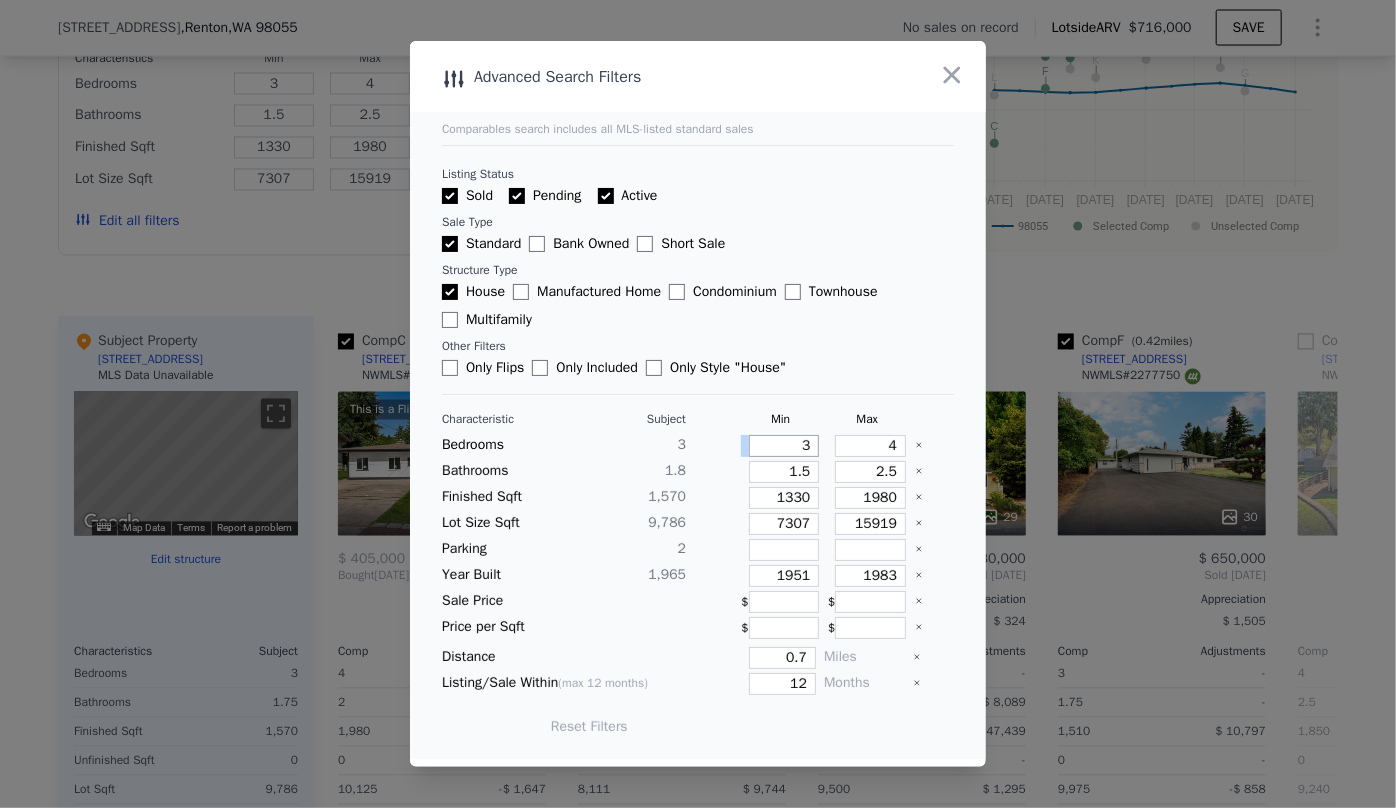 click on "3" at bounding box center (784, 446) 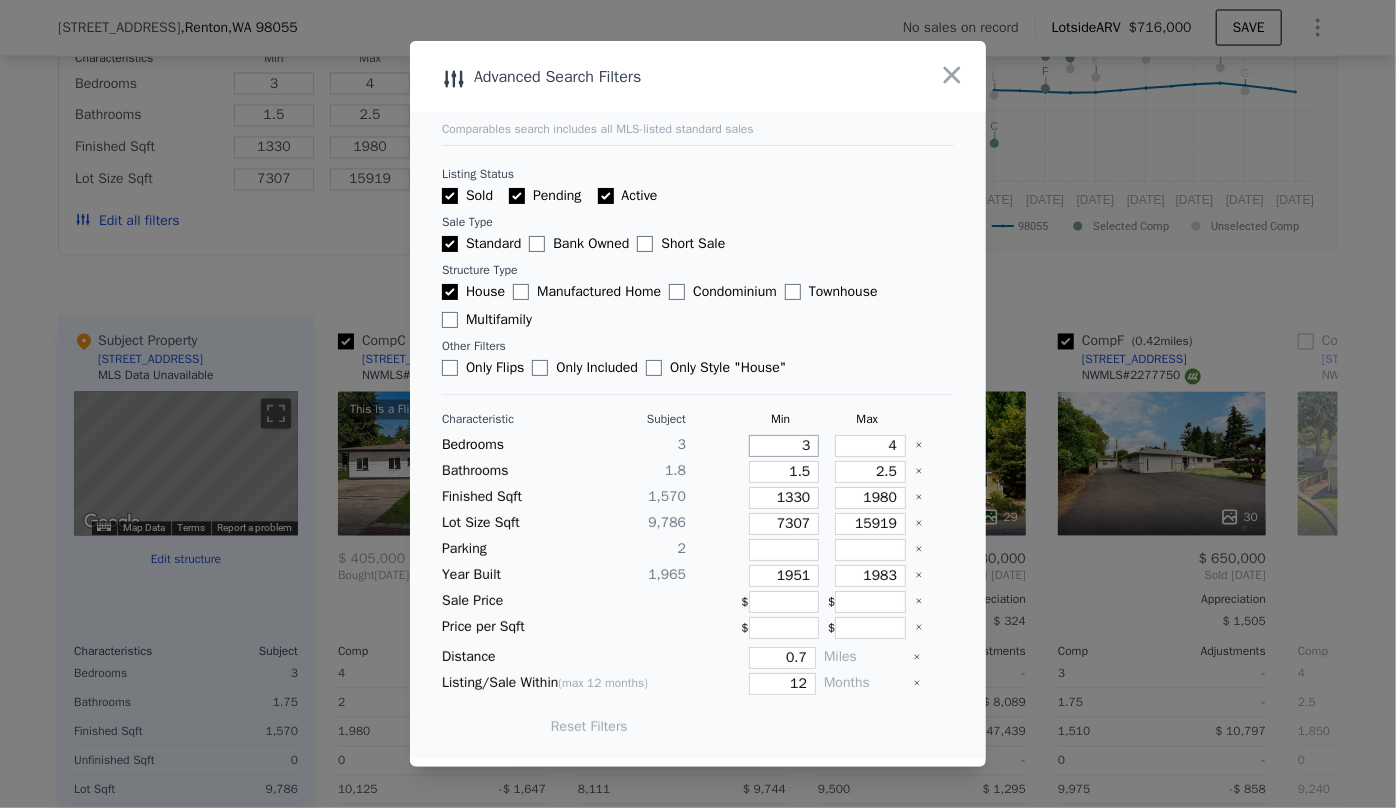 type 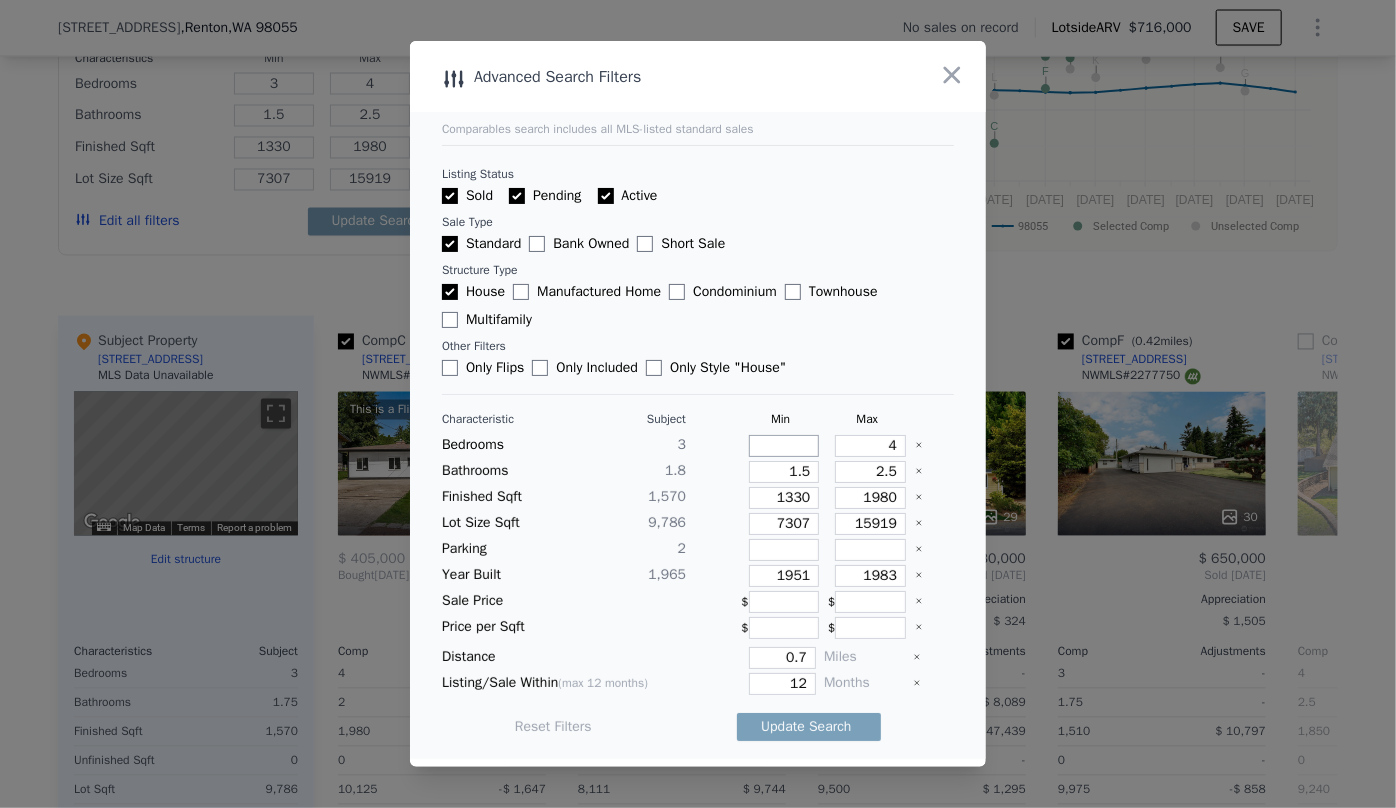 type 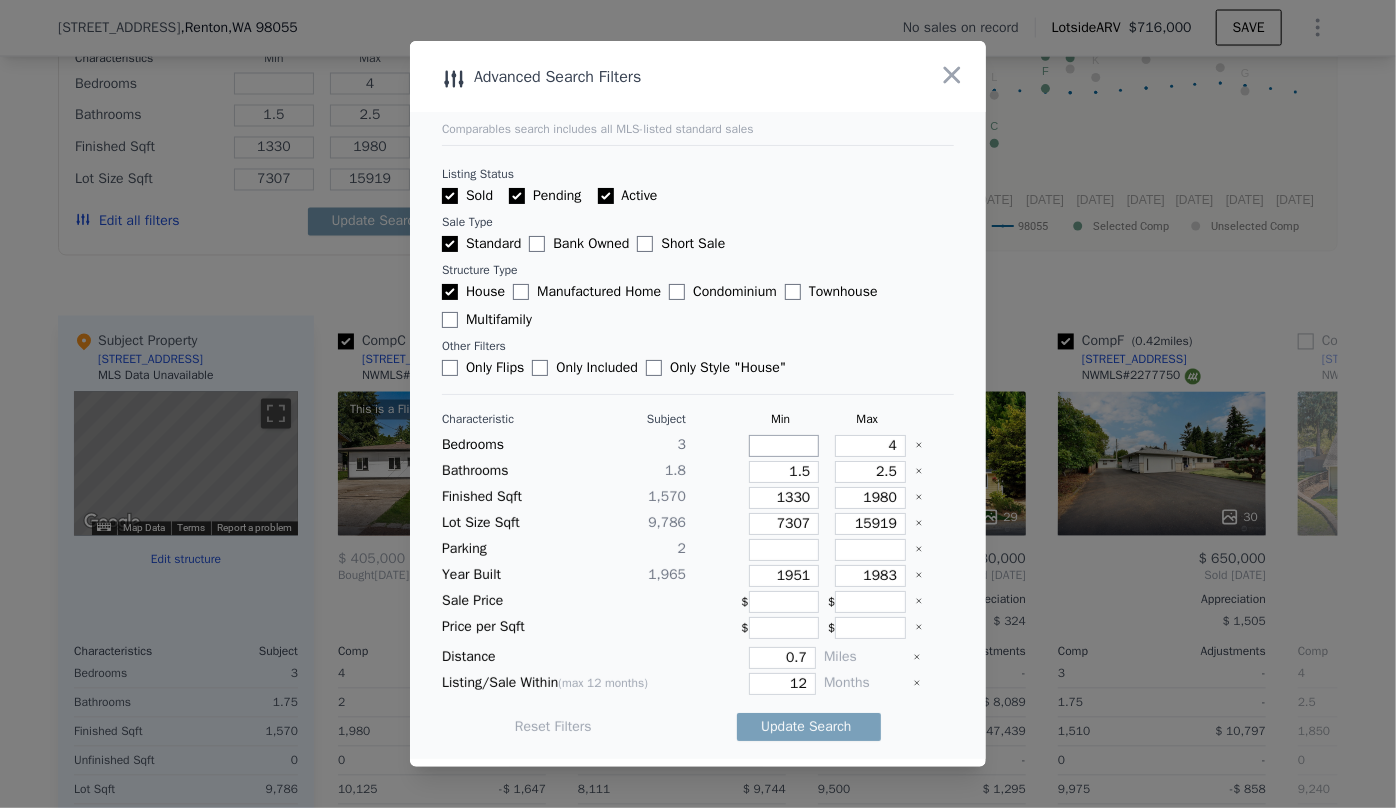 type on "3" 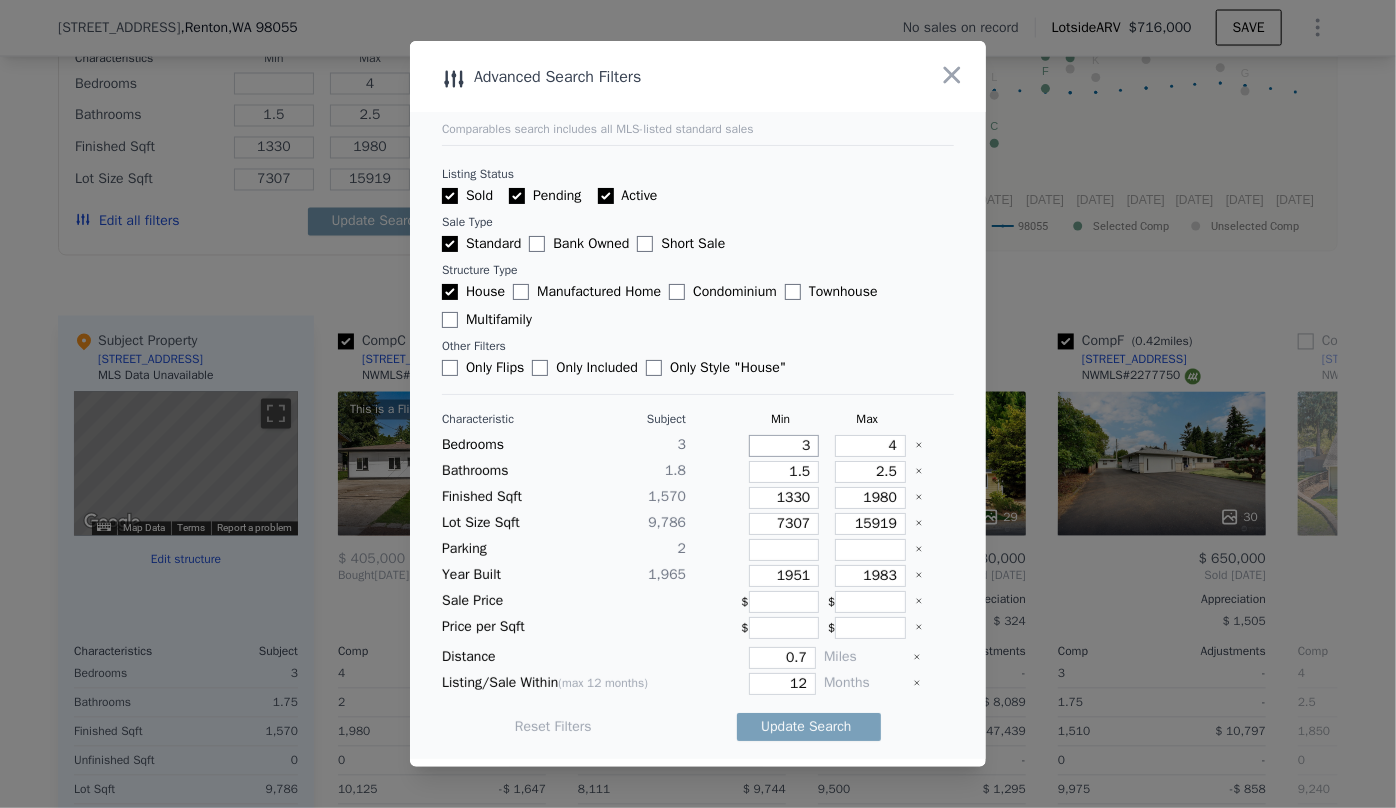 type on "3" 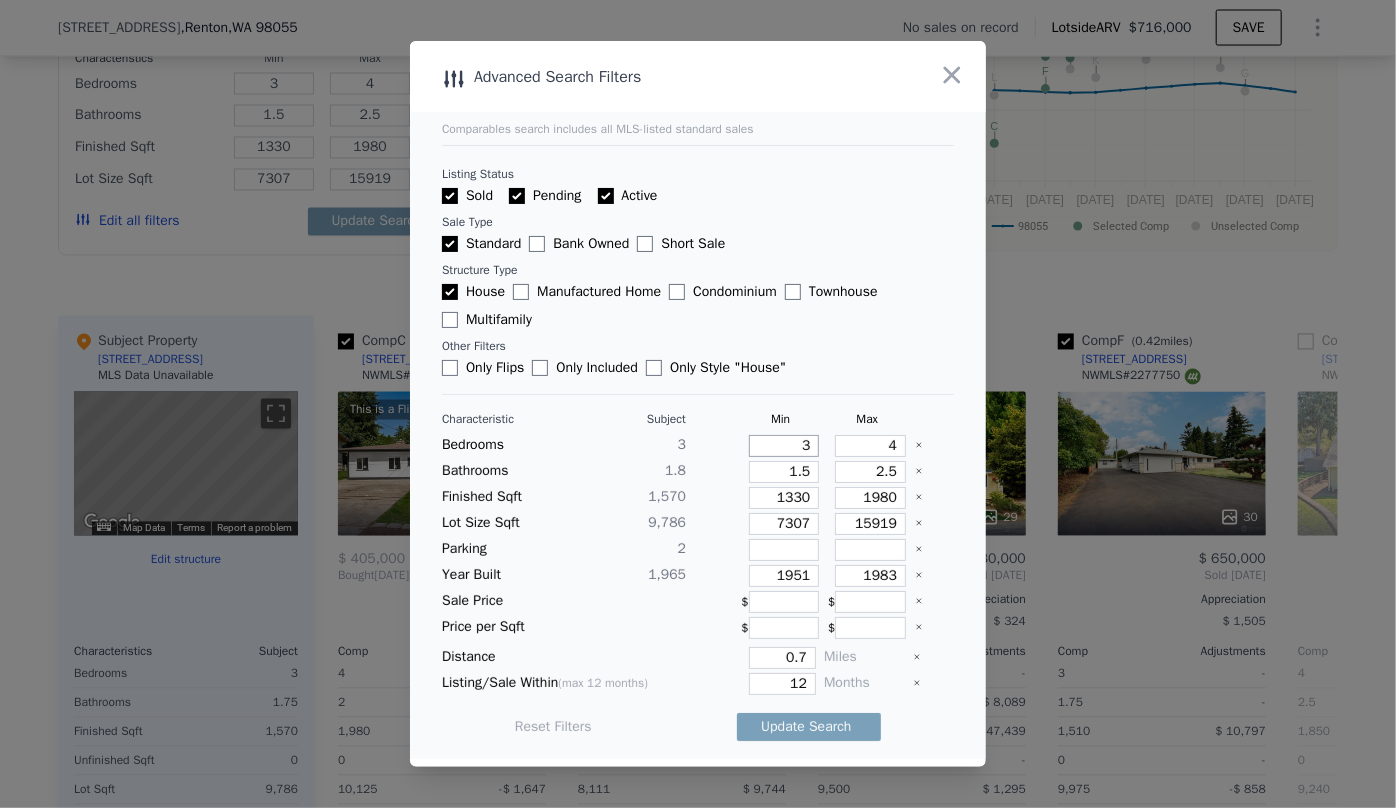 type 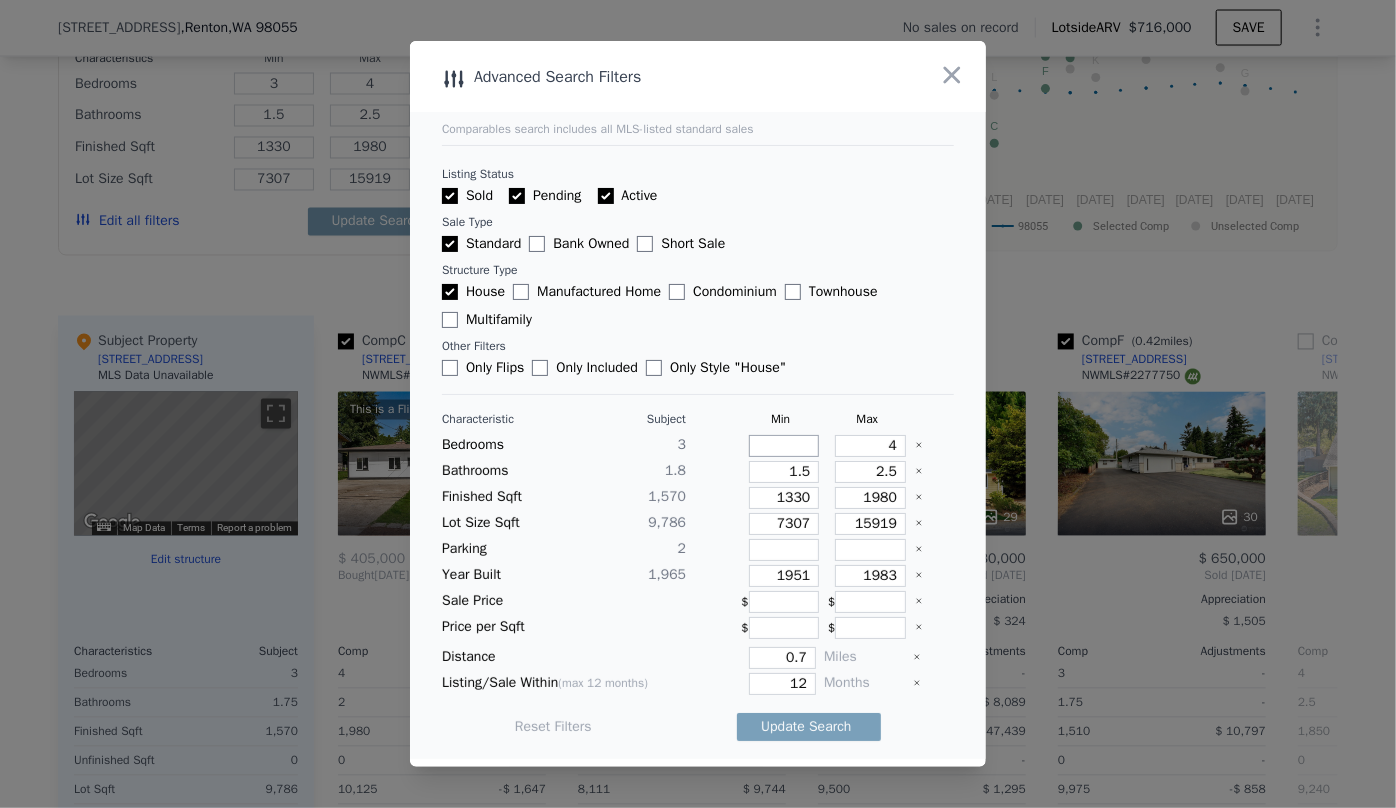 type 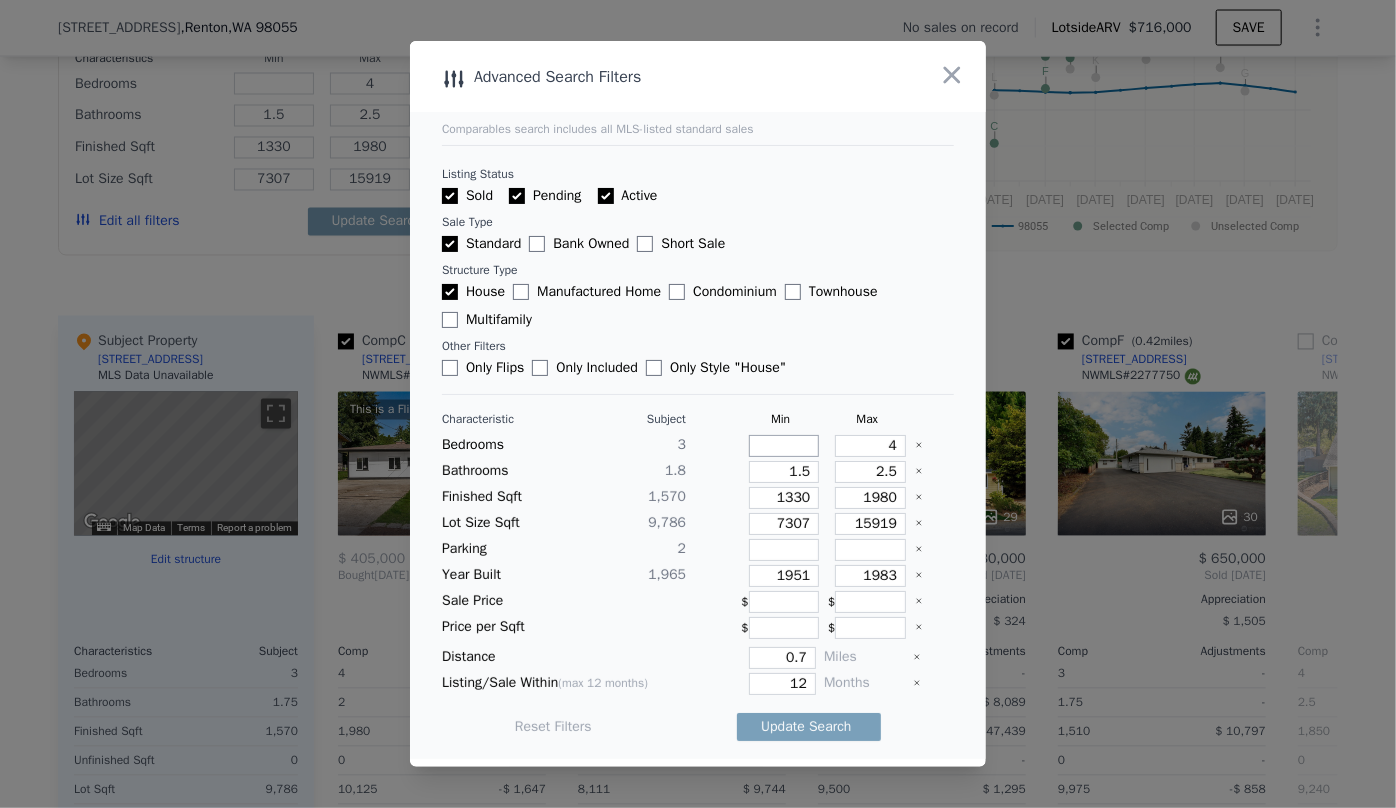 type on "2" 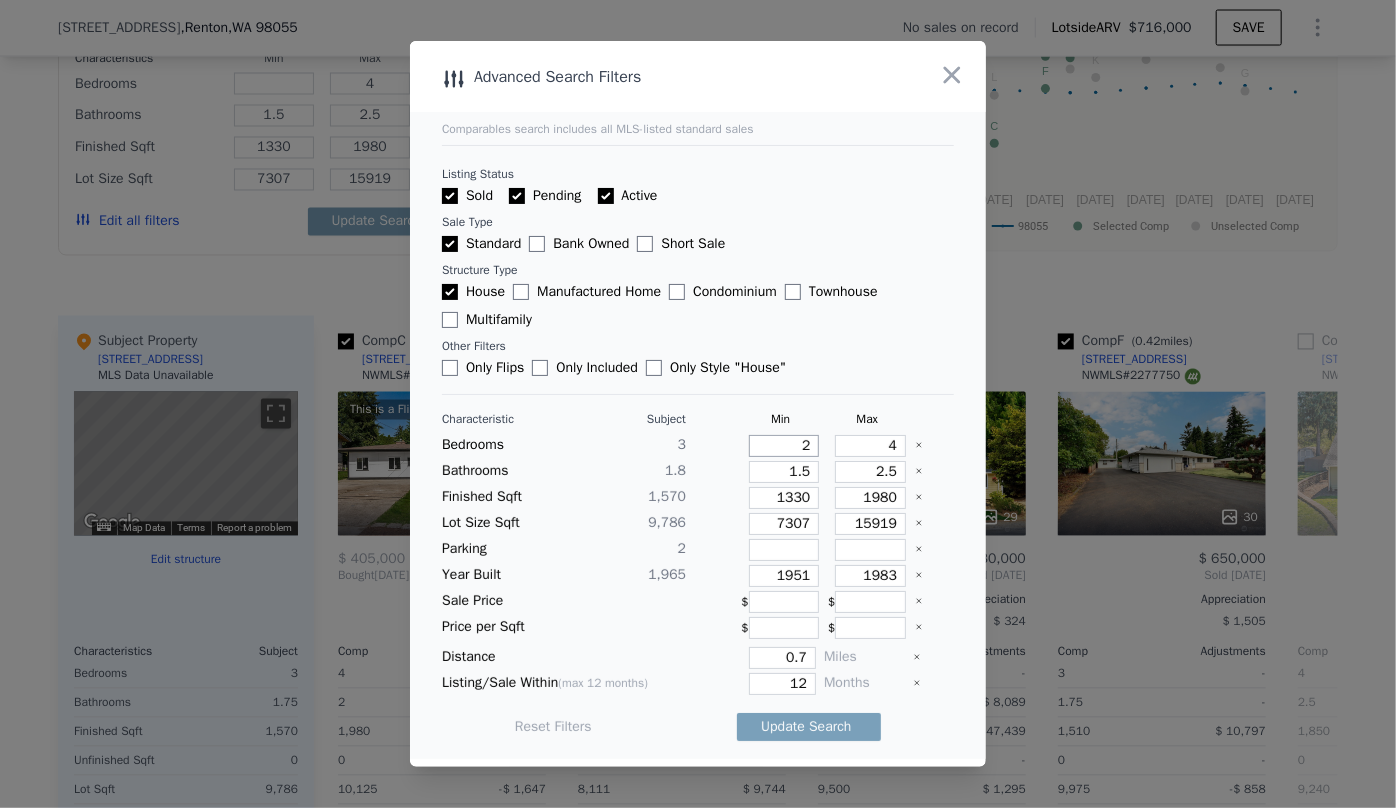 type on "2" 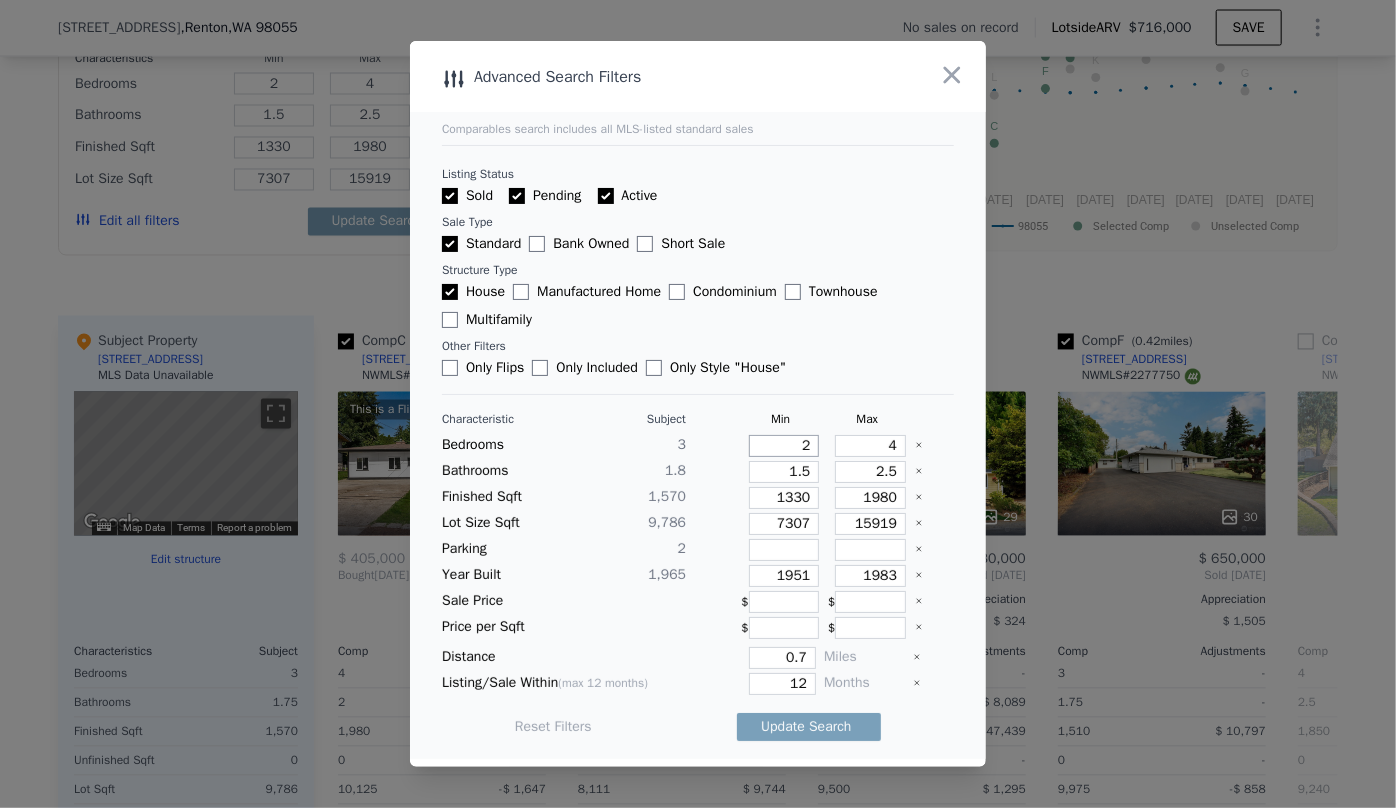 type on "2" 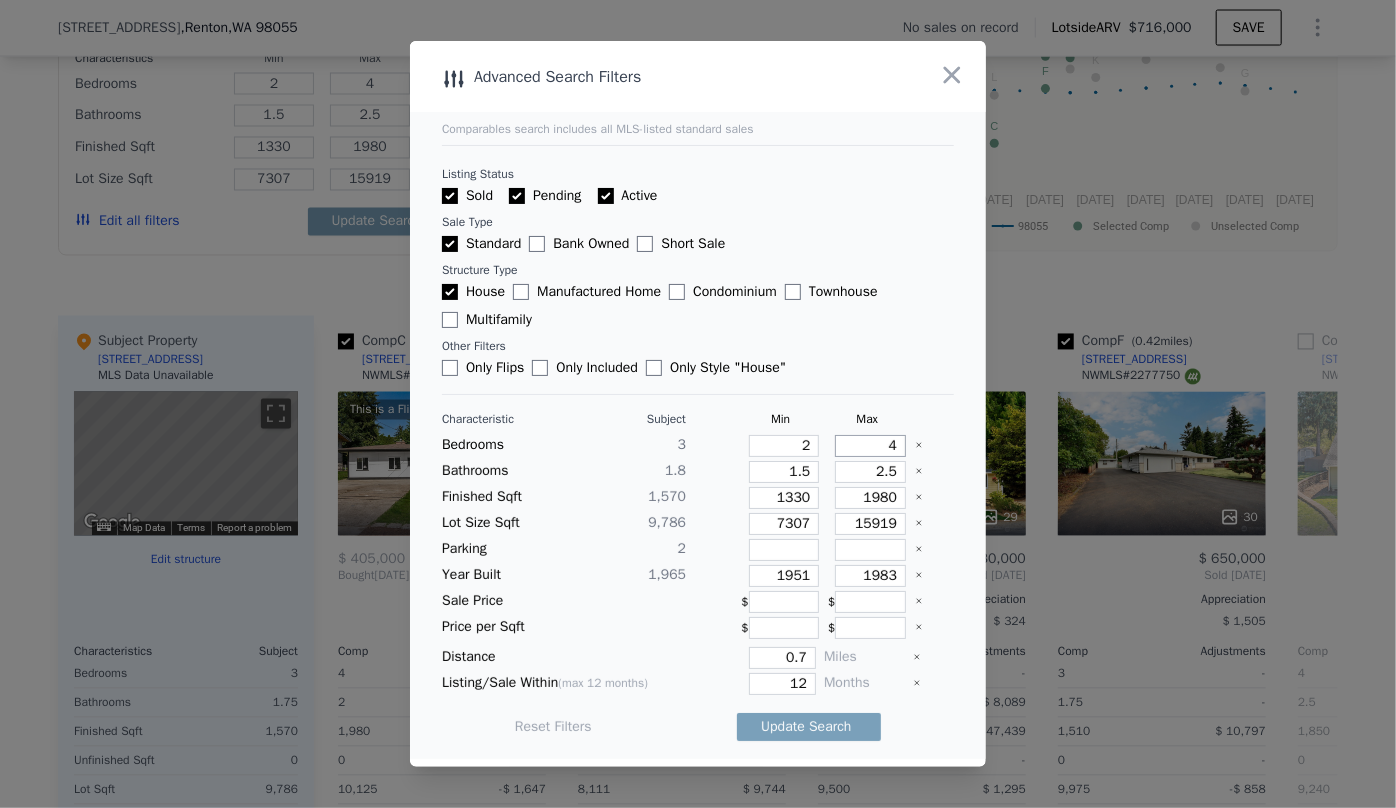 drag, startPoint x: 886, startPoint y: 446, endPoint x: 877, endPoint y: 439, distance: 11.401754 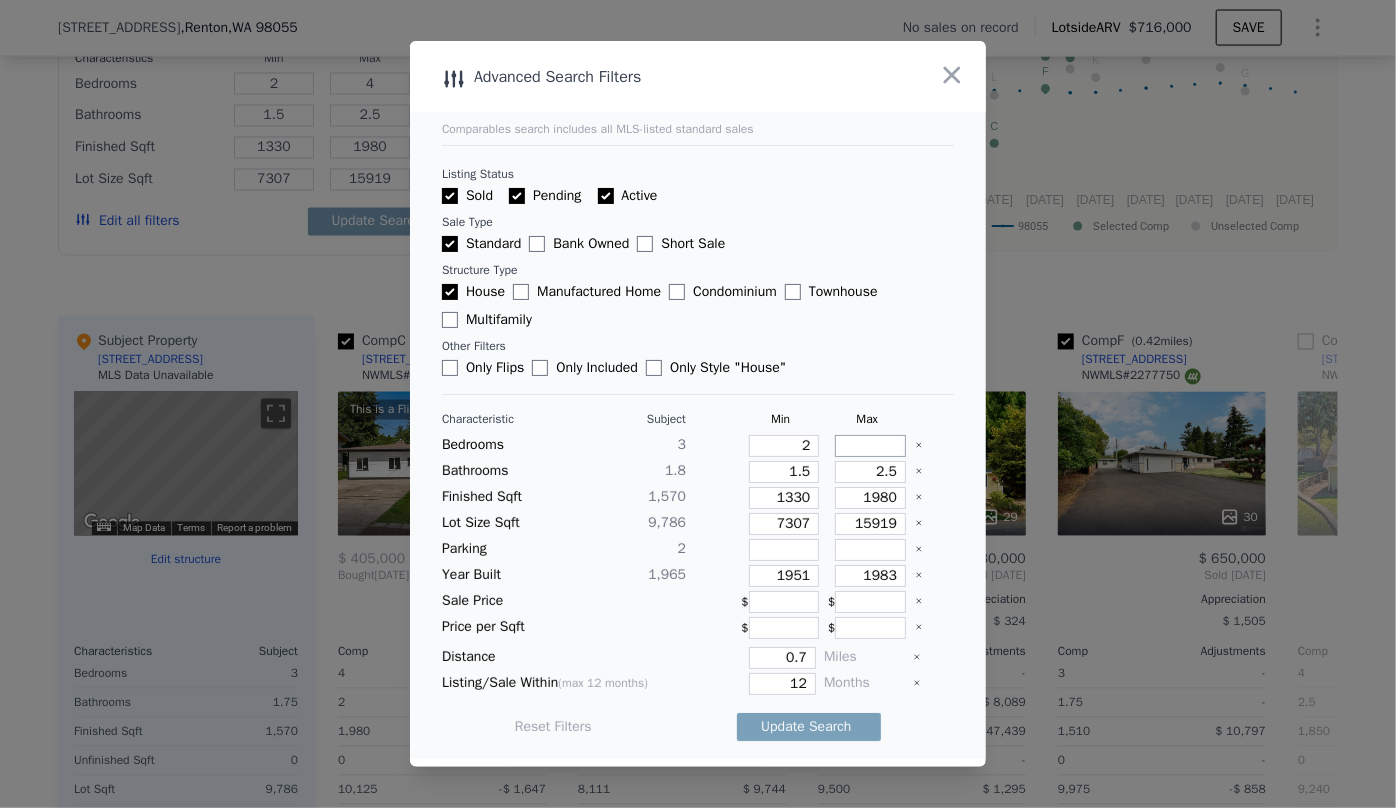 type 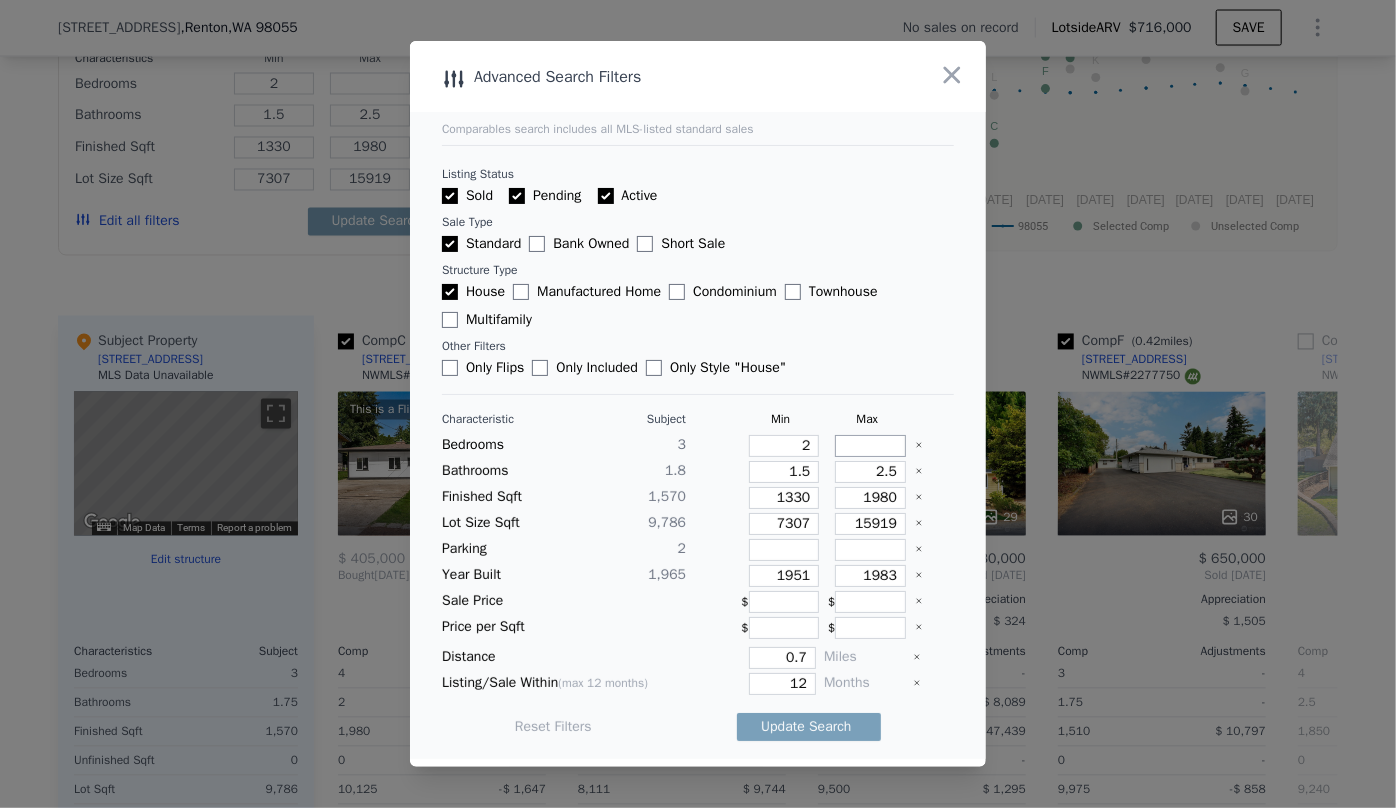 type on "3" 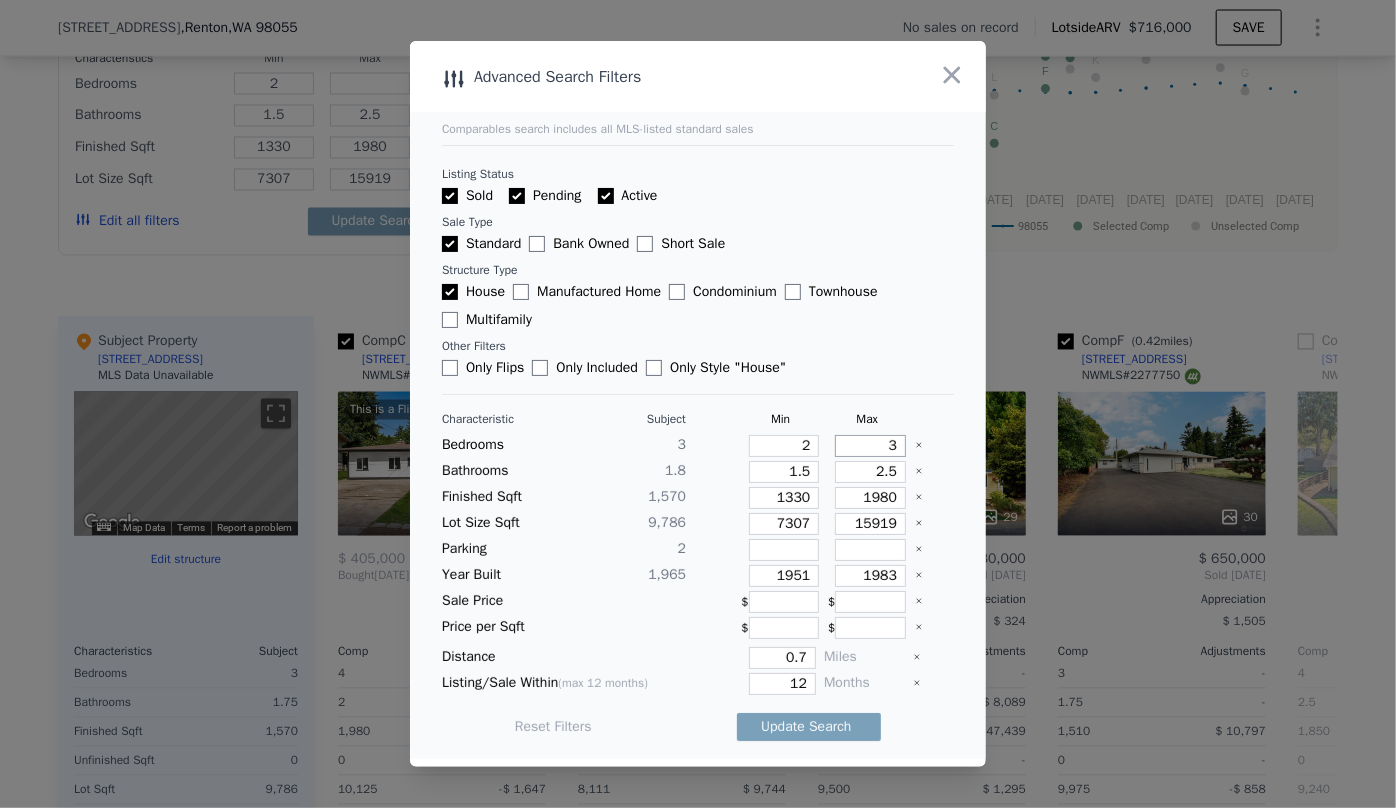 type on "3" 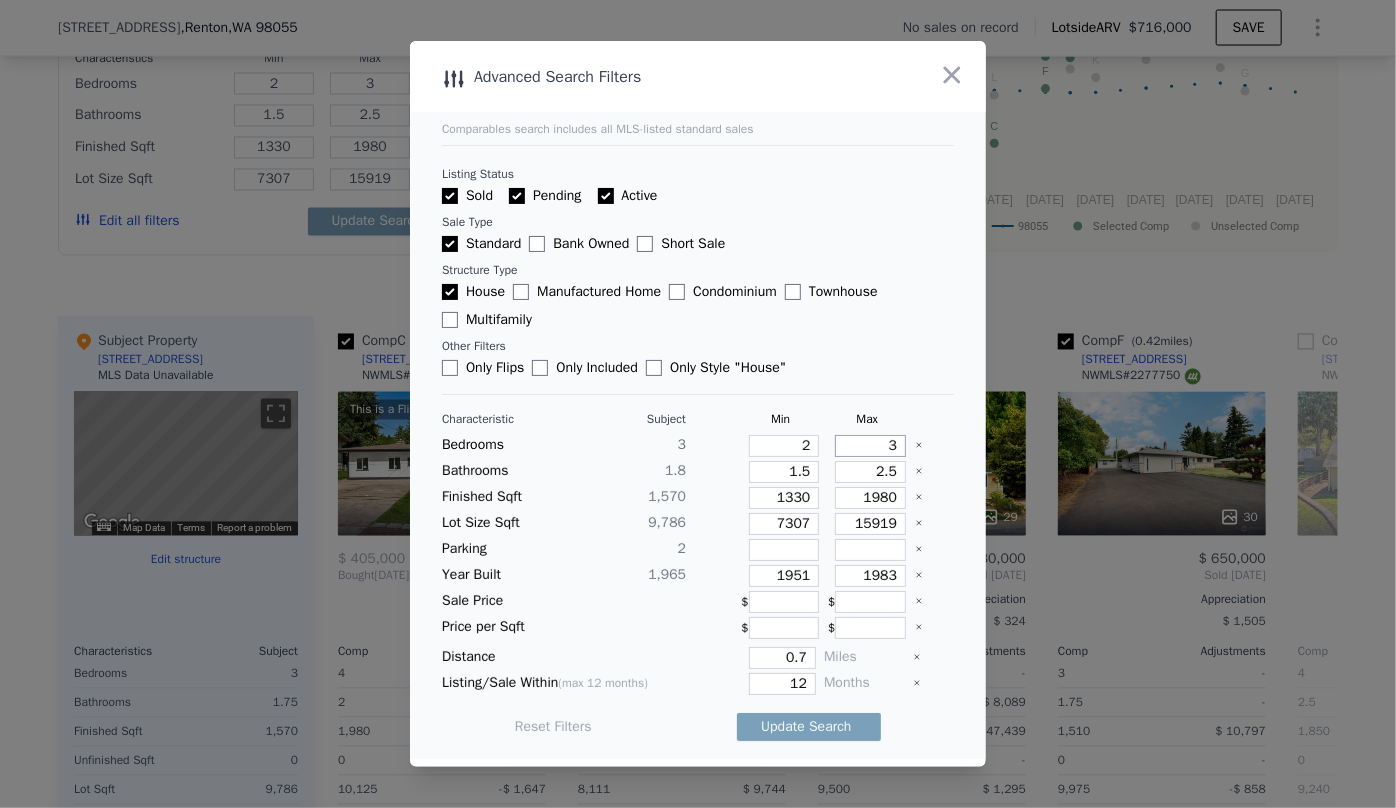 type on "3" 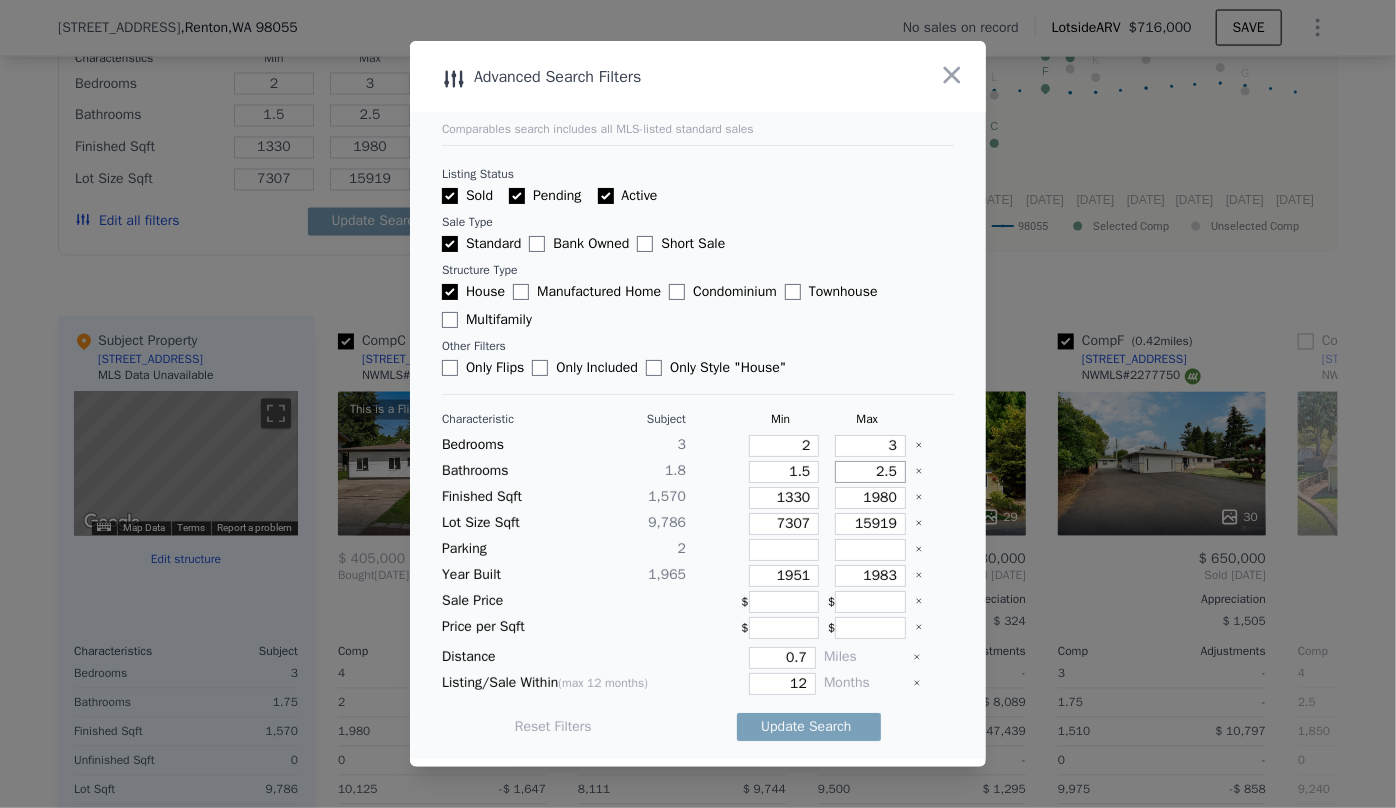 drag, startPoint x: 889, startPoint y: 470, endPoint x: 836, endPoint y: 472, distance: 53.037724 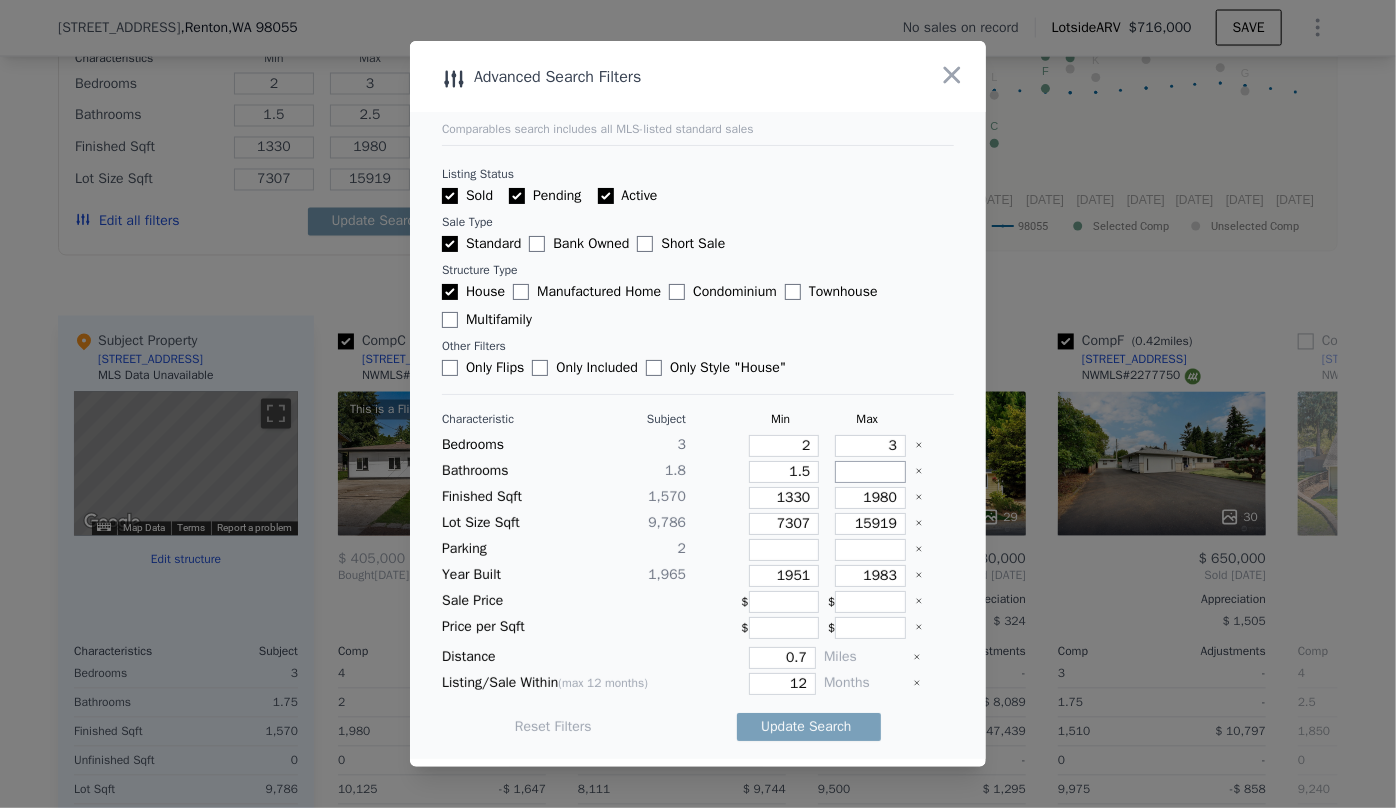 type 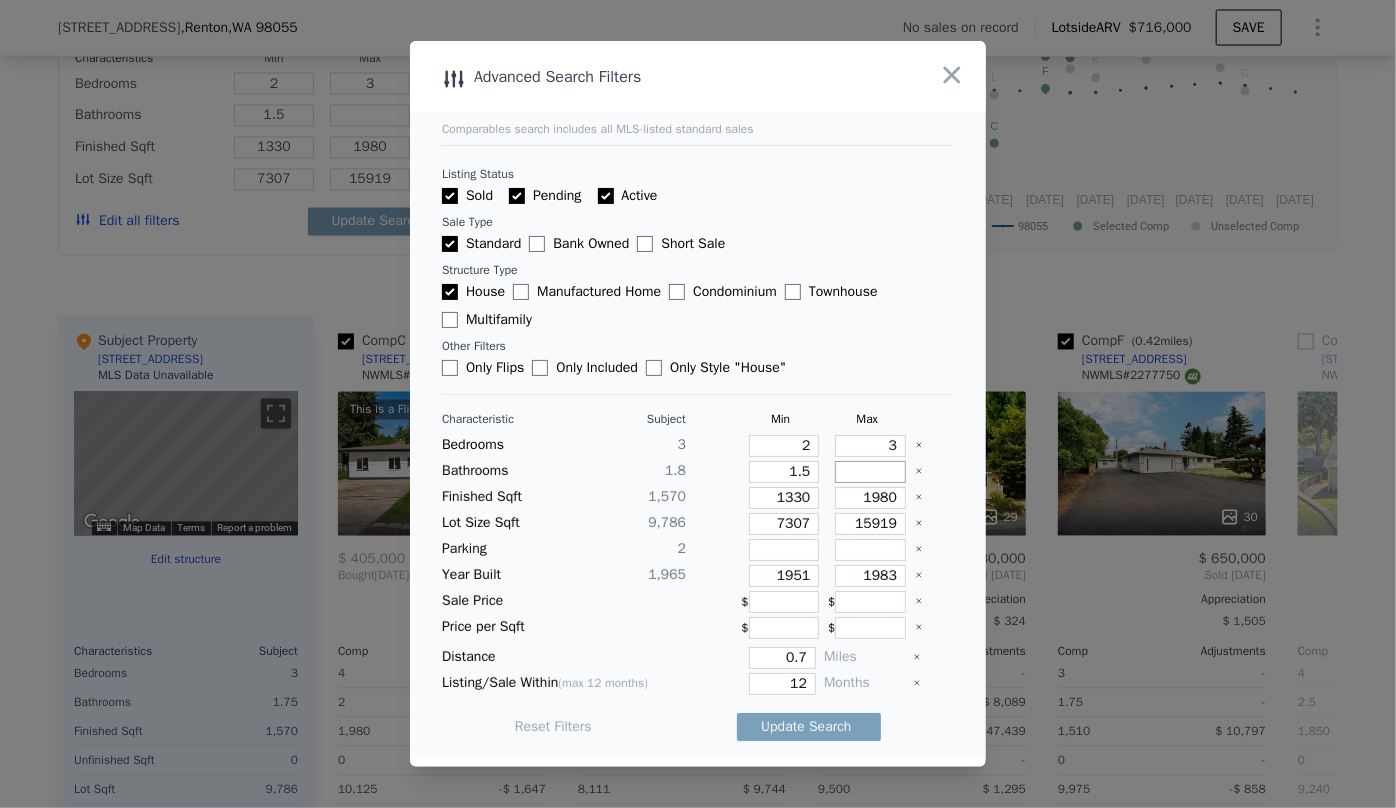 type 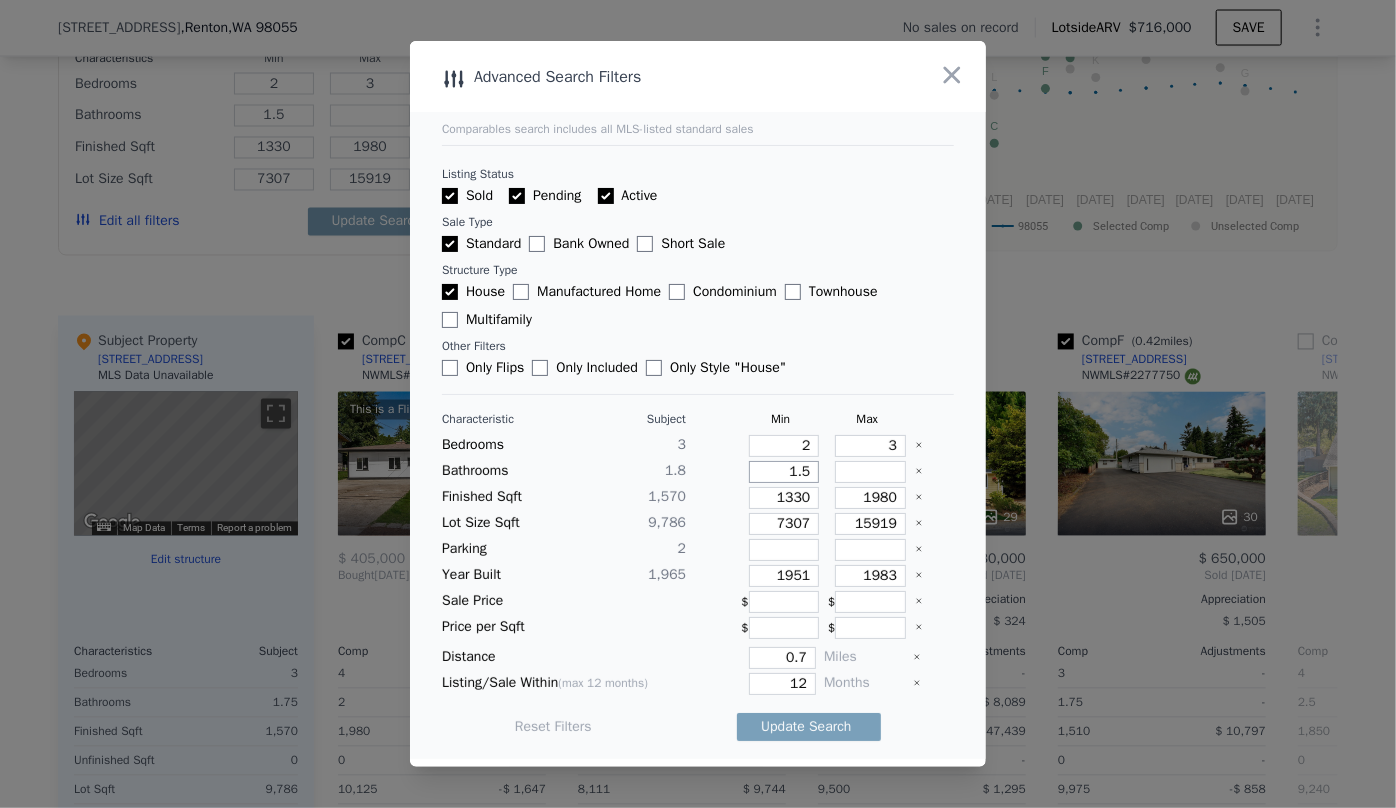 click on "1.5" at bounding box center (784, 472) 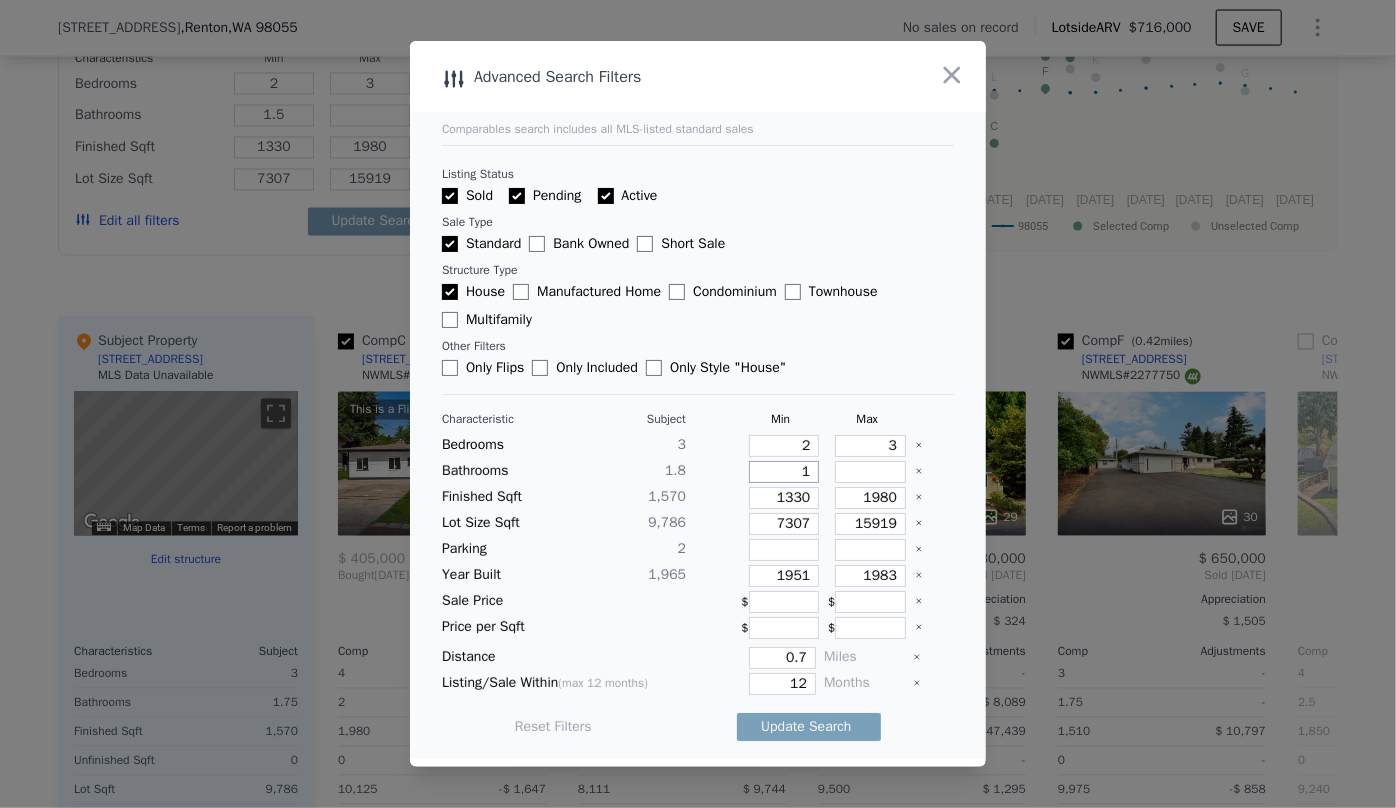 type on "1" 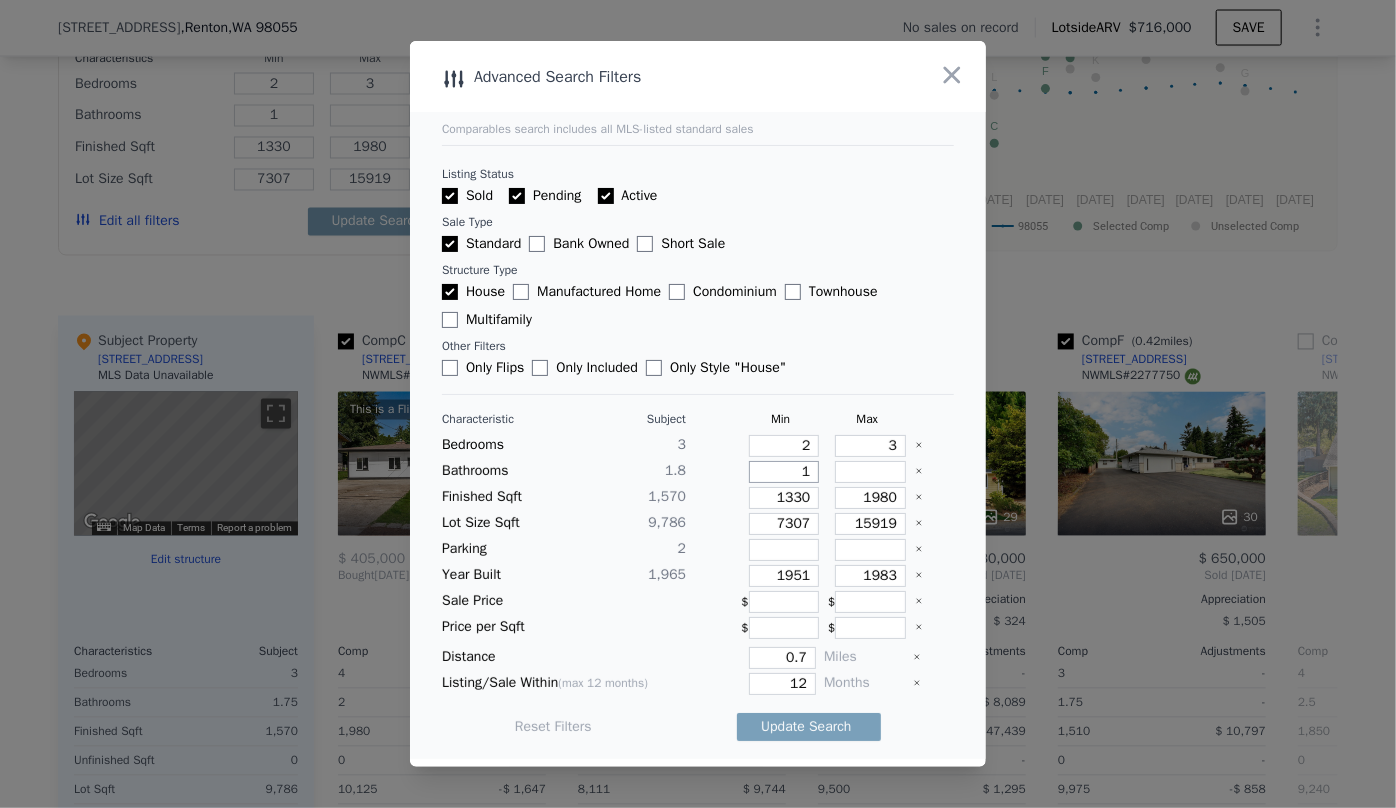 type on "1" 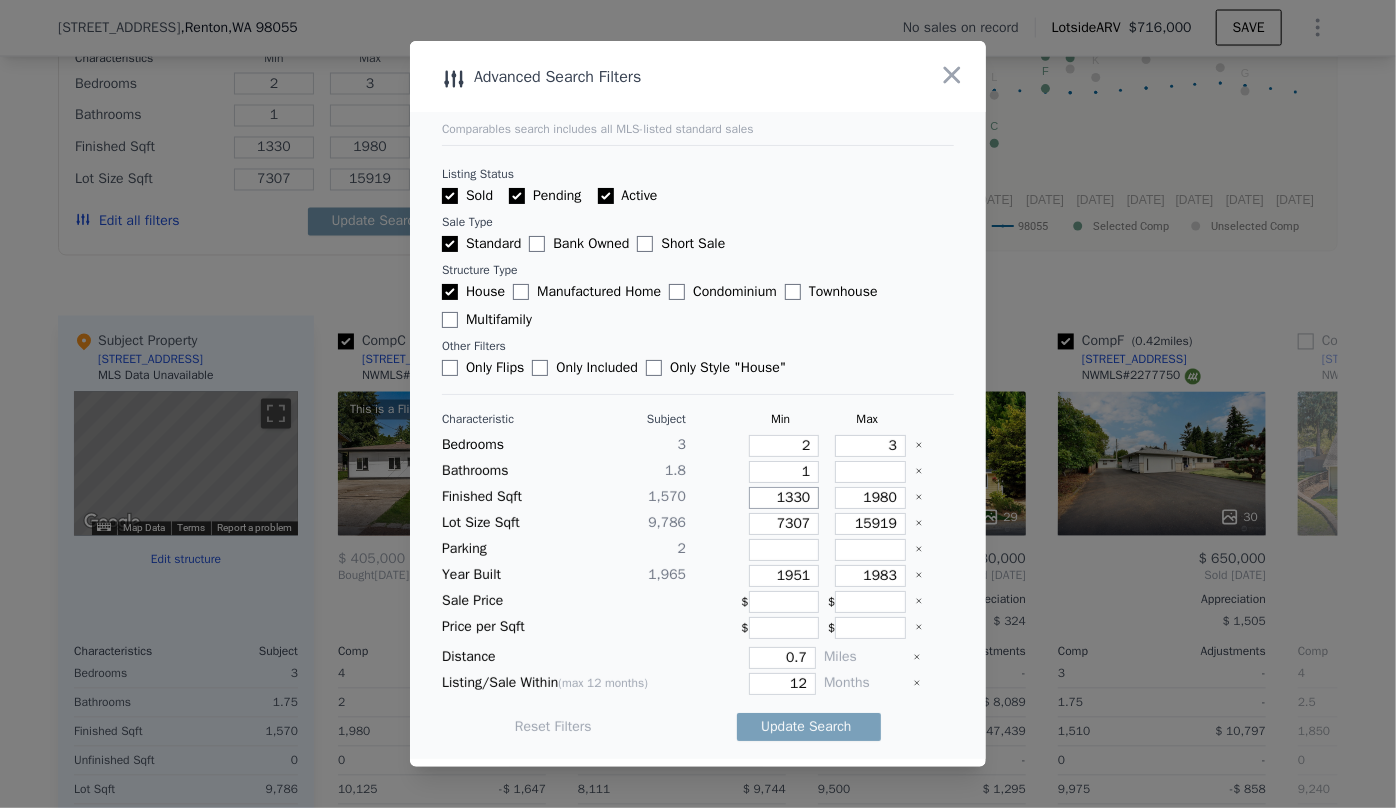 drag, startPoint x: 790, startPoint y: 492, endPoint x: 740, endPoint y: 489, distance: 50.08992 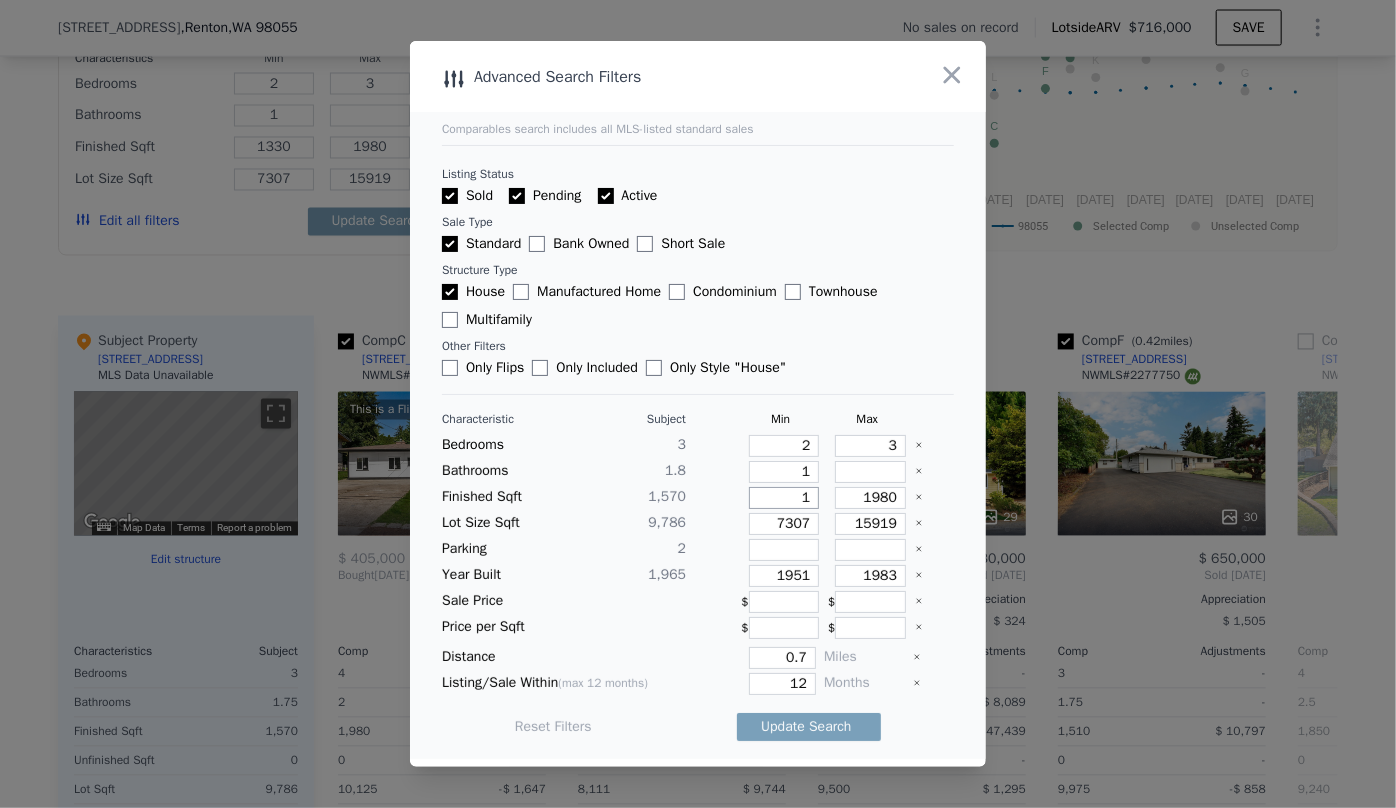 type on "1" 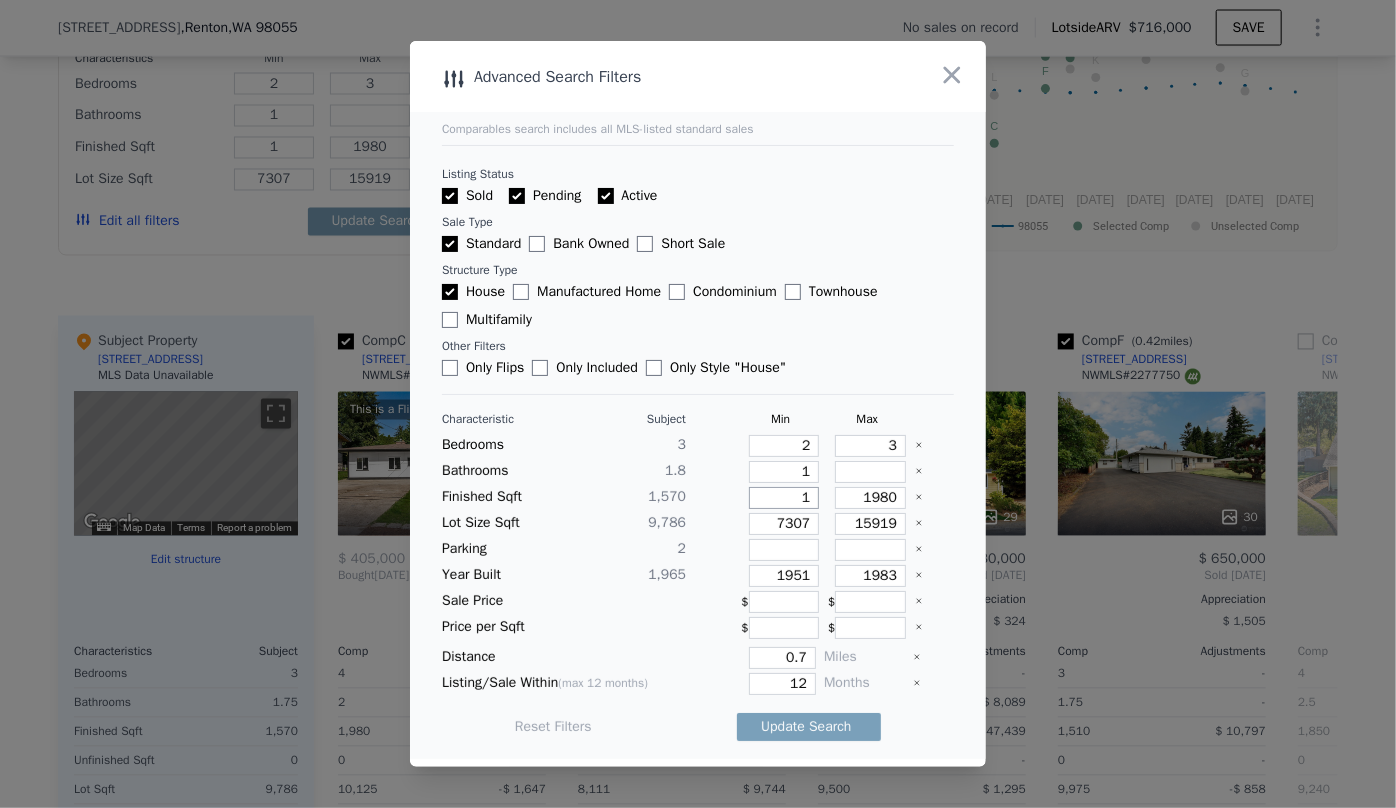 type on "12" 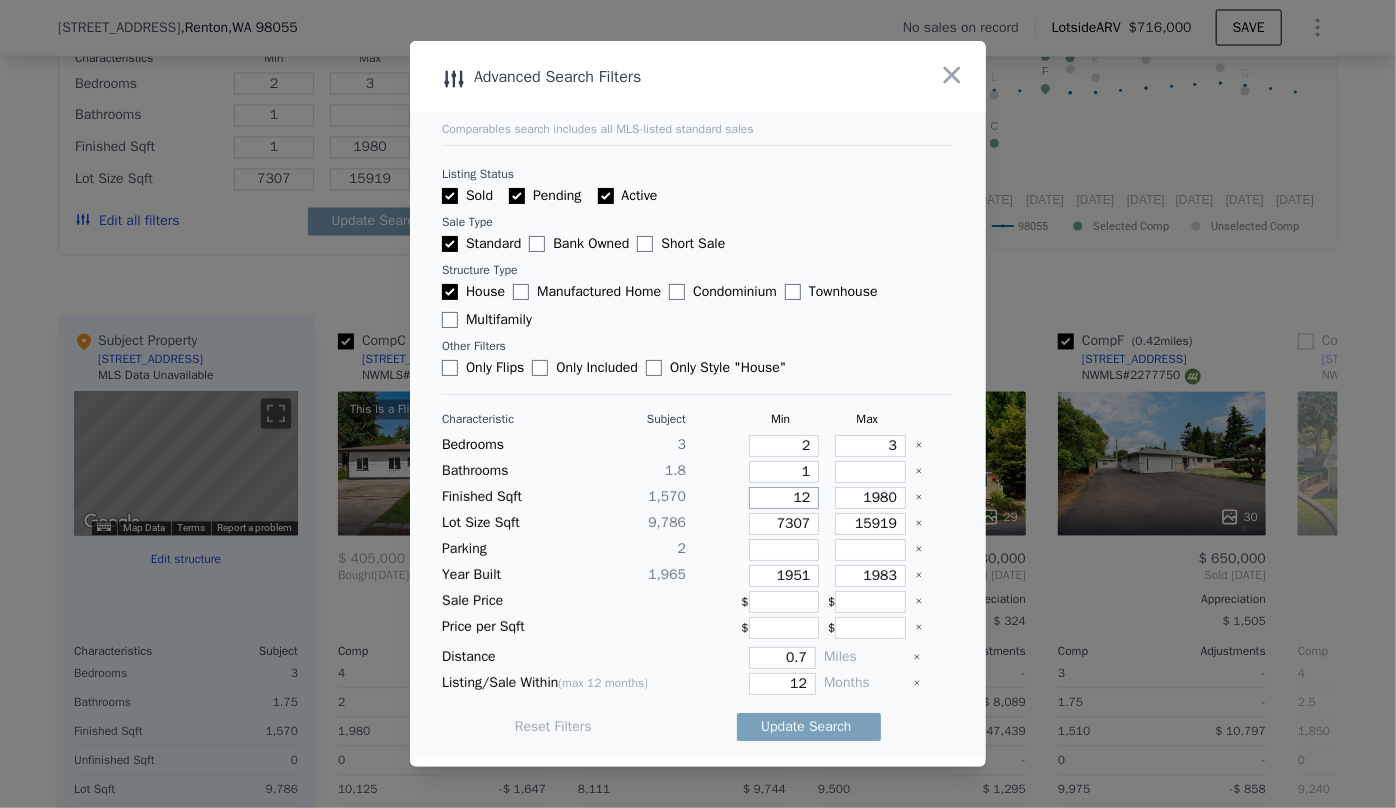 type on "12" 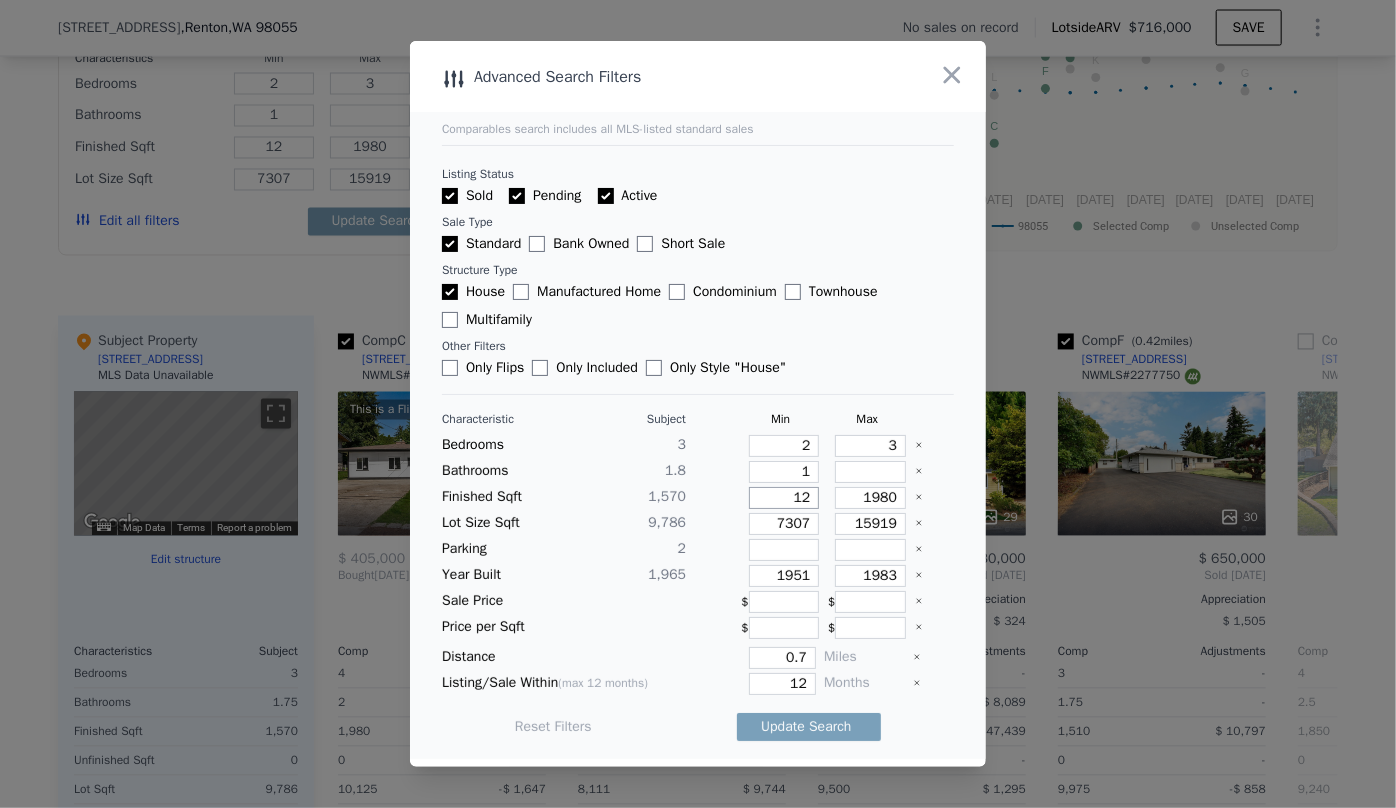 type on "120" 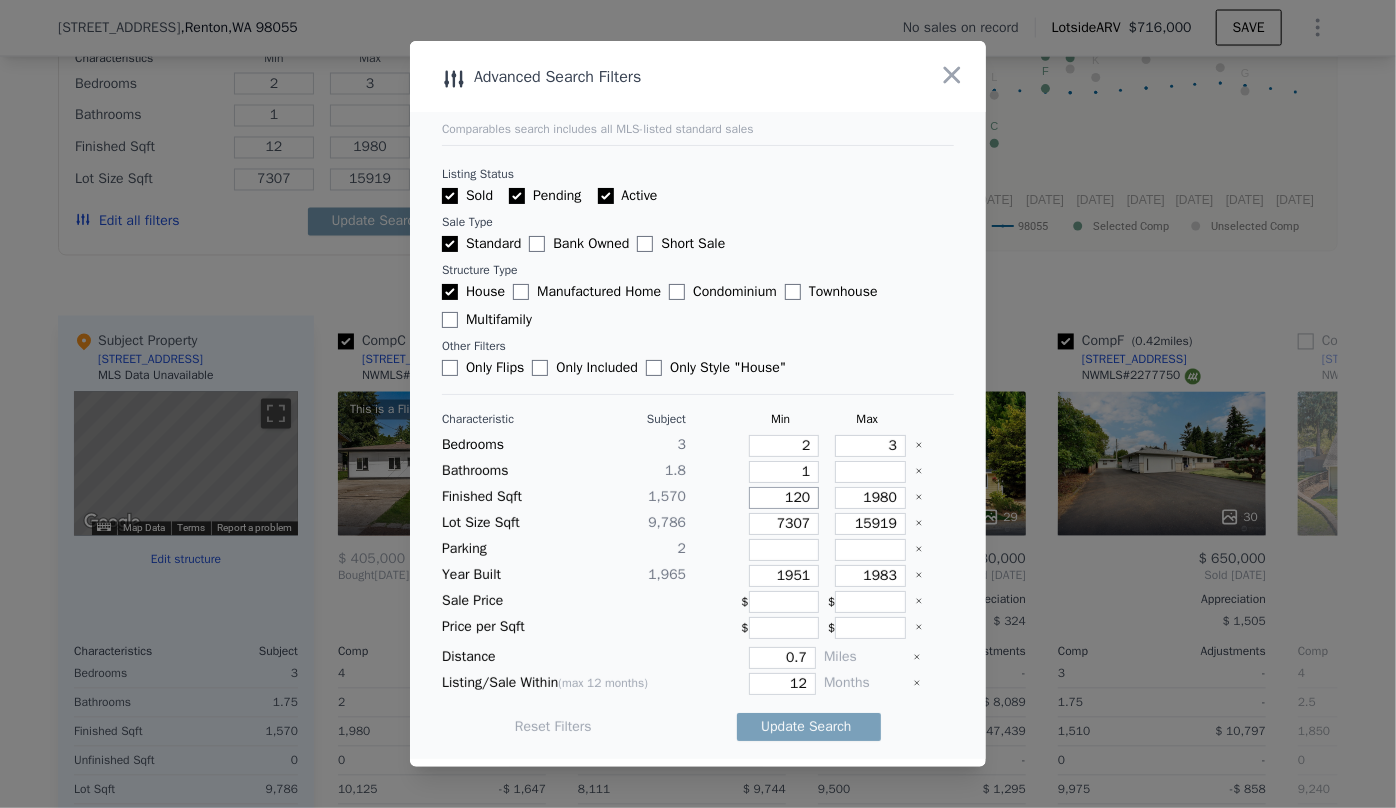 type on "120" 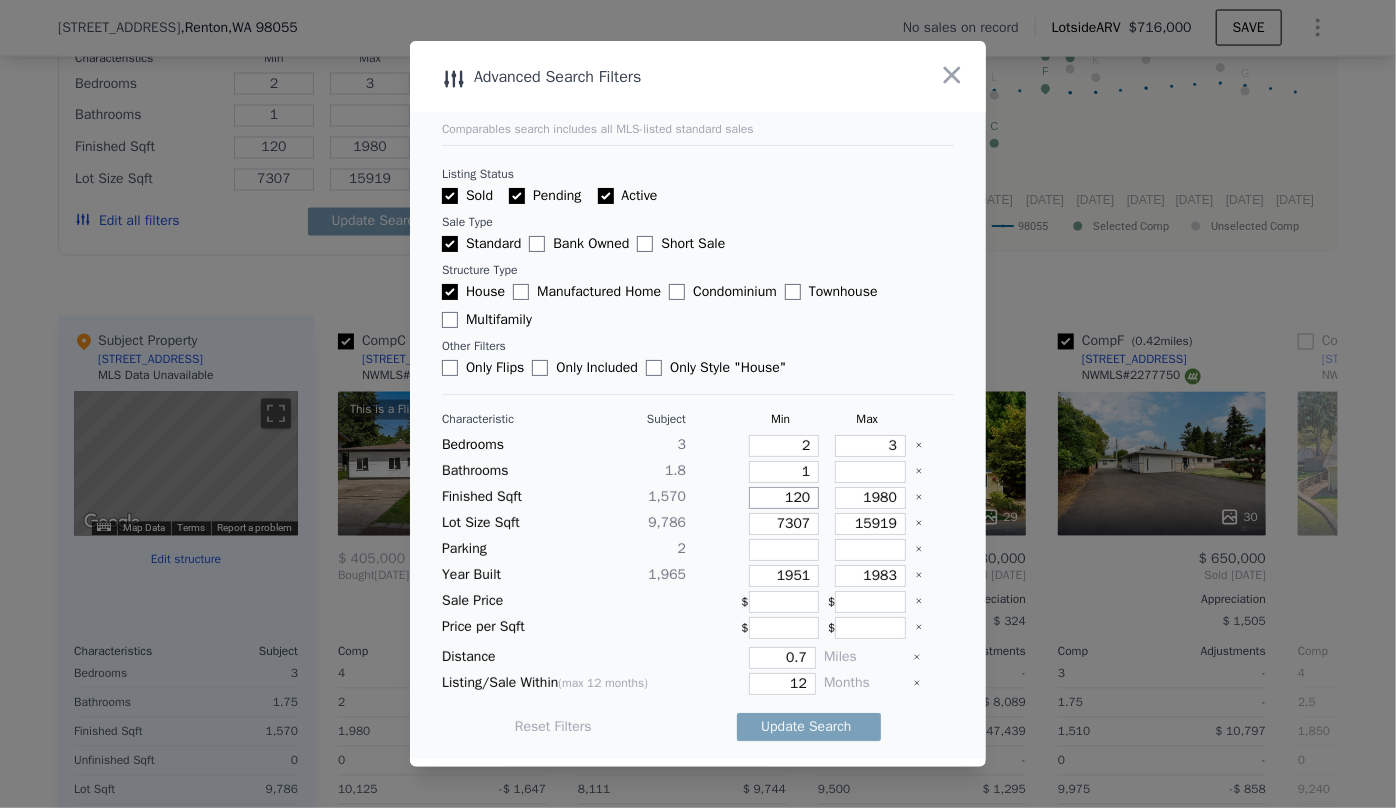 type on "1200" 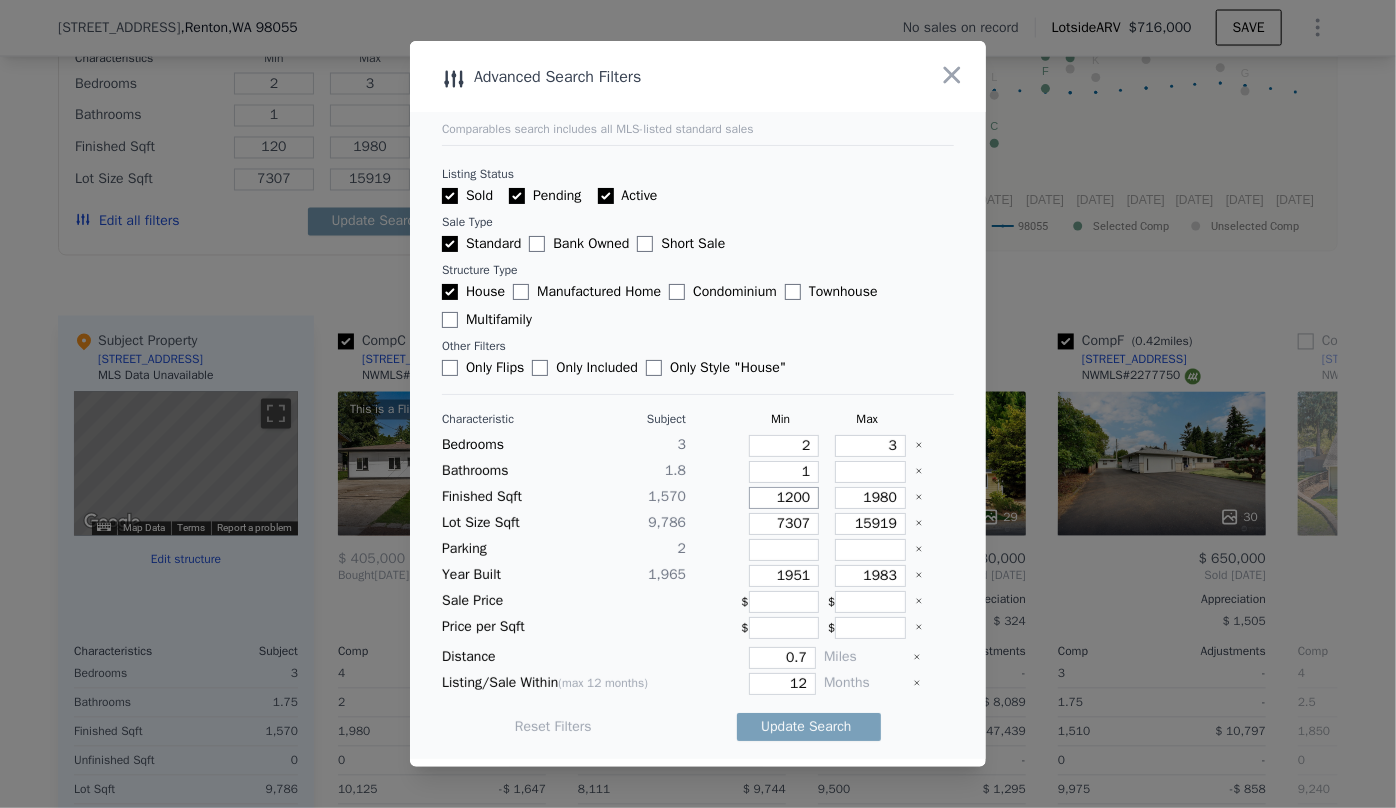 type on "1200" 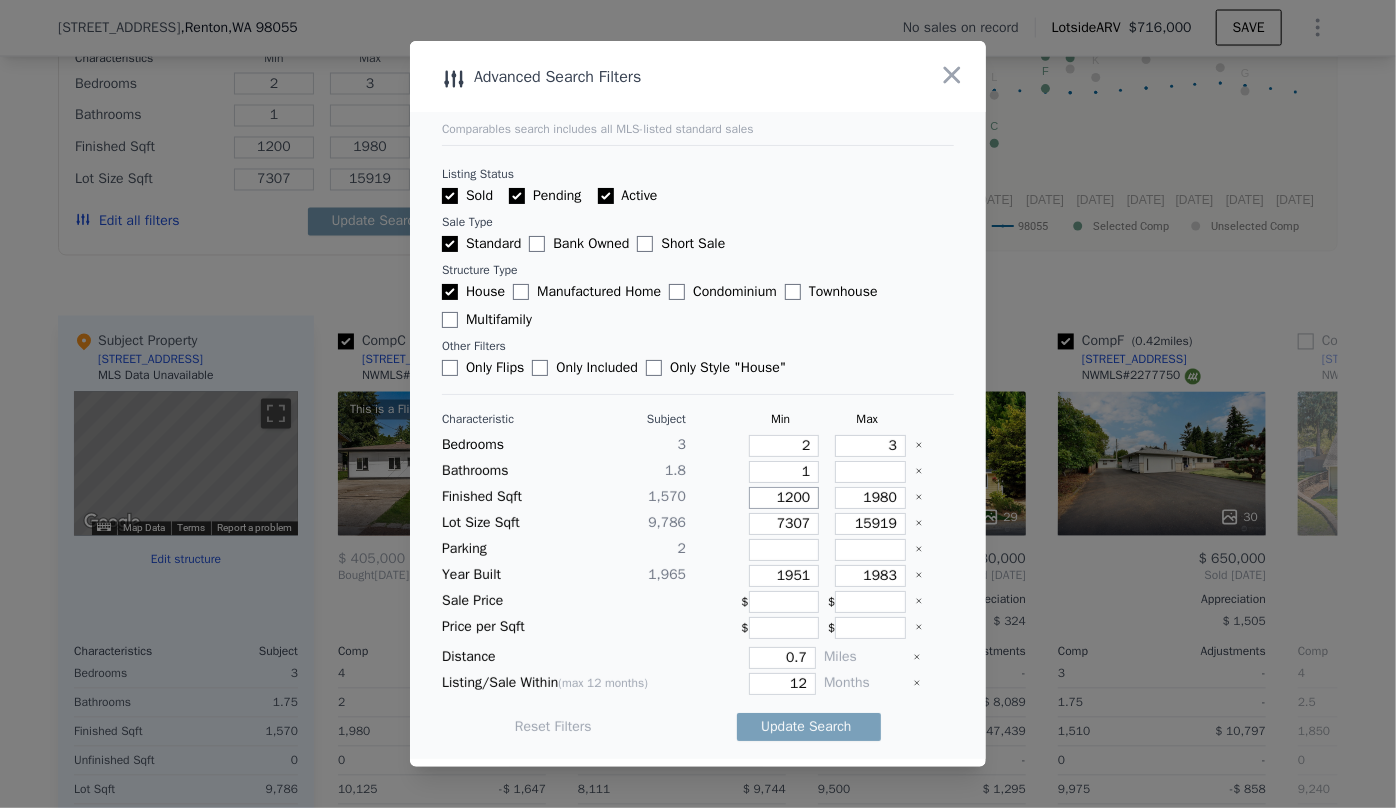 type on "1200" 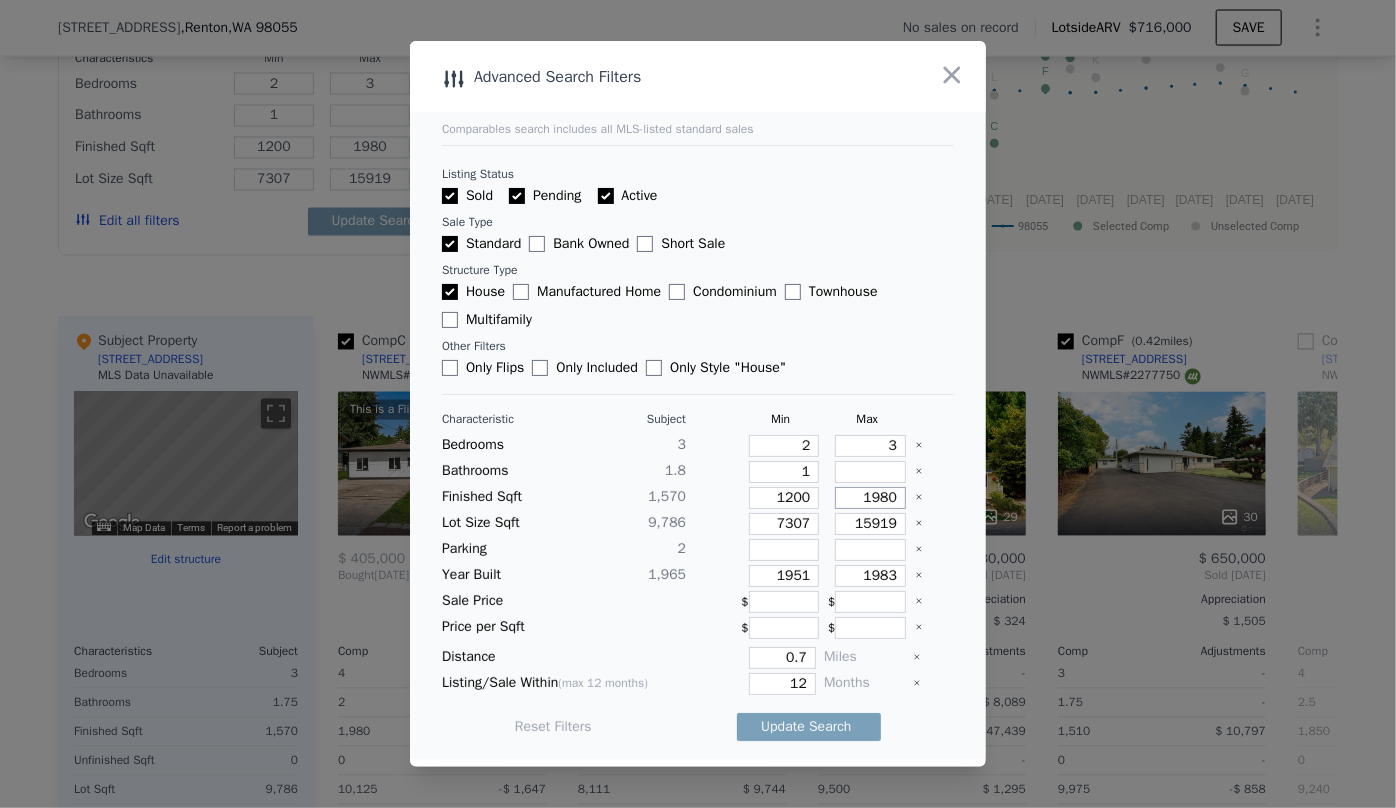 click on "1980" at bounding box center [870, 498] 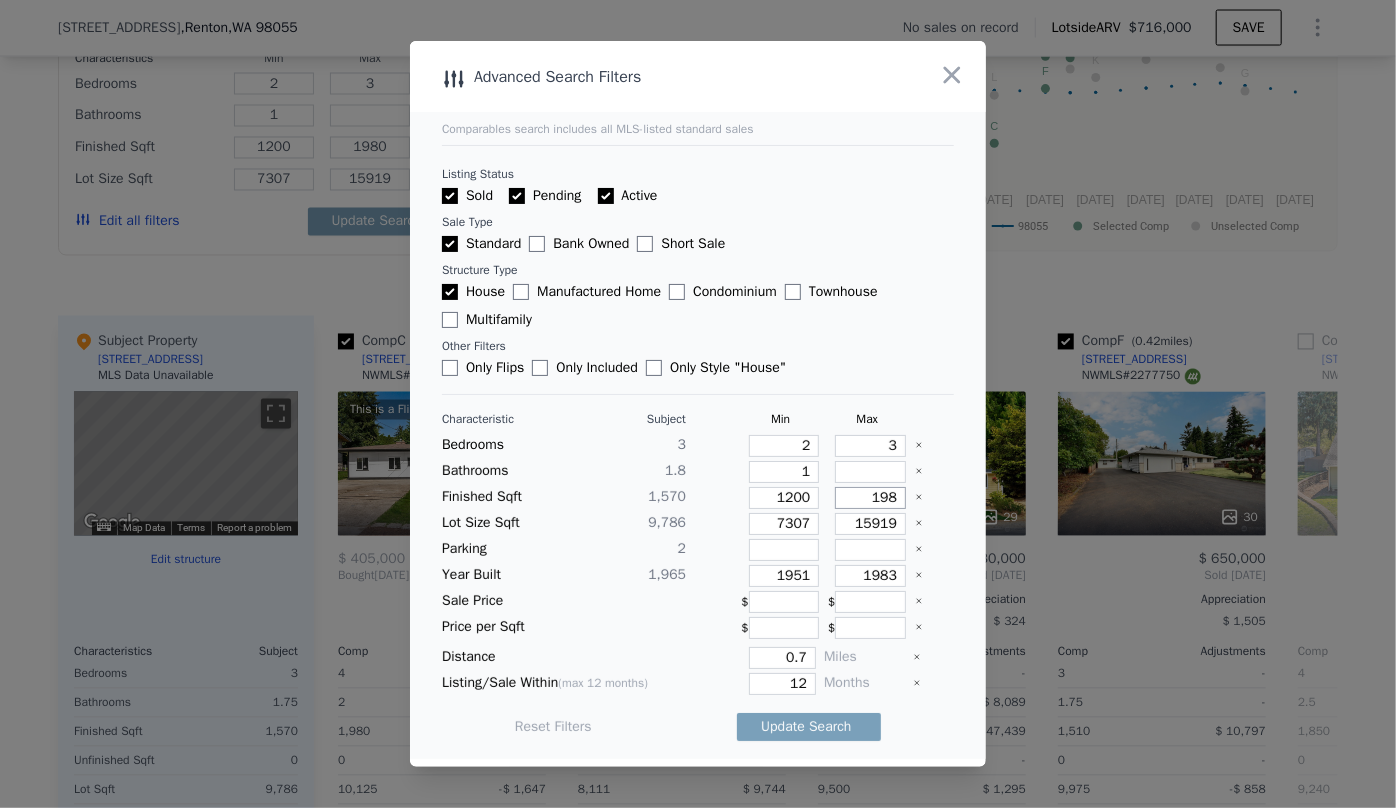type on "198" 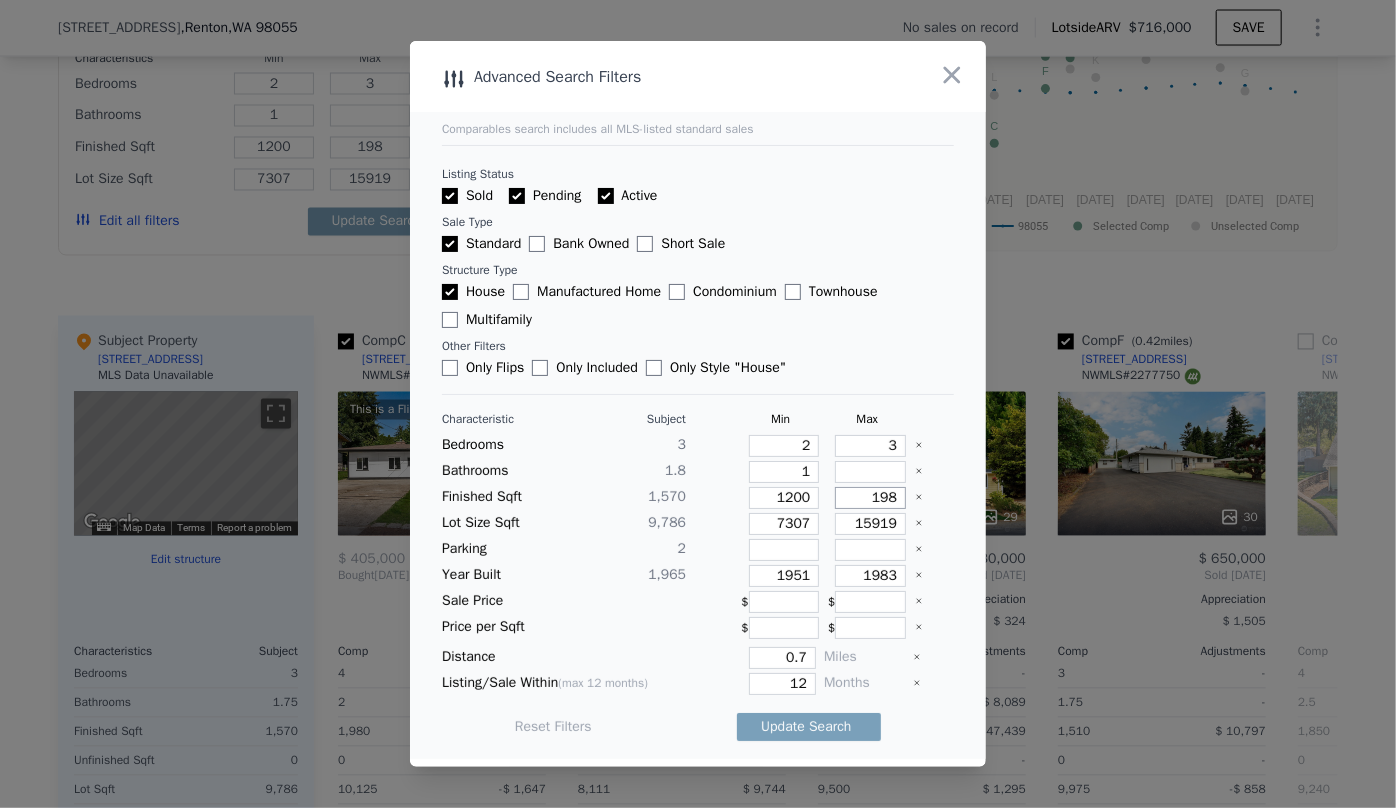 type on "19" 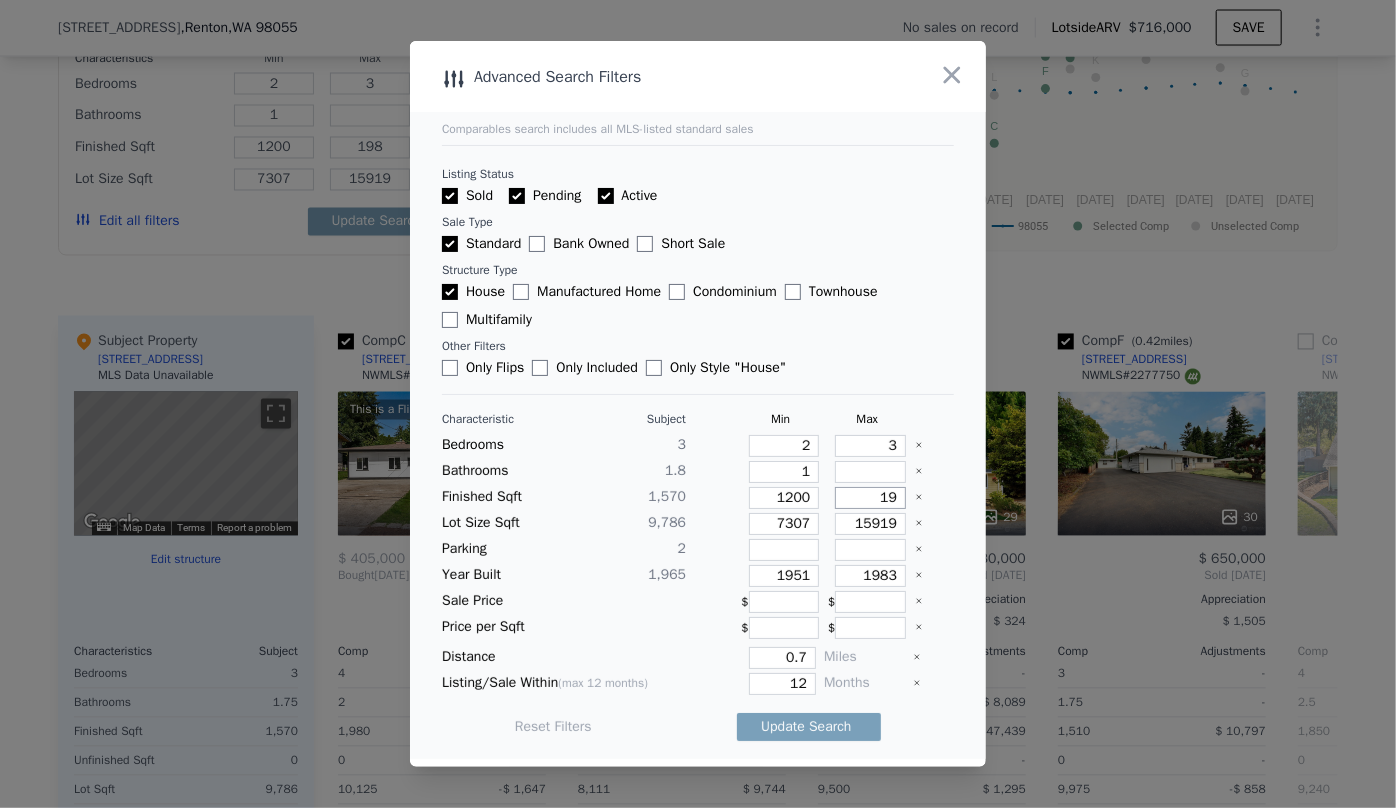type on "19" 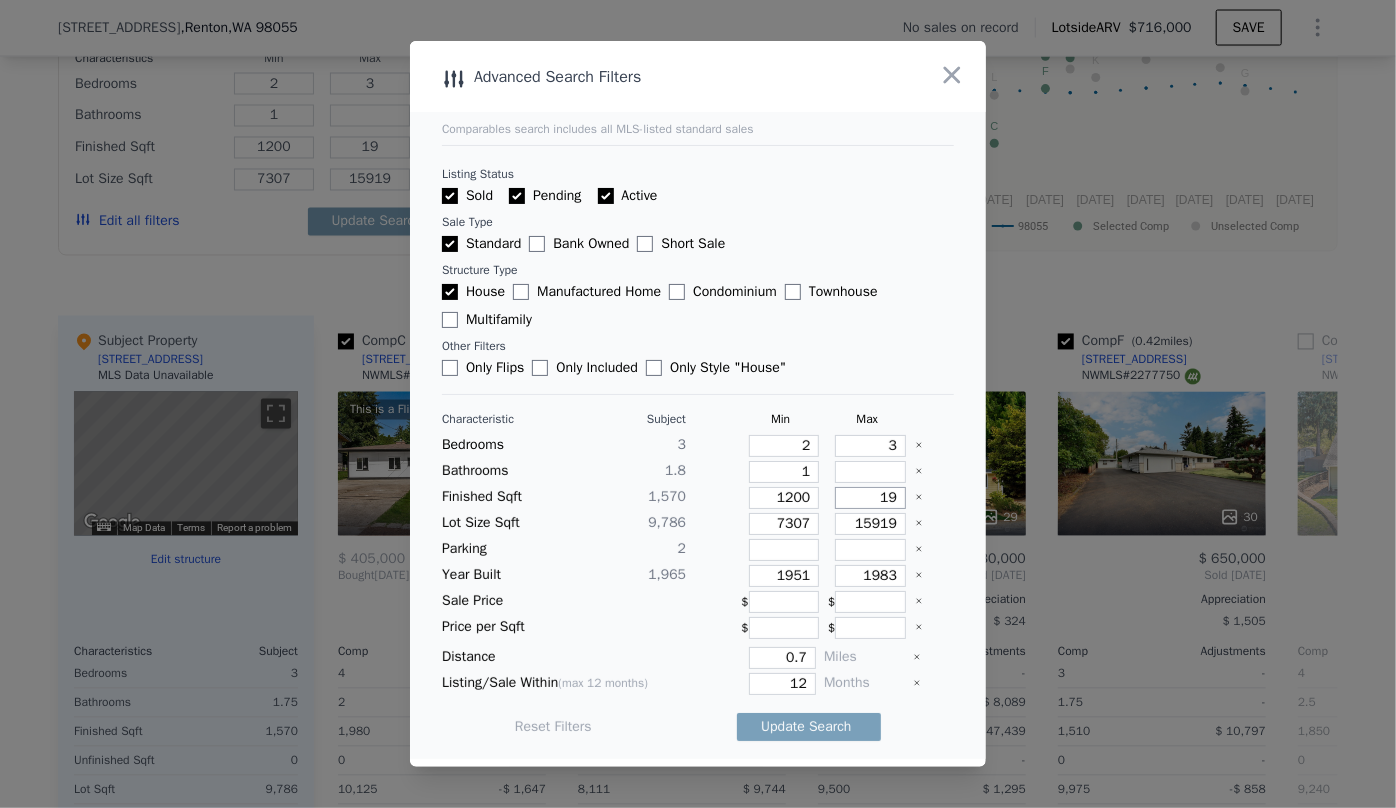 type on "1" 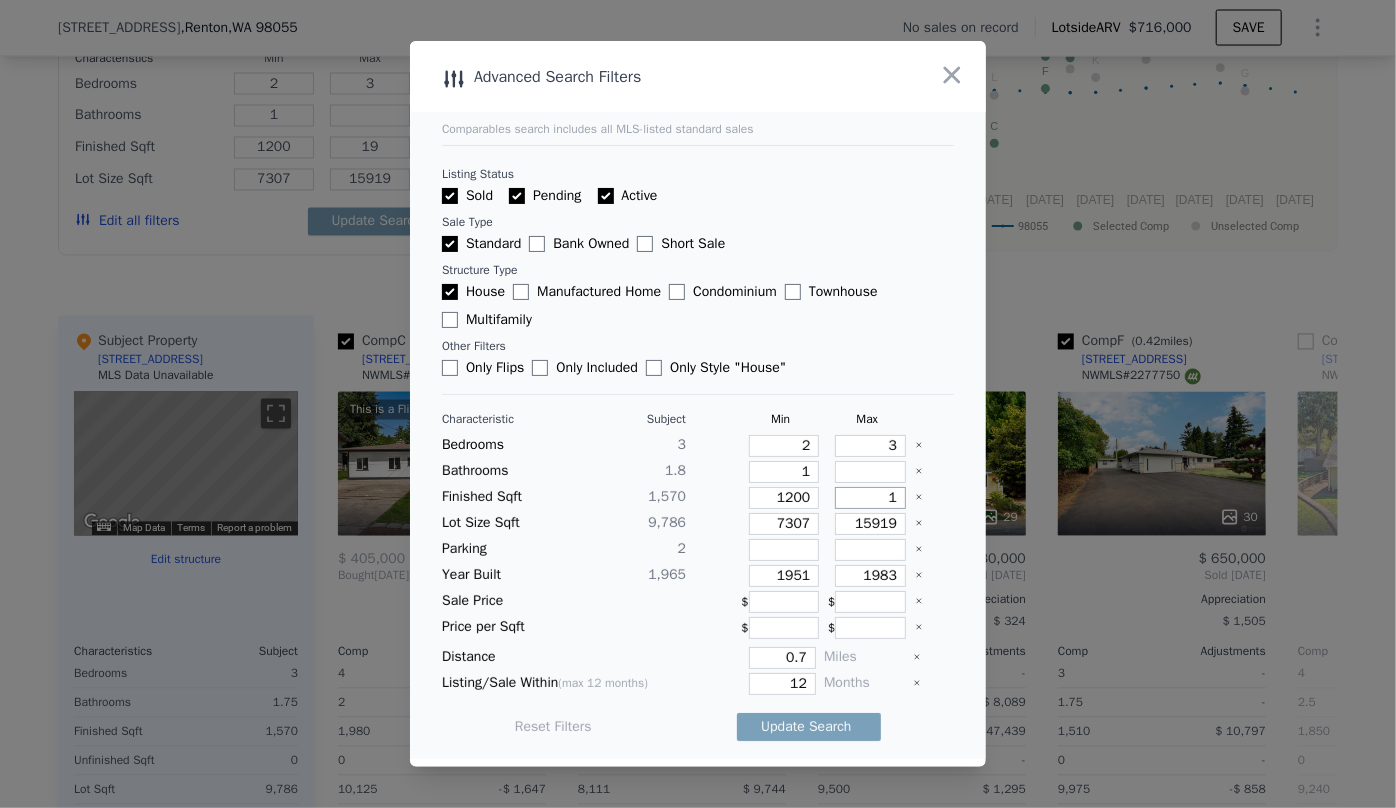 type on "1" 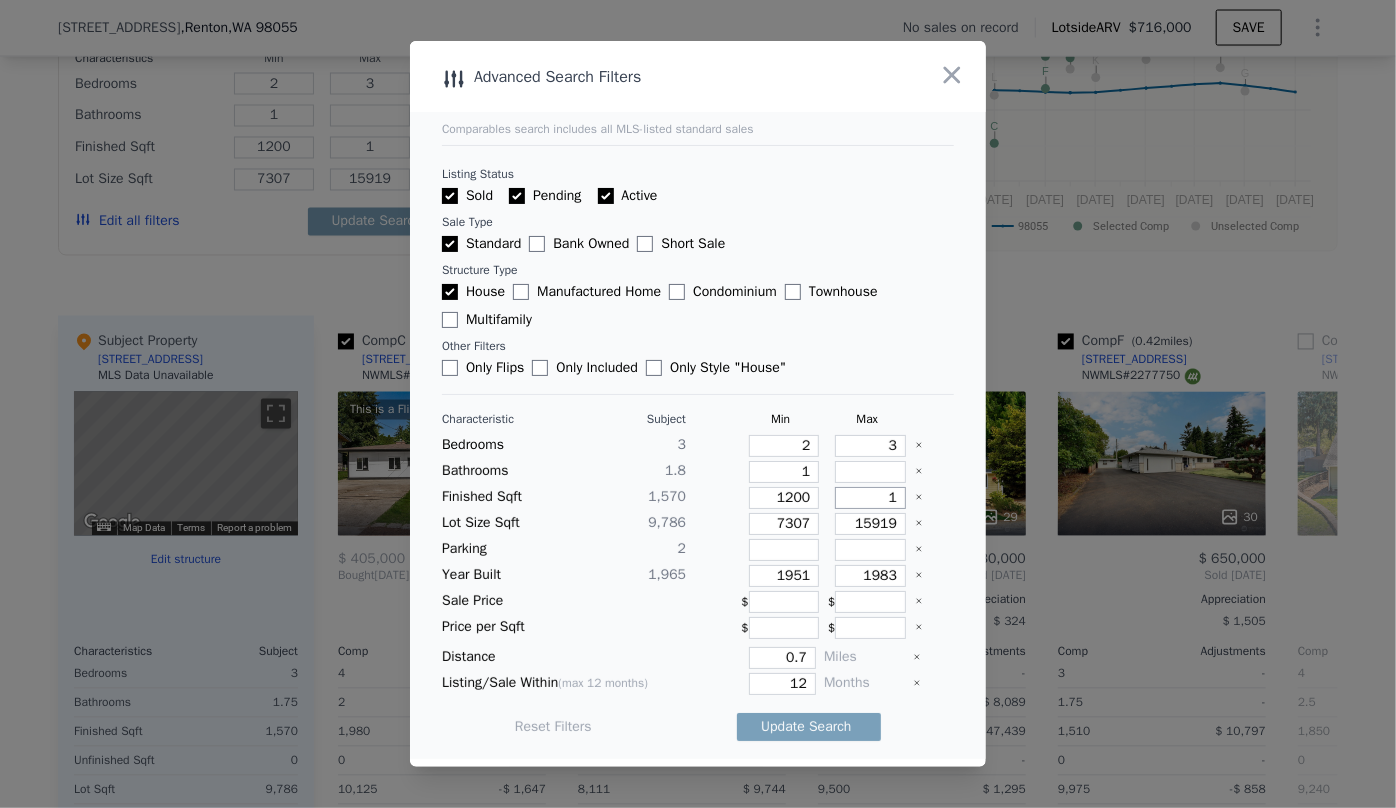 type on "17" 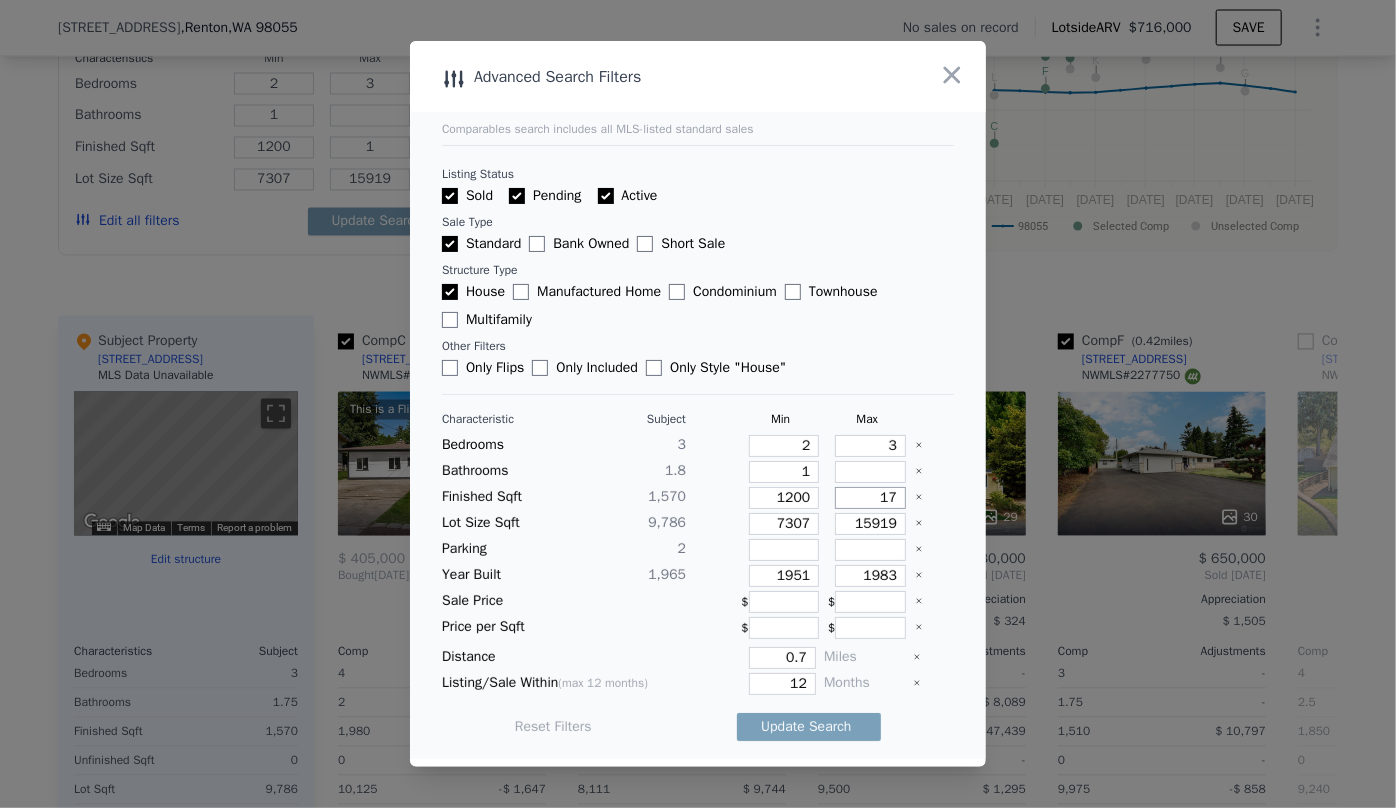 type on "17" 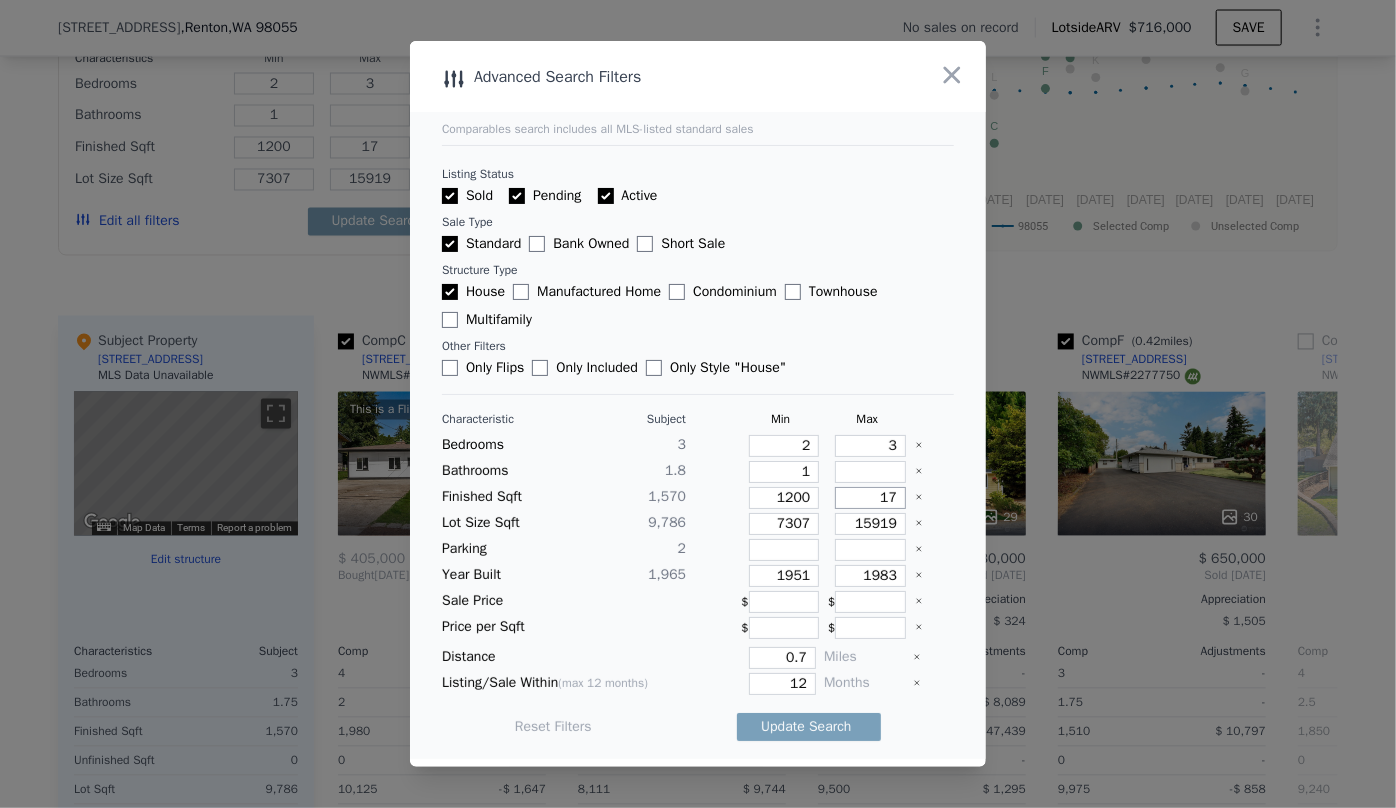 type 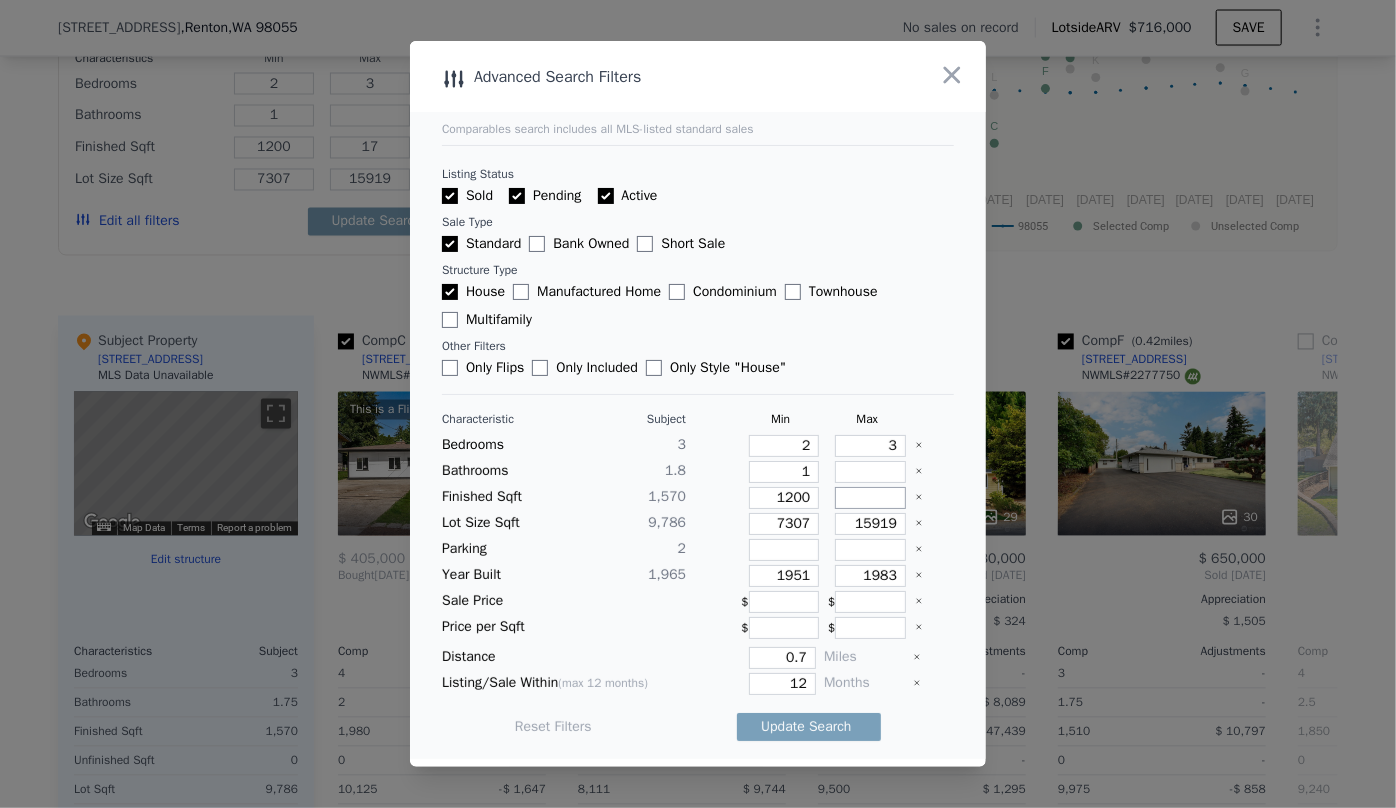 type 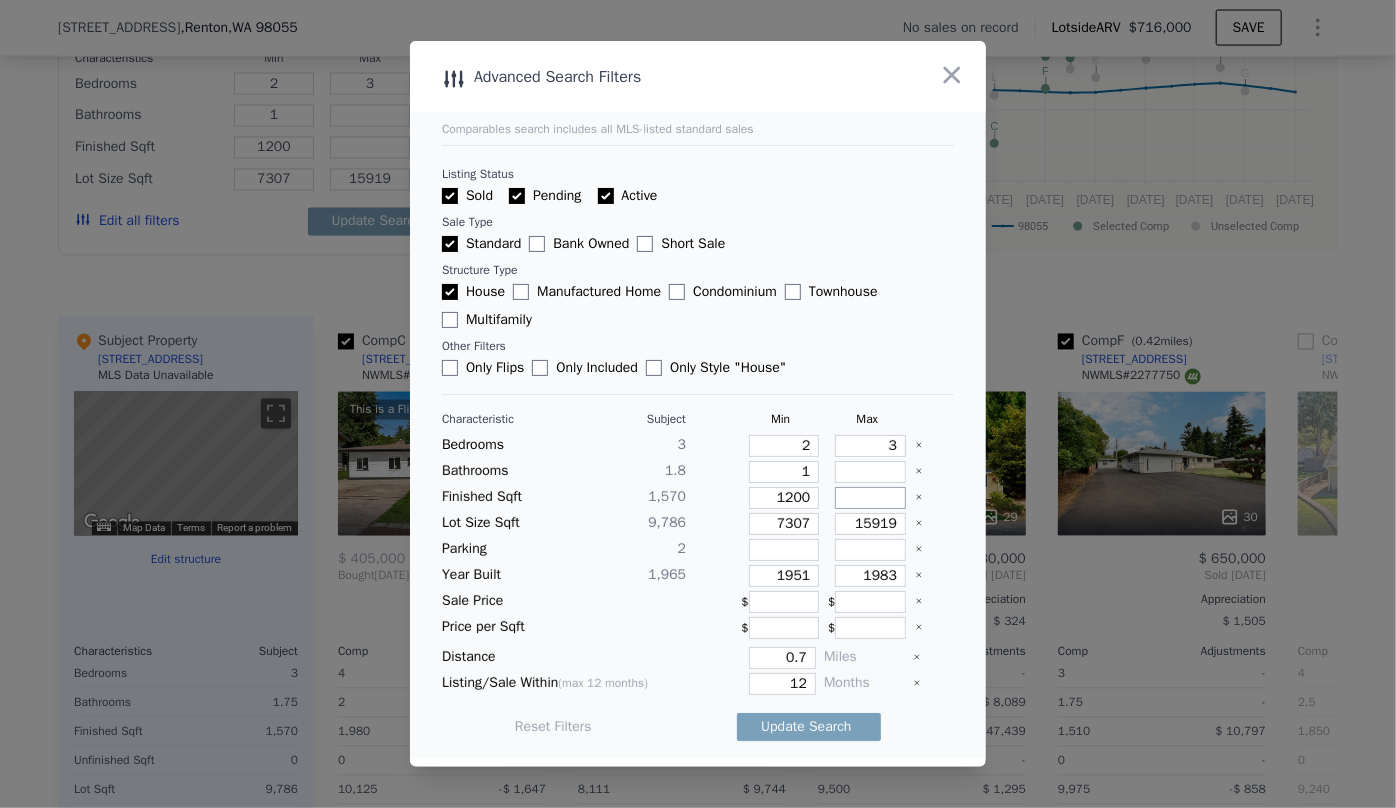 type on "0" 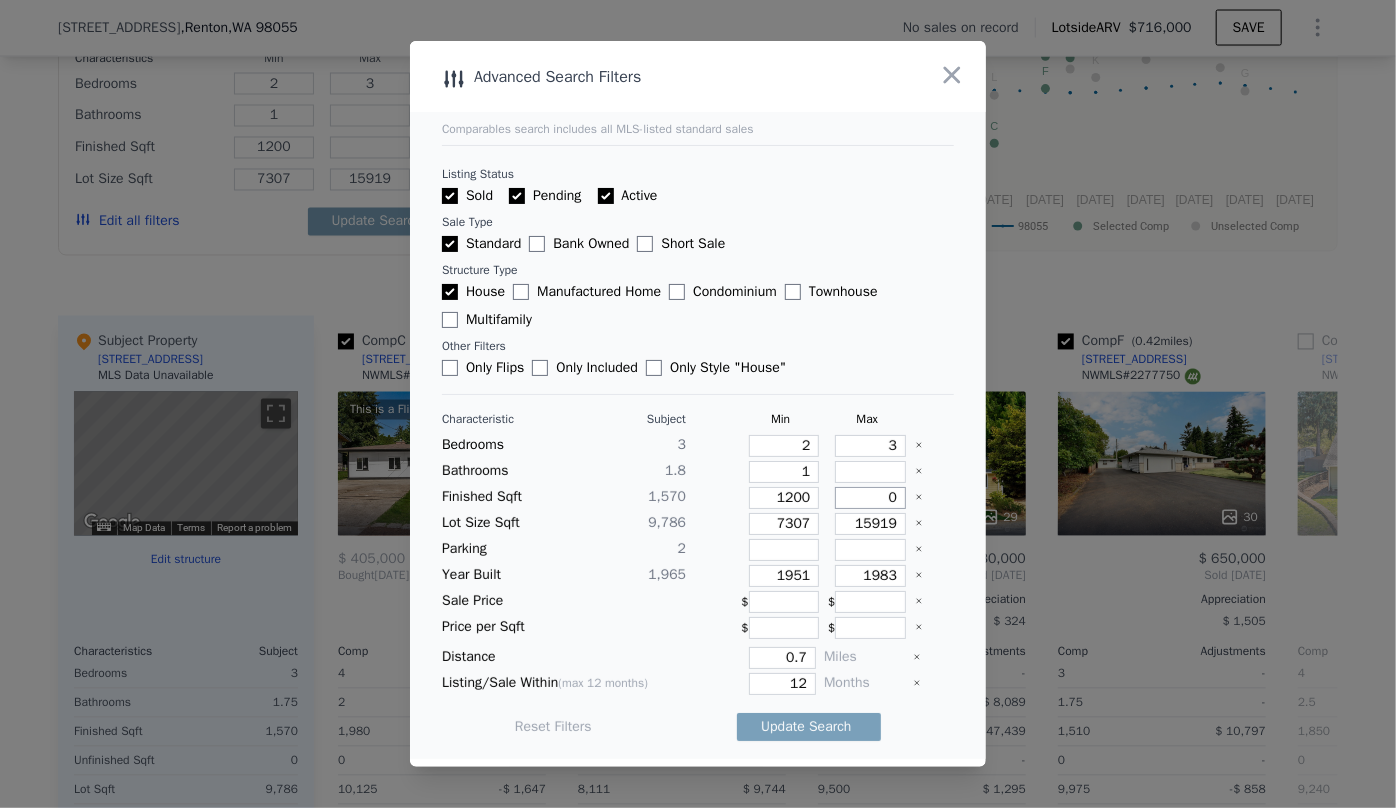 type on "0" 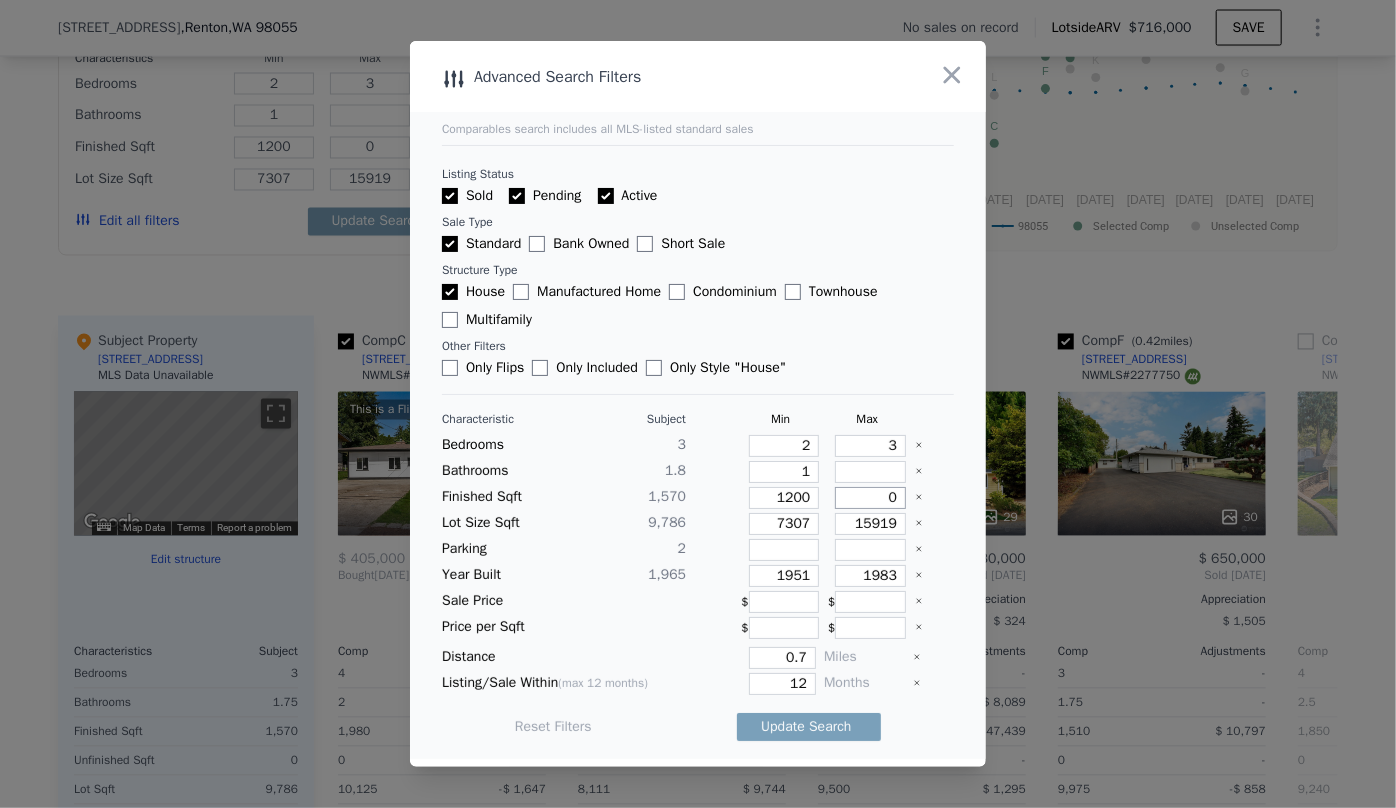 type 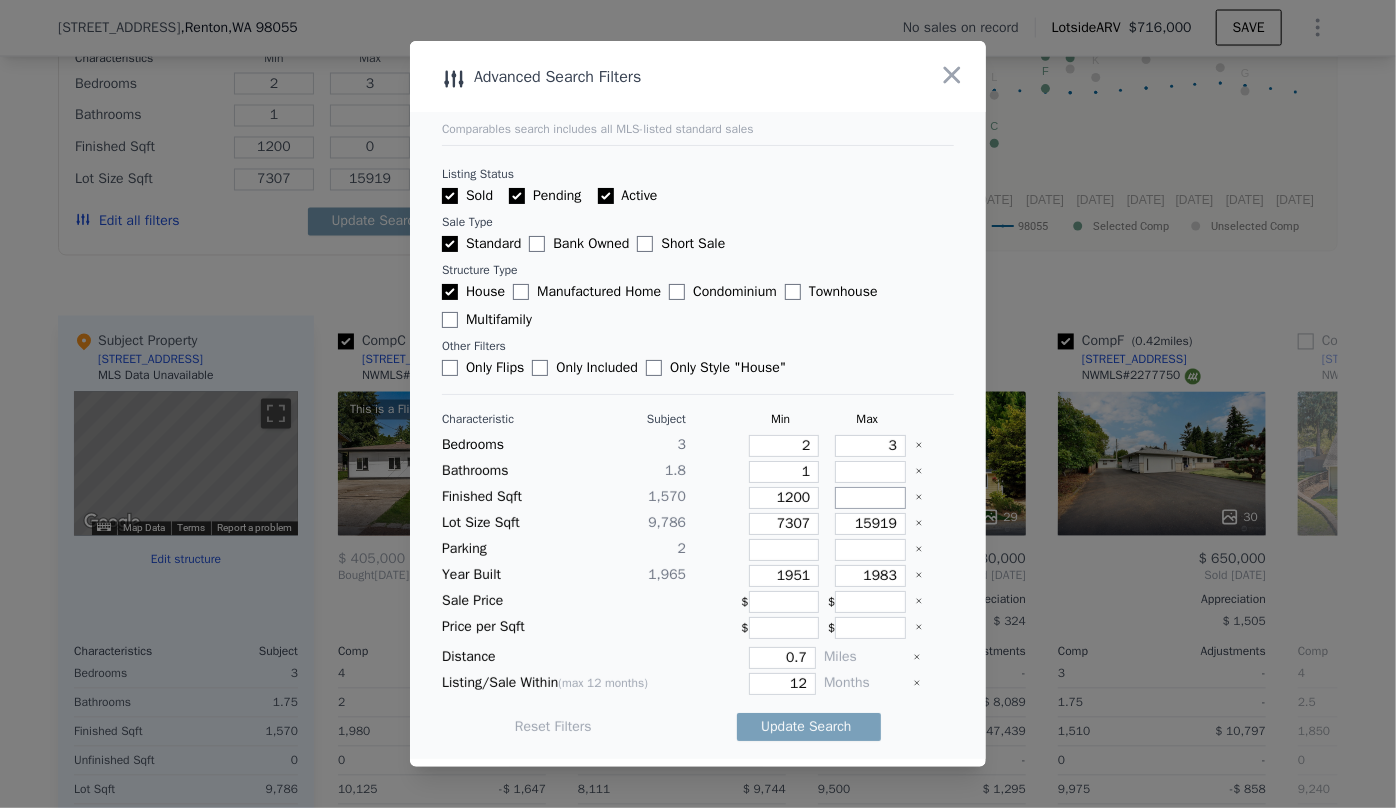 type 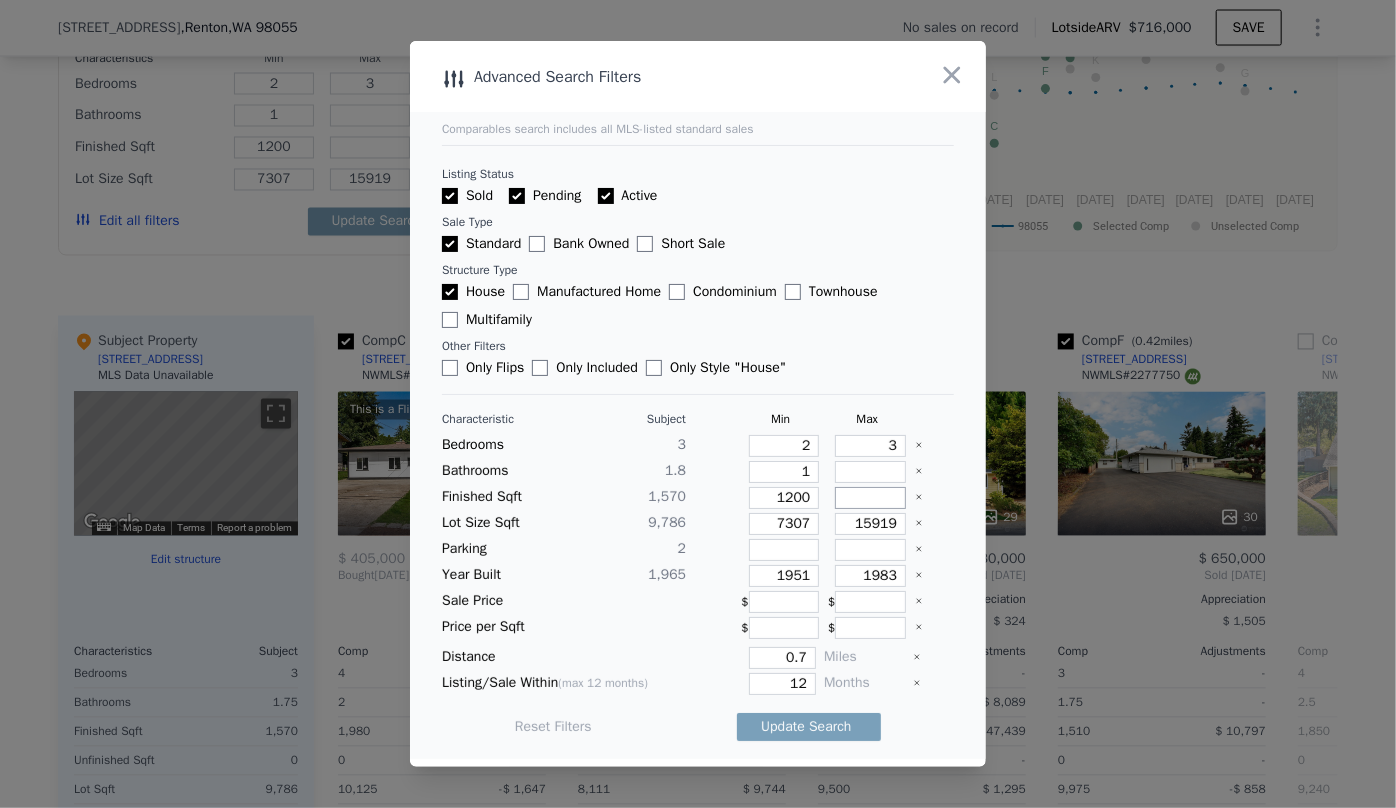 type on "1" 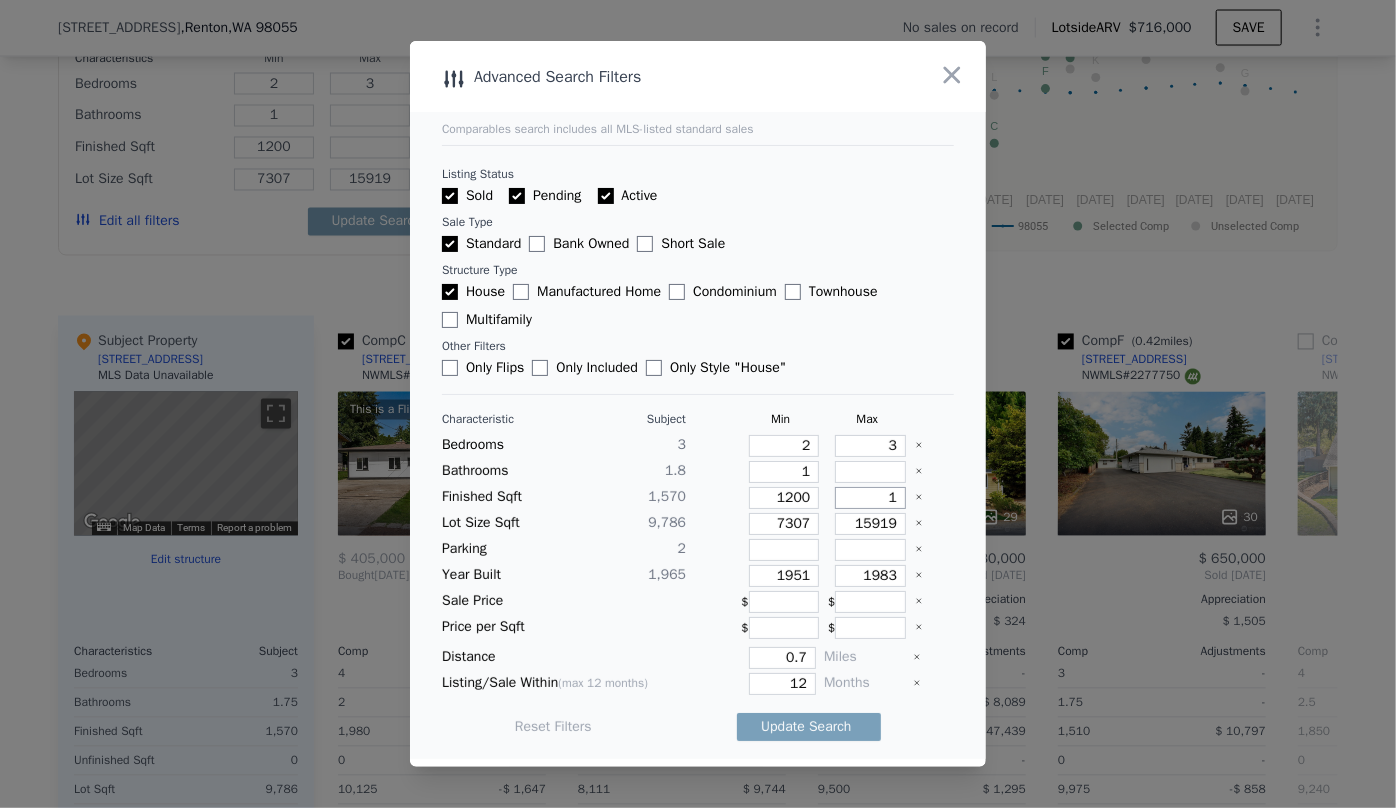 type on "1" 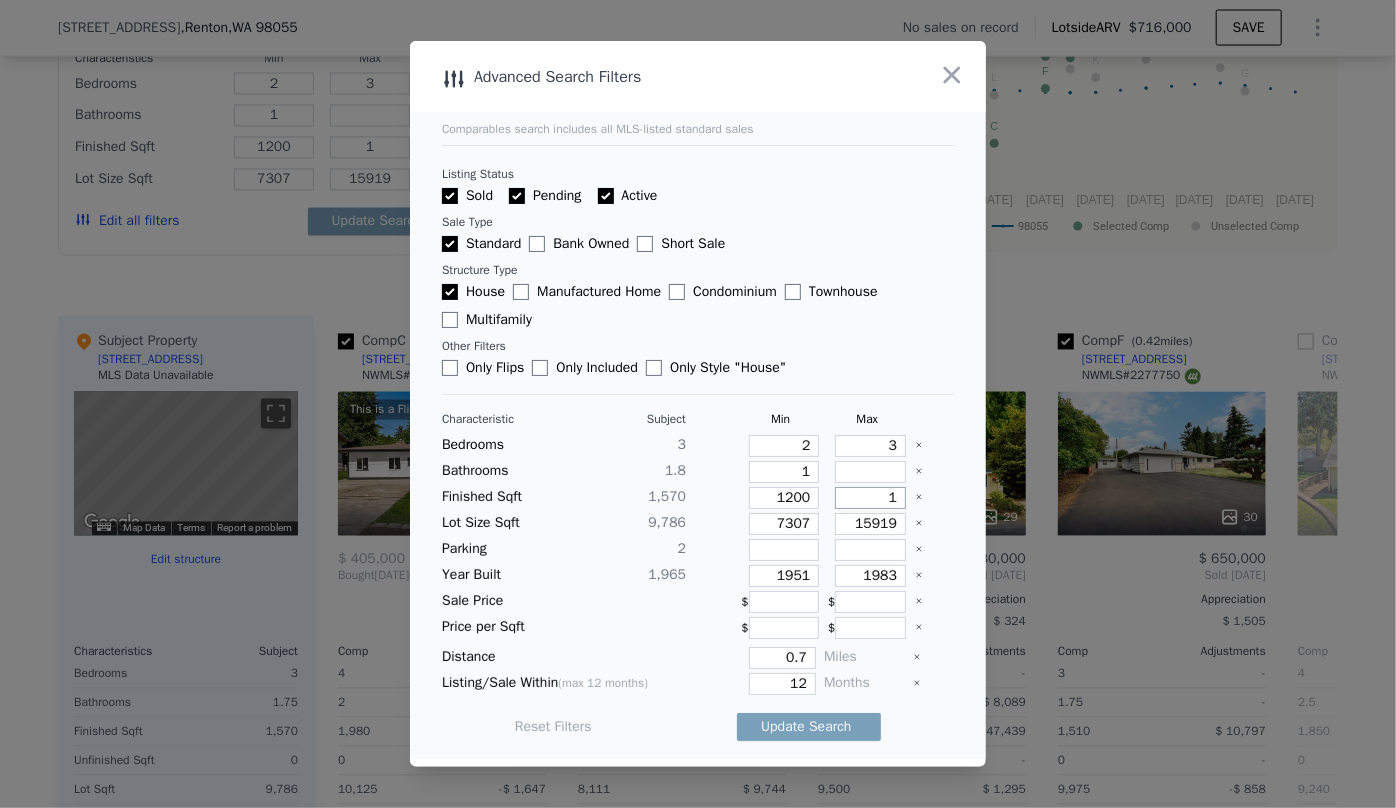 type on "18" 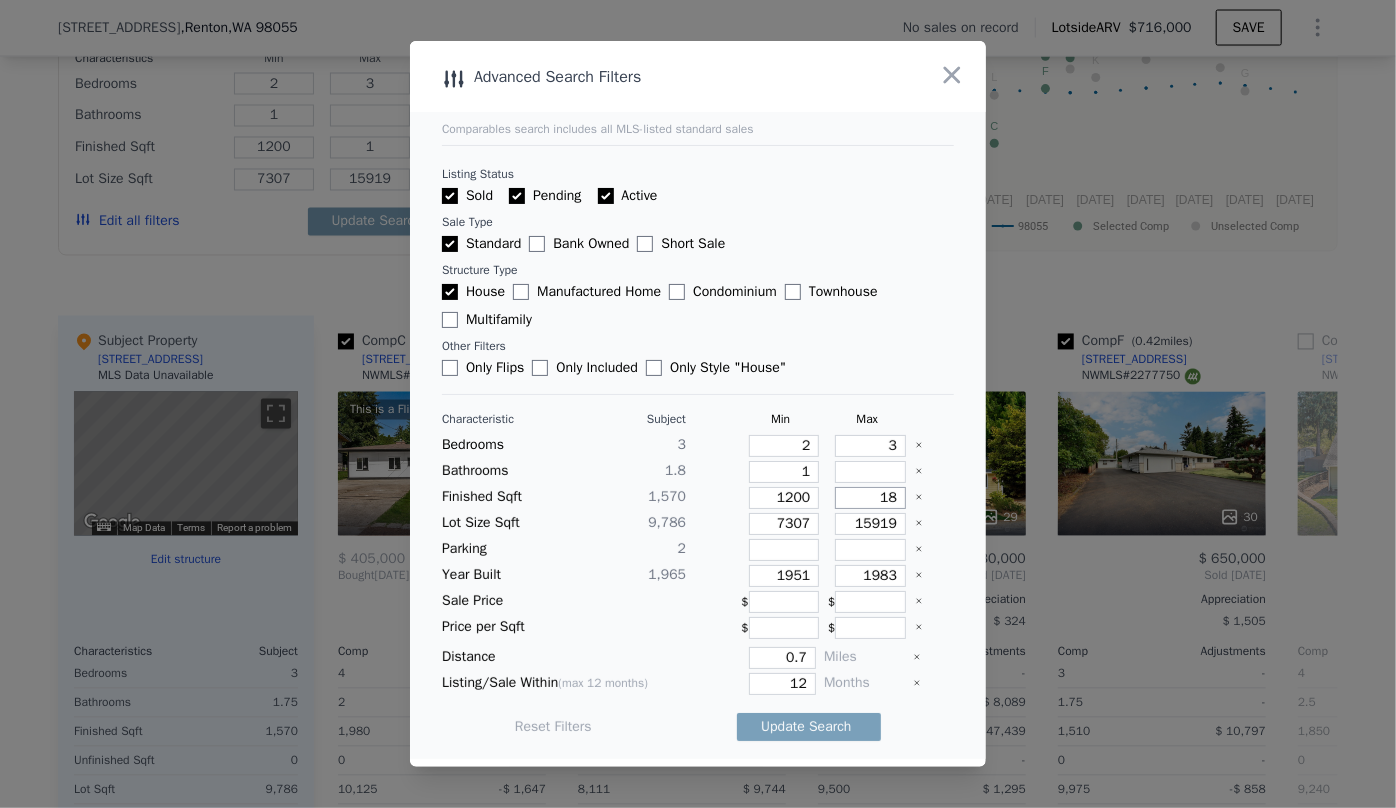 type on "18" 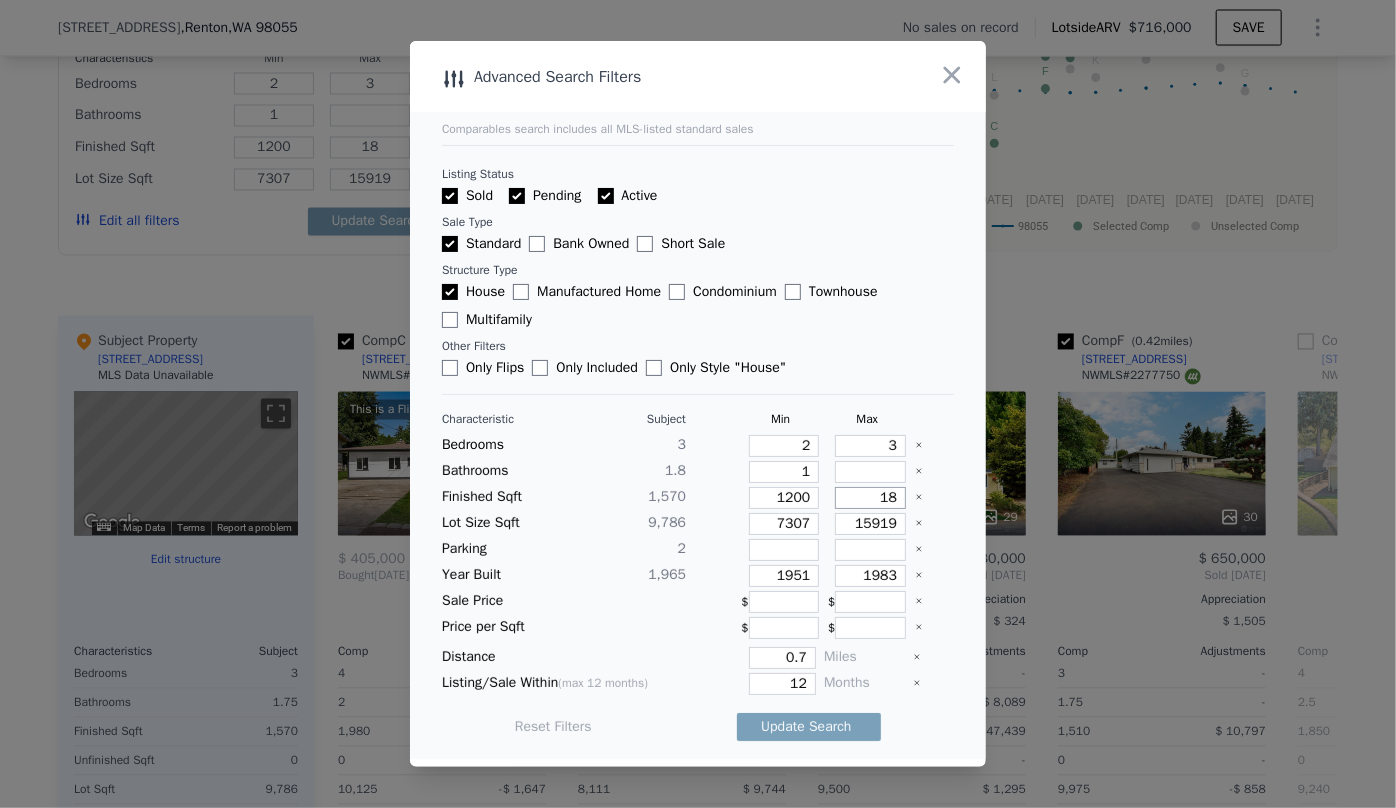 type on "1" 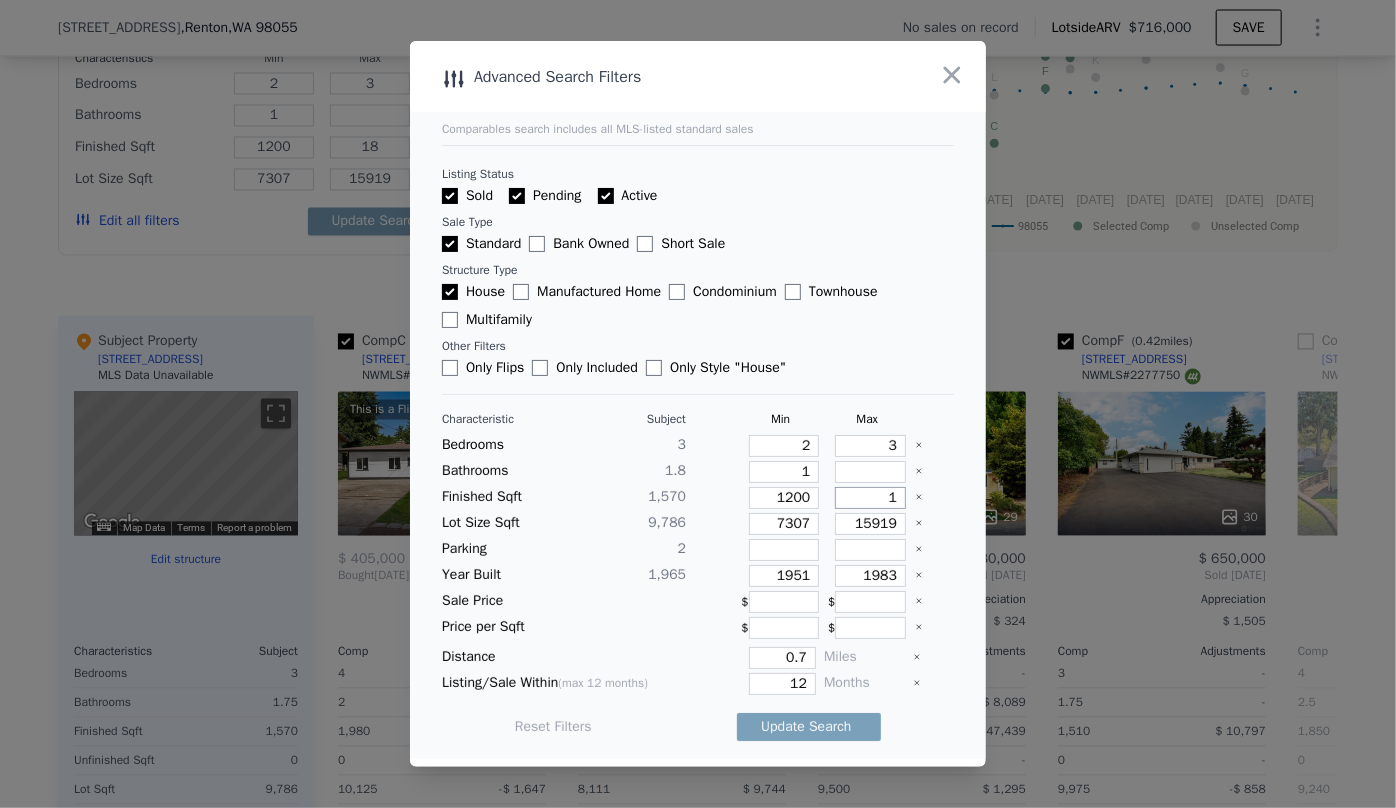 type on "1" 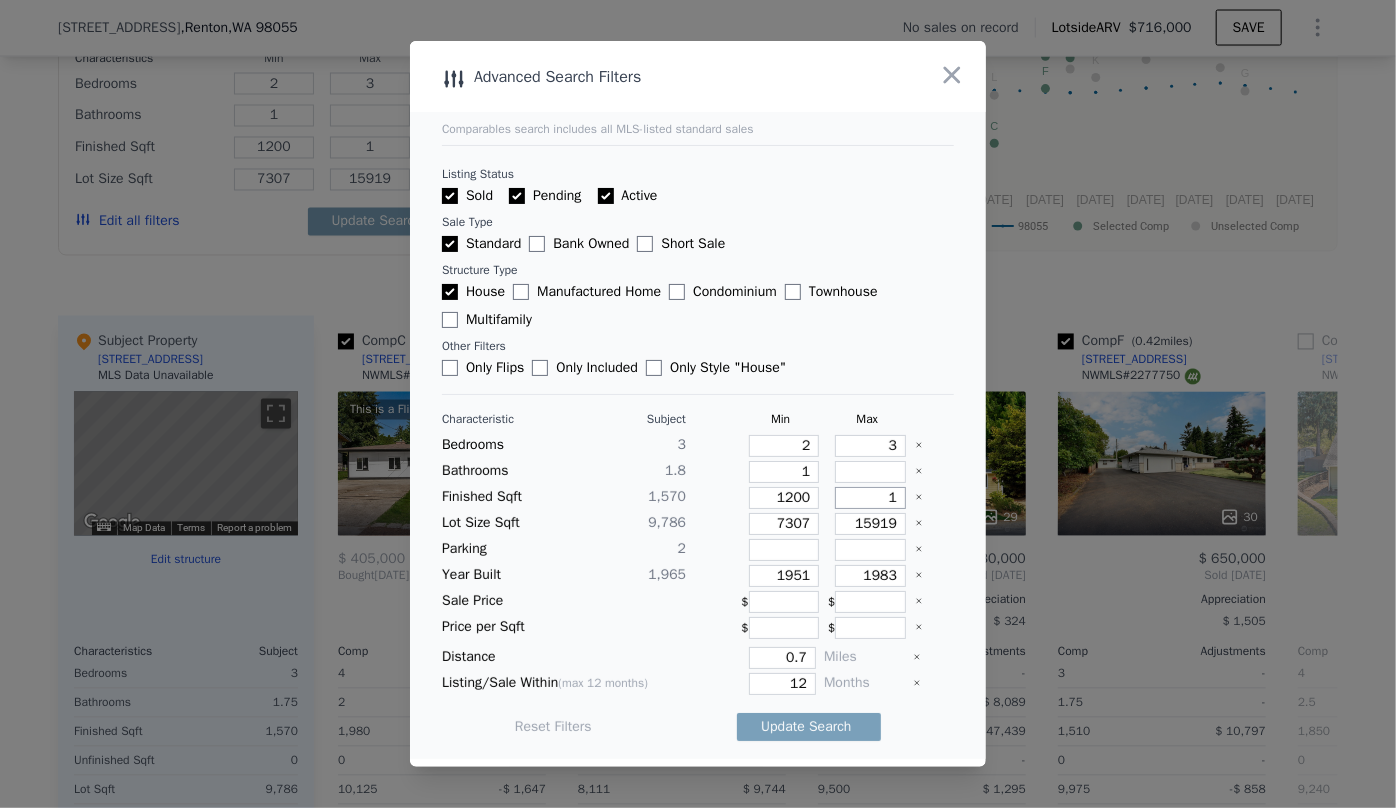 type on "17" 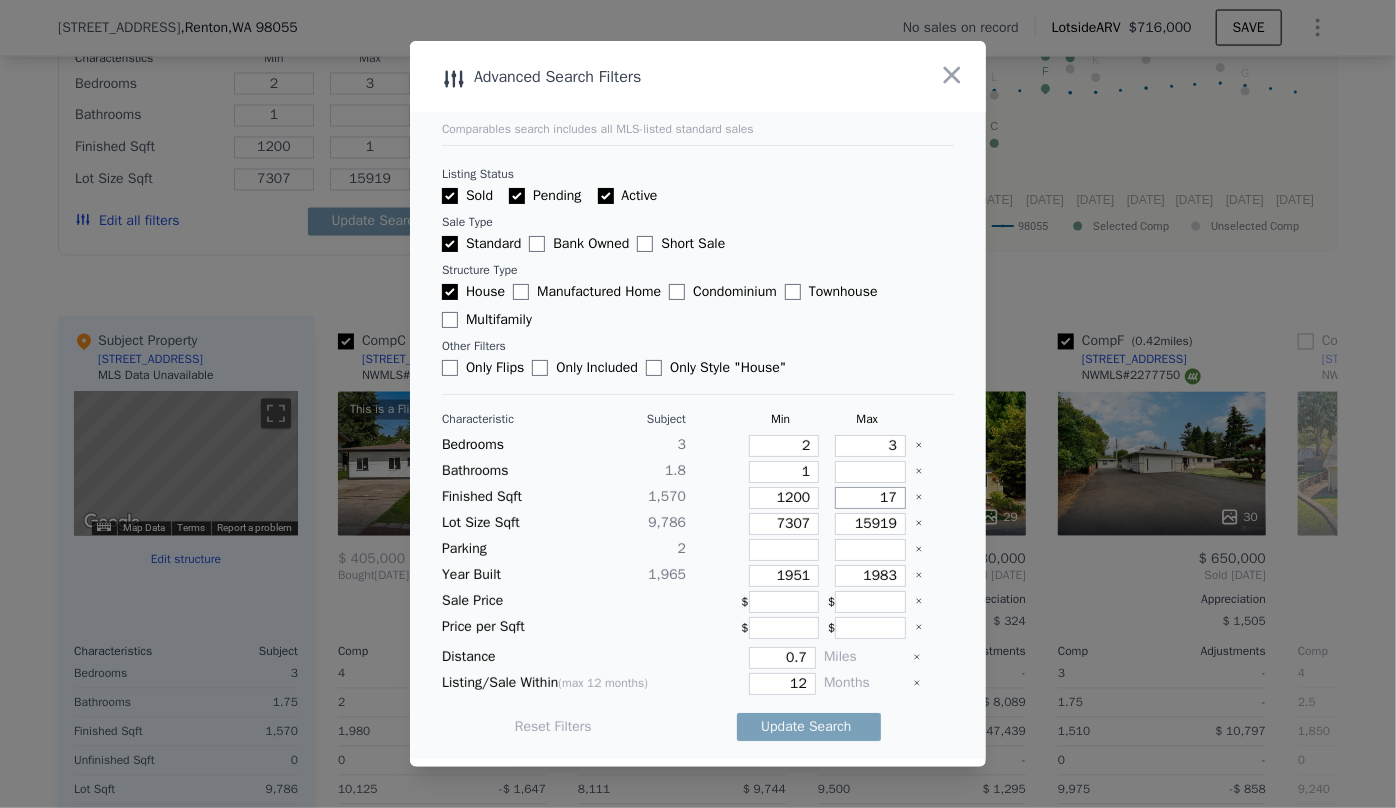 type on "17" 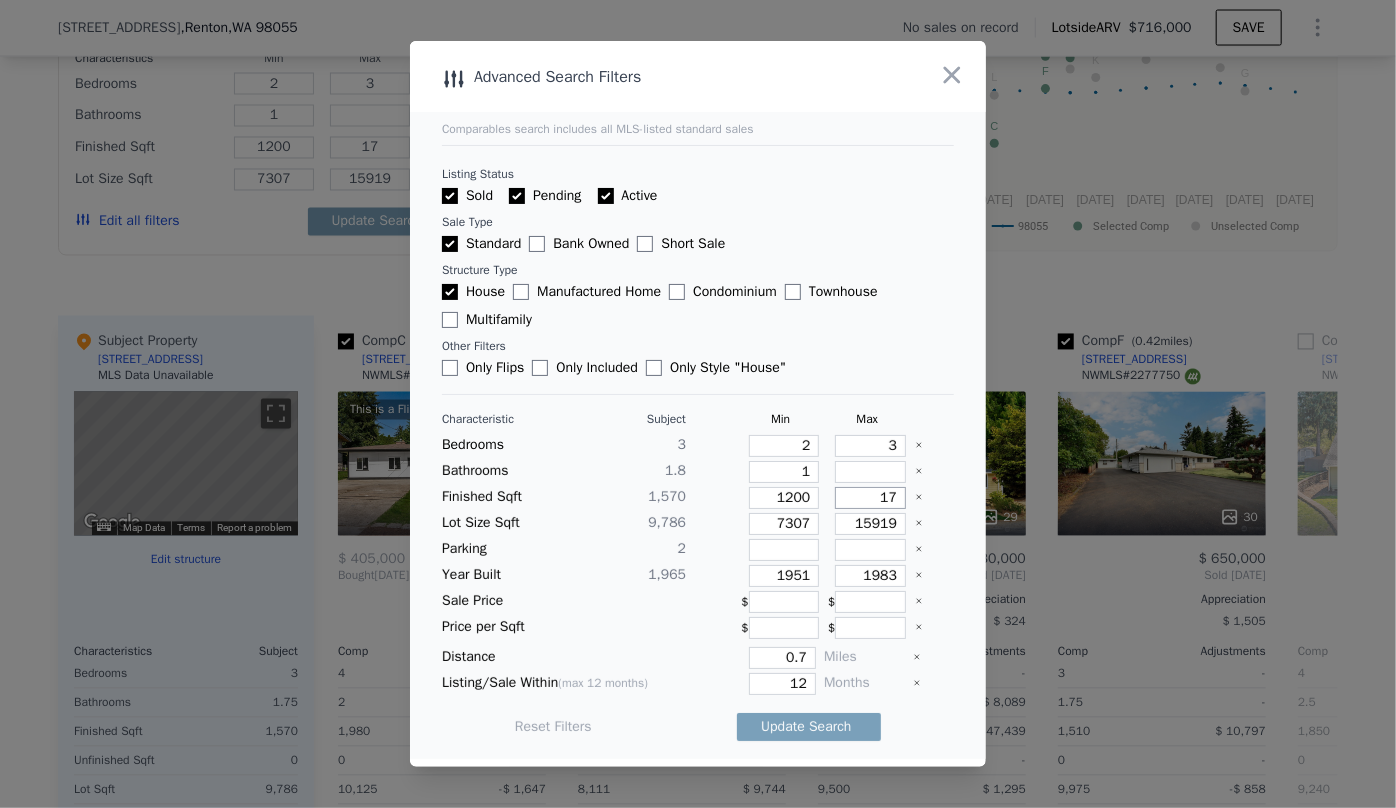 type on "170" 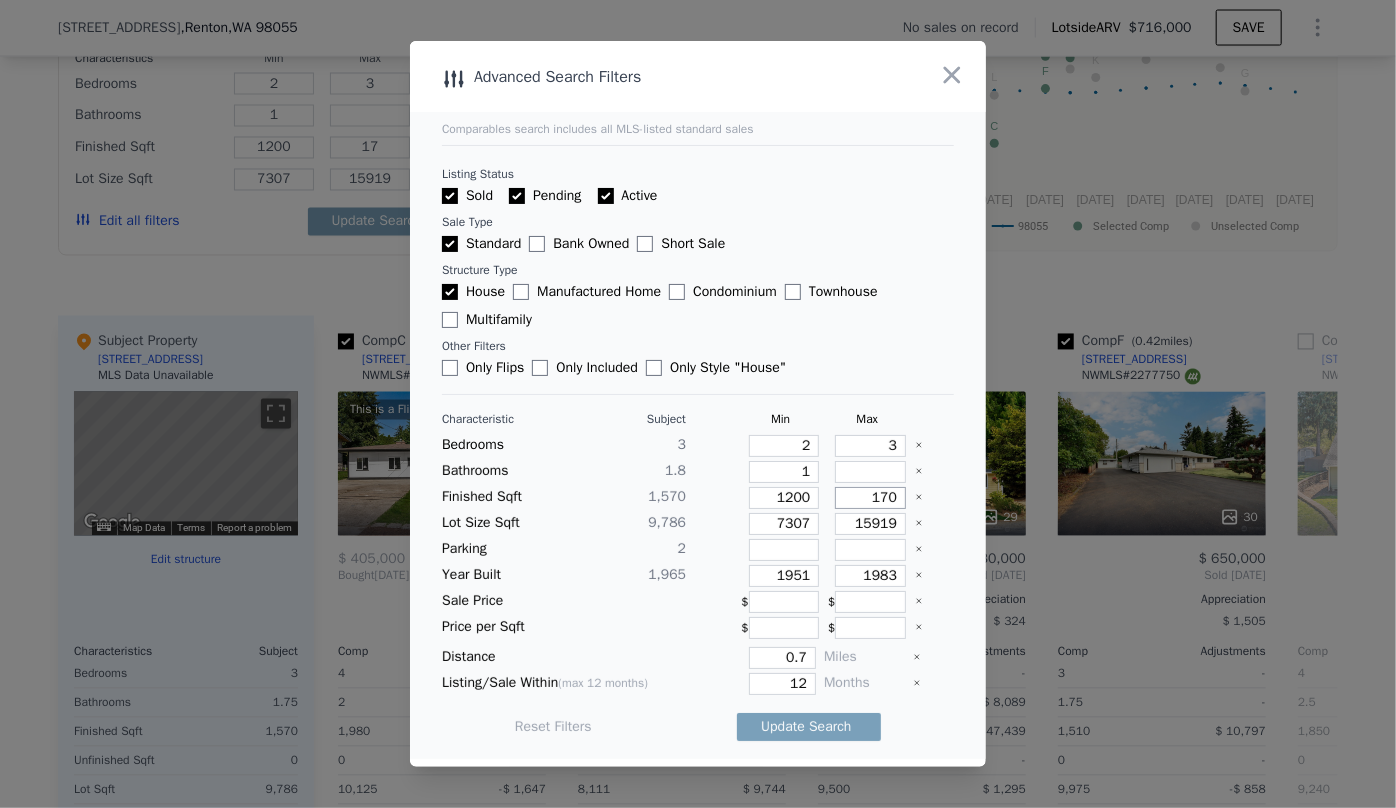 type on "170" 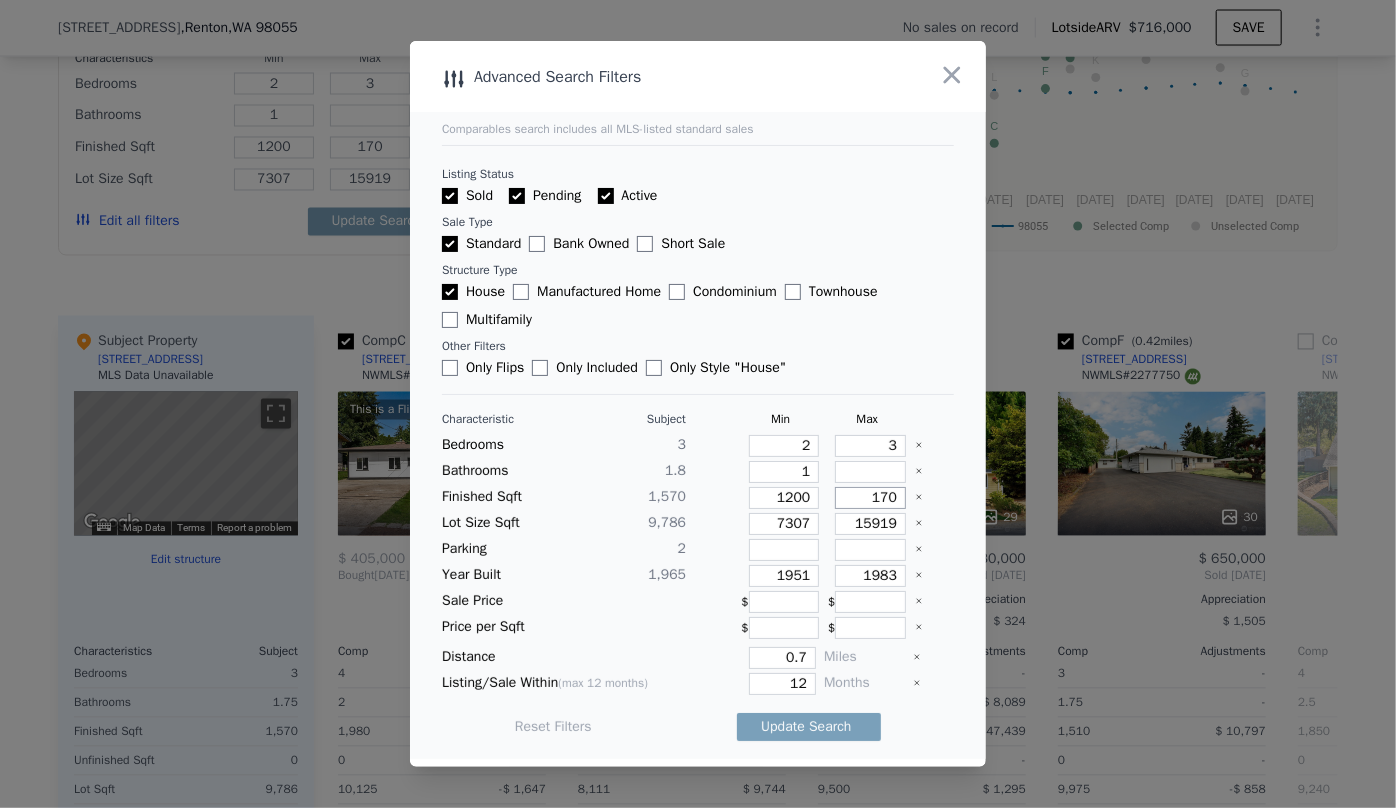 type on "1700" 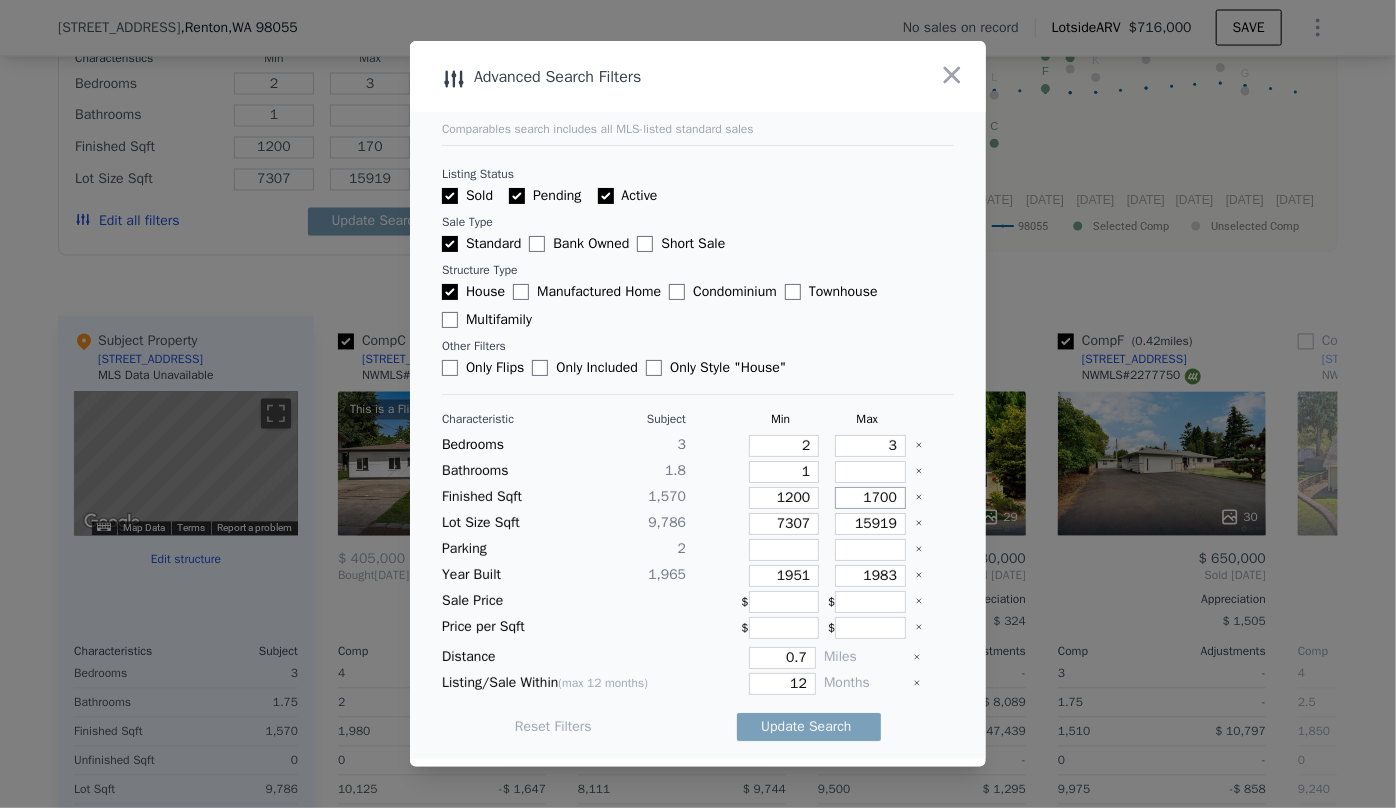 type on "1700" 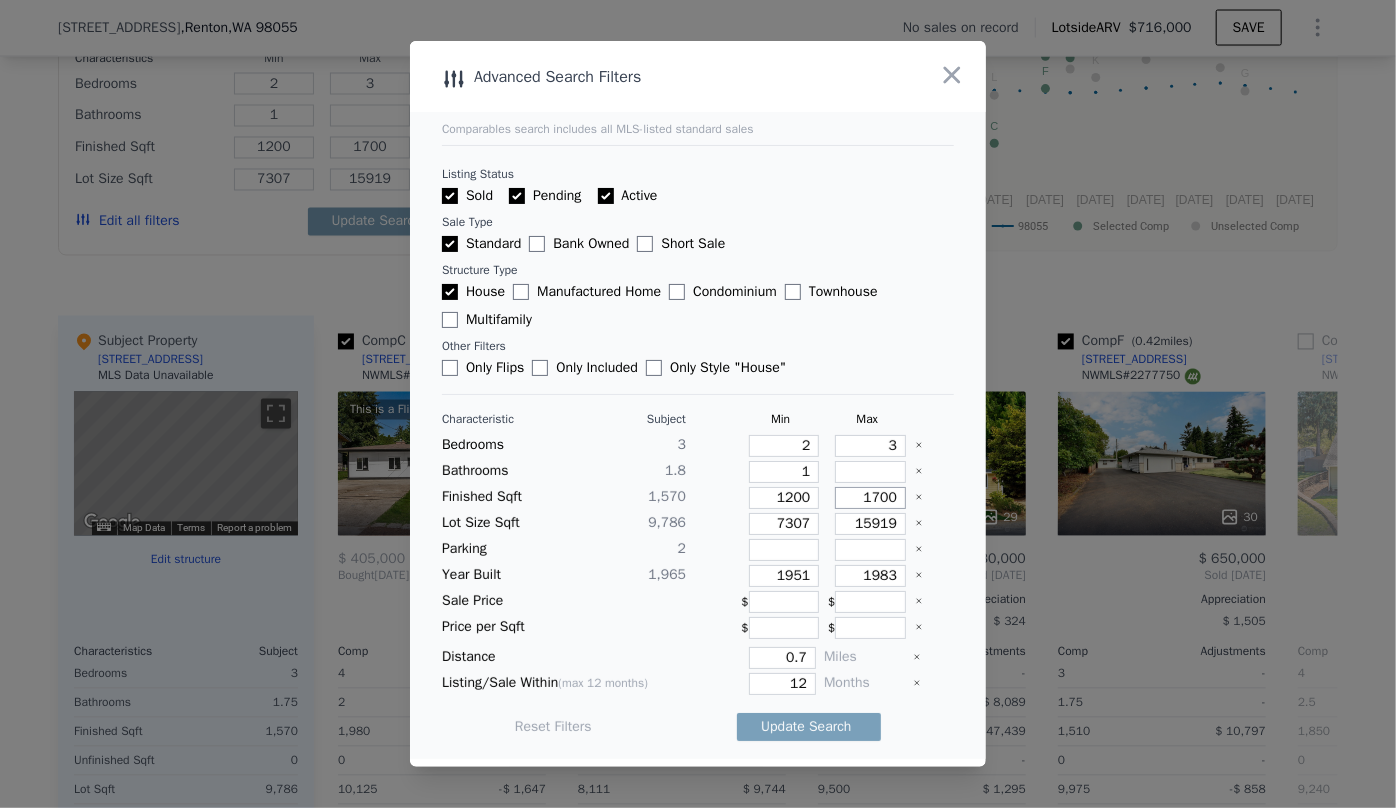 type on "1700" 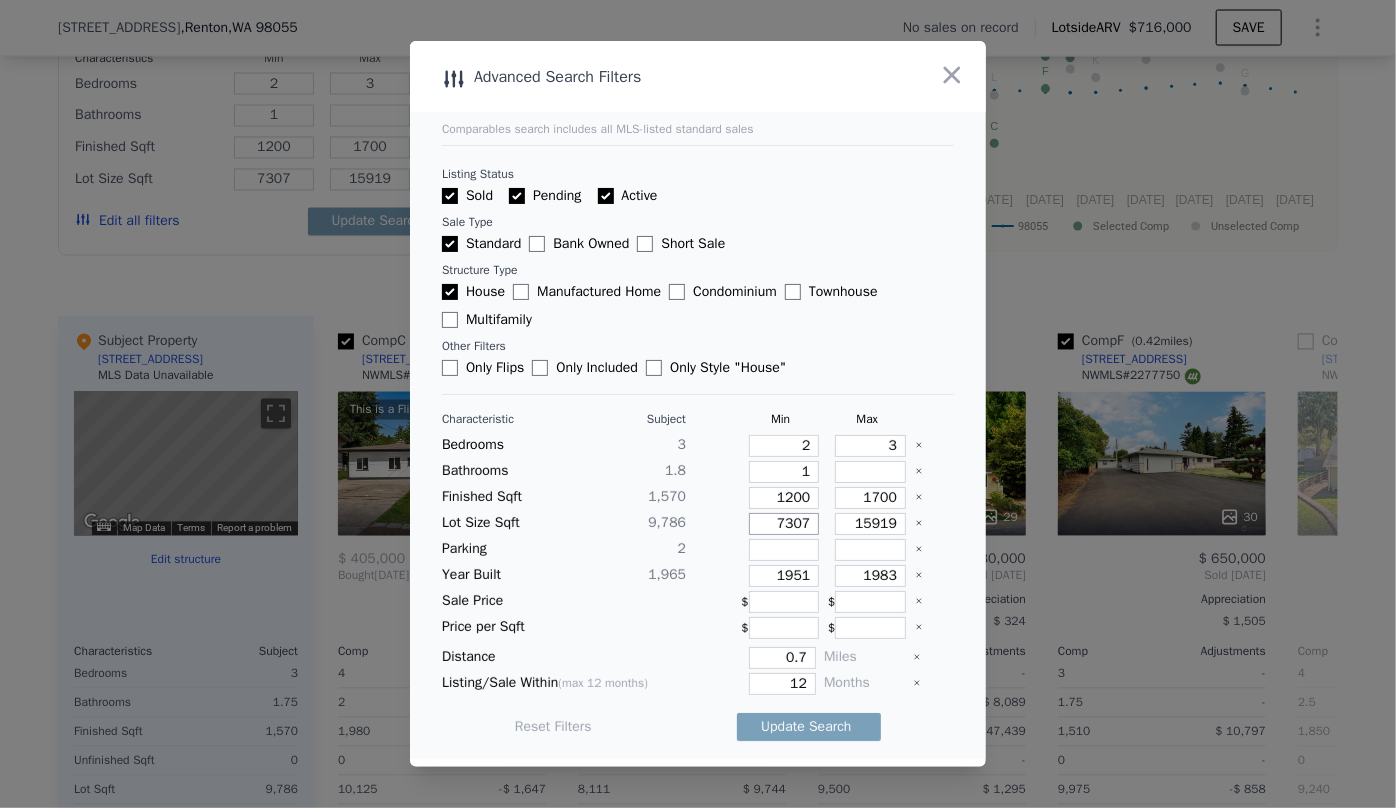 drag, startPoint x: 804, startPoint y: 520, endPoint x: 724, endPoint y: 525, distance: 80.1561 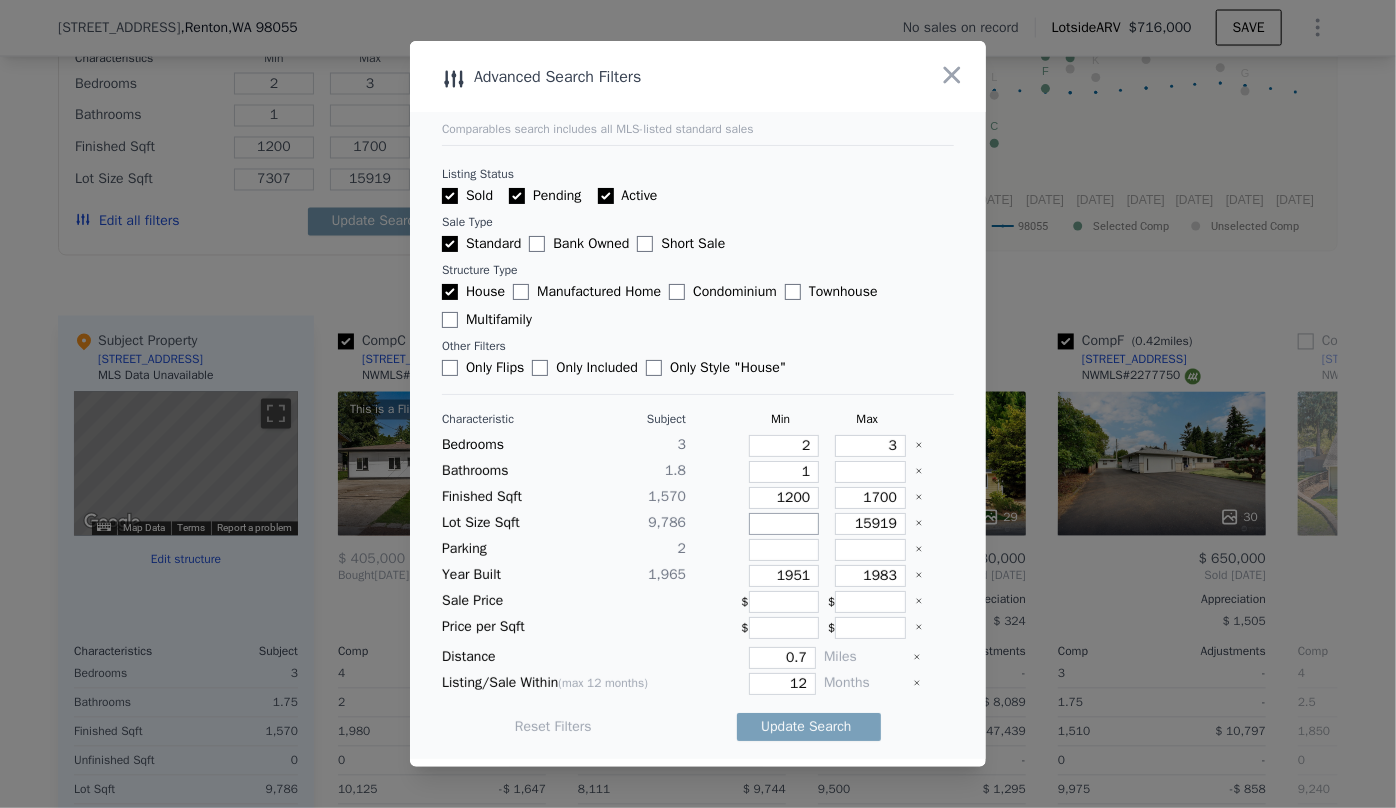 type 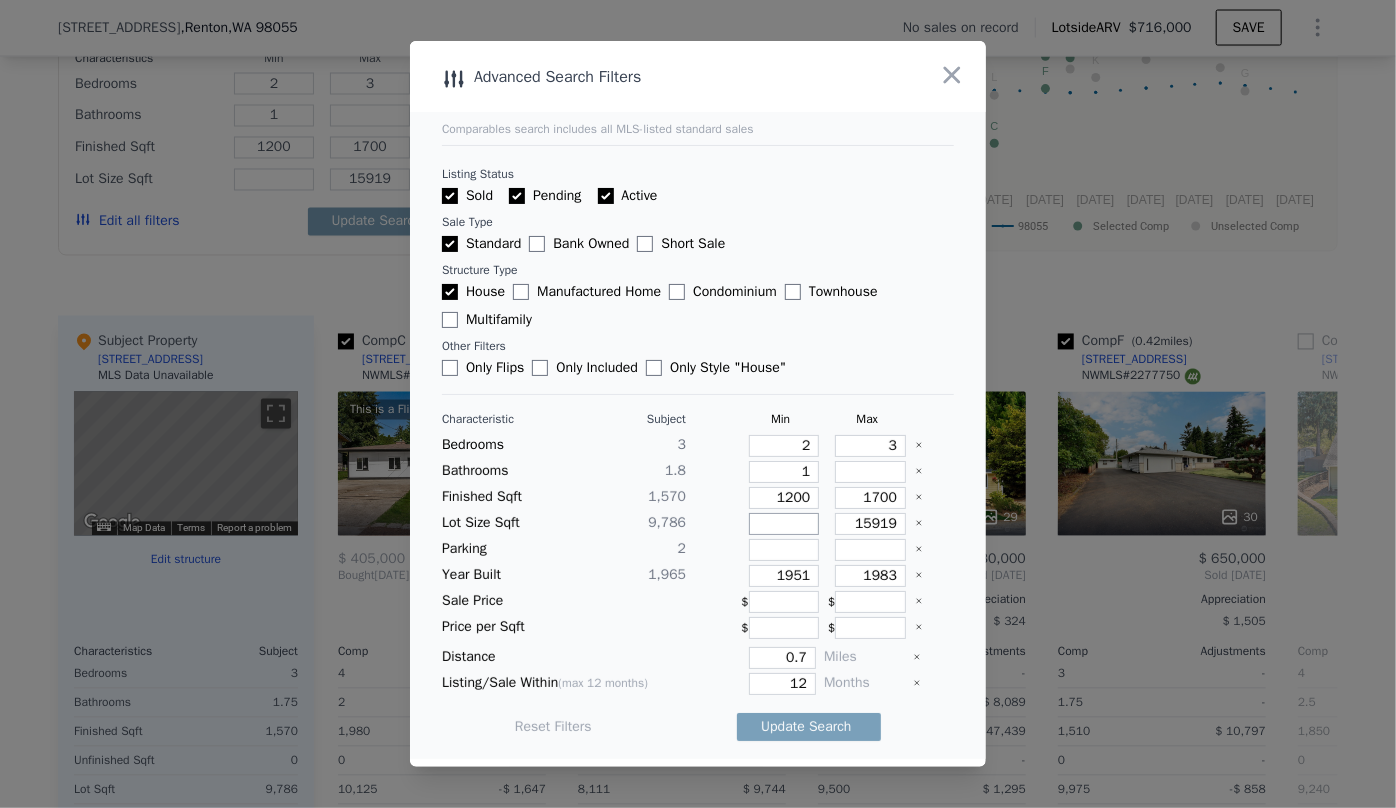 type 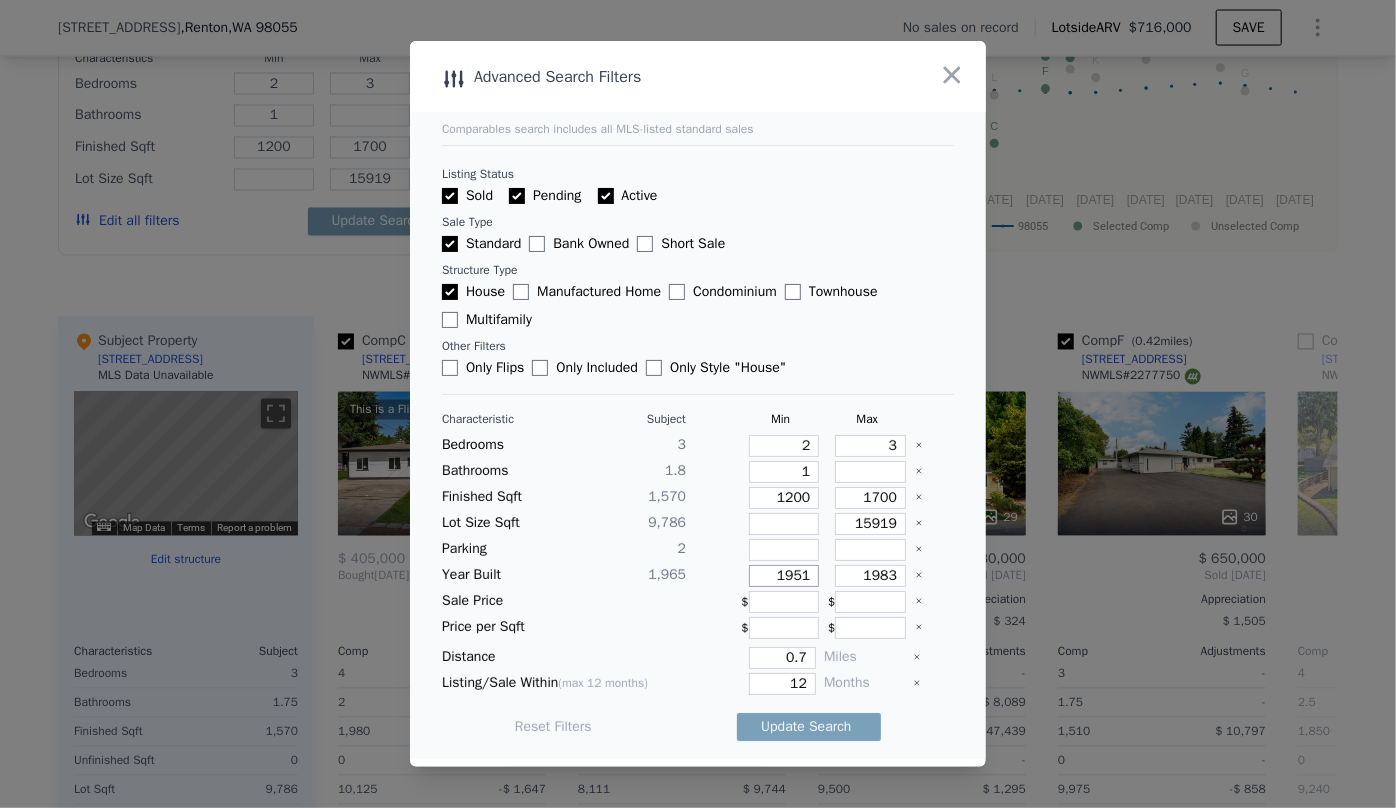 drag, startPoint x: 800, startPoint y: 569, endPoint x: 728, endPoint y: 568, distance: 72.00694 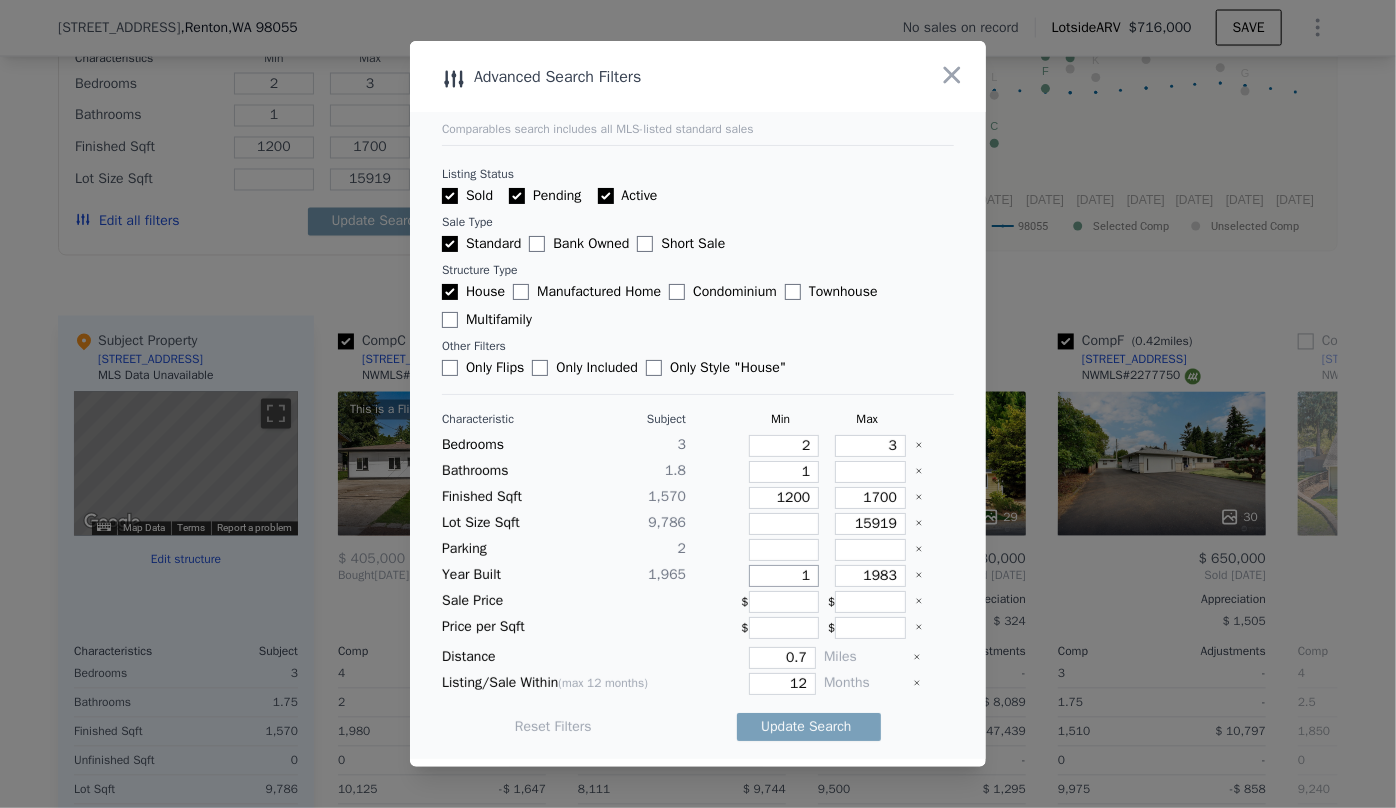 type on "1" 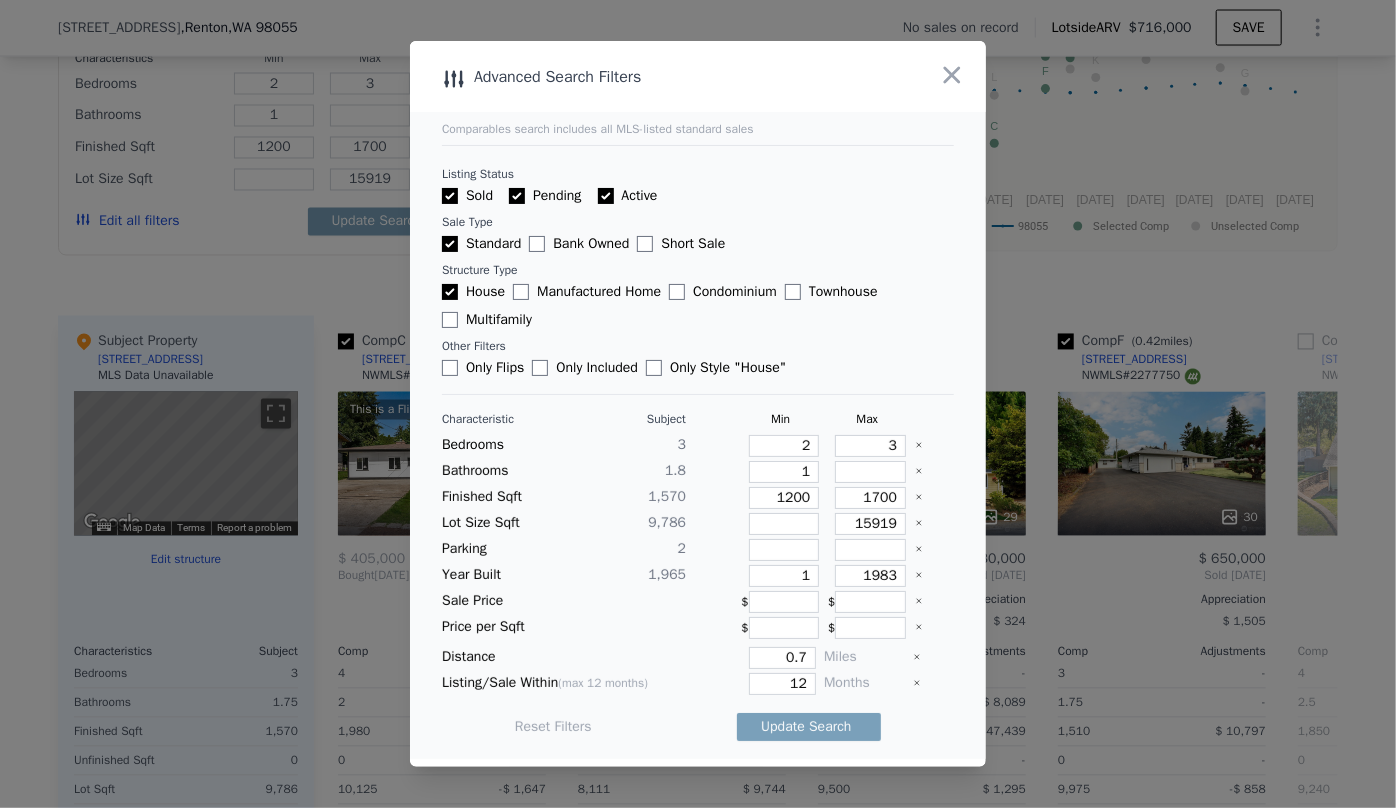 click on "12" at bounding box center [755, 684] 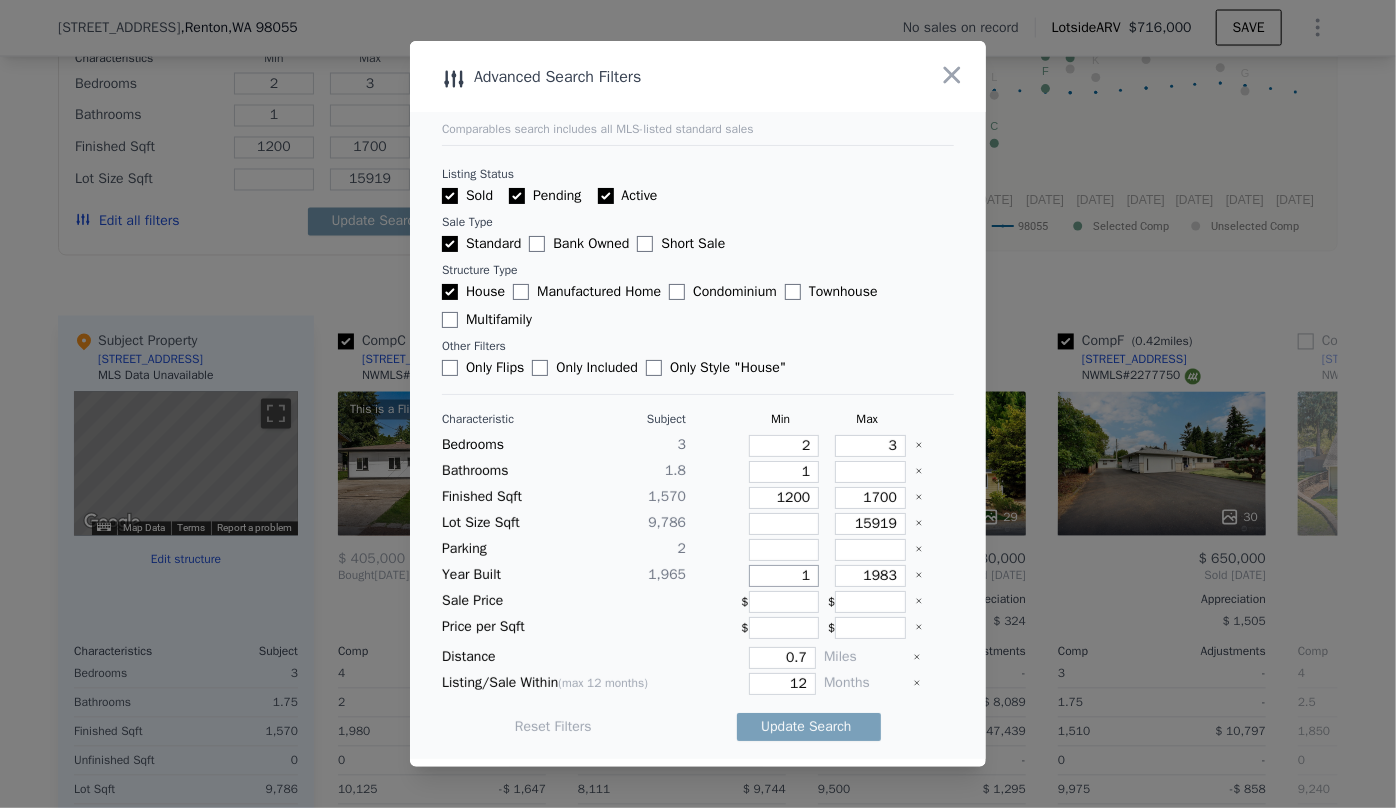 click on "1" at bounding box center (784, 576) 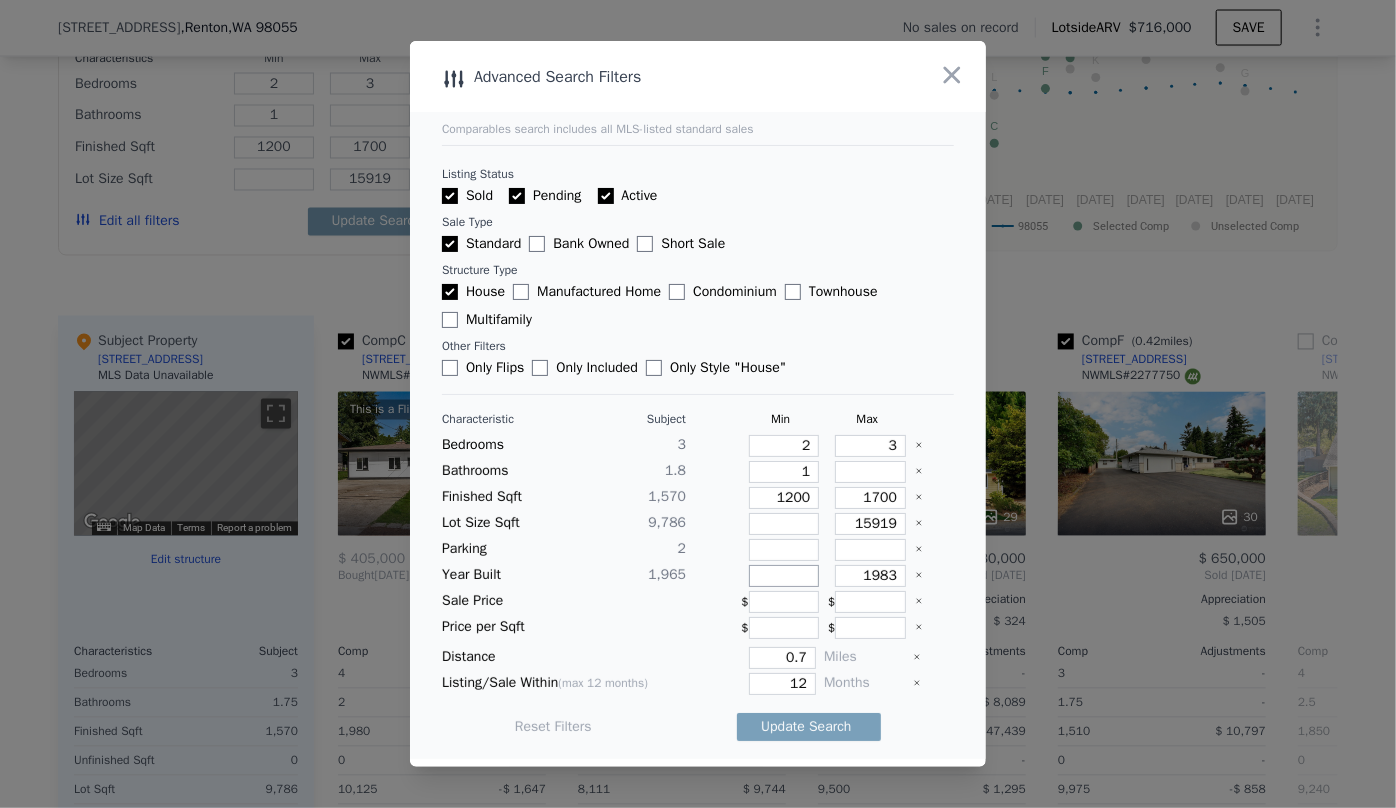 type 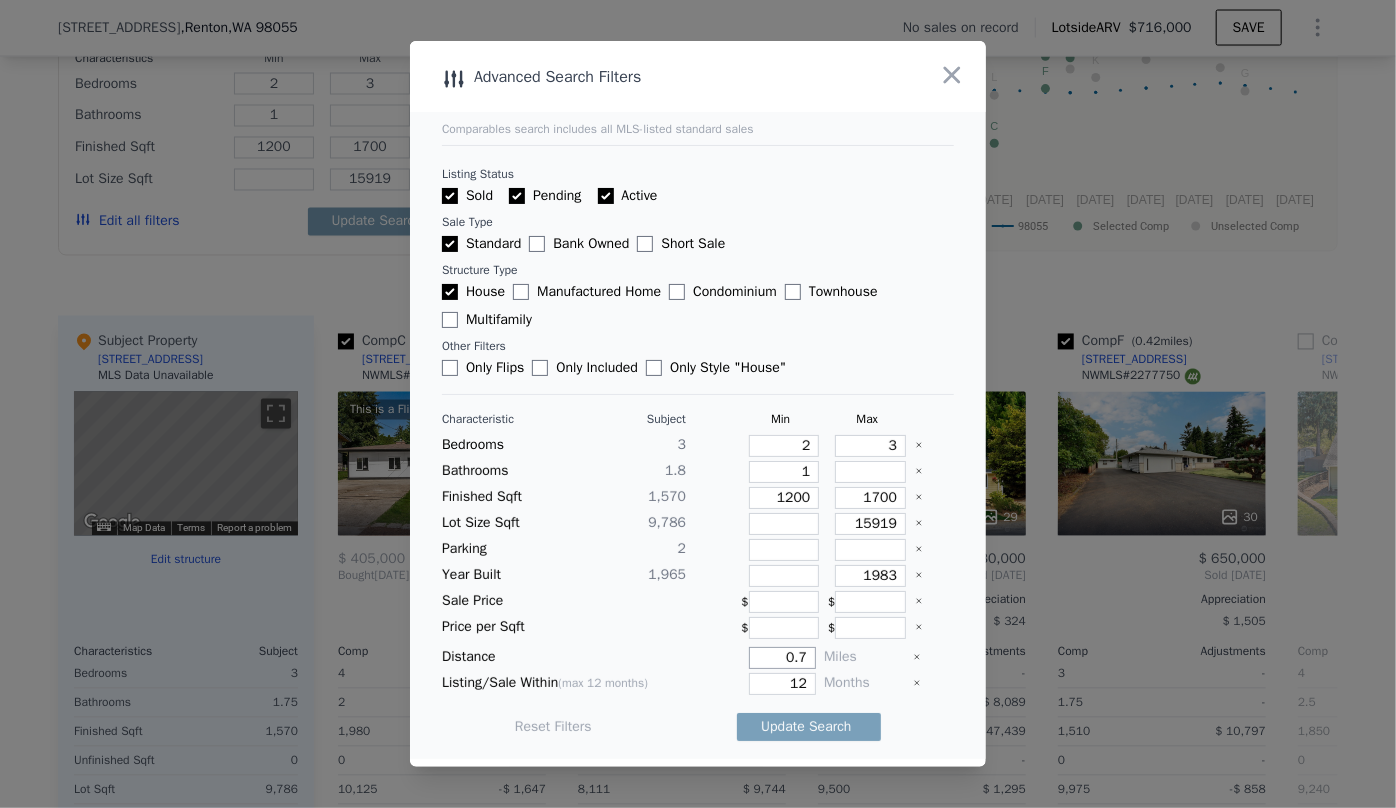 drag, startPoint x: 798, startPoint y: 650, endPoint x: 764, endPoint y: 650, distance: 34 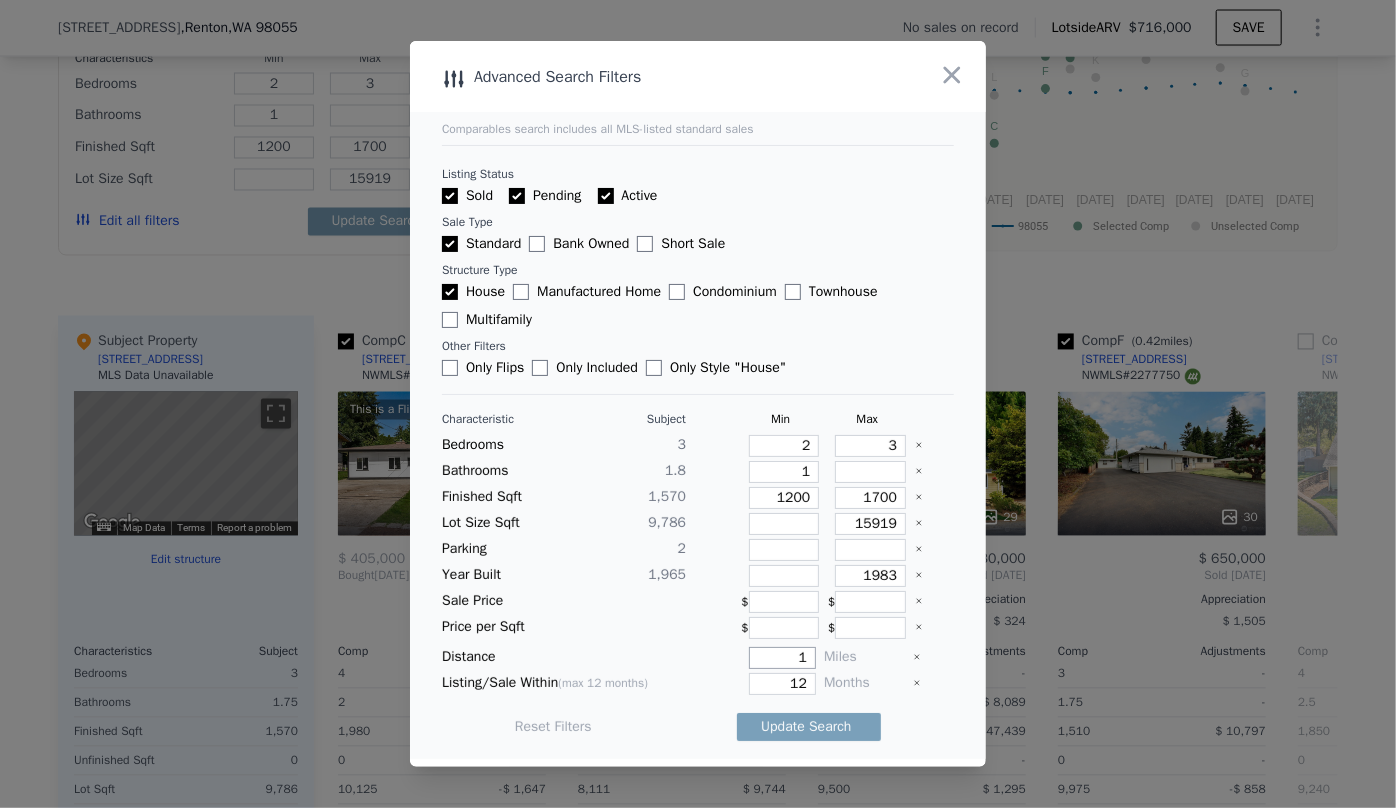 type on "1" 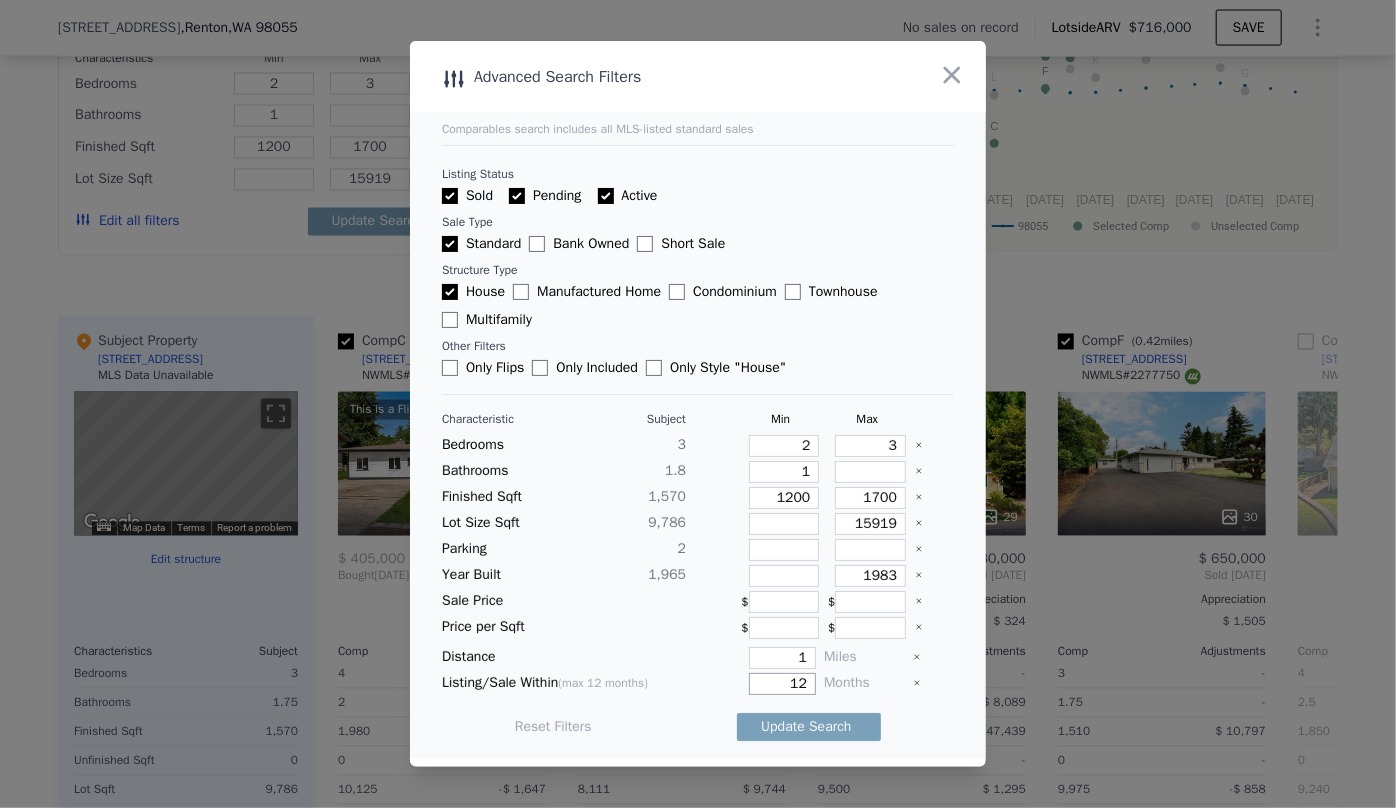 drag, startPoint x: 798, startPoint y: 680, endPoint x: 771, endPoint y: 677, distance: 27.166155 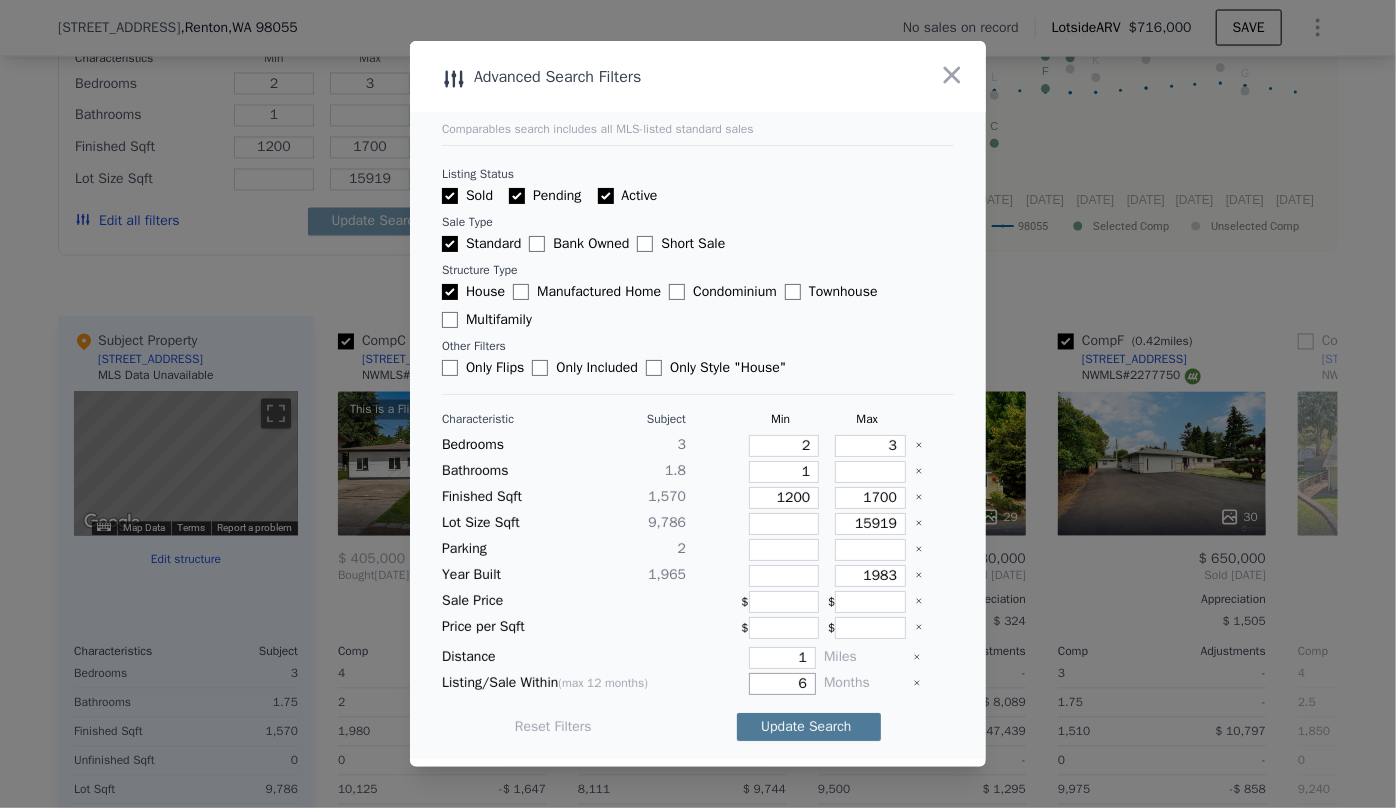 type on "6" 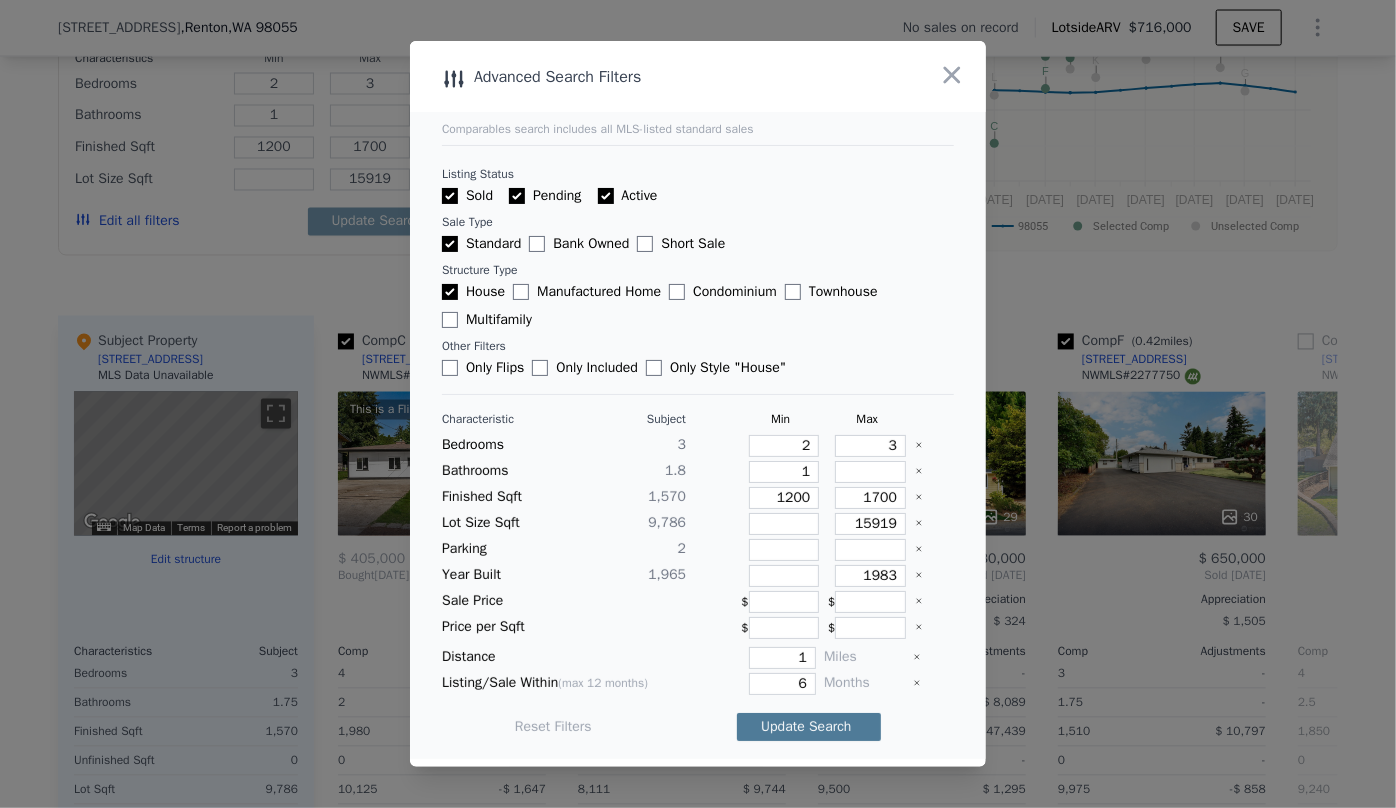 click on "Update Search" at bounding box center [809, 727] 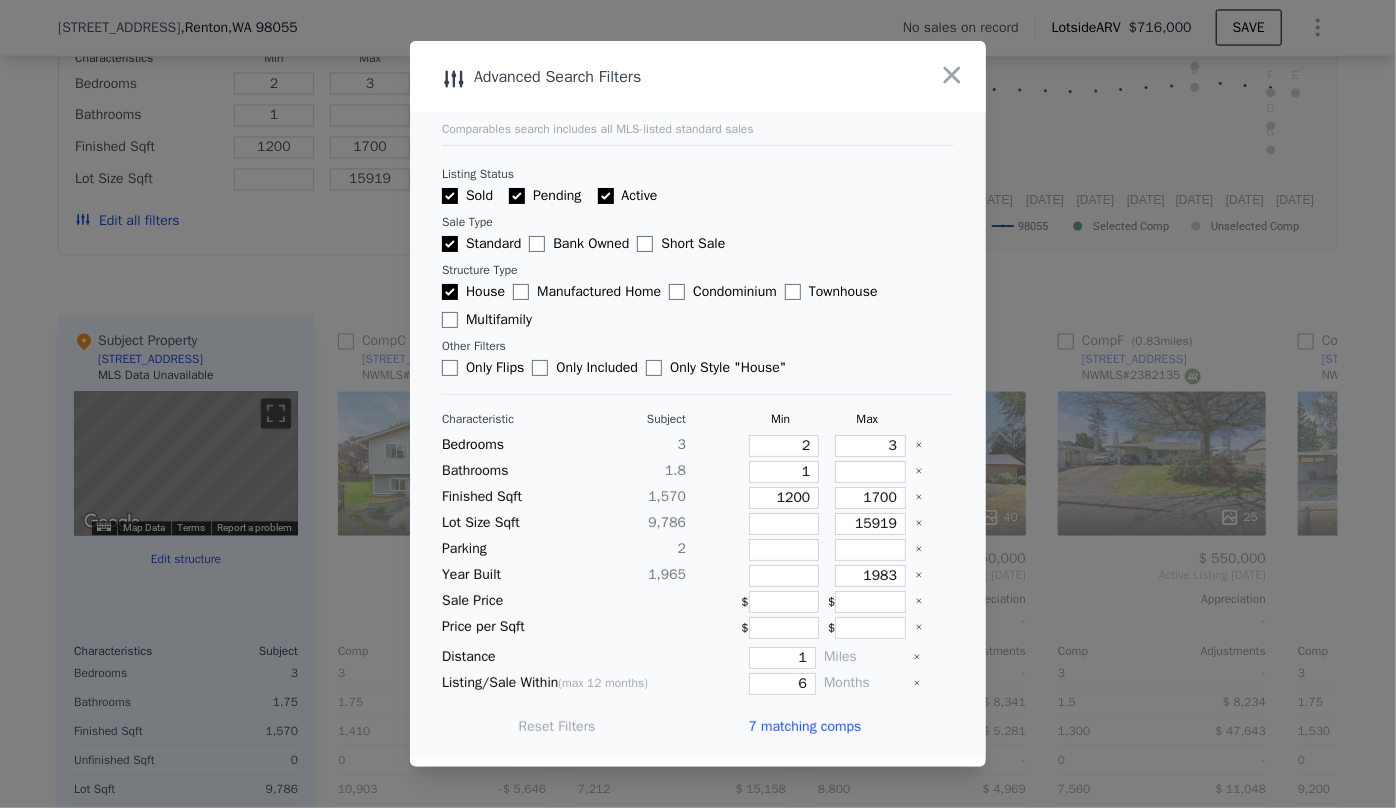 click on "7 matching comps" at bounding box center (804, 727) 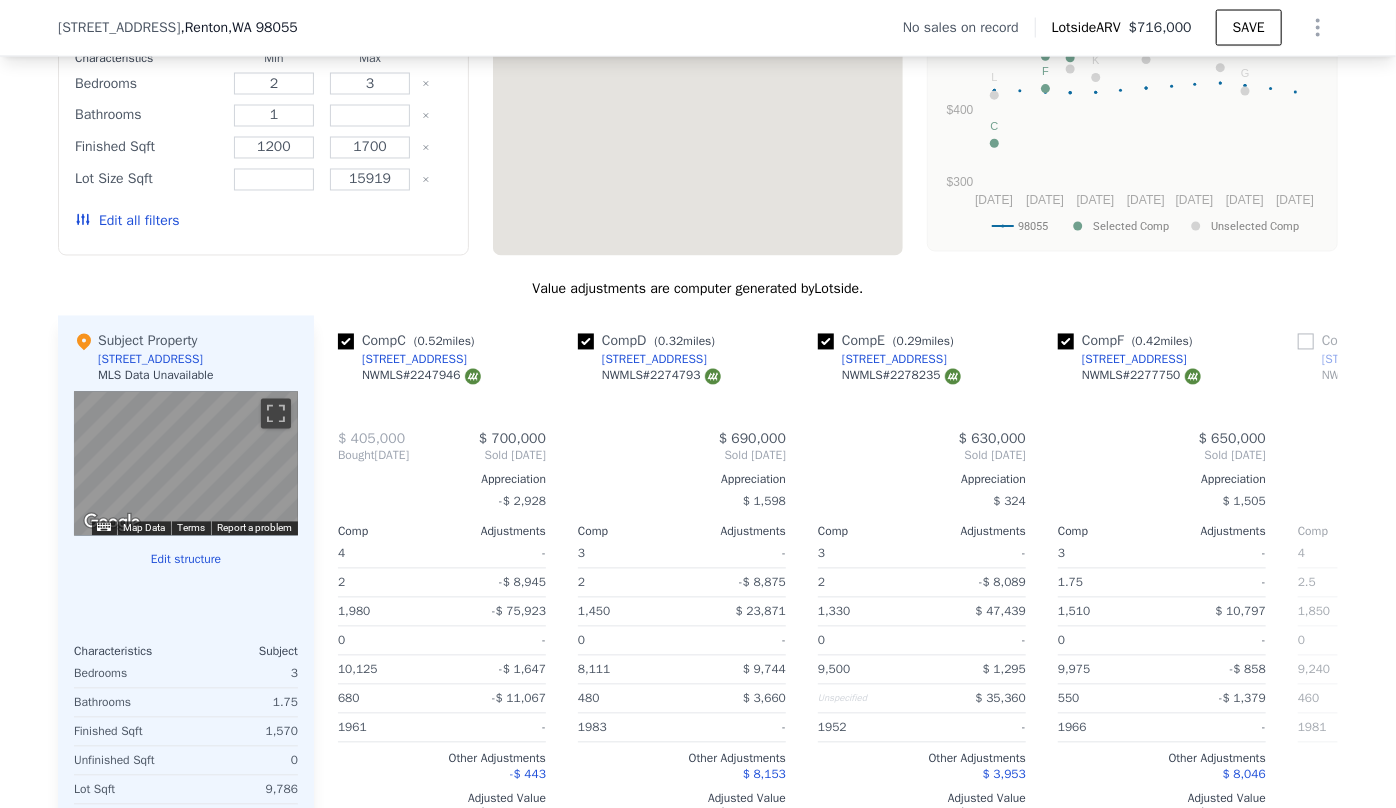 type on "3" 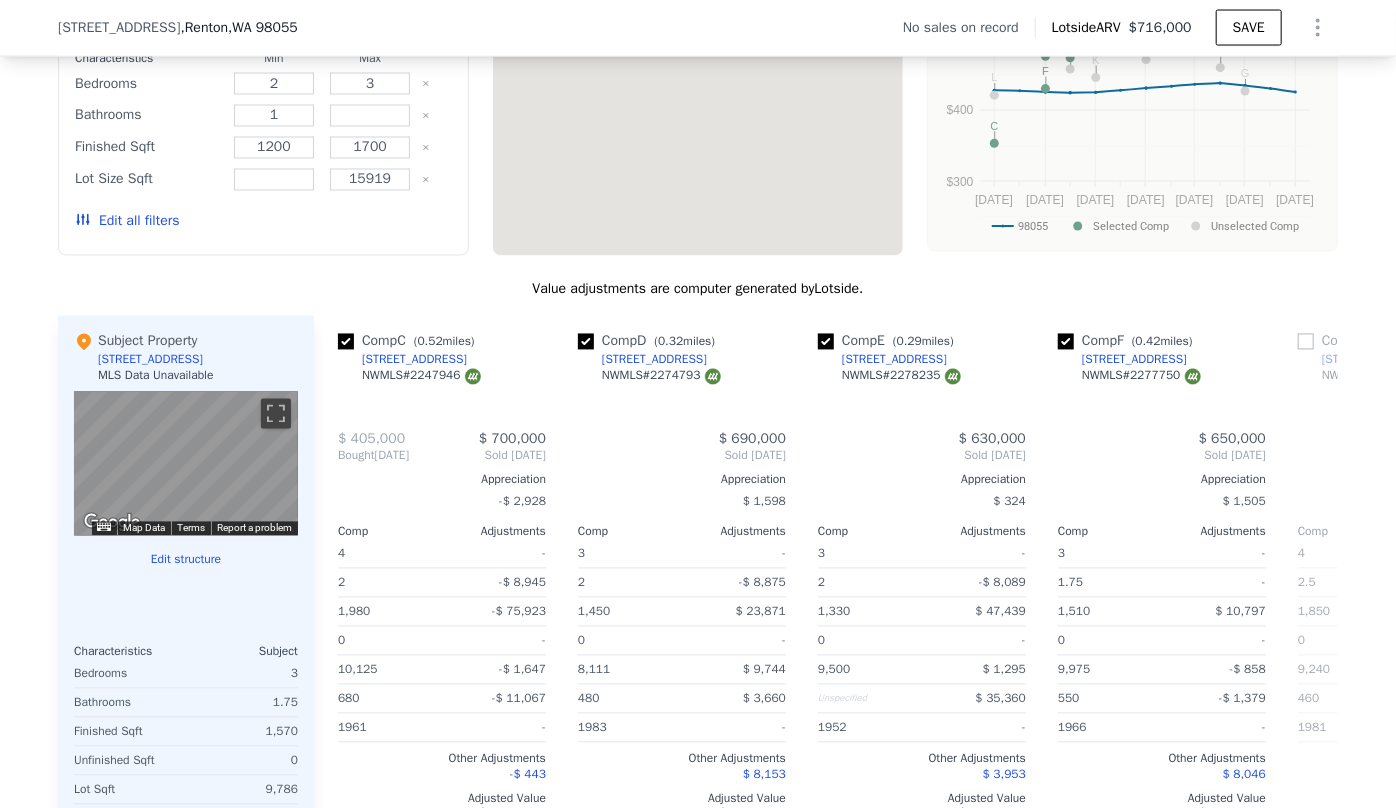 type on "4" 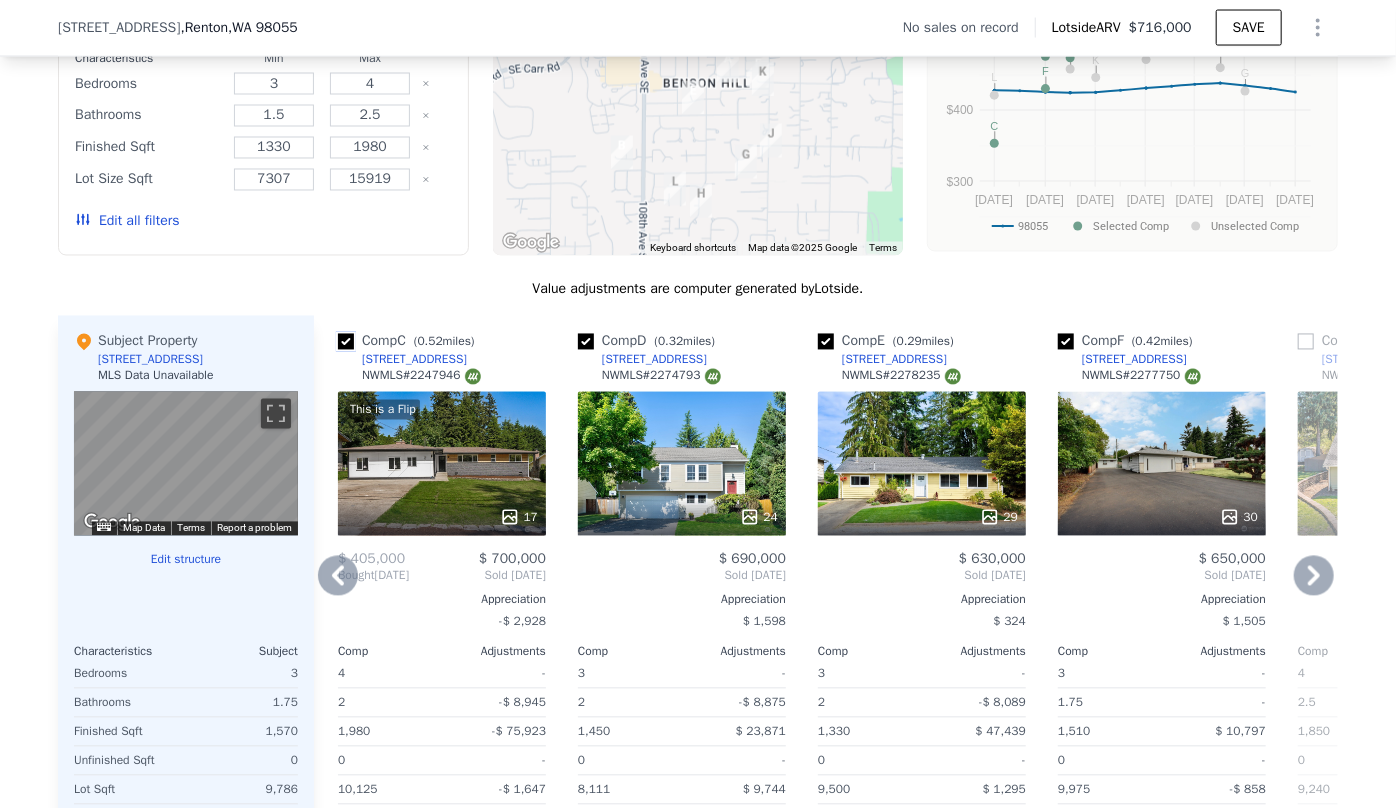 click at bounding box center [346, 342] 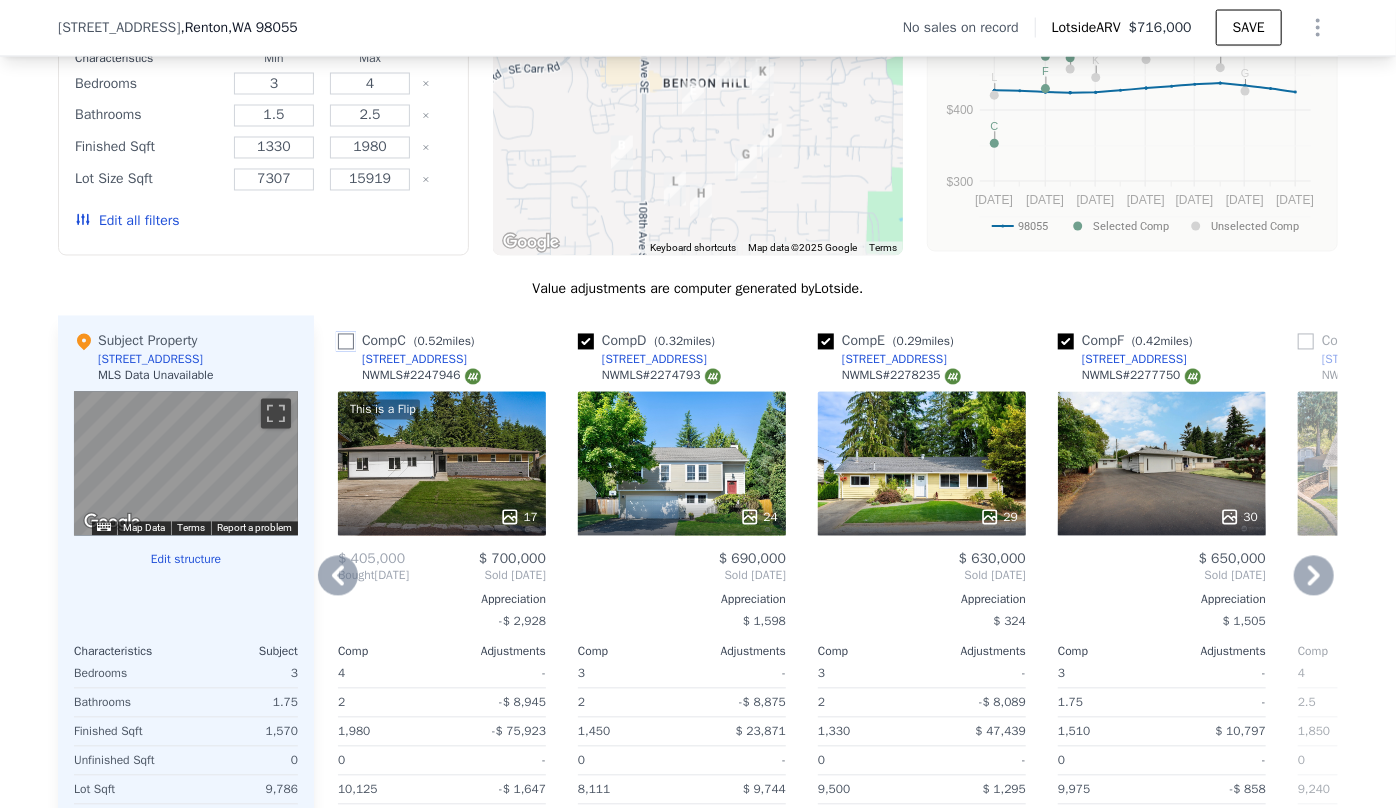 checkbox on "false" 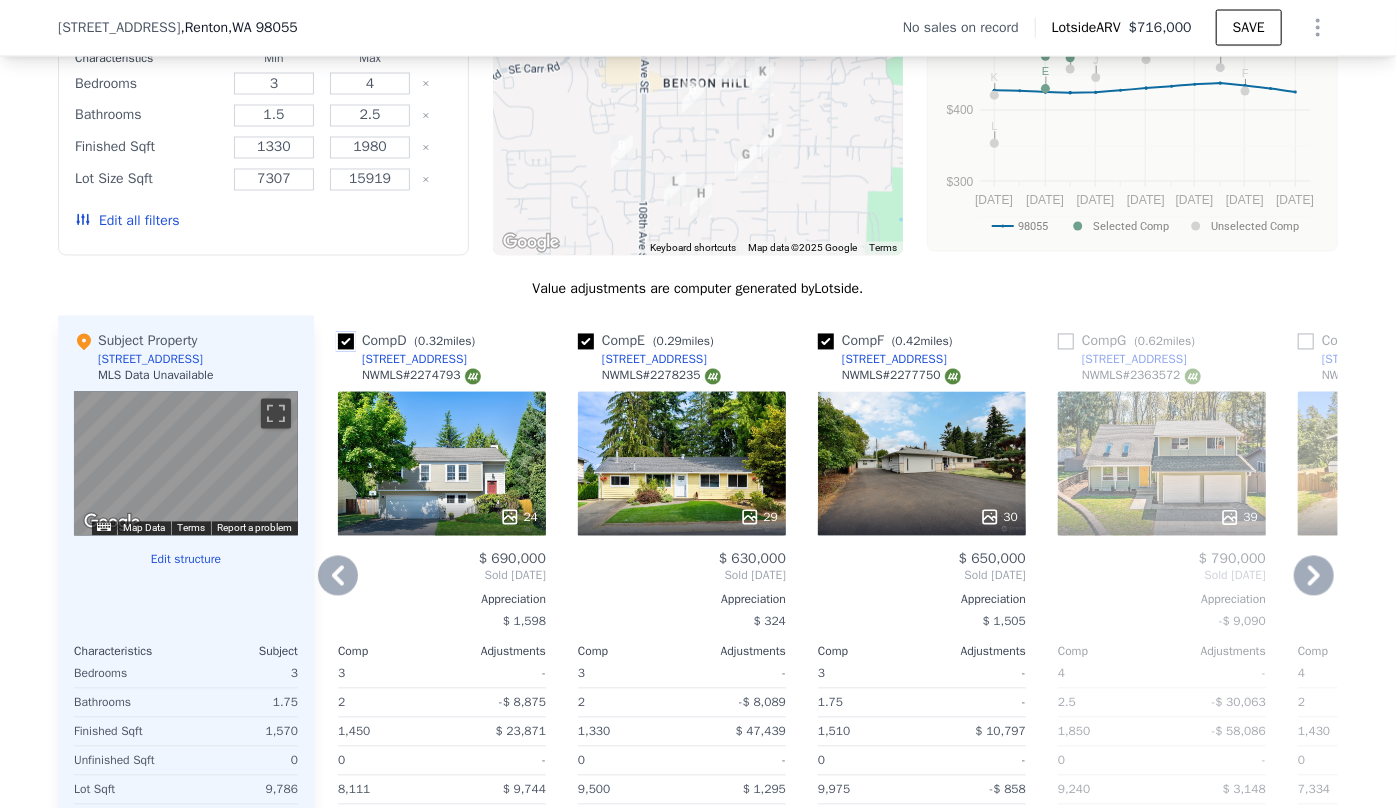 click at bounding box center [346, 342] 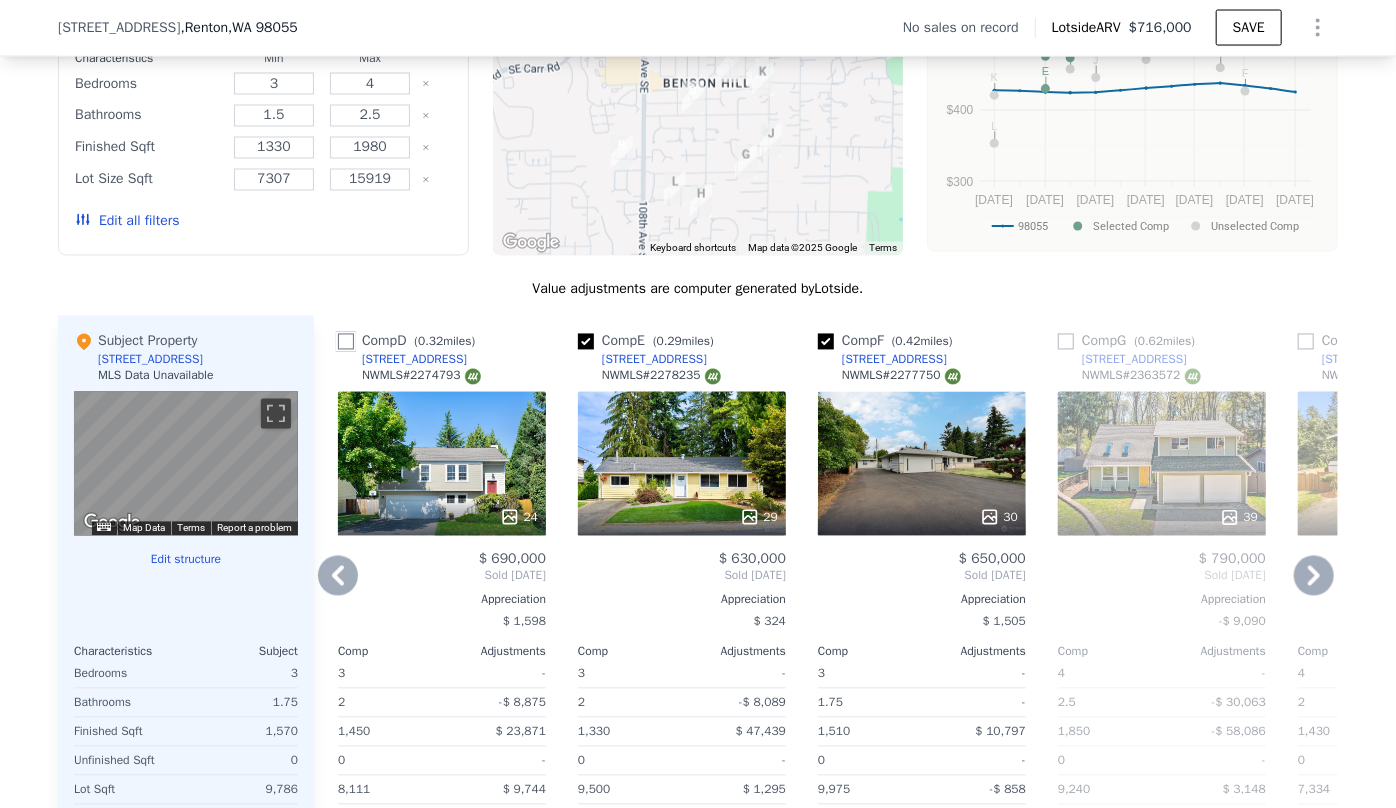 checkbox on "false" 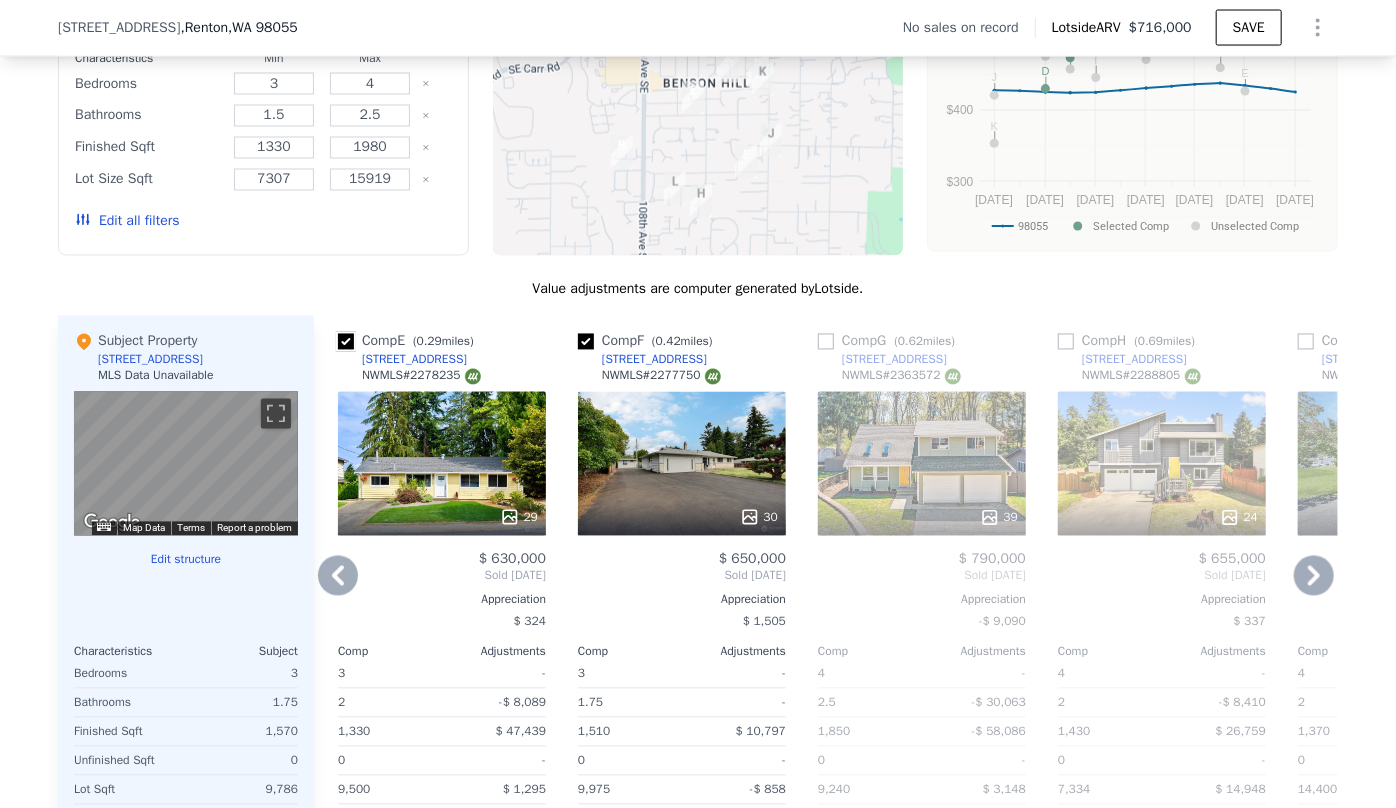 click at bounding box center (346, 342) 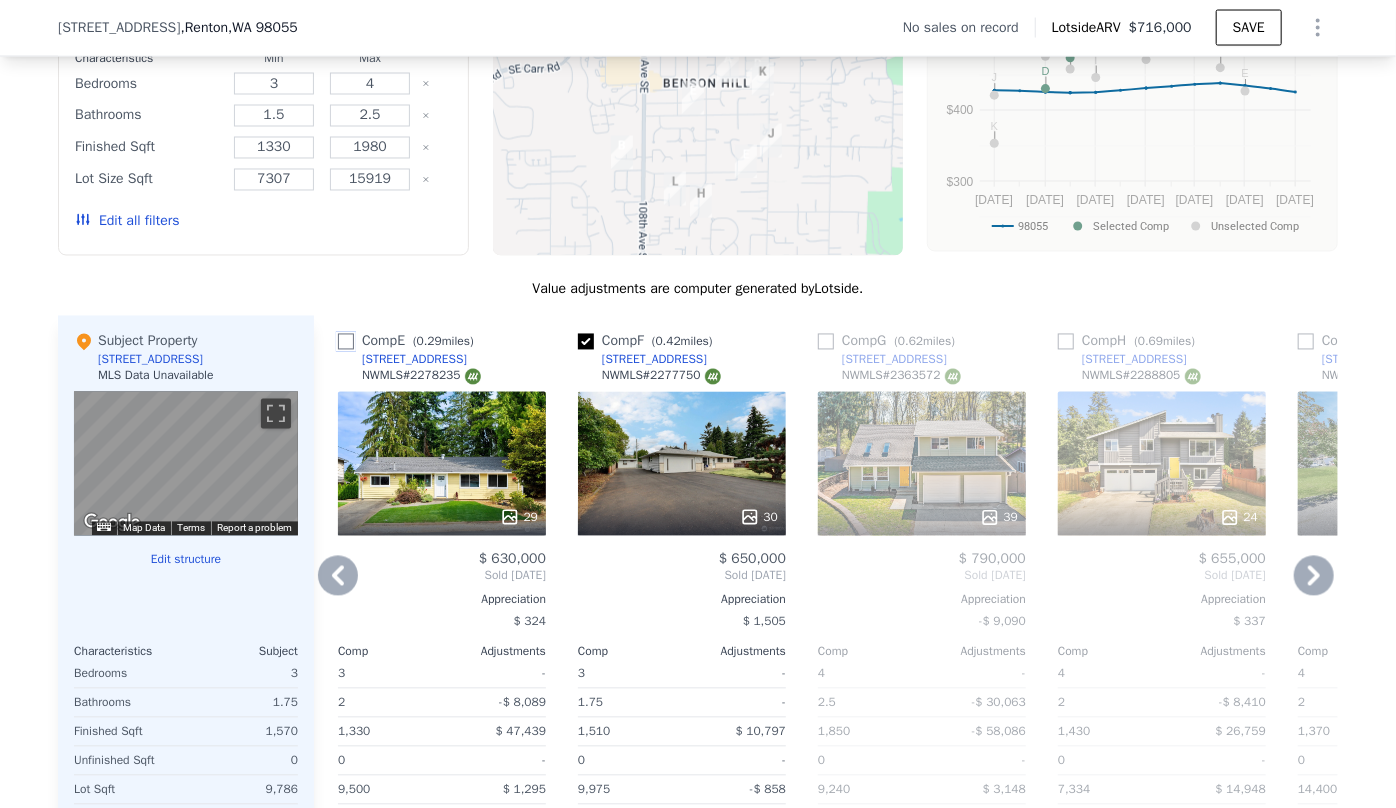 checkbox on "false" 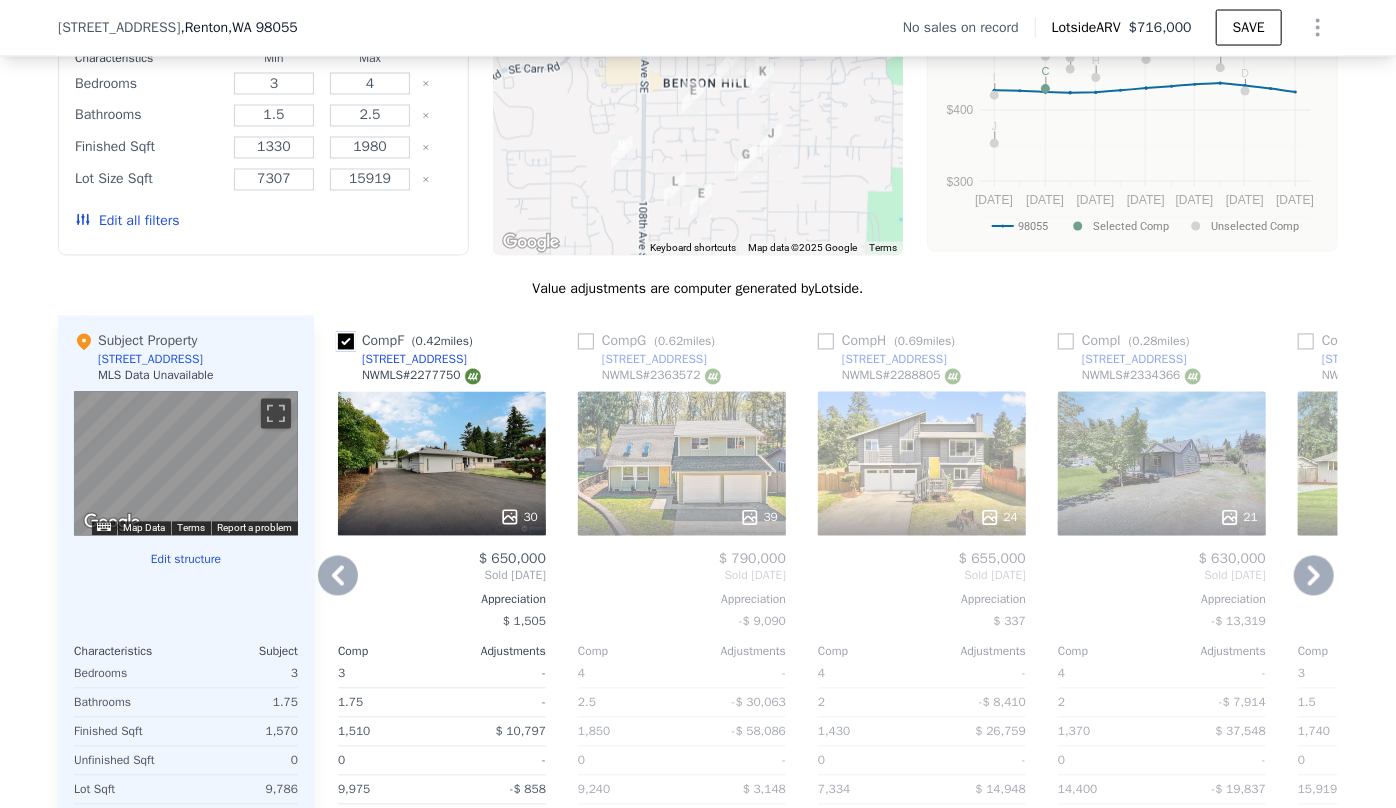 click at bounding box center (346, 342) 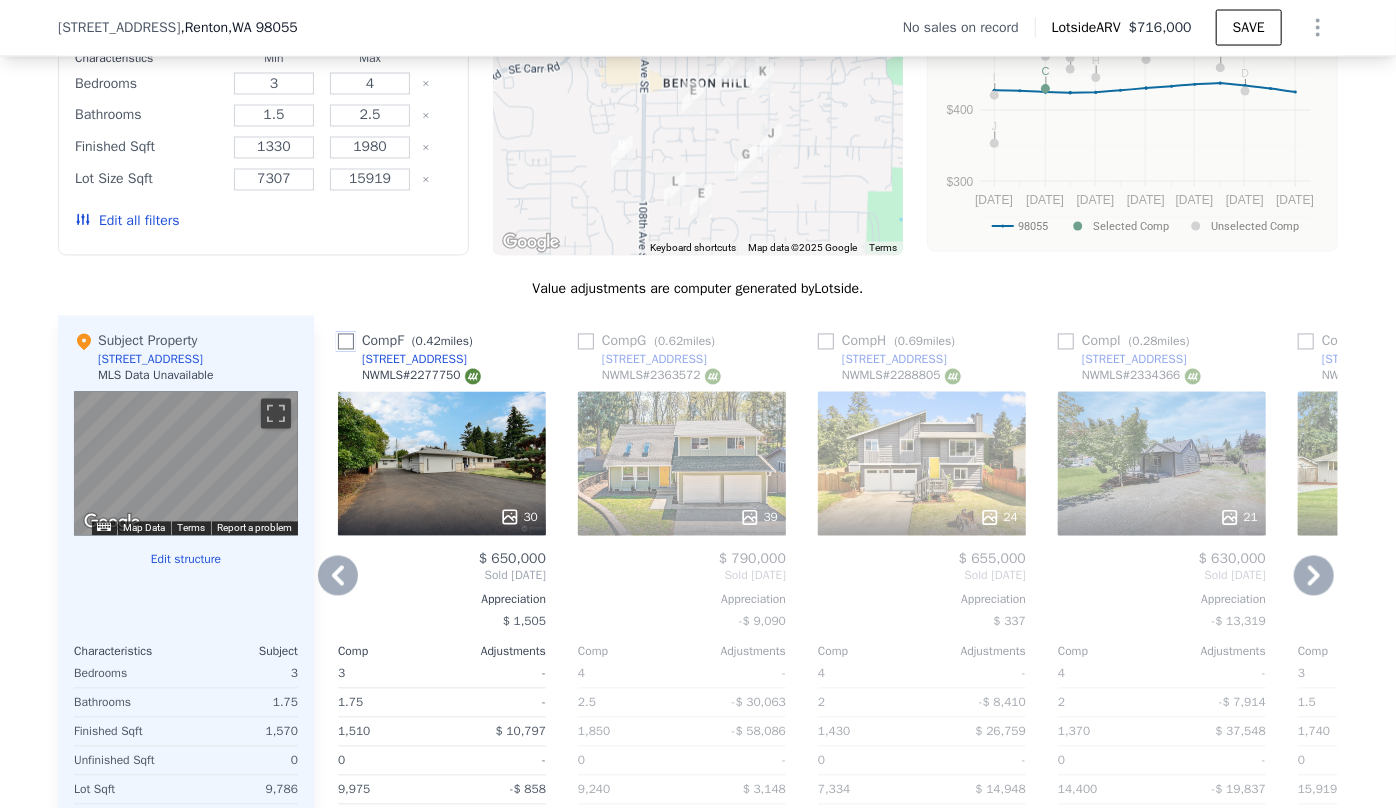 checkbox on "false" 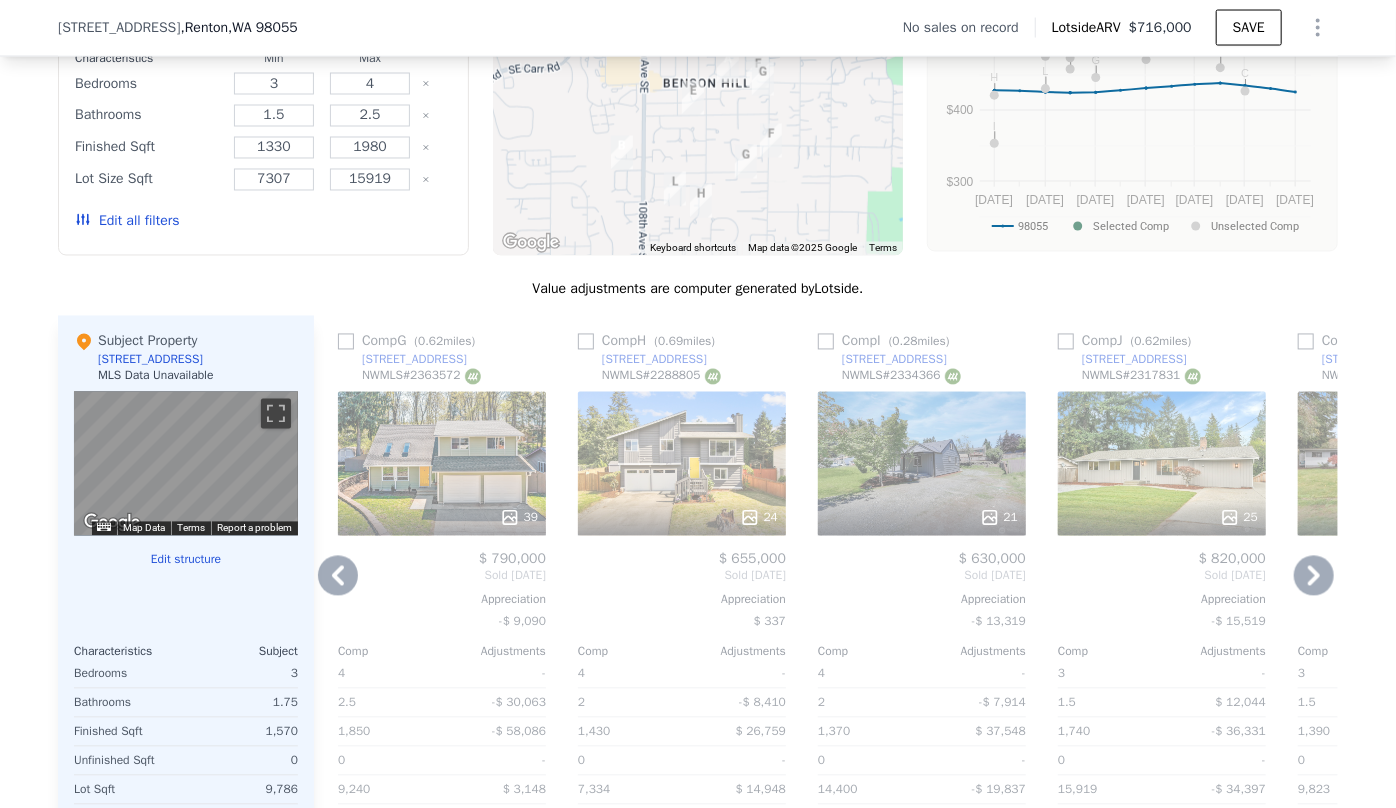 click on "Edit all filters" at bounding box center [127, 222] 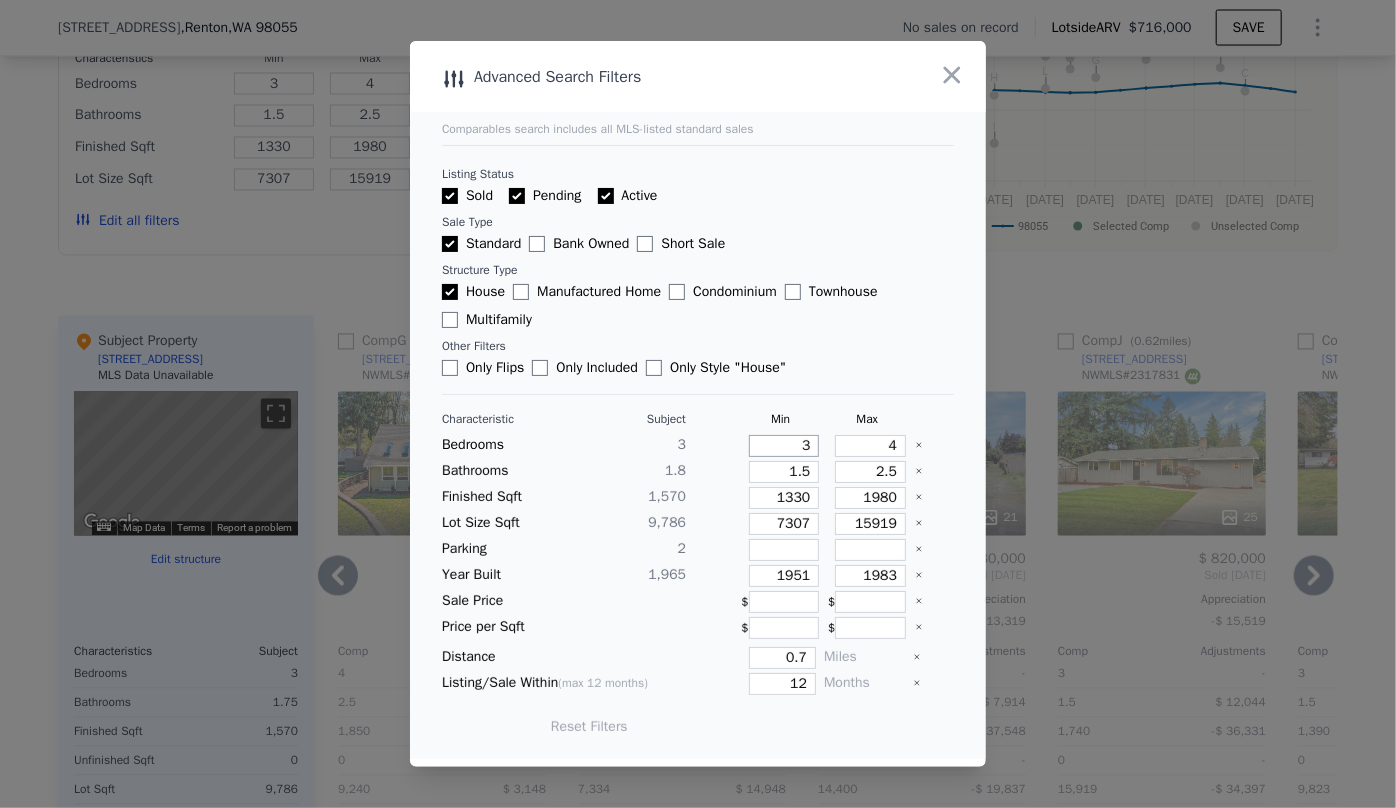 drag, startPoint x: 802, startPoint y: 445, endPoint x: 761, endPoint y: 439, distance: 41.4367 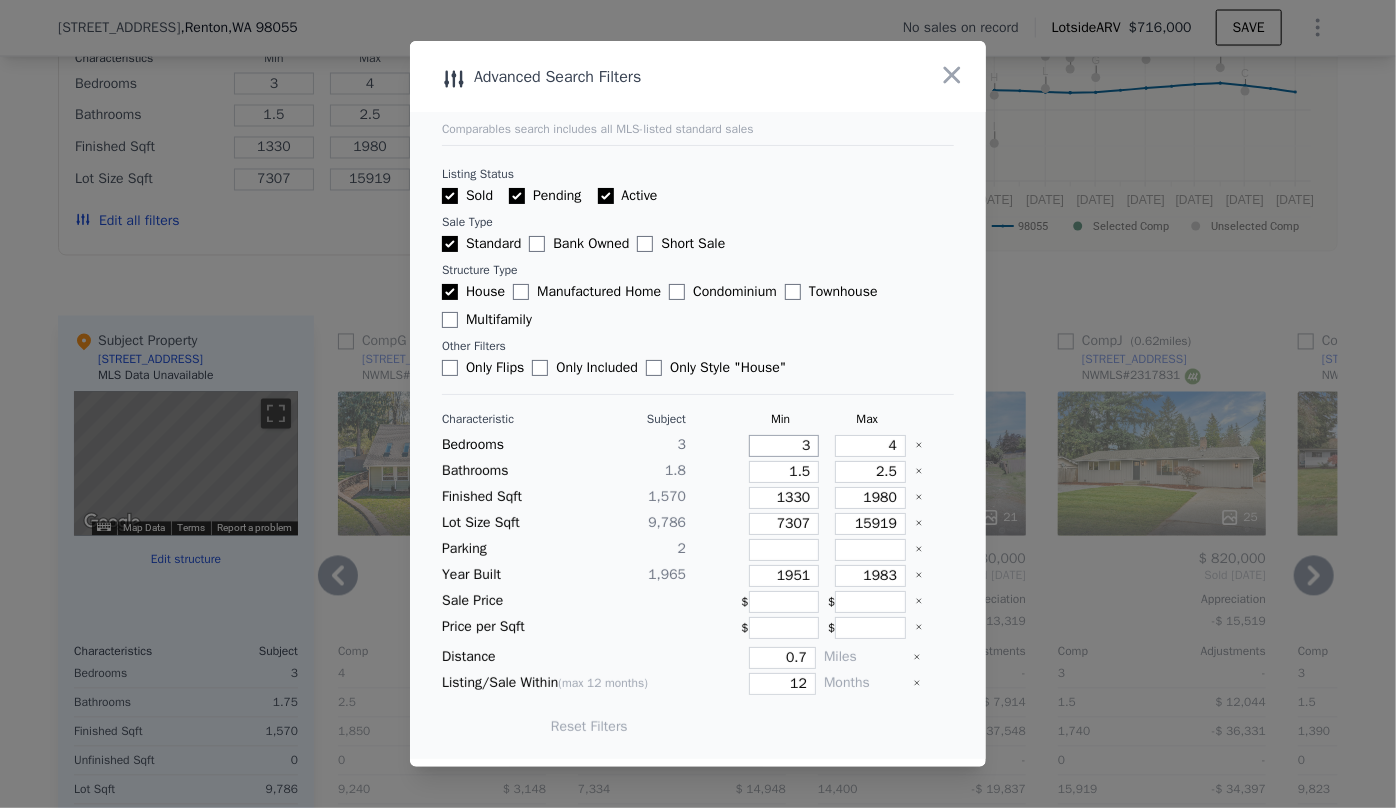 type on "2" 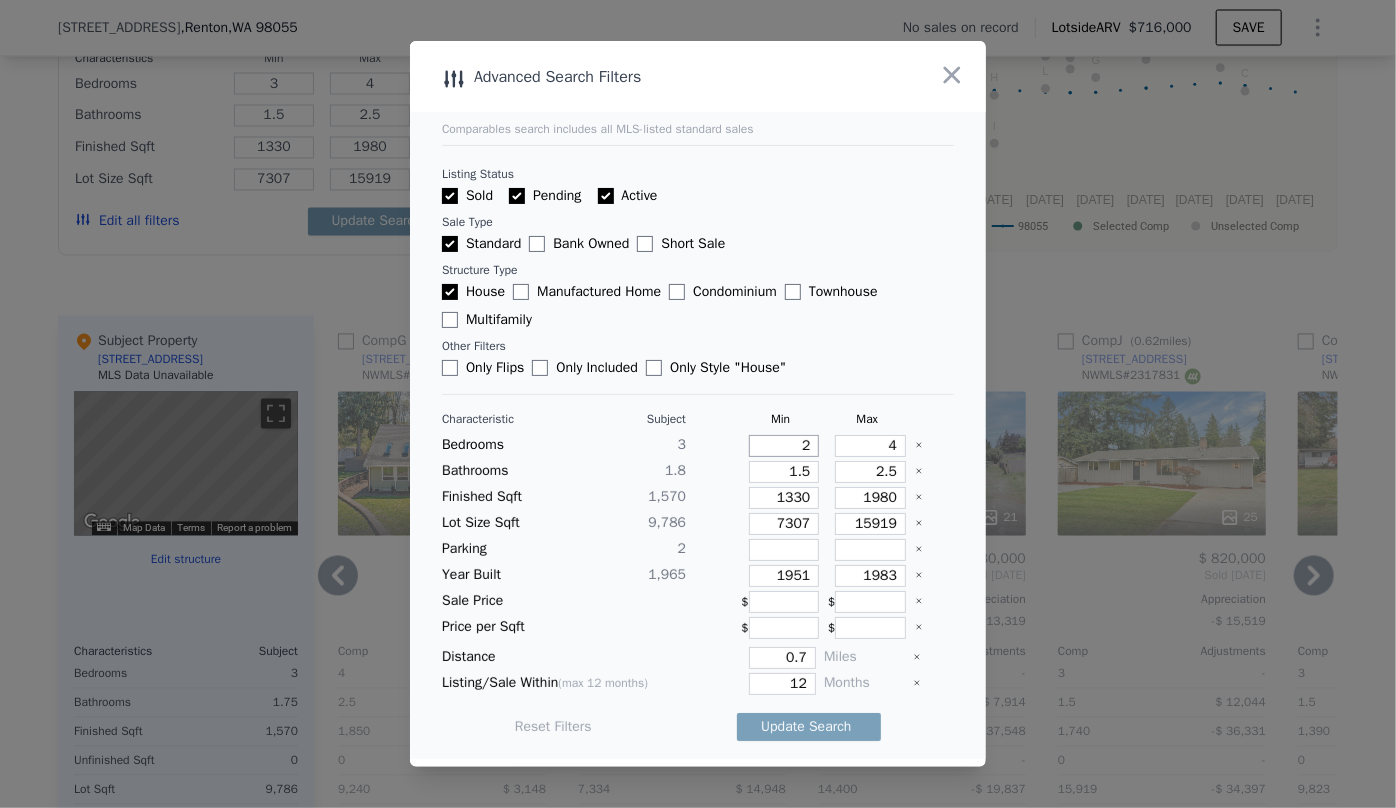 type on "2" 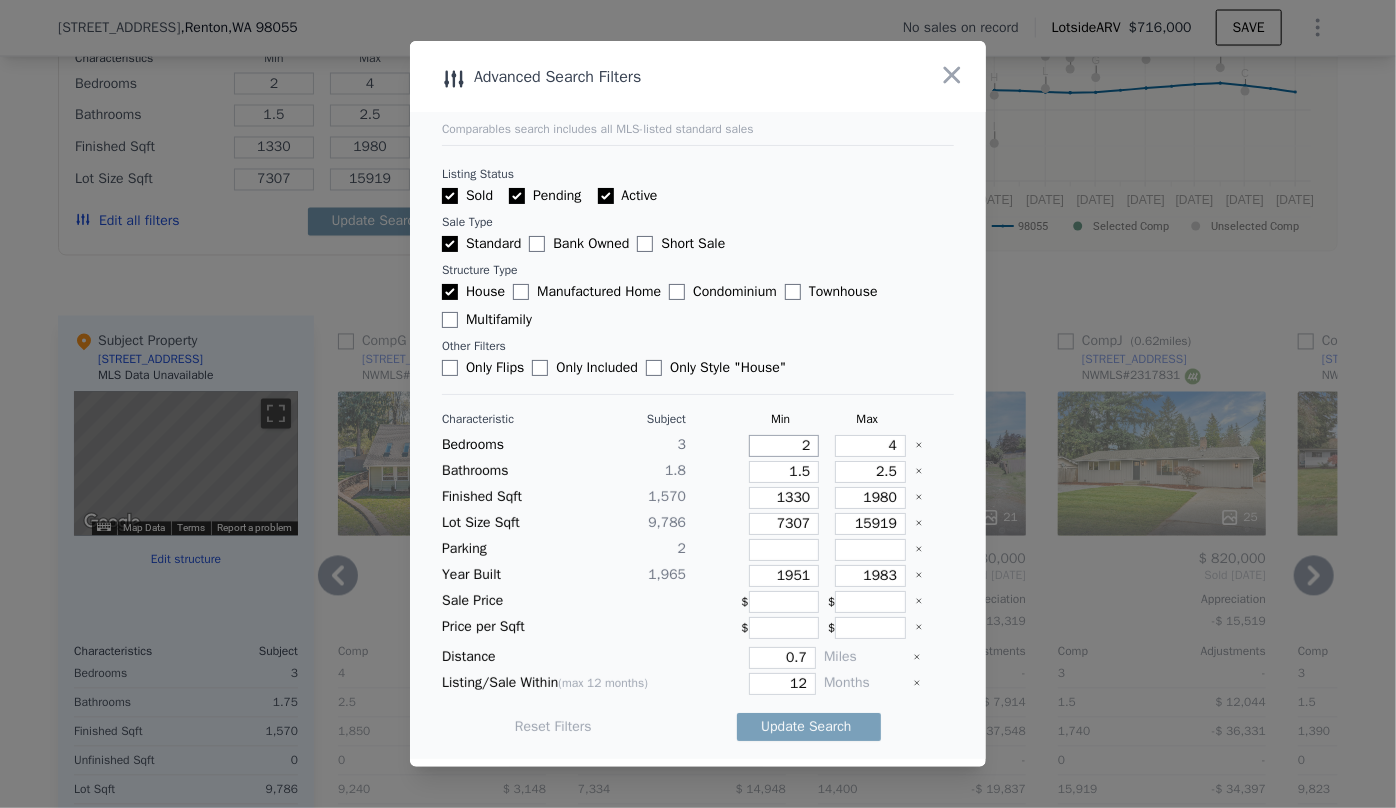 type on "2" 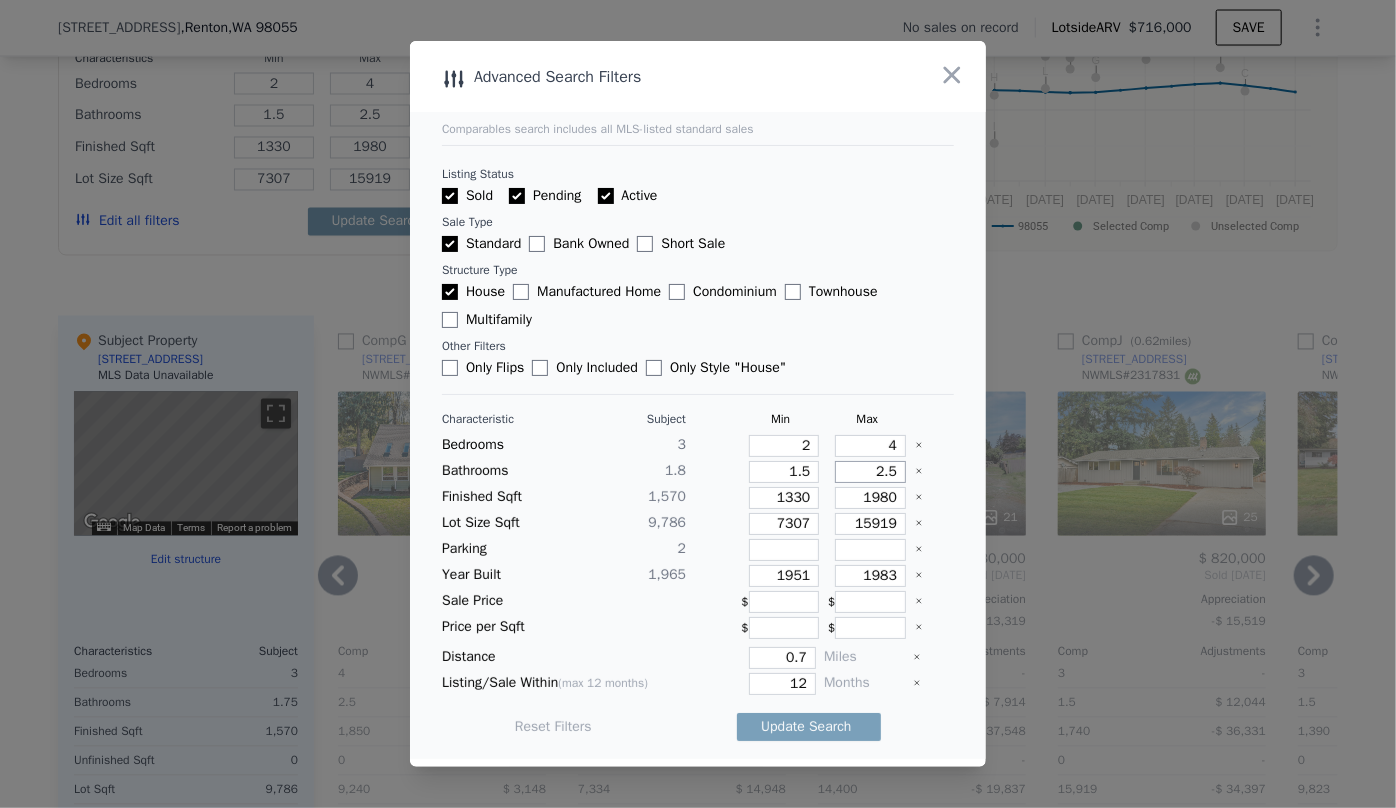 drag, startPoint x: 886, startPoint y: 479, endPoint x: 848, endPoint y: 471, distance: 38.832977 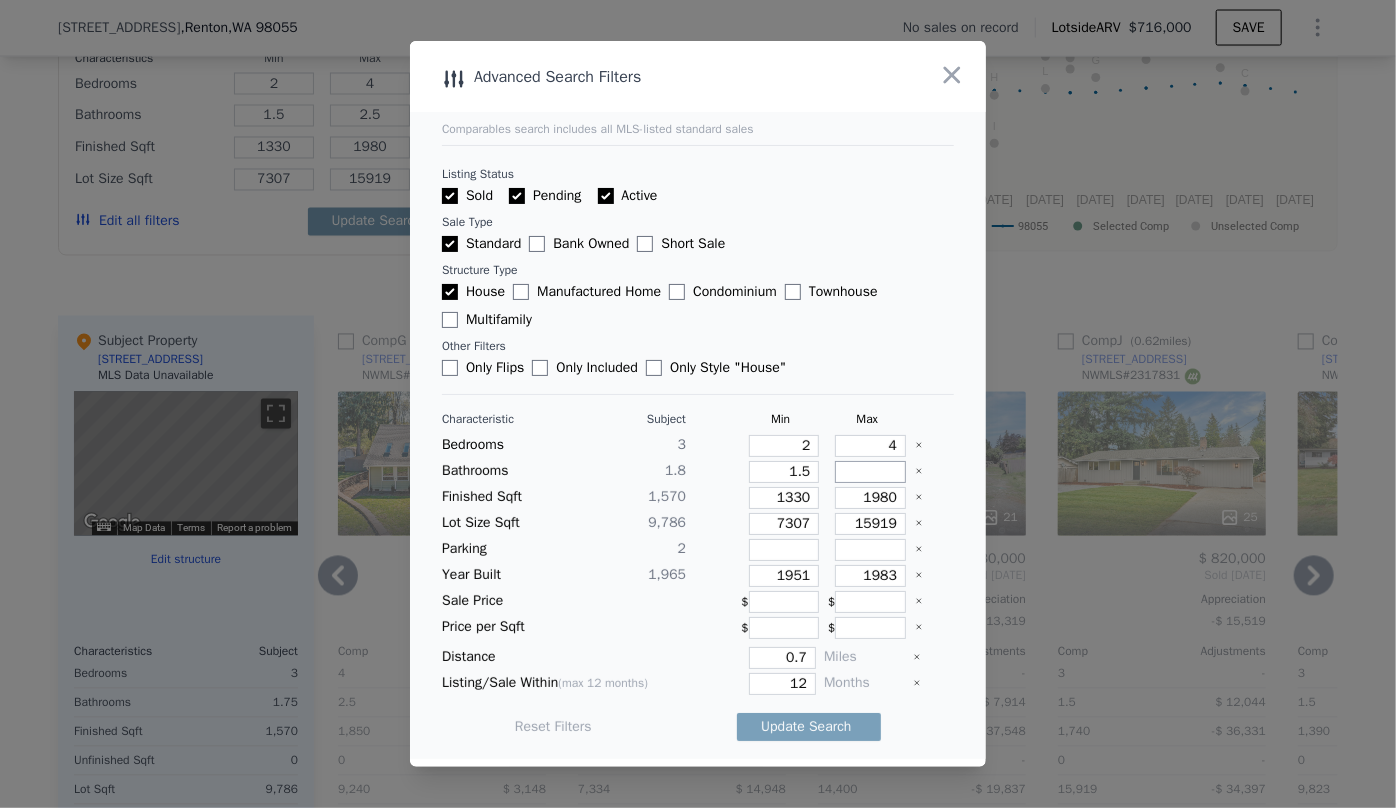 type 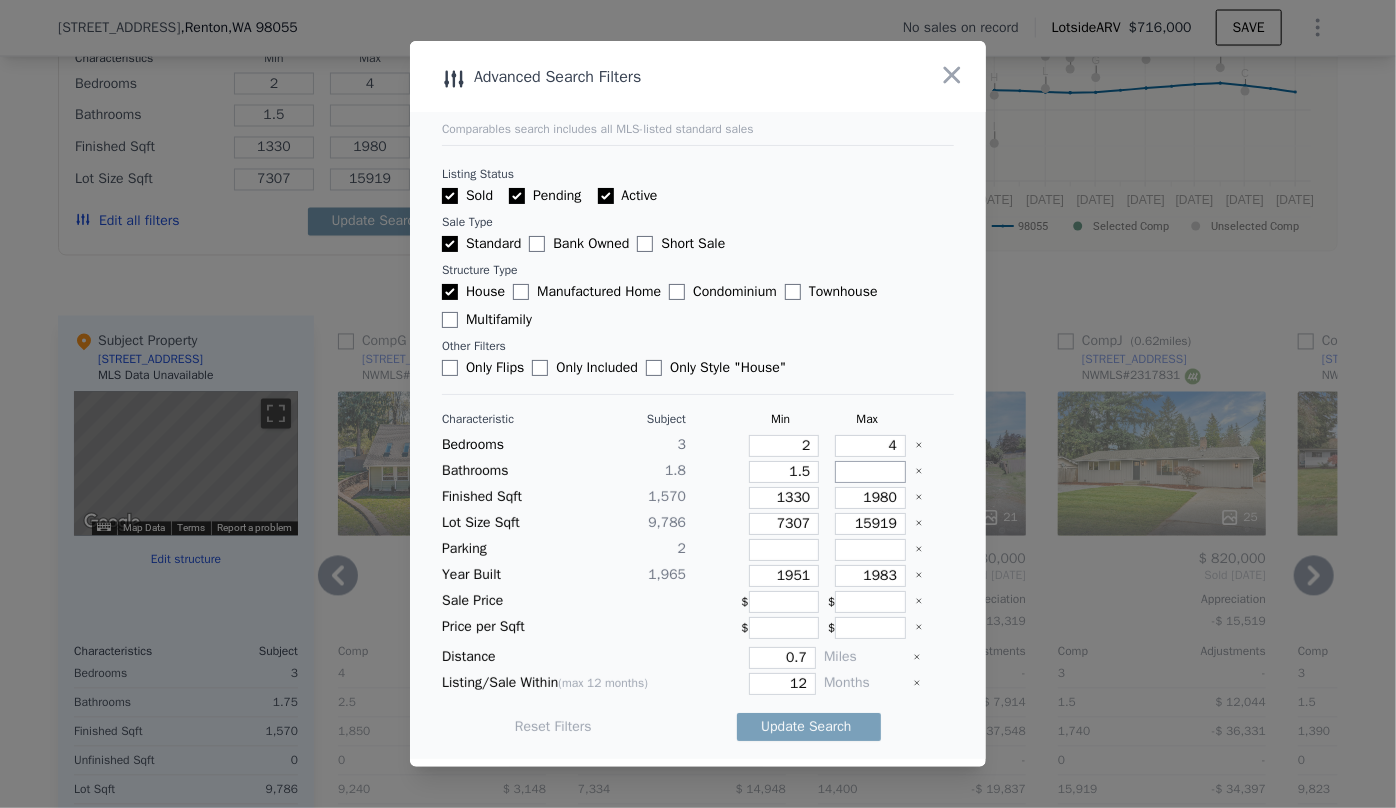 type 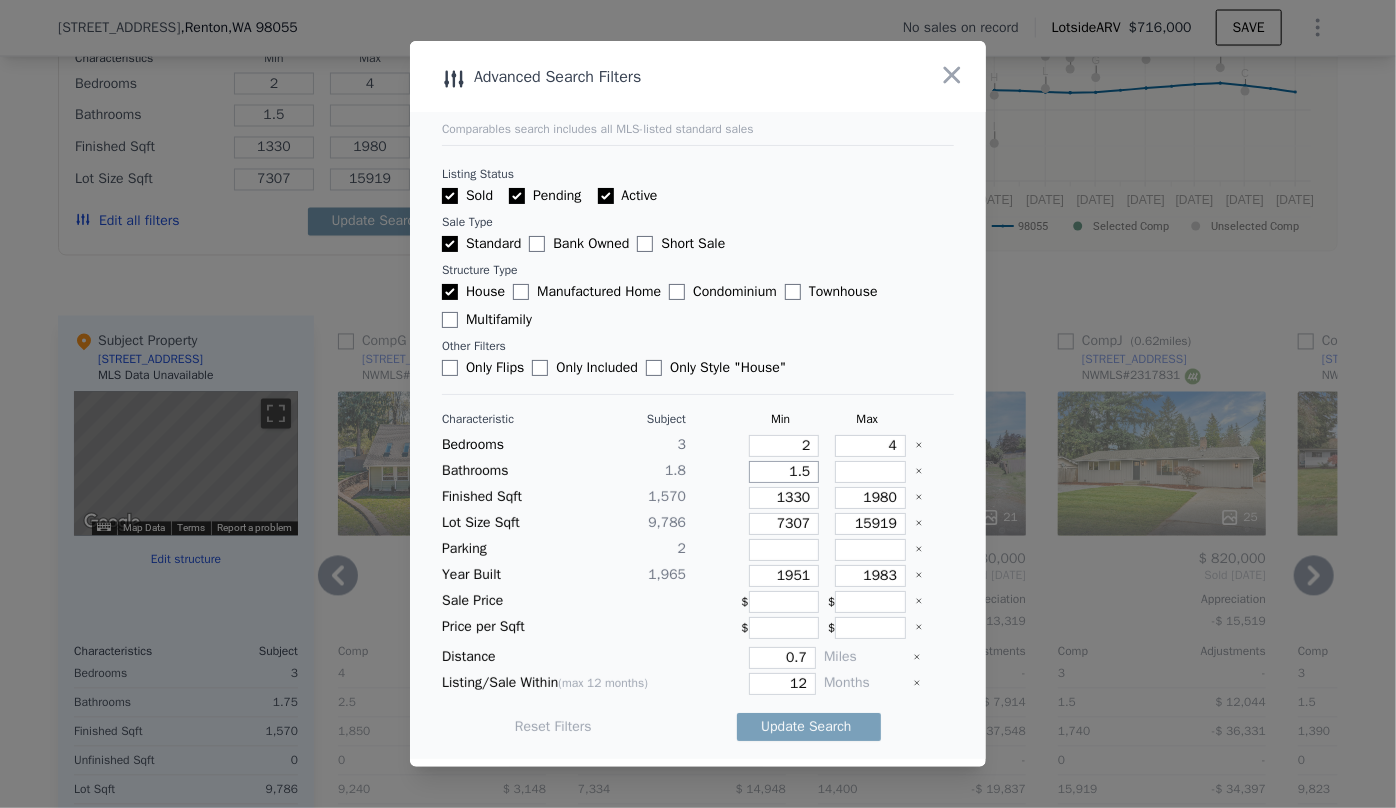 drag, startPoint x: 802, startPoint y: 471, endPoint x: 777, endPoint y: 466, distance: 25.495098 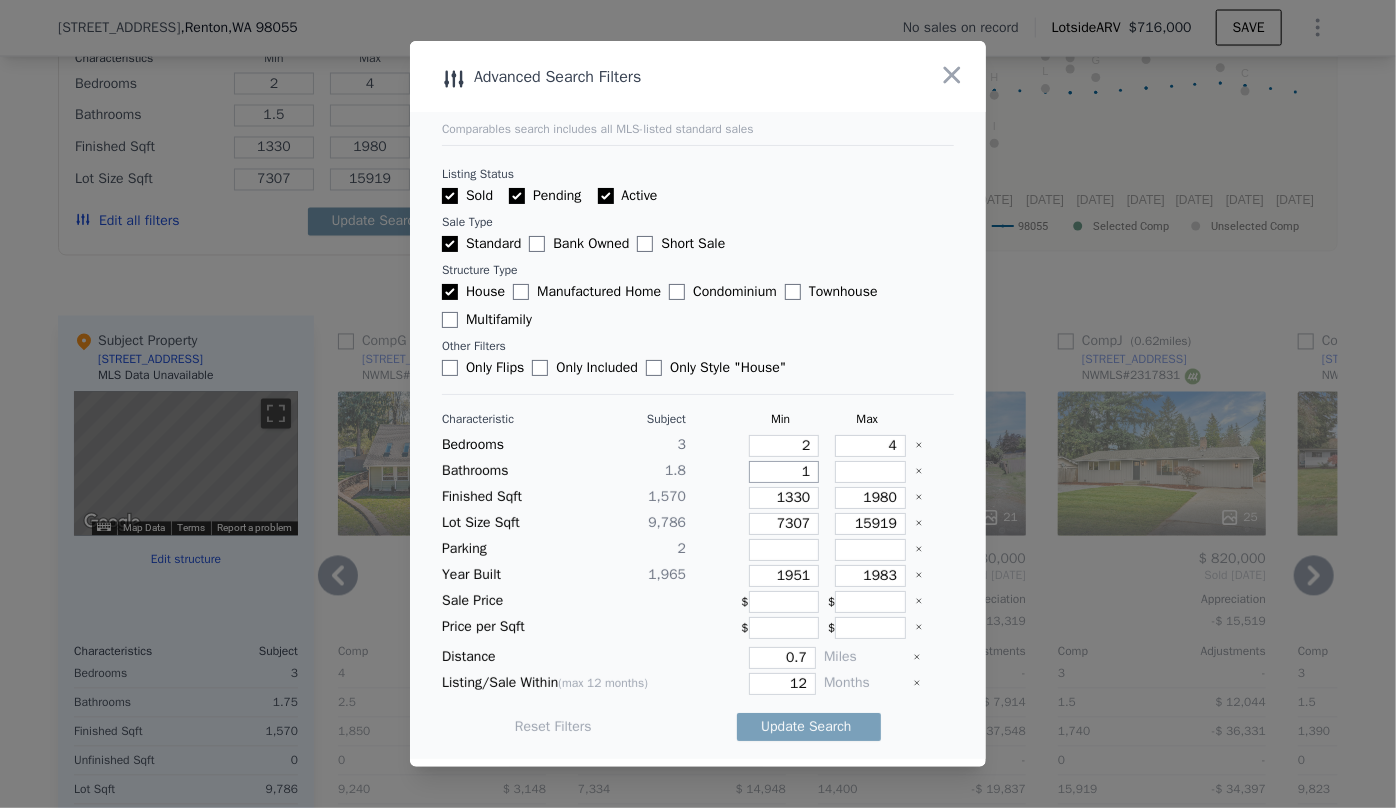 type on "1" 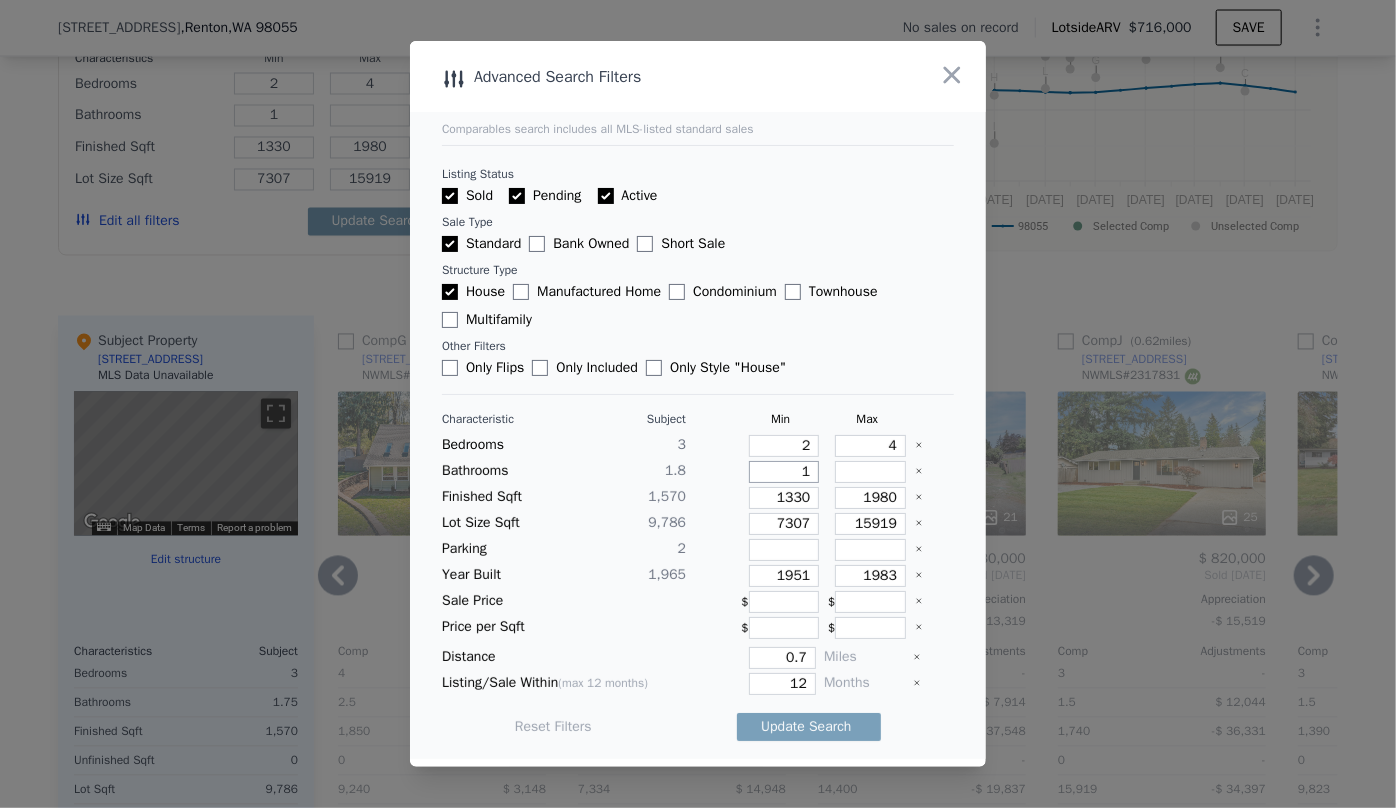 type on "1" 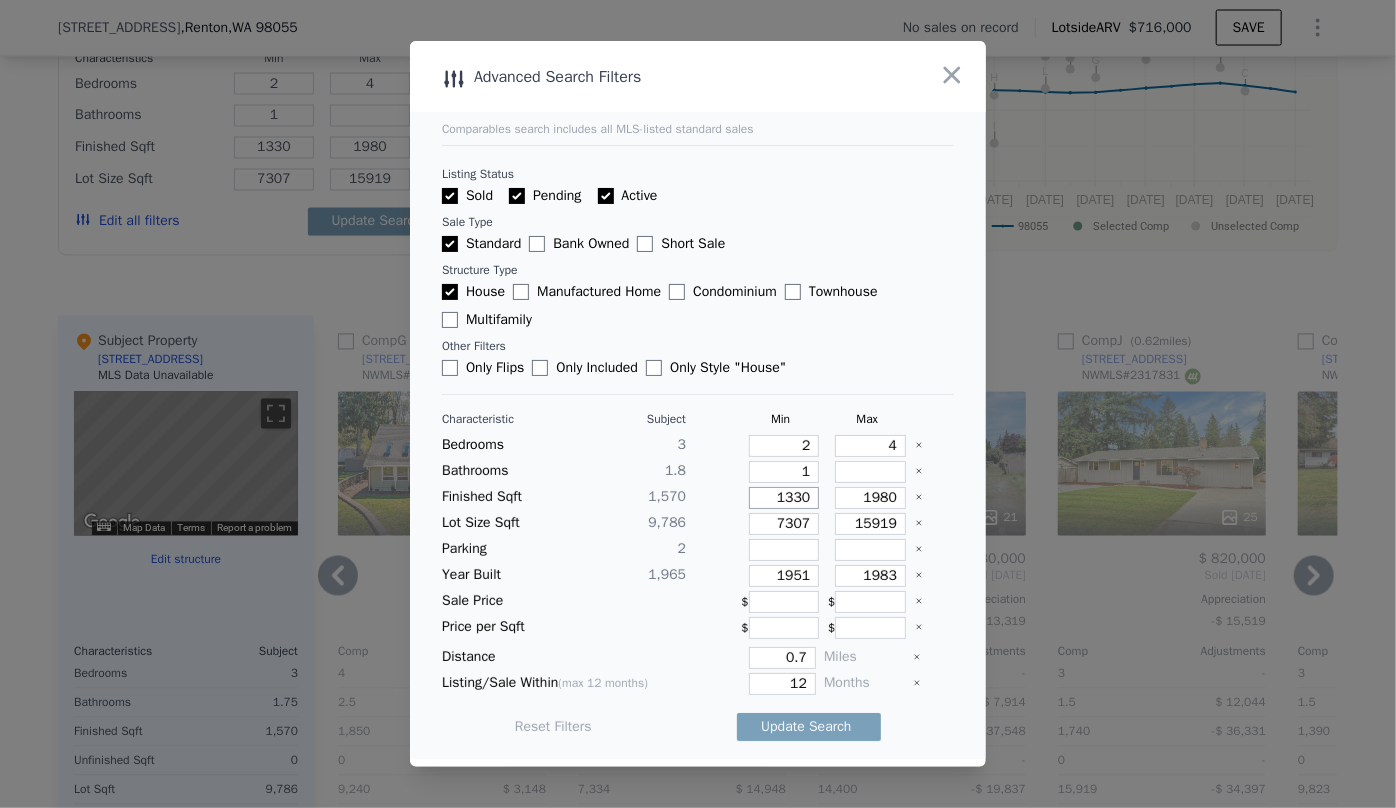 click on "1330" at bounding box center (784, 498) 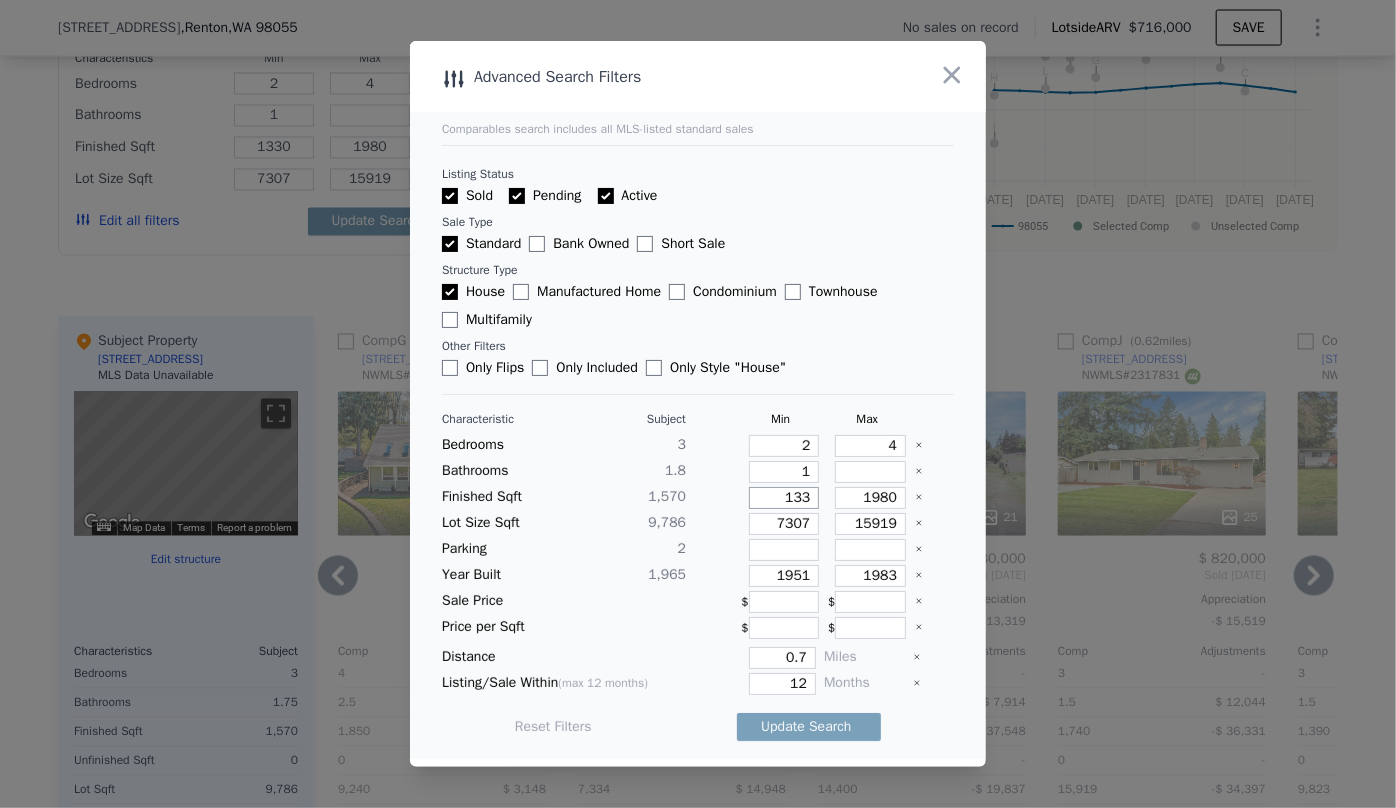 type on "133" 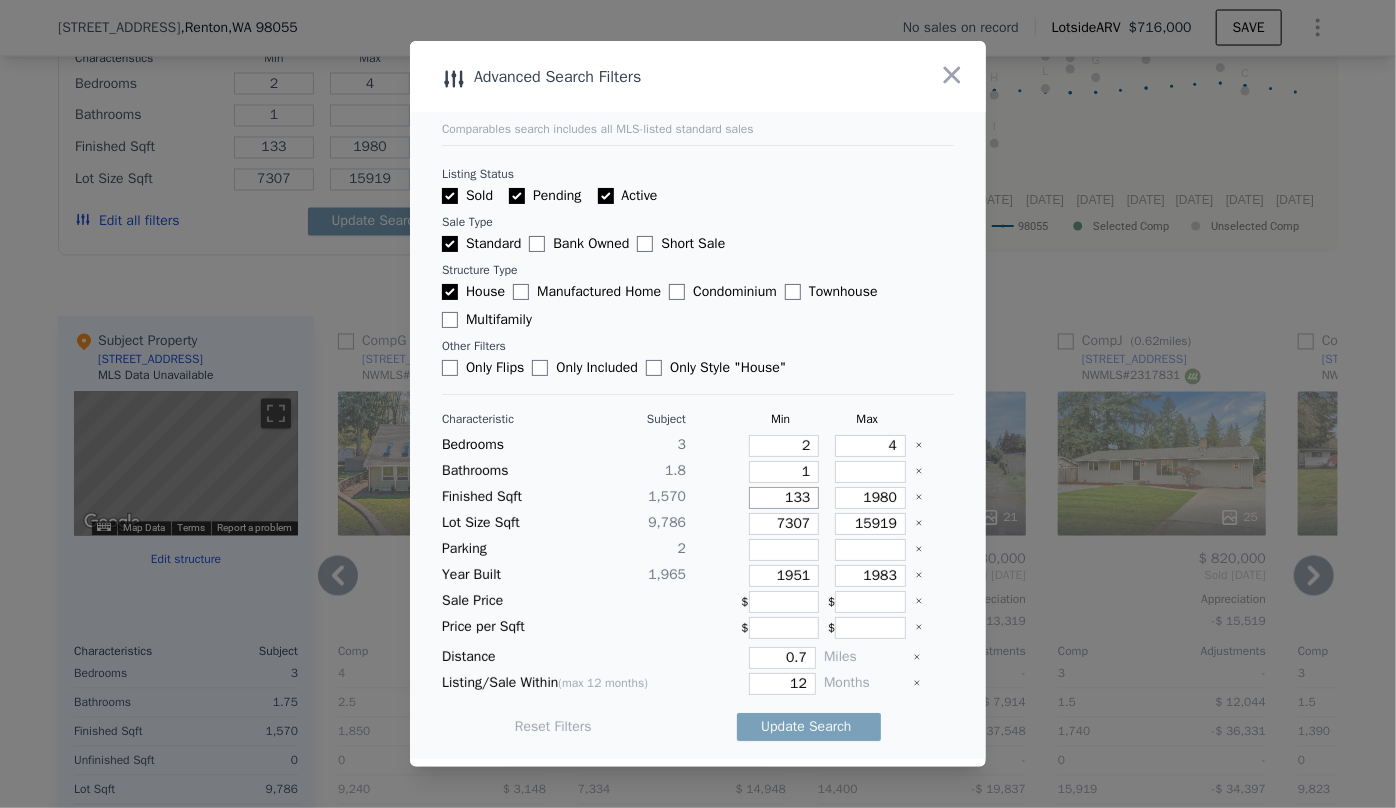 type on "13" 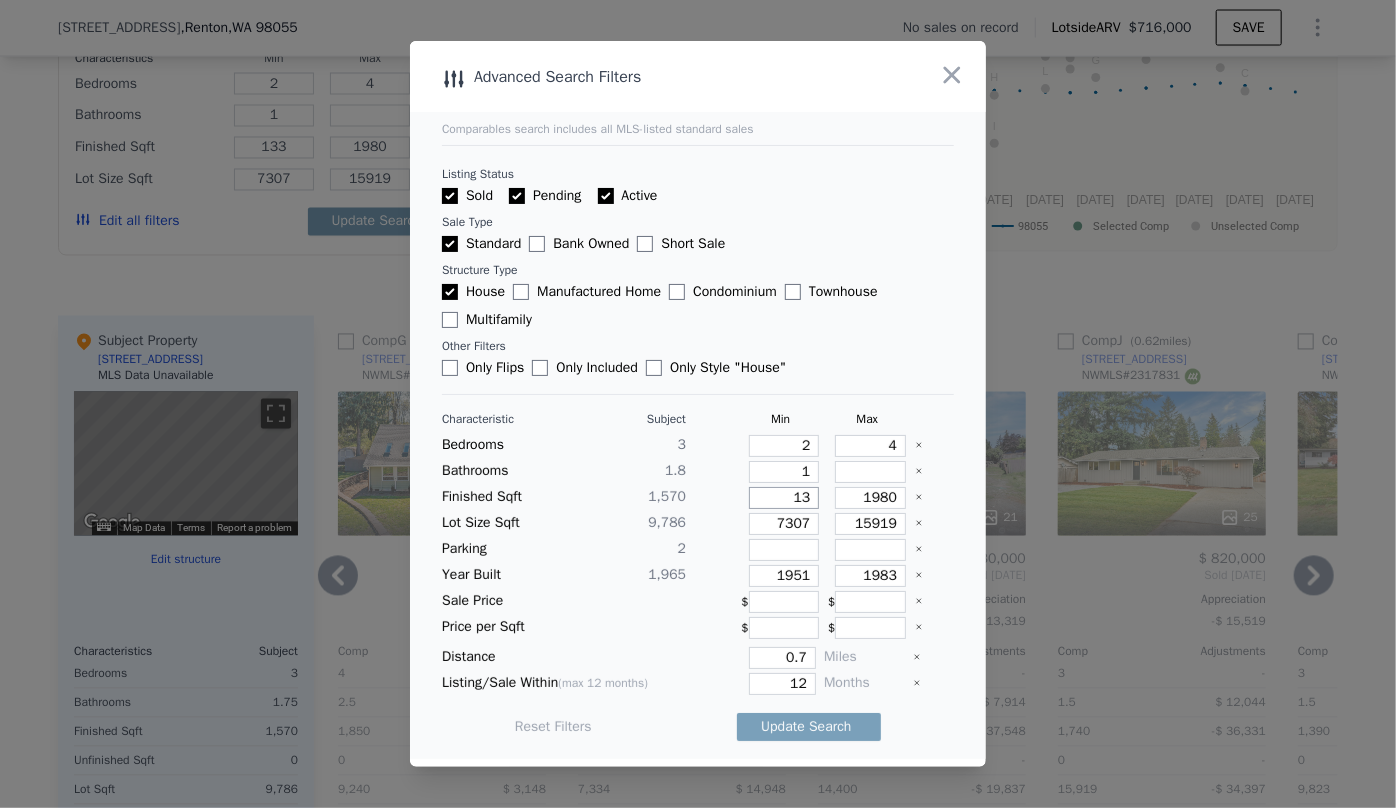 type on "13" 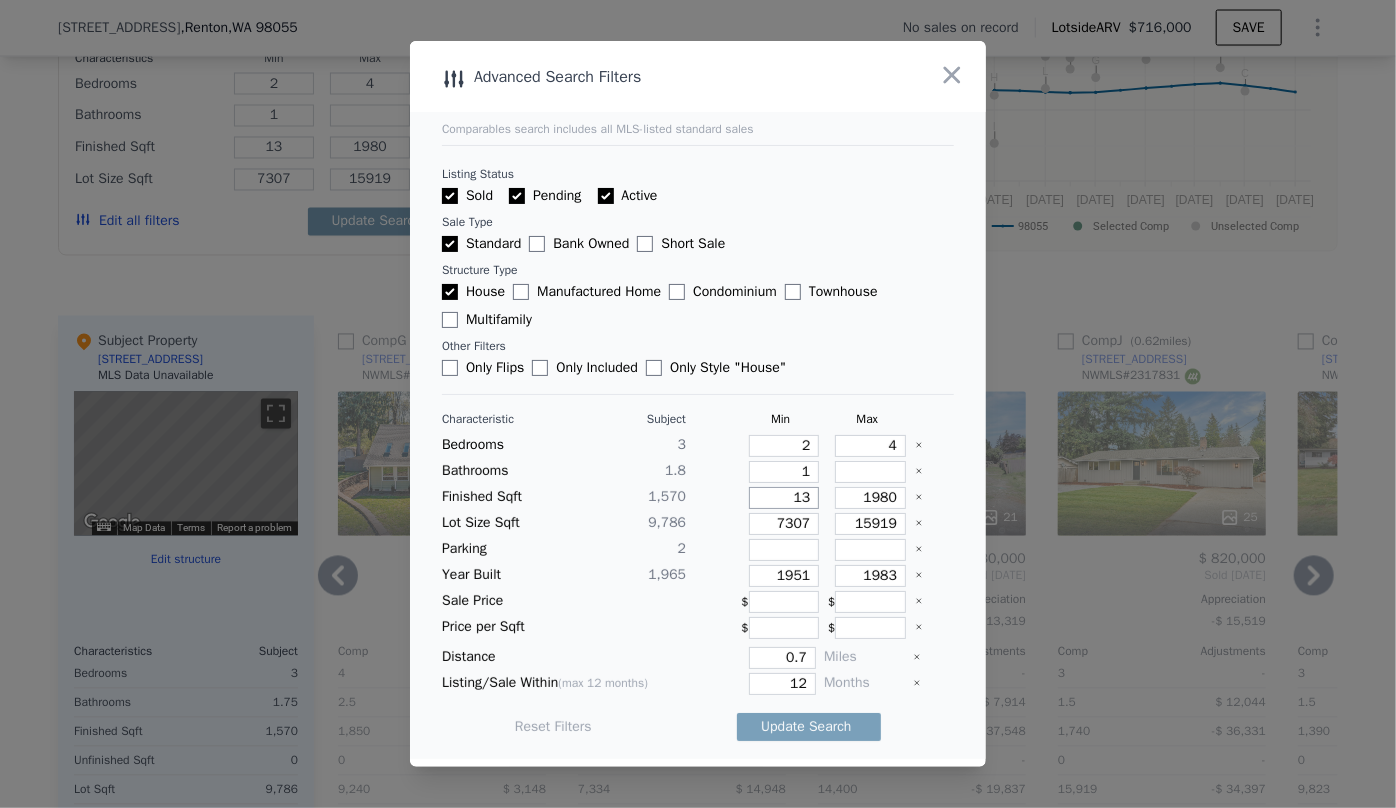 type on "1" 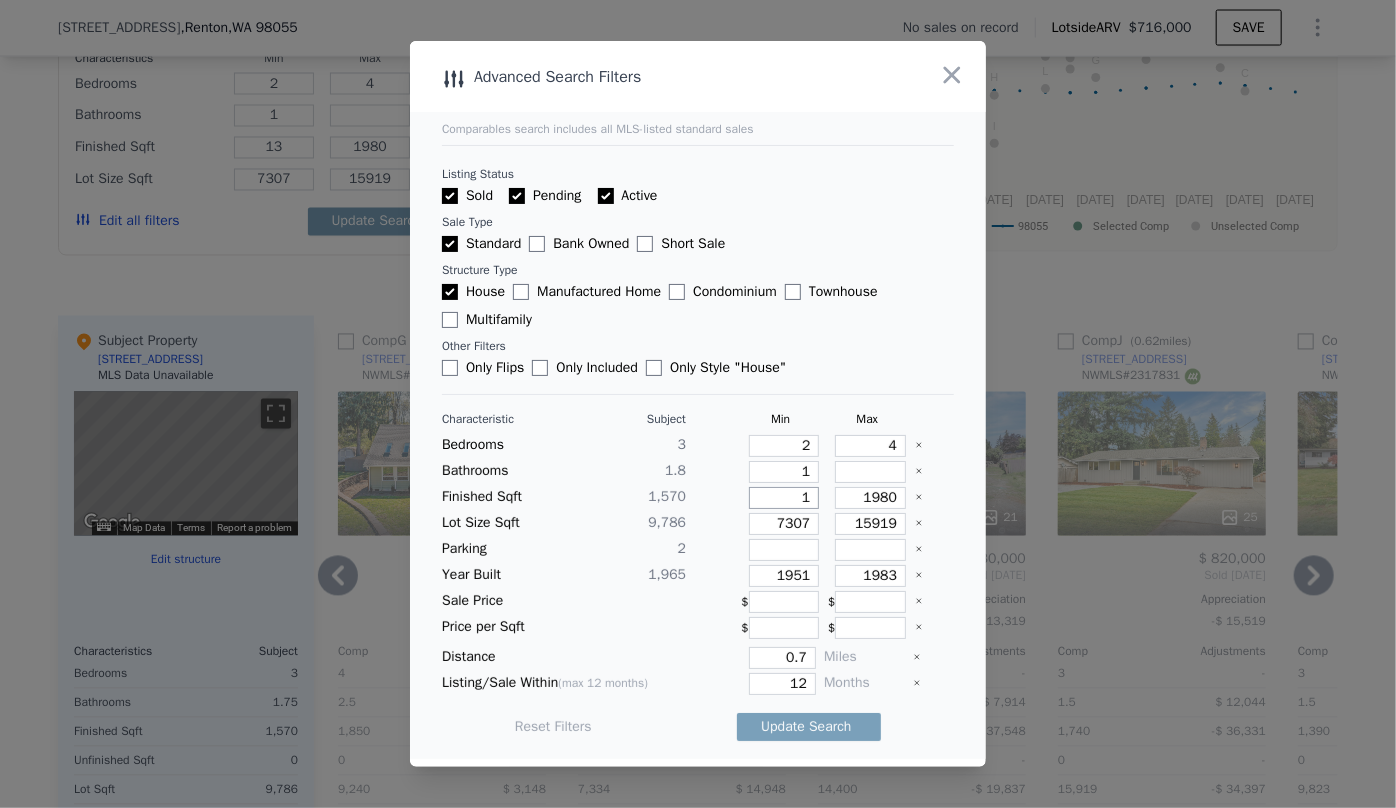 type on "1" 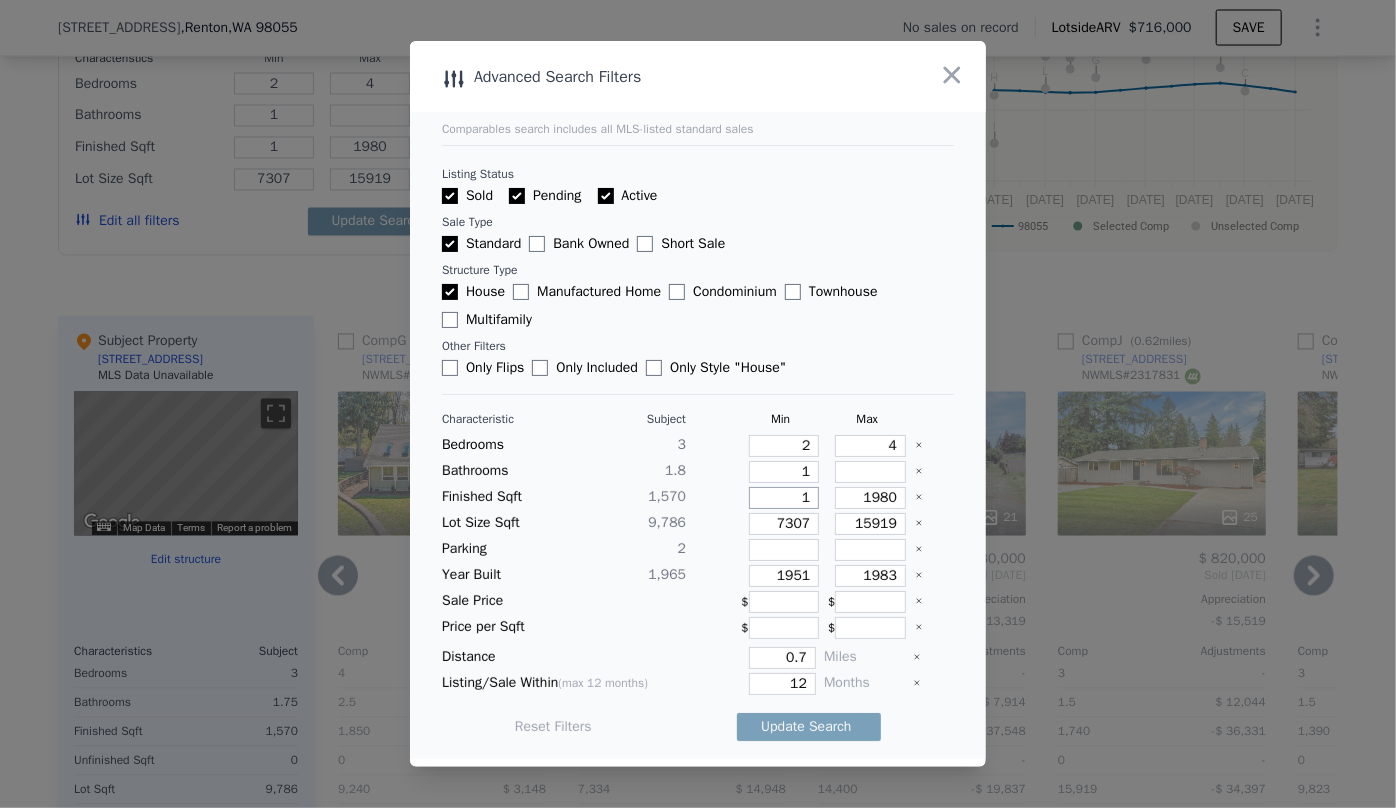 type on "12" 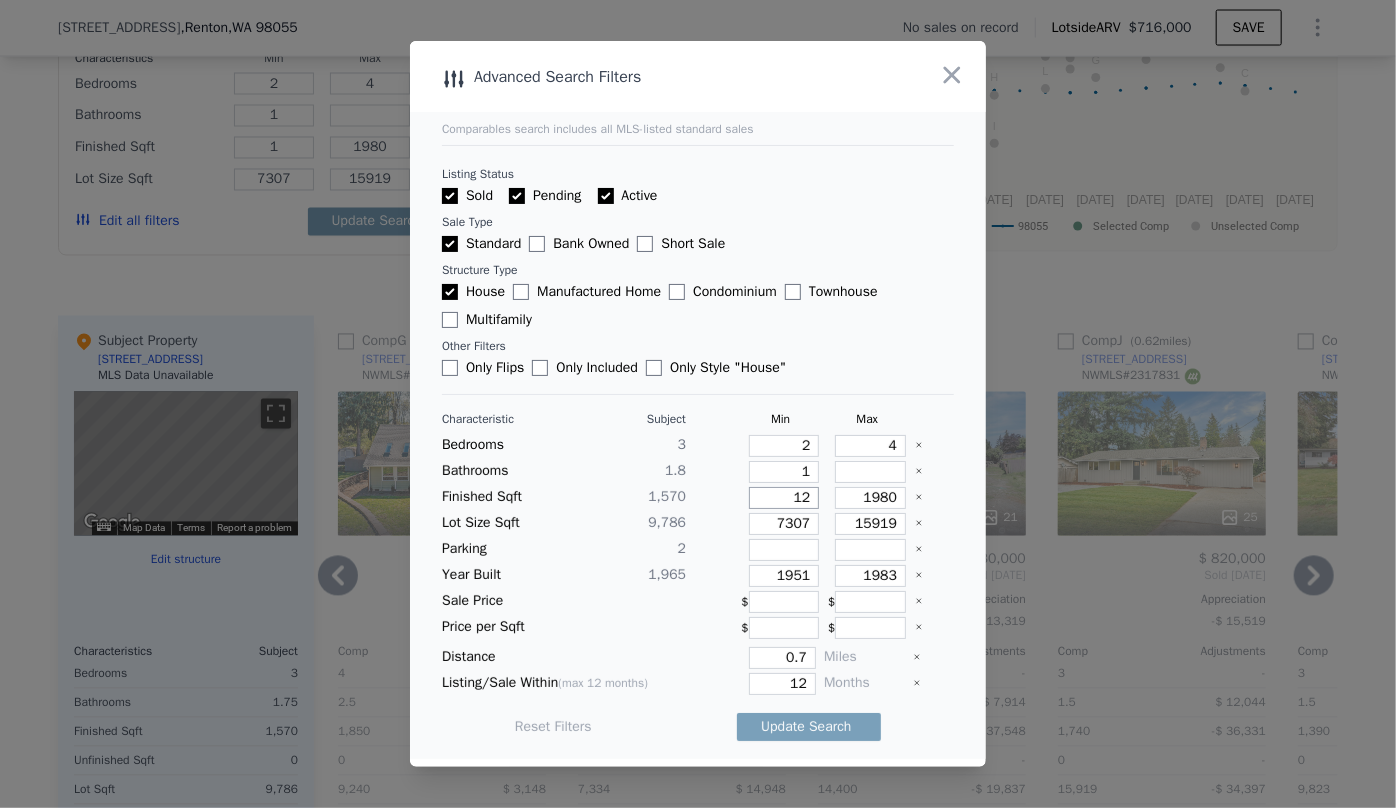 type on "12" 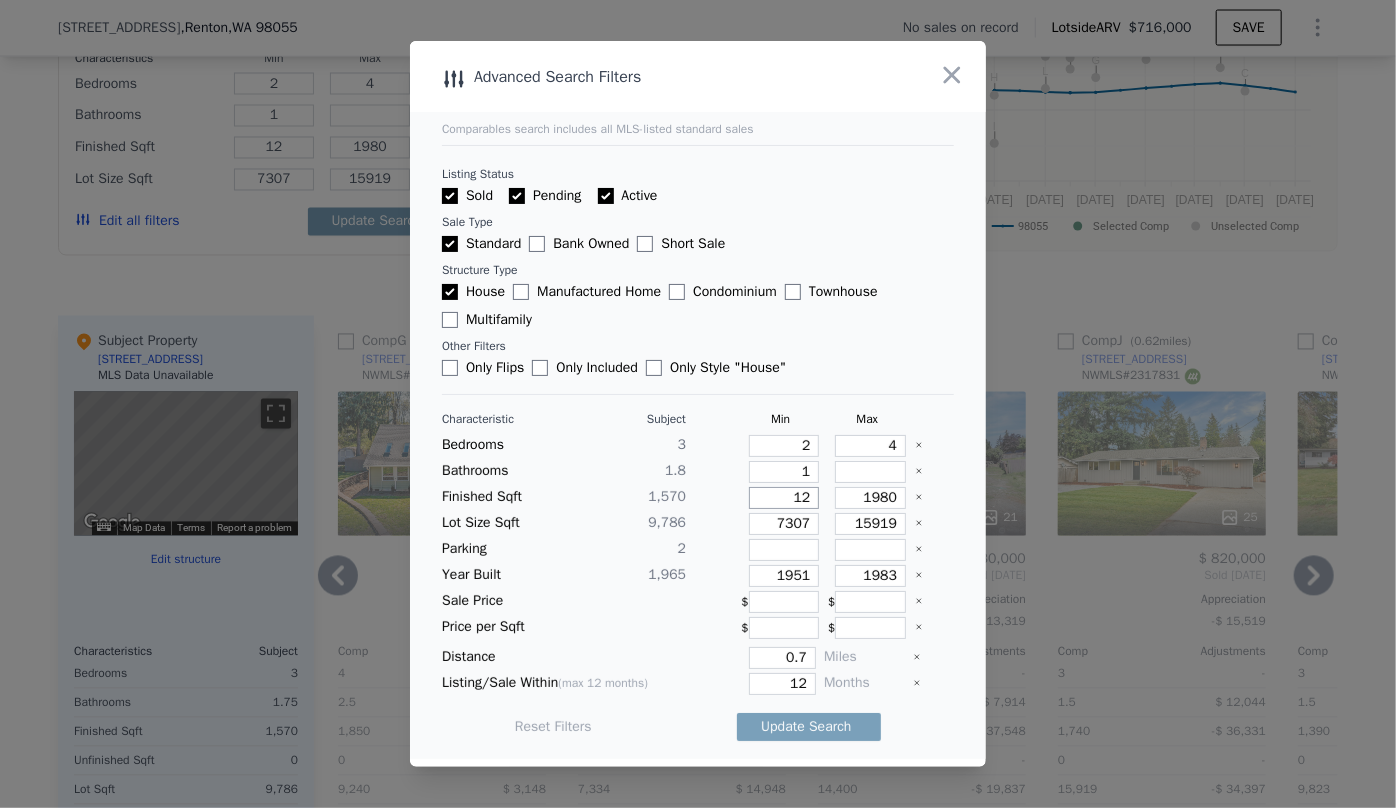 type on "120" 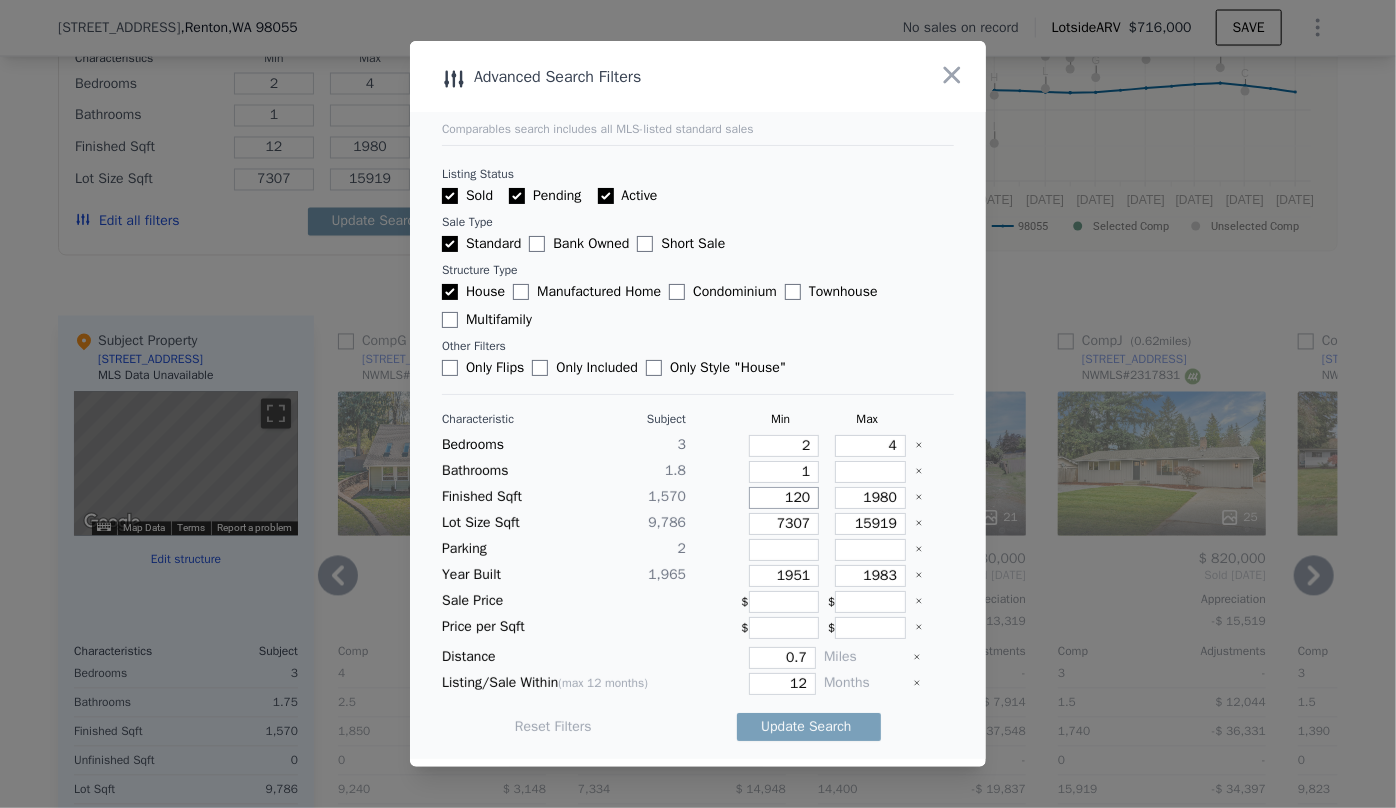 type on "120" 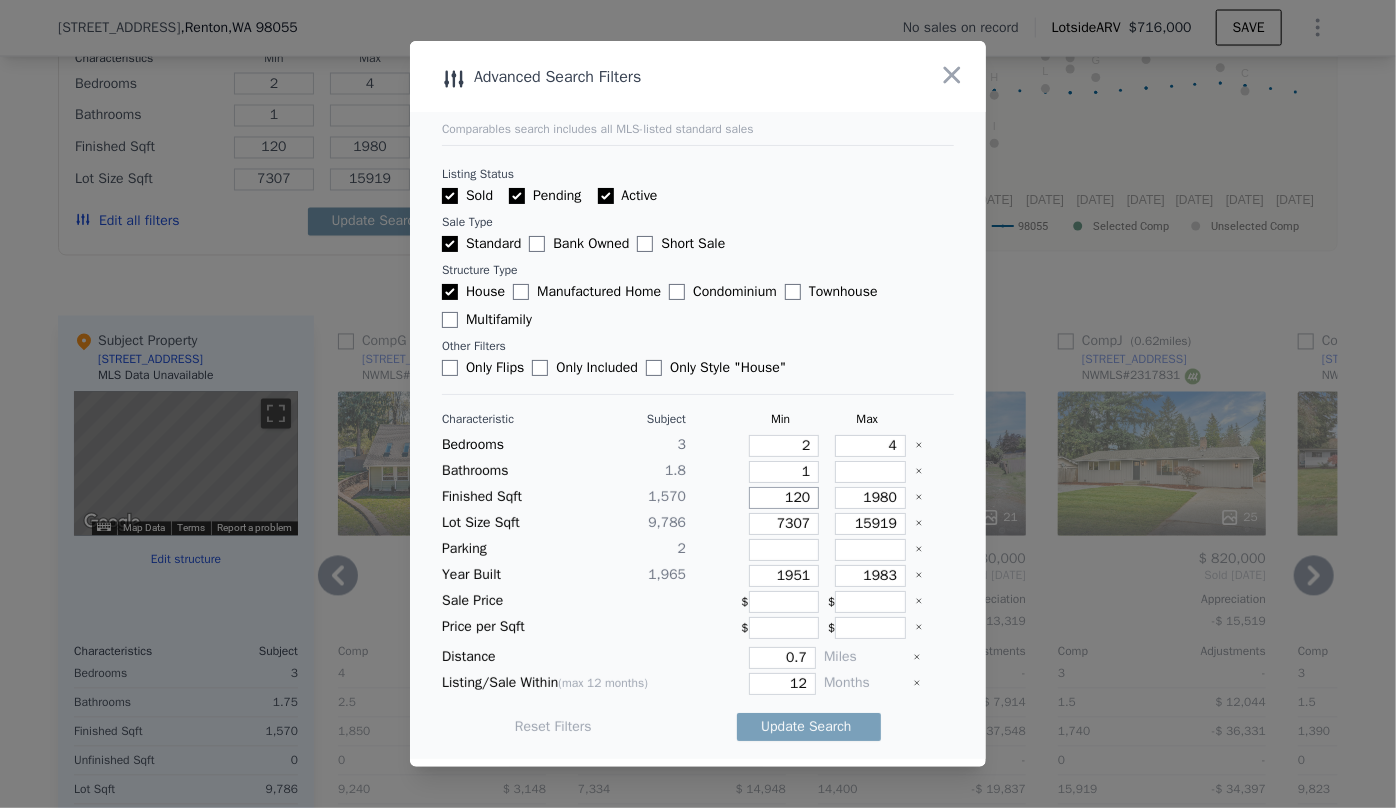 type on "1200" 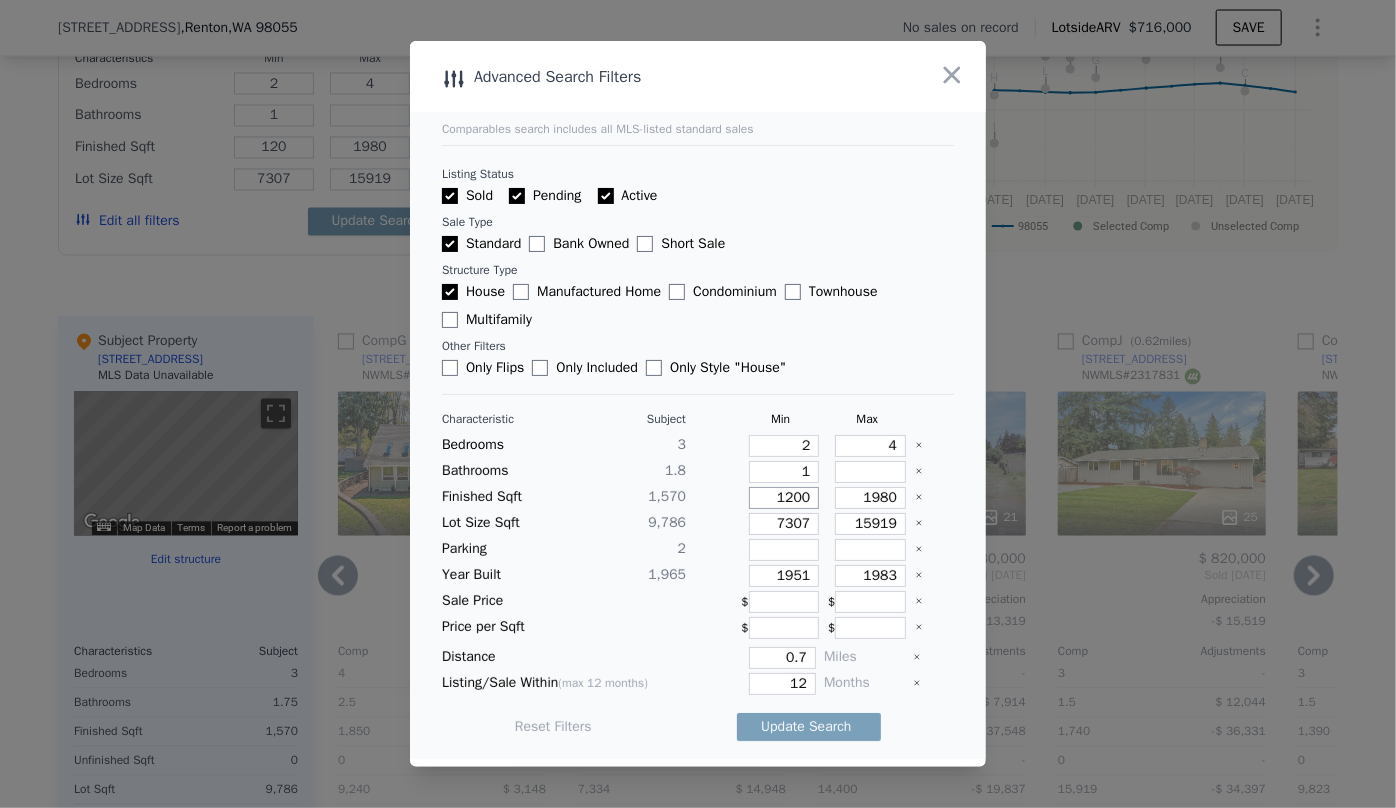 type on "1200" 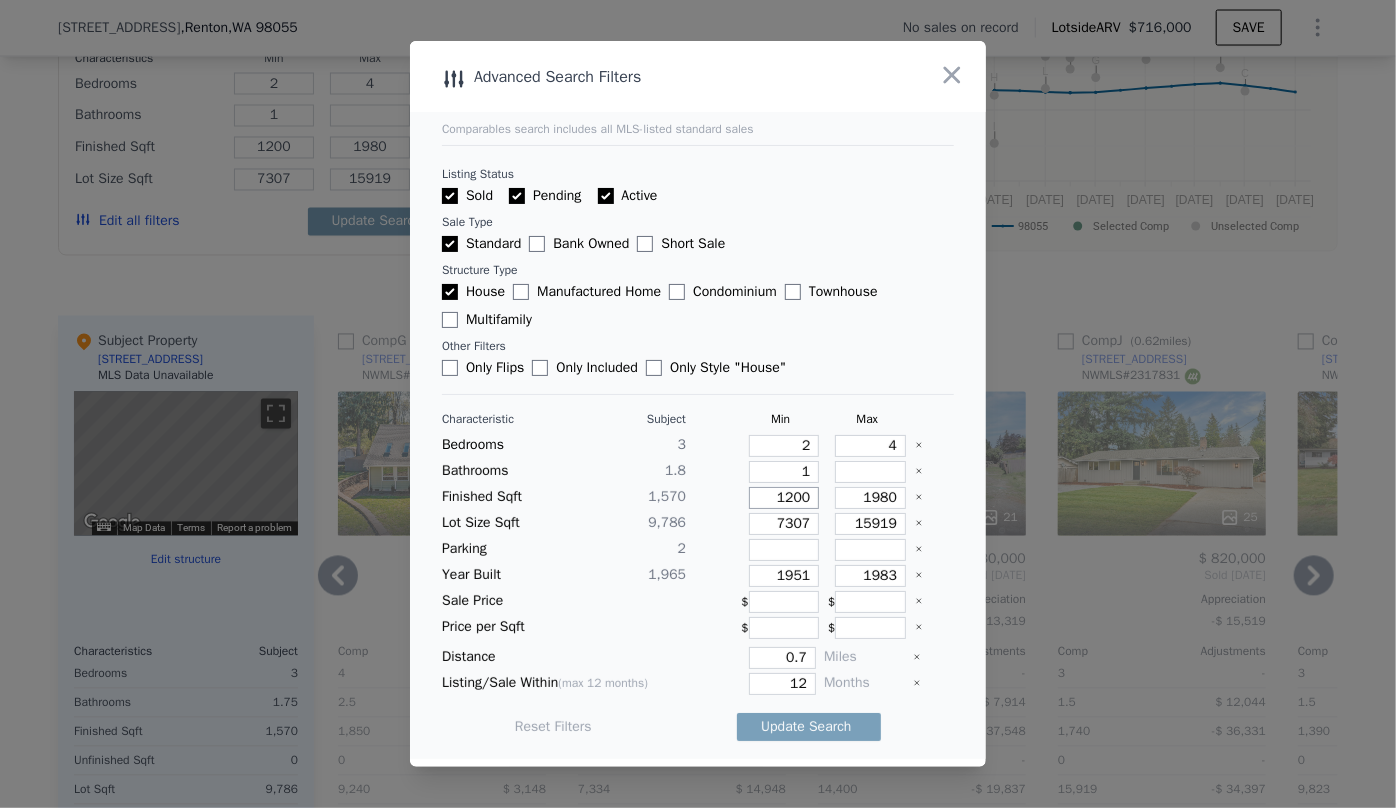 type on "1200" 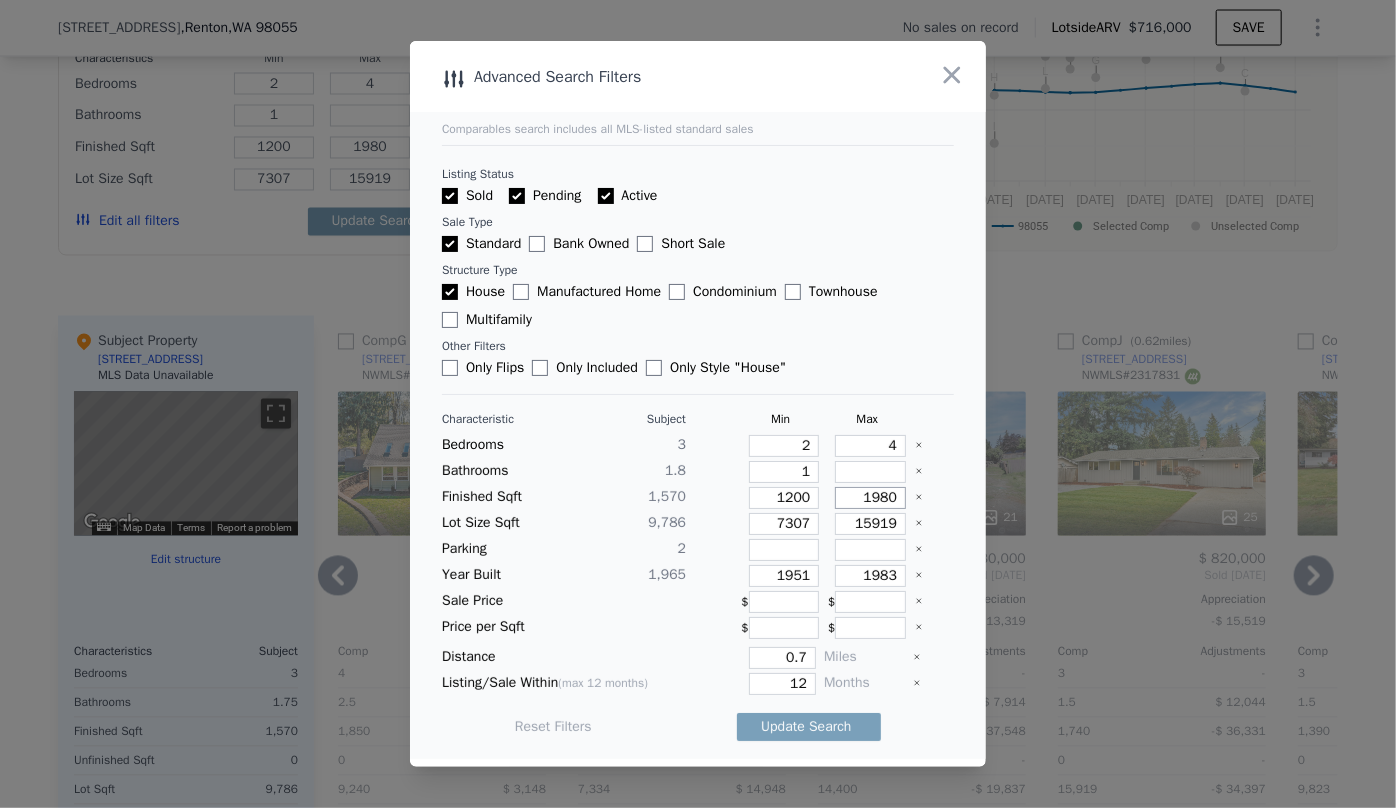 click on "1980" at bounding box center [870, 498] 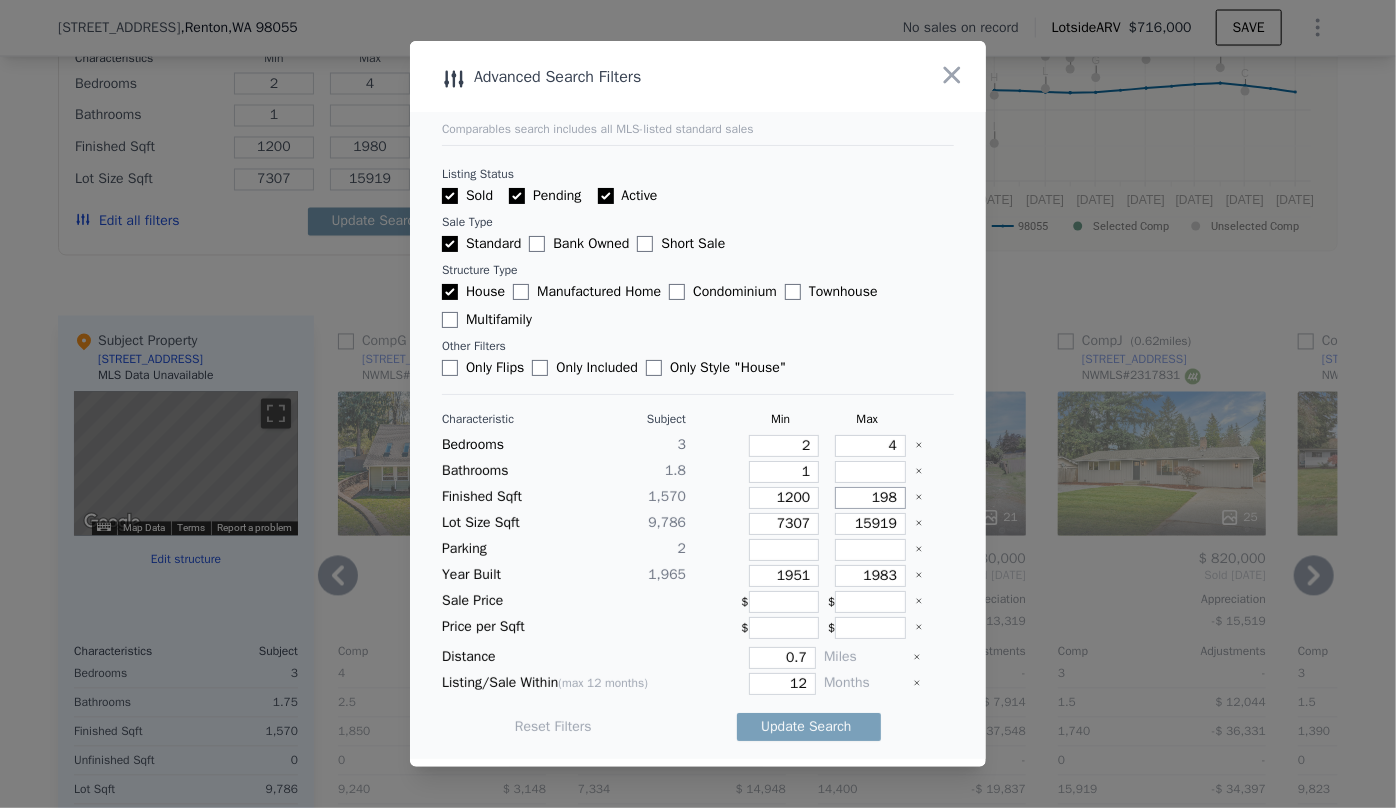 type on "198" 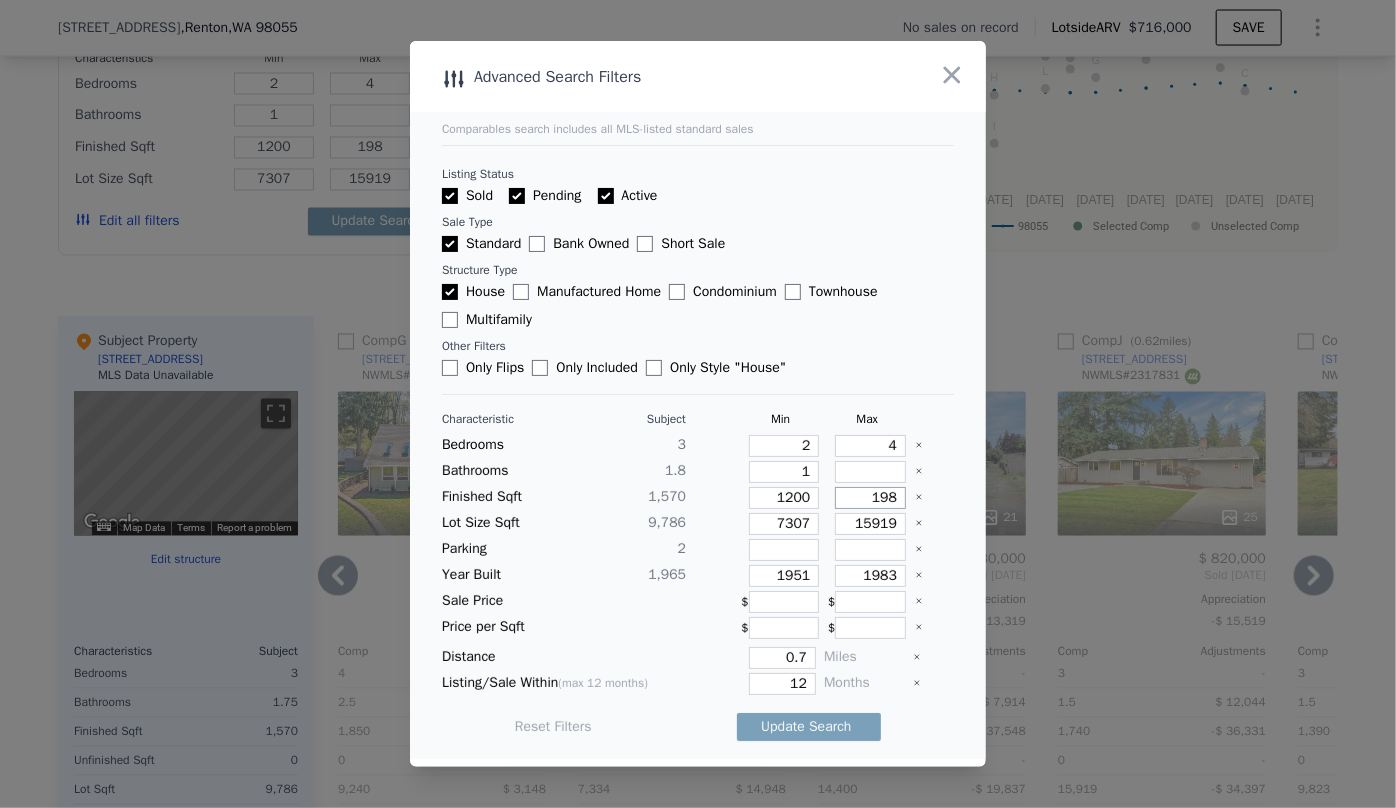 type on "19" 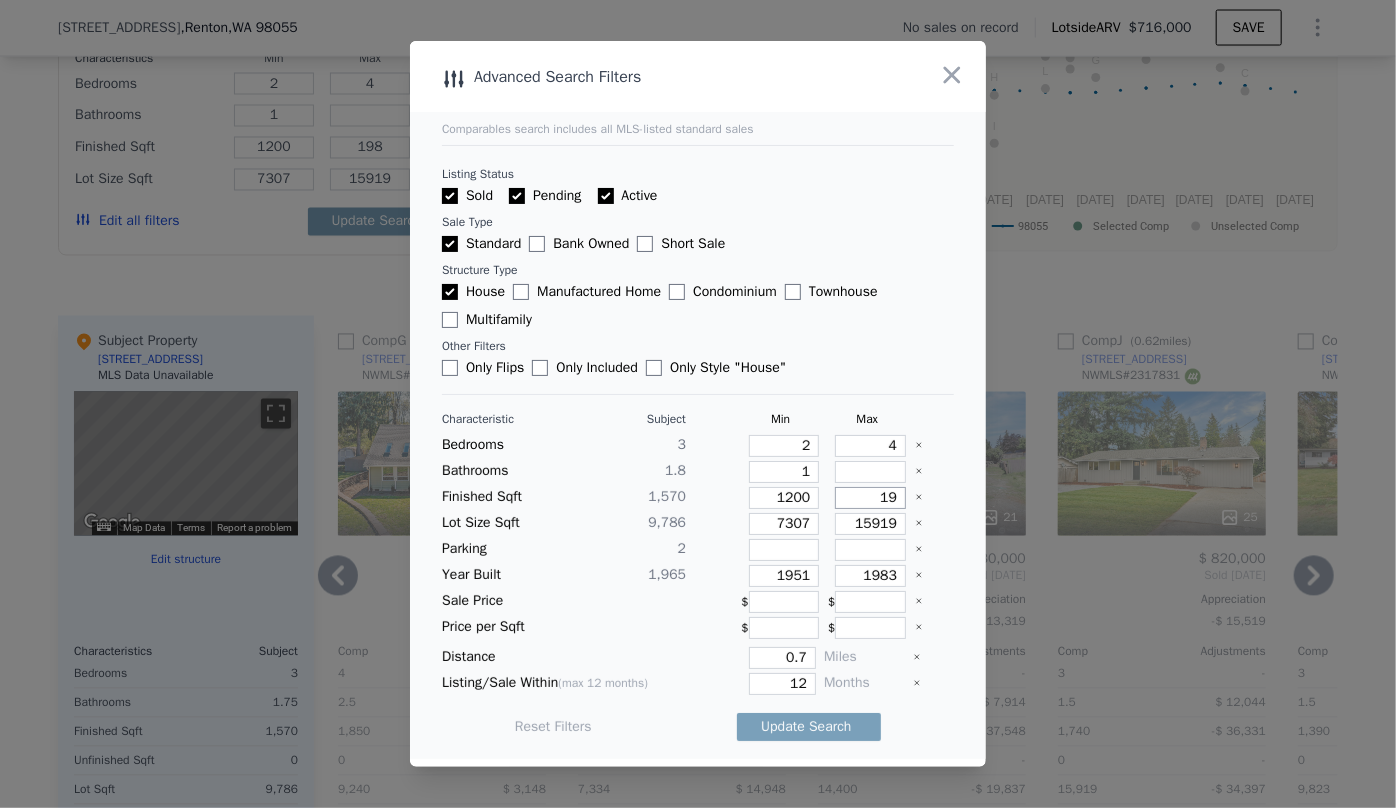 type on "19" 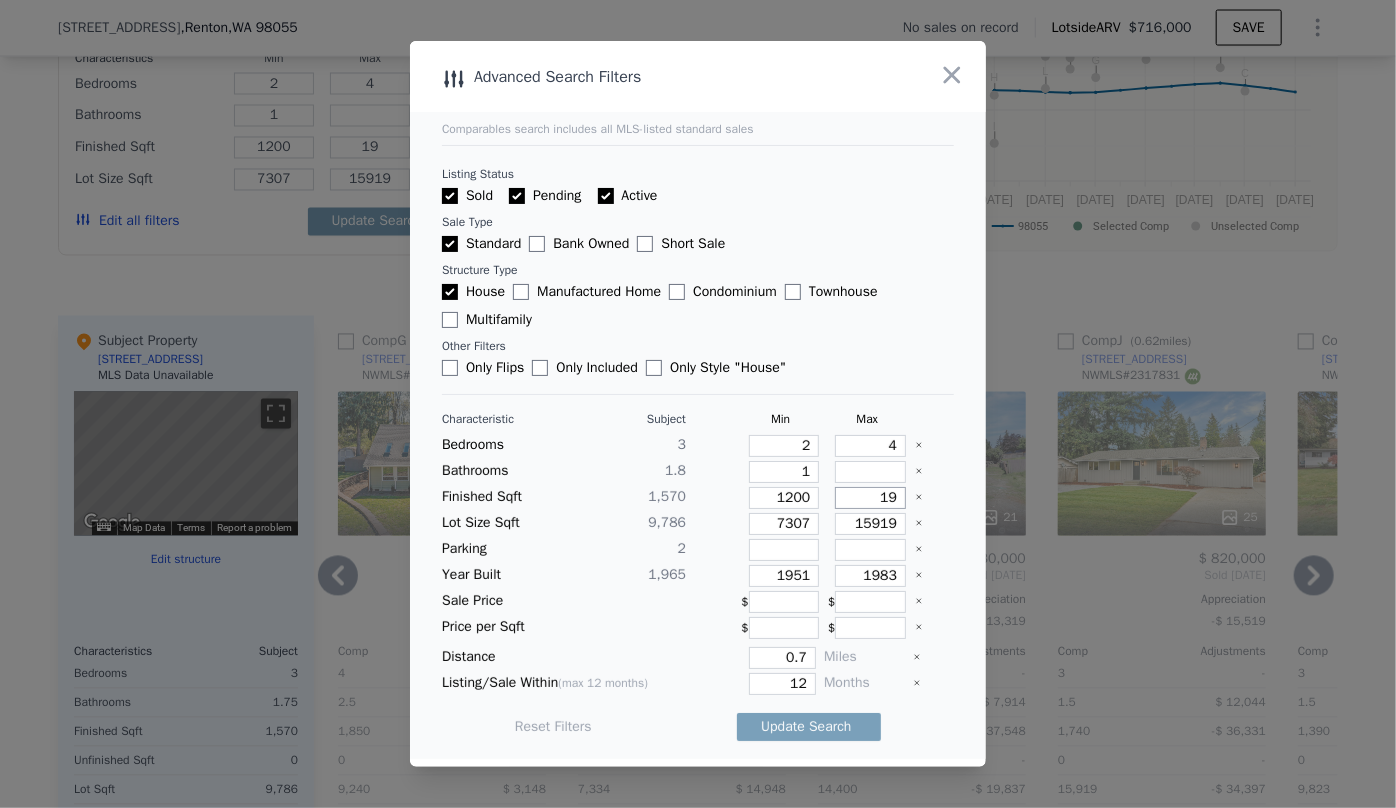 type on "1" 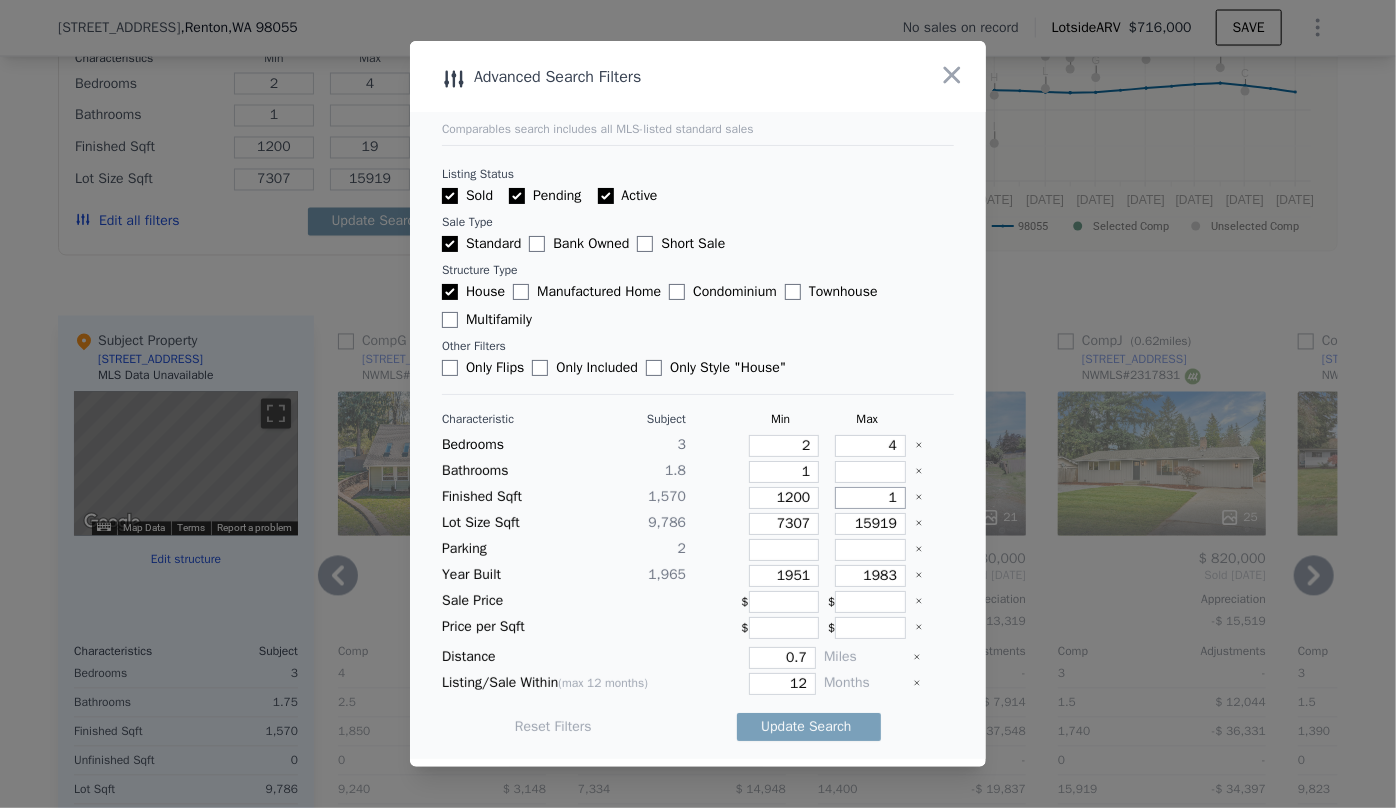type on "1" 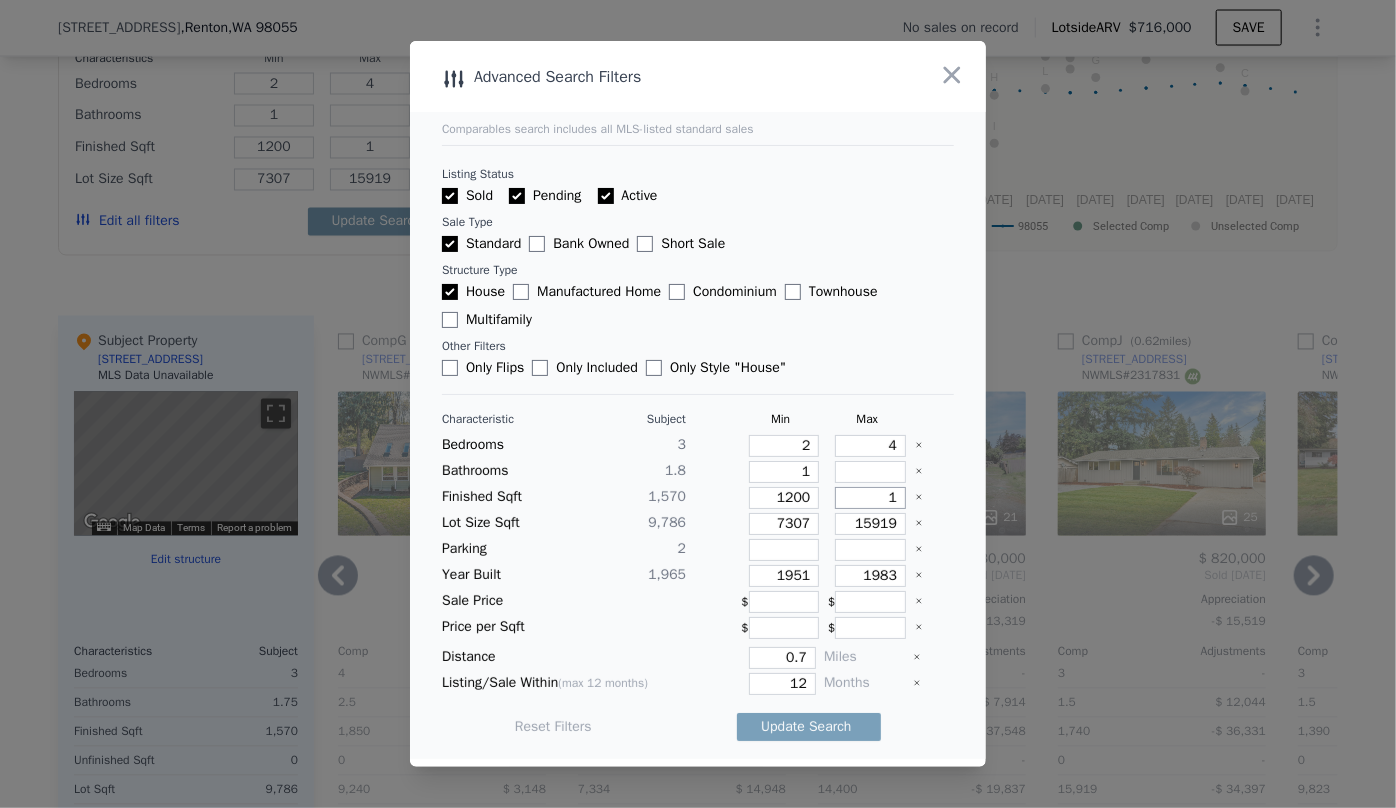 type on "17" 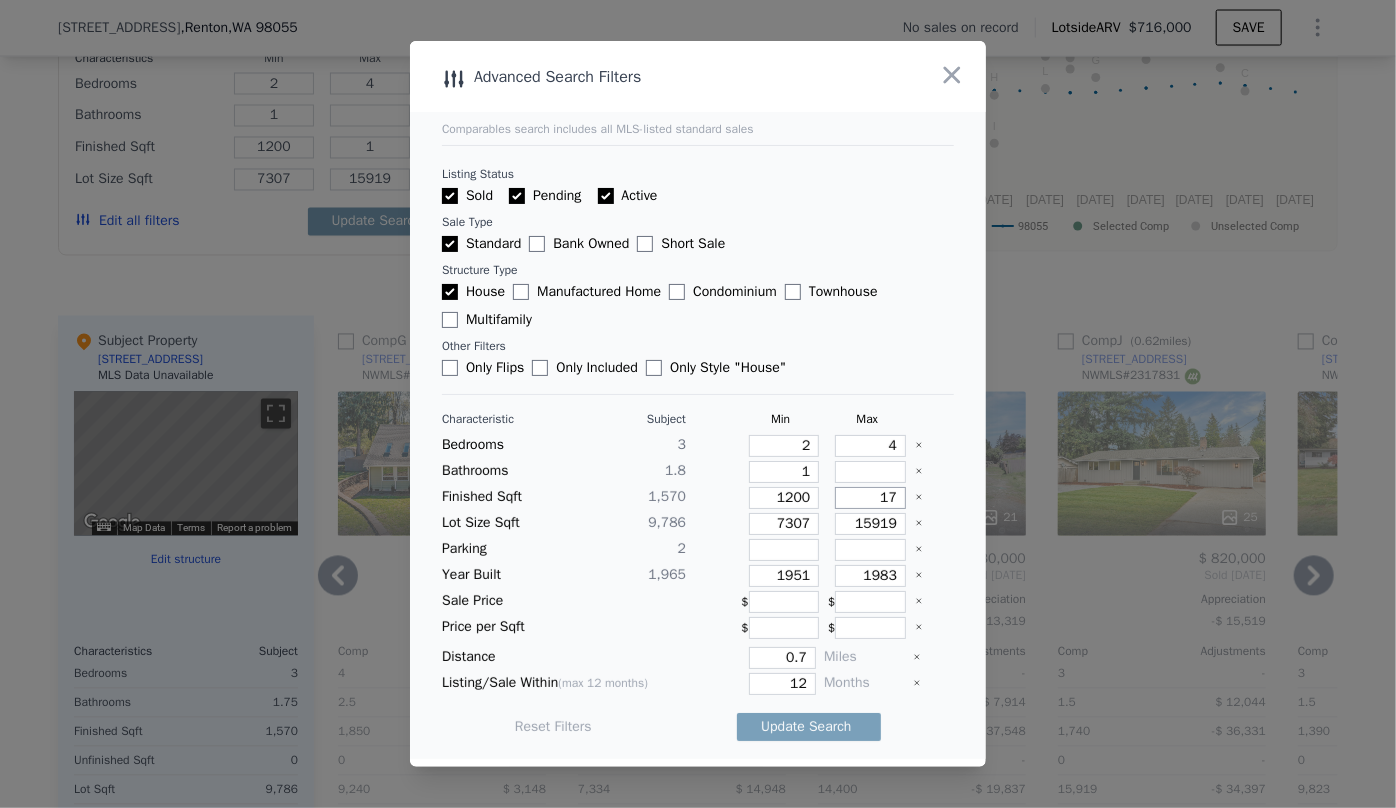 type on "17" 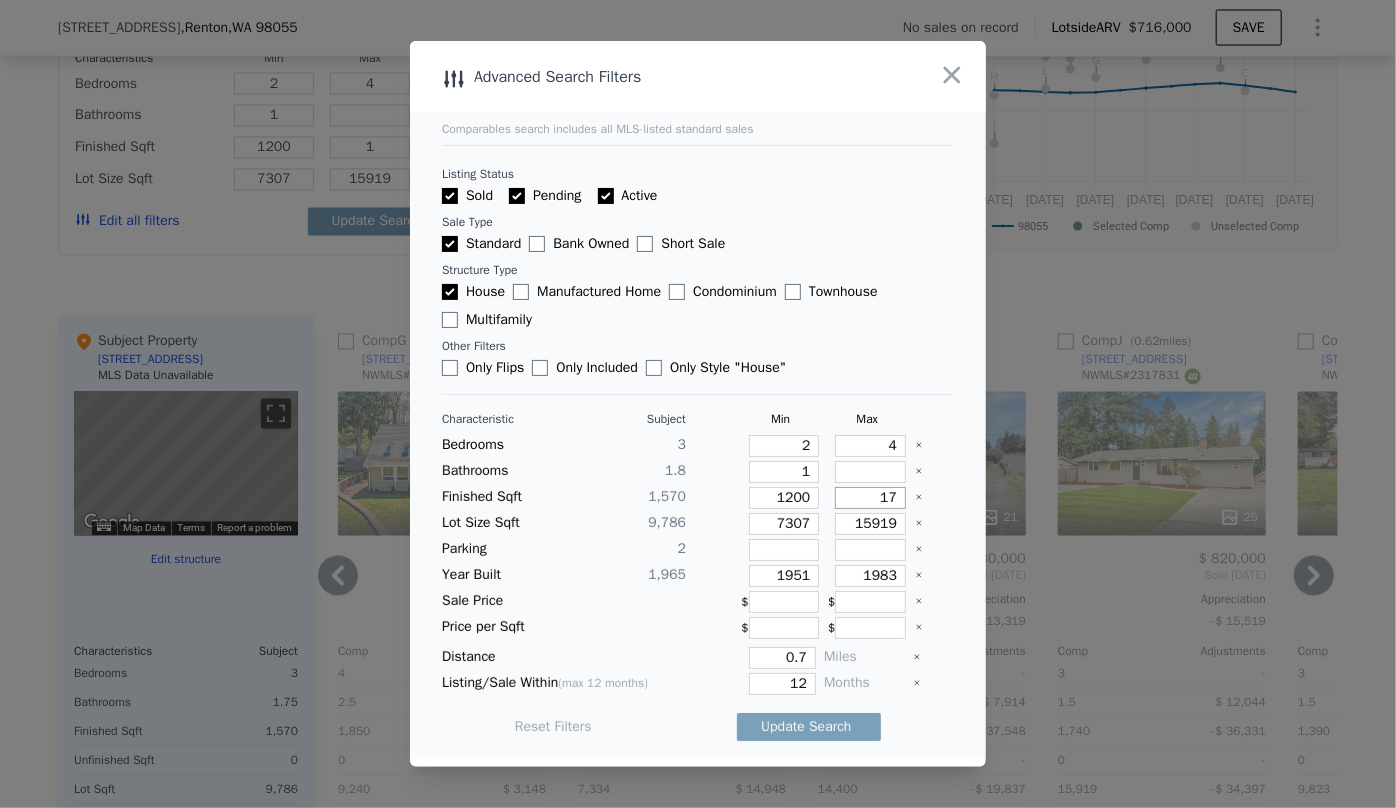 type on "170" 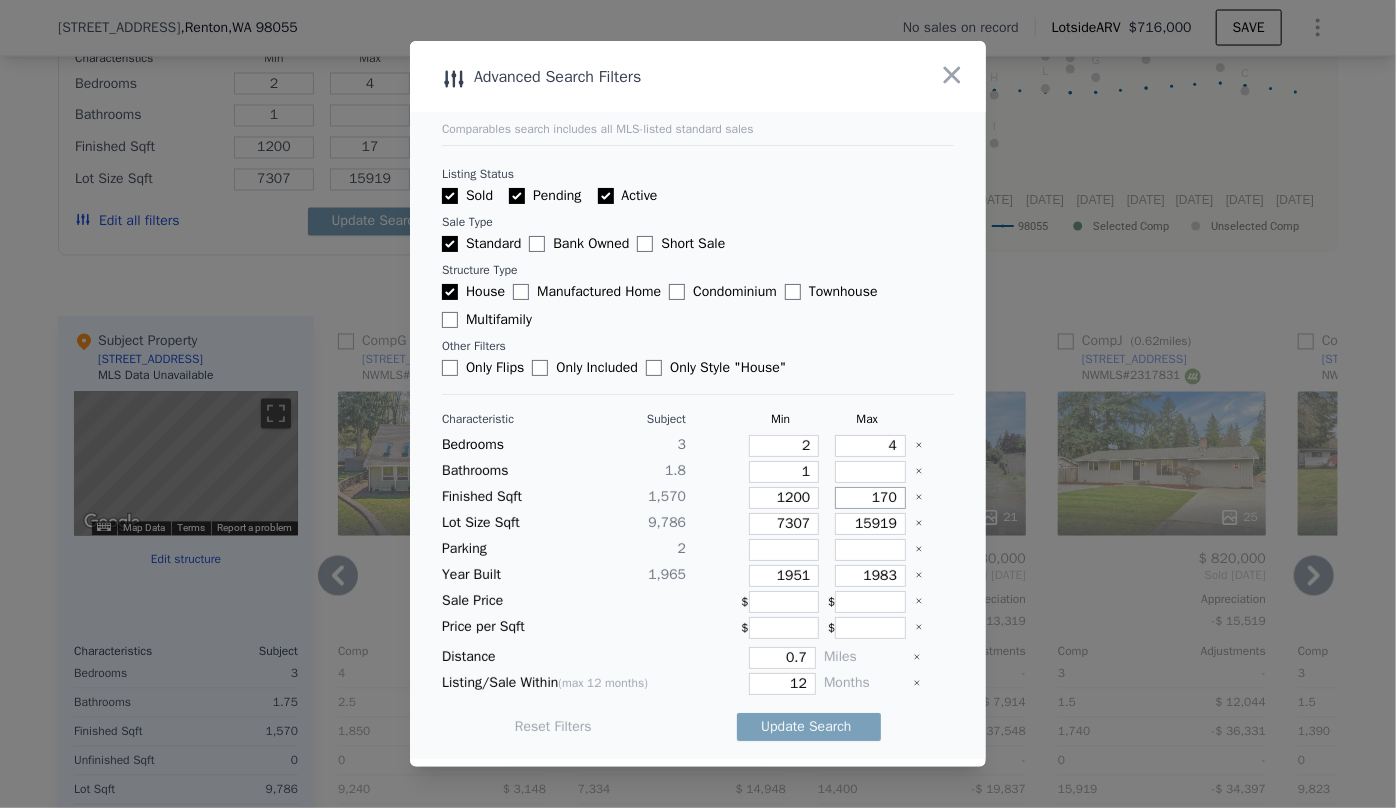 type on "170" 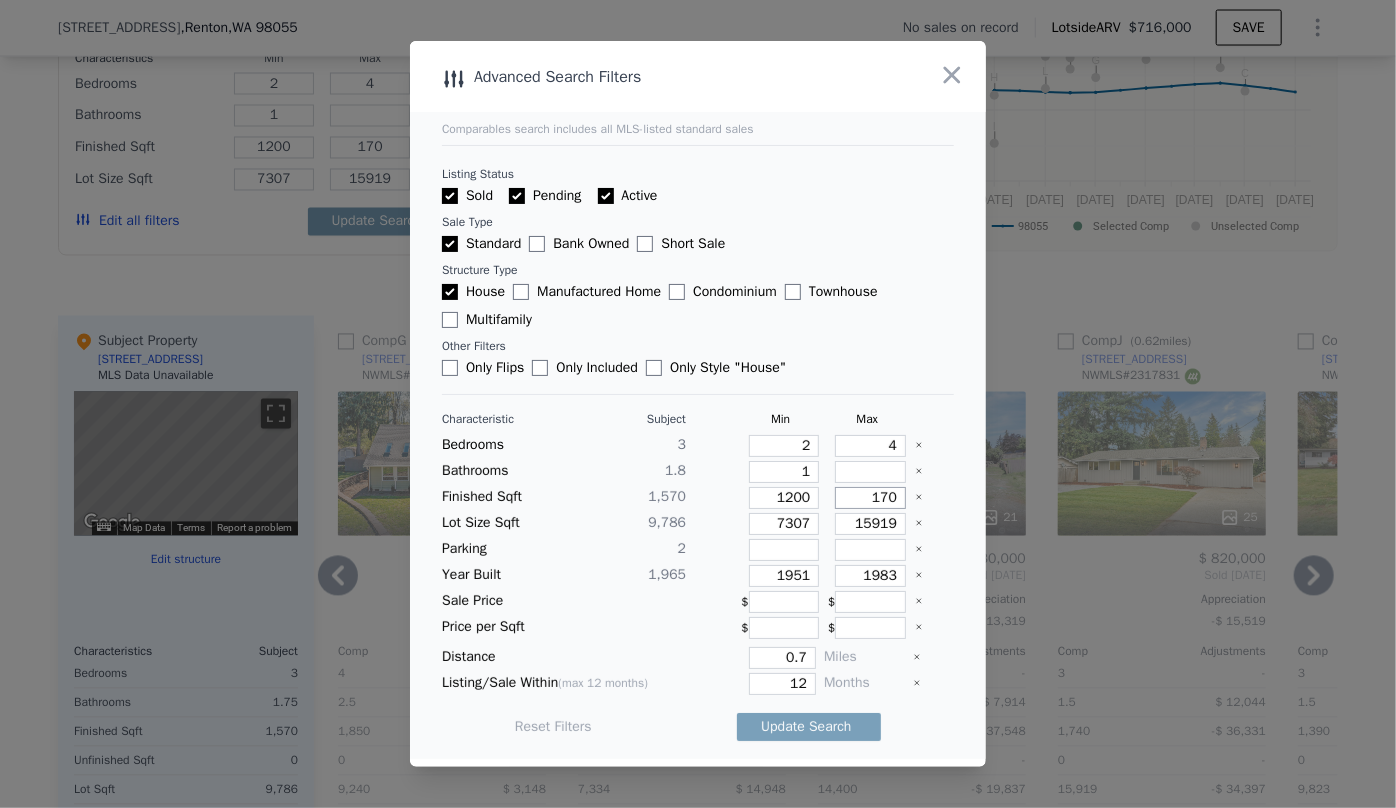 type on "1700" 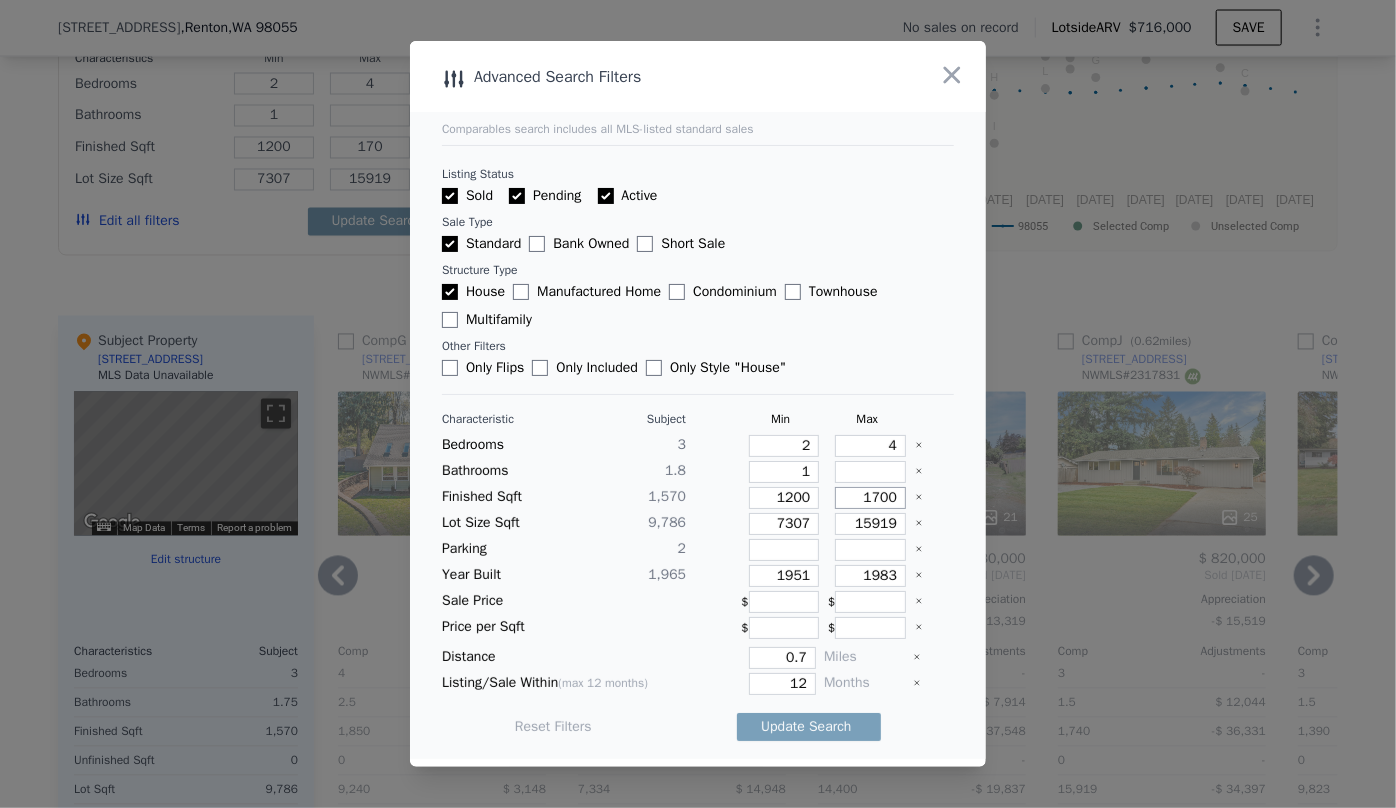 type on "1700" 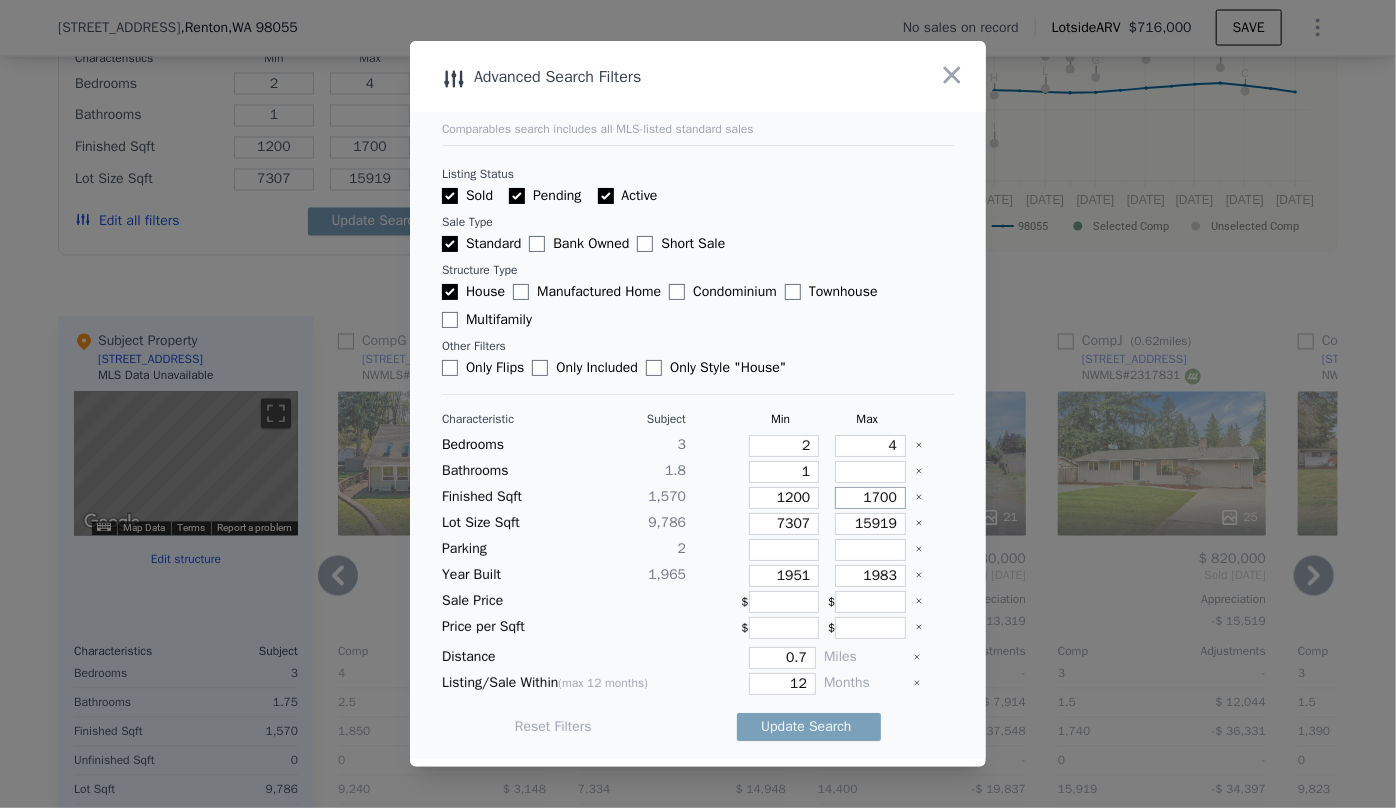 type on "1700" 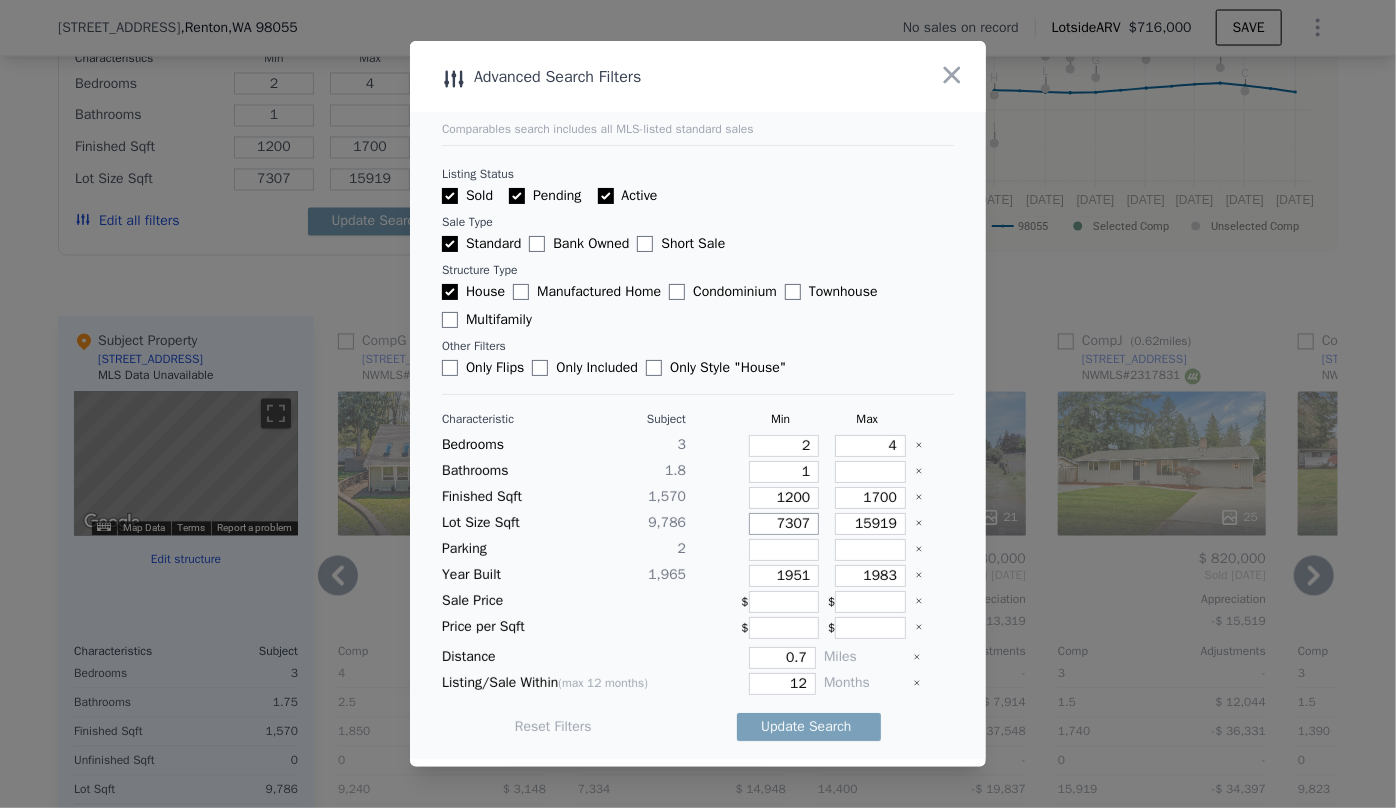 drag, startPoint x: 799, startPoint y: 524, endPoint x: 746, endPoint y: 526, distance: 53.037724 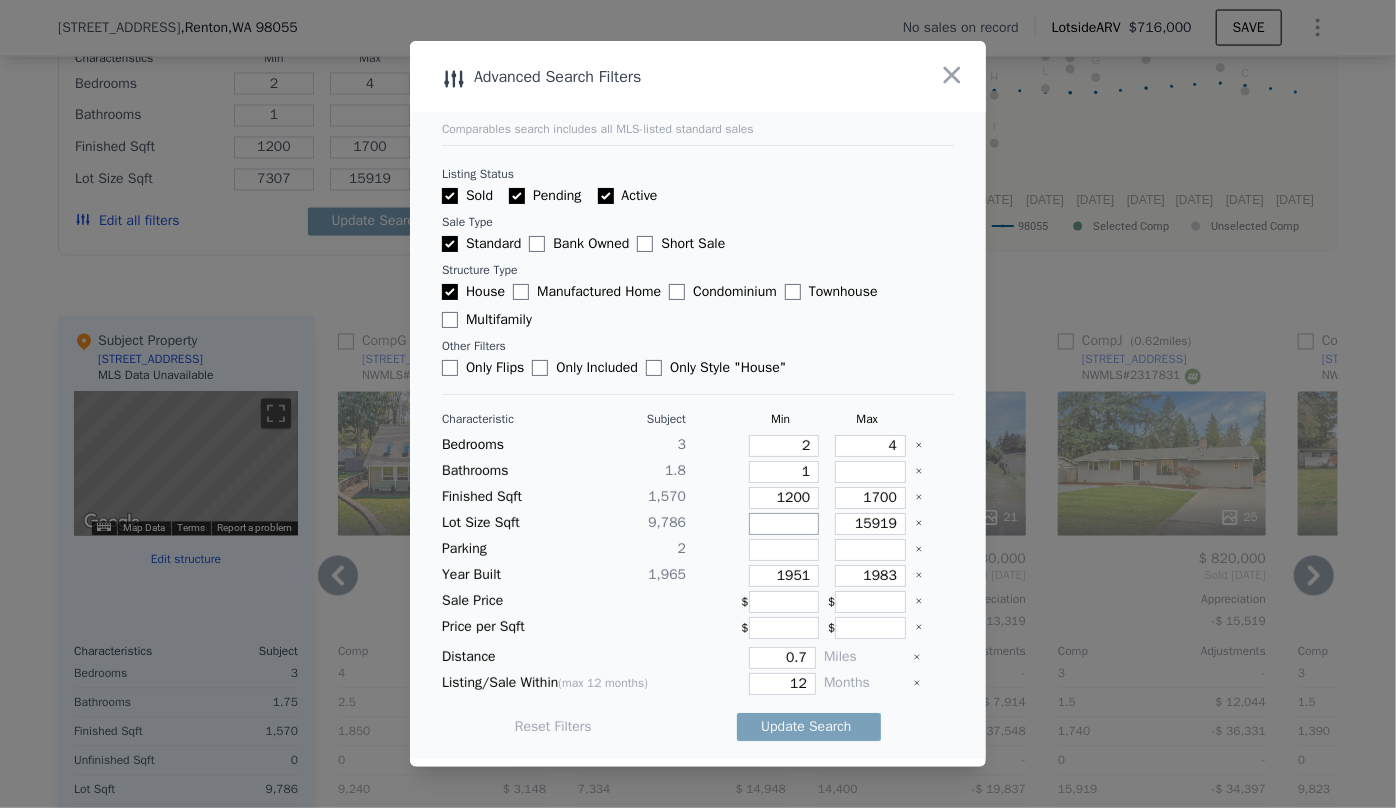 type 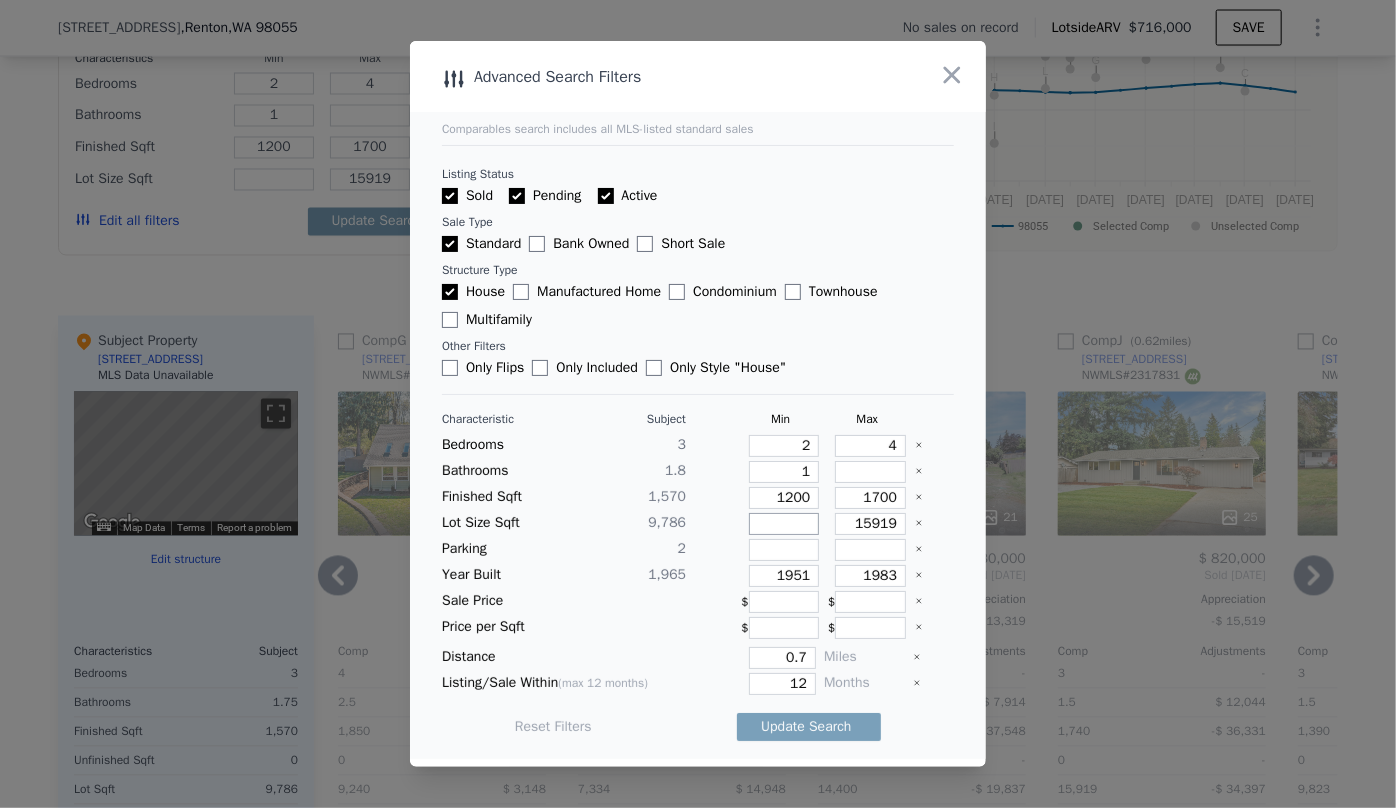 type 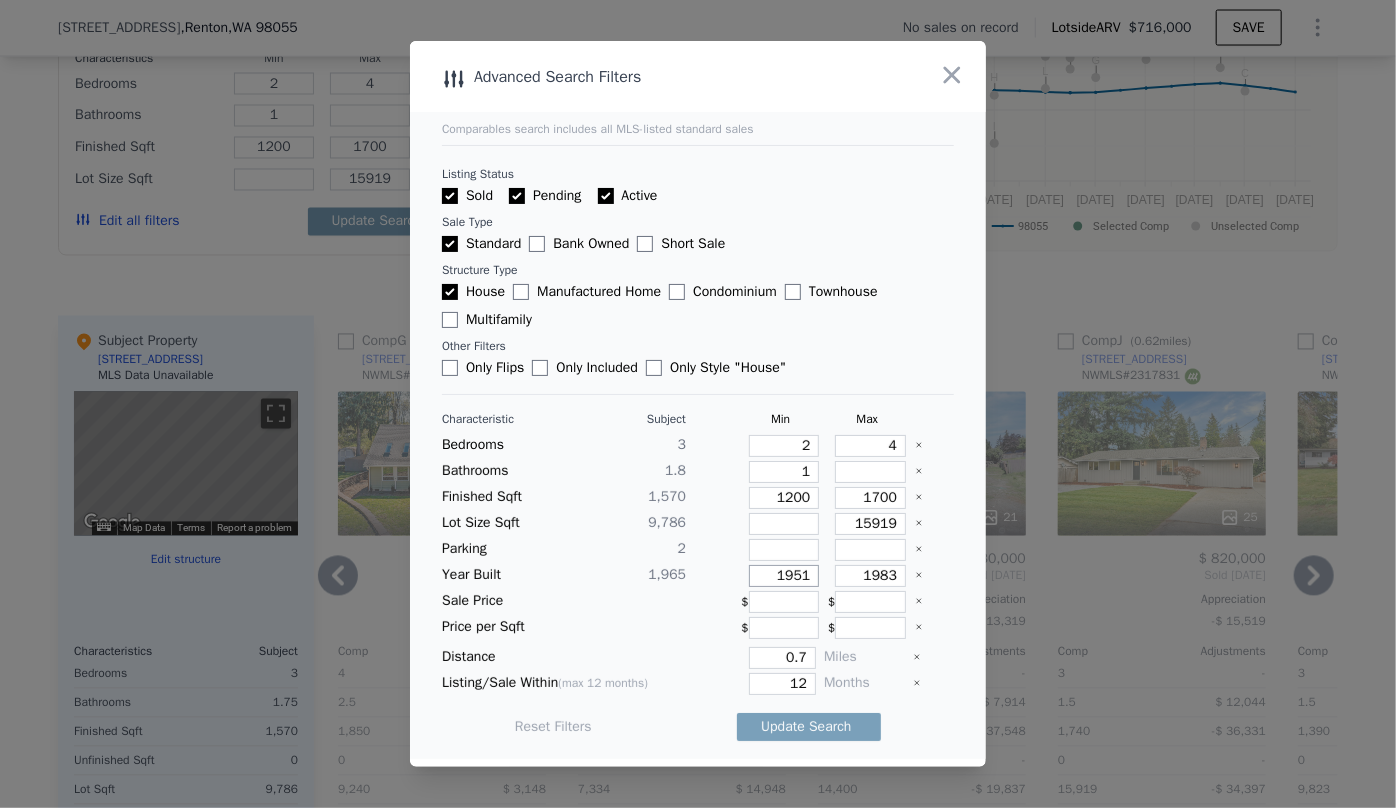 drag, startPoint x: 795, startPoint y: 575, endPoint x: 737, endPoint y: 570, distance: 58.21512 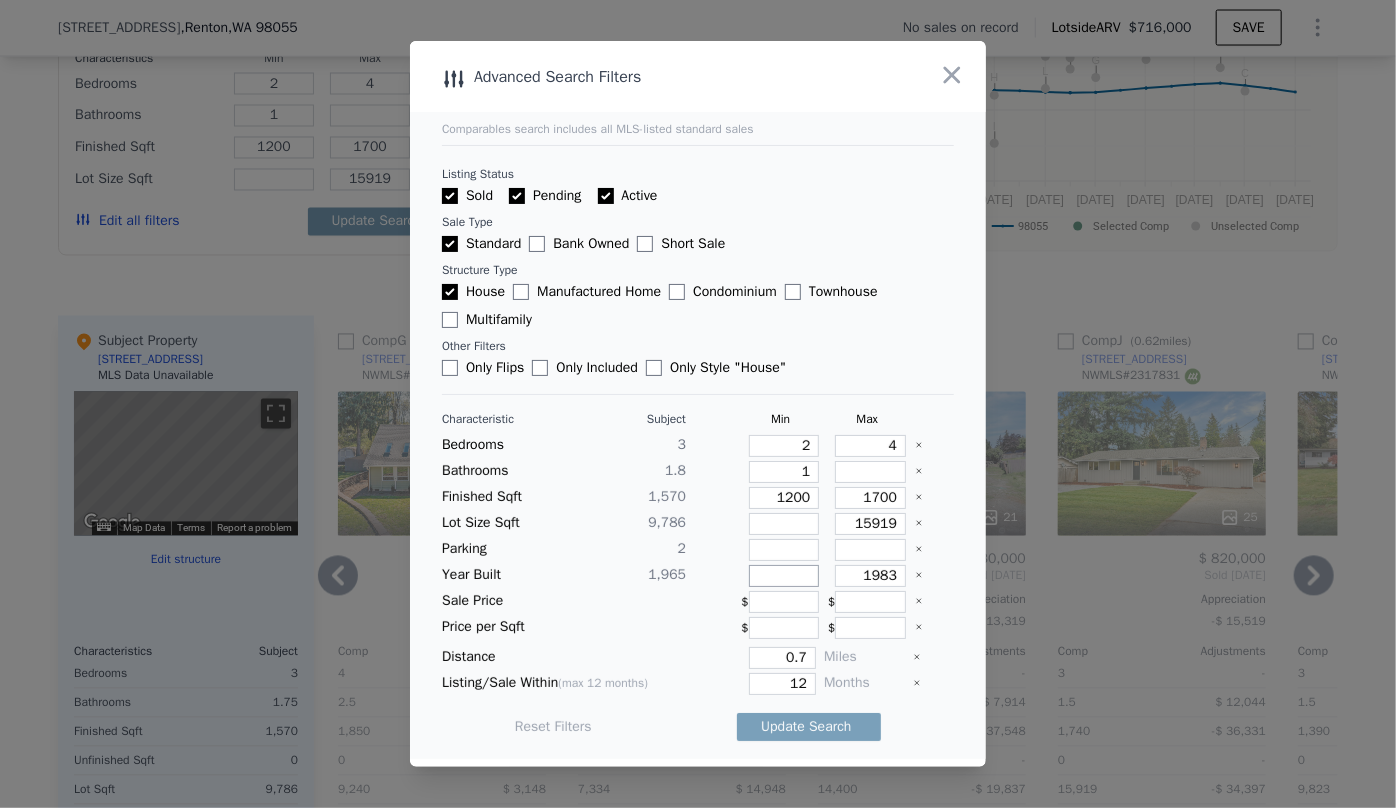 type 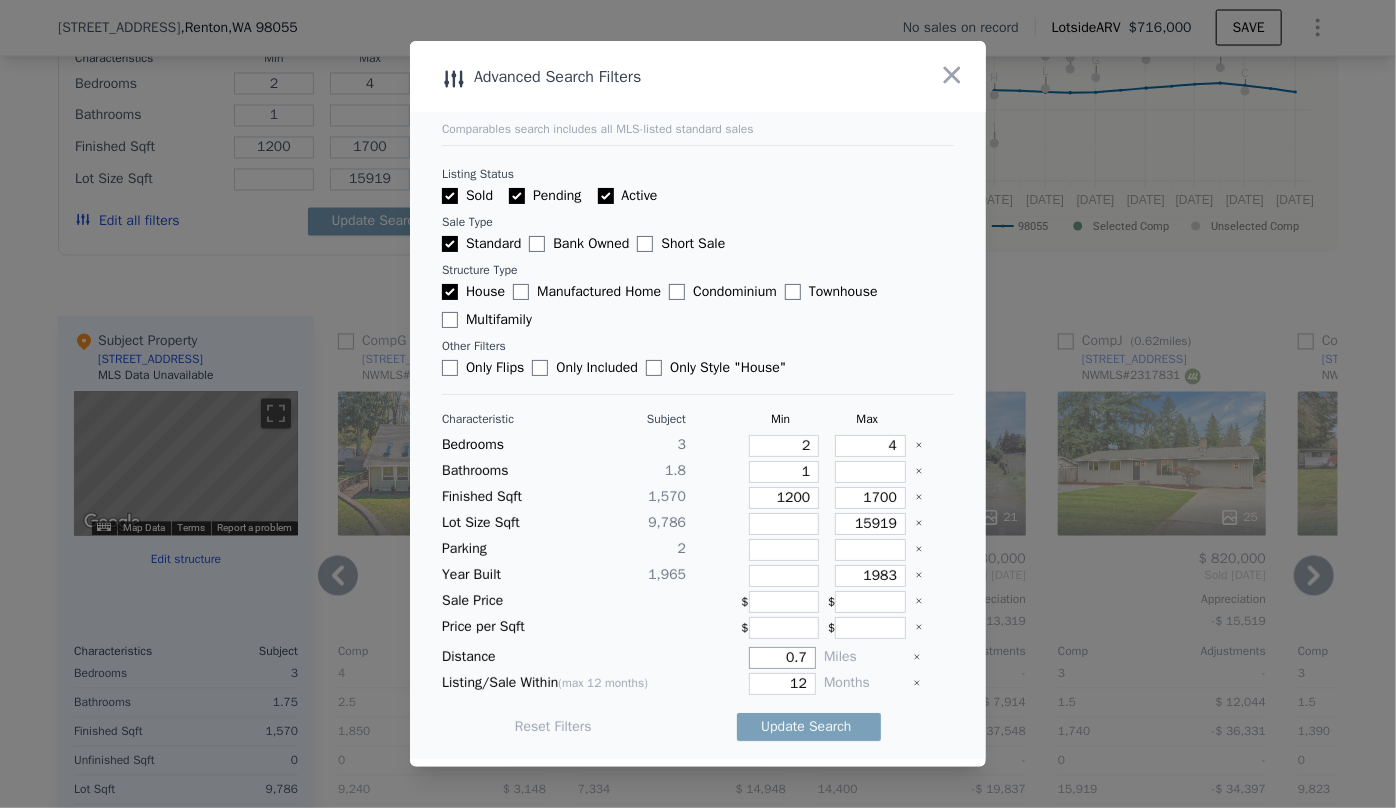 drag, startPoint x: 800, startPoint y: 653, endPoint x: 760, endPoint y: 651, distance: 40.04997 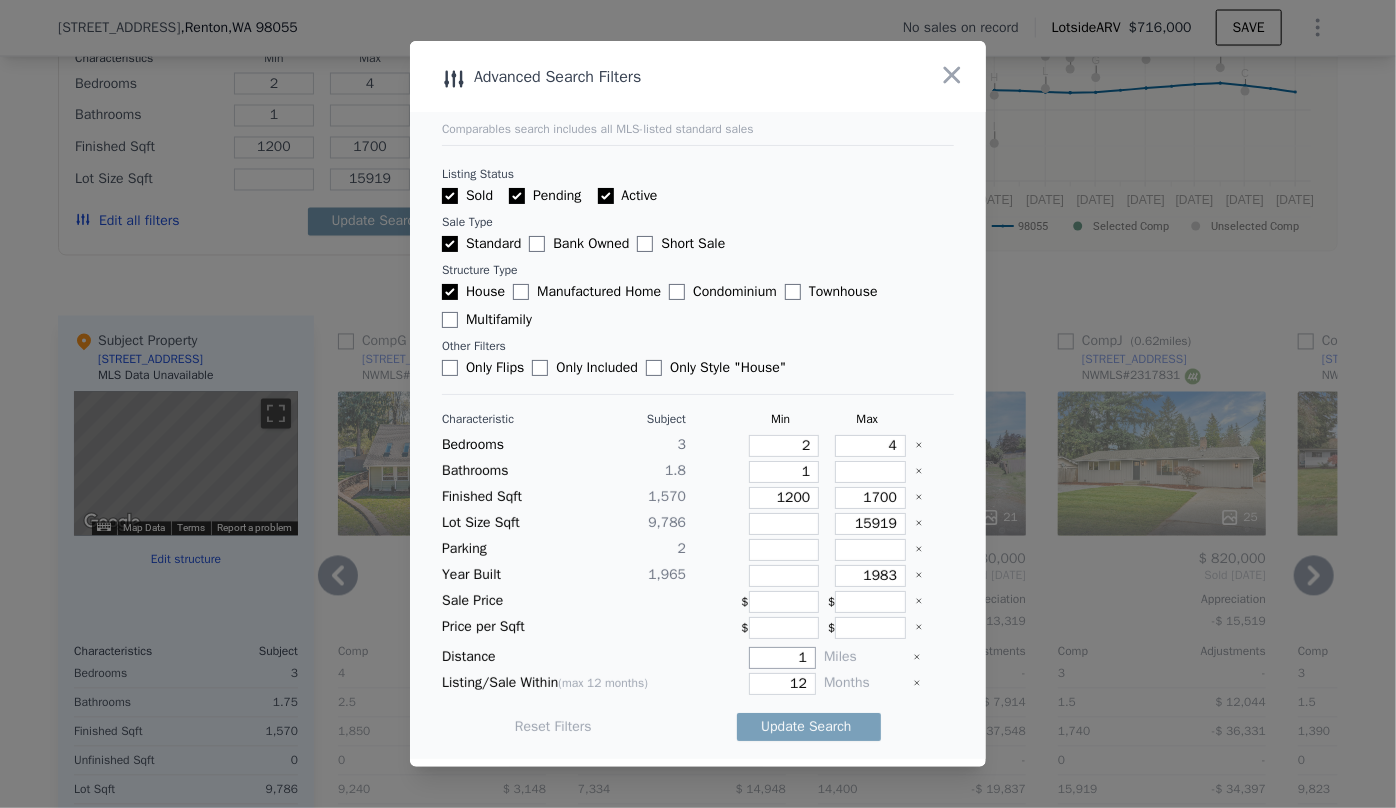 type on "1" 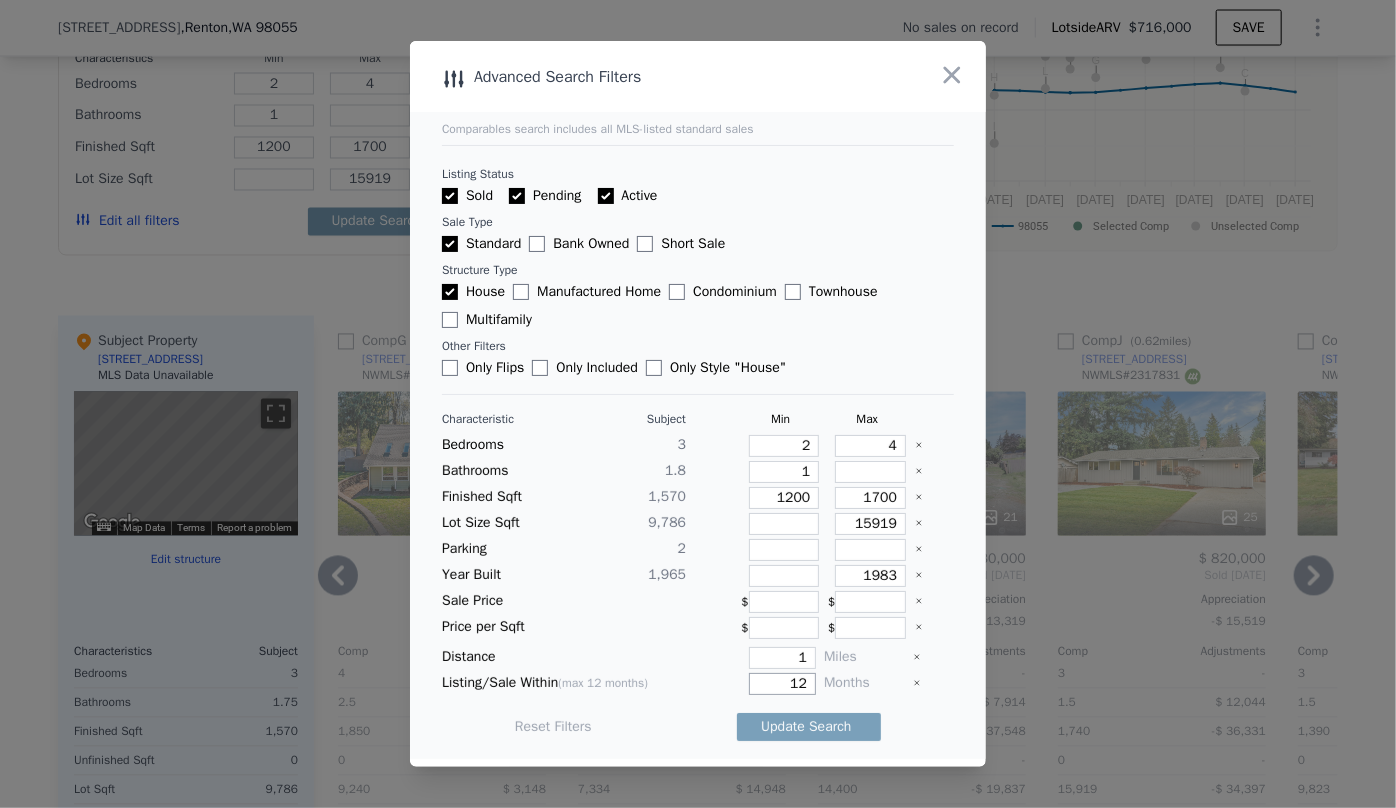 drag, startPoint x: 800, startPoint y: 680, endPoint x: 760, endPoint y: 676, distance: 40.1995 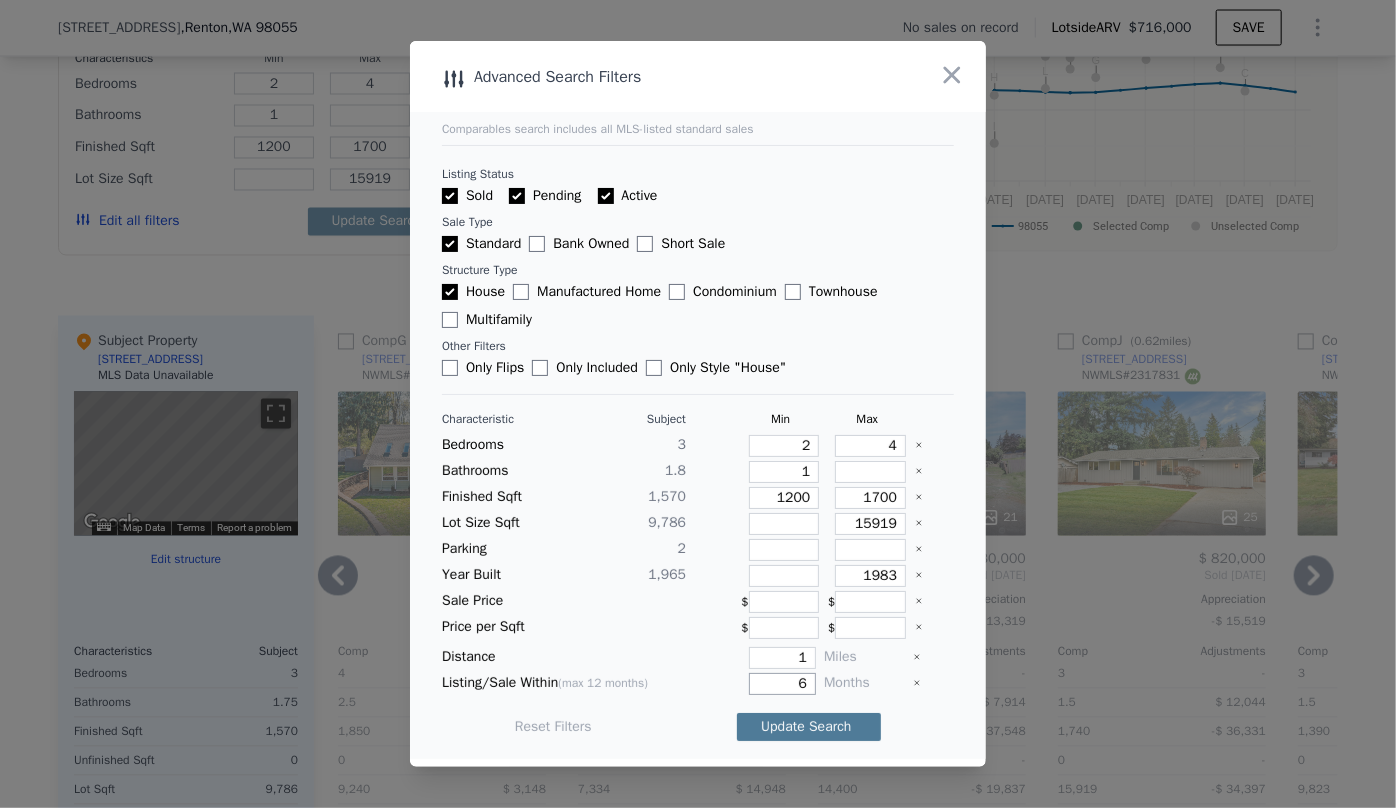 type on "6" 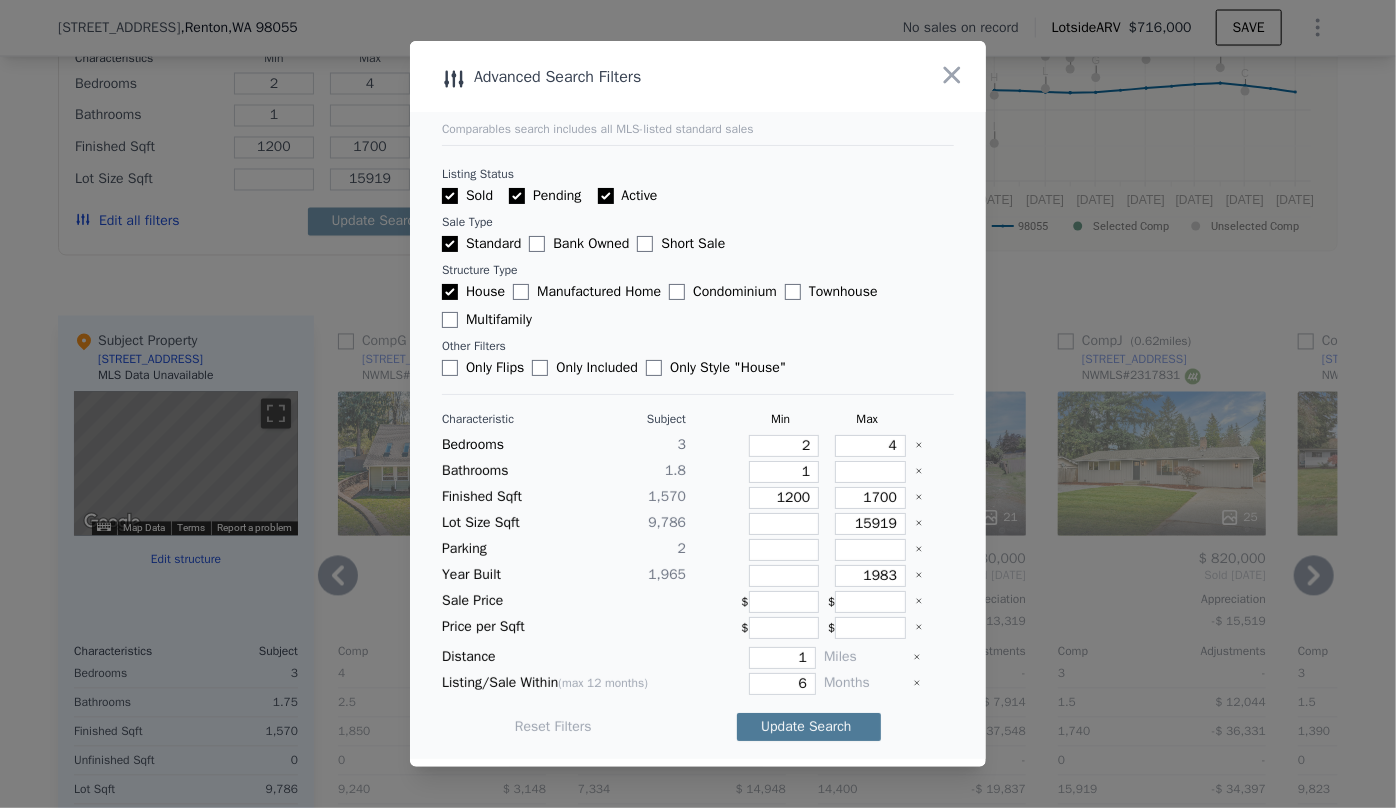 click on "Update Search" at bounding box center (809, 727) 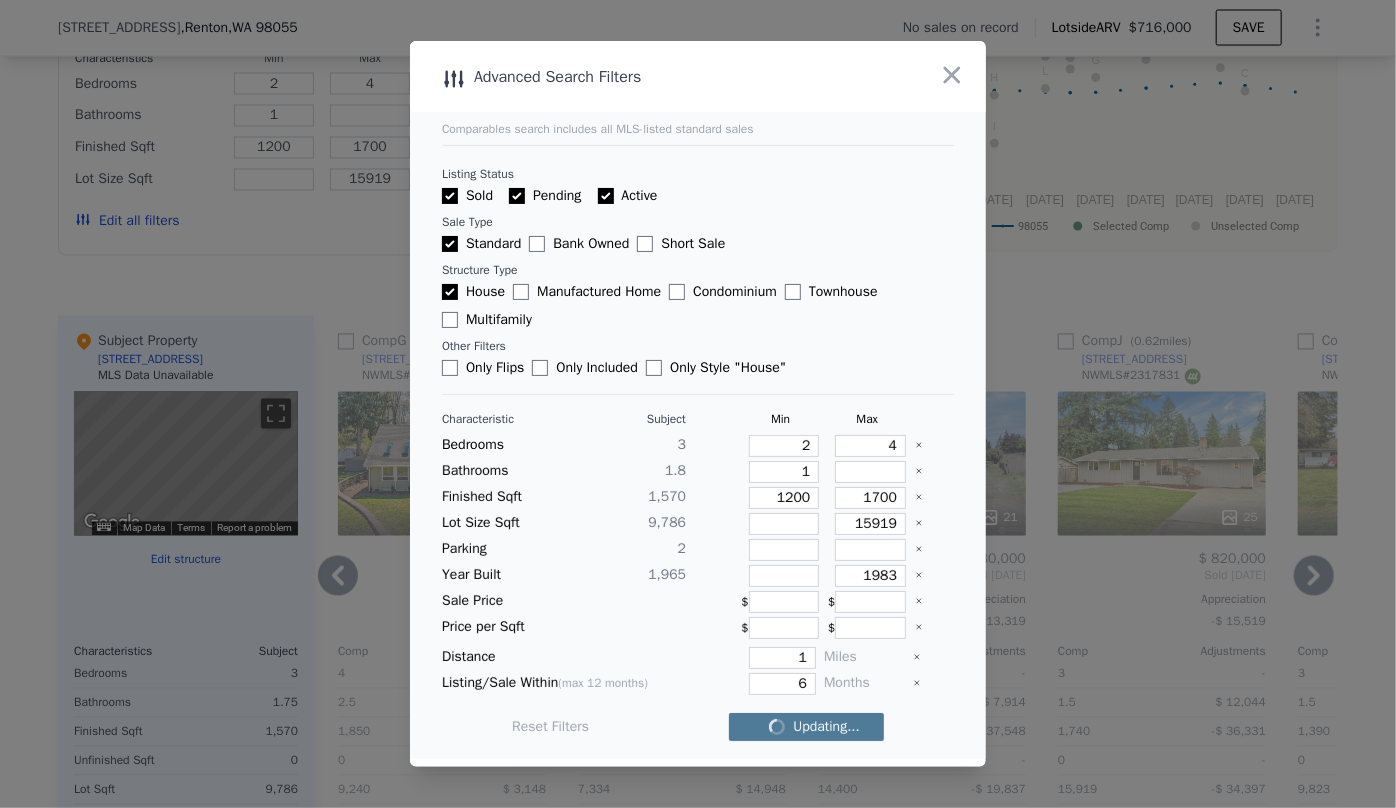 type 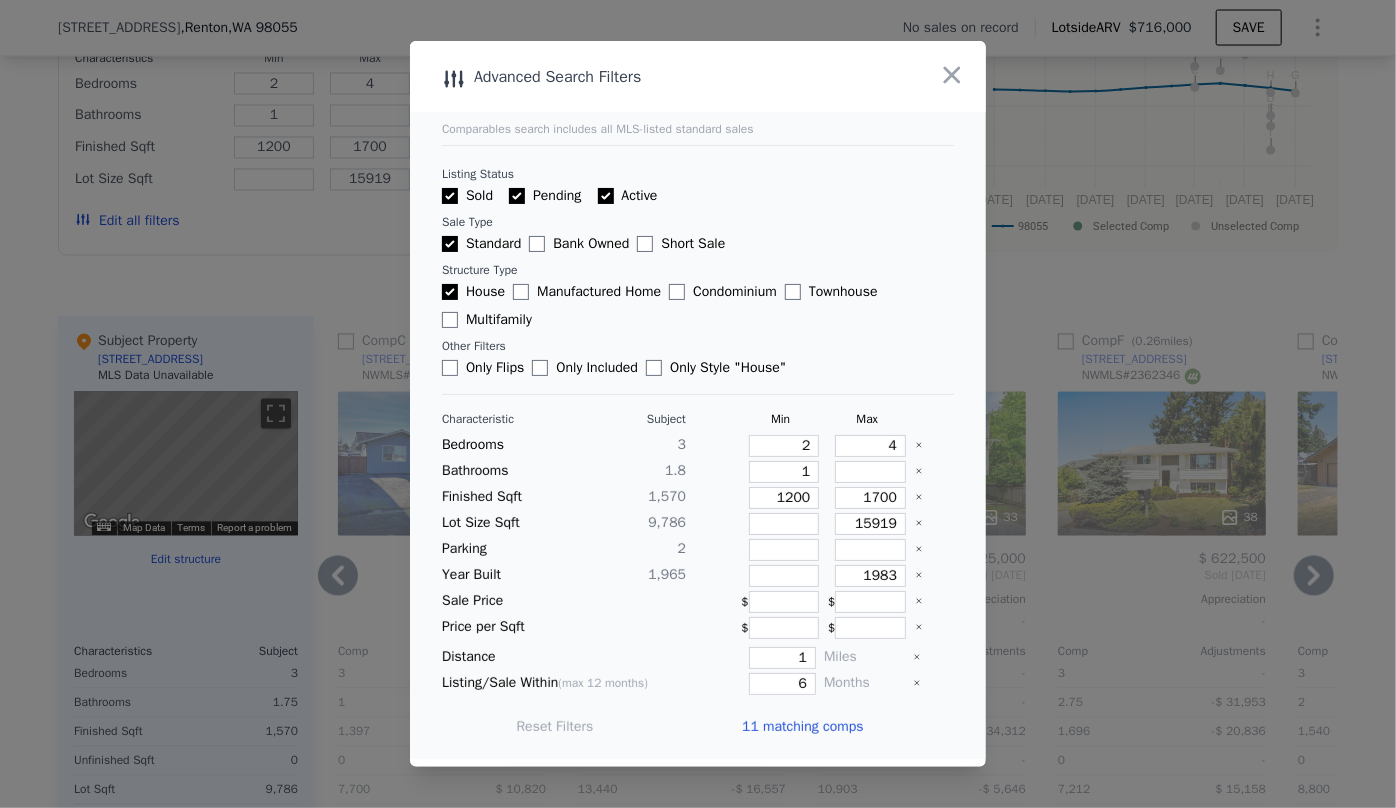 click on "11 matching comps" at bounding box center [802, 727] 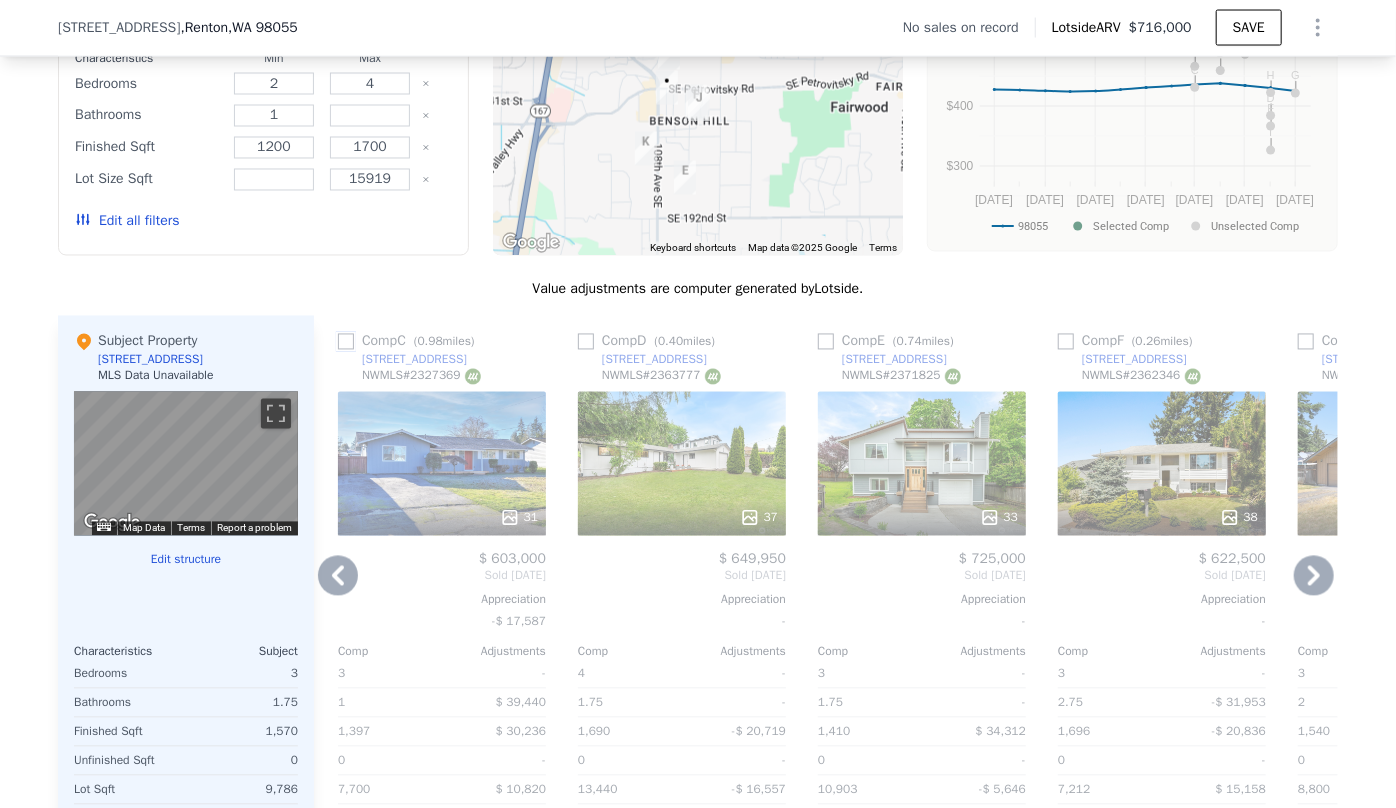 click at bounding box center (346, 342) 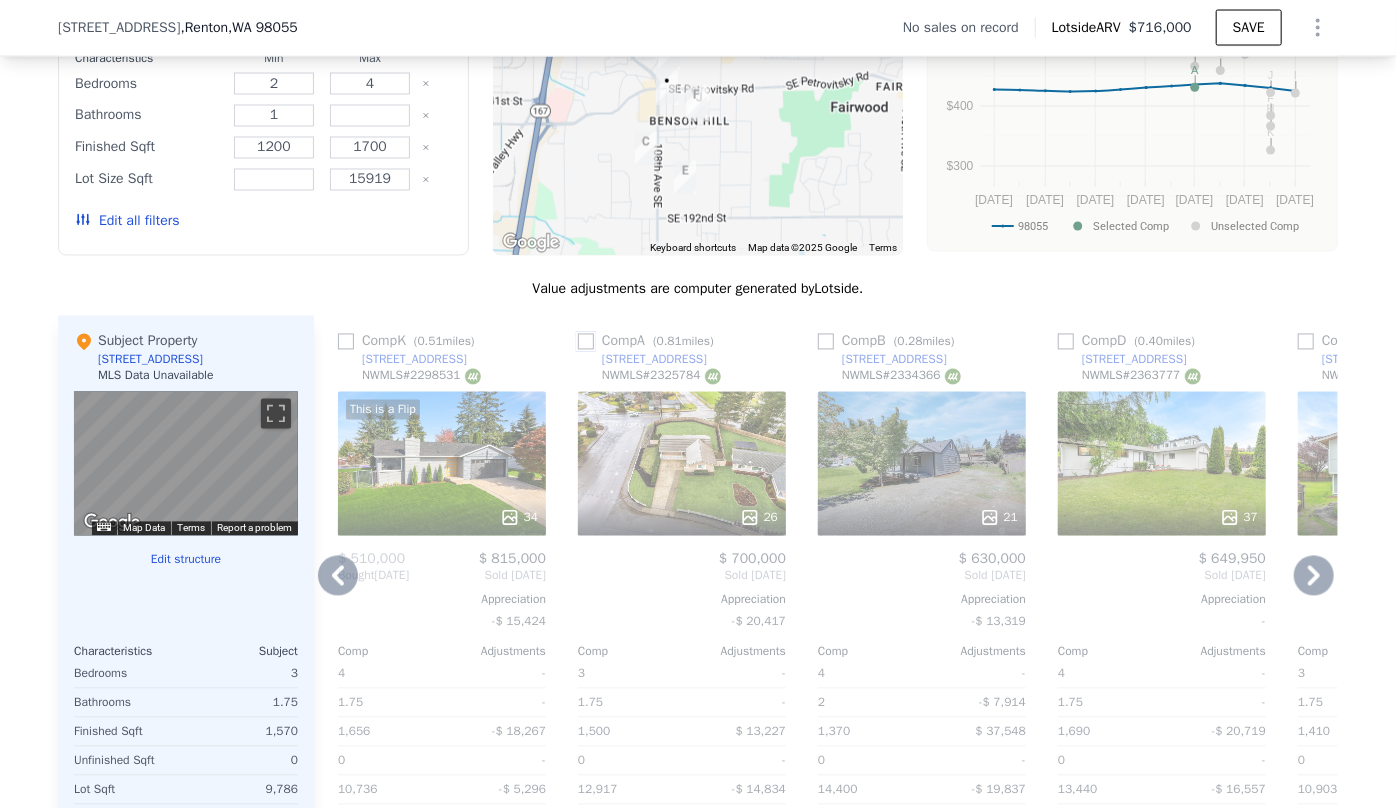 click at bounding box center [586, 342] 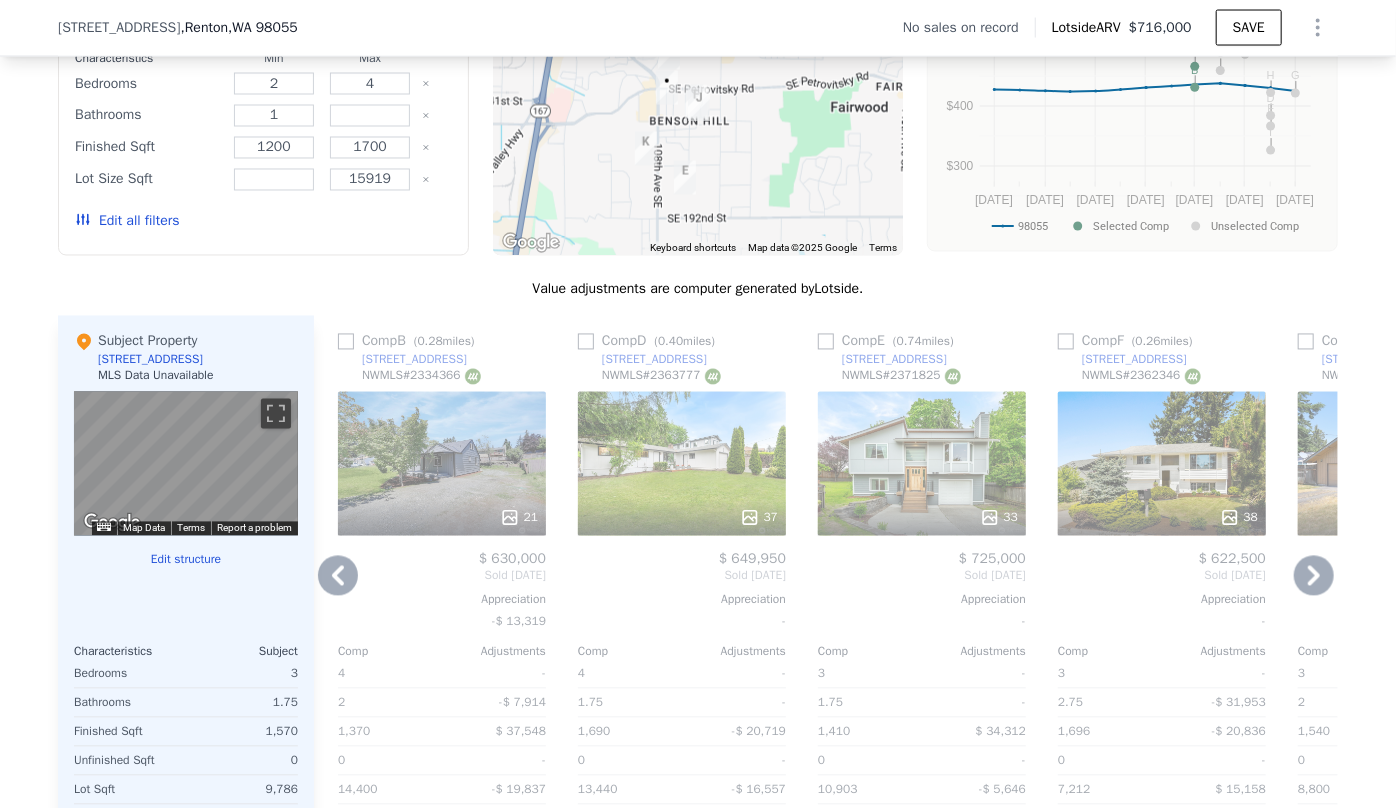 click on "21" at bounding box center [442, 464] 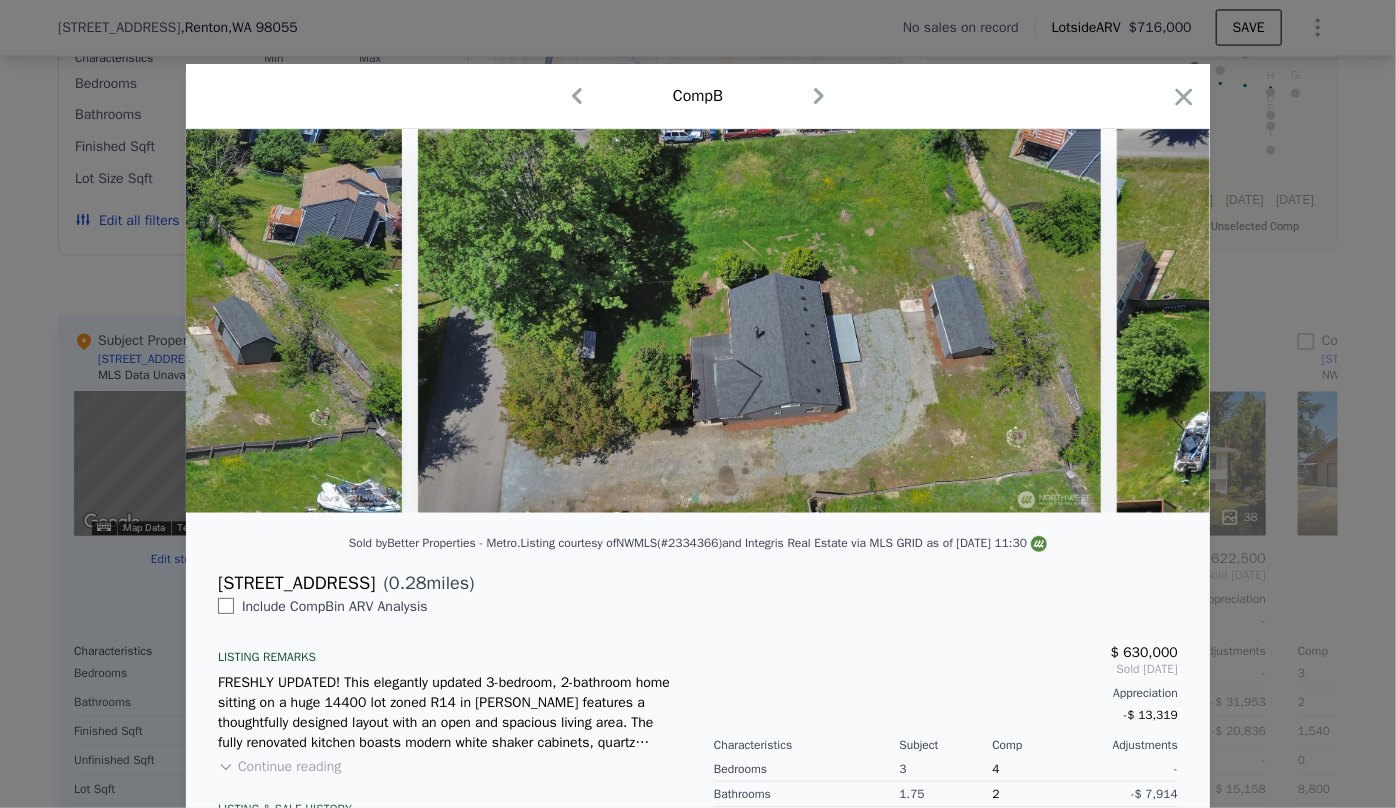 scroll, scrollTop: 0, scrollLeft: 11562, axis: horizontal 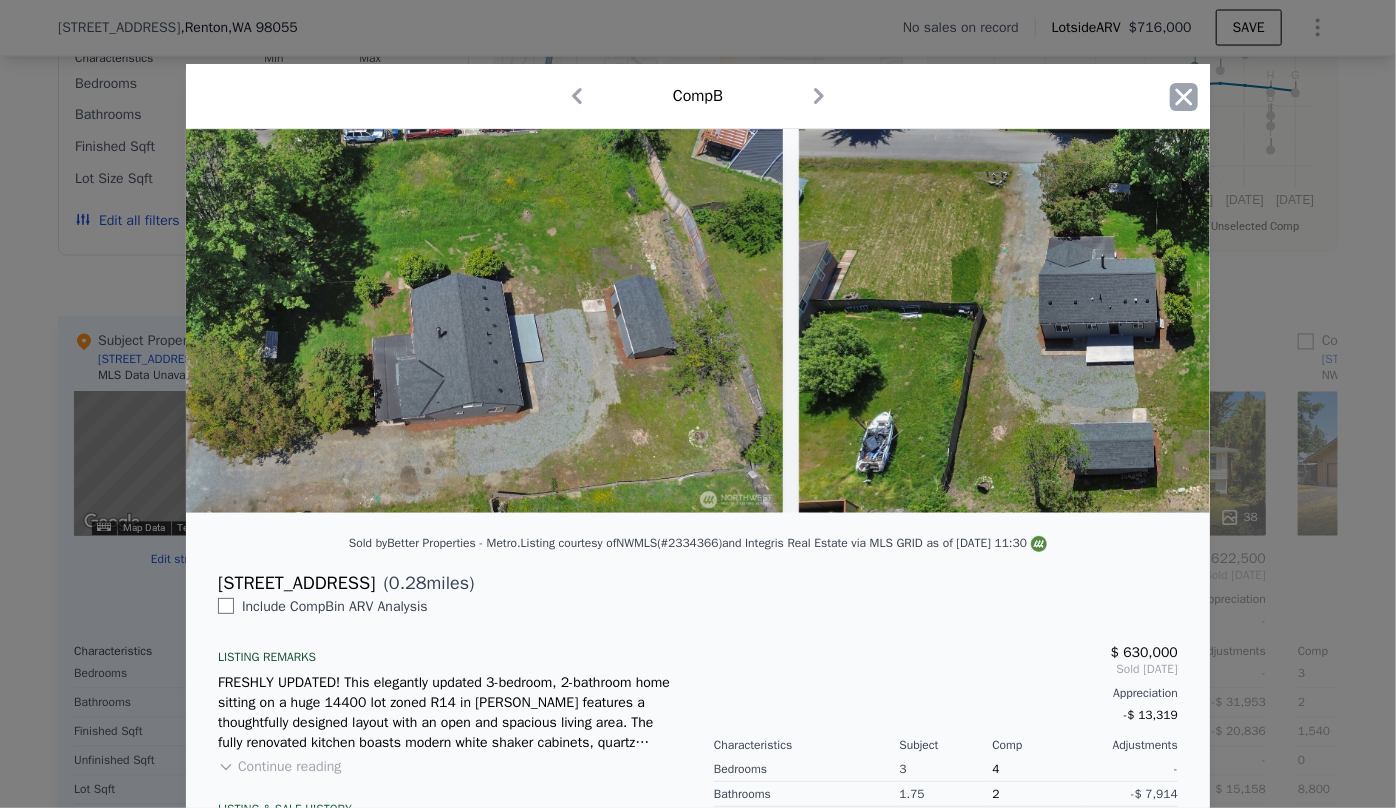 click 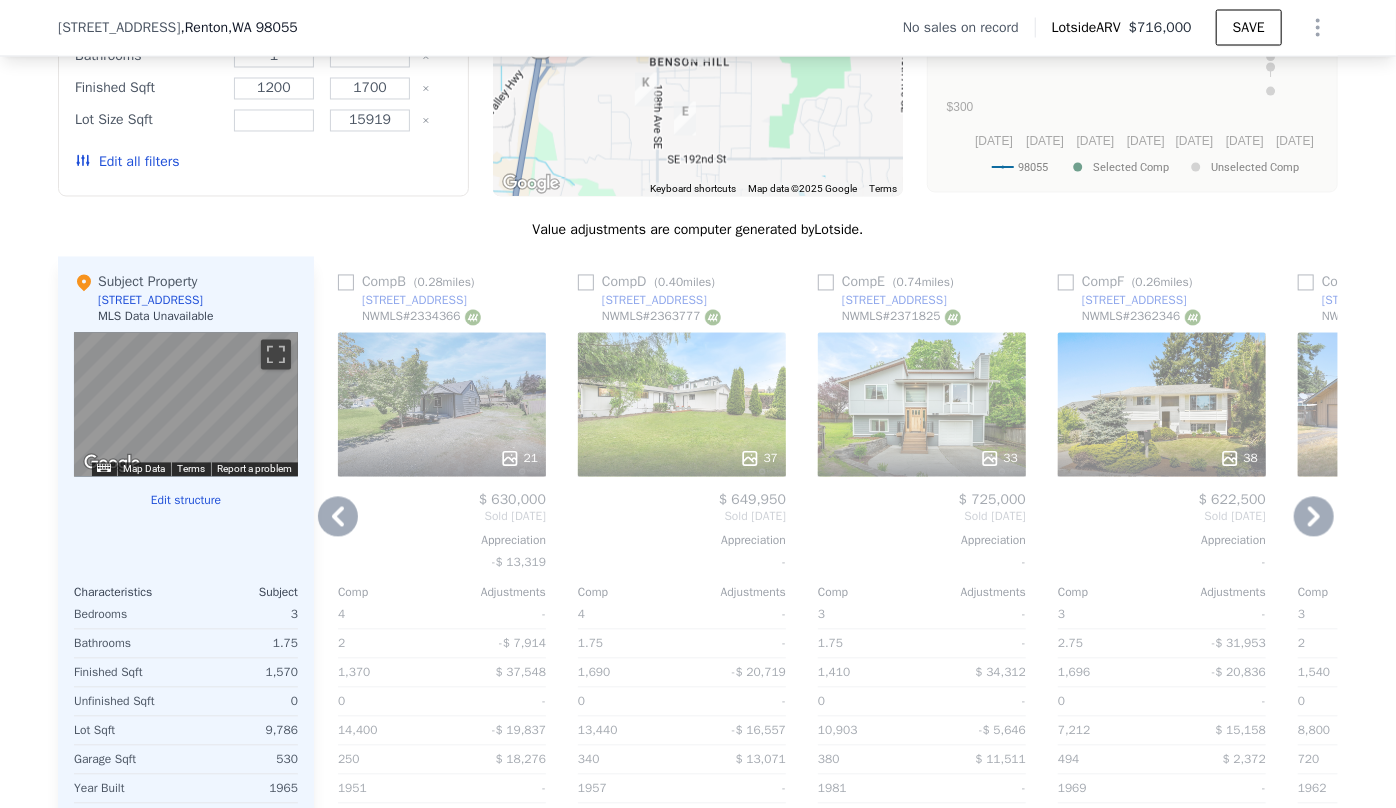 scroll, scrollTop: 1902, scrollLeft: 0, axis: vertical 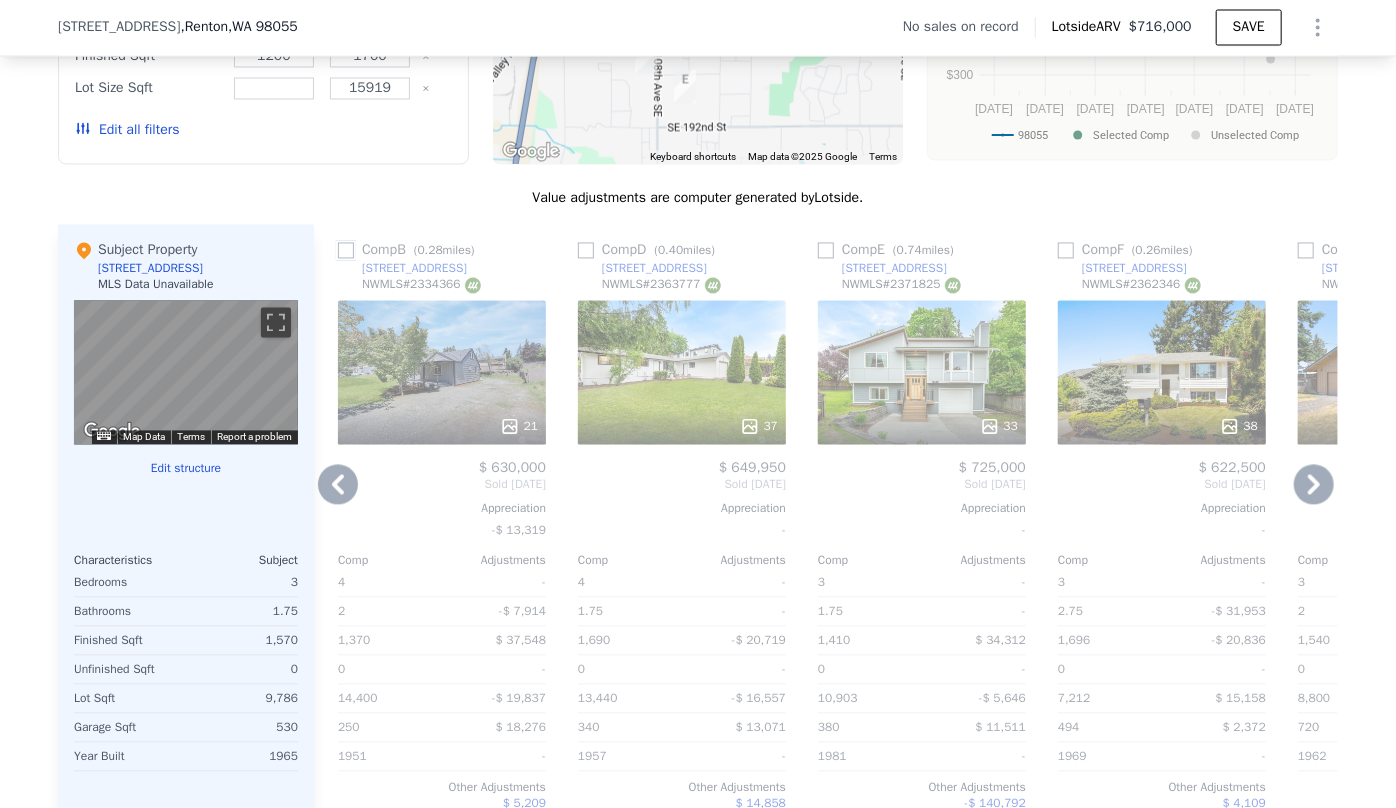 click at bounding box center [346, 251] 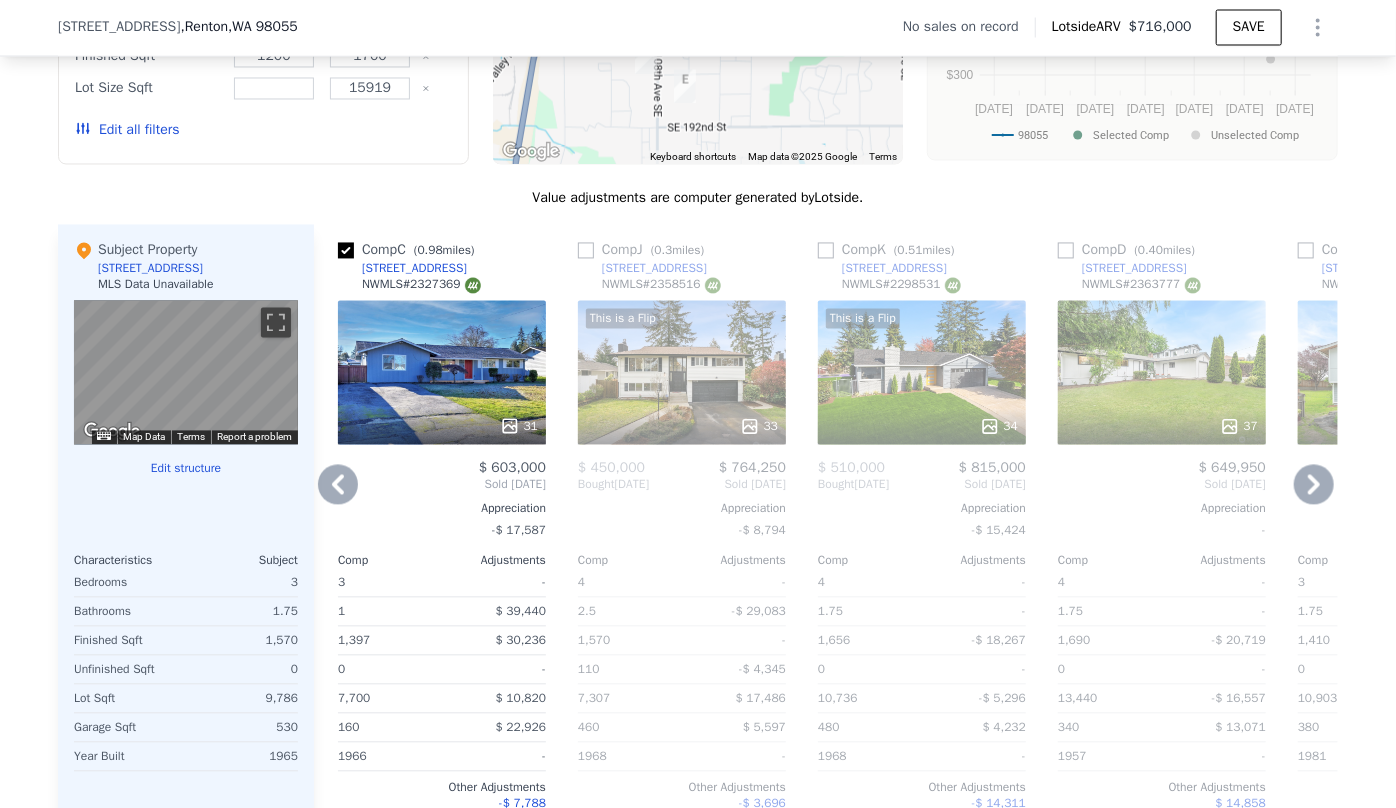 click 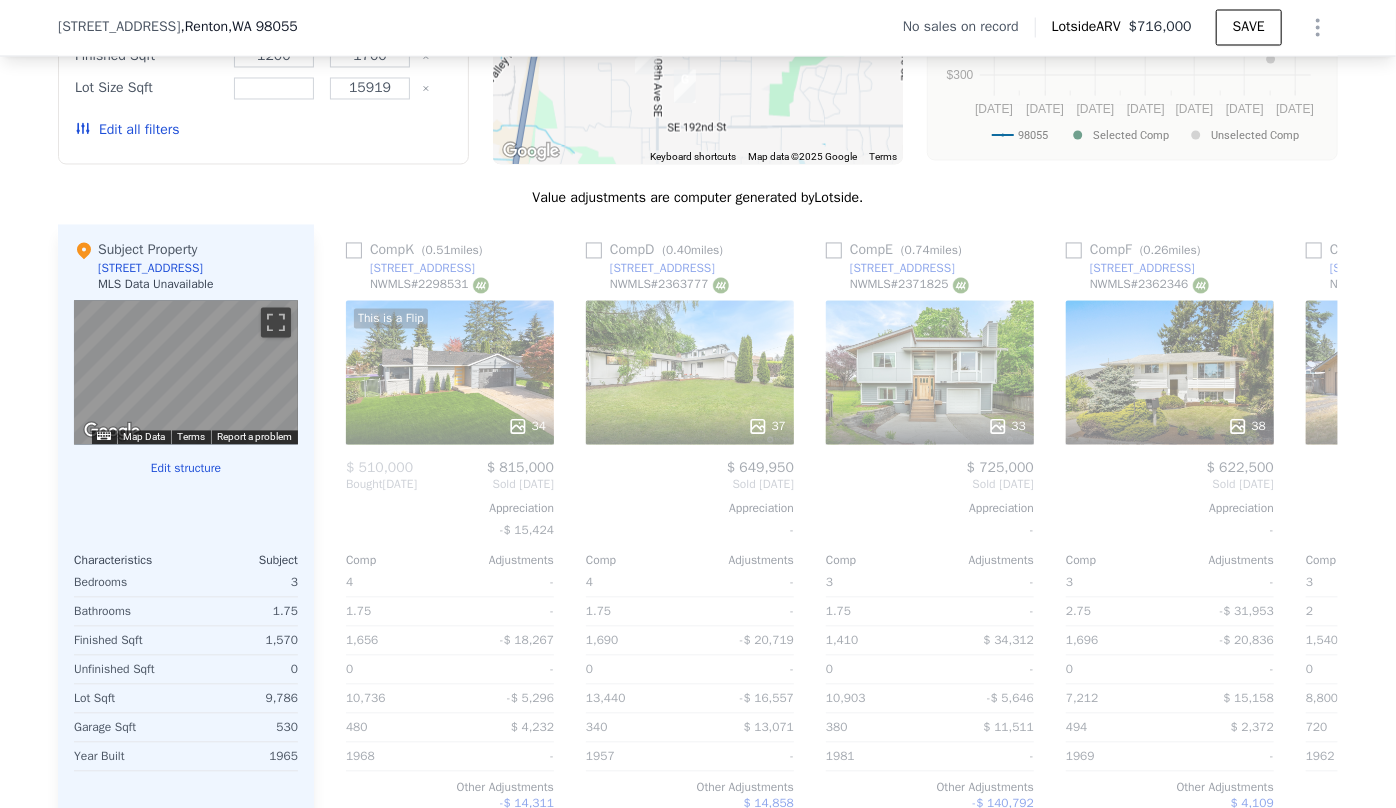 scroll, scrollTop: 0, scrollLeft: 960, axis: horizontal 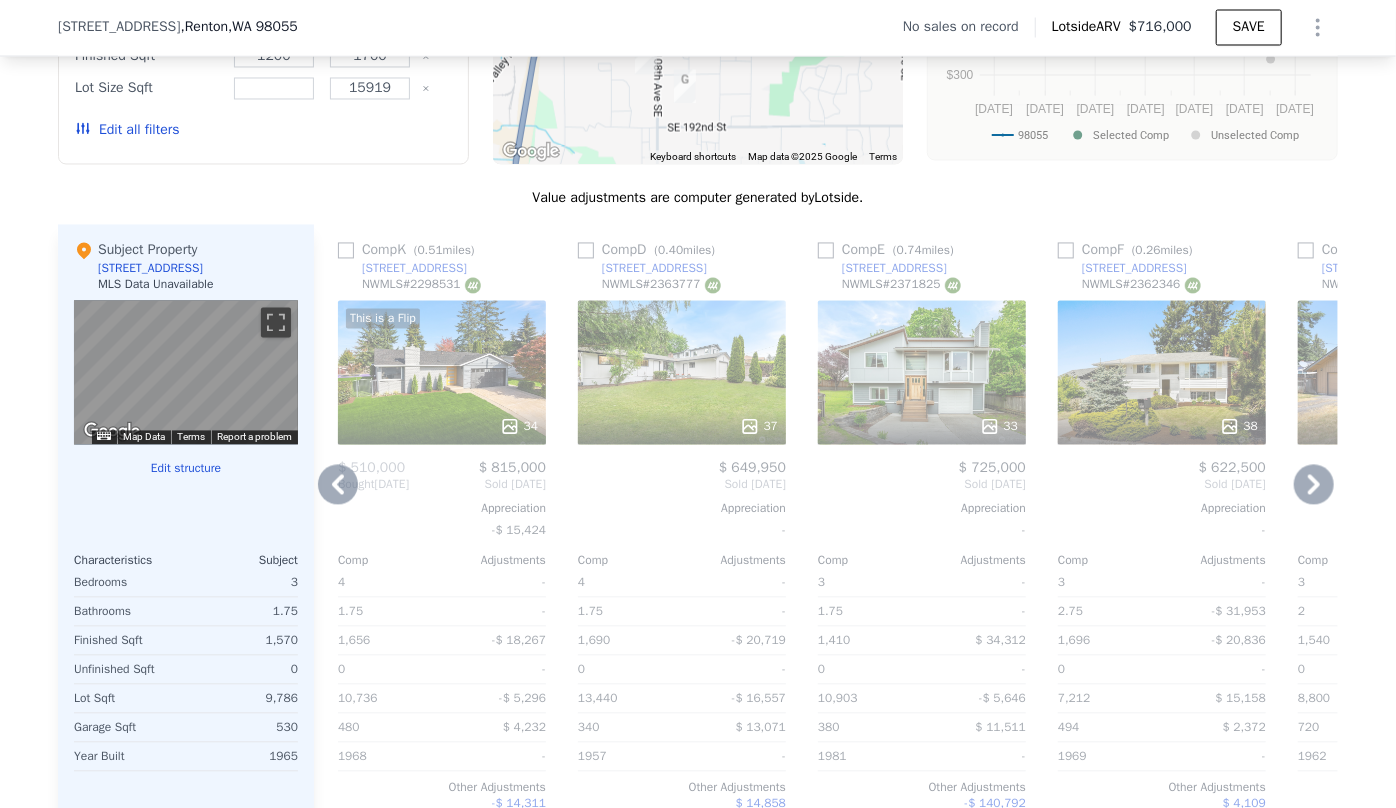 click 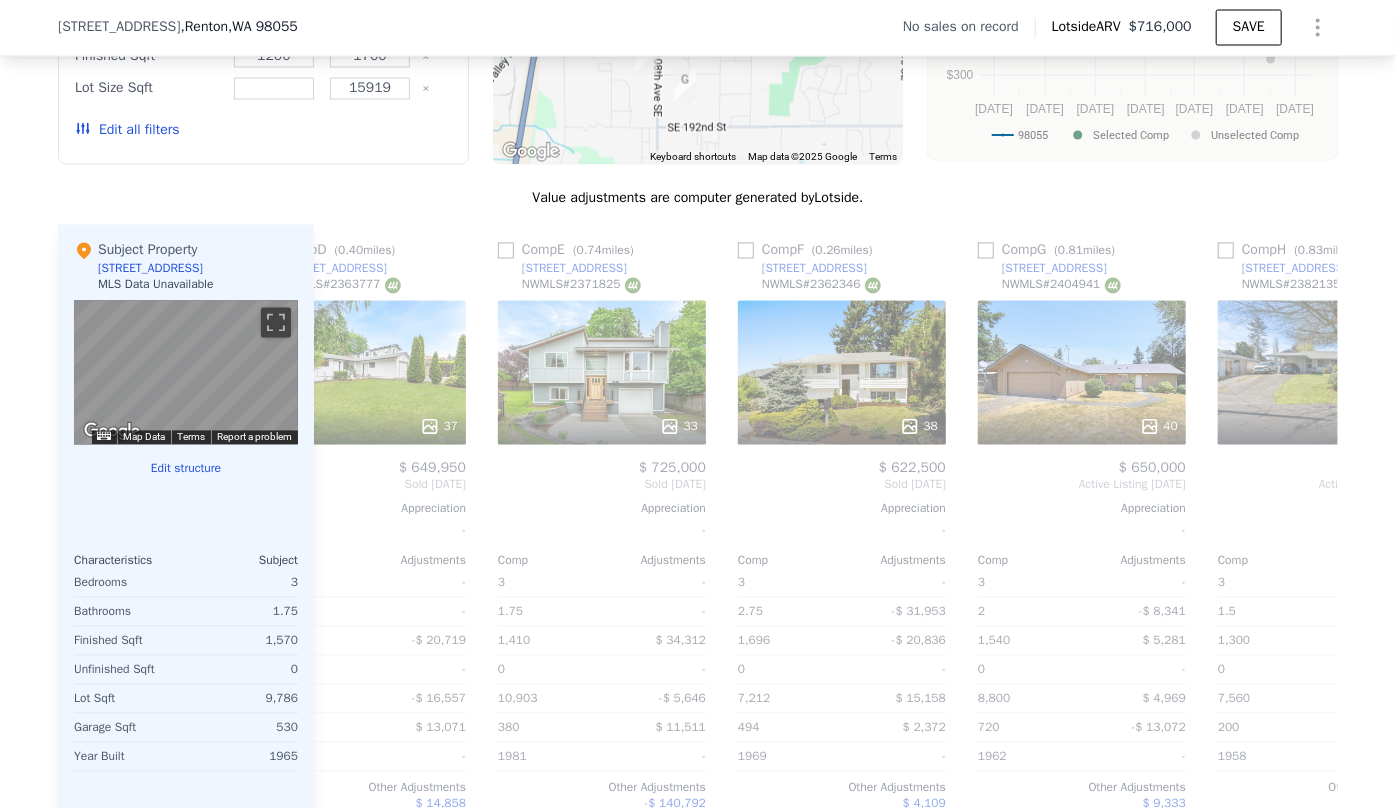 scroll, scrollTop: 0, scrollLeft: 1440, axis: horizontal 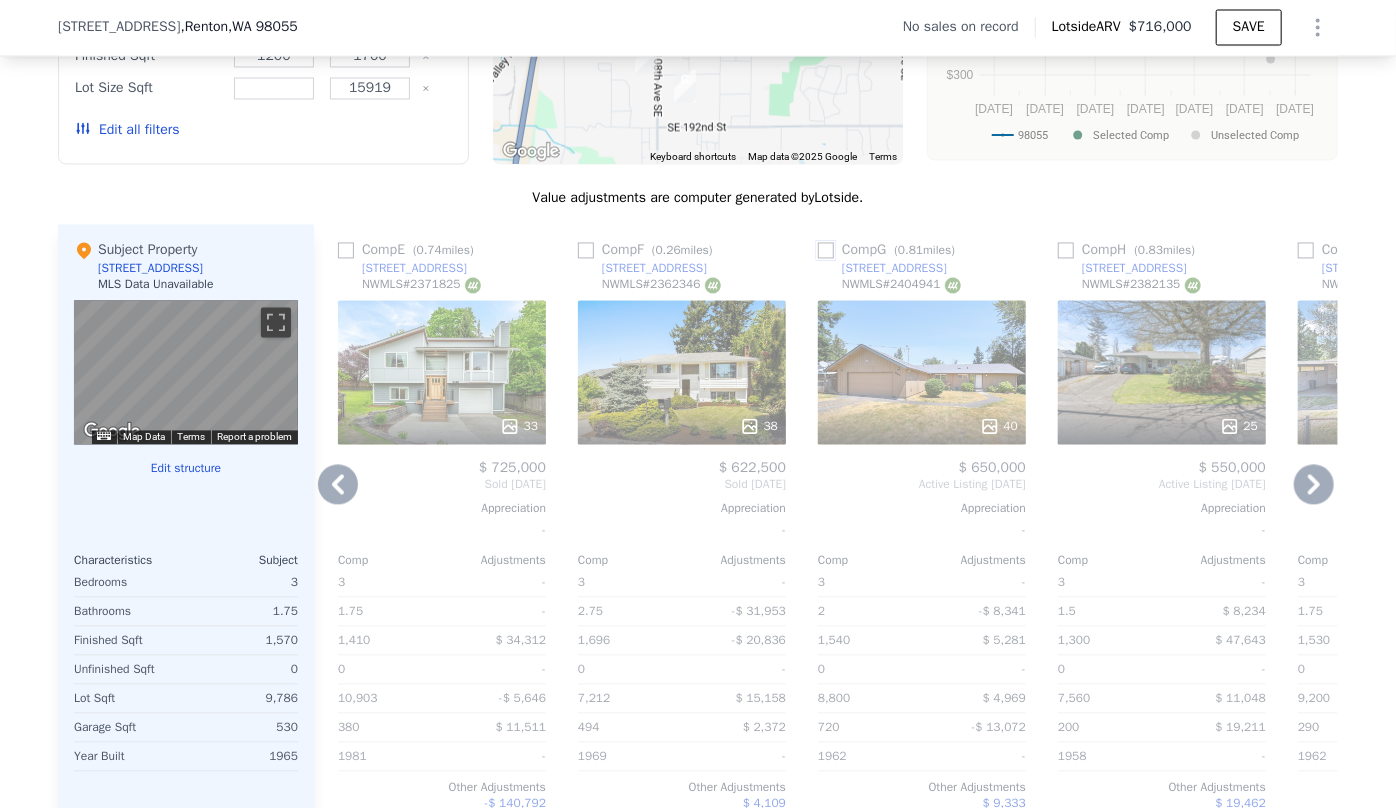 click at bounding box center [826, 251] 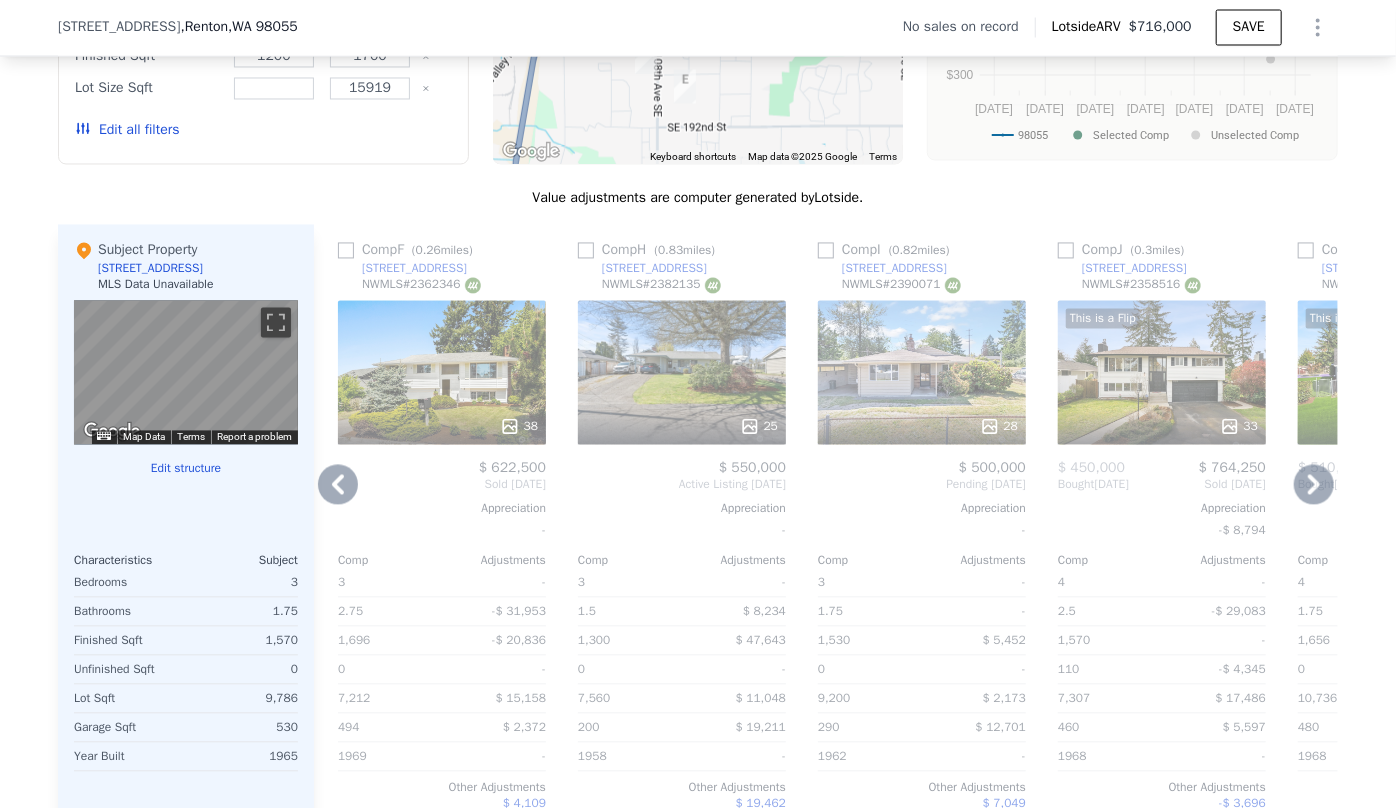 click on "Appreciation" at bounding box center (1402, 509) 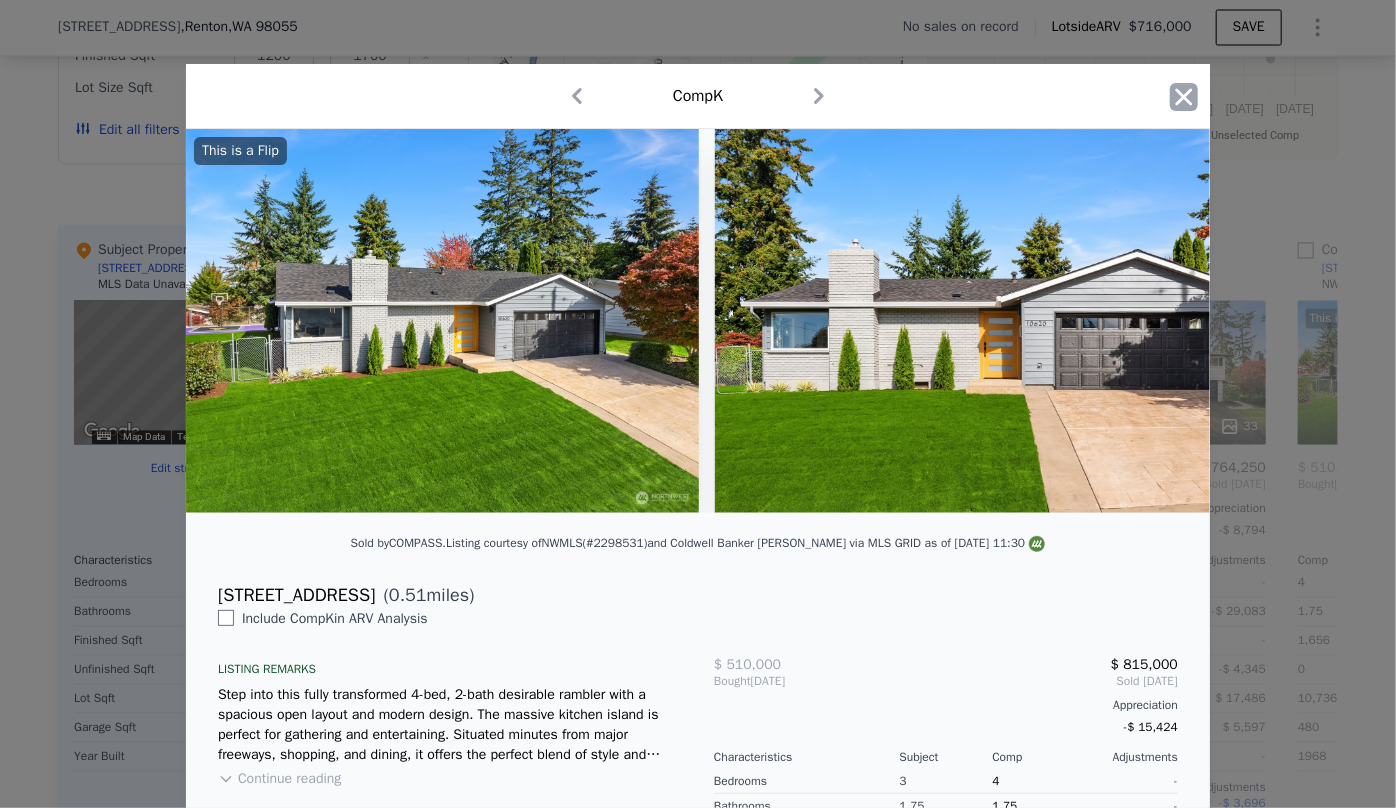 click 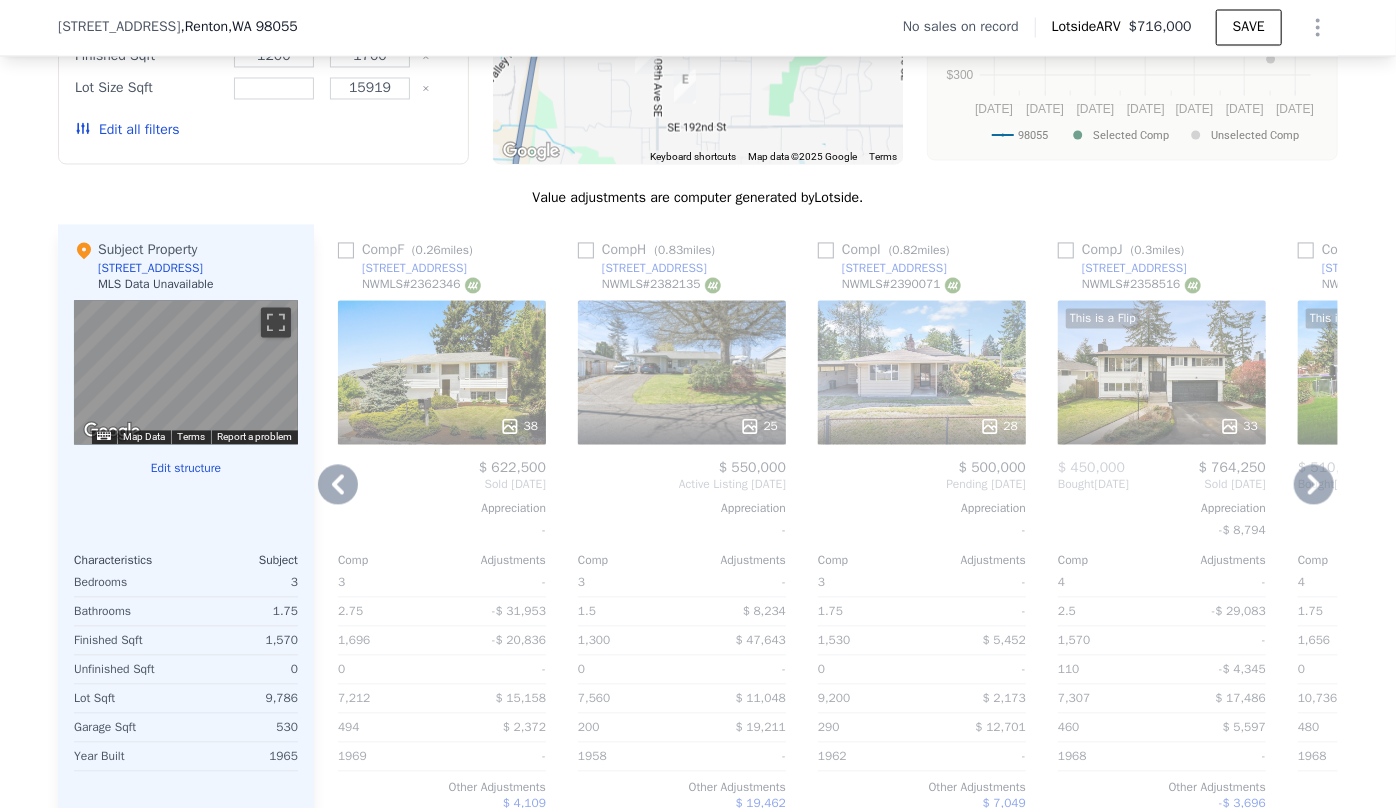 click 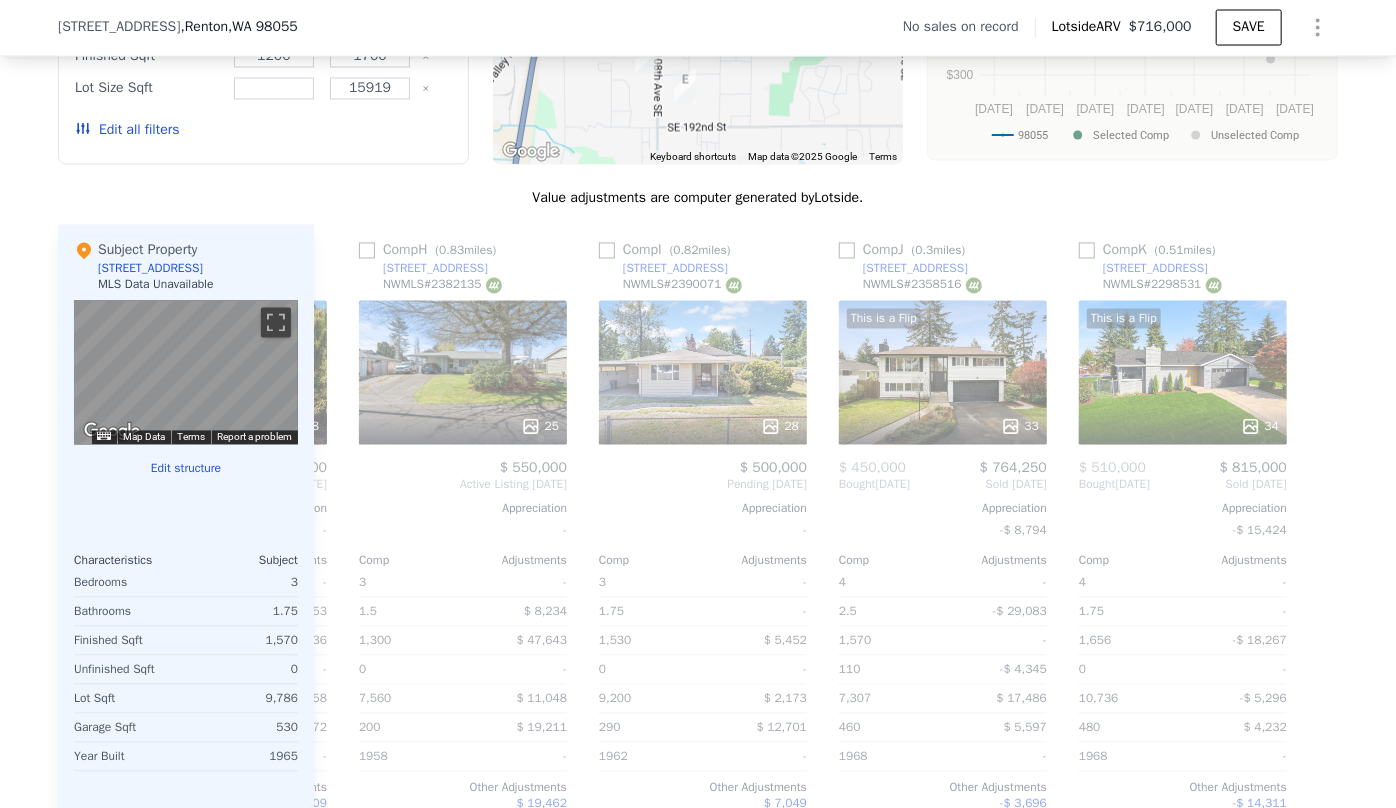 scroll, scrollTop: 0, scrollLeft: 1663, axis: horizontal 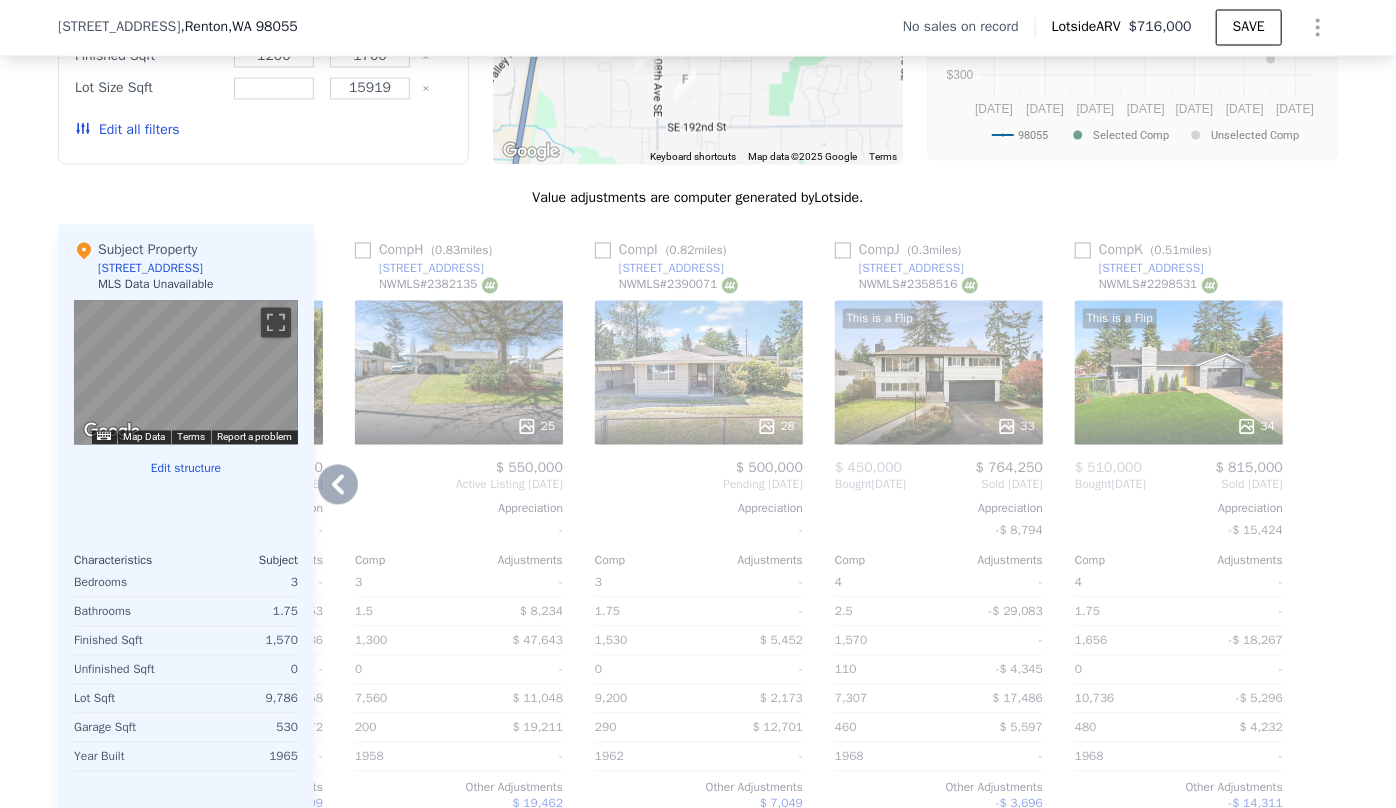click 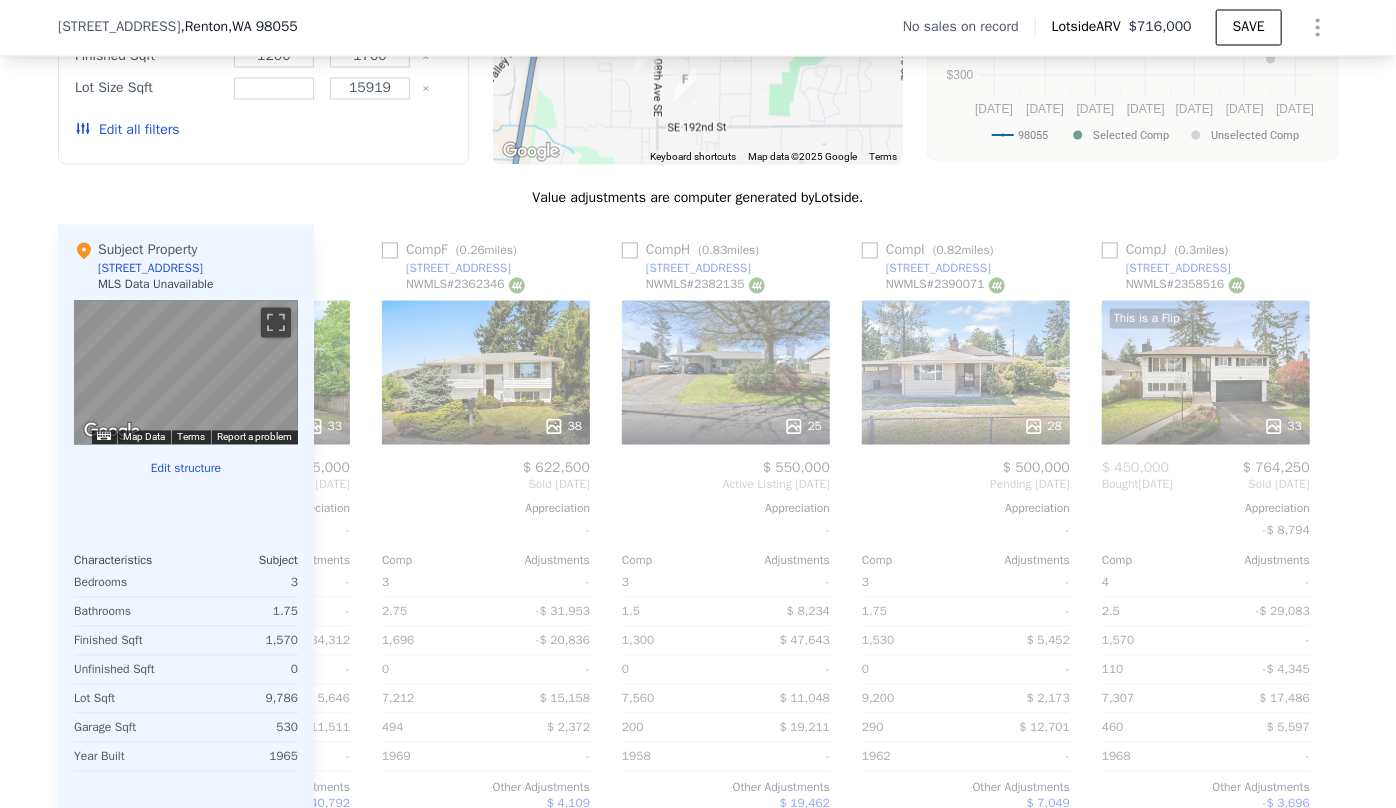 scroll, scrollTop: 0, scrollLeft: 1183, axis: horizontal 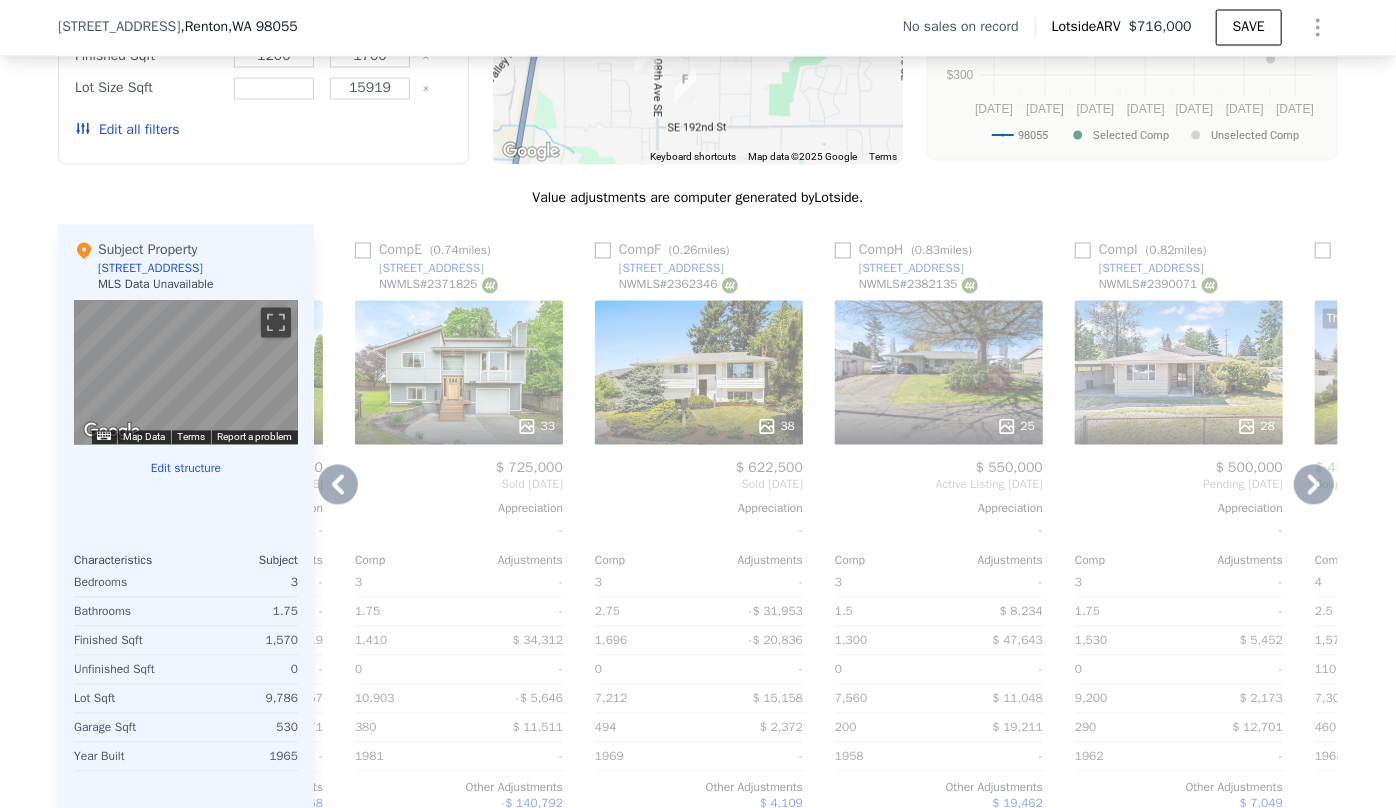 click 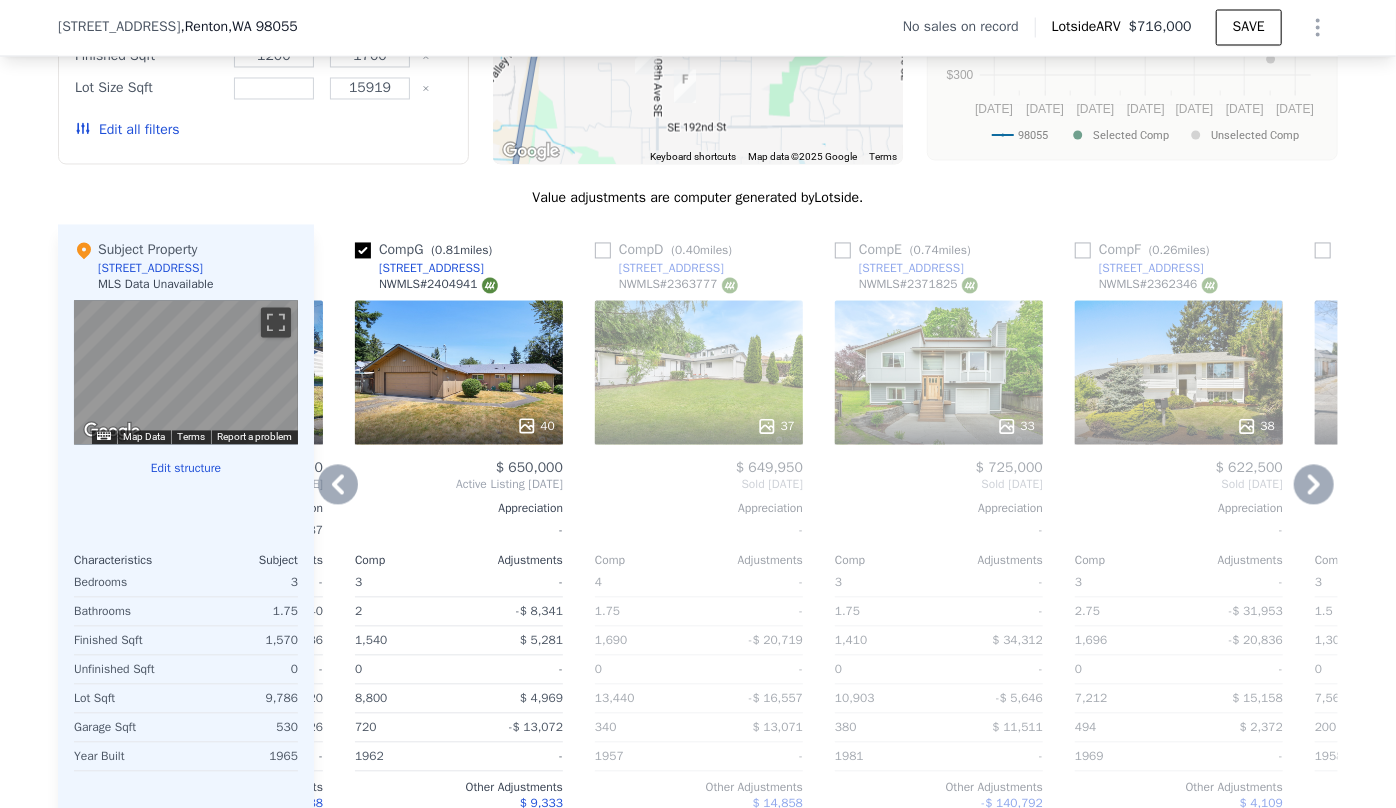 click 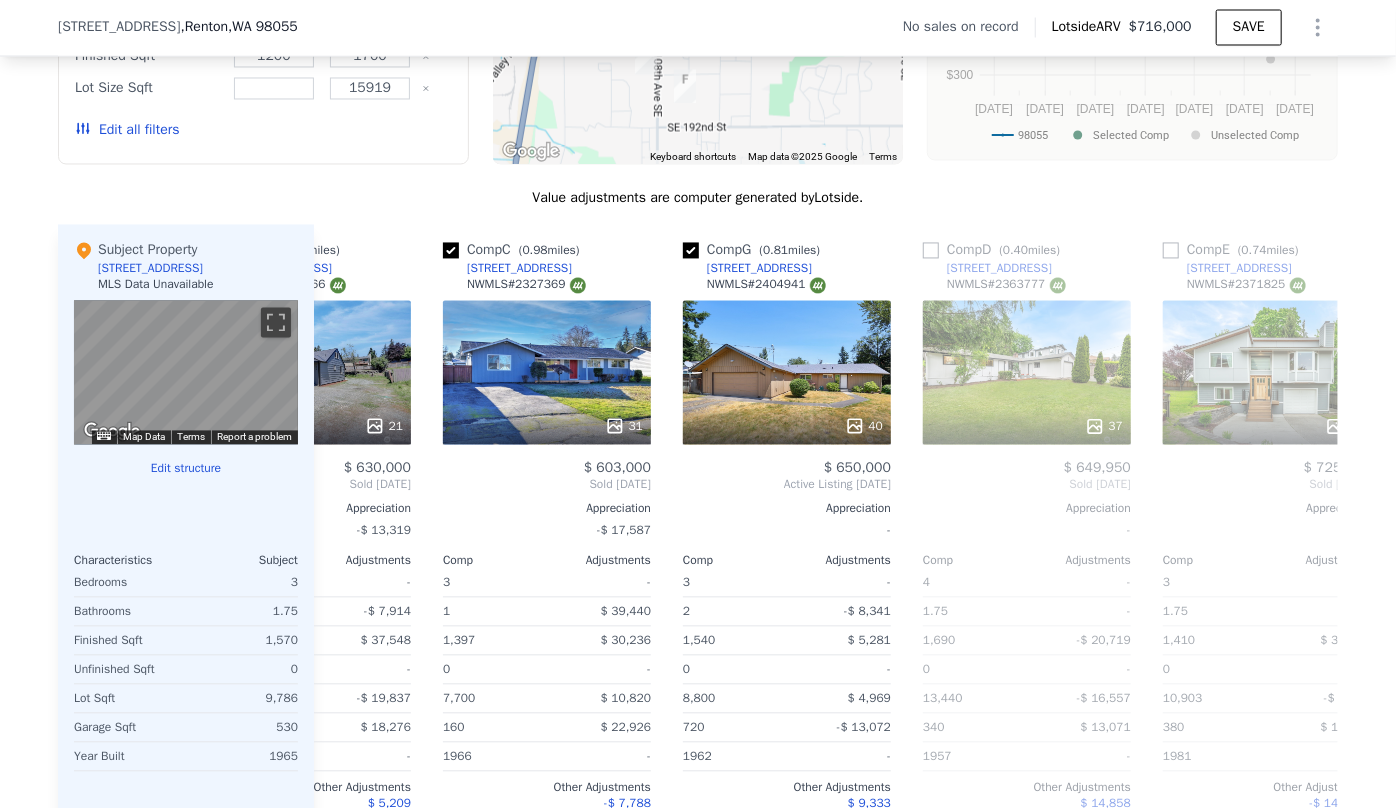 scroll, scrollTop: 0, scrollLeft: 223, axis: horizontal 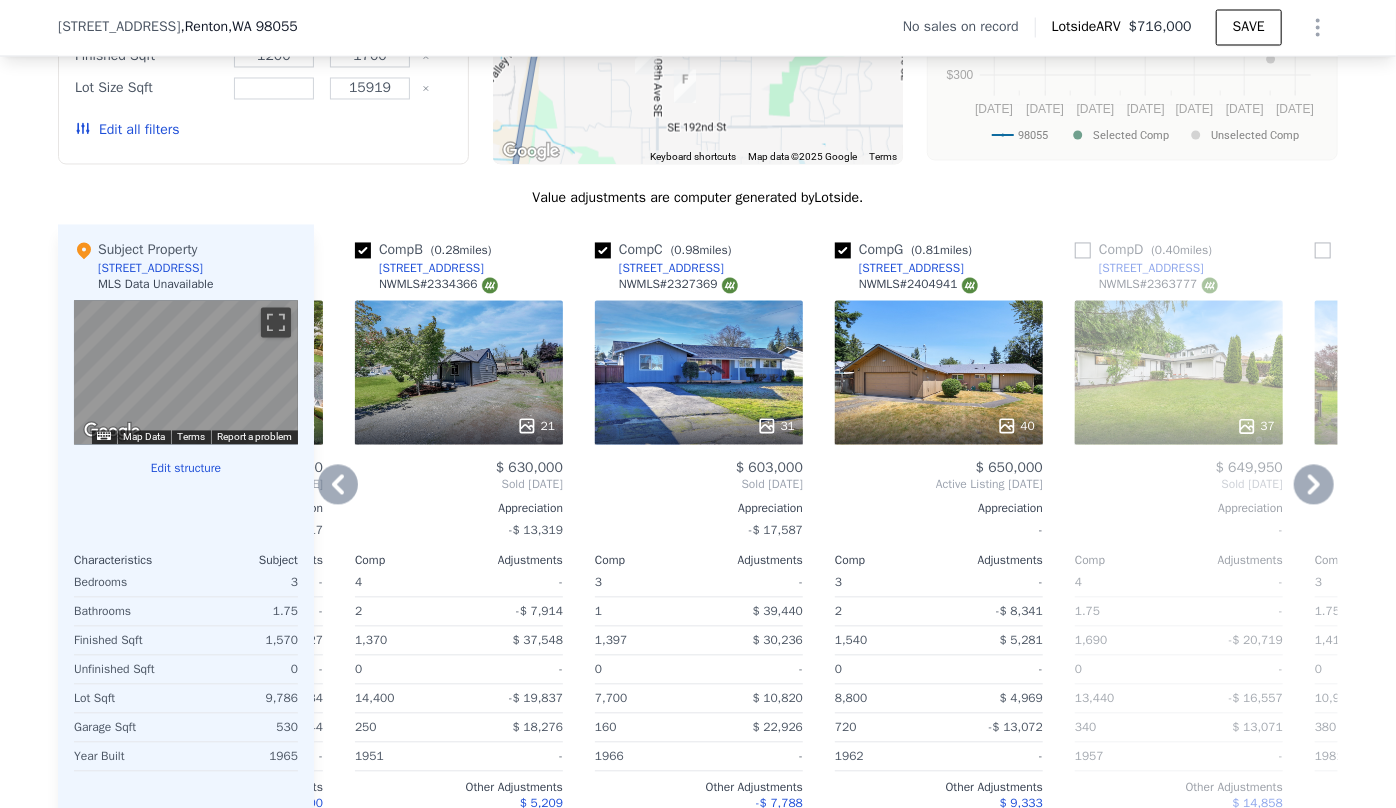 click 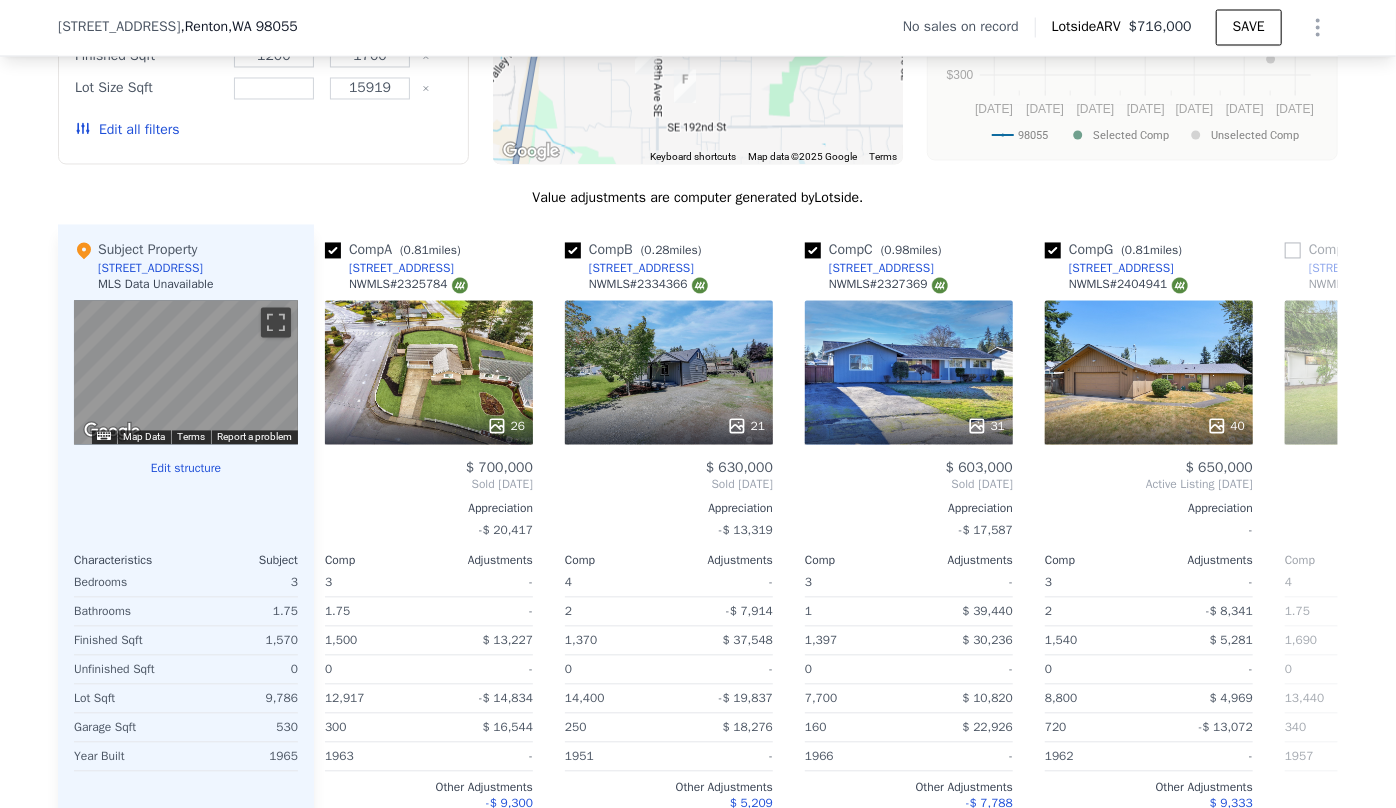 scroll, scrollTop: 0, scrollLeft: 0, axis: both 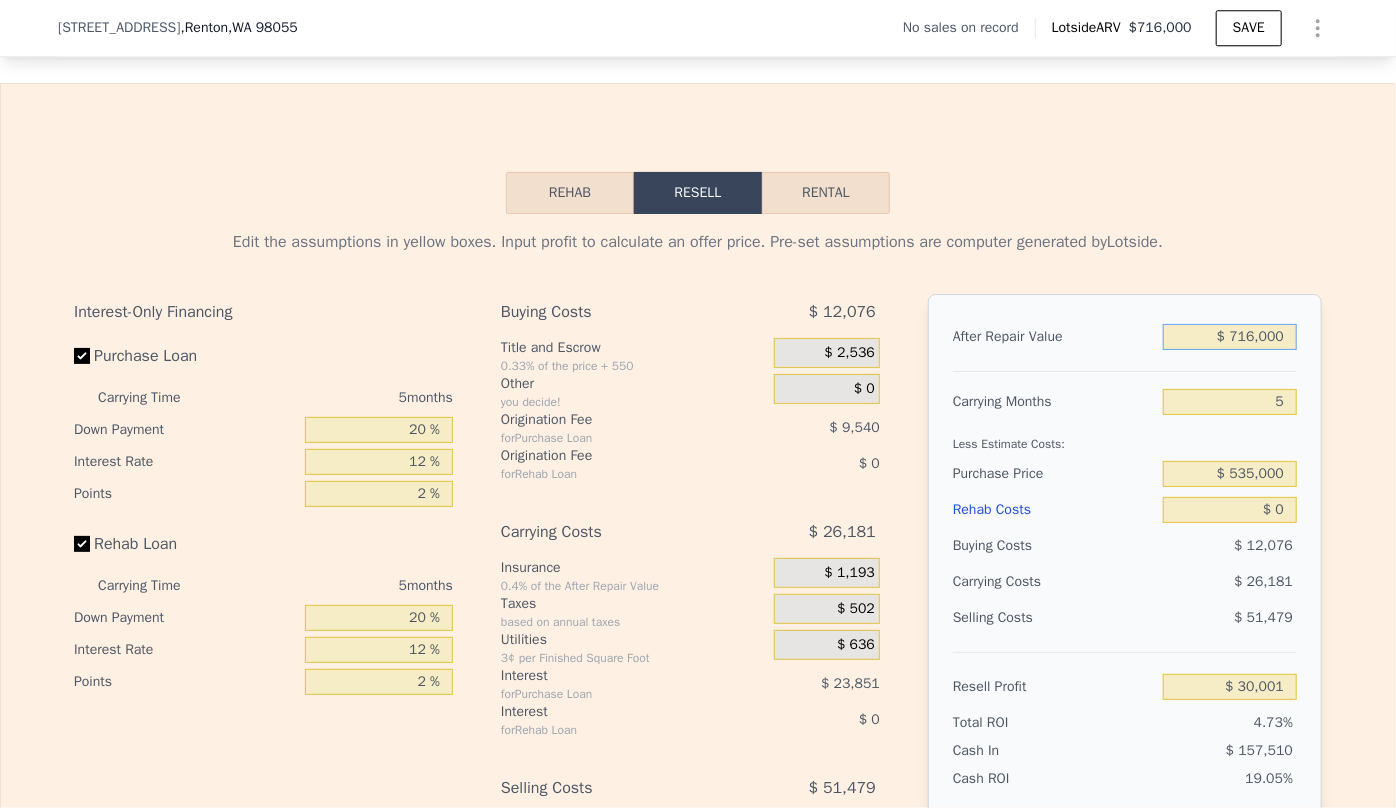 click on "$ 716,000" at bounding box center [1230, 337] 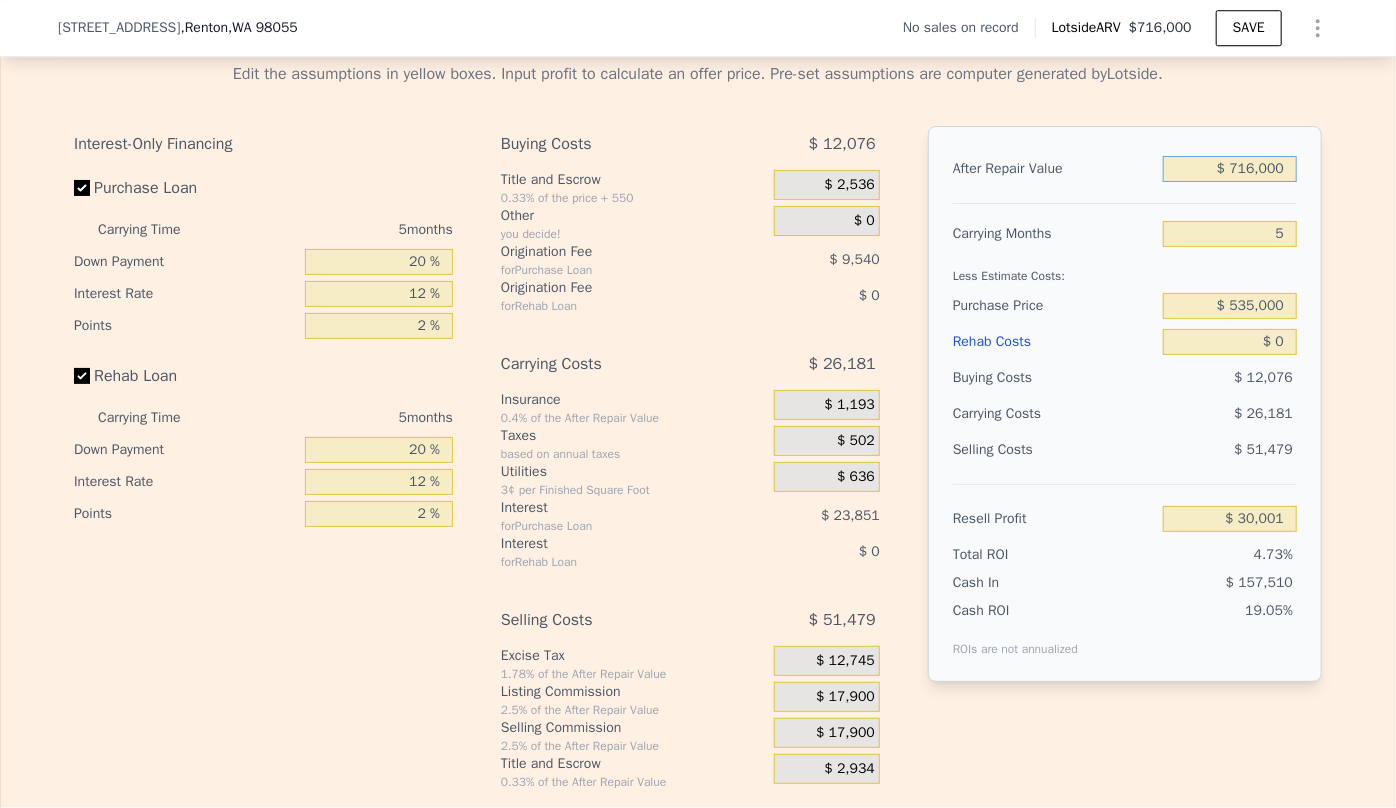 scroll, scrollTop: 2993, scrollLeft: 0, axis: vertical 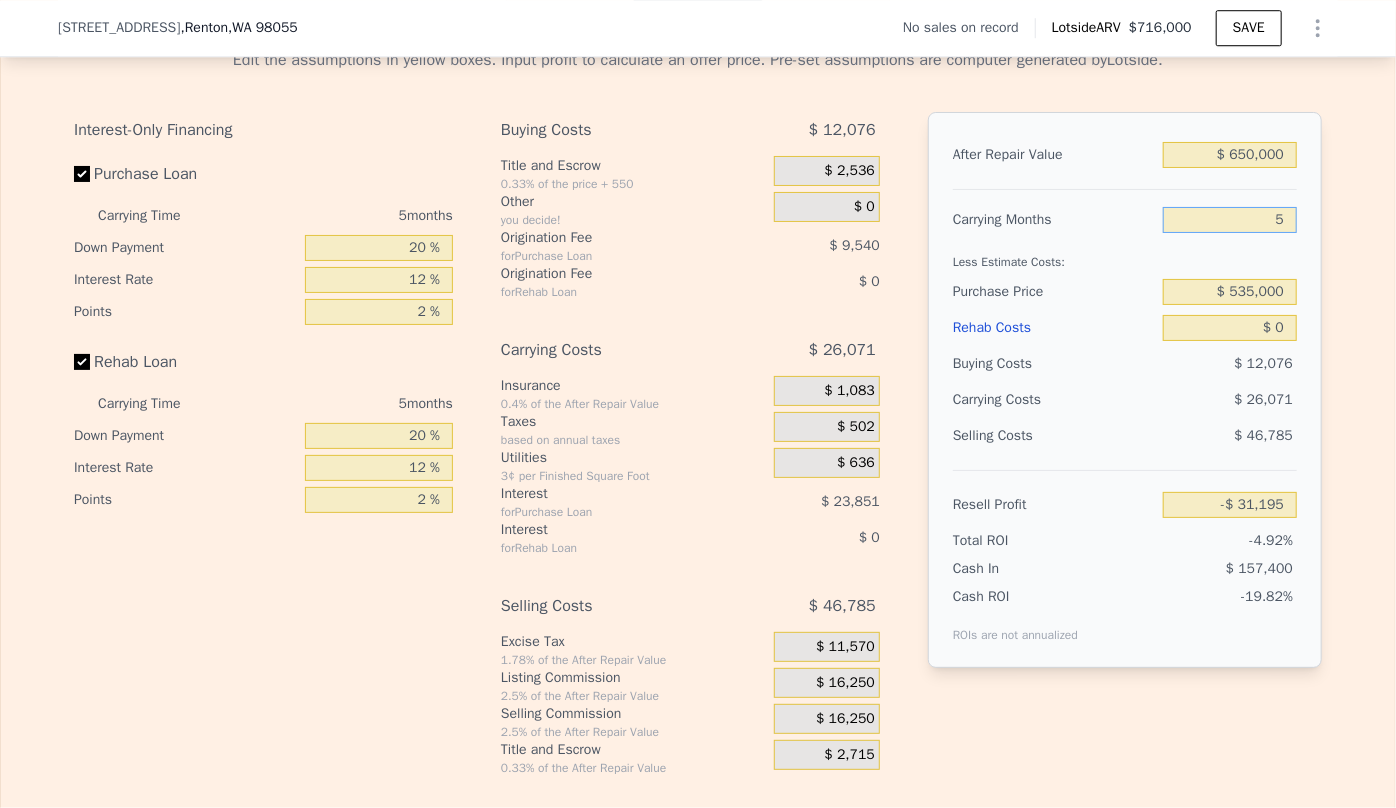 click on "5" at bounding box center (1230, 220) 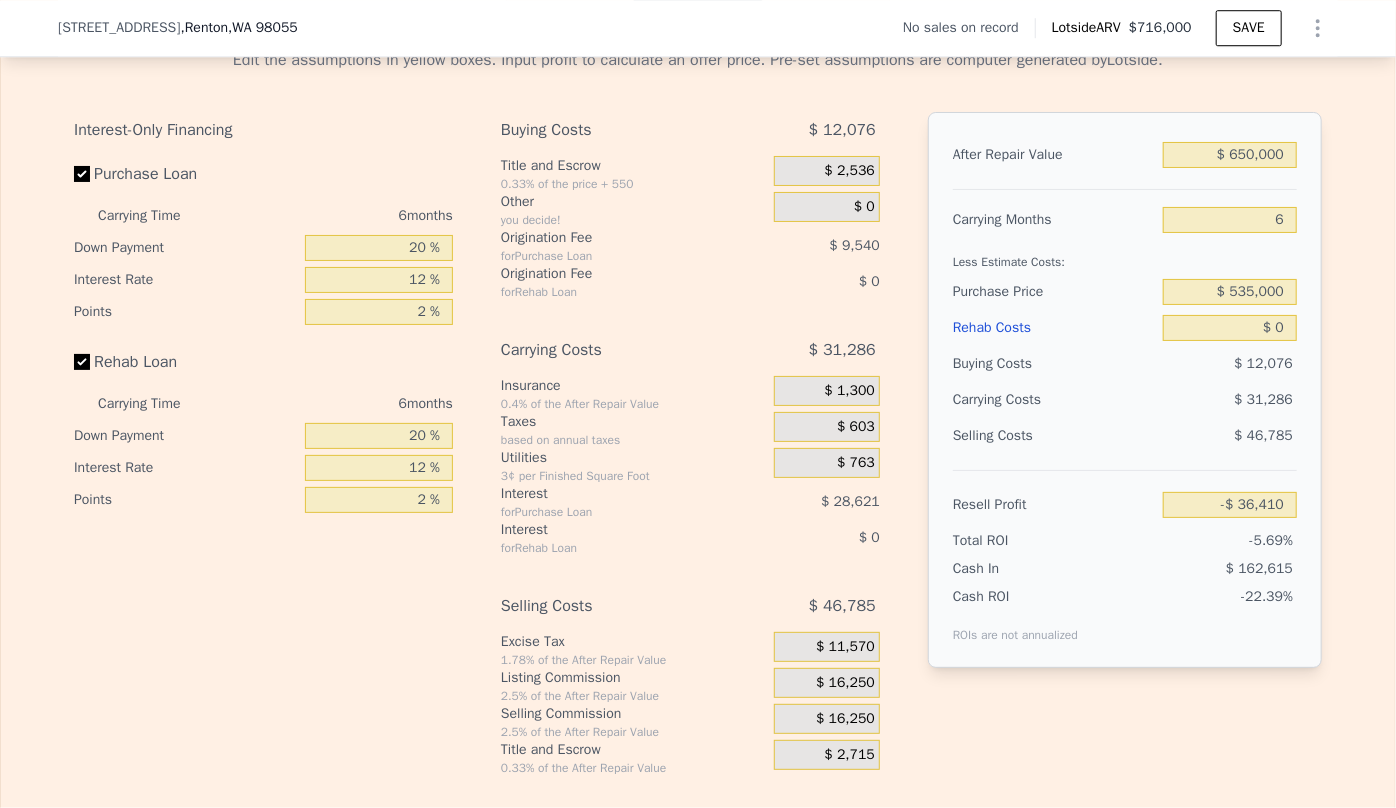 click on "Rehab Costs" at bounding box center [1054, 328] 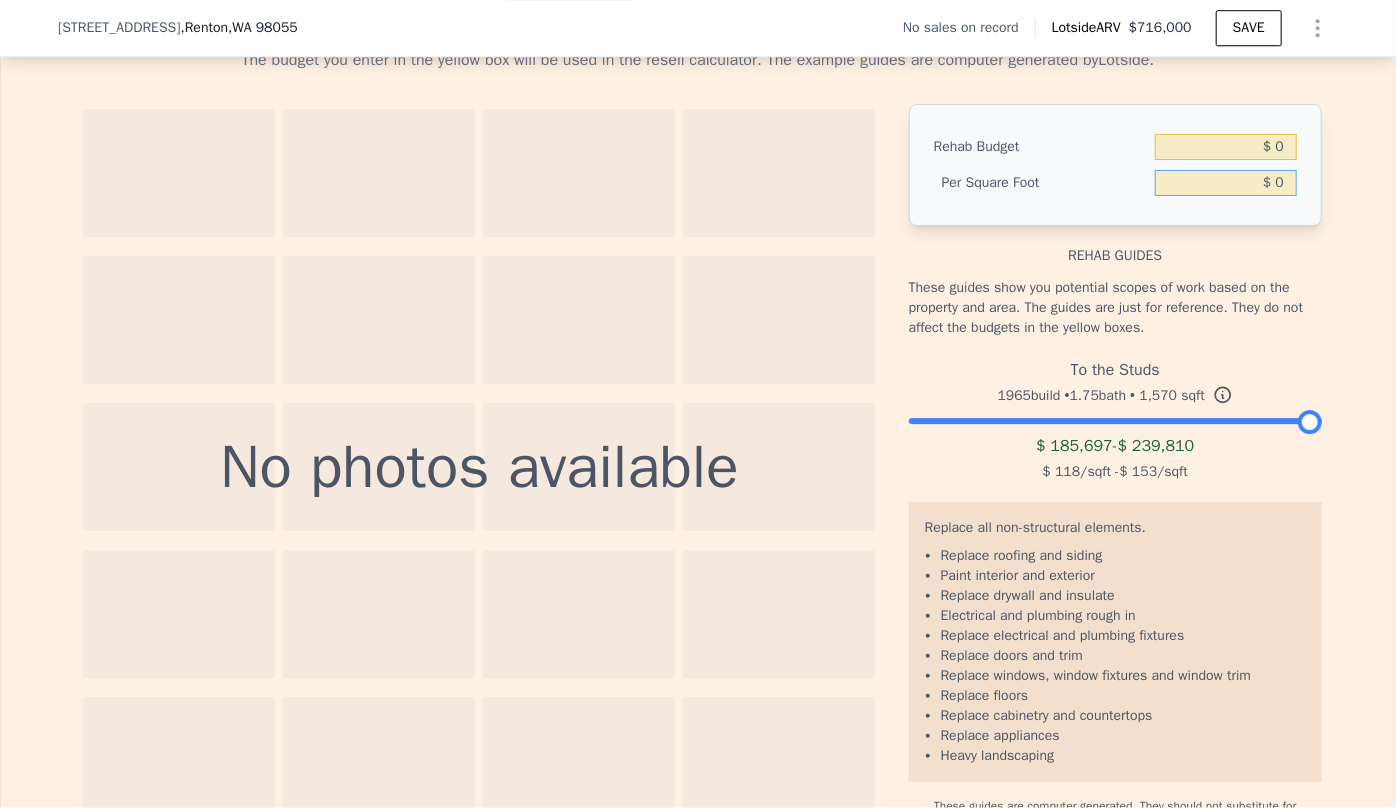 click on "$ 0" at bounding box center (1226, 183) 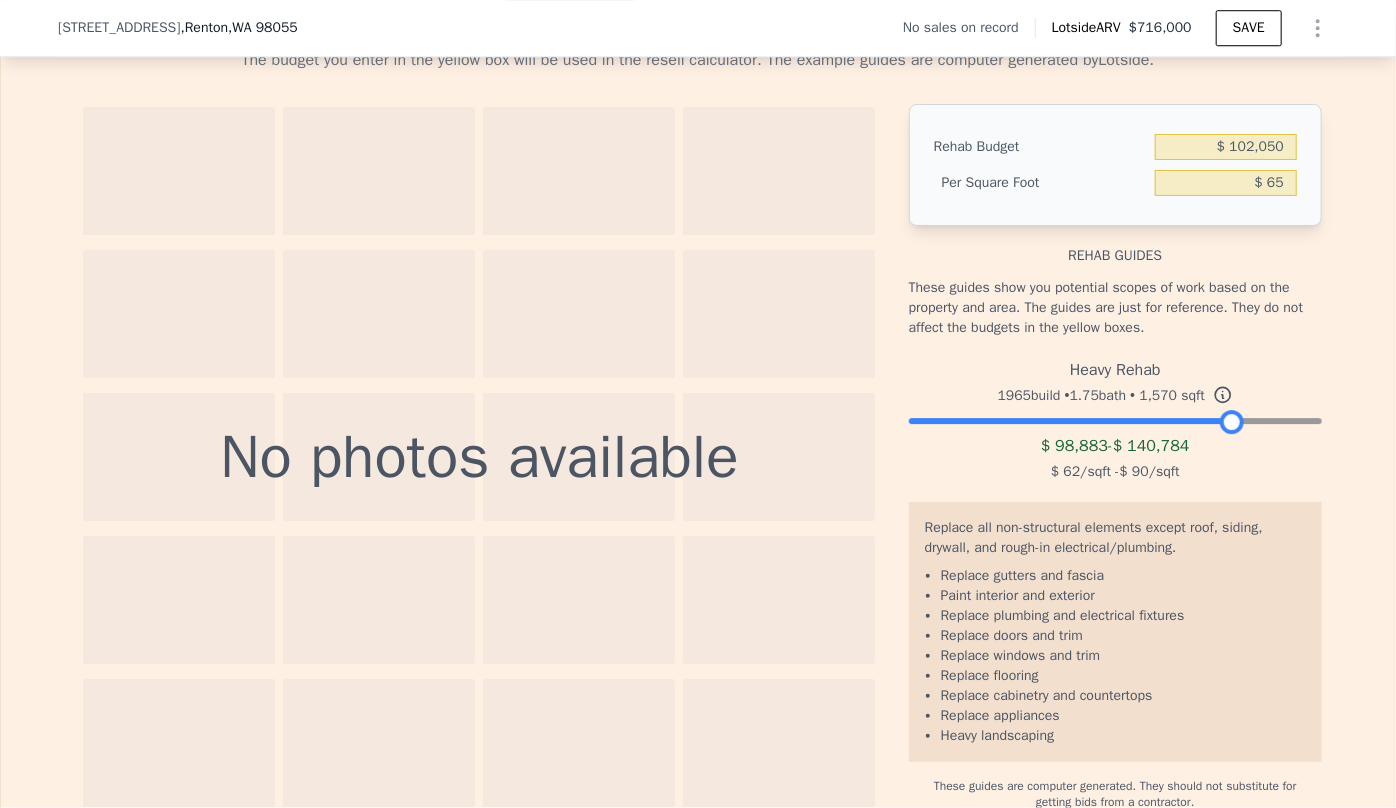 drag, startPoint x: 1310, startPoint y: 442, endPoint x: 1230, endPoint y: 453, distance: 80.75271 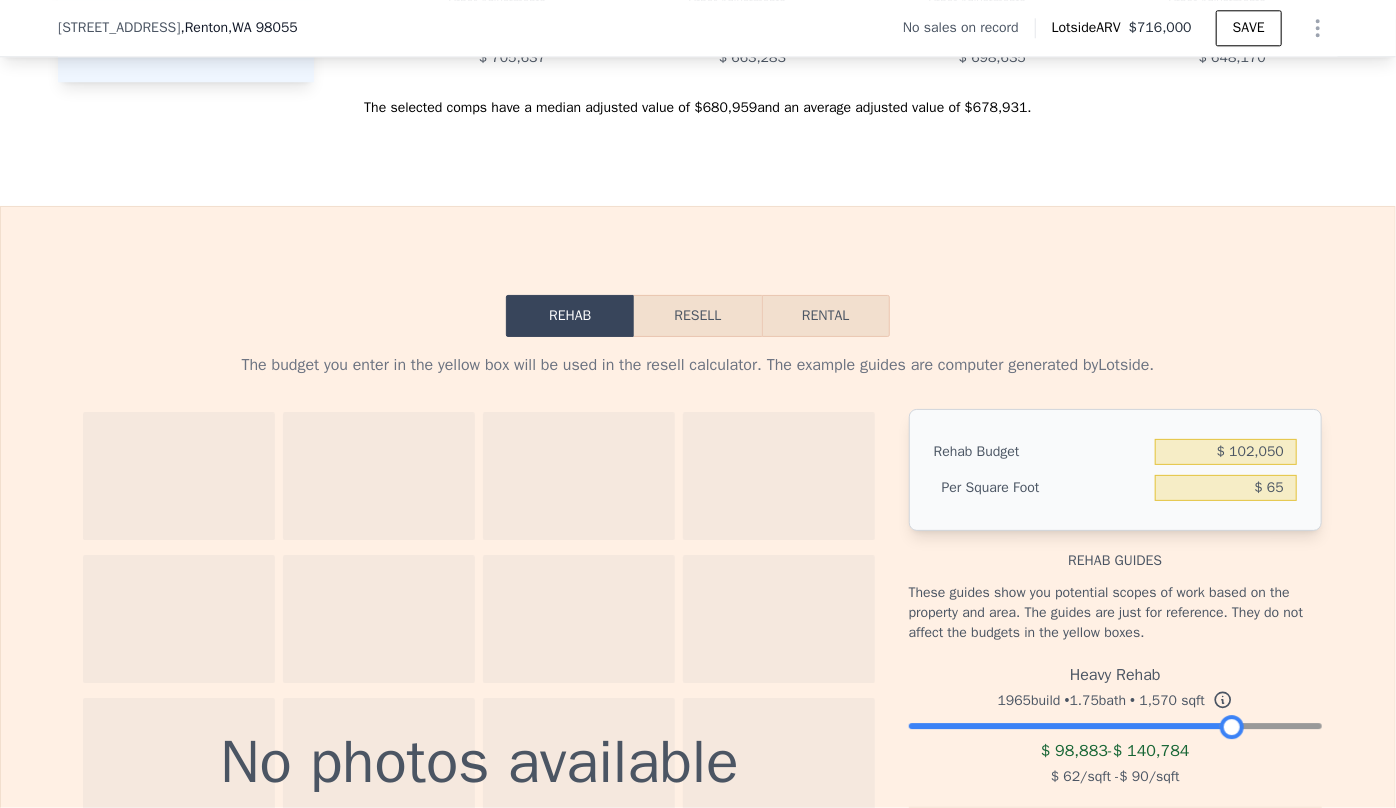 scroll, scrollTop: 2630, scrollLeft: 0, axis: vertical 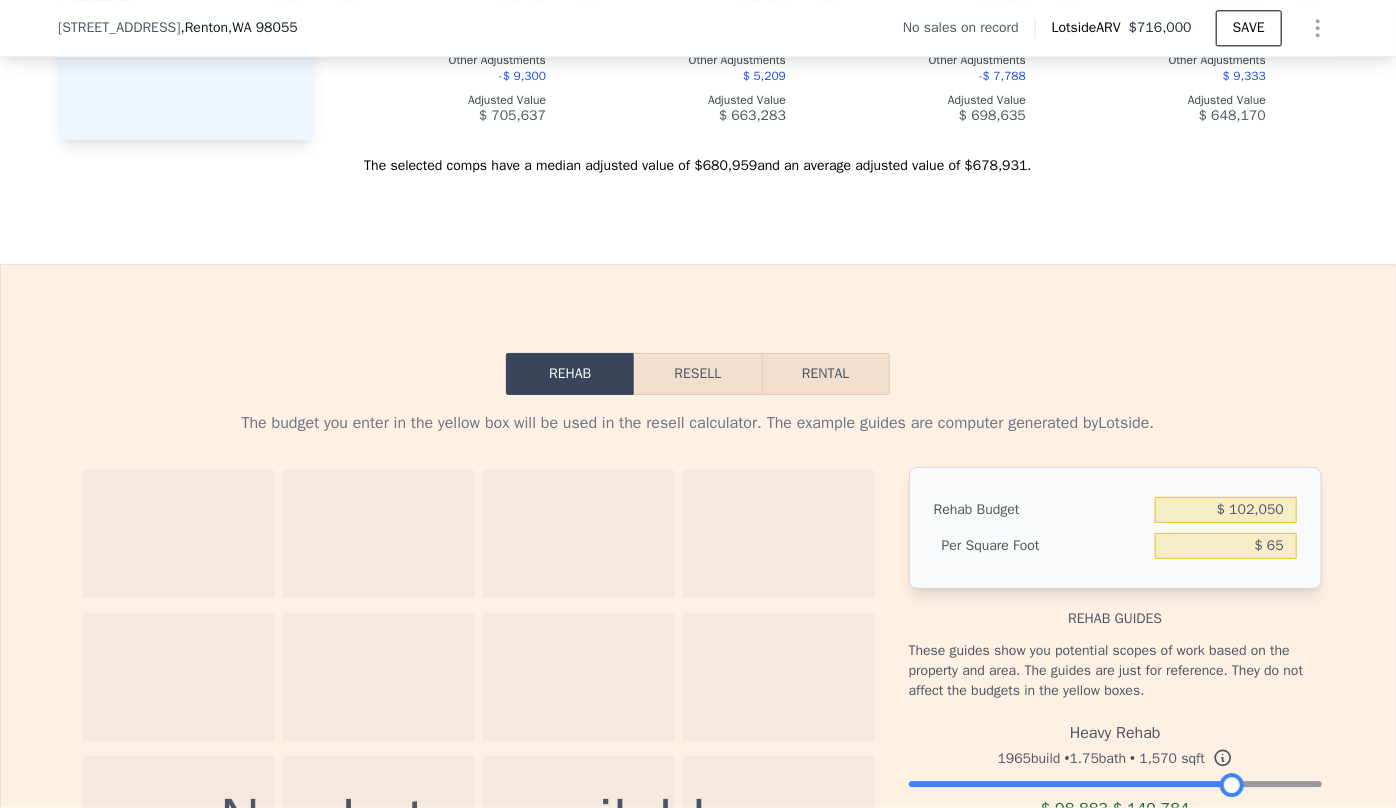 click on "Resell" at bounding box center (697, 374) 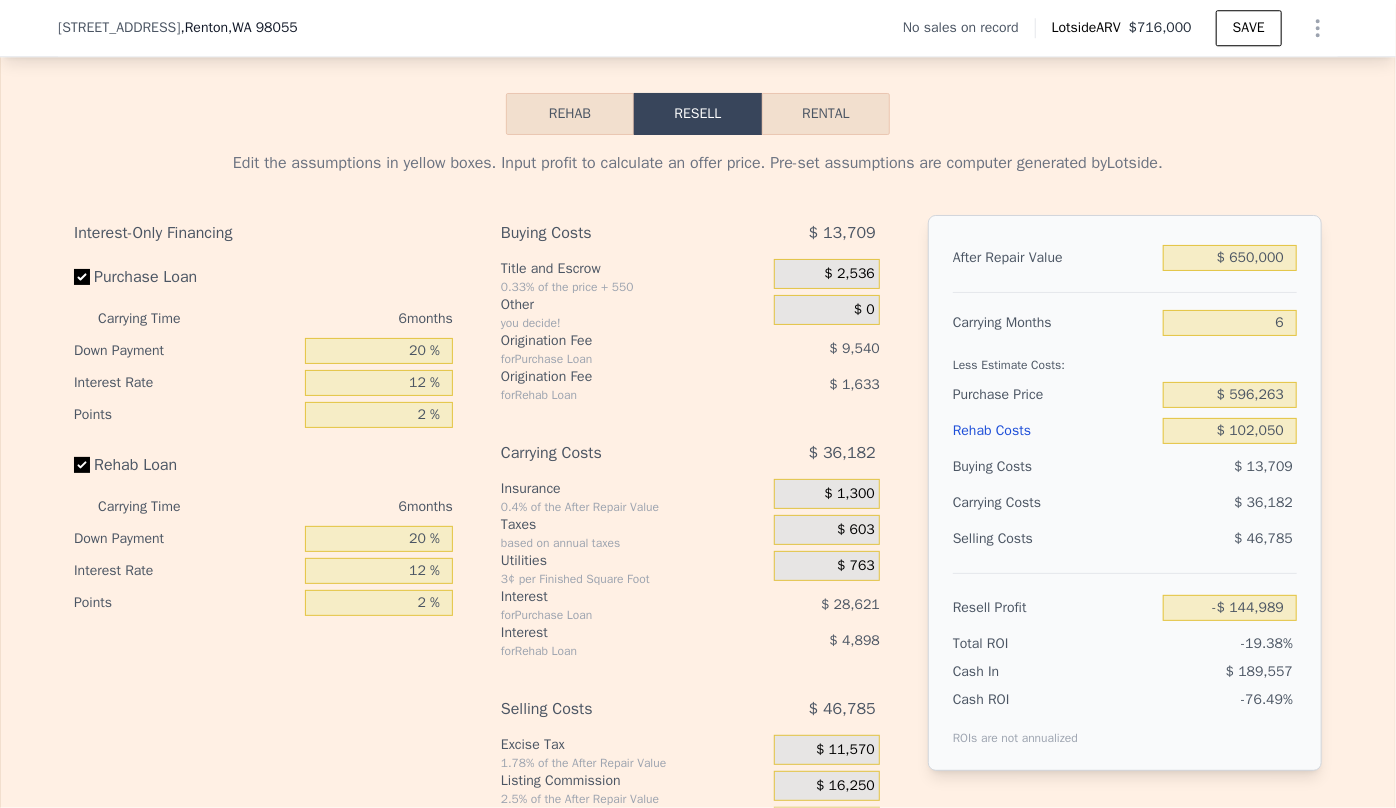 scroll, scrollTop: 2993, scrollLeft: 0, axis: vertical 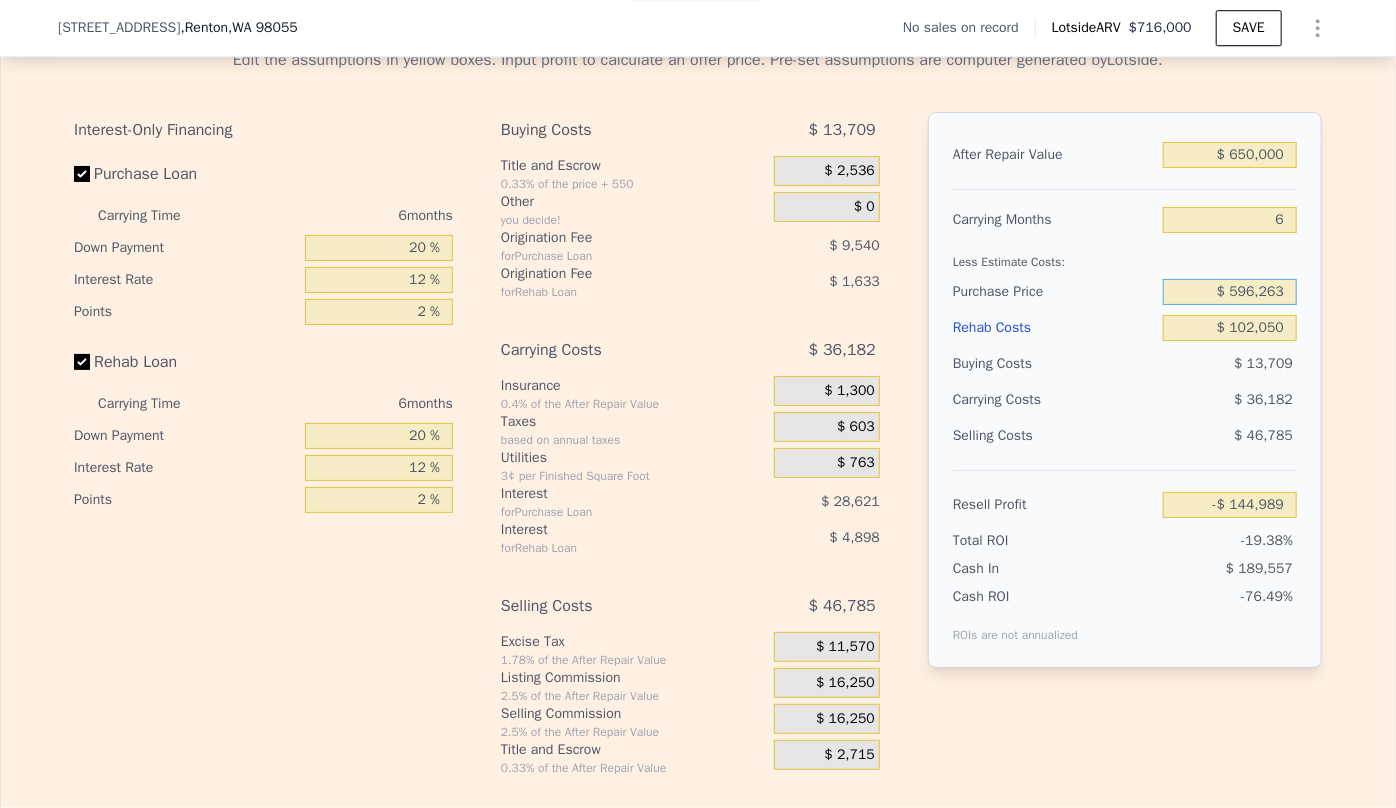 click on "$ 596,263" at bounding box center [1230, 292] 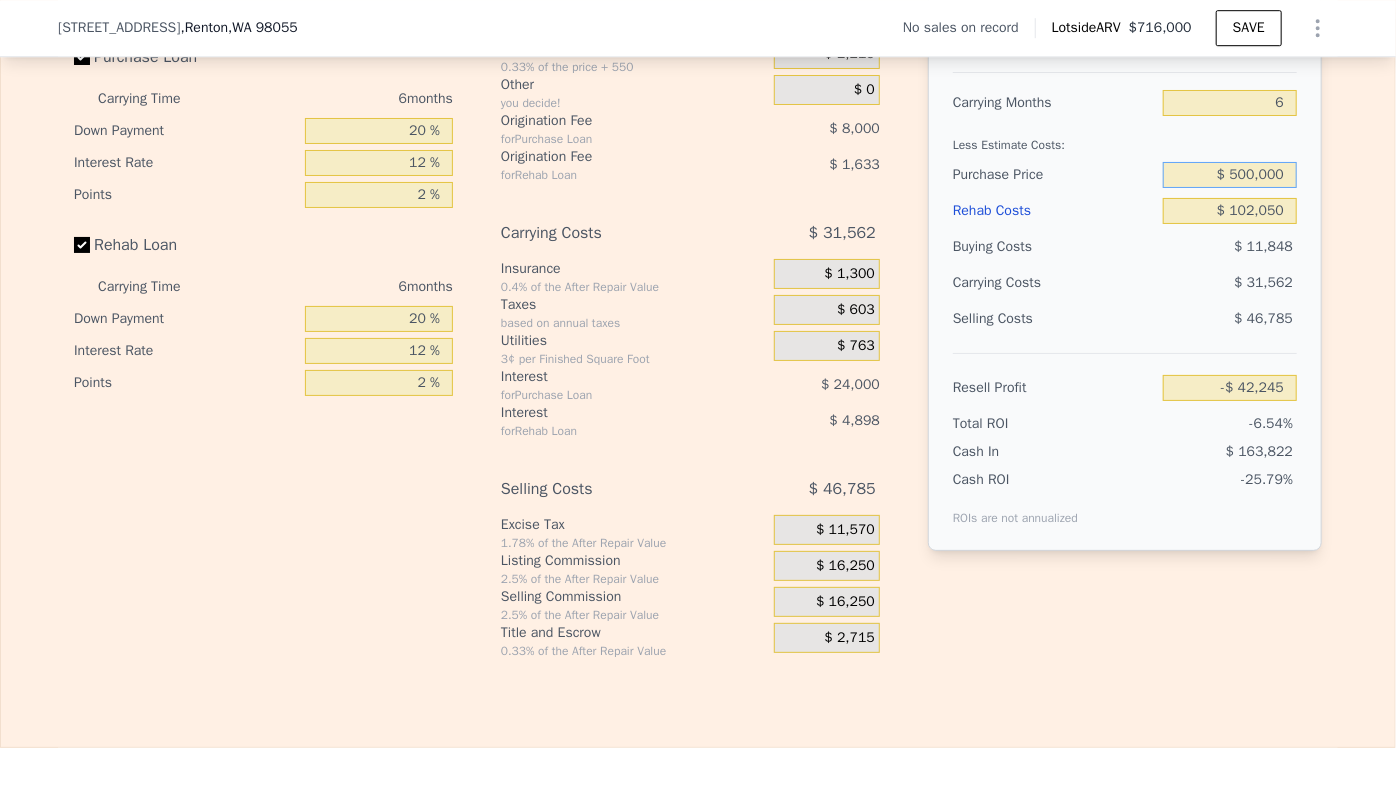 scroll, scrollTop: 3357, scrollLeft: 0, axis: vertical 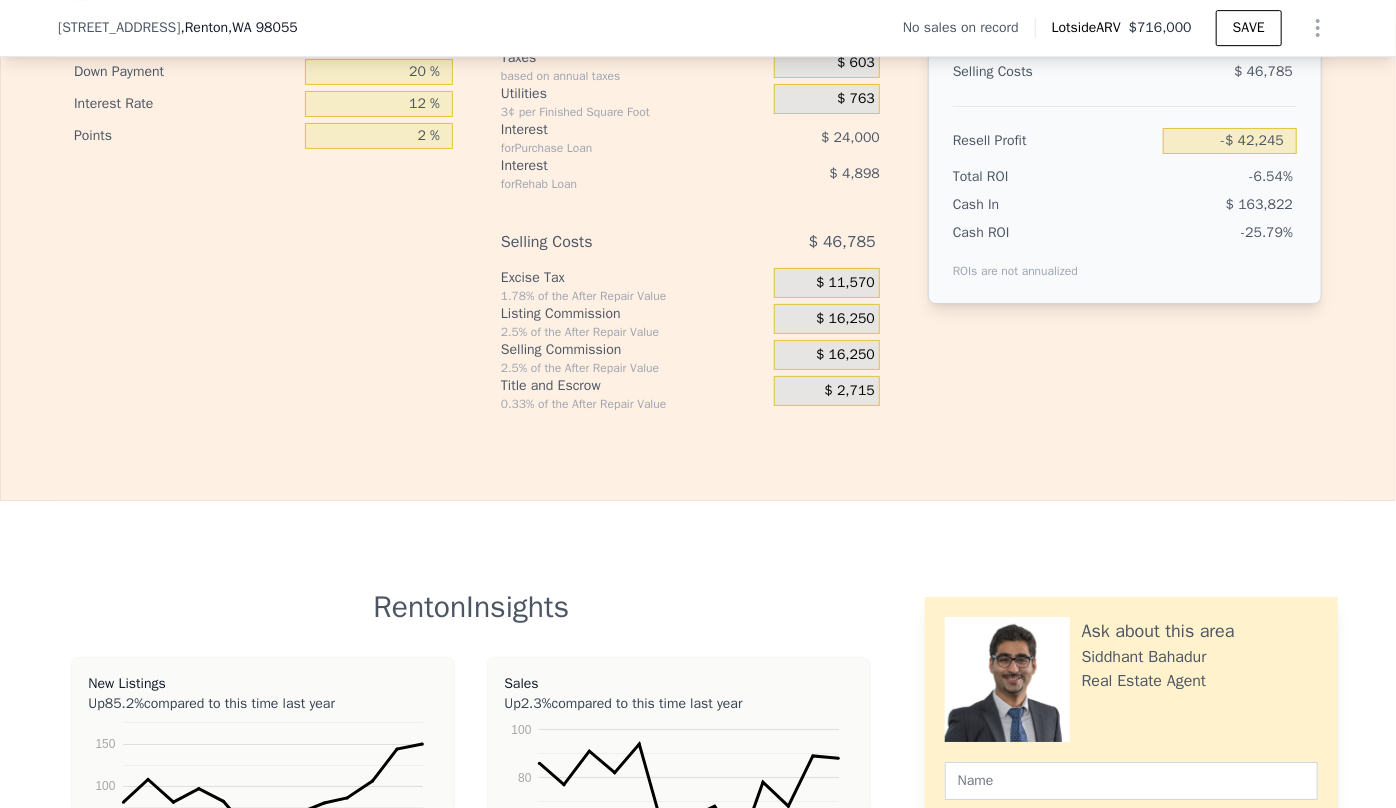 click on "$ 16,250" at bounding box center (827, 355) 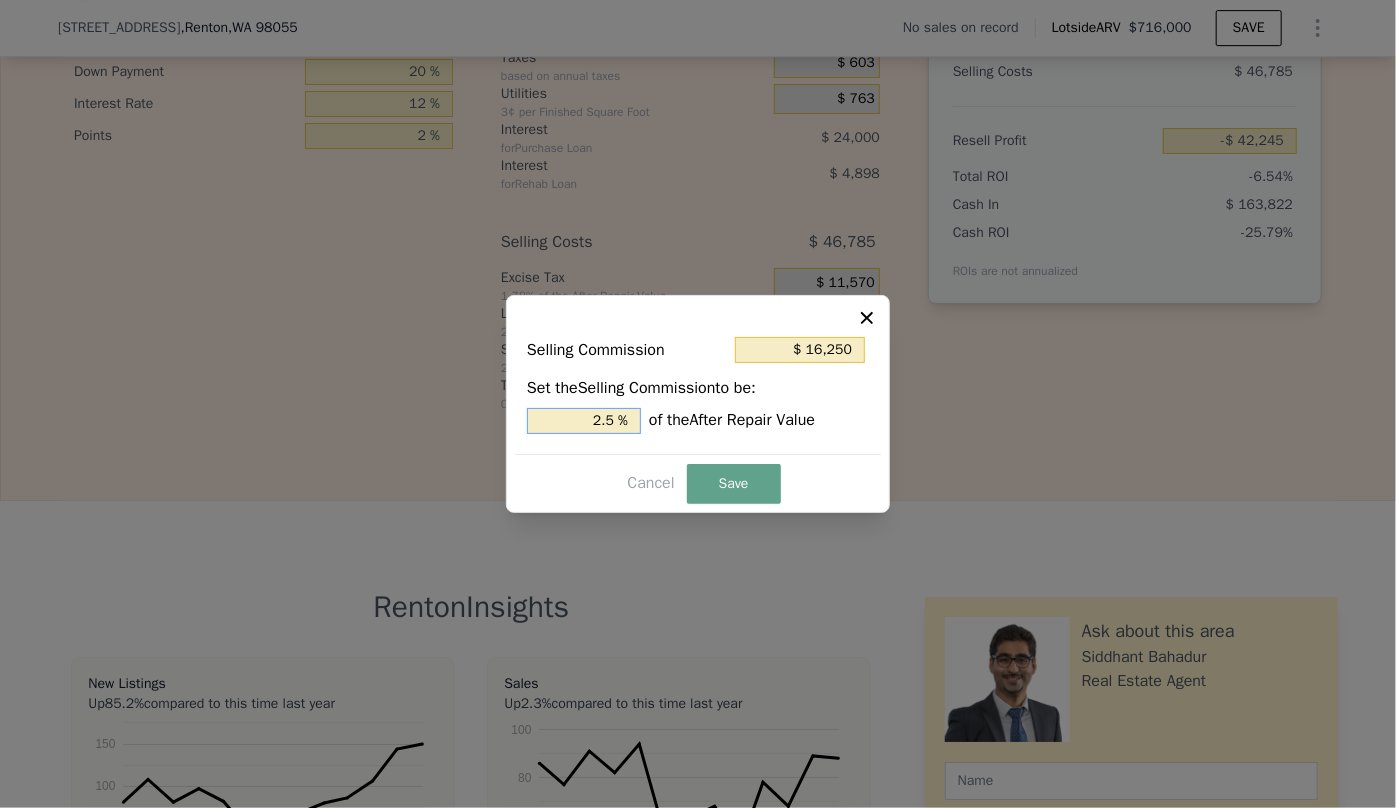 click on "2.5 %" at bounding box center (584, 421) 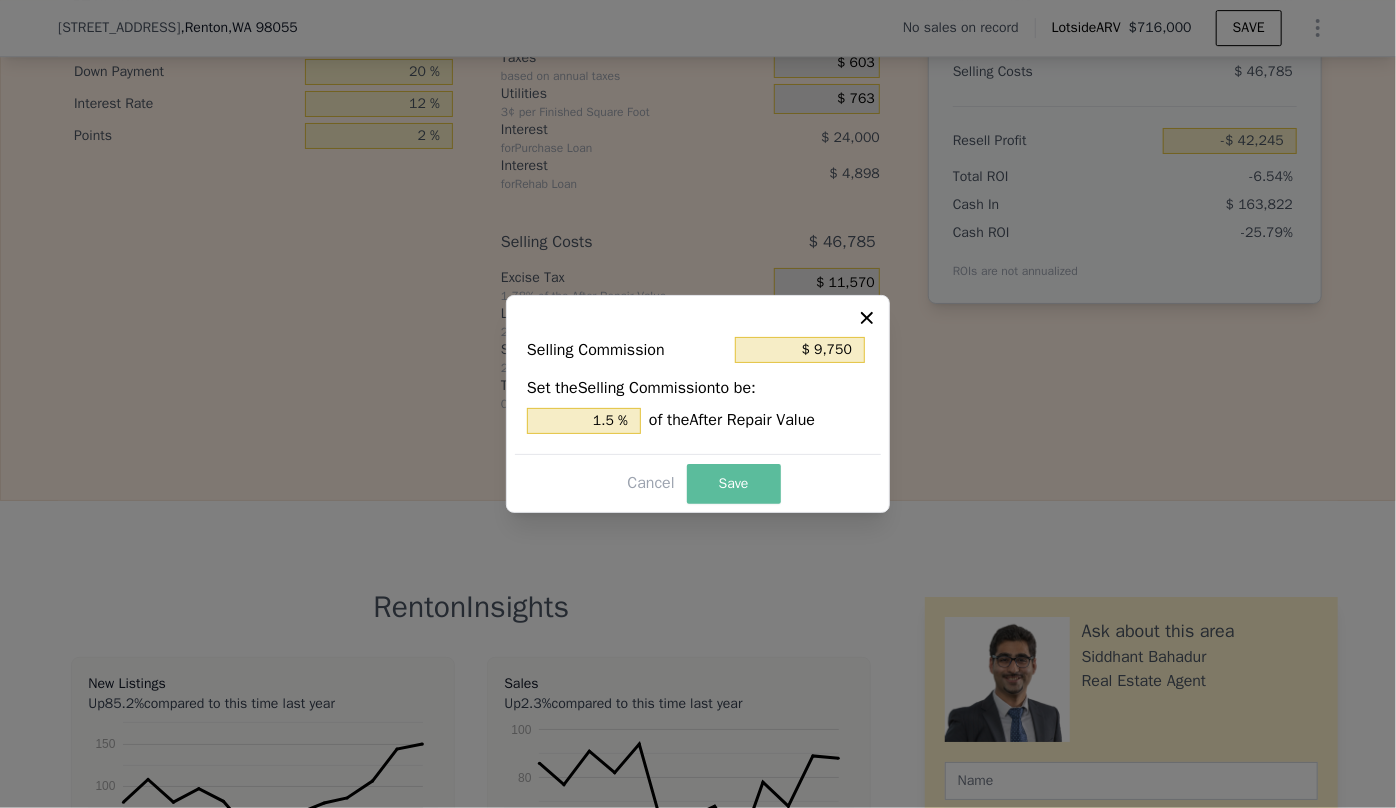 click on "Save" at bounding box center (734, 484) 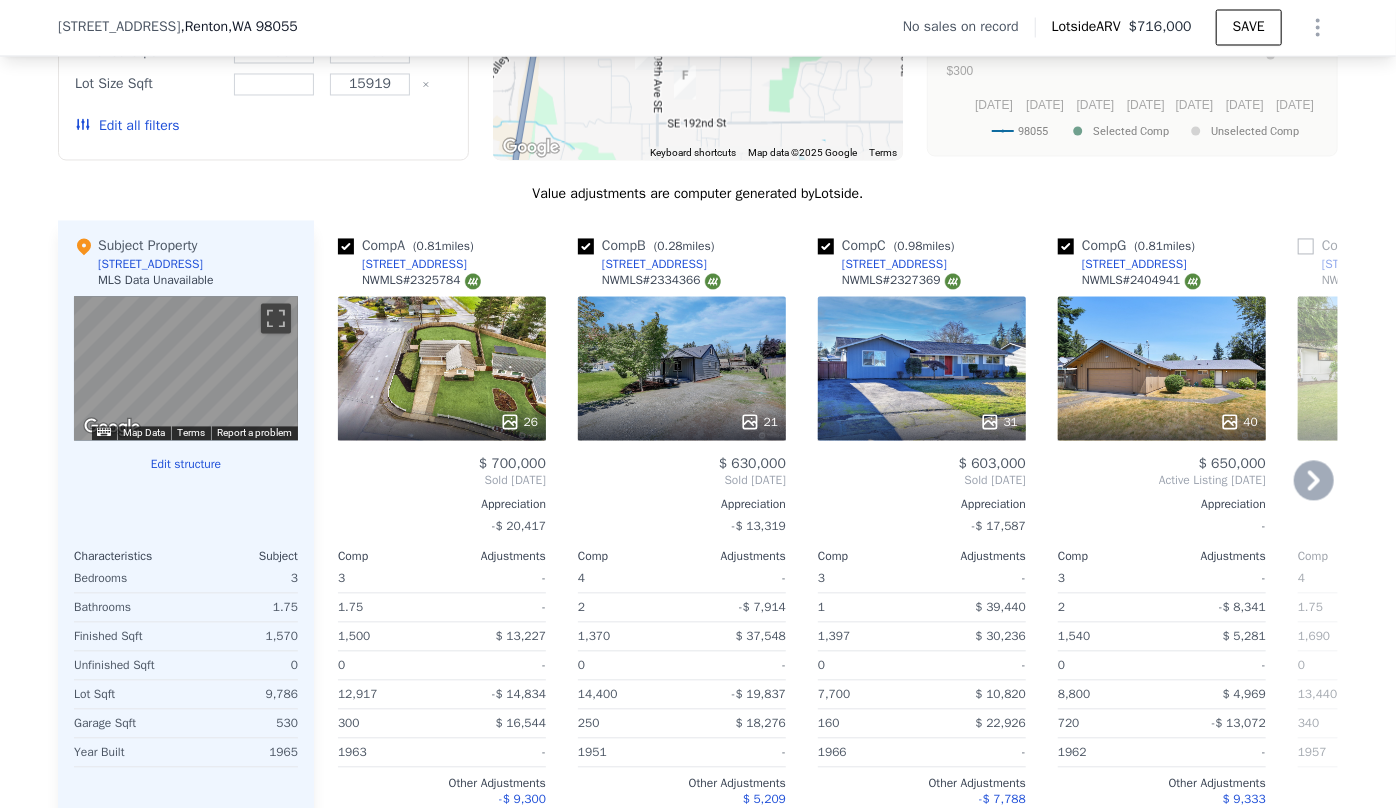 scroll, scrollTop: 1902, scrollLeft: 0, axis: vertical 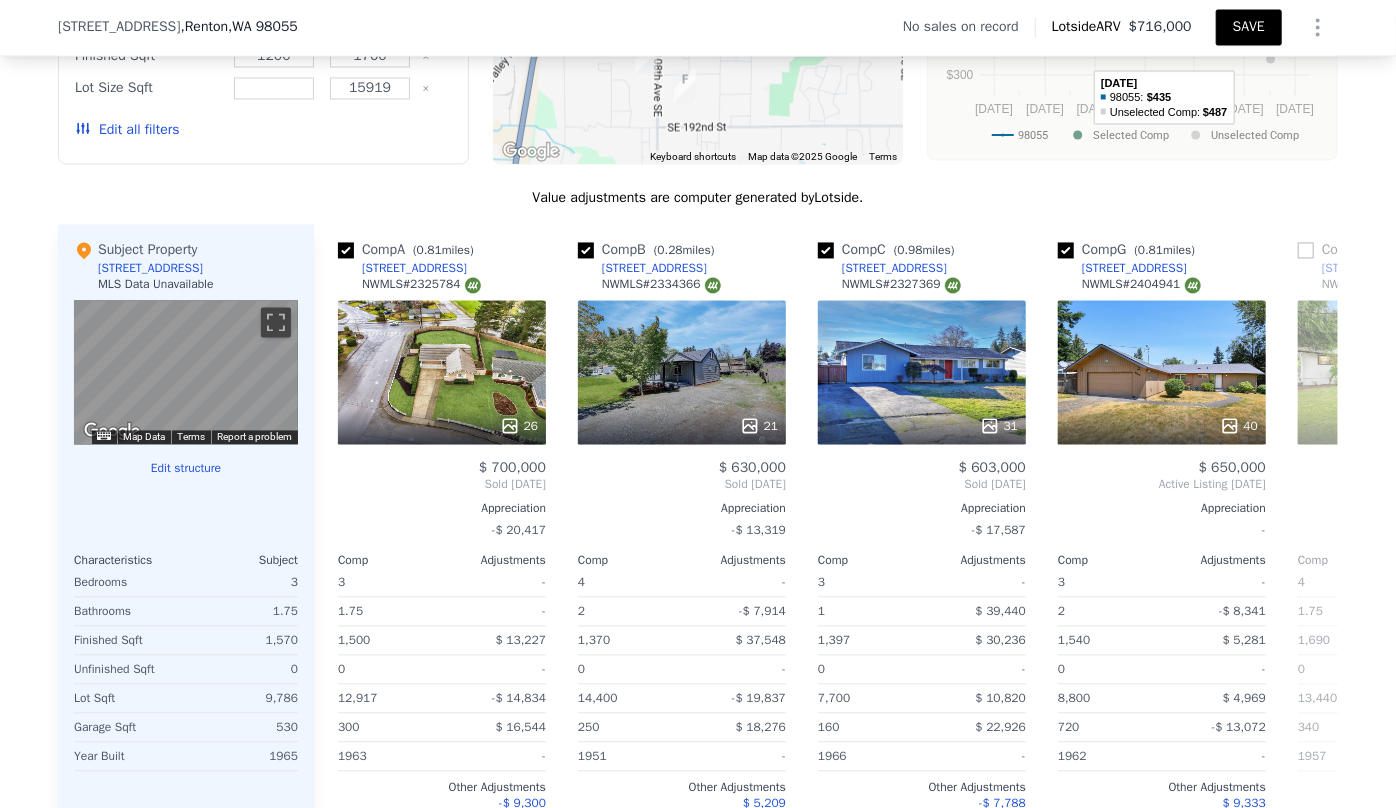 click on "SAVE" at bounding box center [1249, 28] 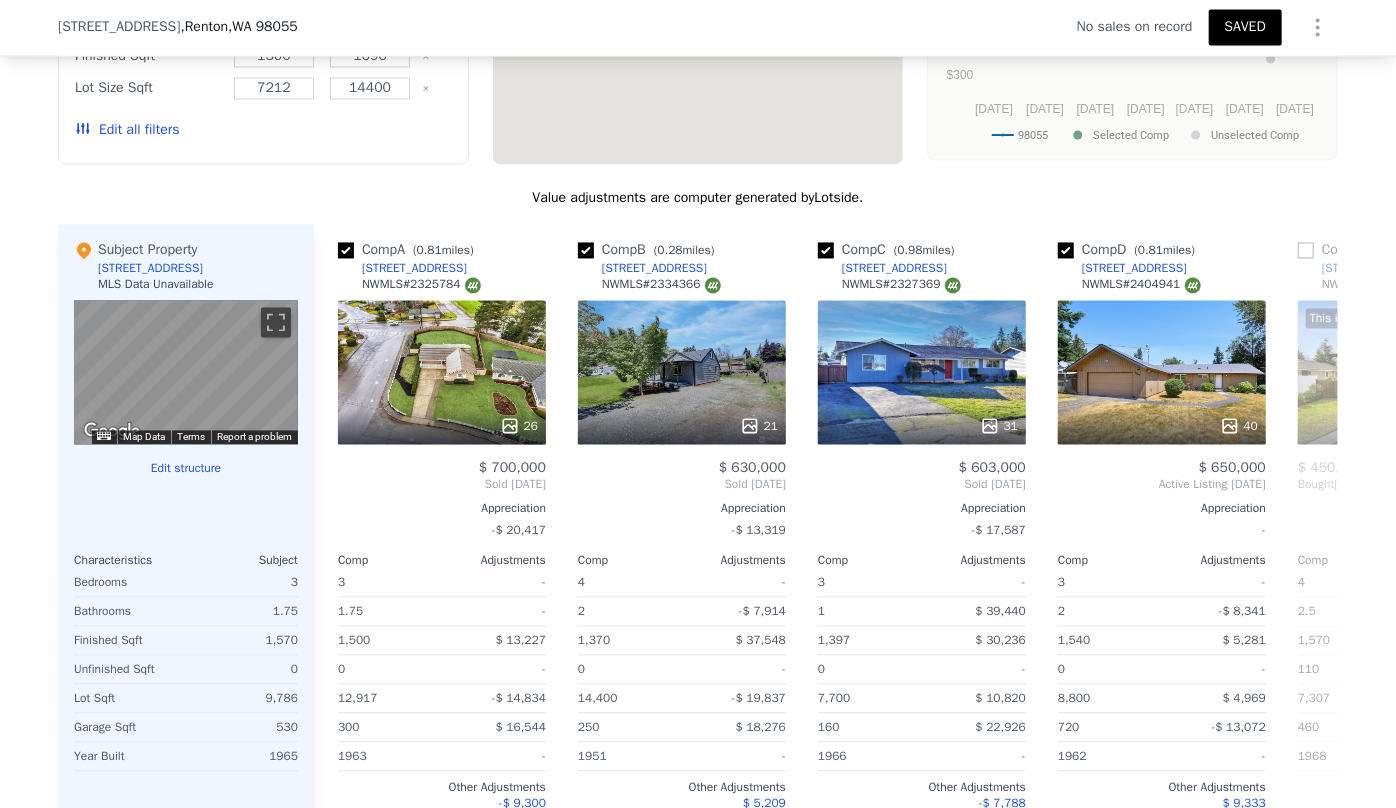 scroll, scrollTop: 1539, scrollLeft: 0, axis: vertical 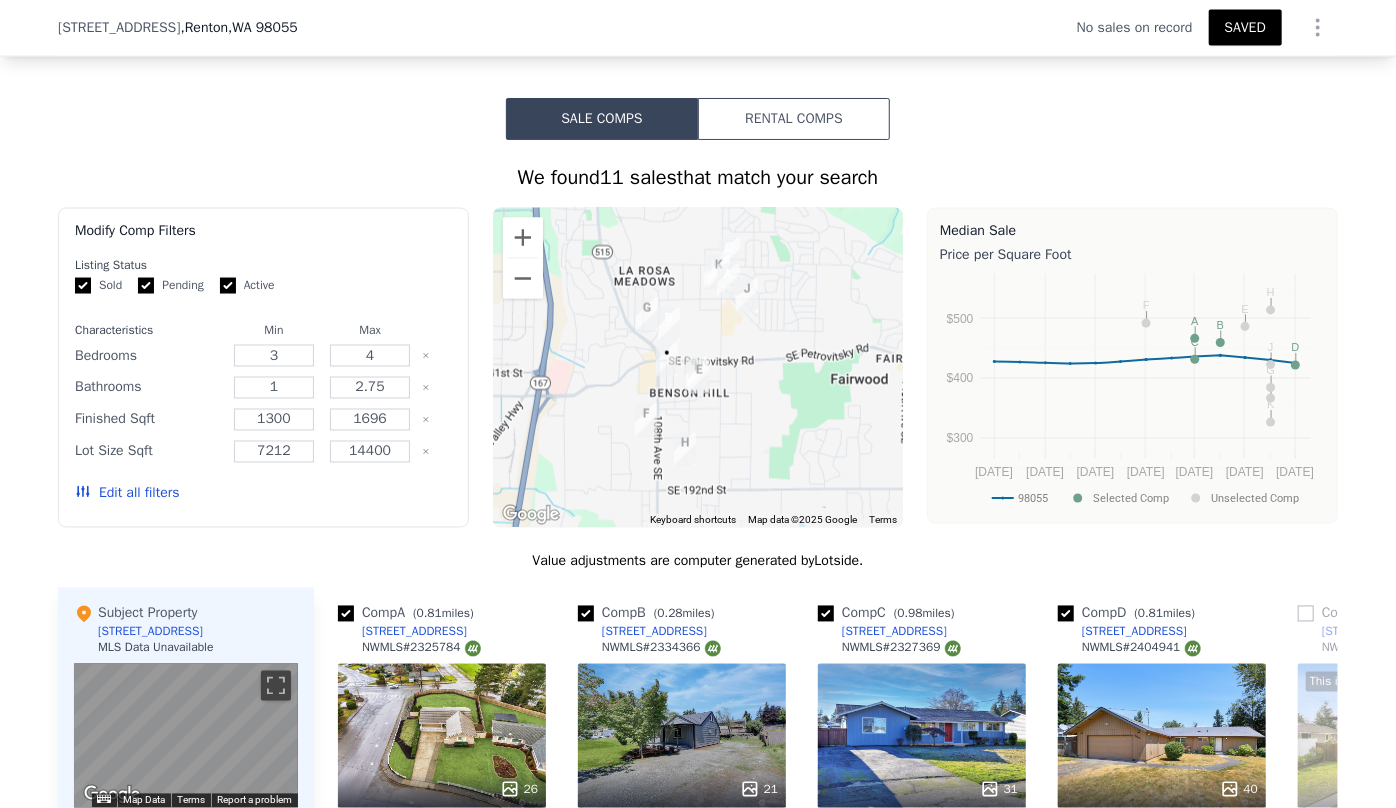 click on "Edit all filters" at bounding box center [127, 494] 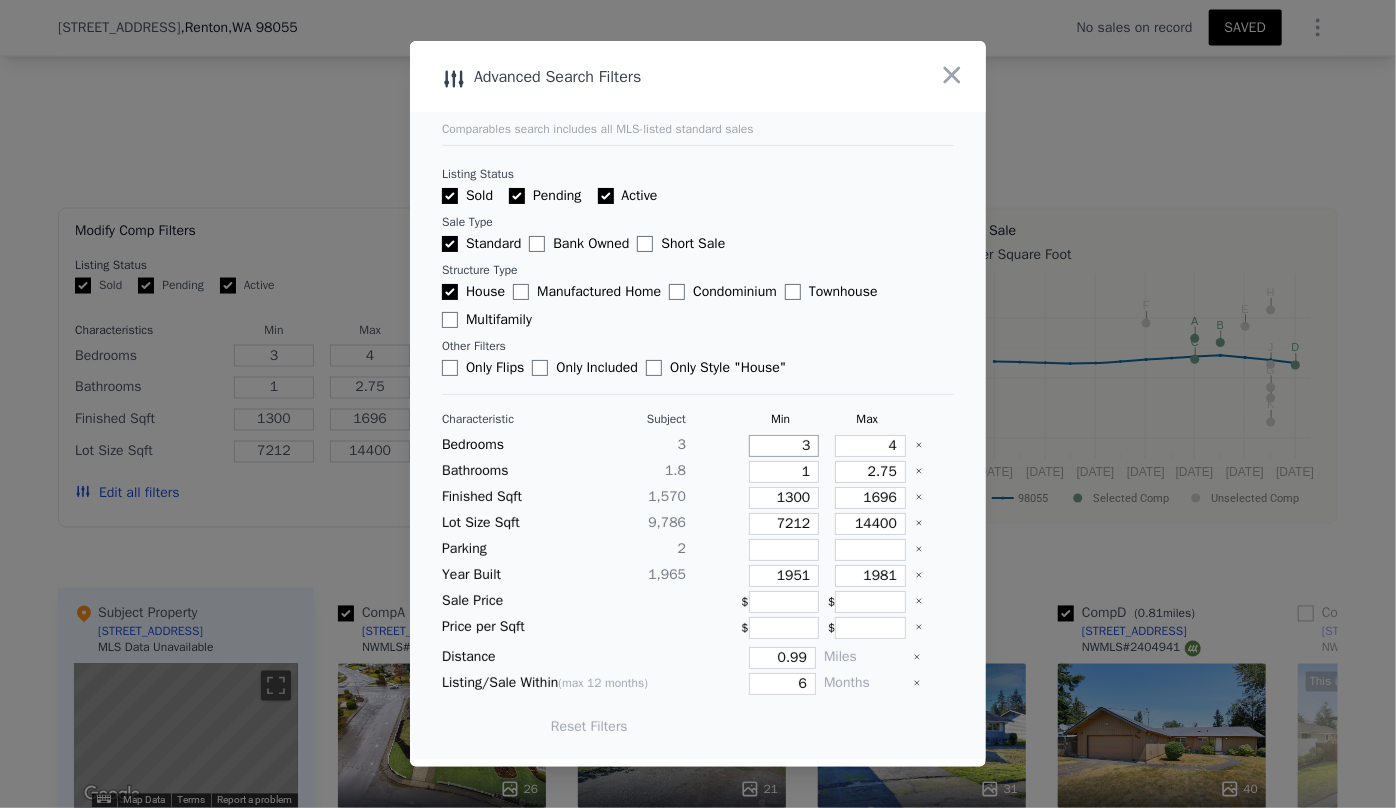 drag, startPoint x: 800, startPoint y: 448, endPoint x: 778, endPoint y: 443, distance: 22.561028 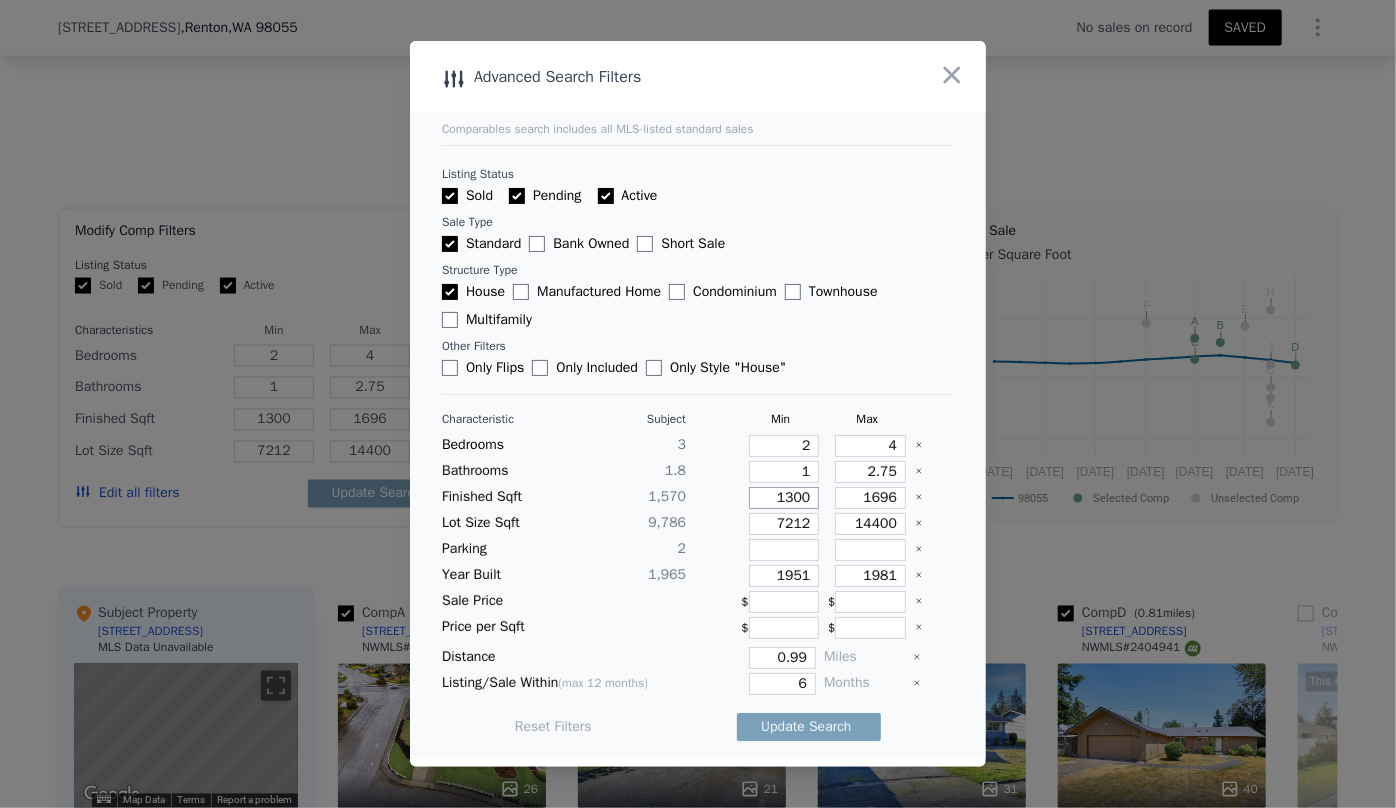 click on "1300" at bounding box center (784, 498) 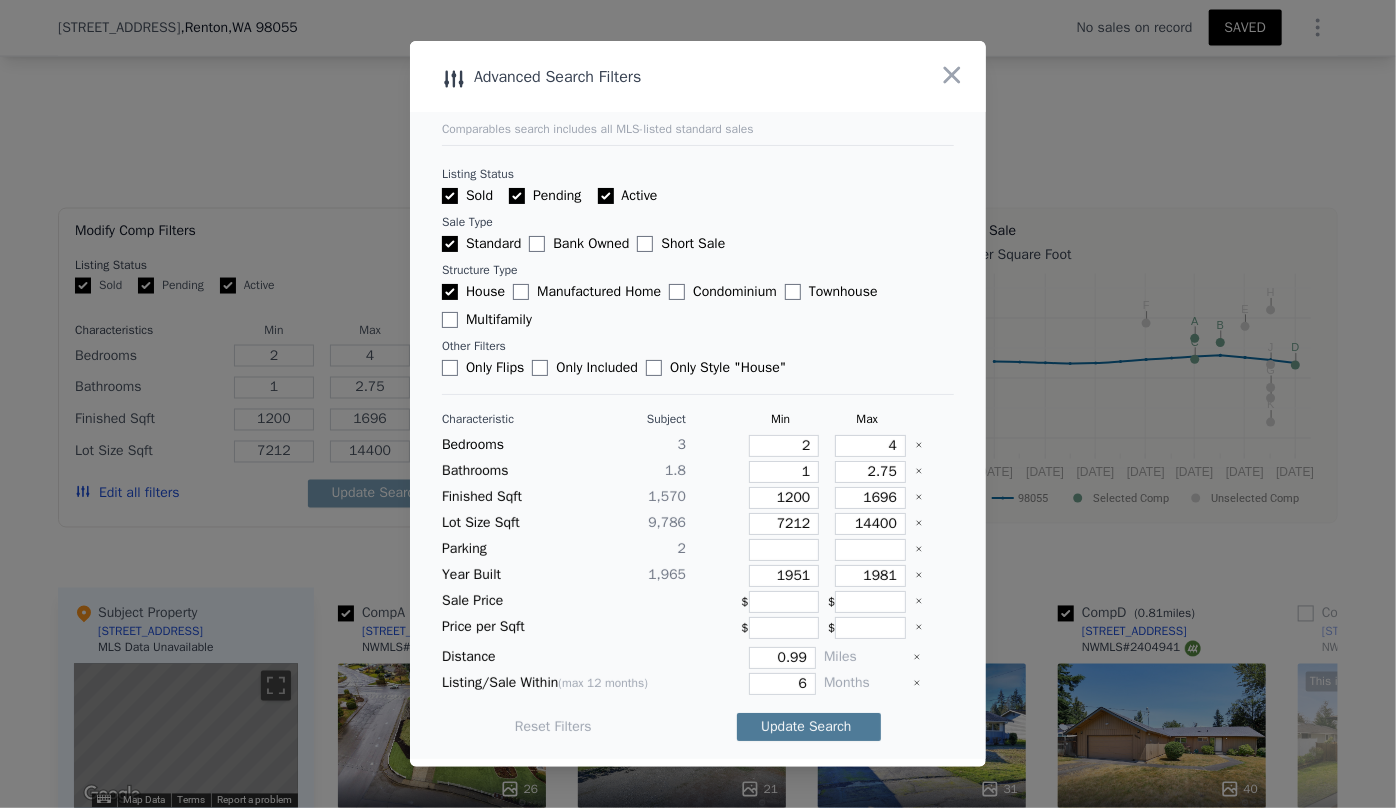 click on "Update Search" at bounding box center [809, 727] 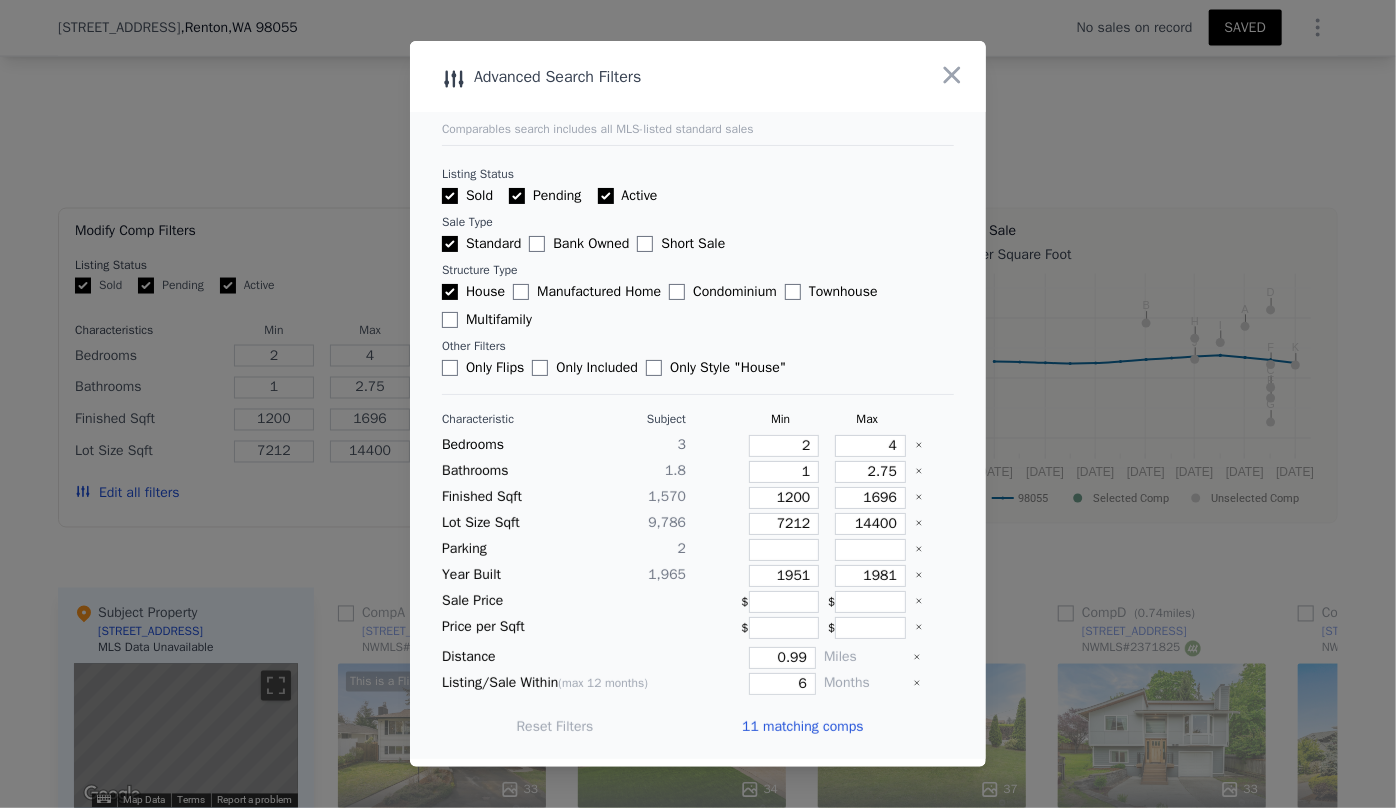 click on "11 matching comps" at bounding box center (802, 727) 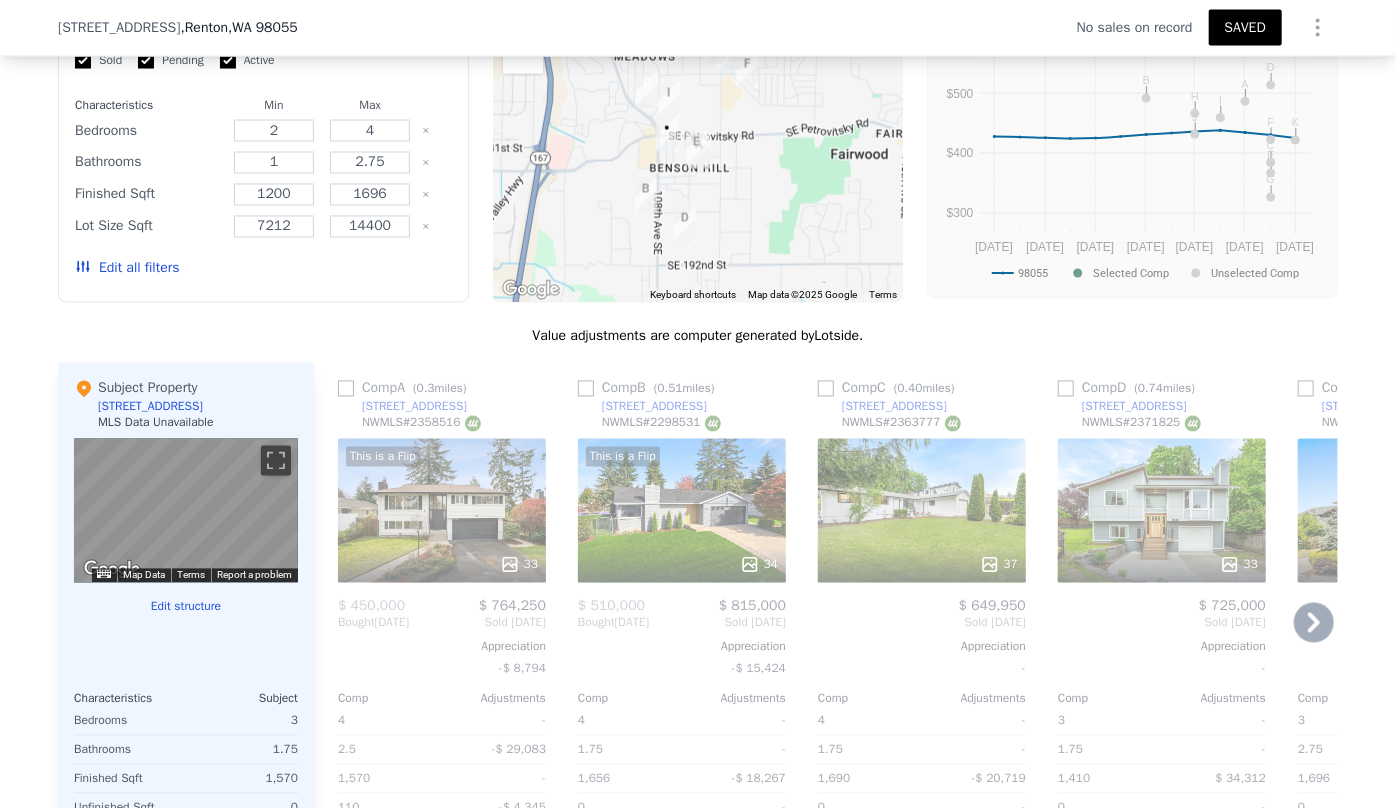 scroll, scrollTop: 1811, scrollLeft: 0, axis: vertical 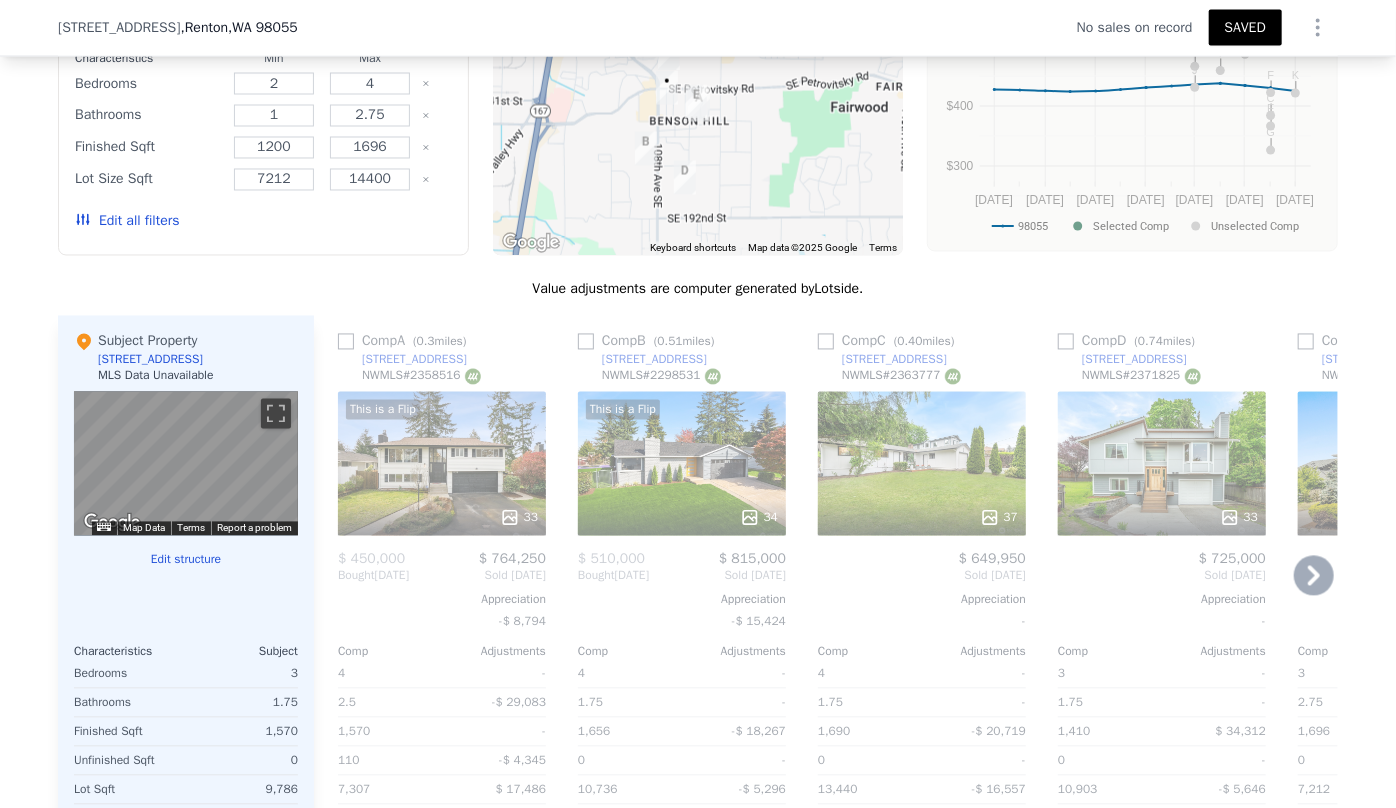 click 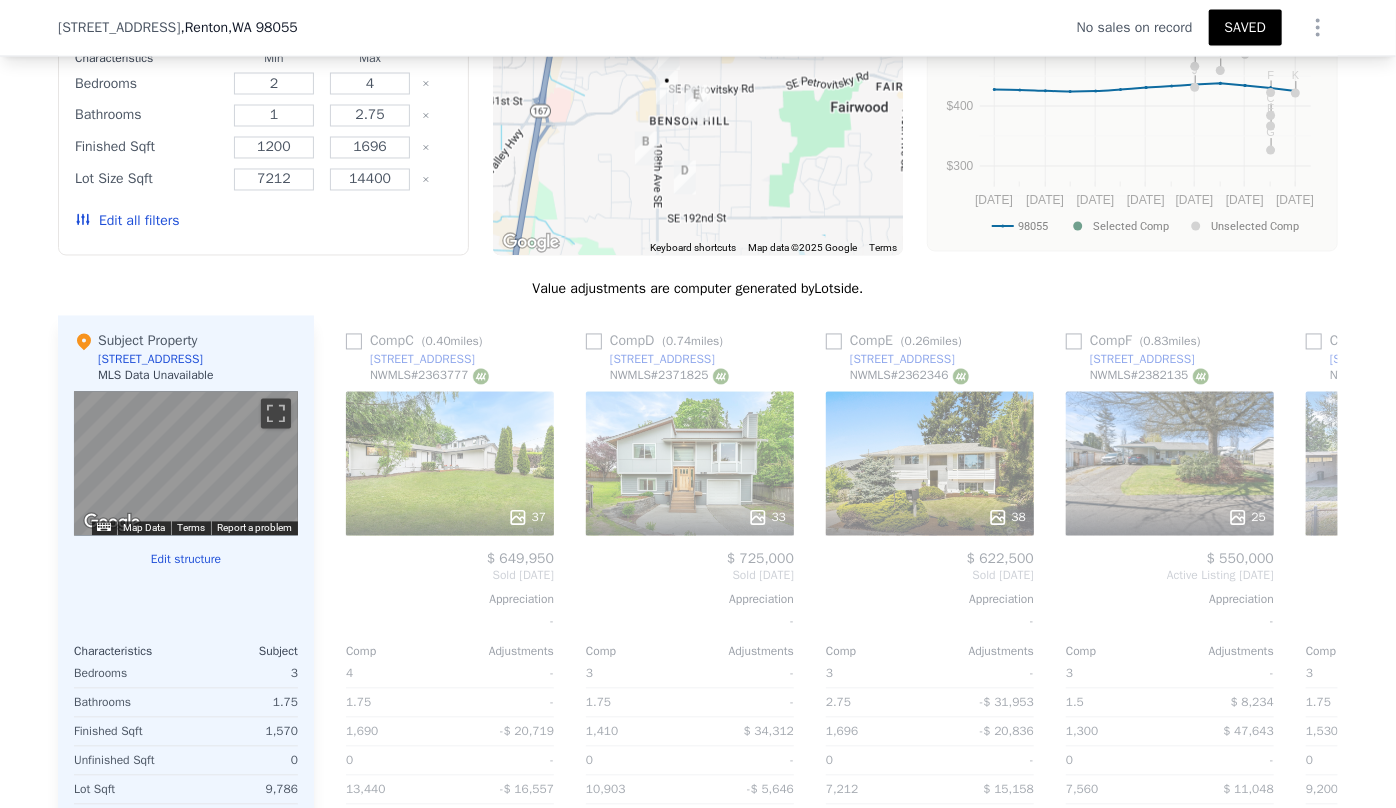 scroll, scrollTop: 0, scrollLeft: 480, axis: horizontal 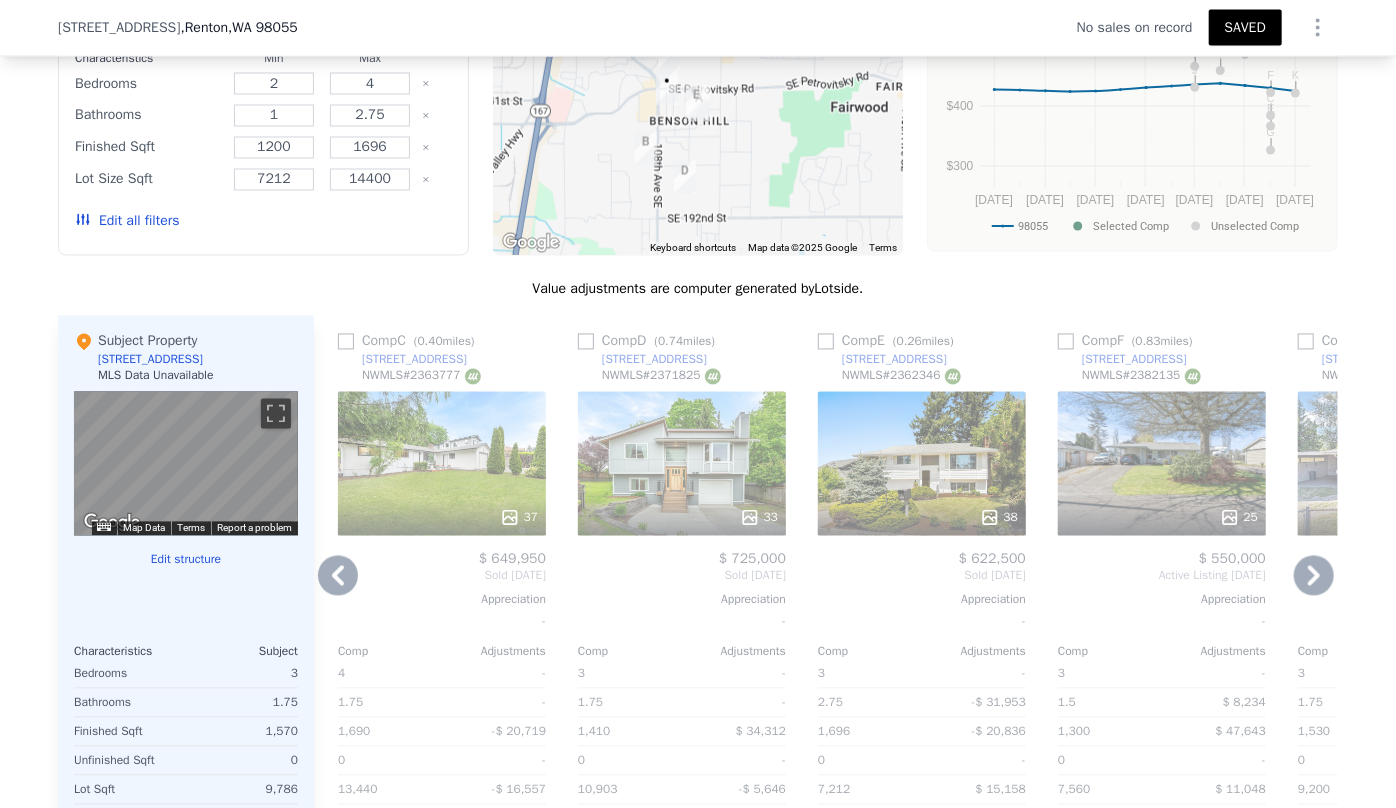 click 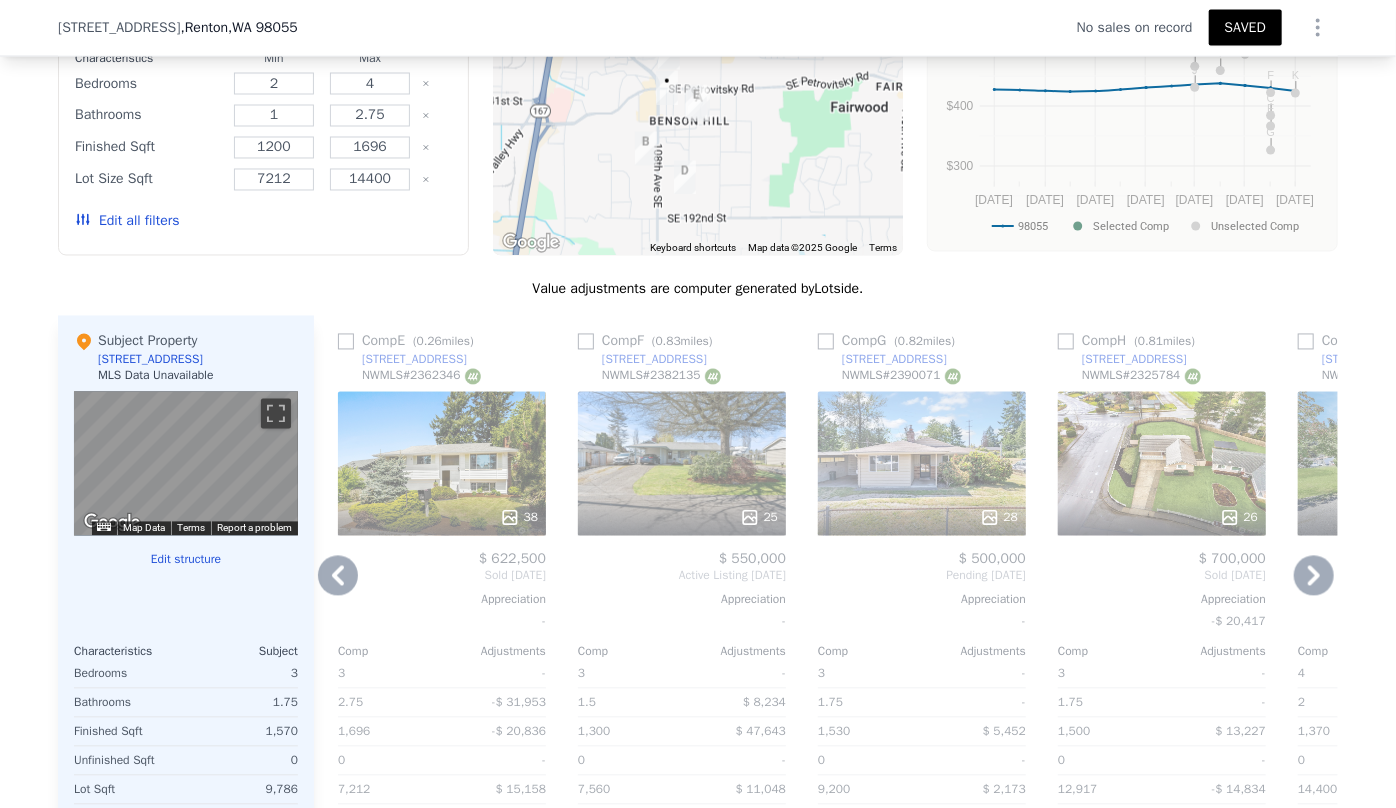 click 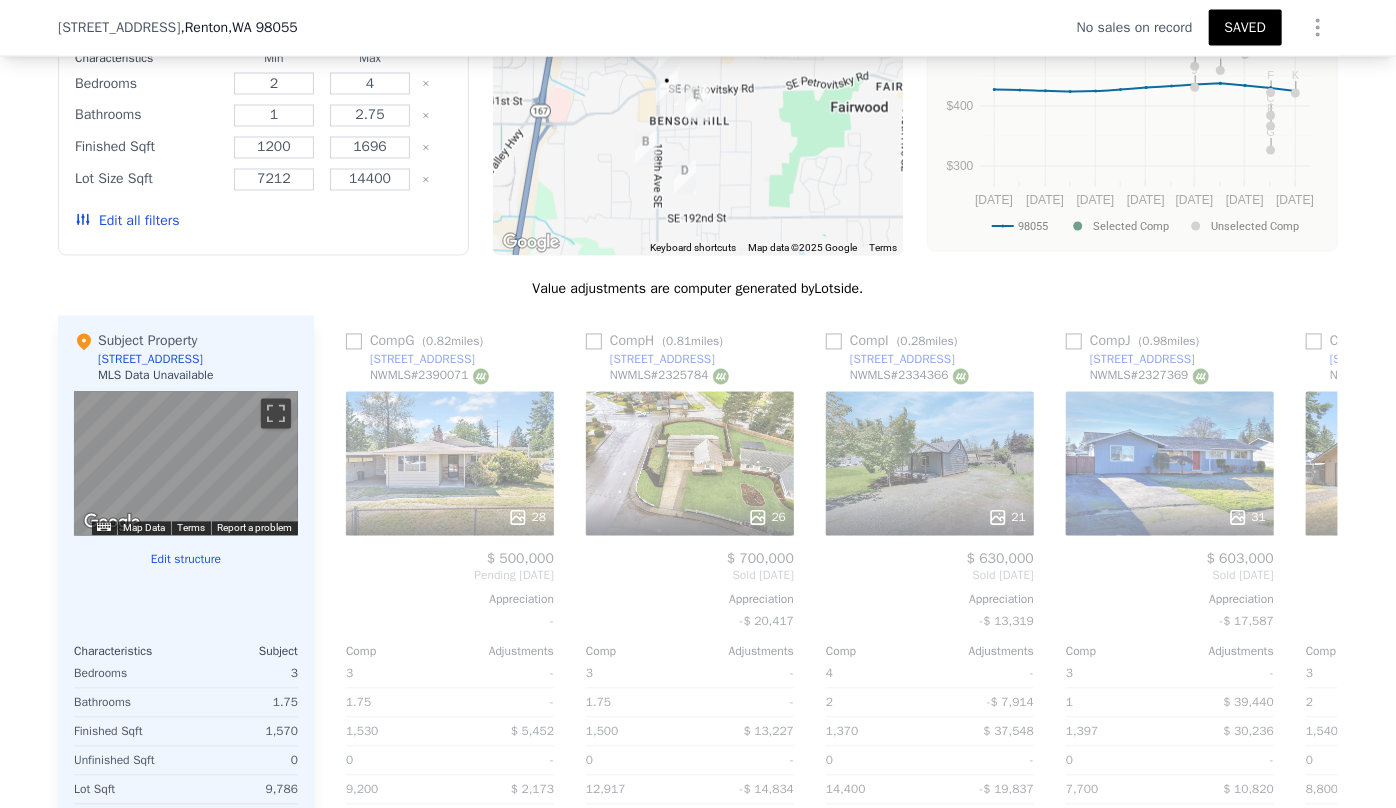 scroll, scrollTop: 0, scrollLeft: 1440, axis: horizontal 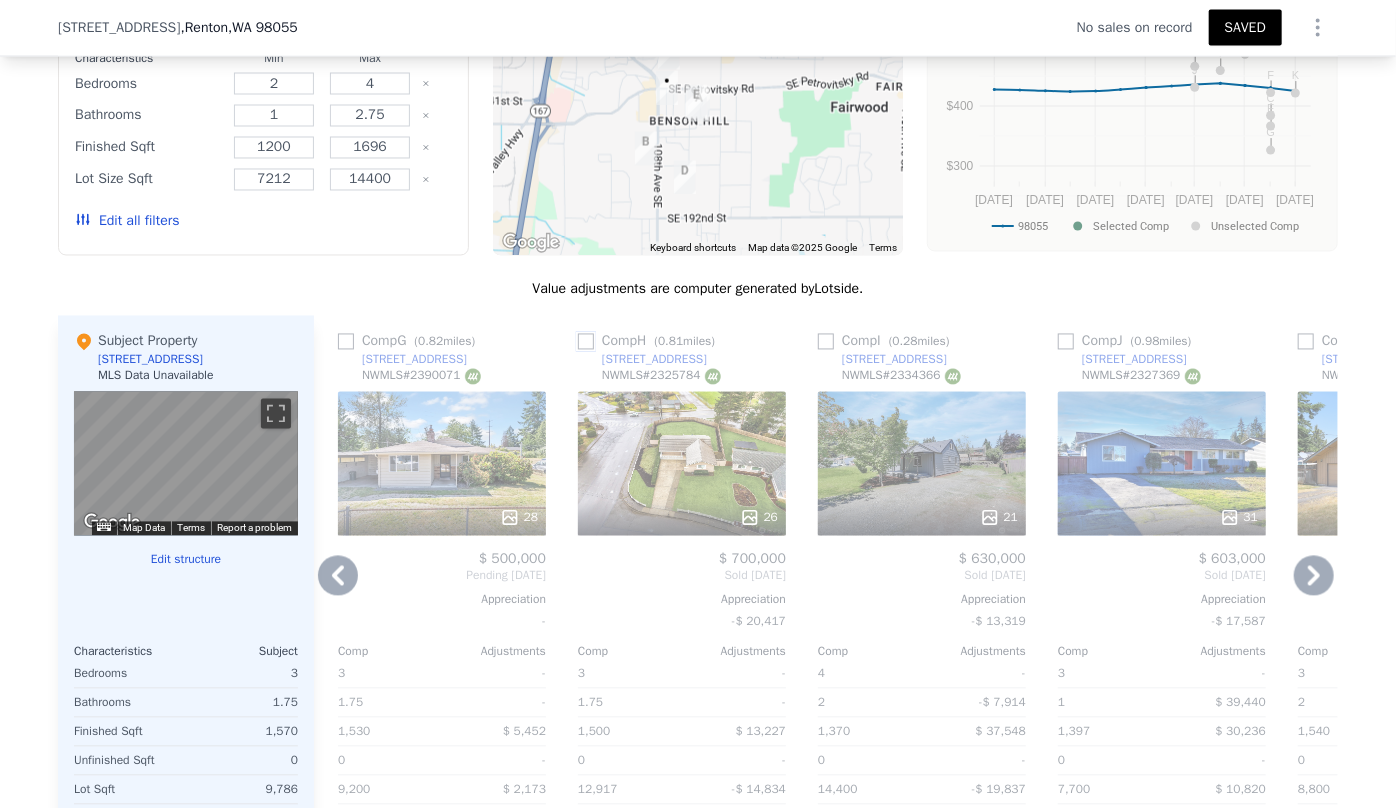 click at bounding box center (586, 342) 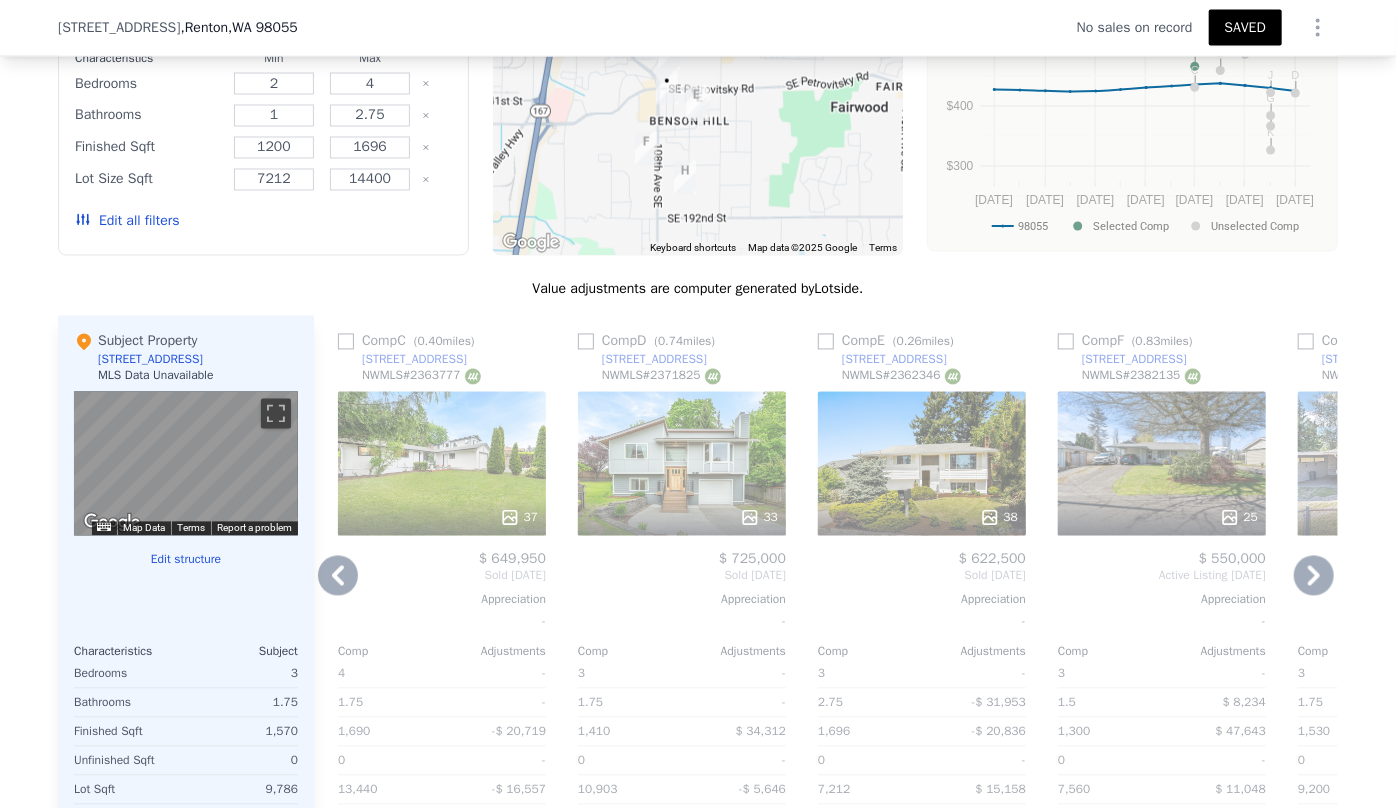 click 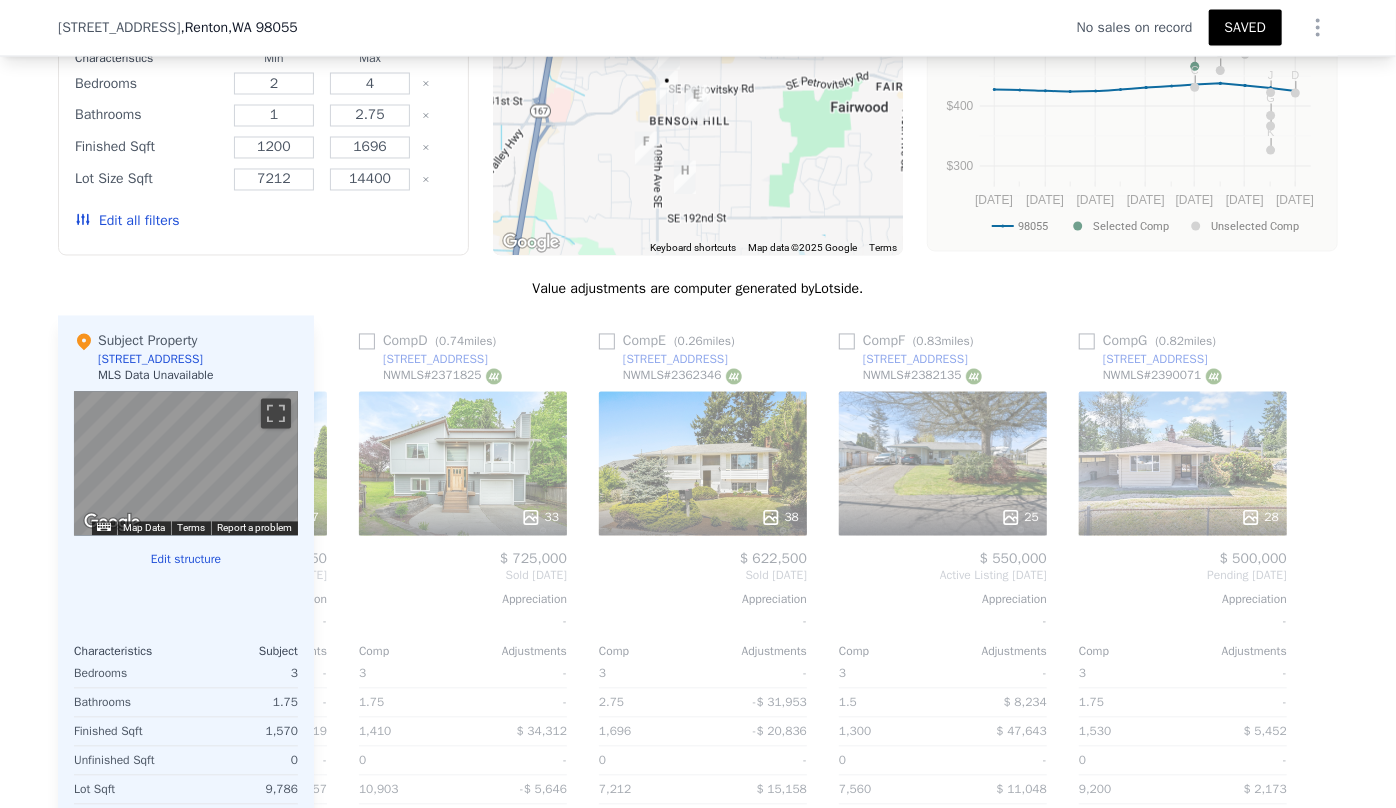 scroll, scrollTop: 0, scrollLeft: 1663, axis: horizontal 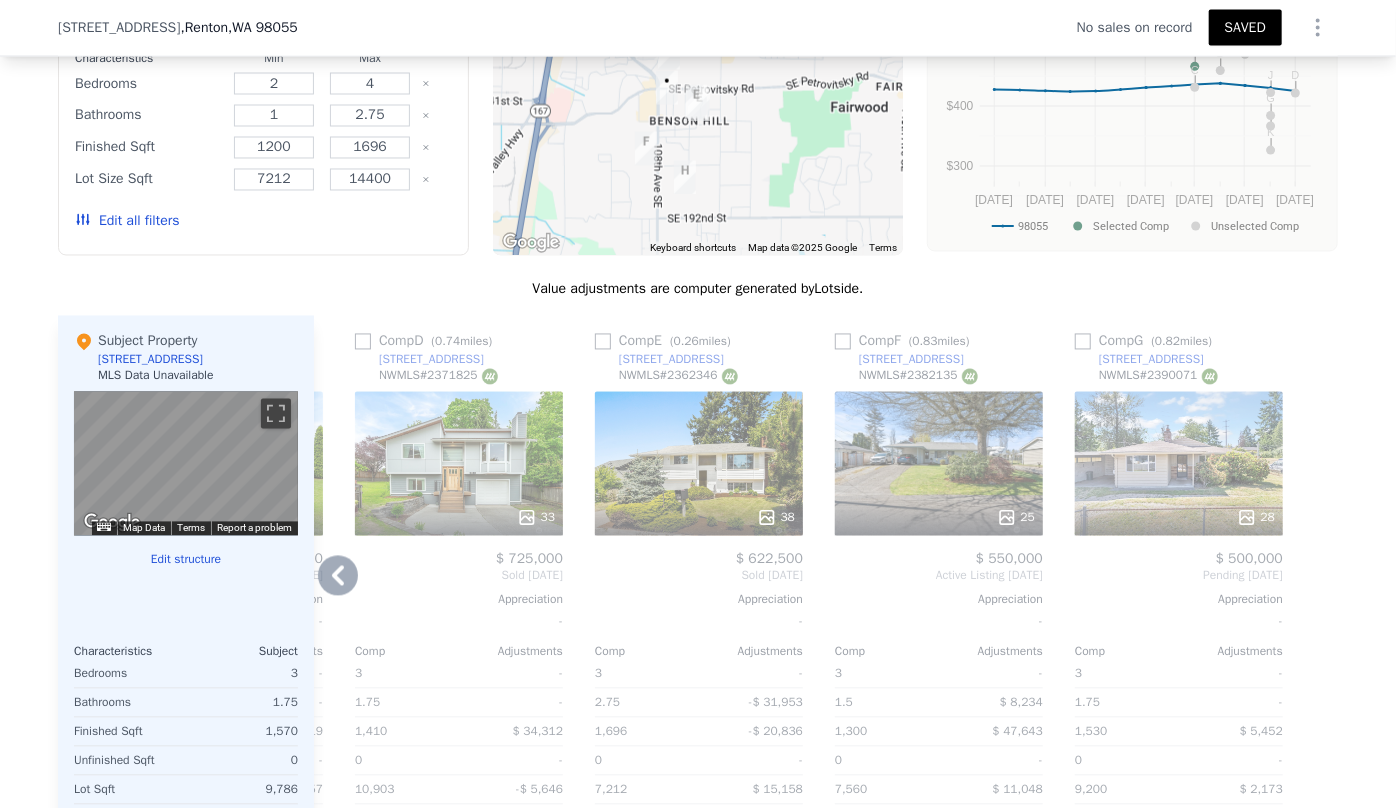 click 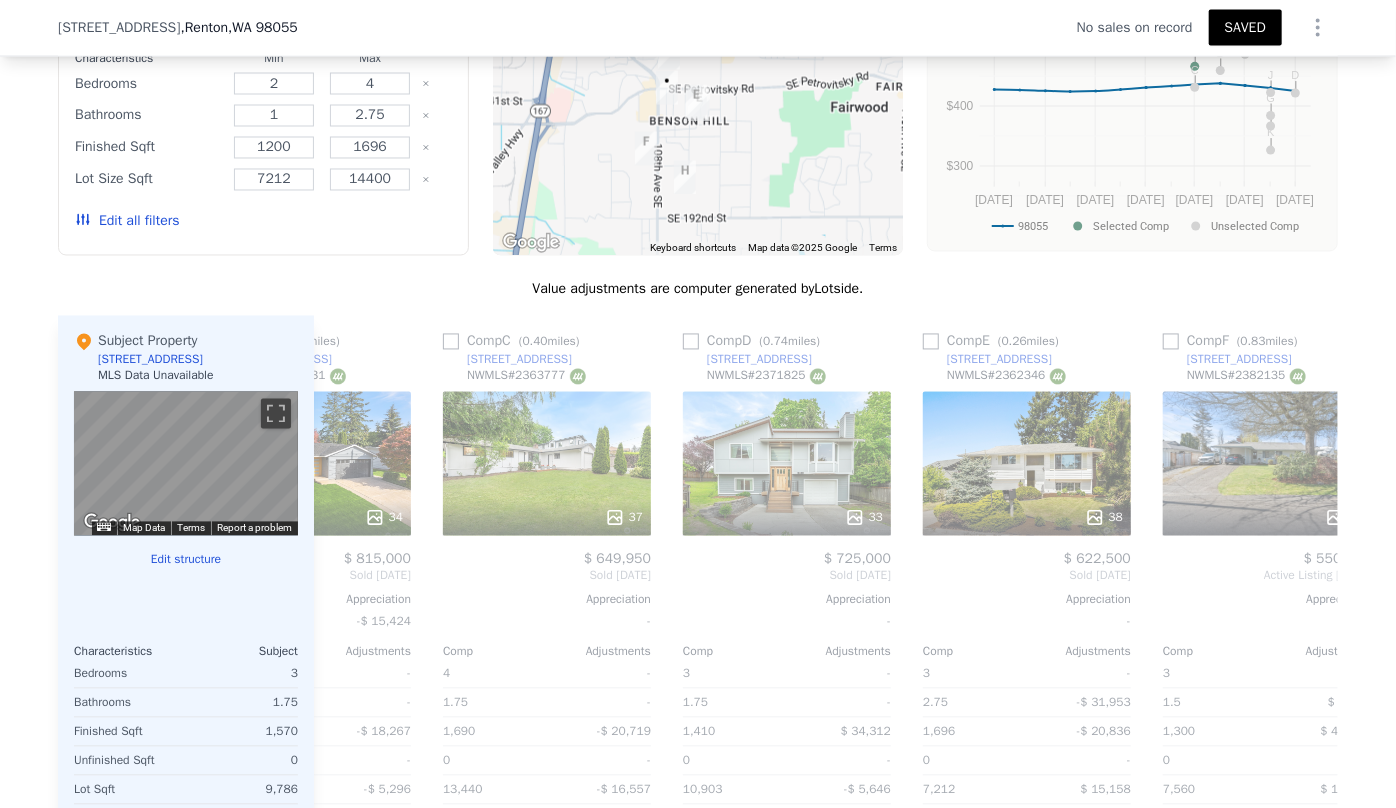 scroll, scrollTop: 0, scrollLeft: 1183, axis: horizontal 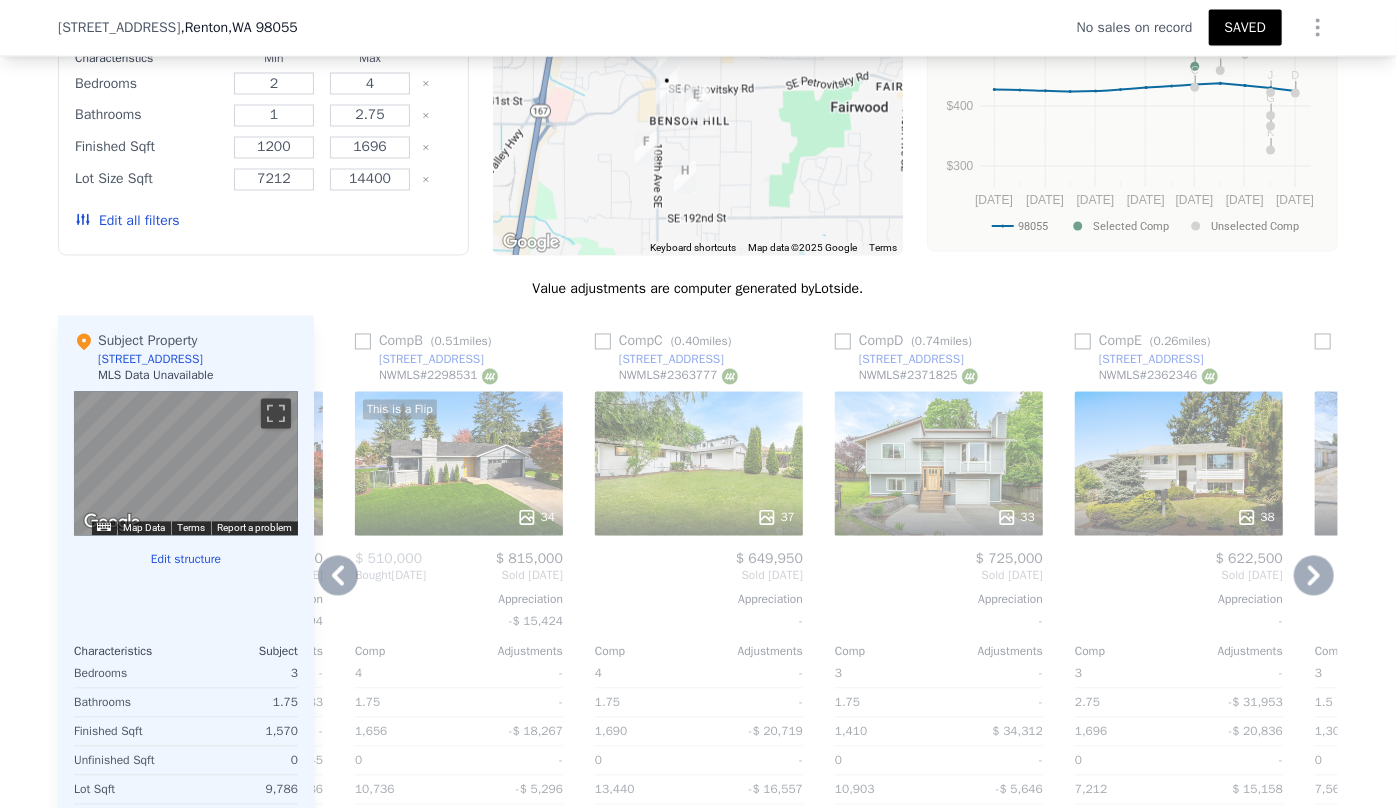 click 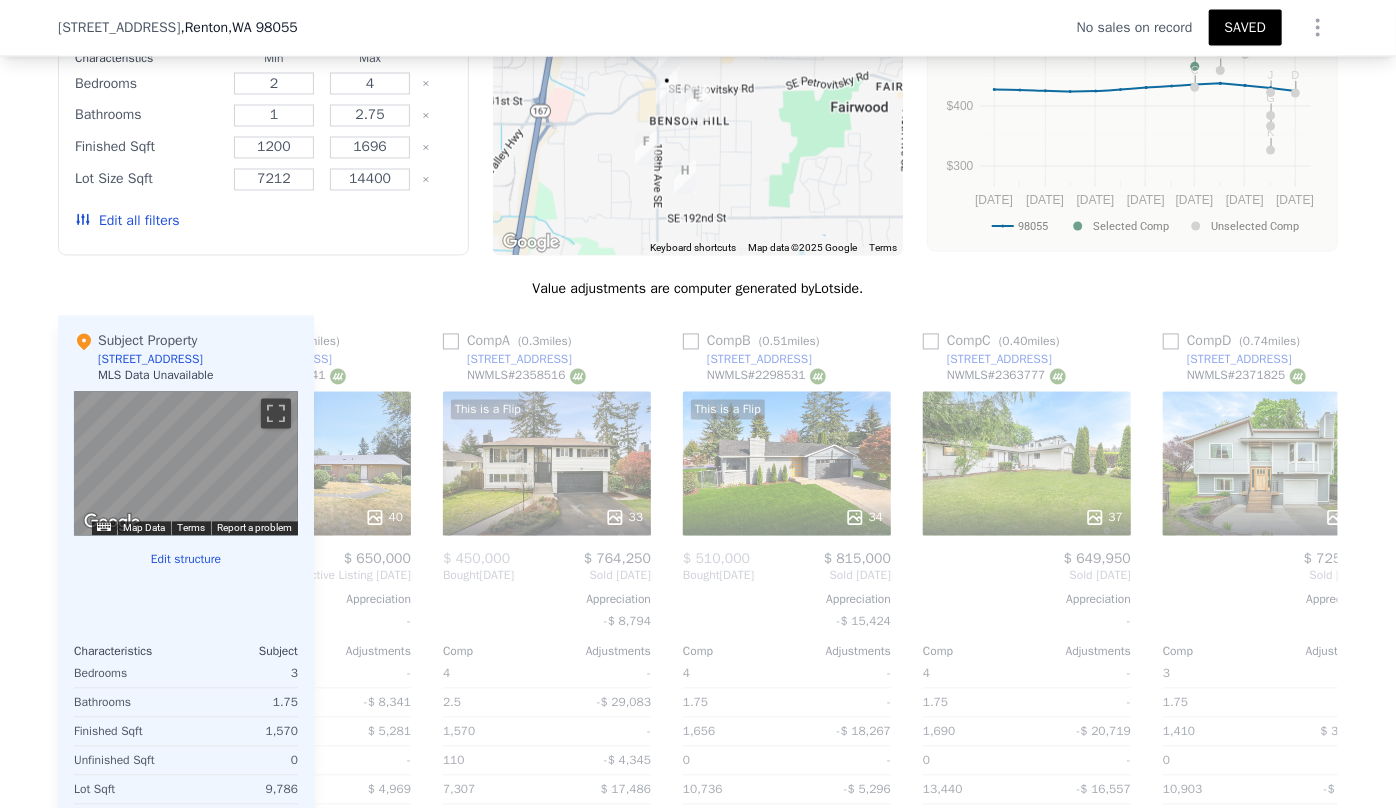 scroll, scrollTop: 0, scrollLeft: 703, axis: horizontal 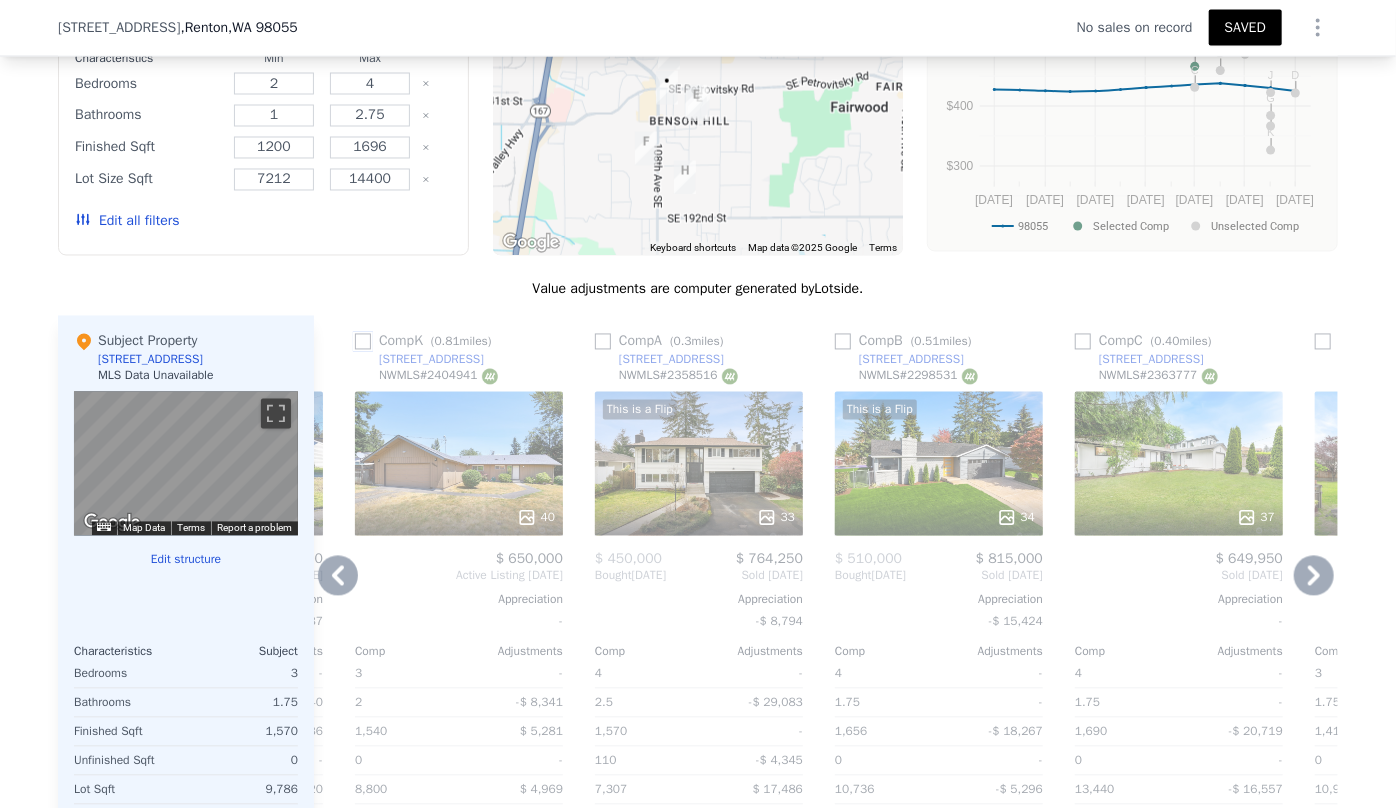 drag, startPoint x: 359, startPoint y: 350, endPoint x: 351, endPoint y: 417, distance: 67.47592 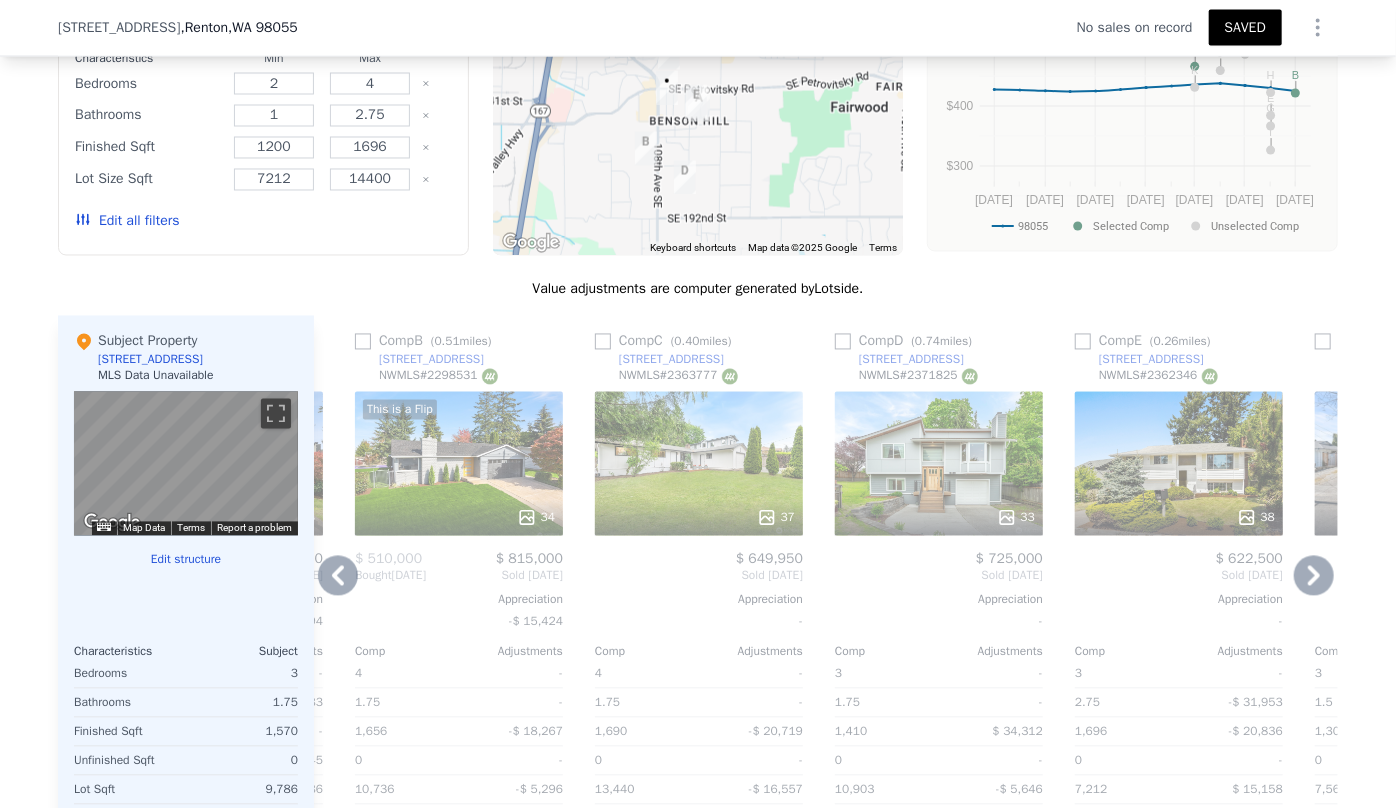 click 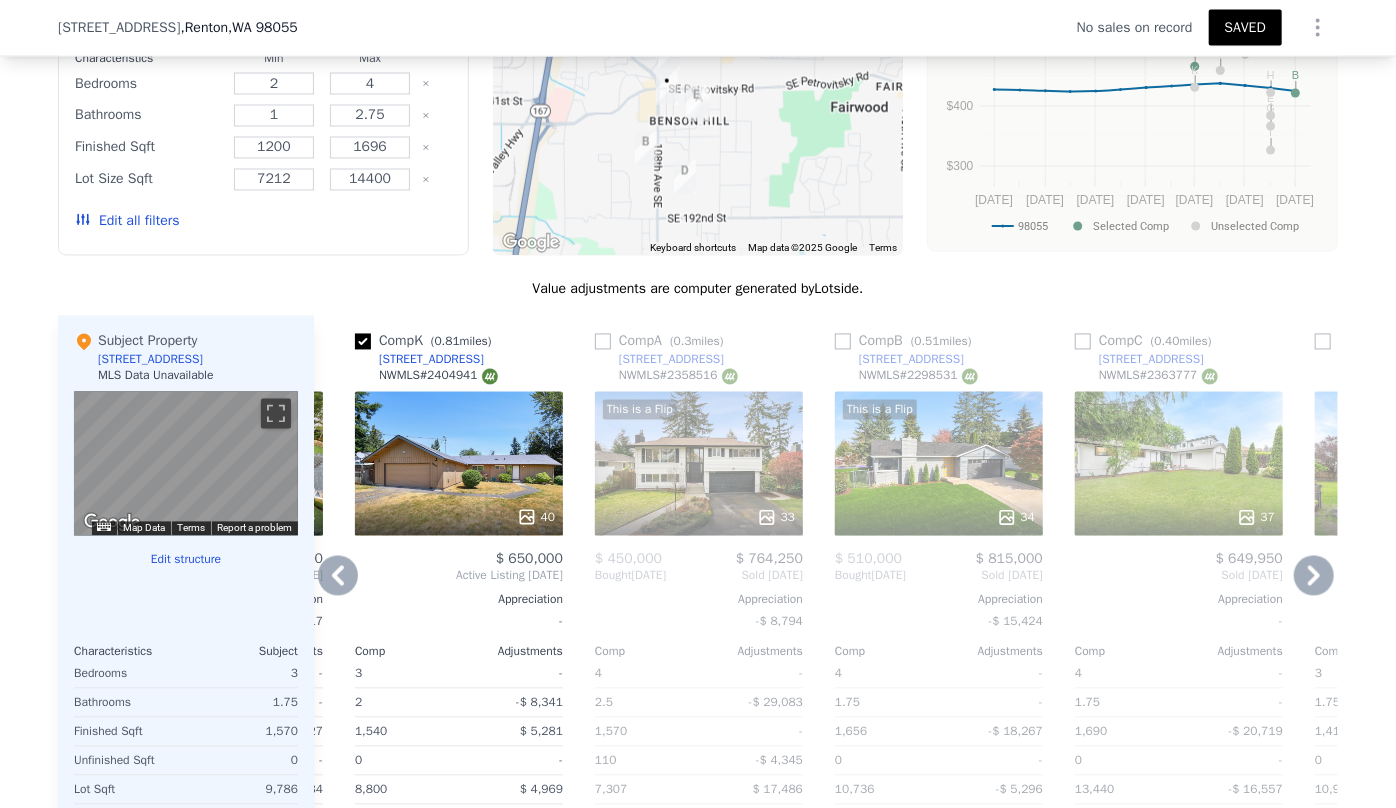 click 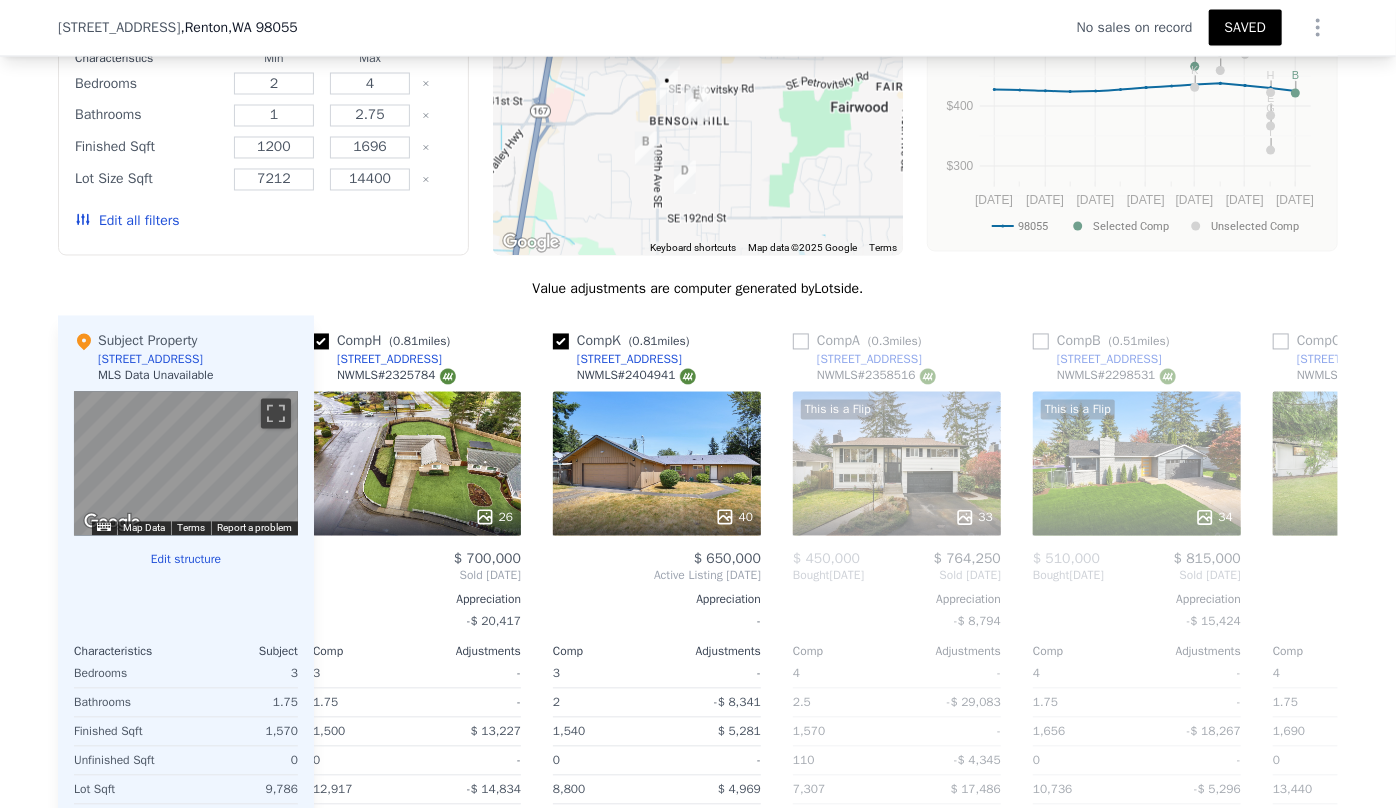 scroll, scrollTop: 0, scrollLeft: 0, axis: both 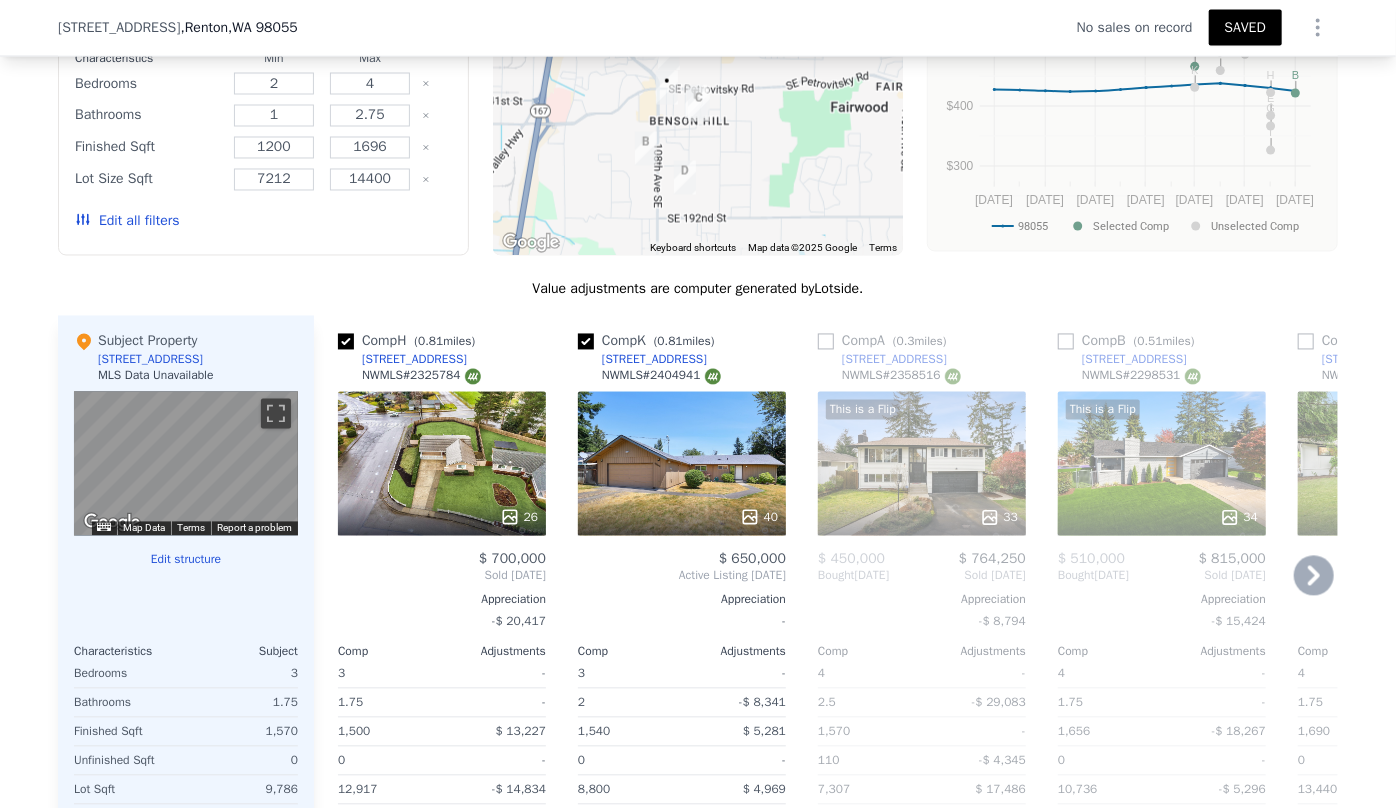 click 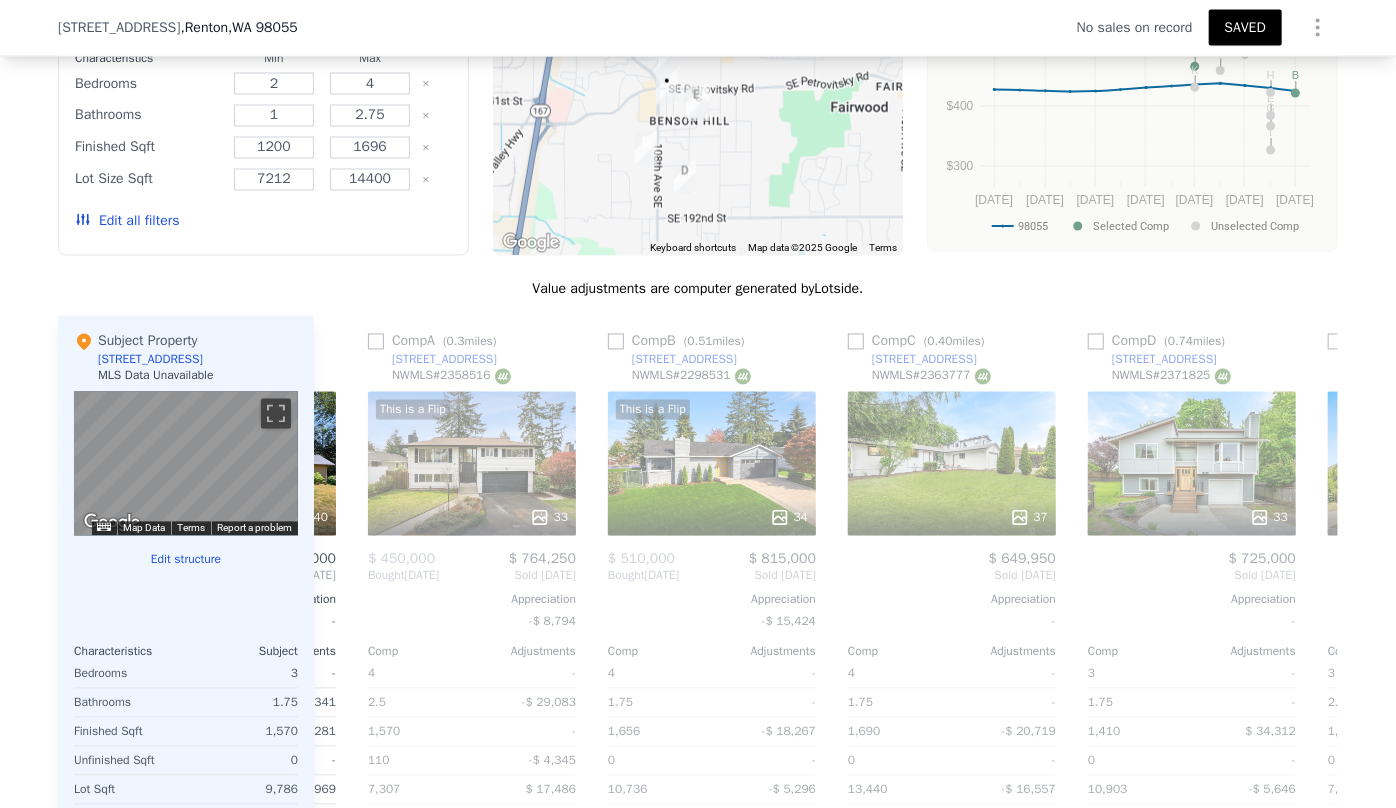 scroll, scrollTop: 0, scrollLeft: 480, axis: horizontal 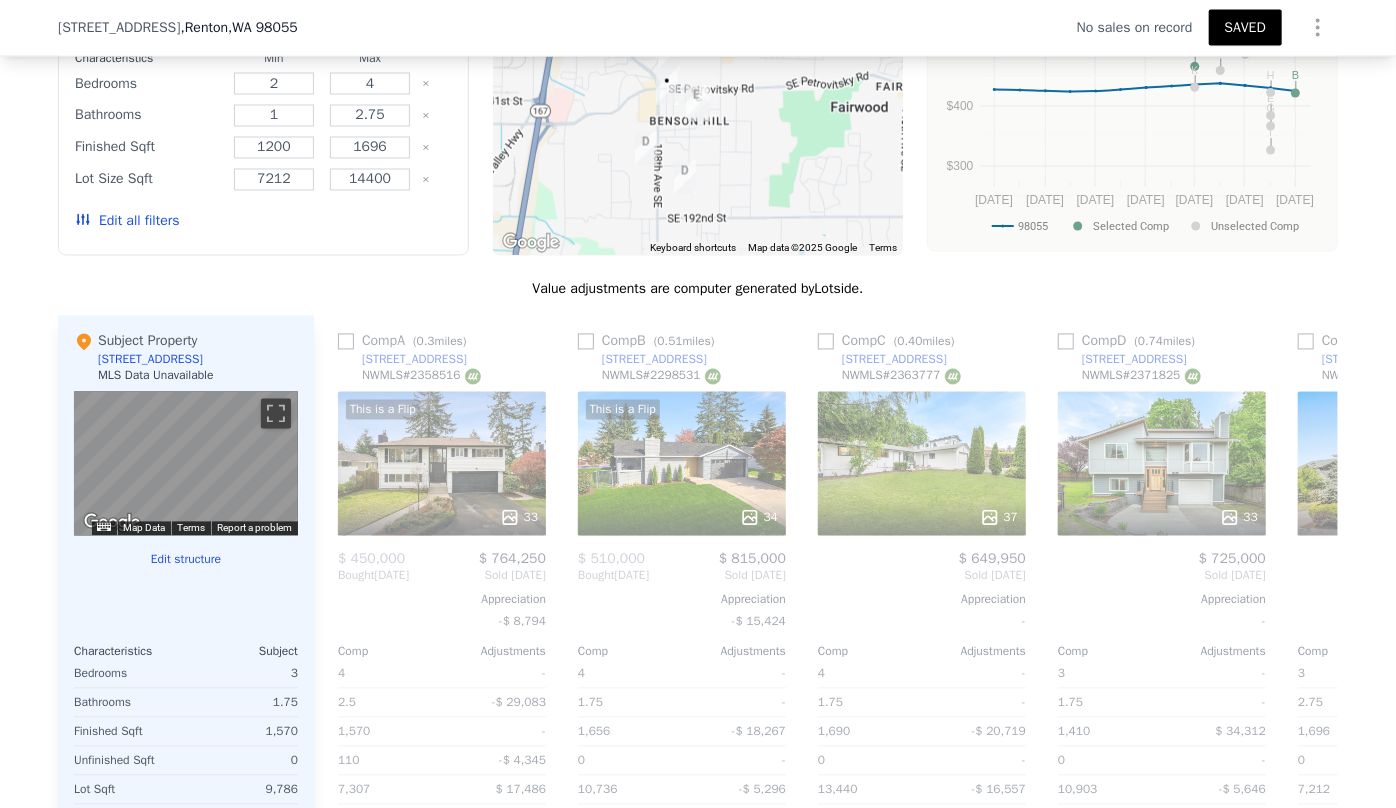 click on "Edit all filters" at bounding box center [127, 222] 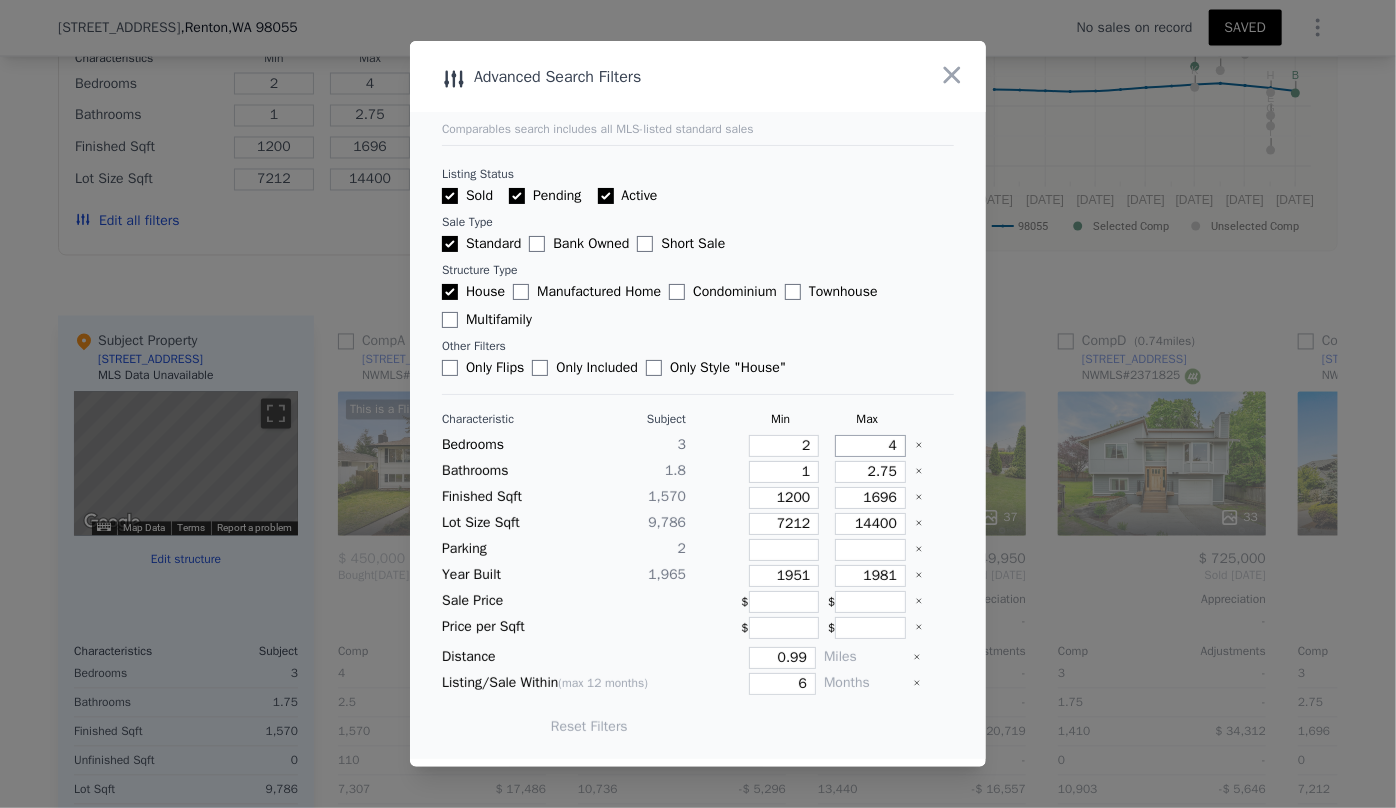 drag, startPoint x: 888, startPoint y: 448, endPoint x: 868, endPoint y: 443, distance: 20.615528 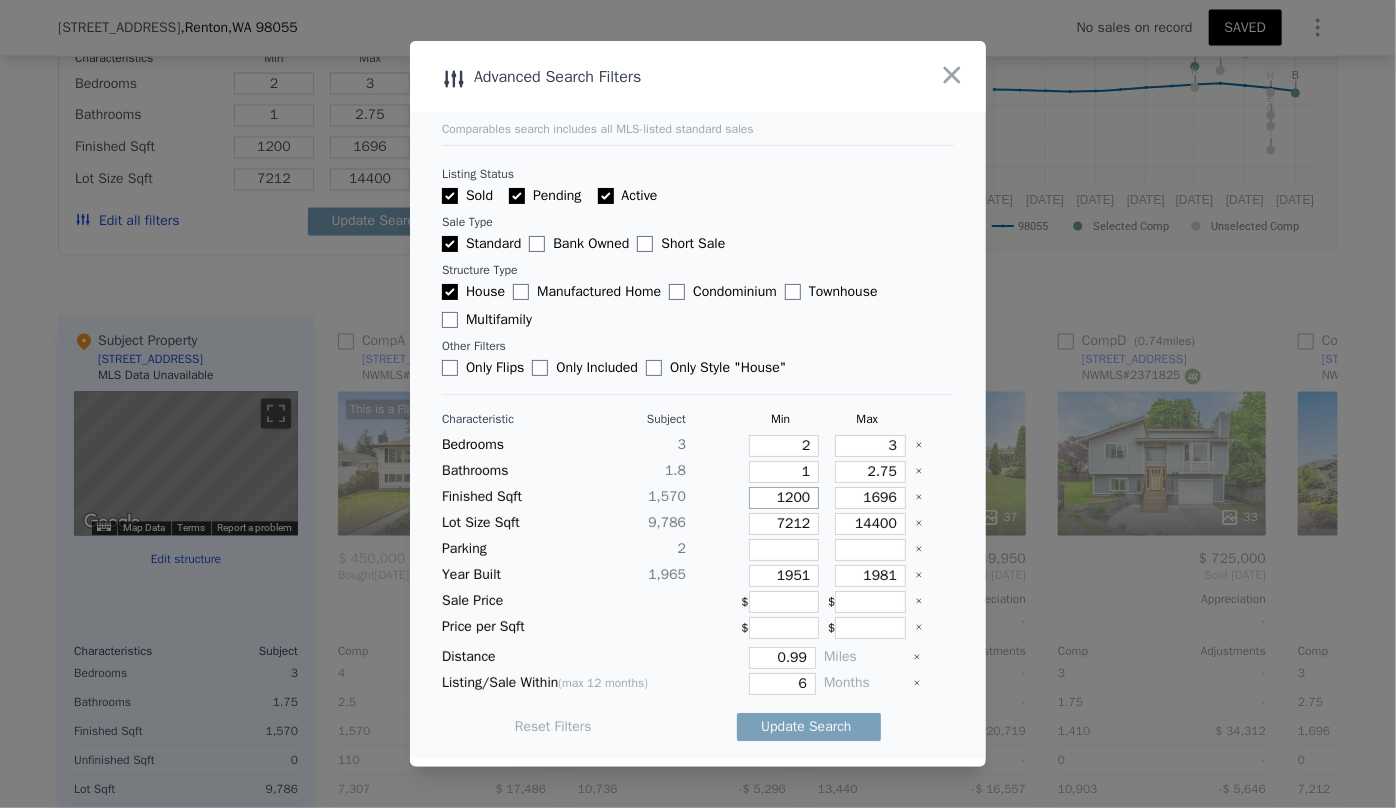 click on "1200" at bounding box center [784, 498] 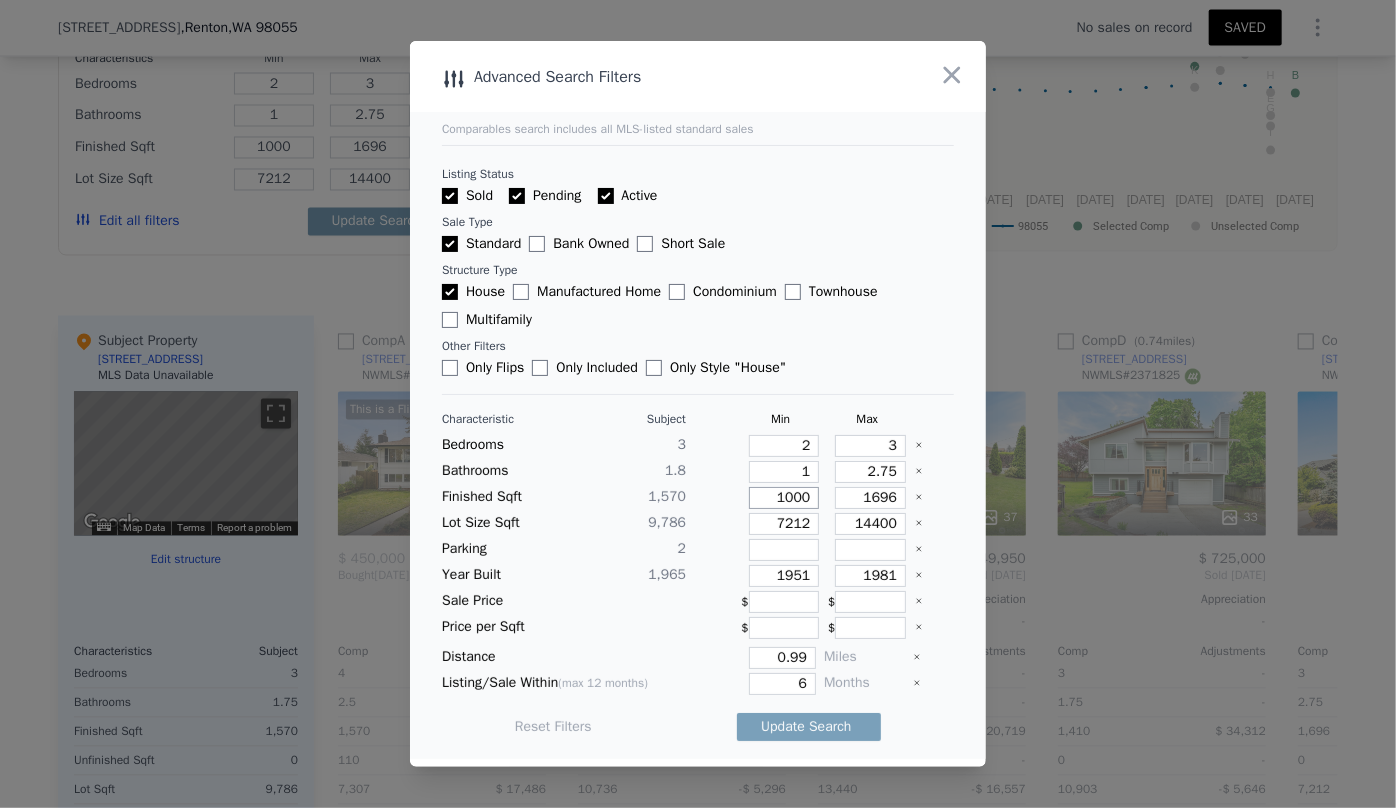 click on "Update Search" at bounding box center [809, 727] 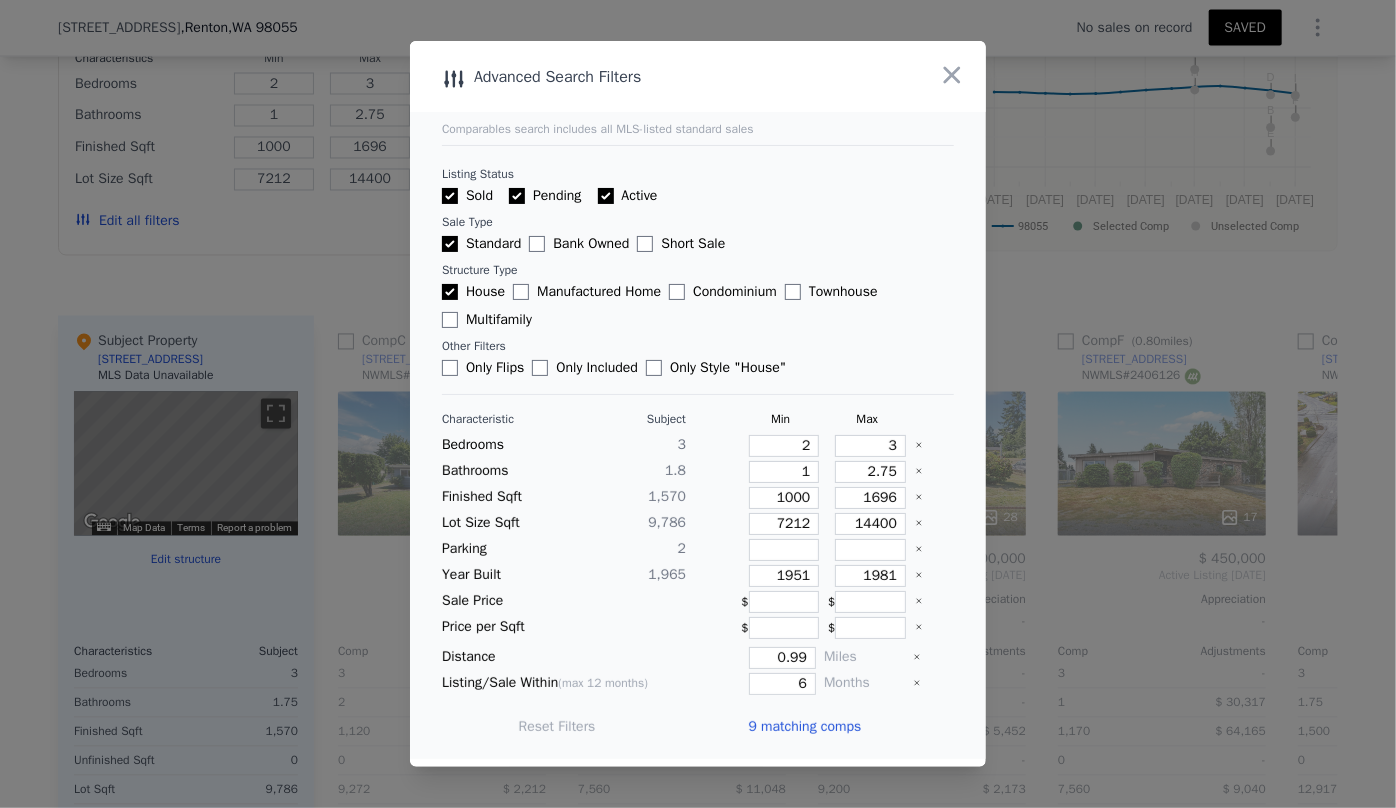 click on "9 matching comps" at bounding box center (804, 727) 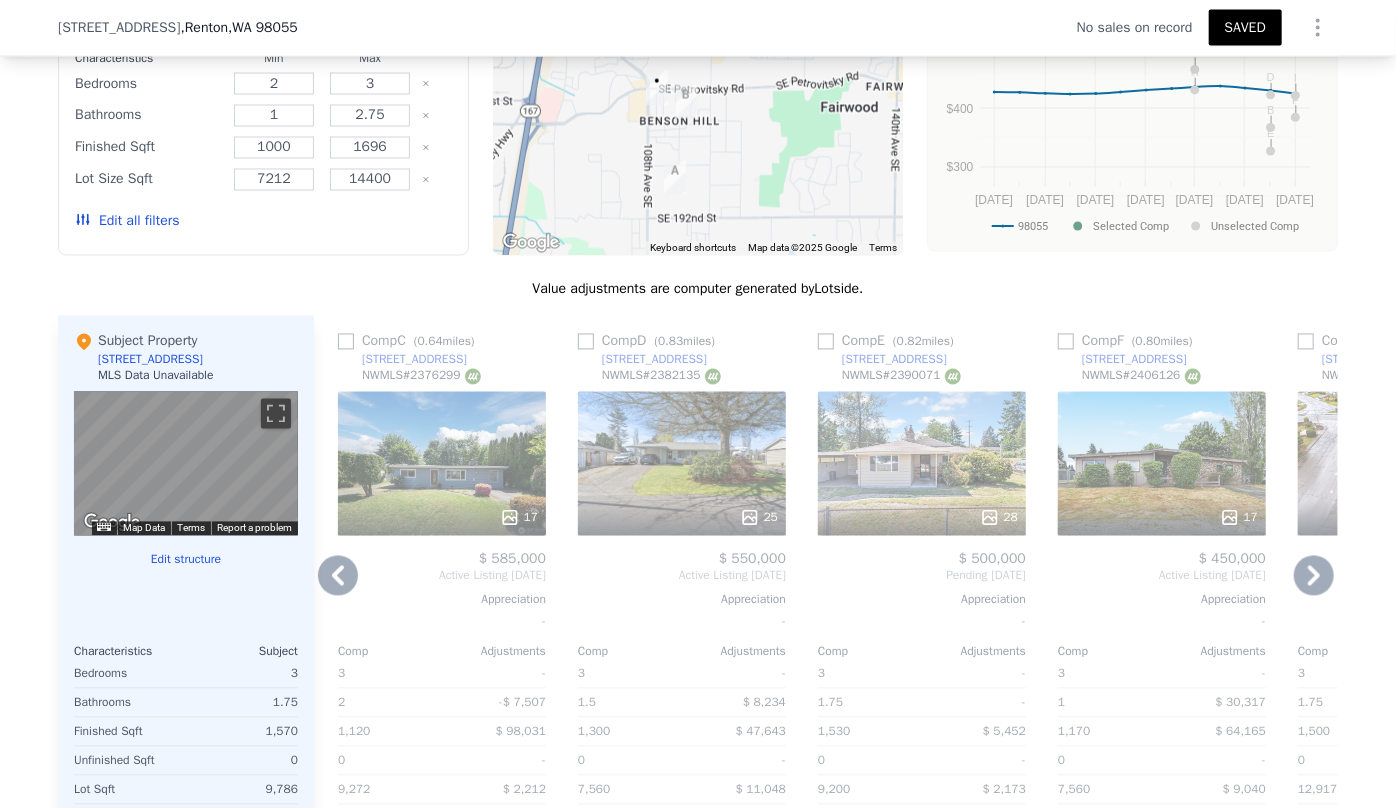 click 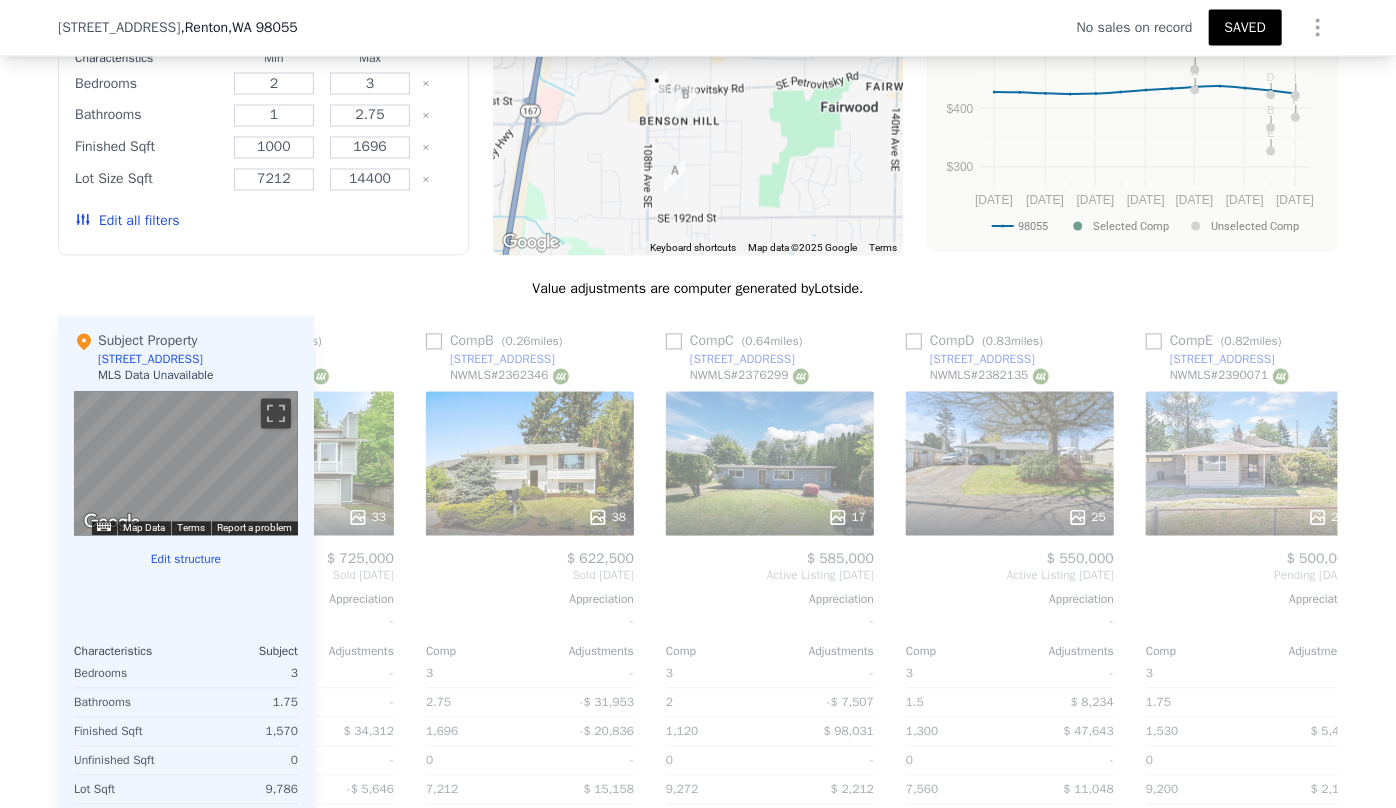 scroll, scrollTop: 0, scrollLeft: 0, axis: both 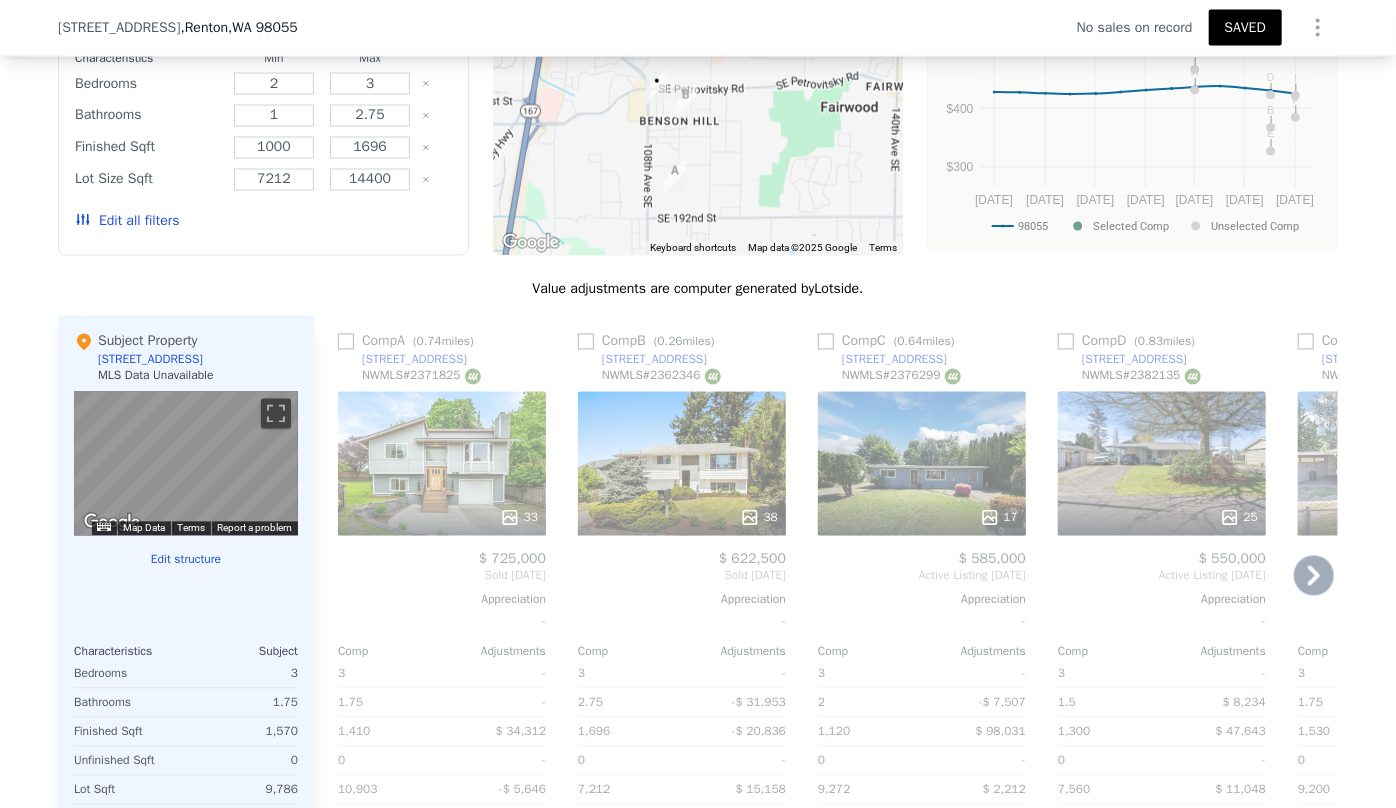 click on "17" at bounding box center (922, 464) 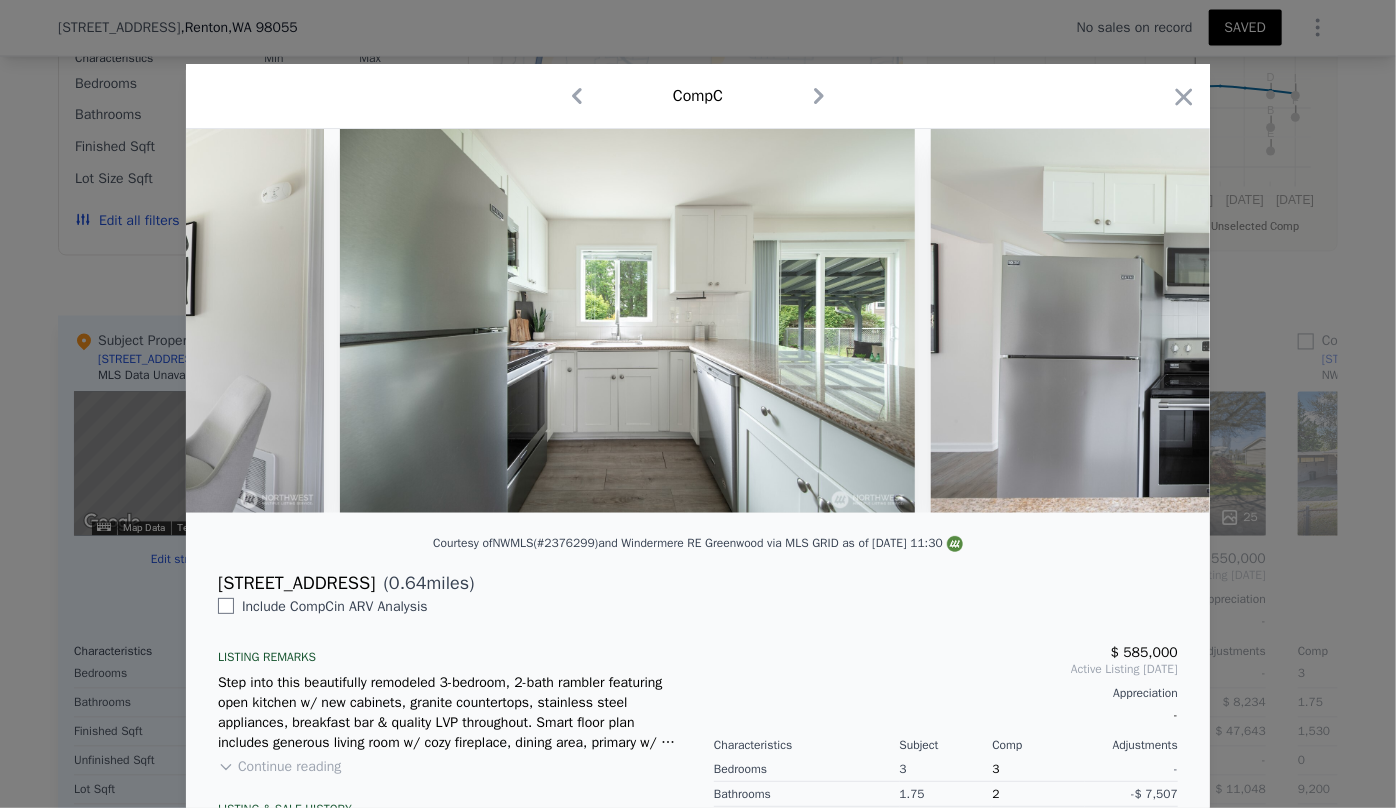 scroll, scrollTop: 0, scrollLeft: 4032, axis: horizontal 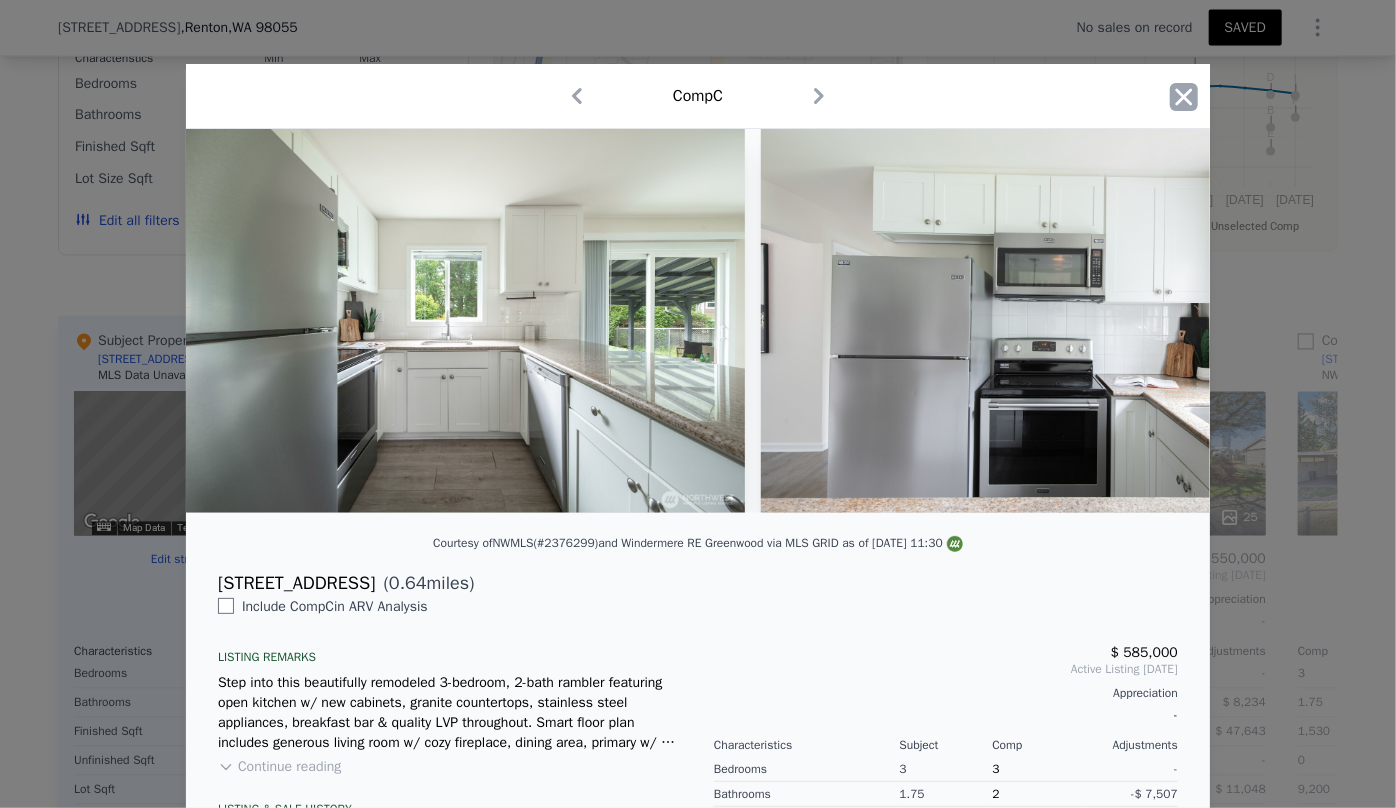 click 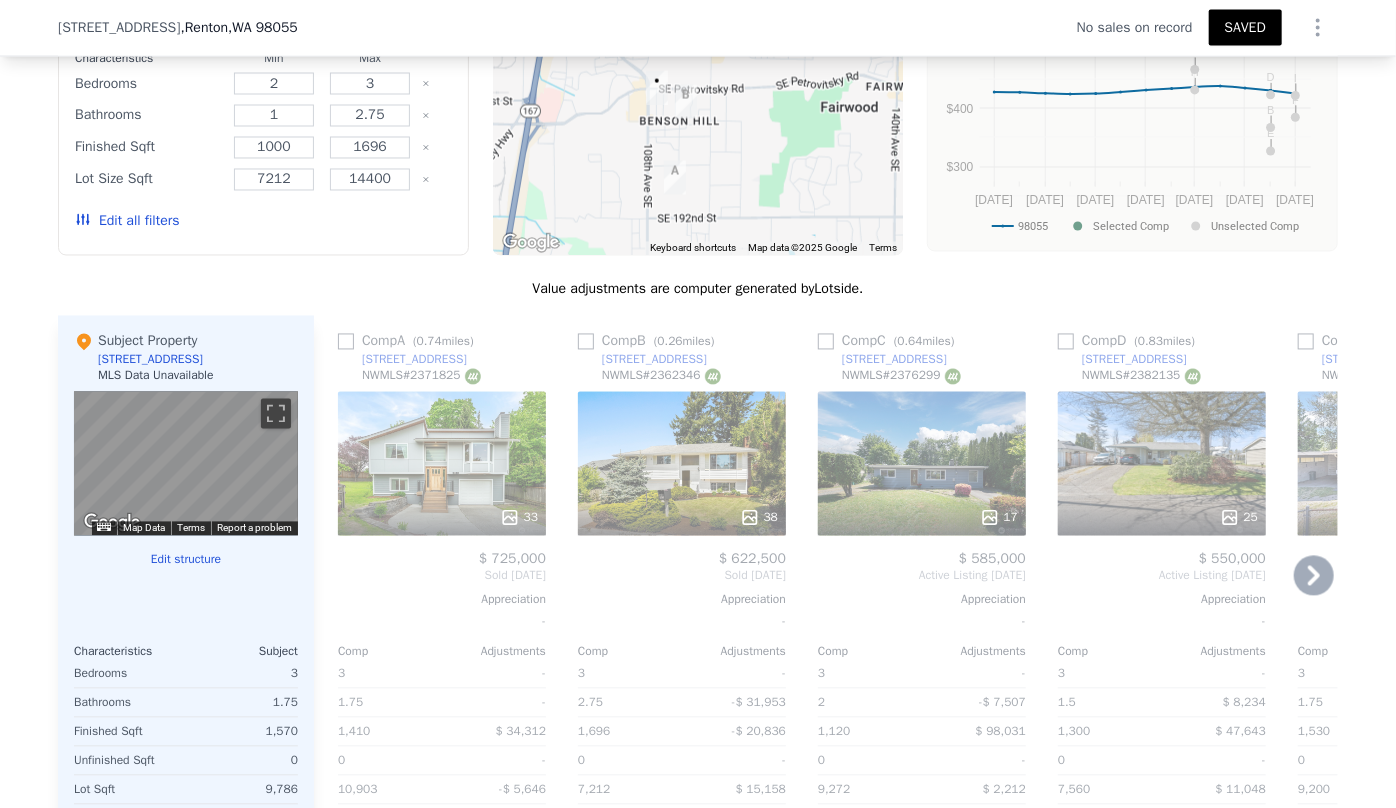 click on "17" at bounding box center [922, 464] 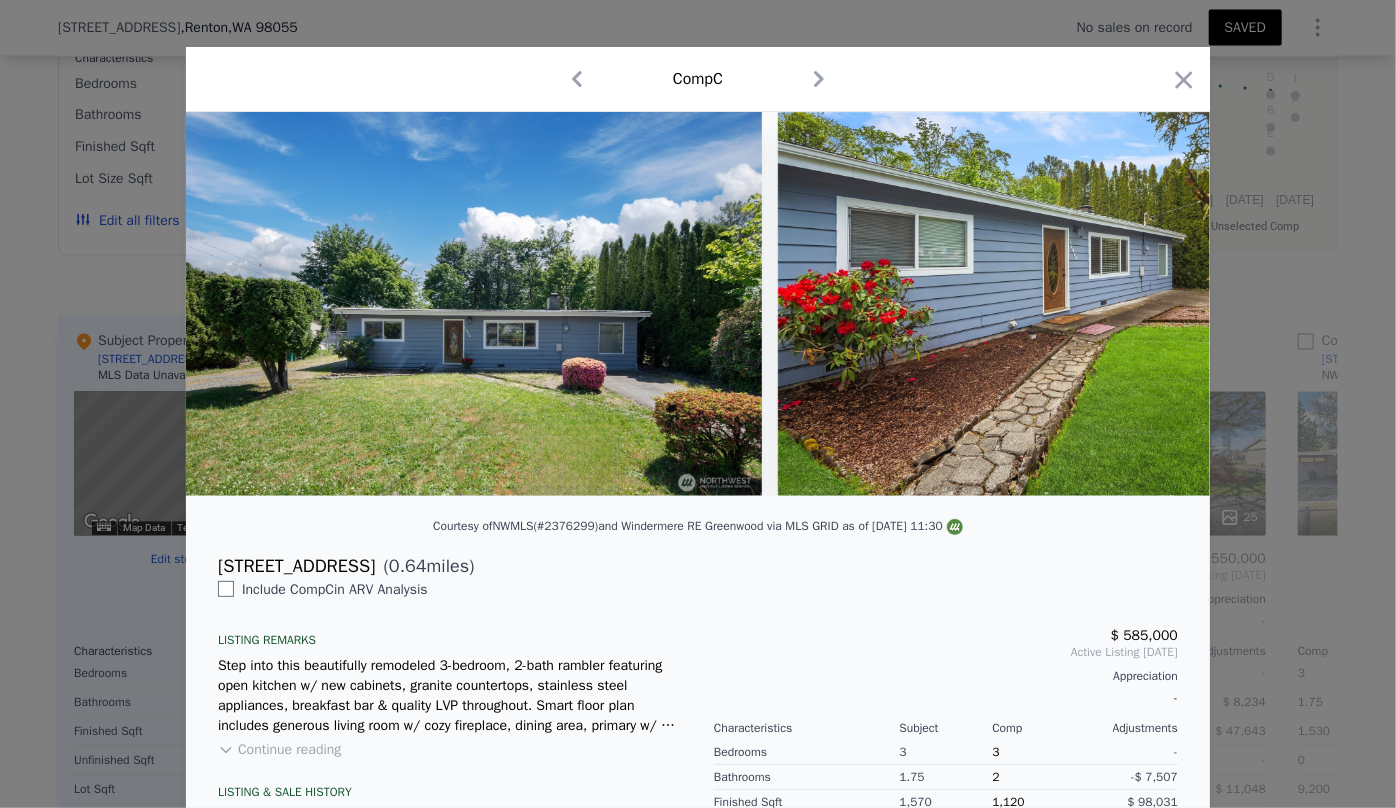 scroll, scrollTop: 0, scrollLeft: 0, axis: both 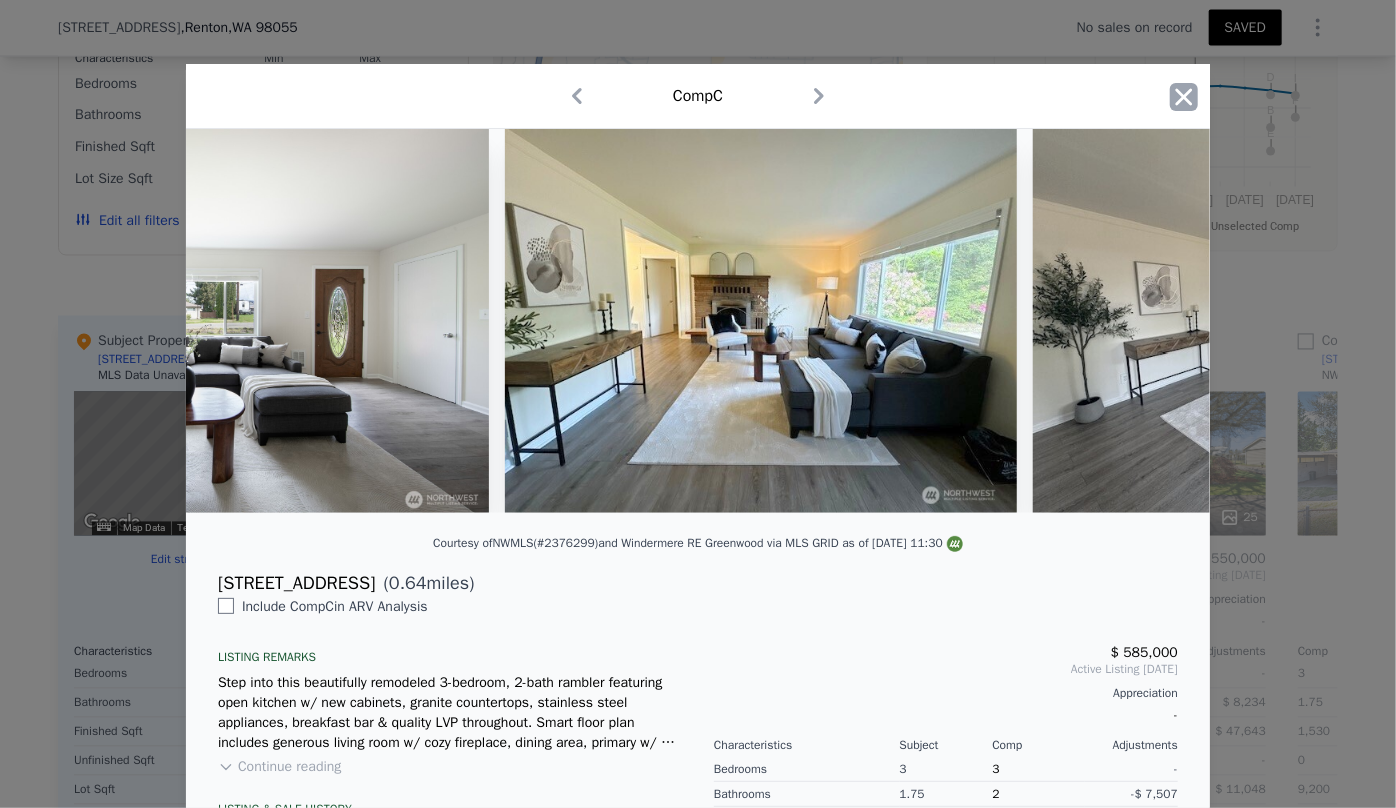 click 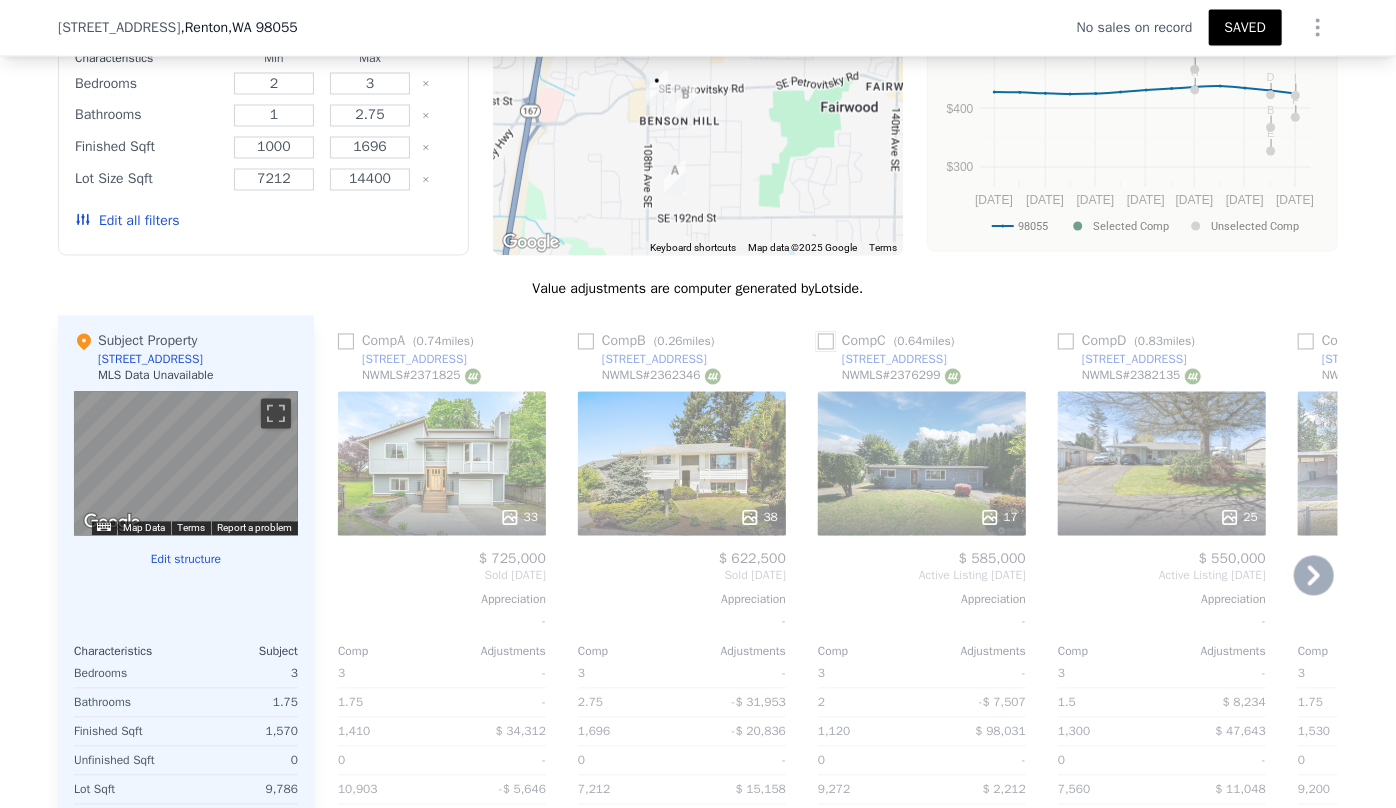 click at bounding box center [826, 342] 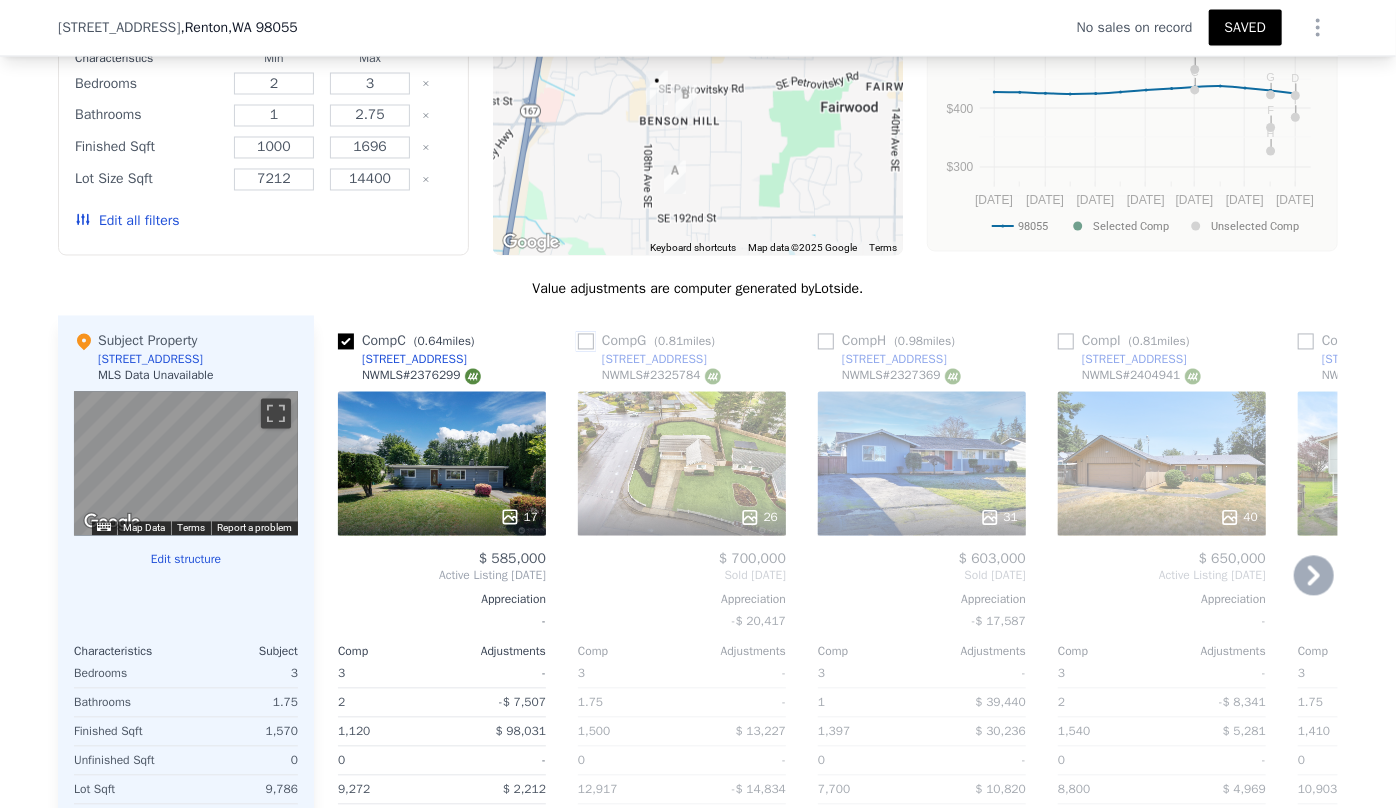 click at bounding box center [586, 342] 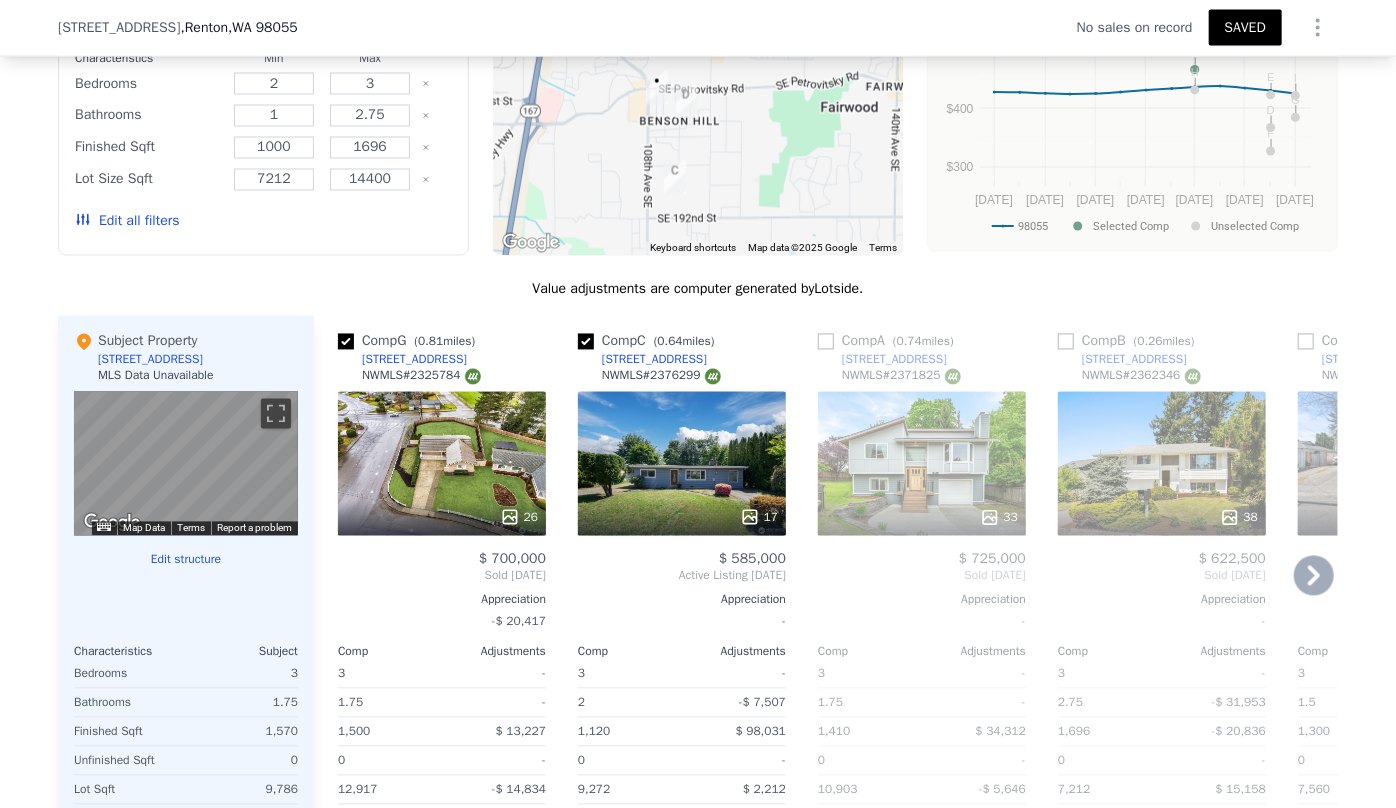 click 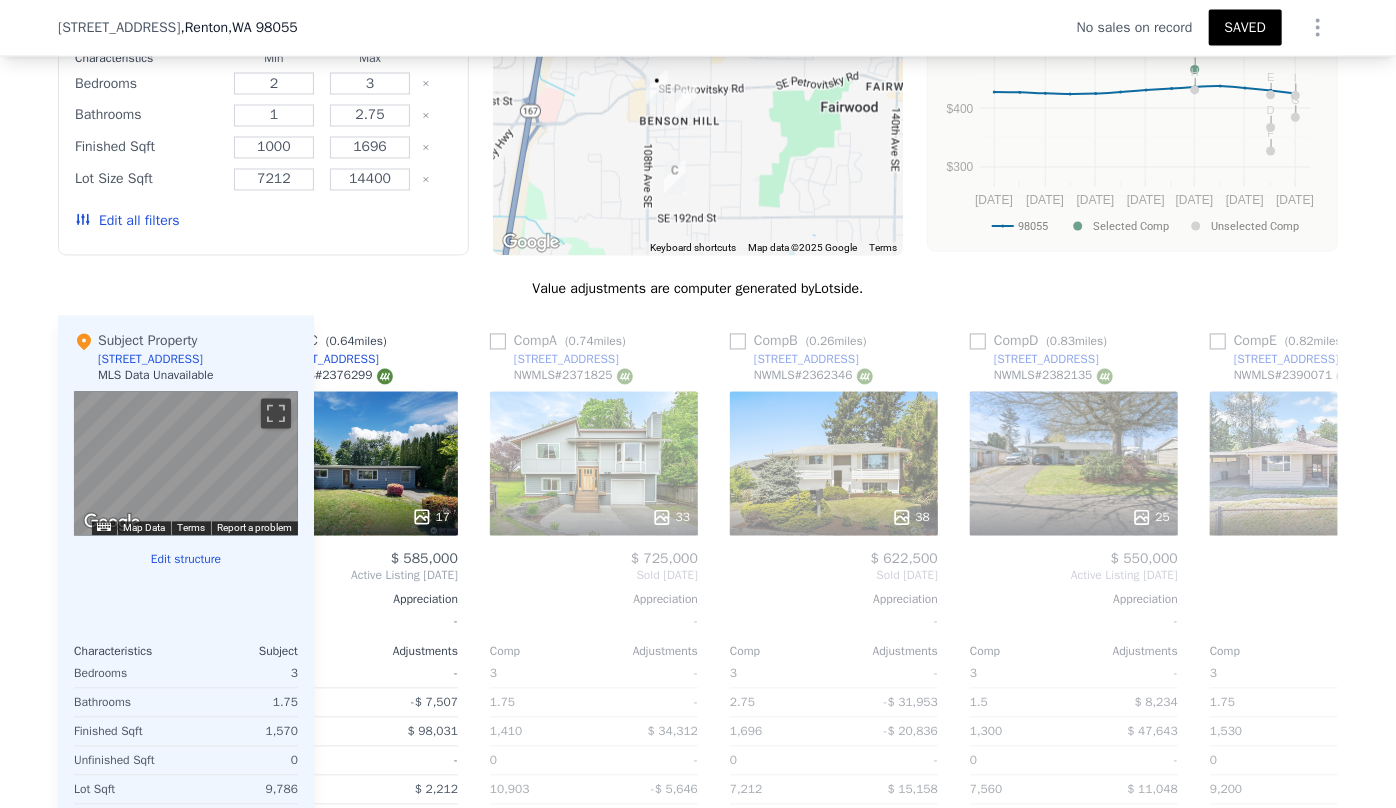 scroll, scrollTop: 0, scrollLeft: 480, axis: horizontal 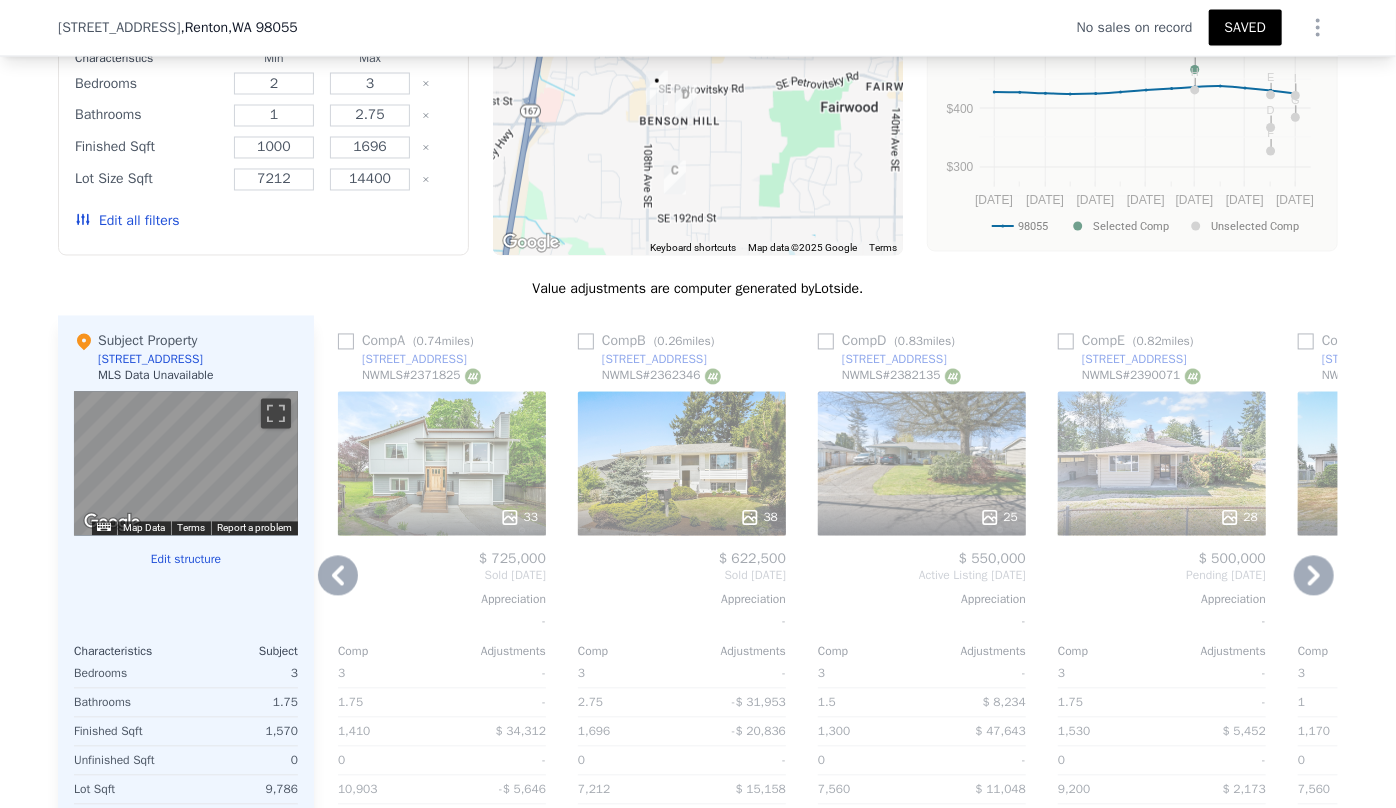 click 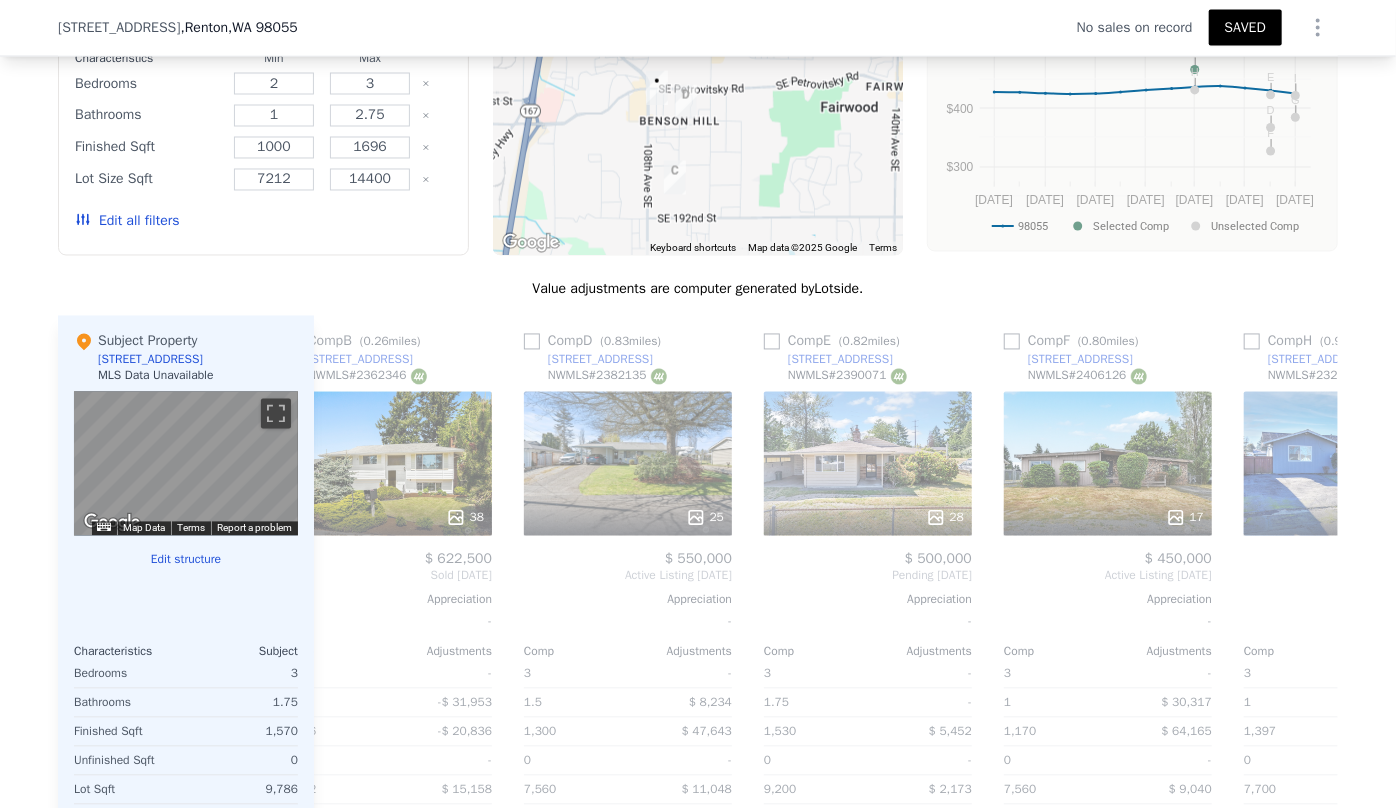 scroll, scrollTop: 0, scrollLeft: 960, axis: horizontal 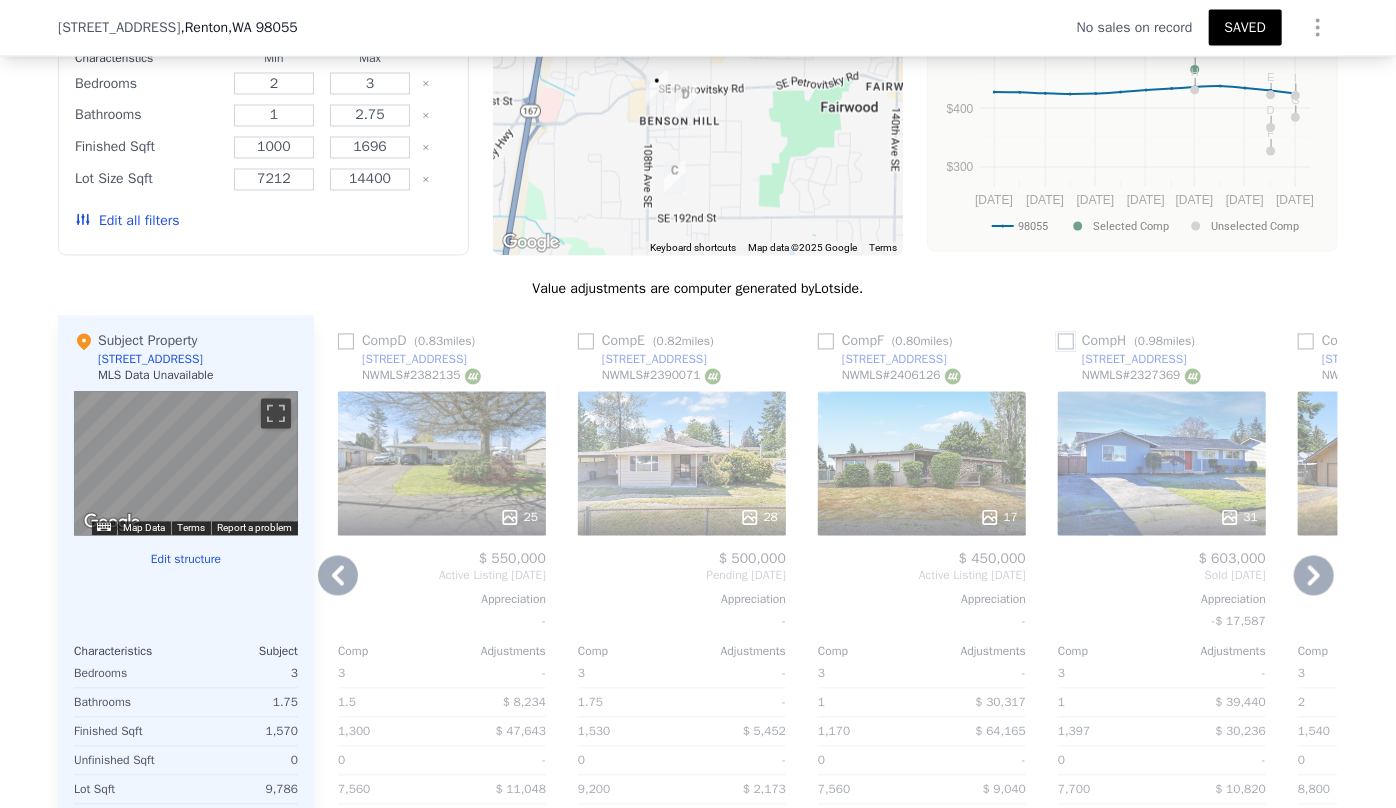 click at bounding box center (1066, 342) 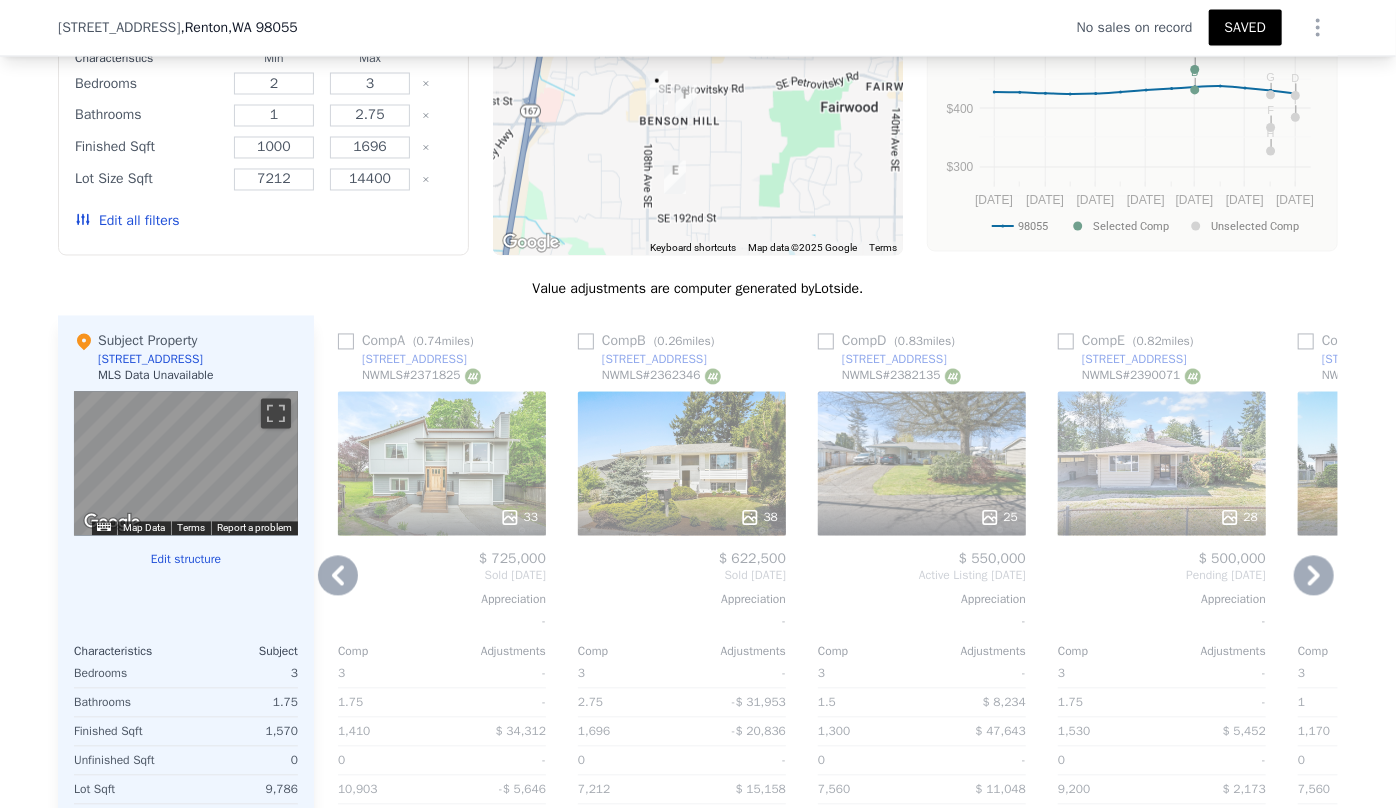 click 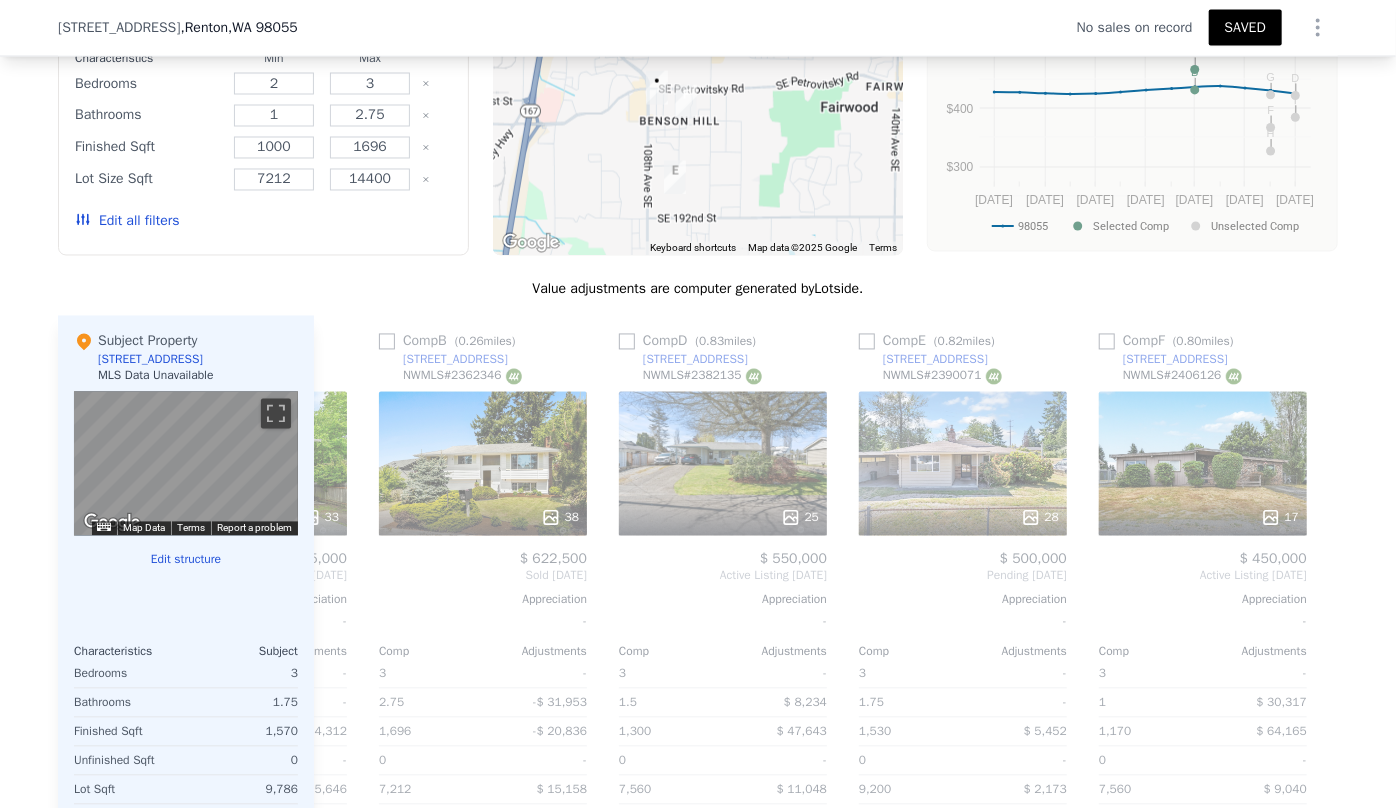 scroll, scrollTop: 0, scrollLeft: 1183, axis: horizontal 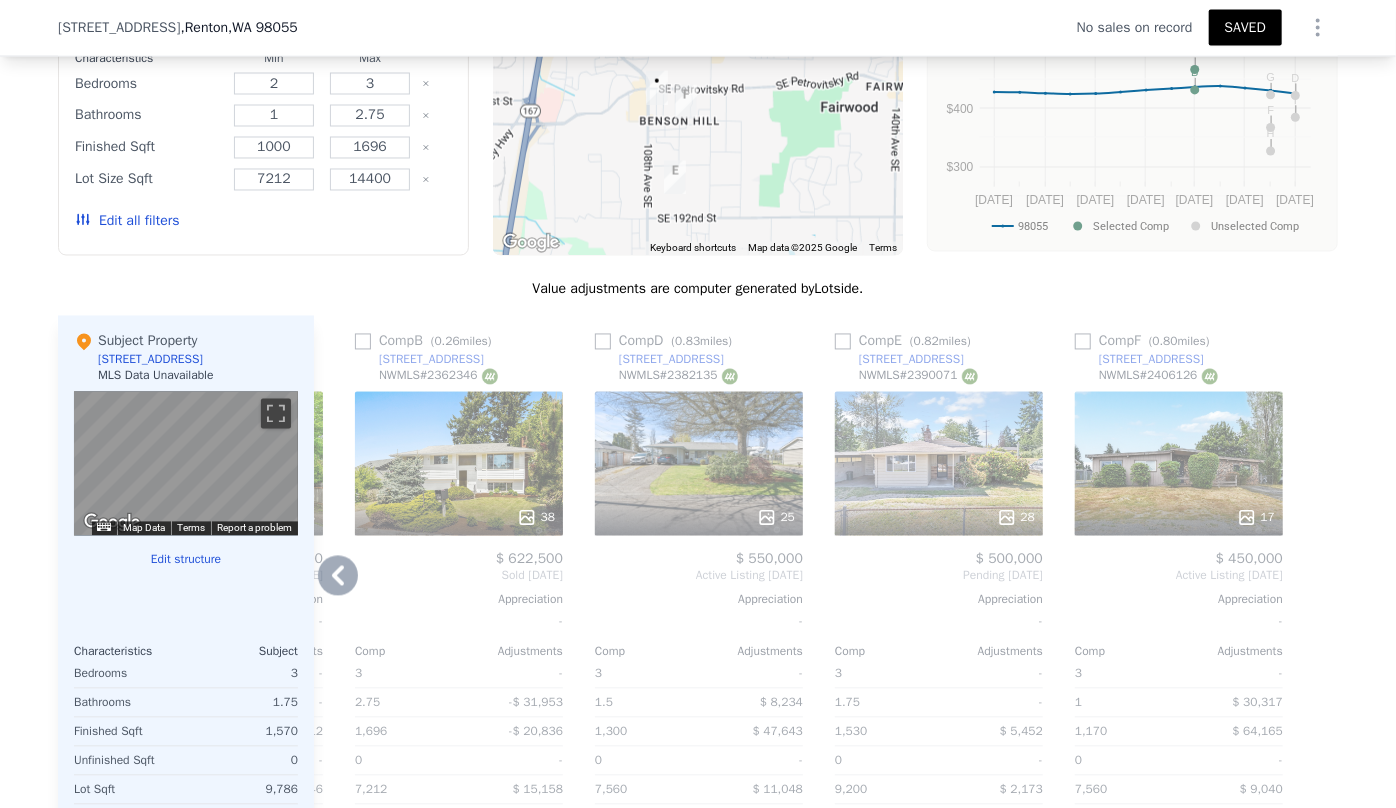 click 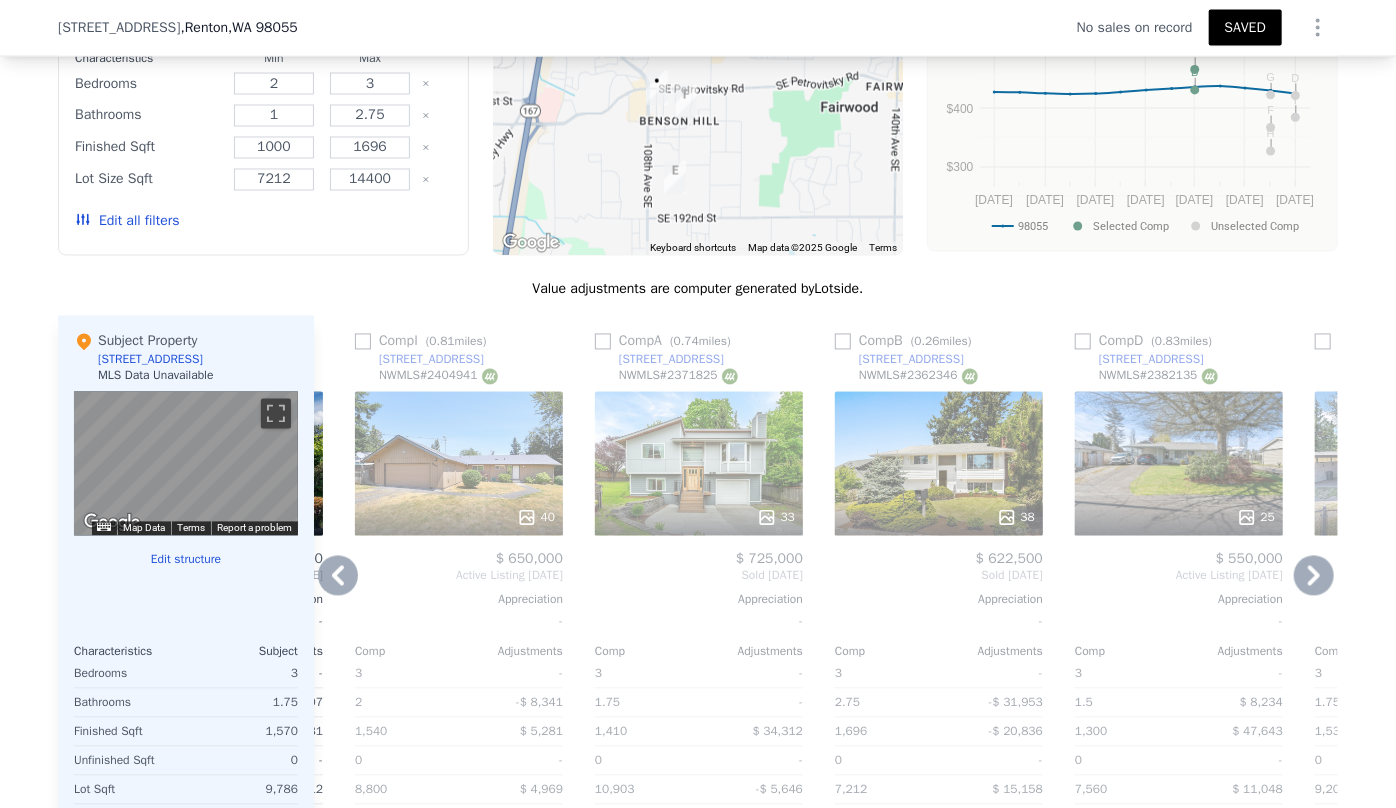 click 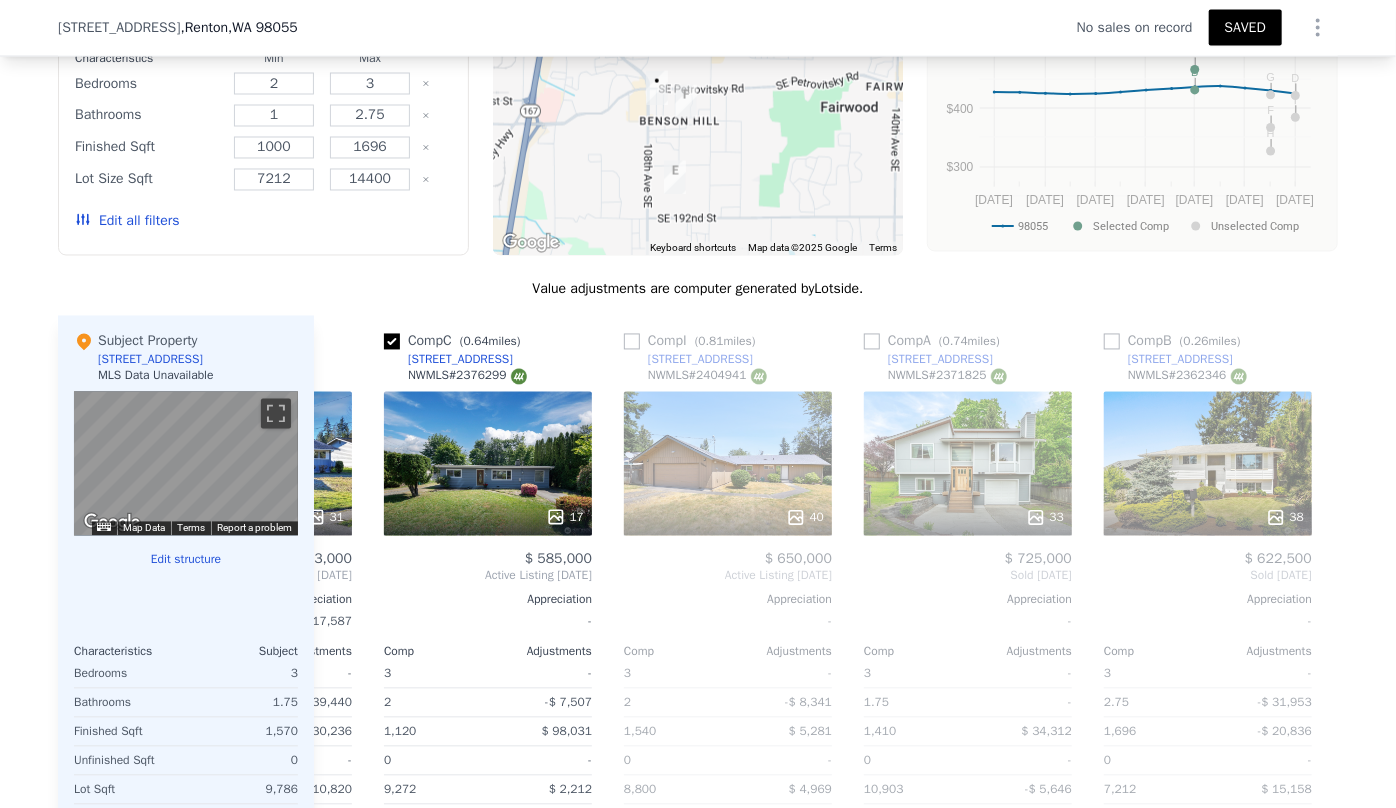 scroll, scrollTop: 0, scrollLeft: 223, axis: horizontal 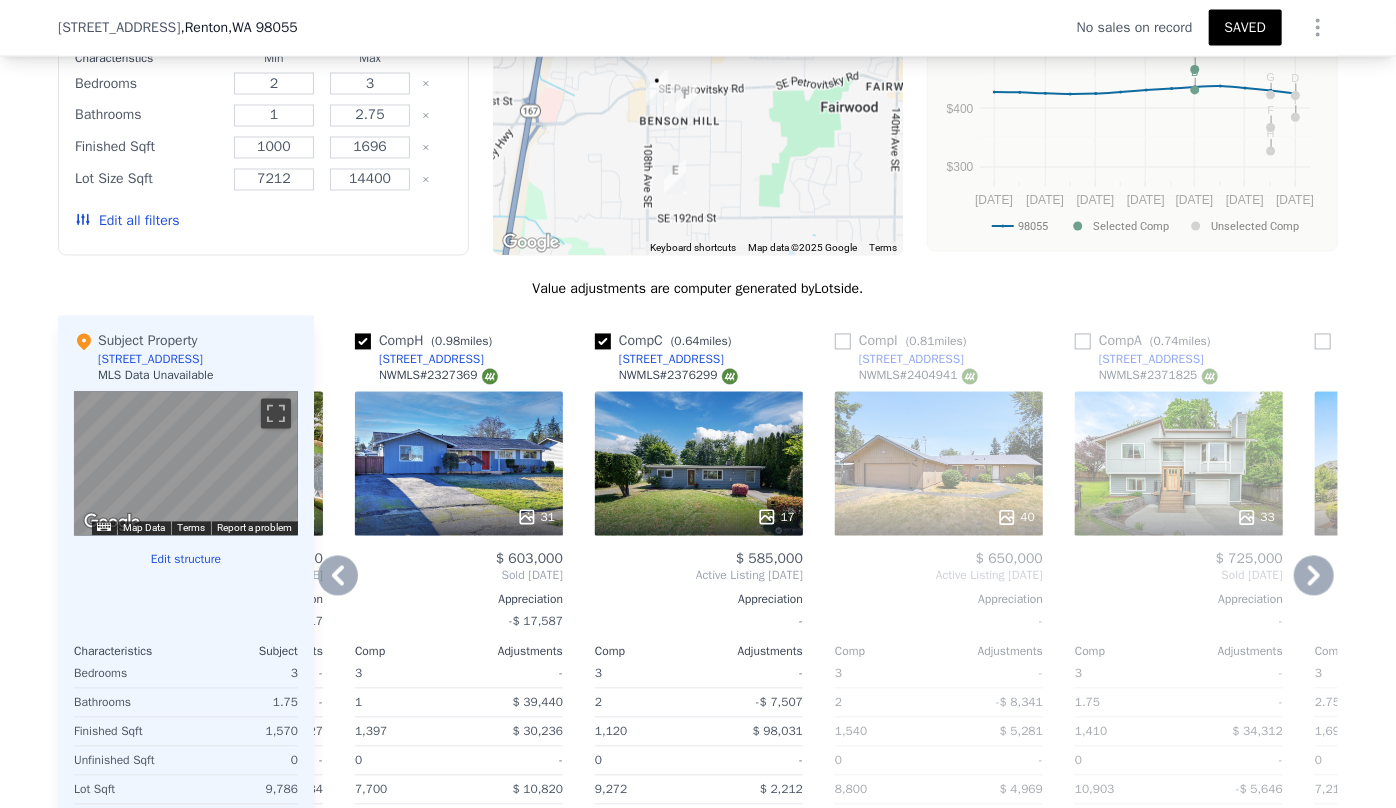 click 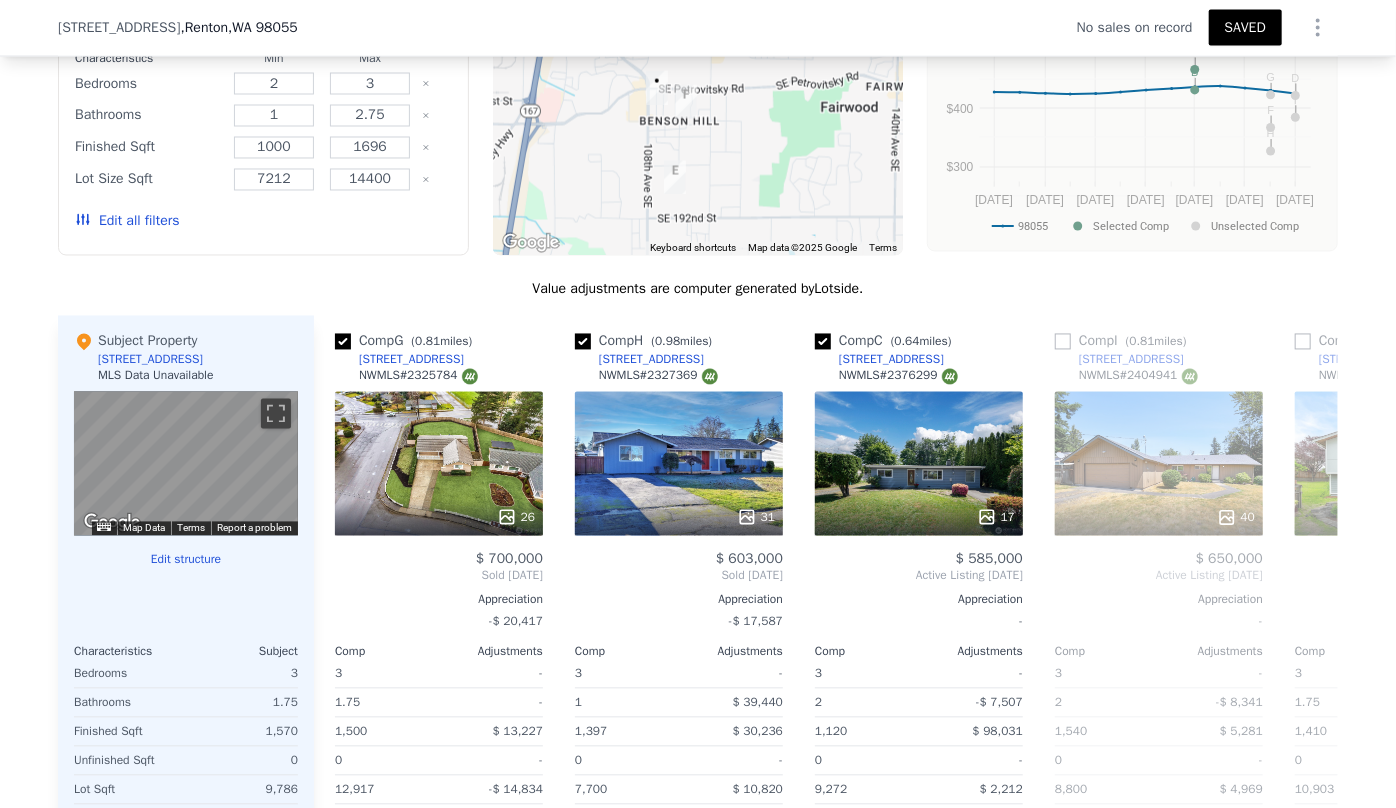 scroll, scrollTop: 0, scrollLeft: 0, axis: both 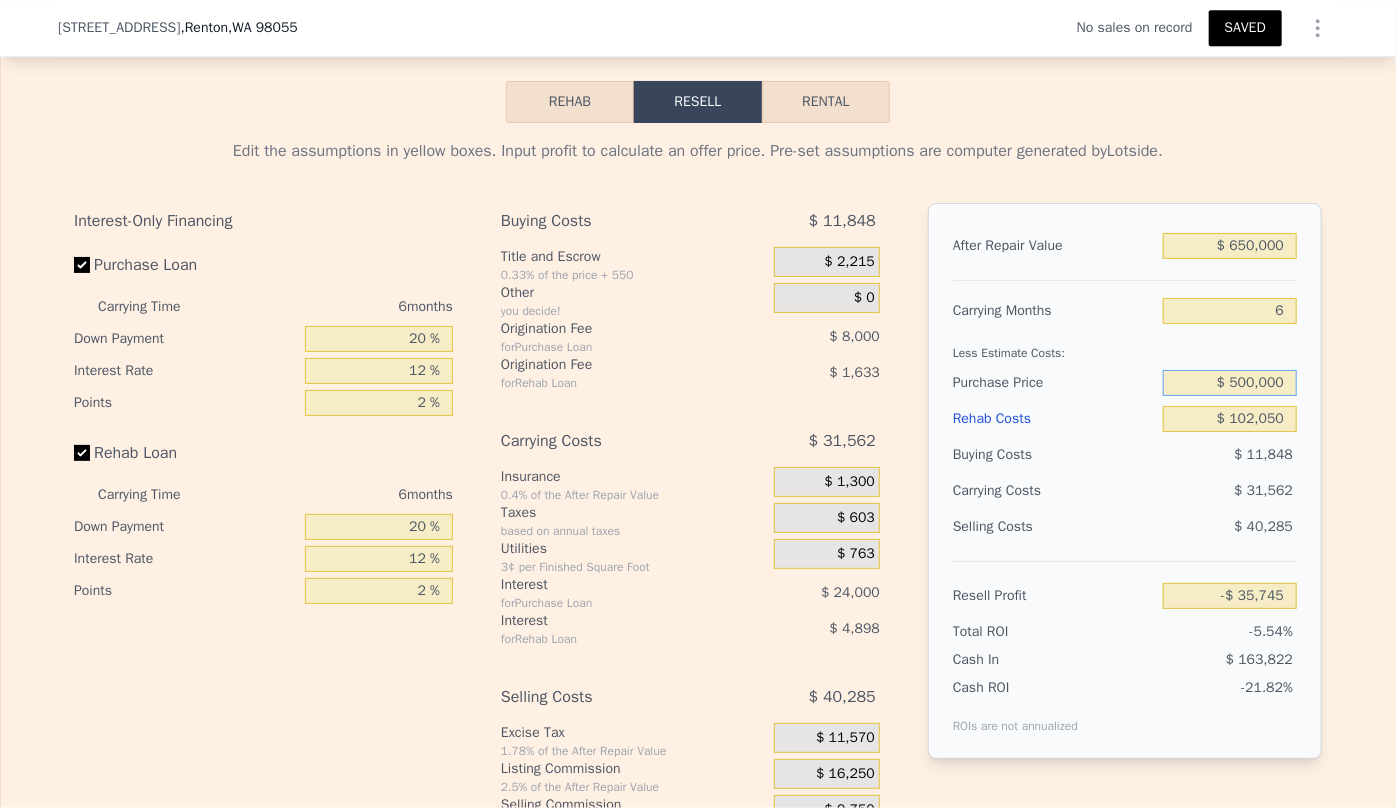 click on "$ 500,000" at bounding box center (1230, 383) 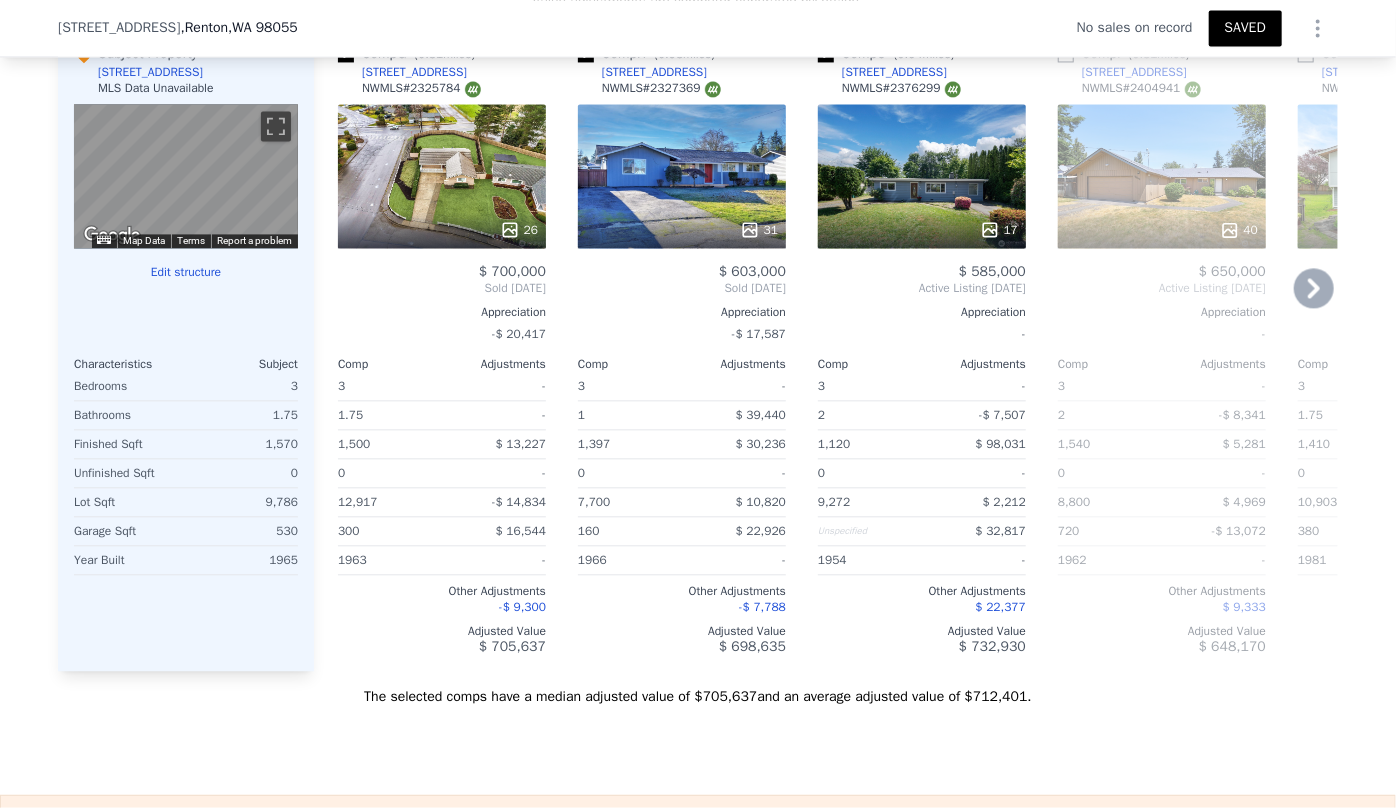 scroll, scrollTop: 2084, scrollLeft: 0, axis: vertical 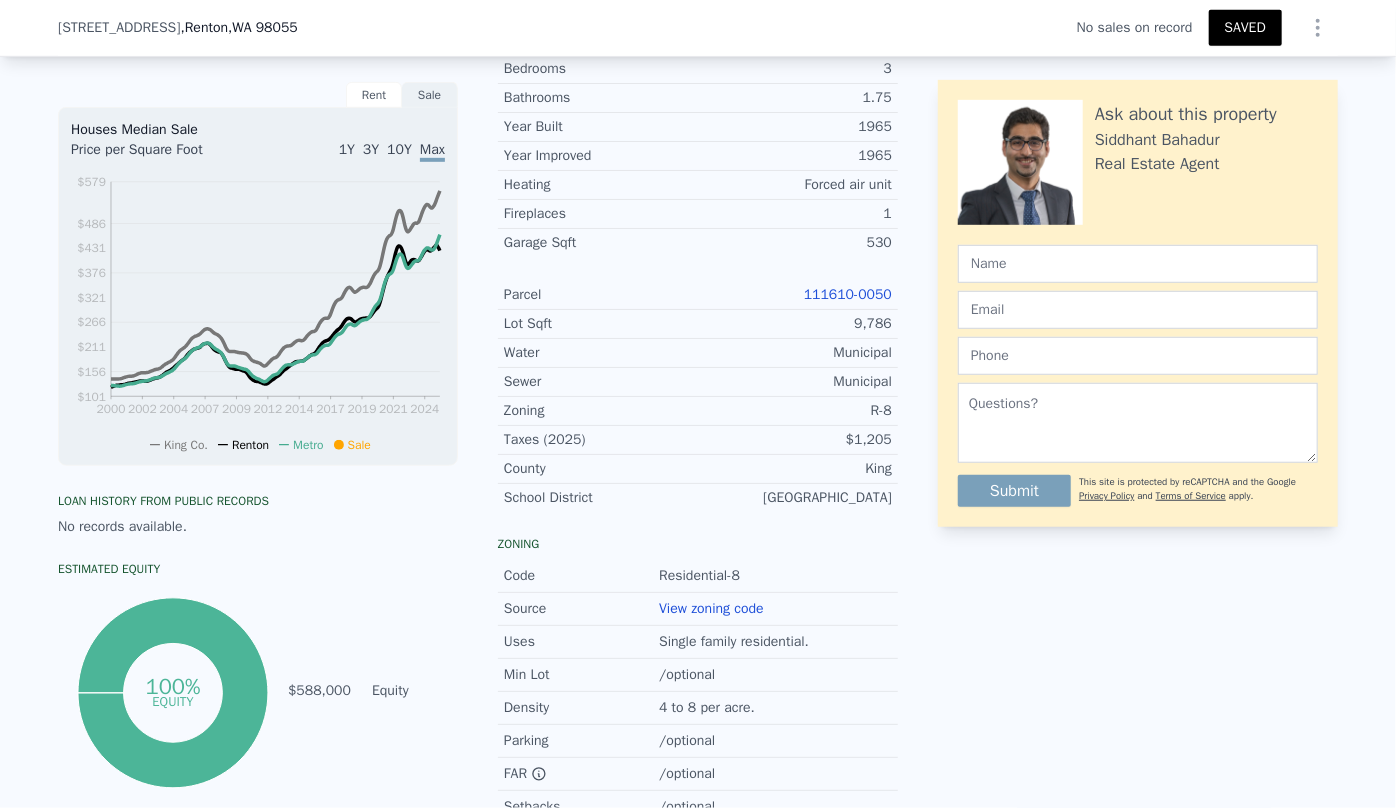 click on "111610-0050" at bounding box center [848, 294] 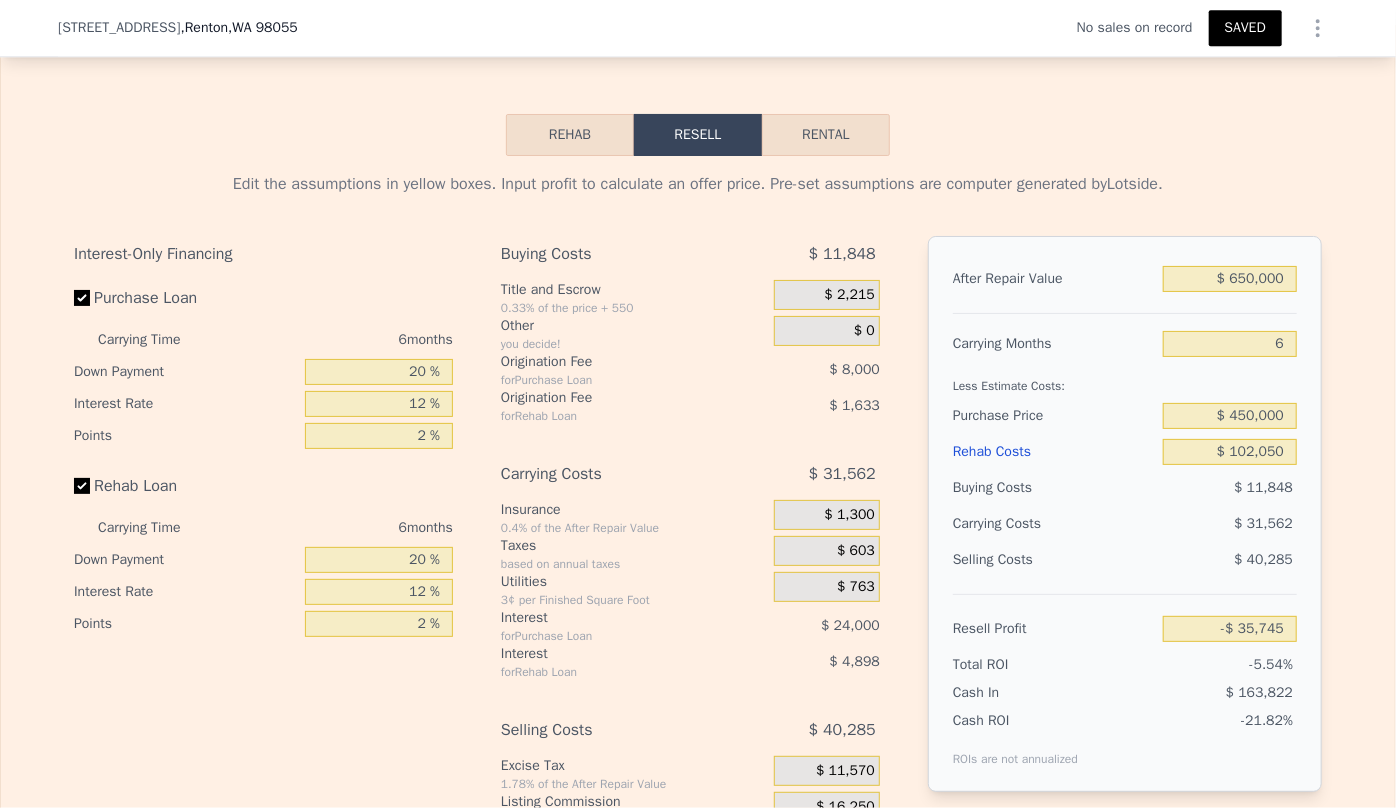 scroll, scrollTop: 3084, scrollLeft: 0, axis: vertical 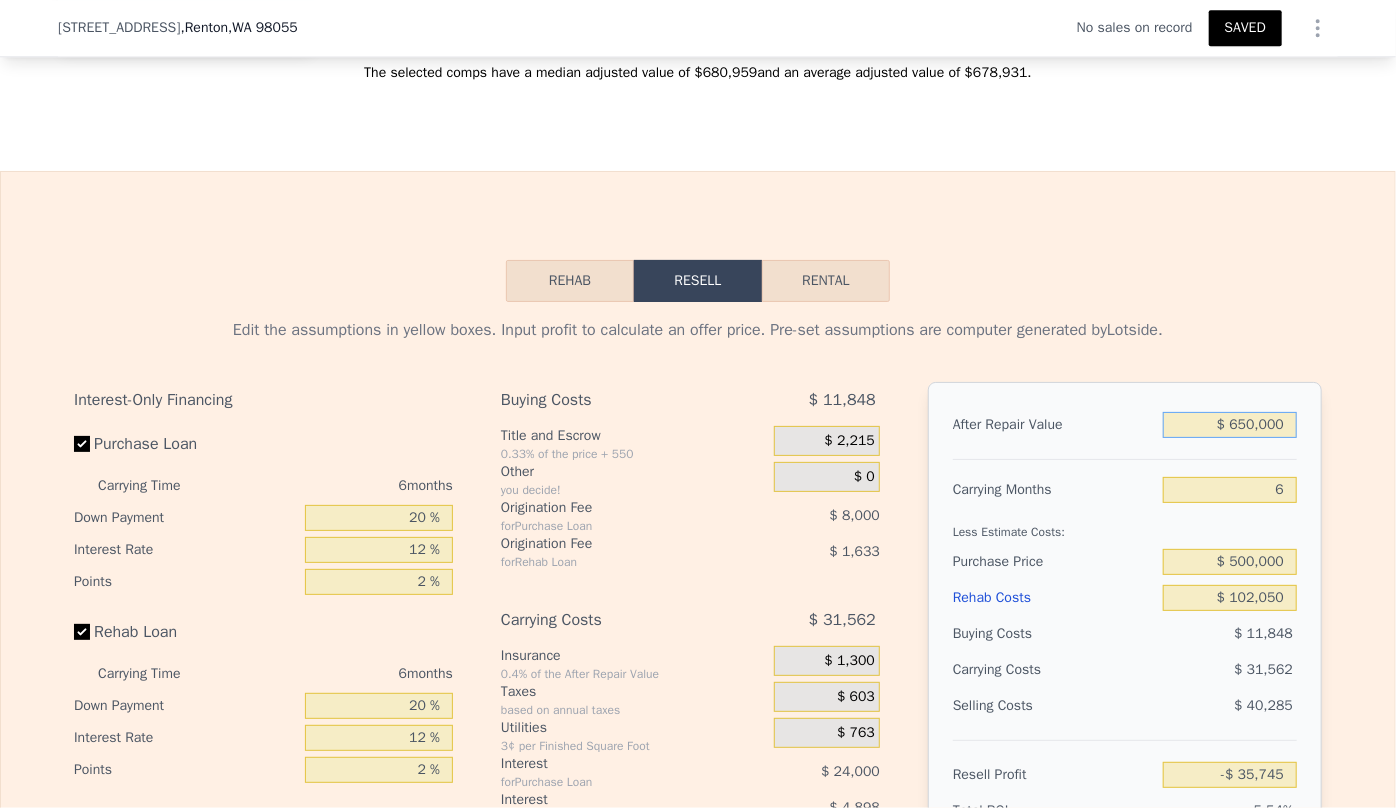 click on "$ 650,000" at bounding box center (1230, 425) 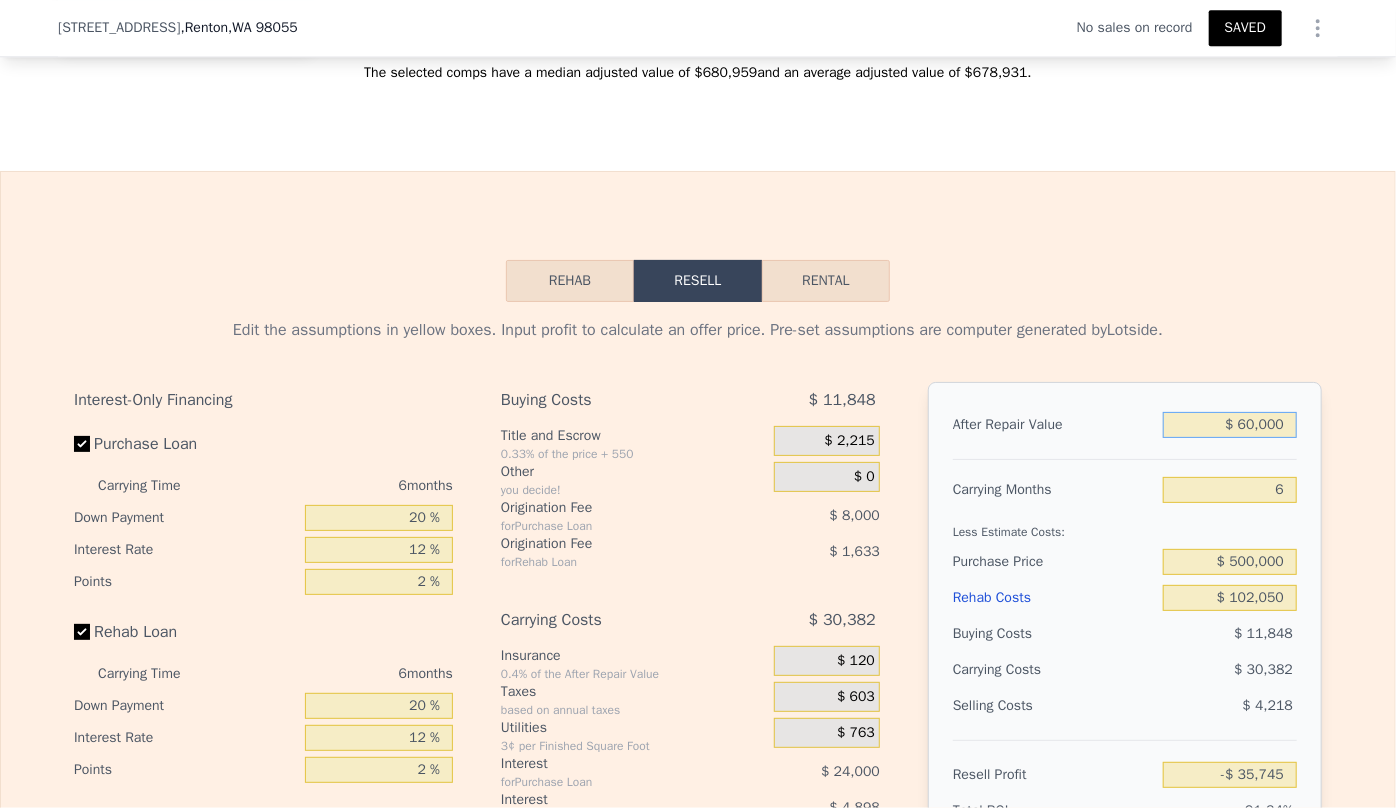 type on "-$ 588,498" 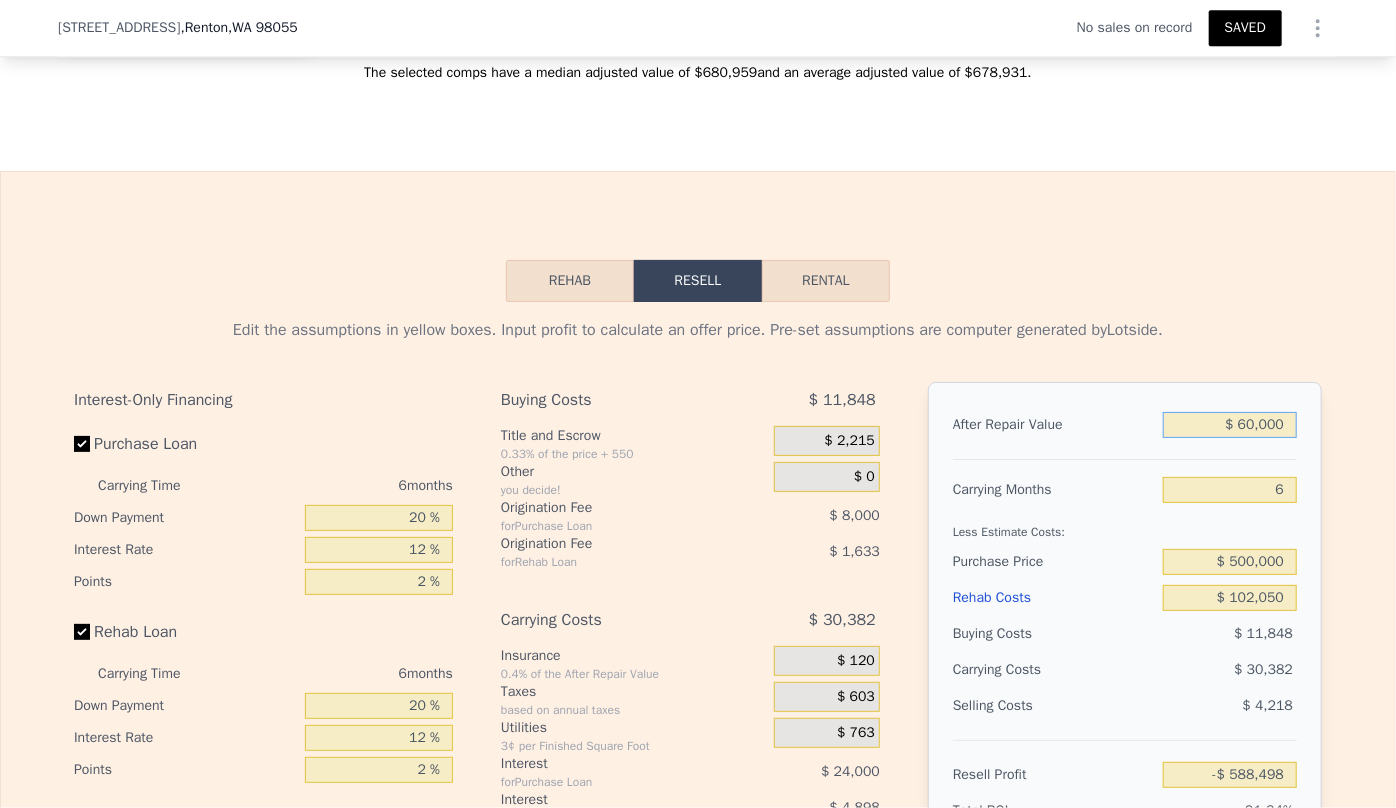 type on "$ 630,000" 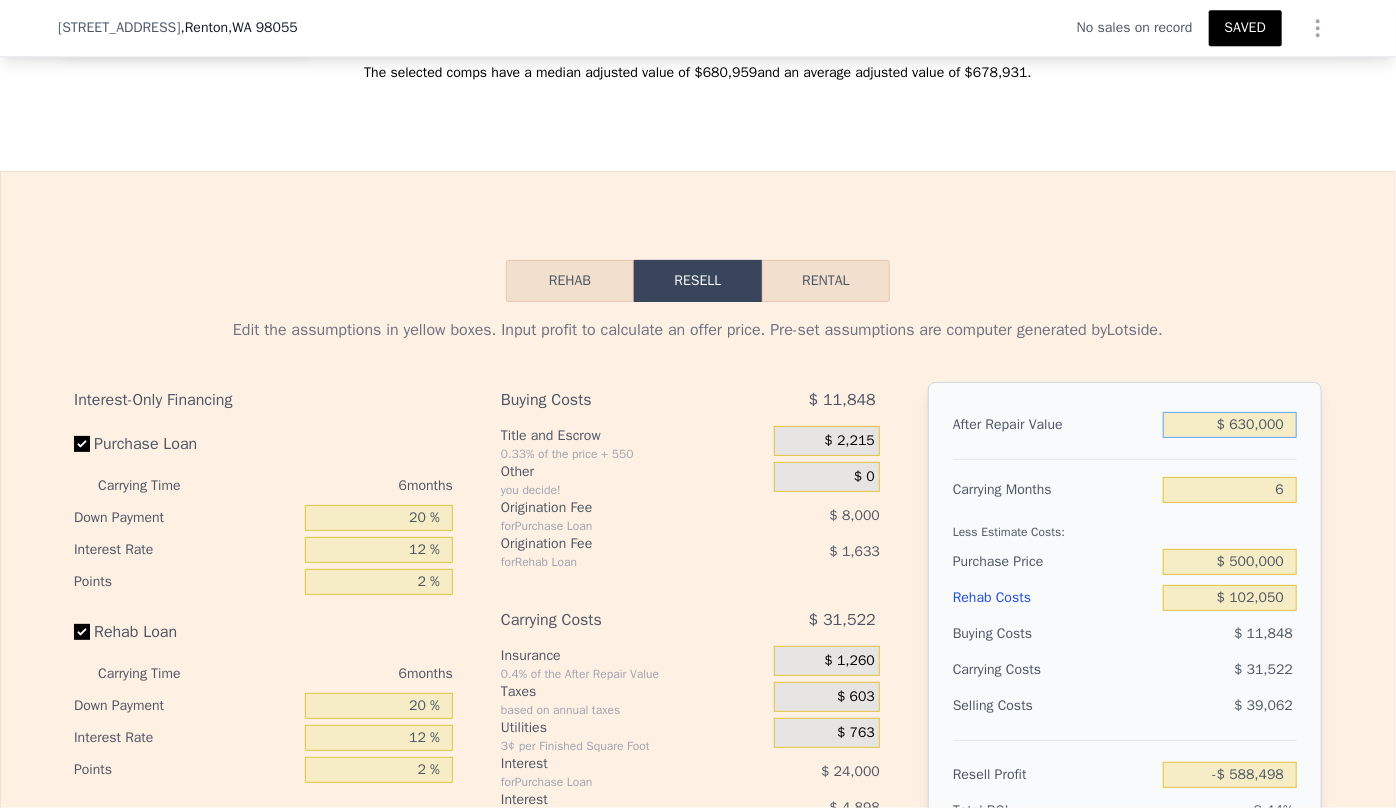 type on "-$ 54,482" 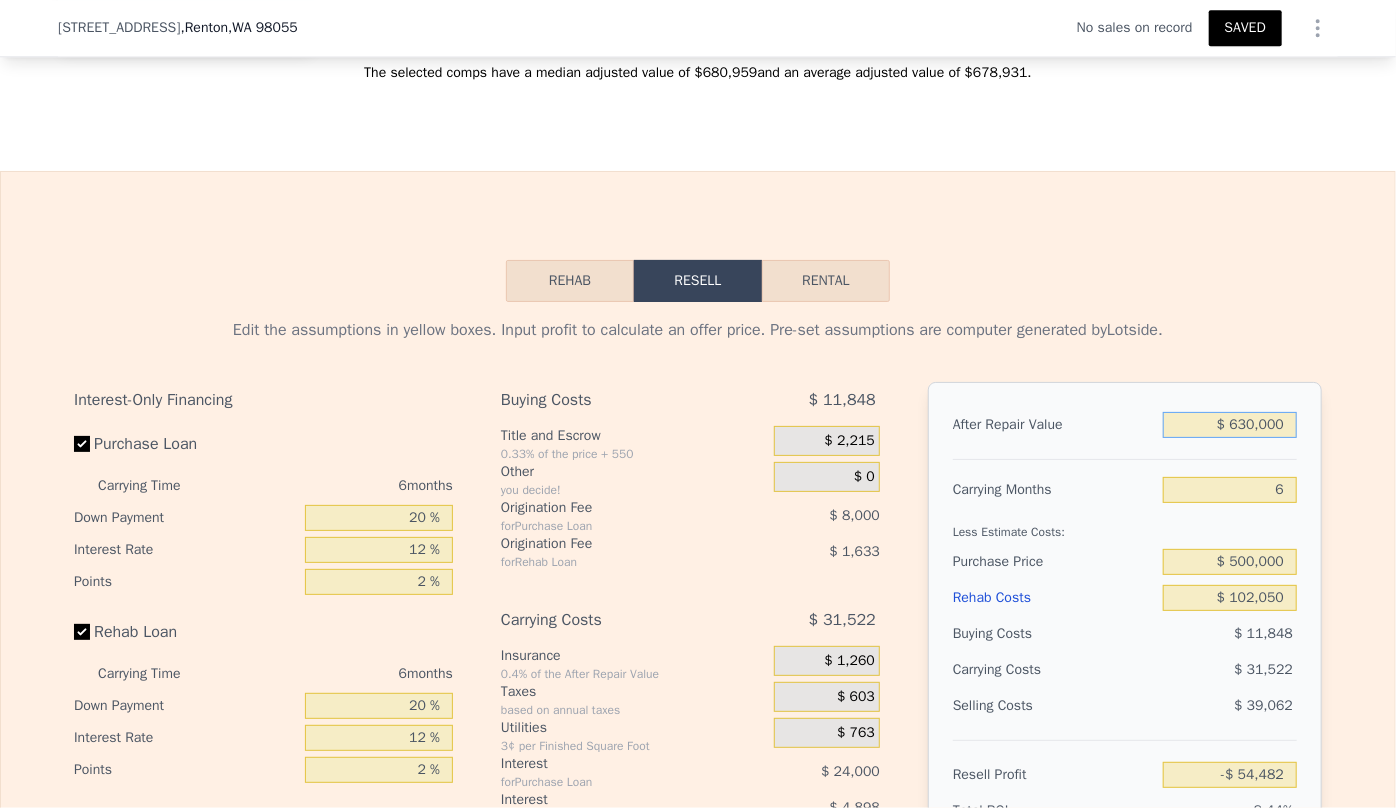 type on "$ 630,000" 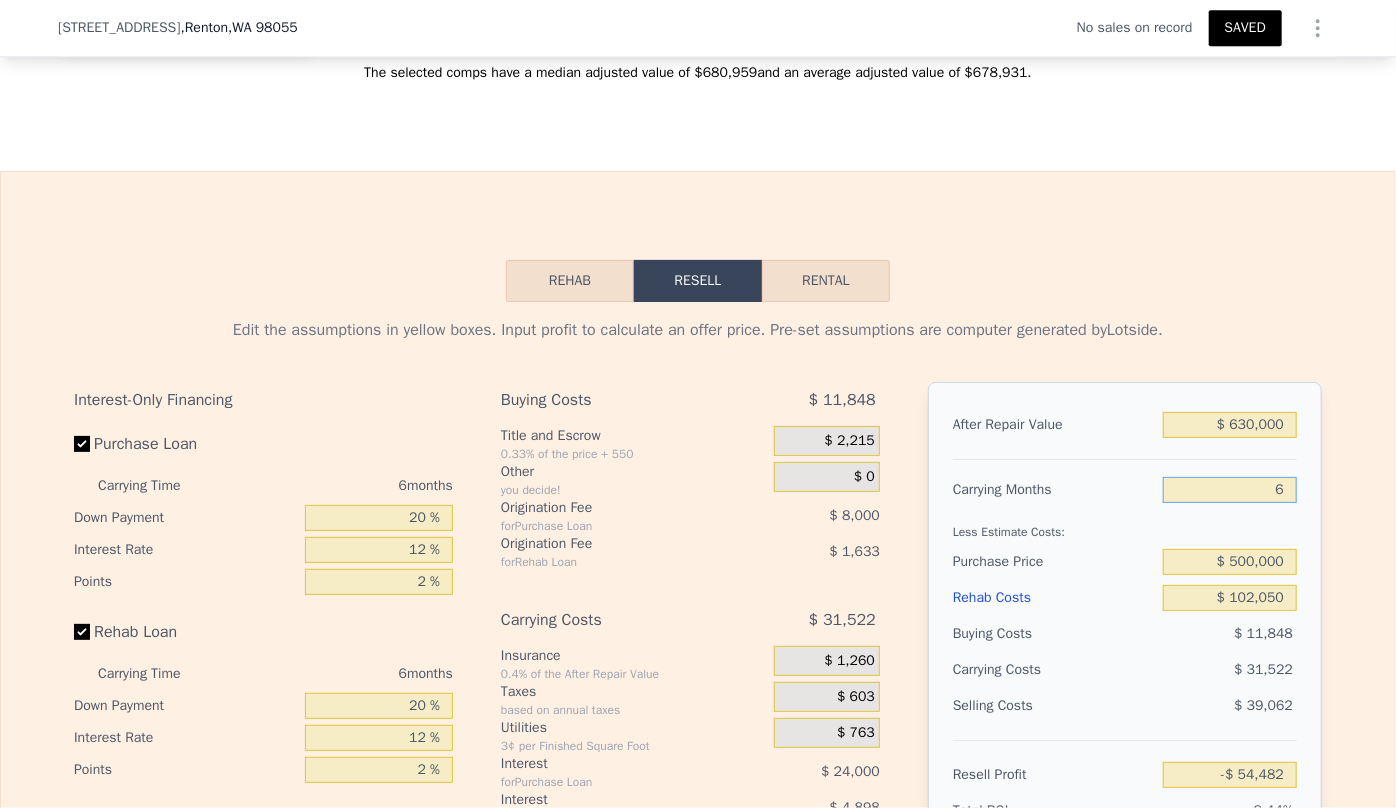 click on "6" at bounding box center [1230, 490] 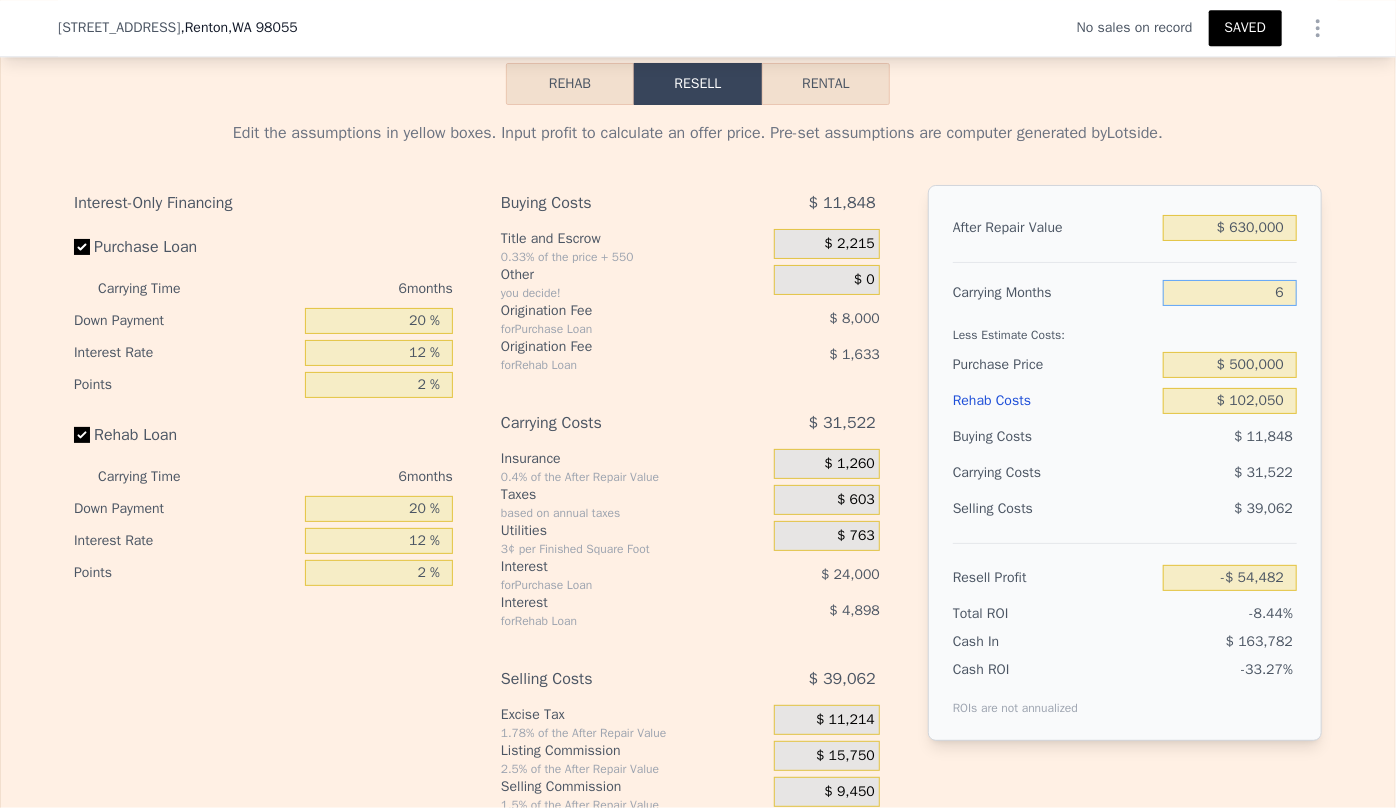 scroll, scrollTop: 2996, scrollLeft: 0, axis: vertical 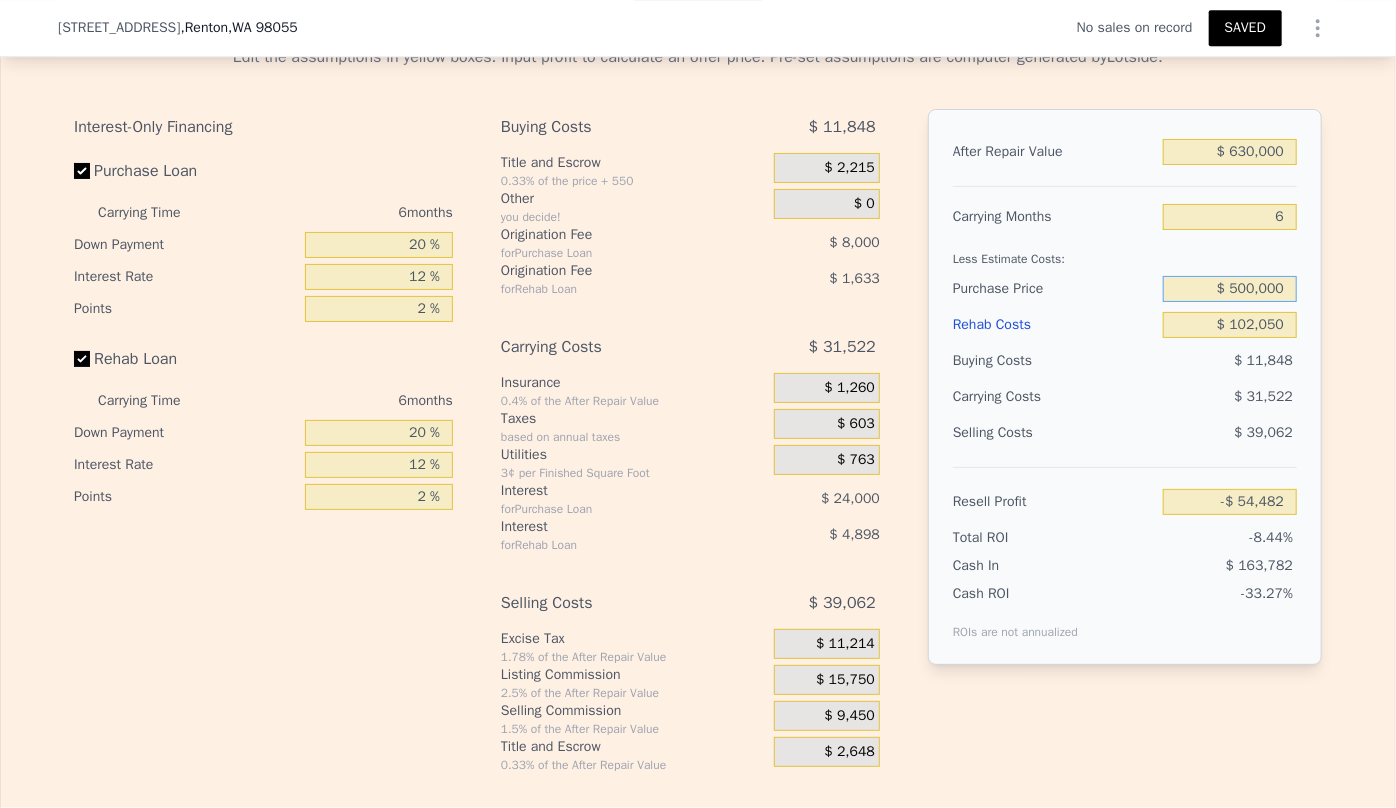 click on "$ 500,000" at bounding box center (1230, 289) 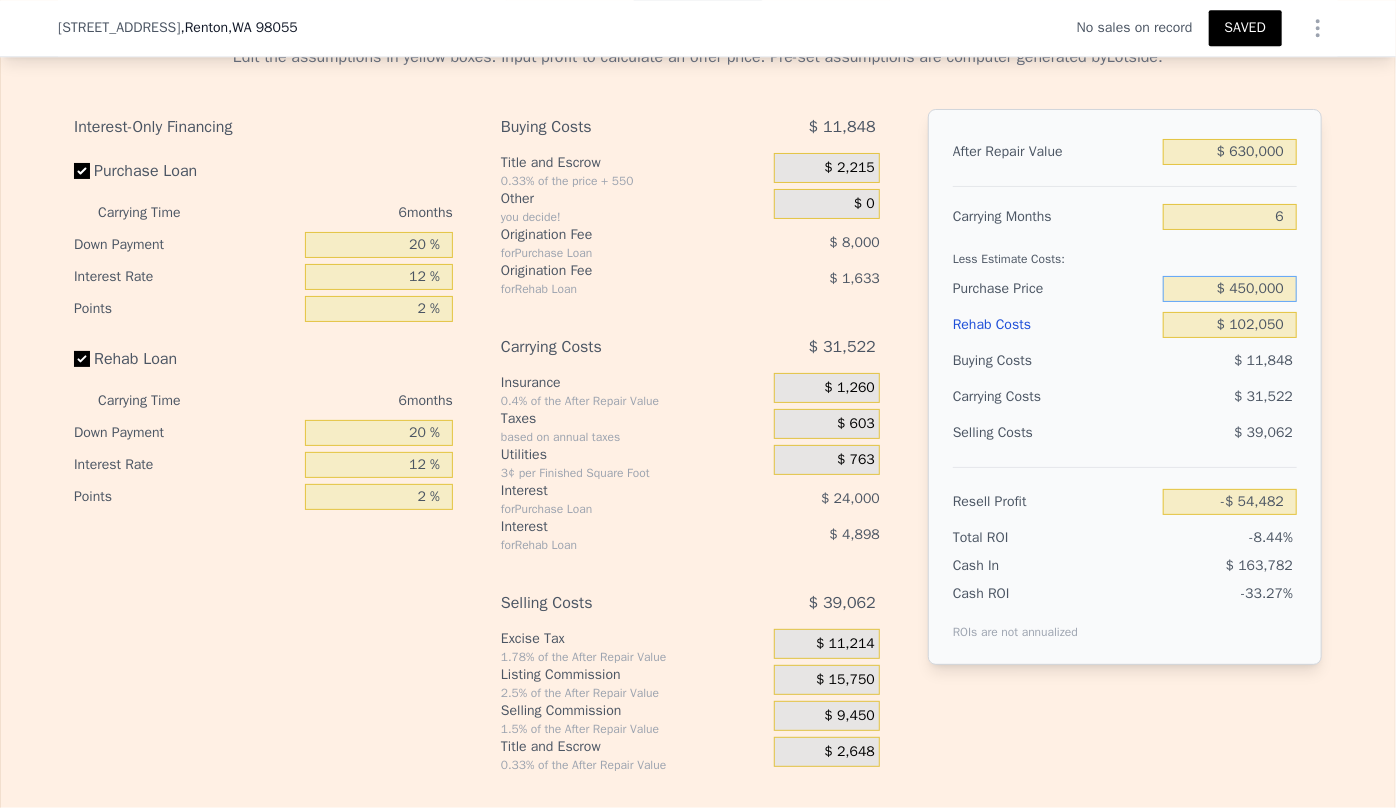 type on "$ 450,000" 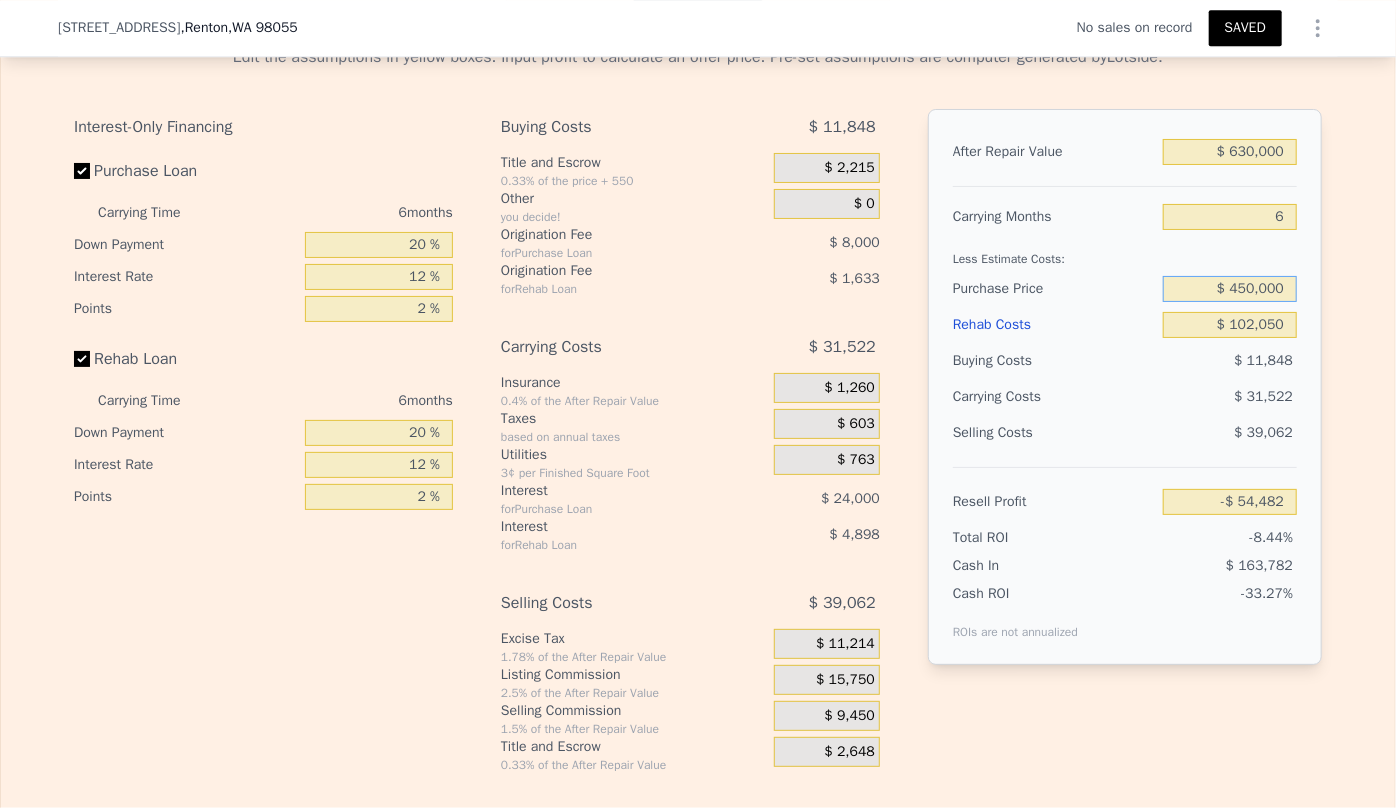 type on "-$ 1,116" 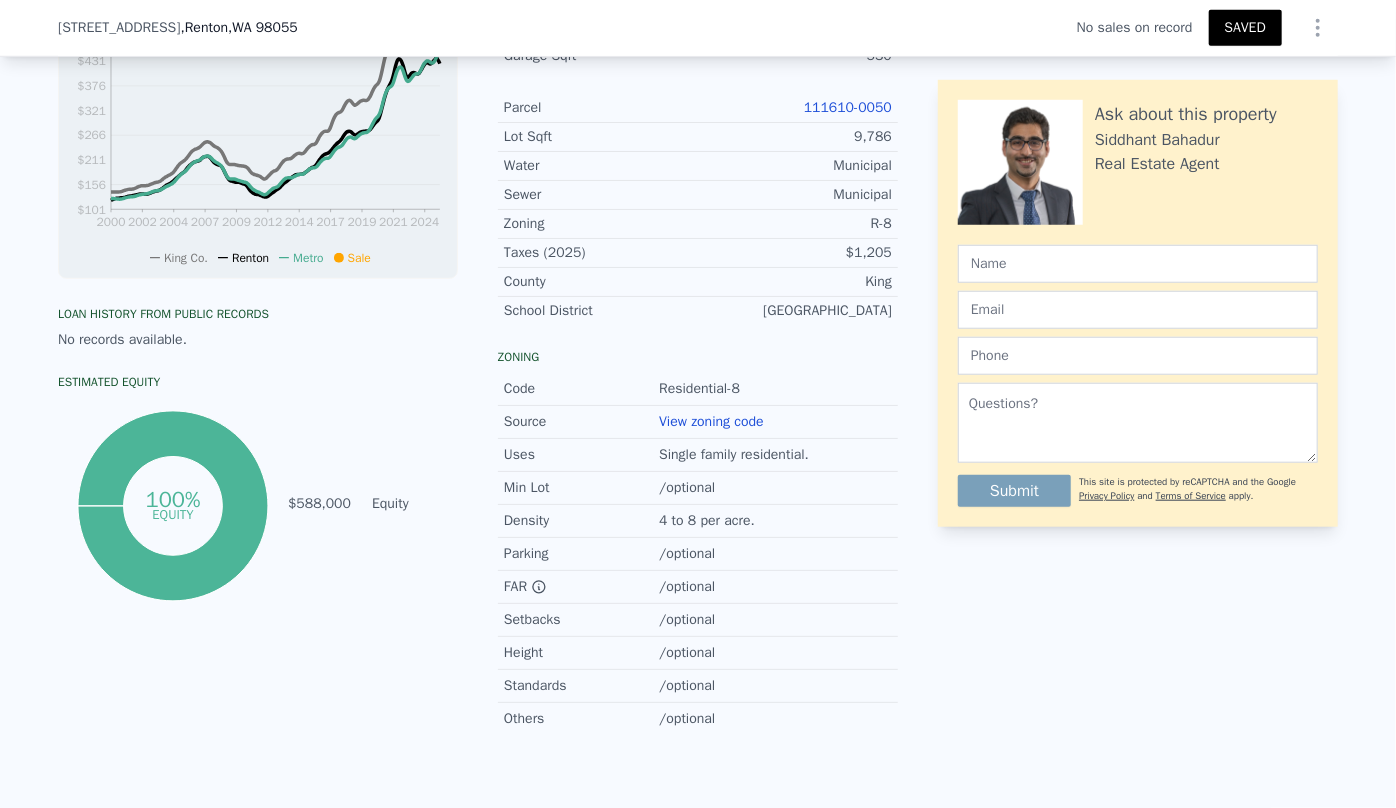 scroll, scrollTop: 541, scrollLeft: 0, axis: vertical 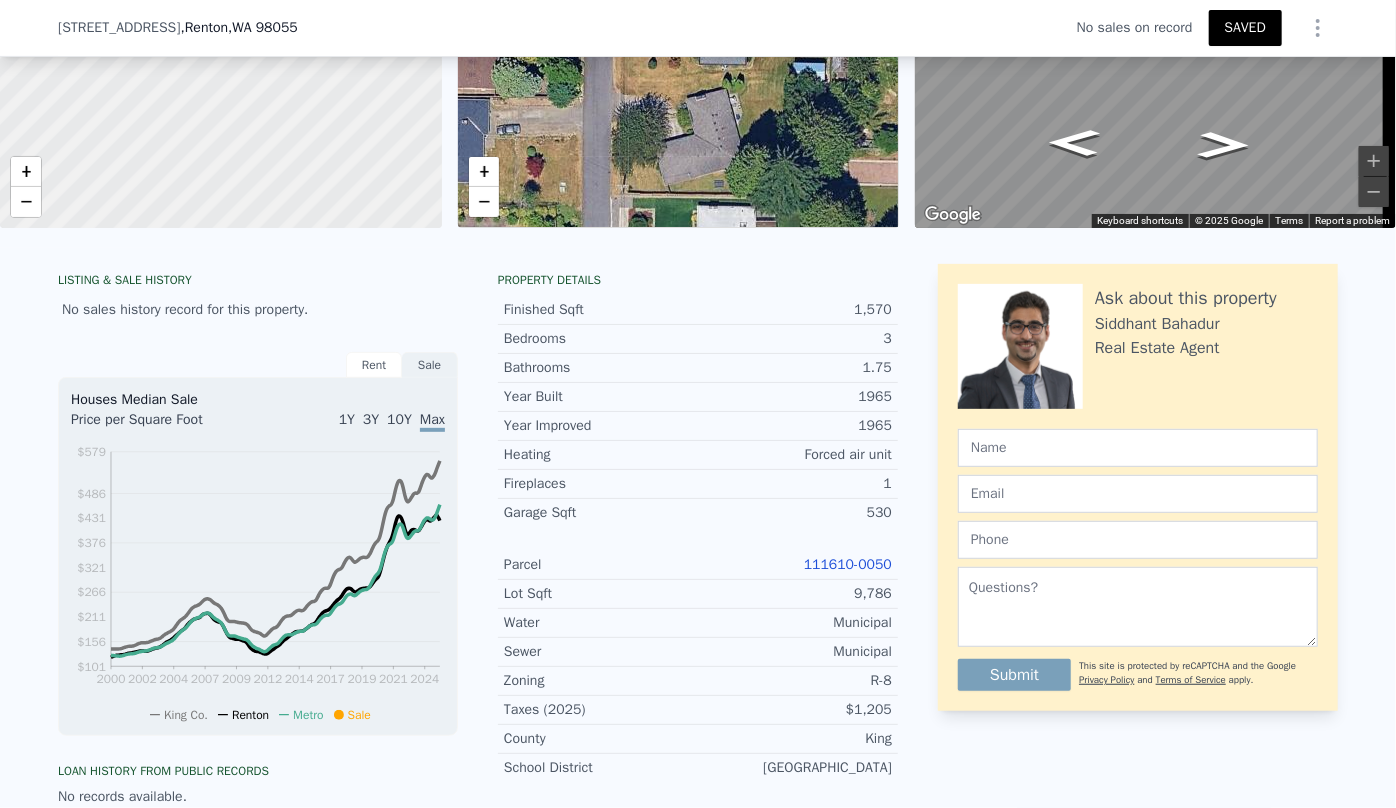 type on "$ 650,000" 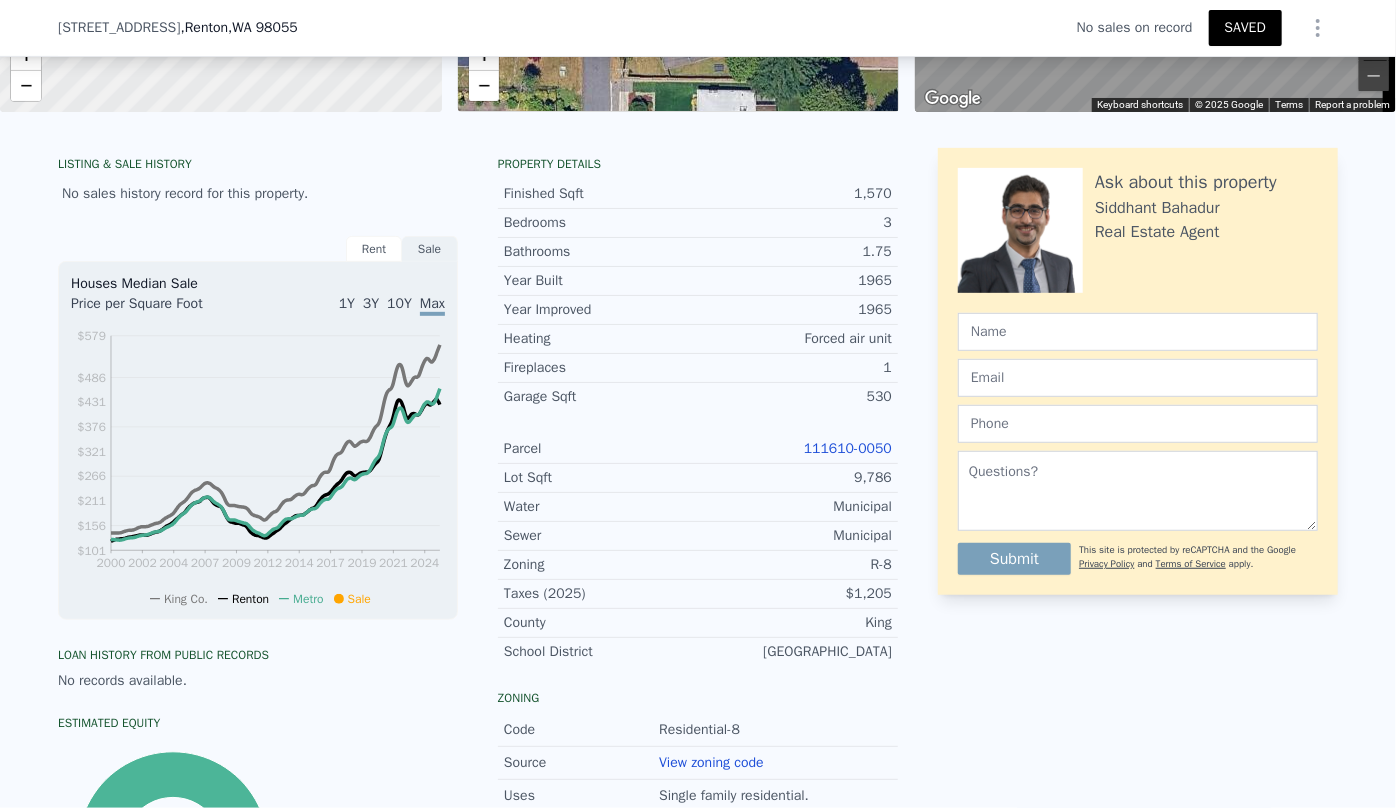 scroll, scrollTop: 450, scrollLeft: 0, axis: vertical 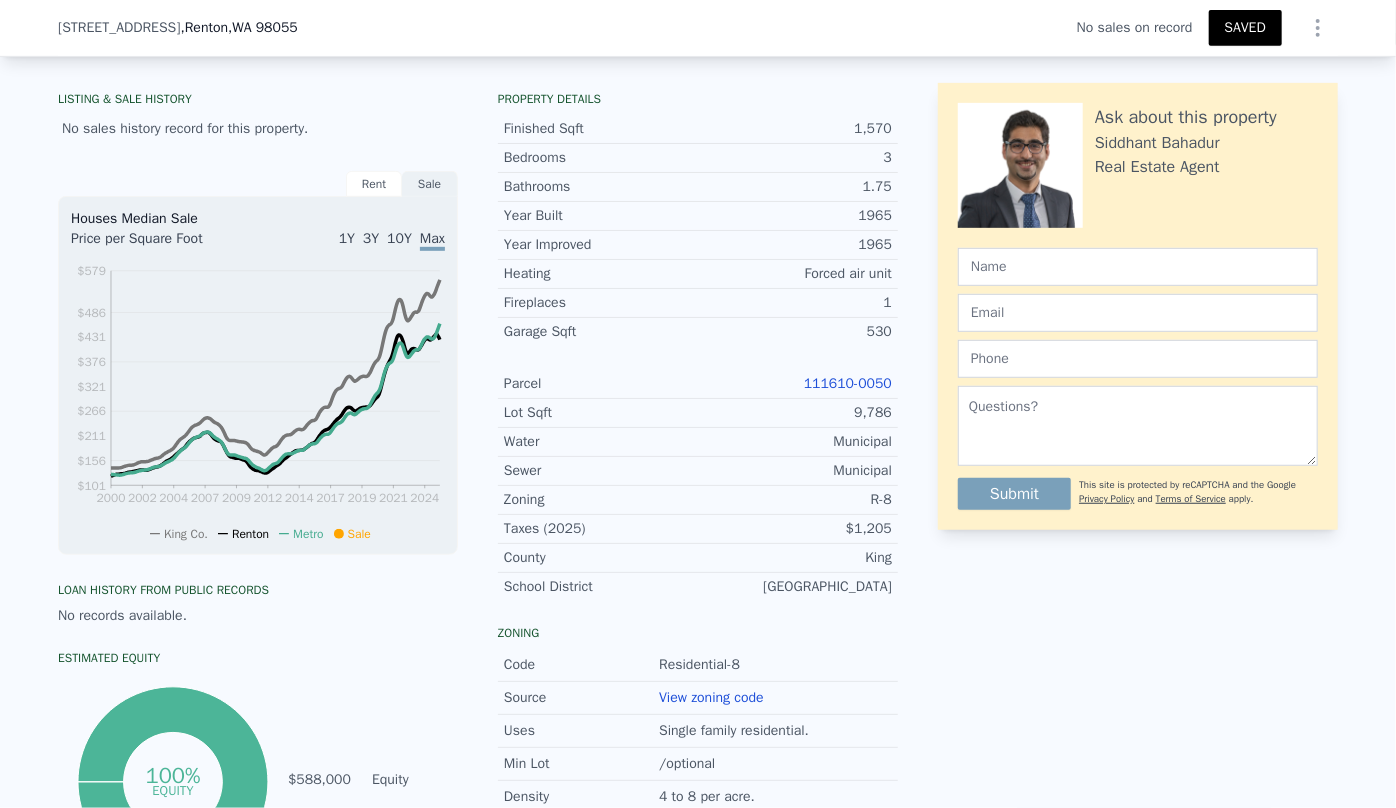 type on "$ 17,621" 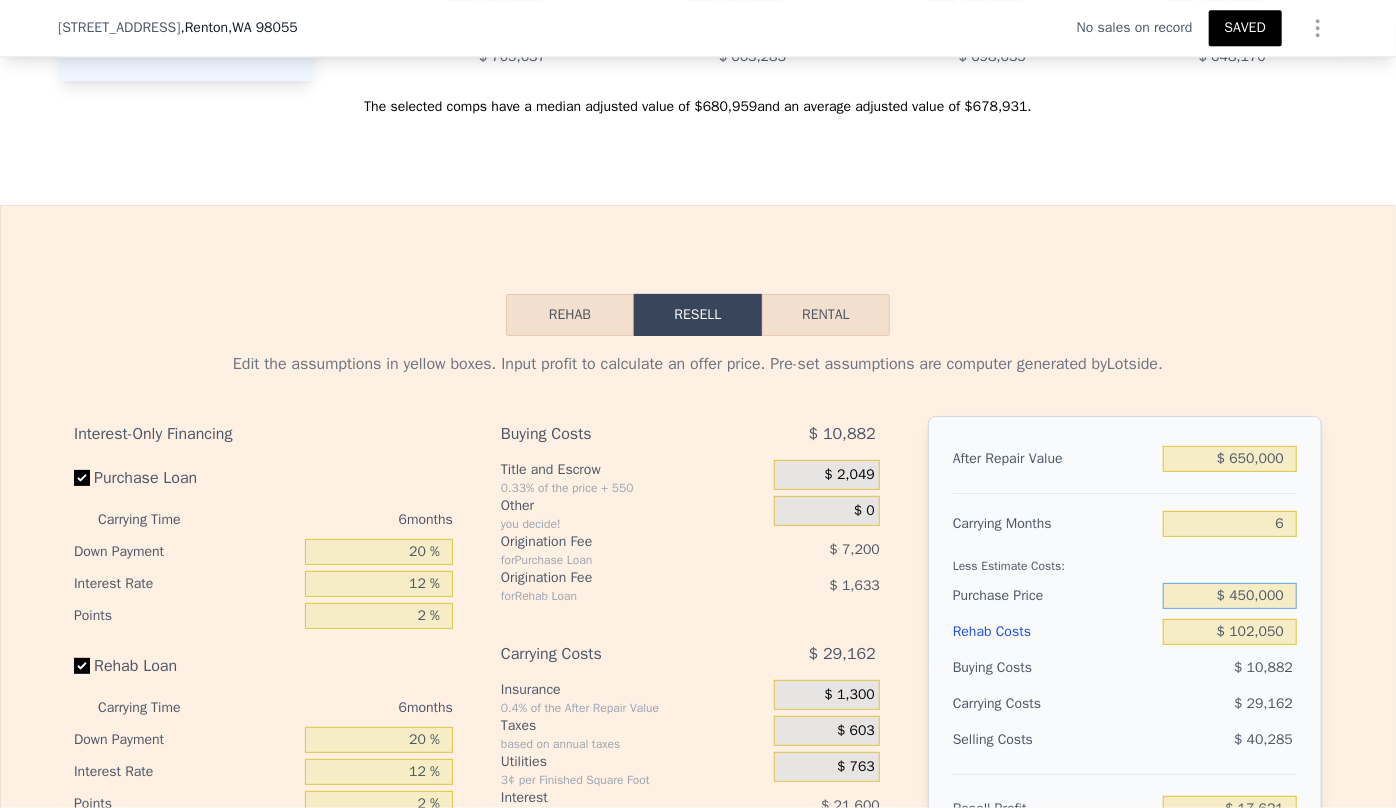 scroll, scrollTop: 2996, scrollLeft: 0, axis: vertical 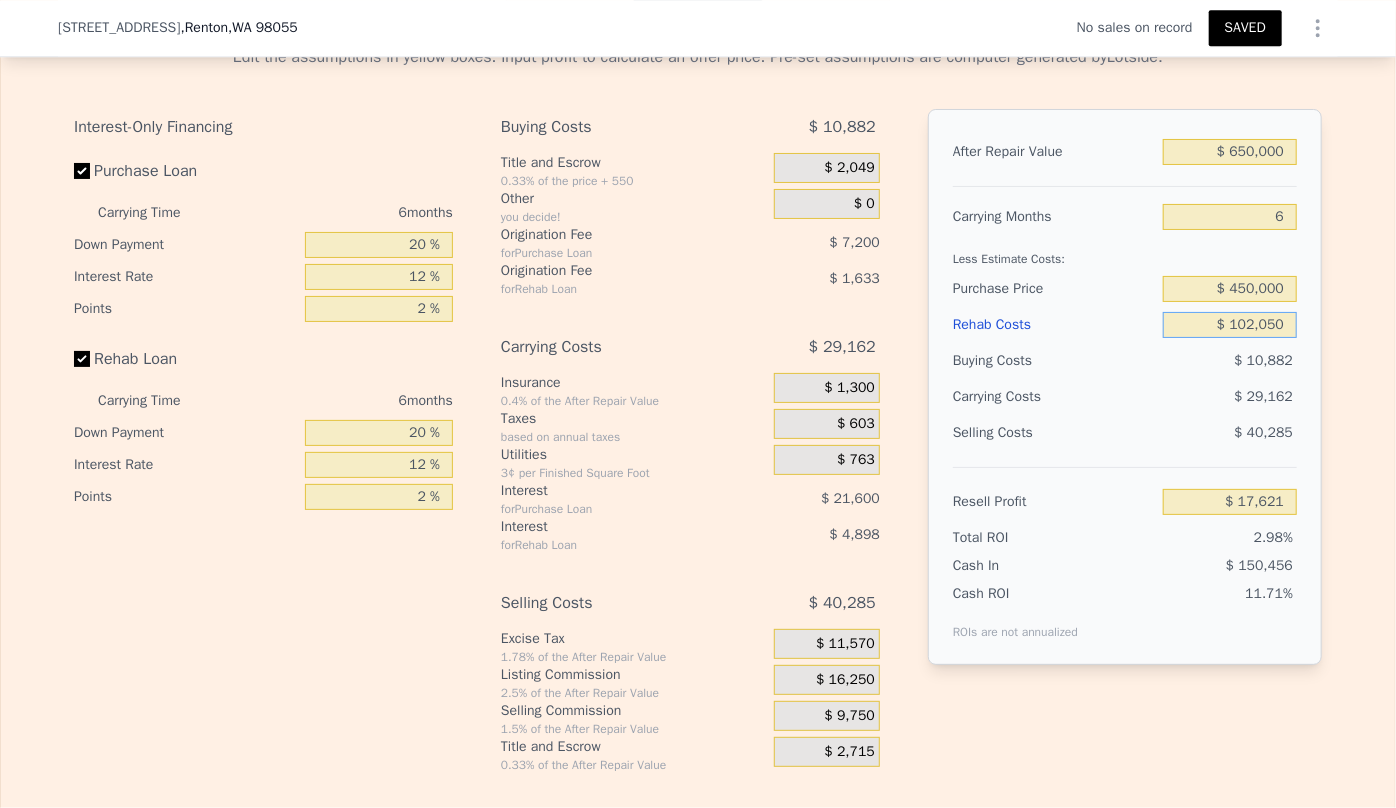click on "$ 102,050" at bounding box center (1230, 325) 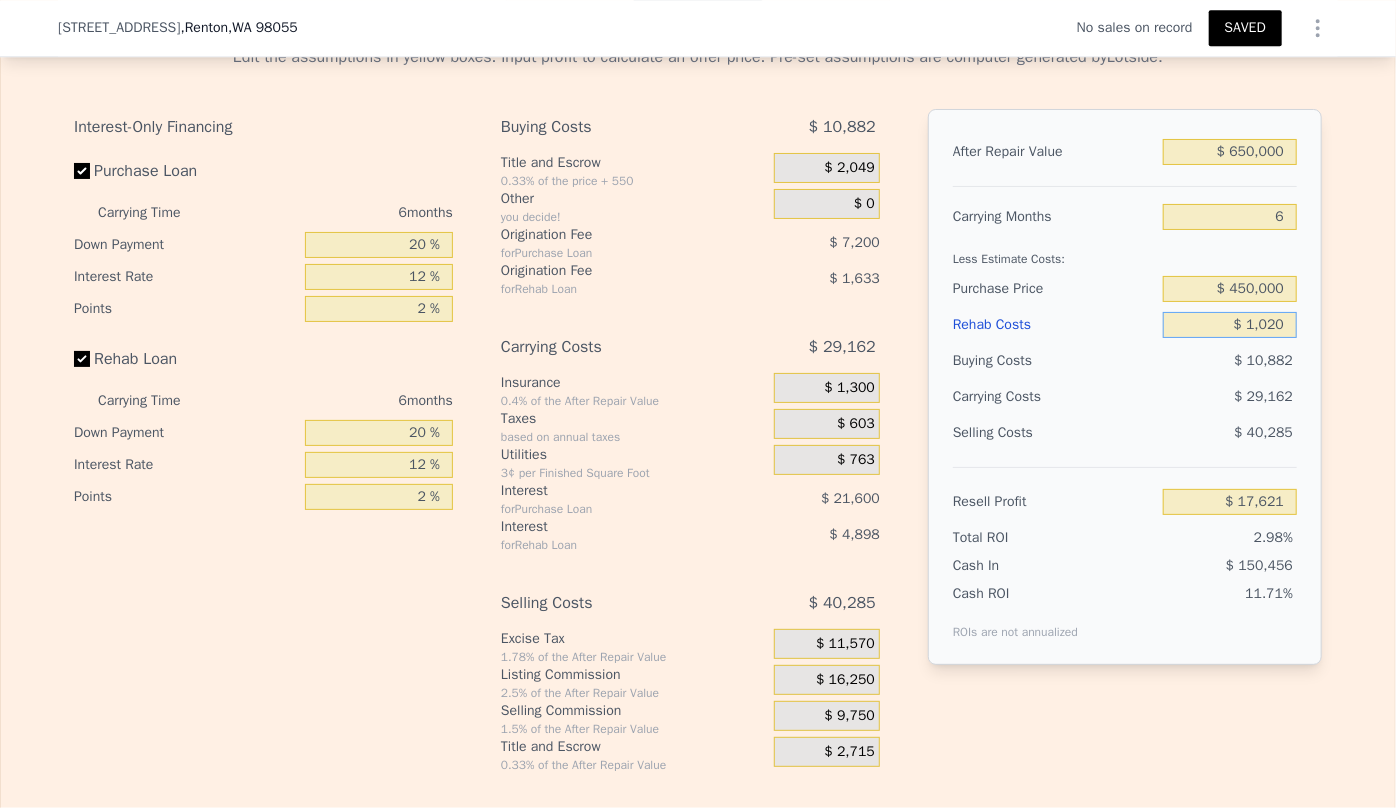 type on "$ 102" 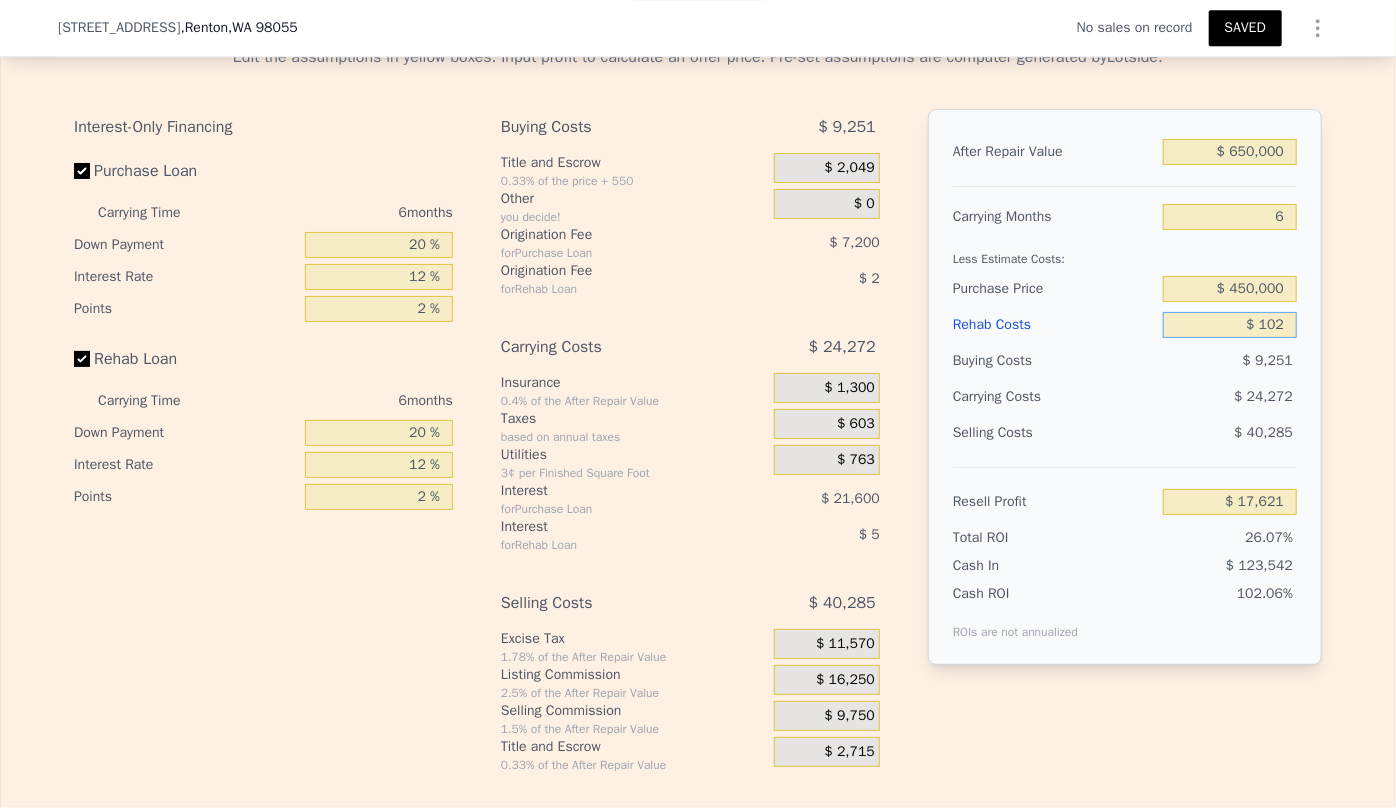 type on "$ 126,090" 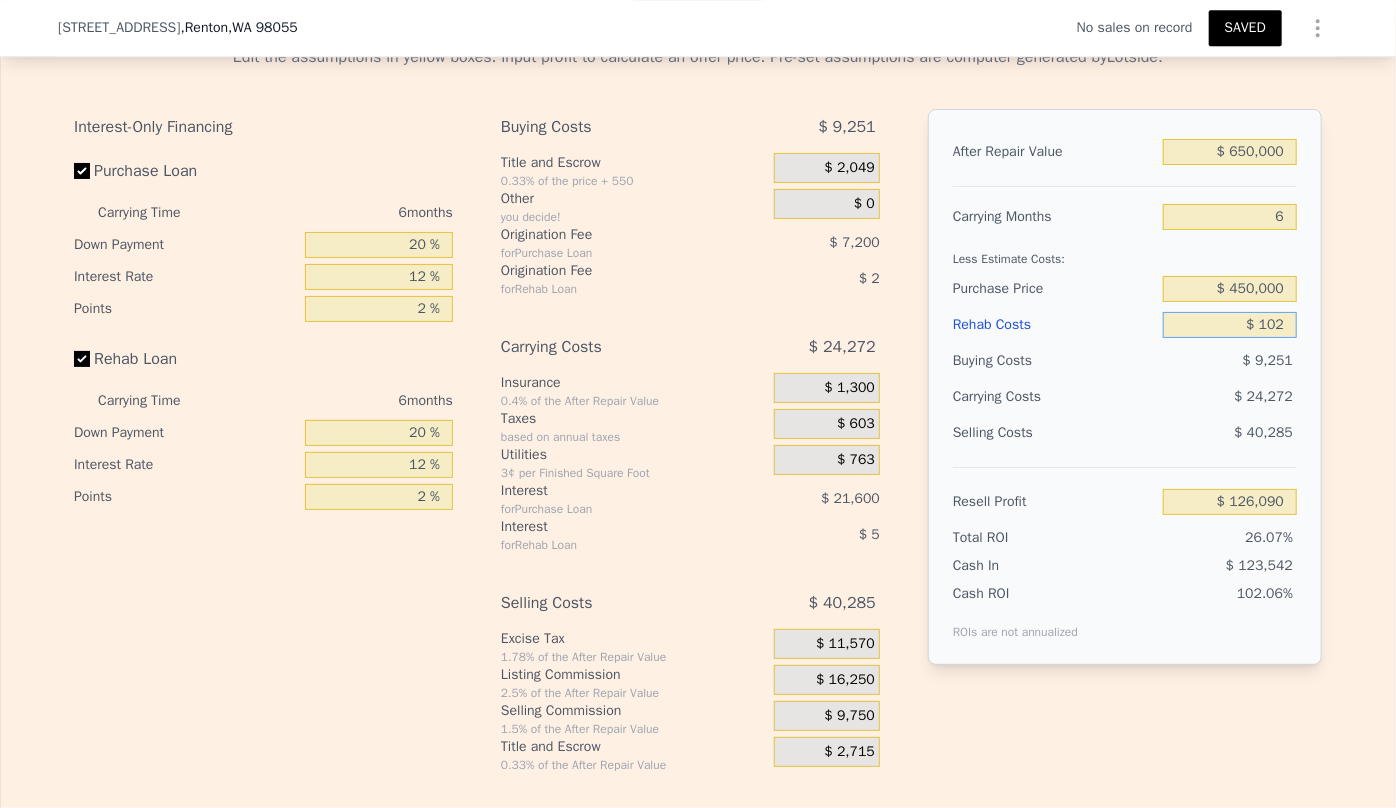type on "$ 10" 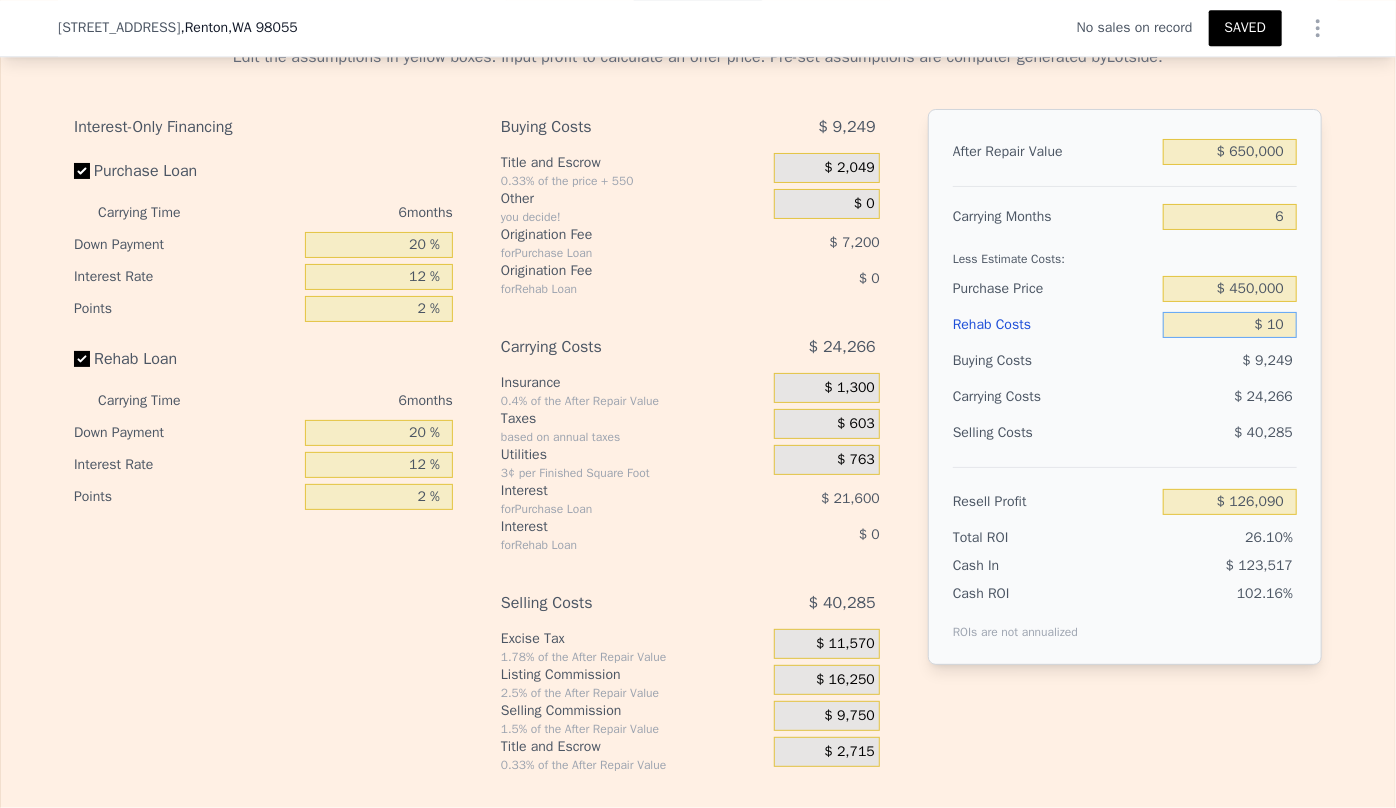 type on "$ 126,190" 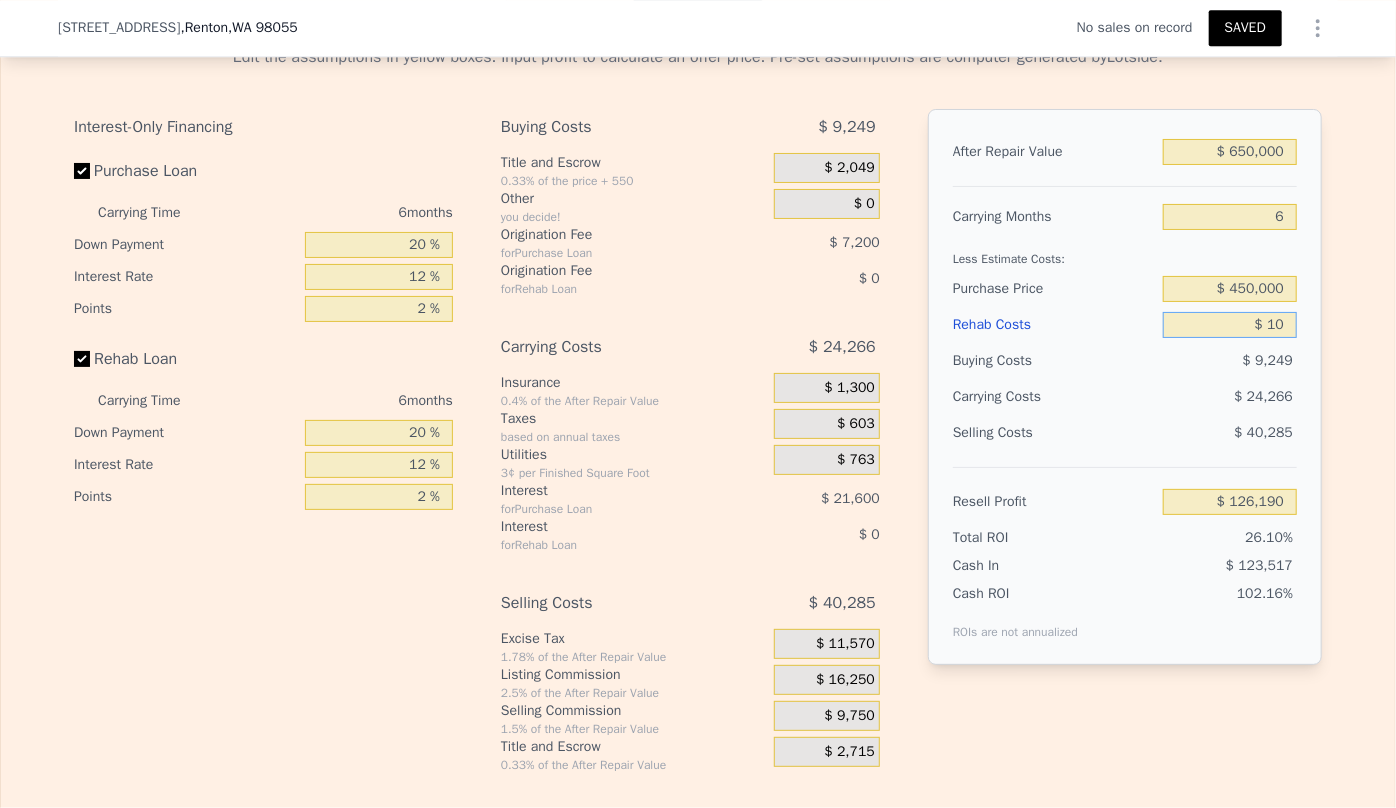 type on "$ 105" 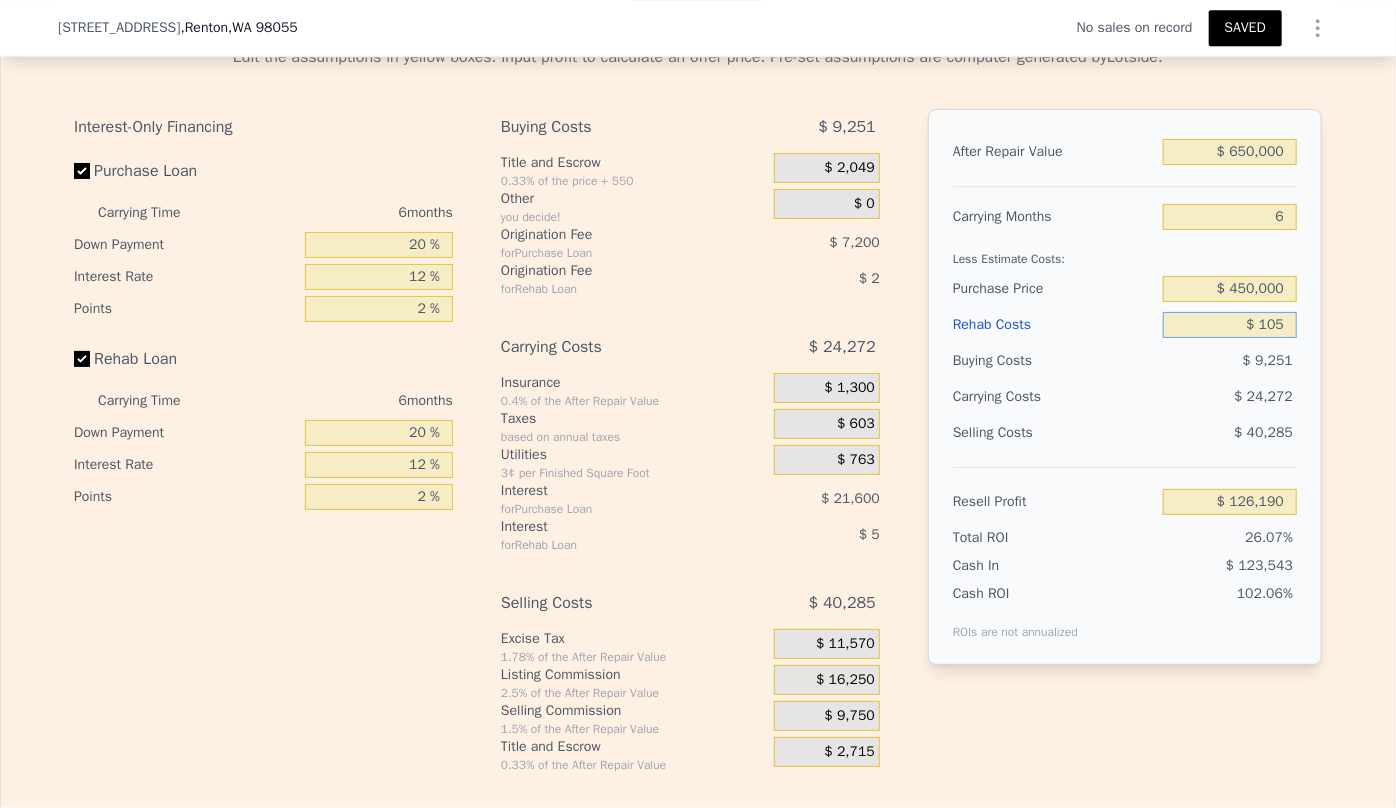 type on "$ 126,087" 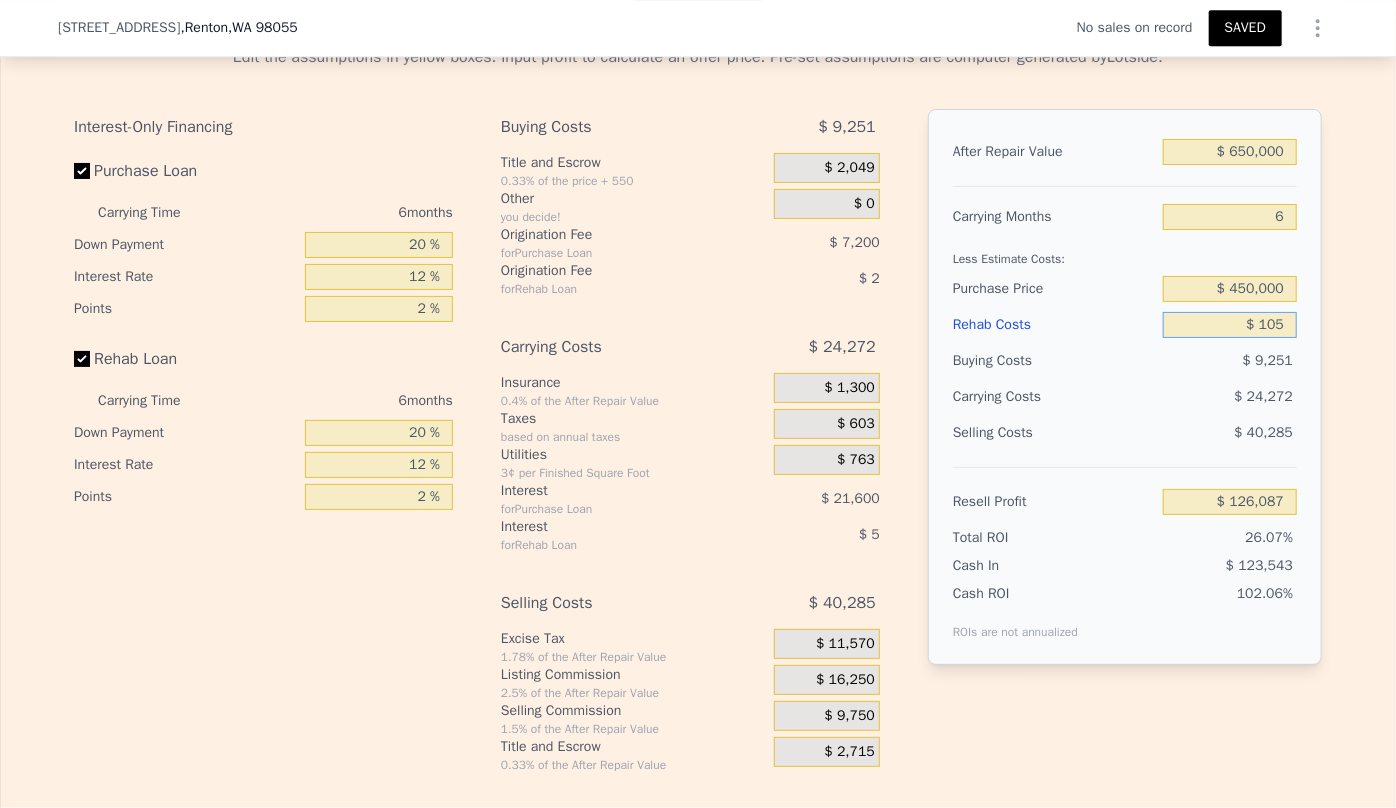 type on "$ 1,050" 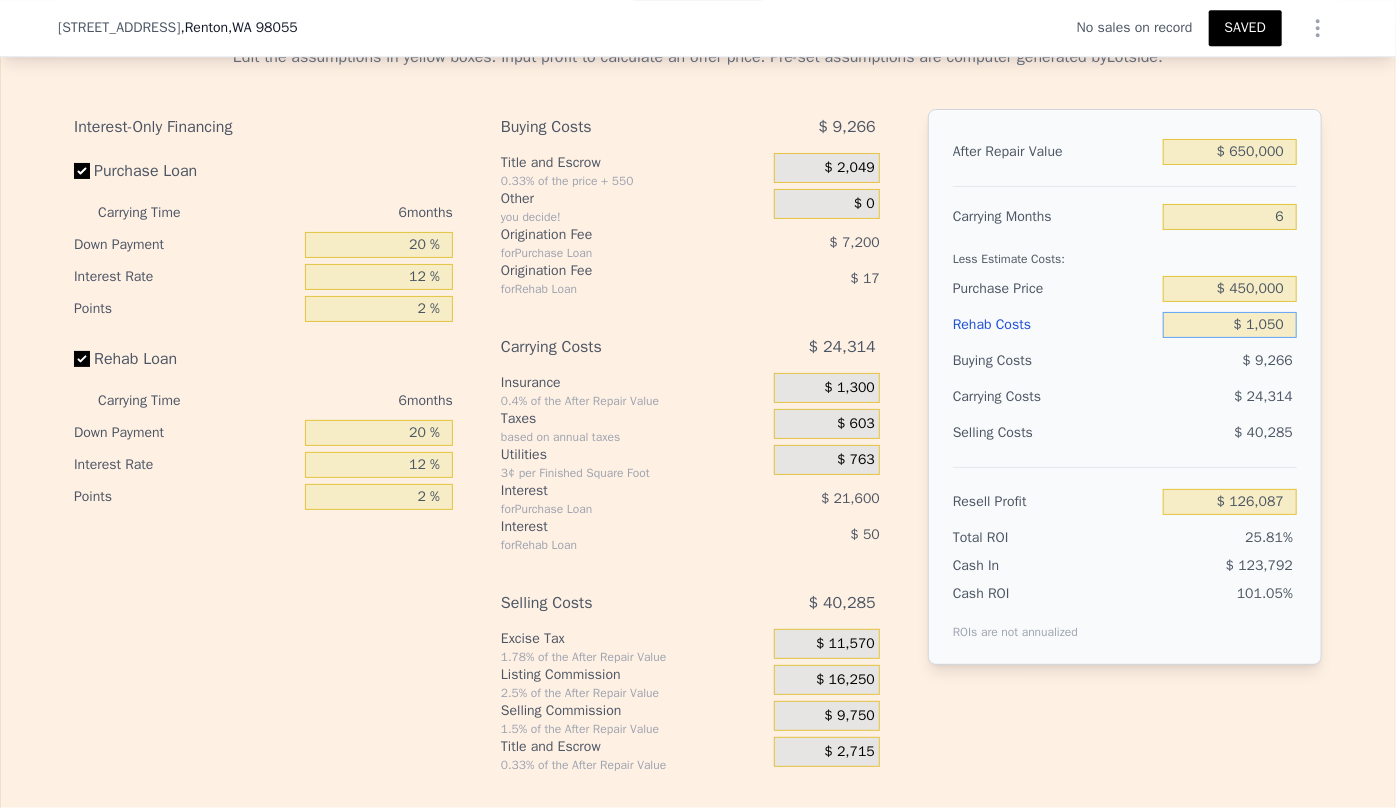 type on "$ 125,085" 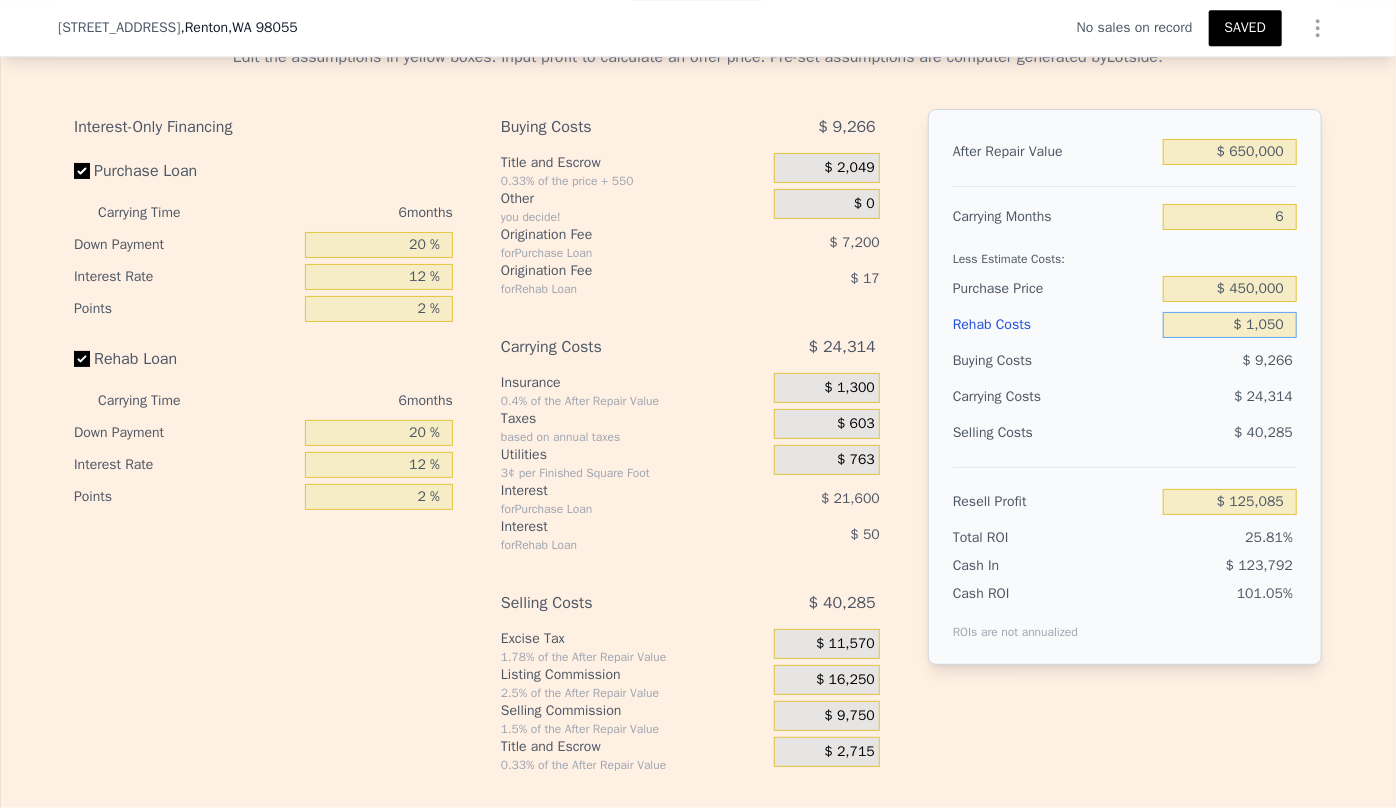 type on "$ 10,500" 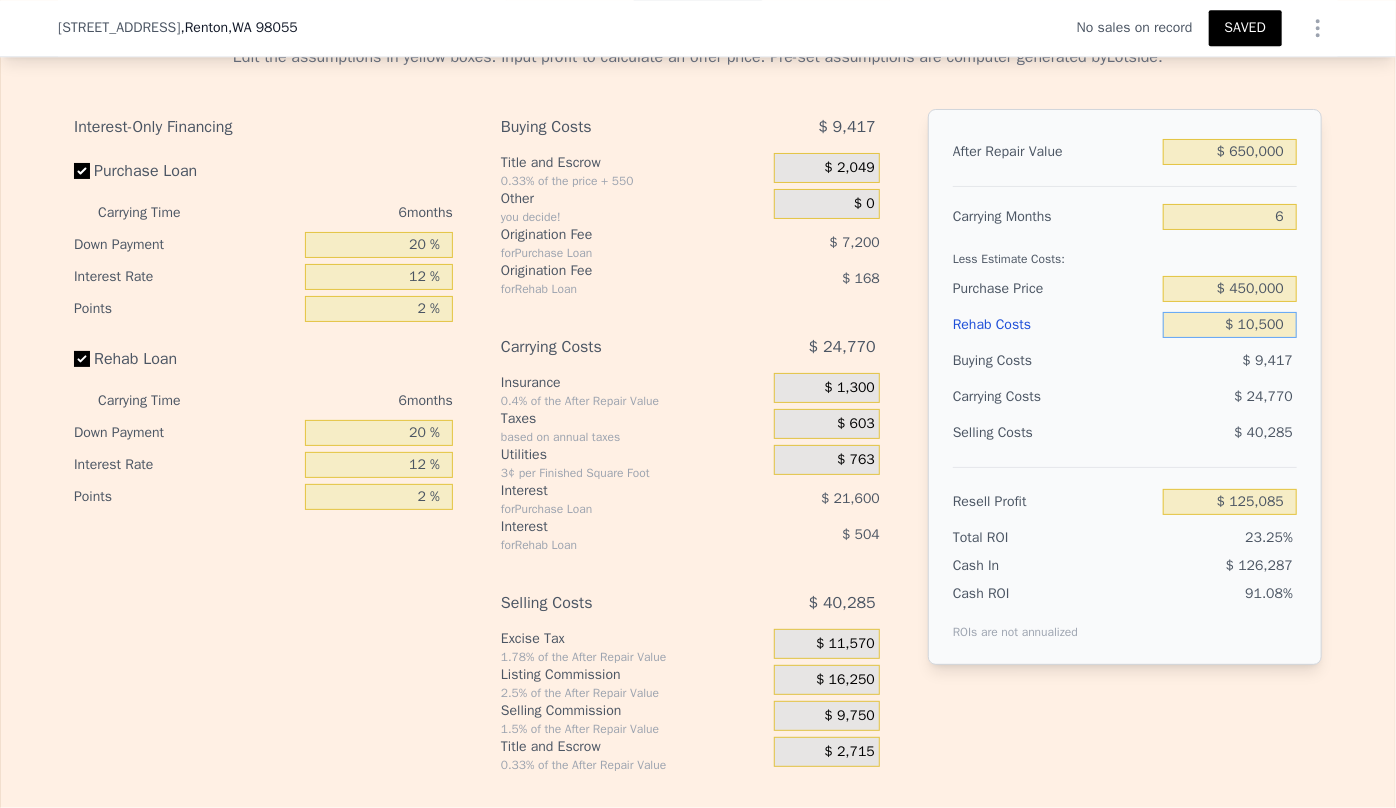 type on "$ 115,028" 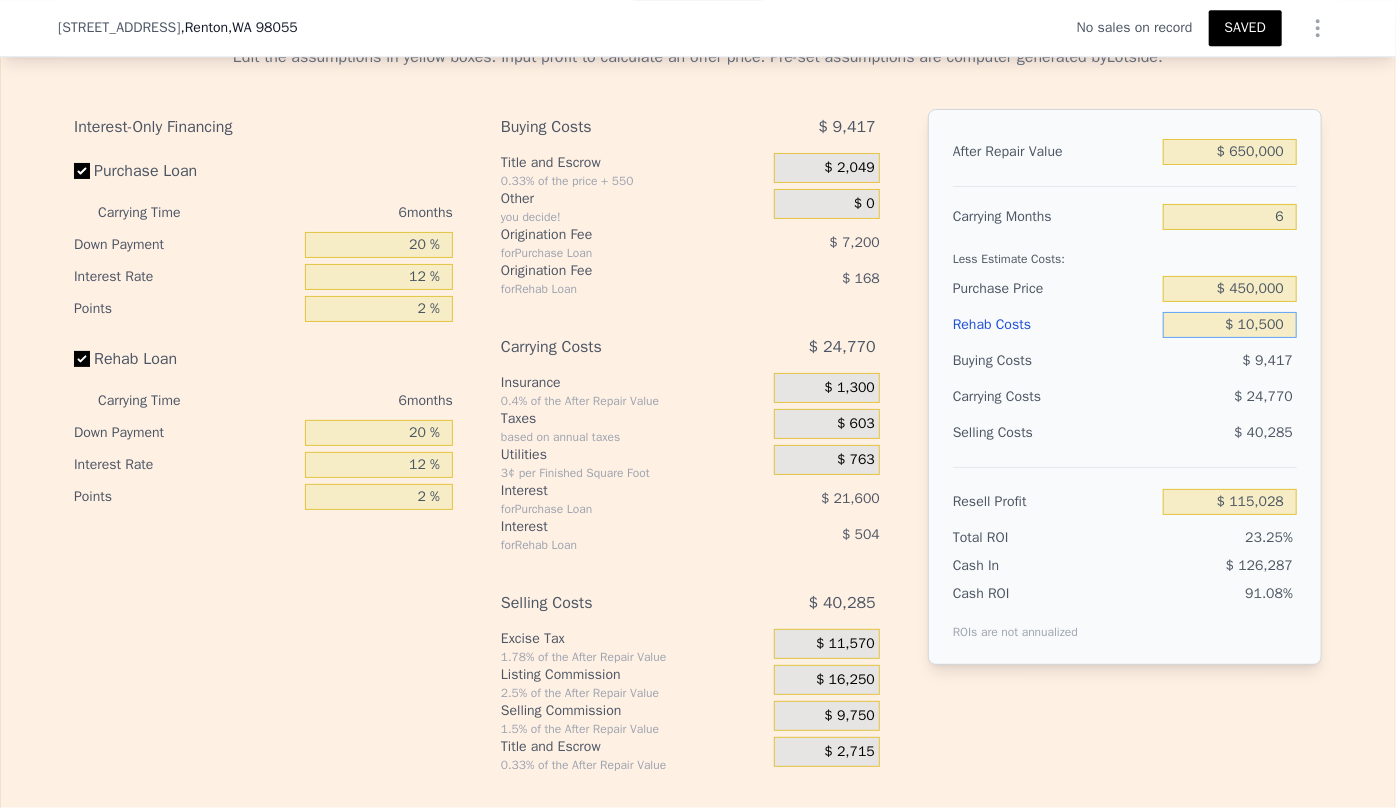 type on "$ 105,000" 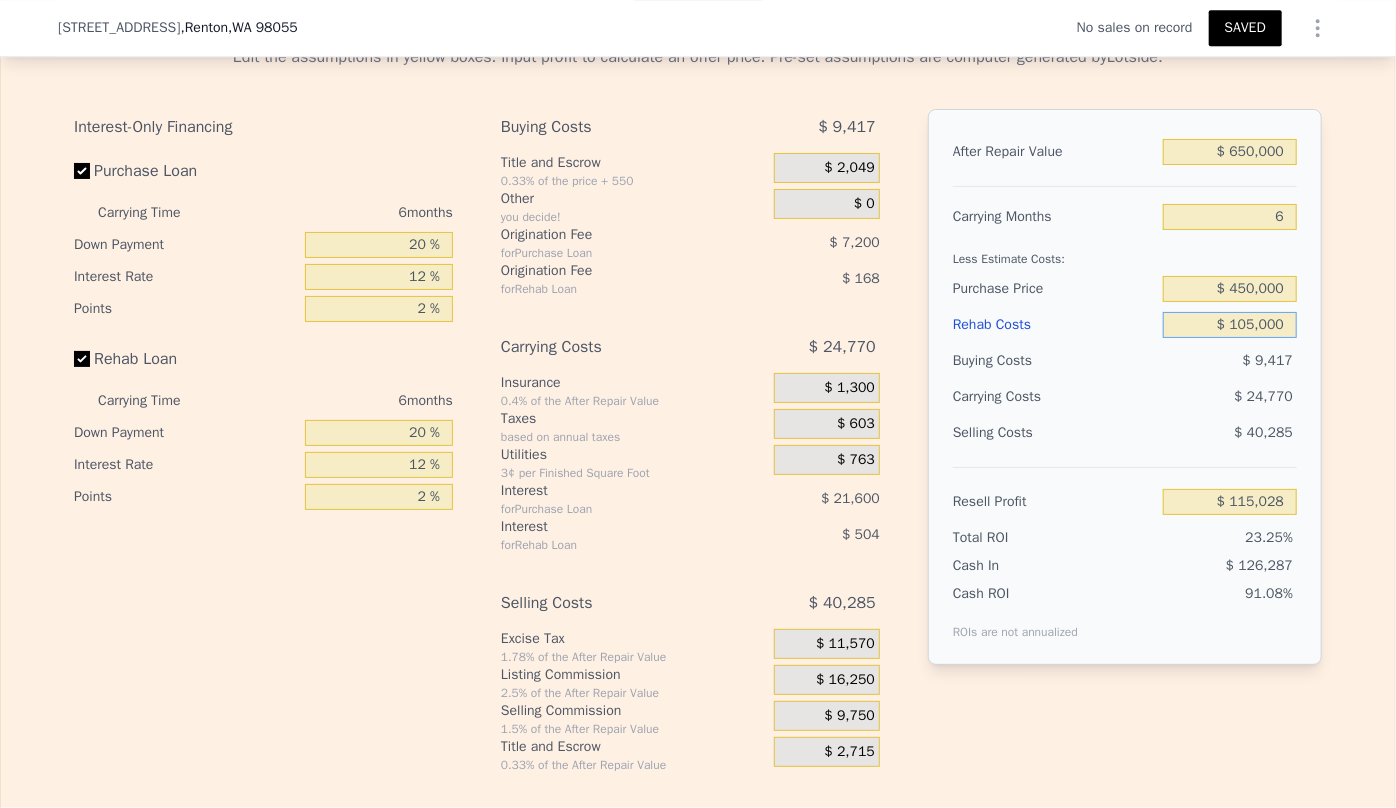 type on "$ 14,480" 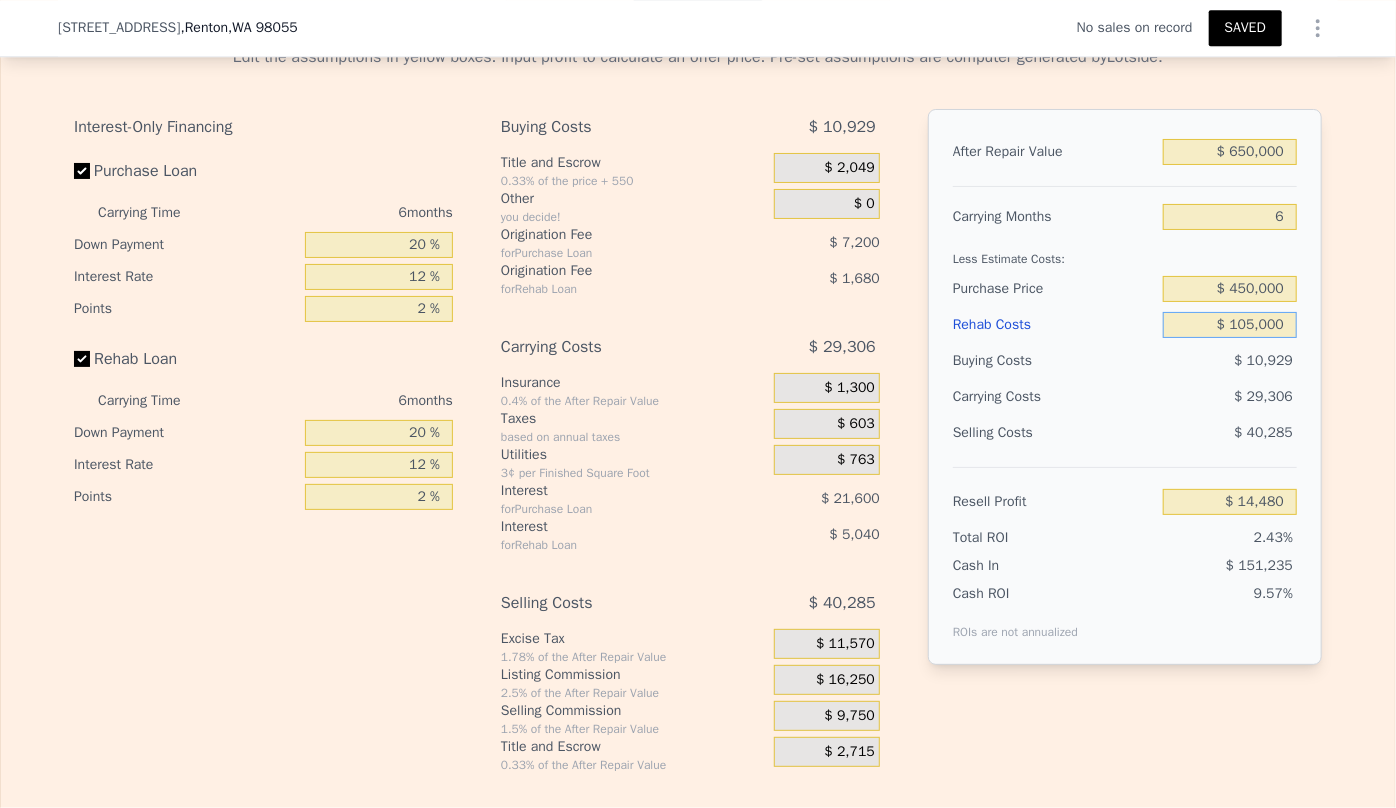 type on "$ 105,000" 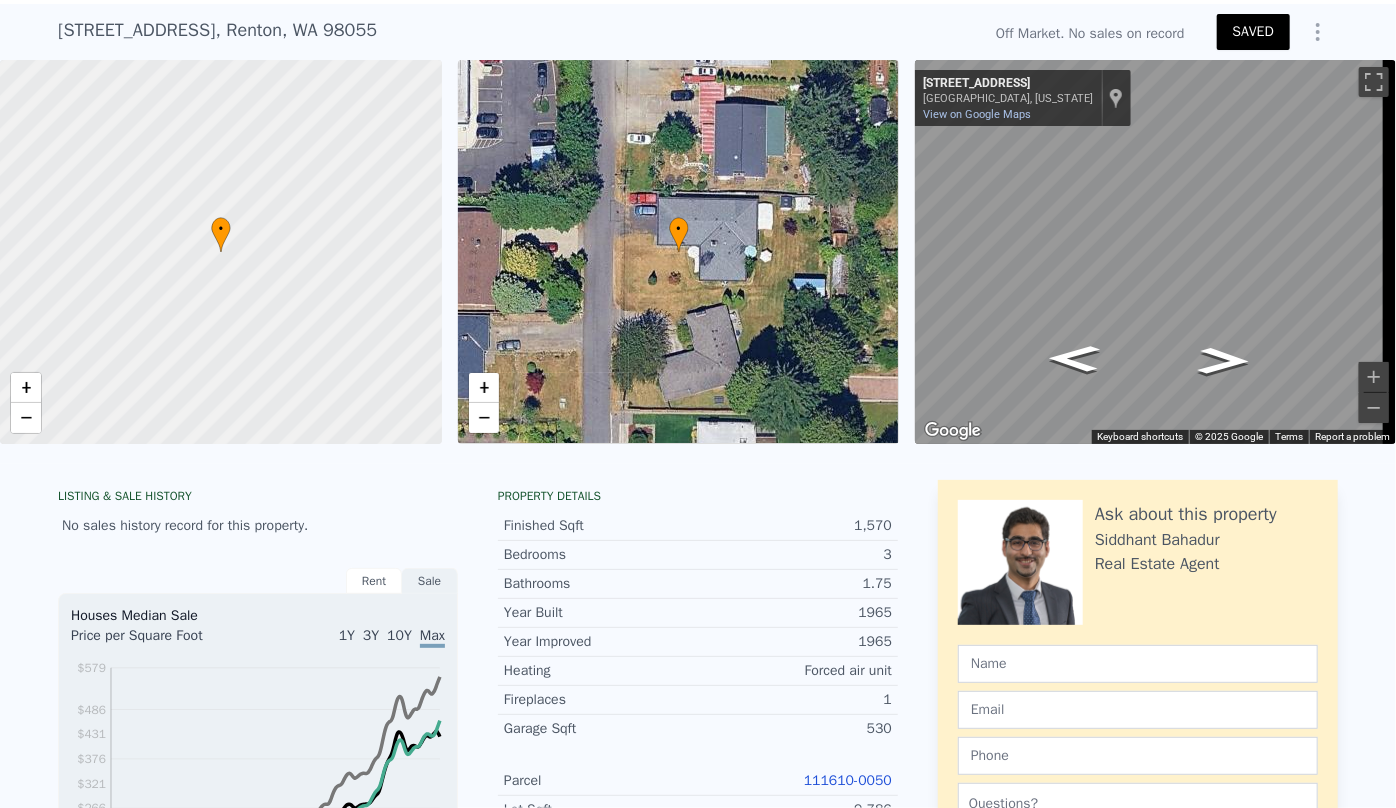 scroll, scrollTop: 0, scrollLeft: 0, axis: both 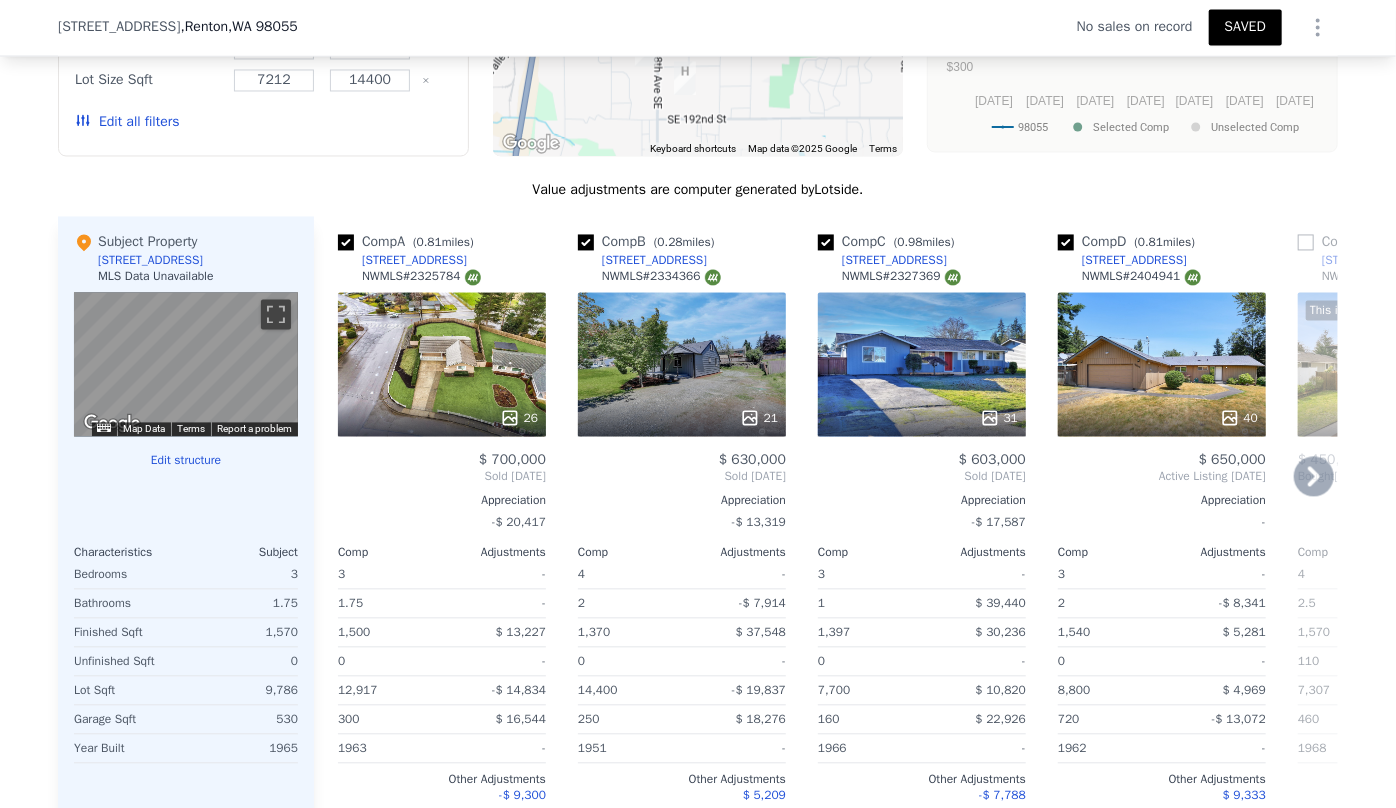 click on "40" at bounding box center (1162, 365) 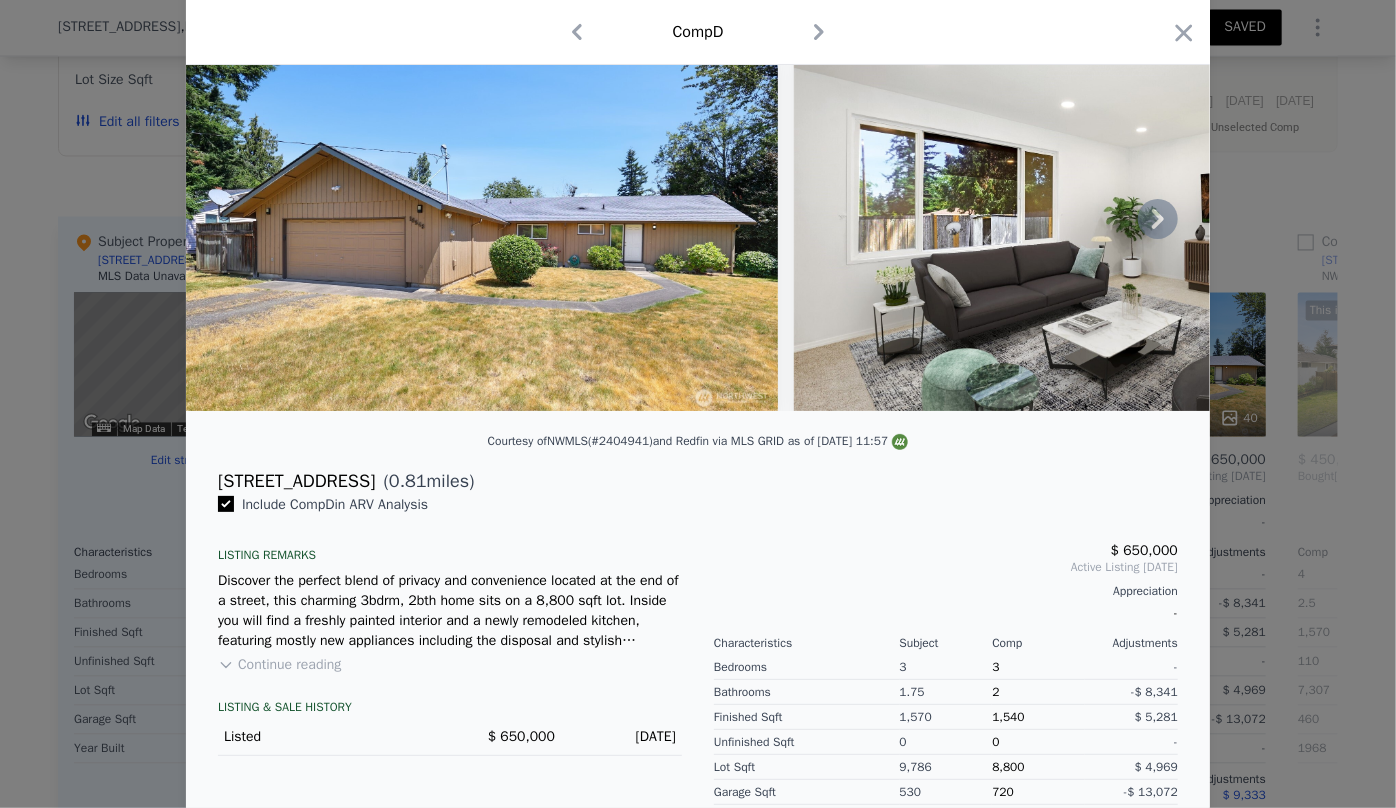 scroll, scrollTop: 279, scrollLeft: 0, axis: vertical 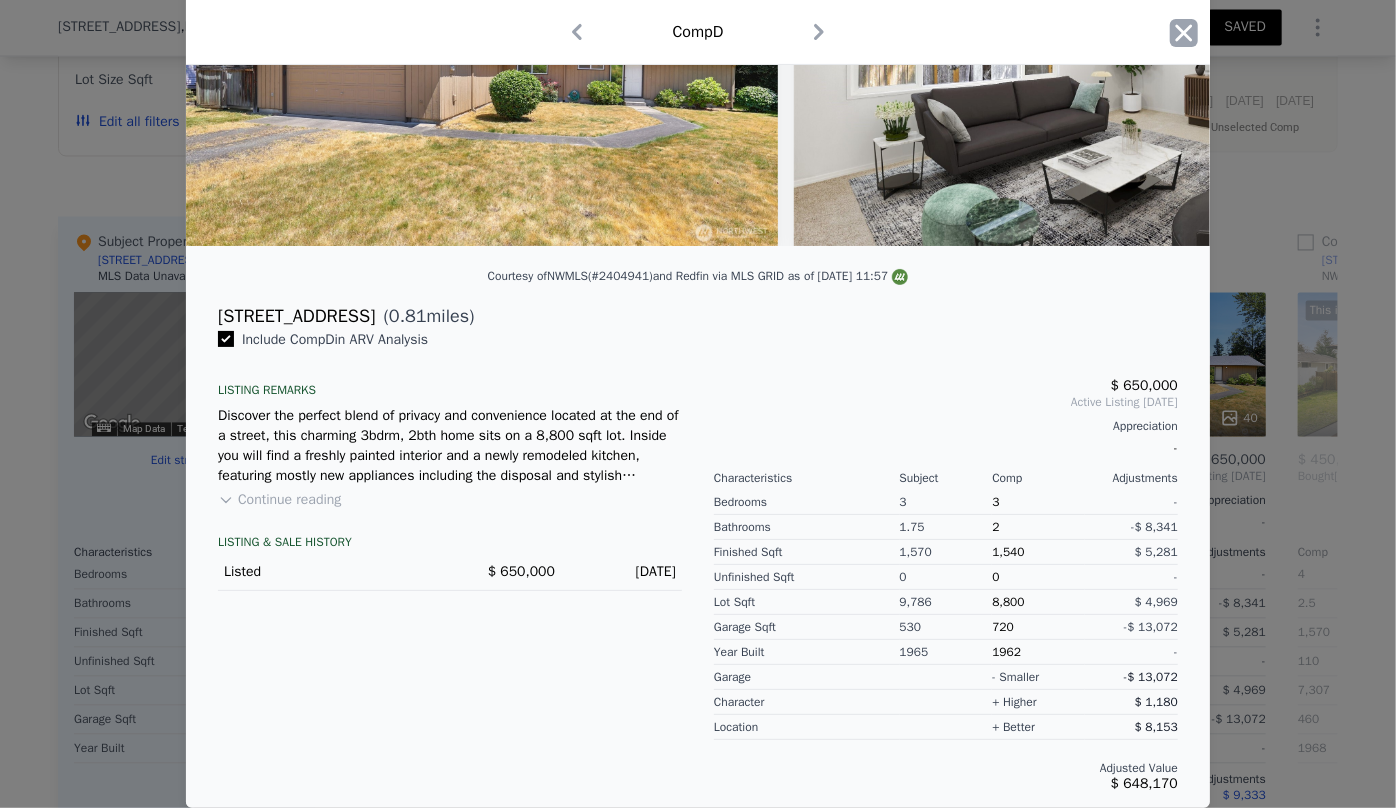 click 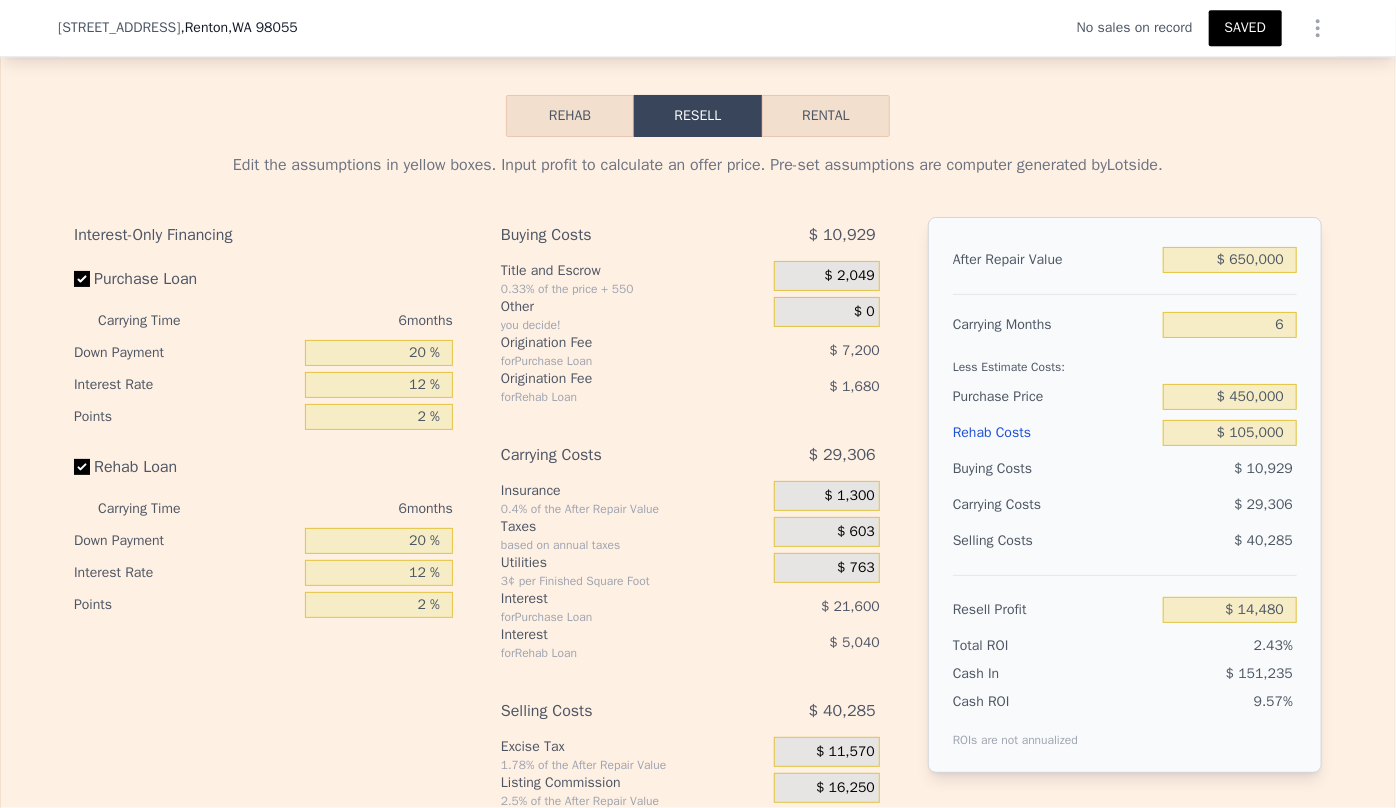 scroll, scrollTop: 2910, scrollLeft: 0, axis: vertical 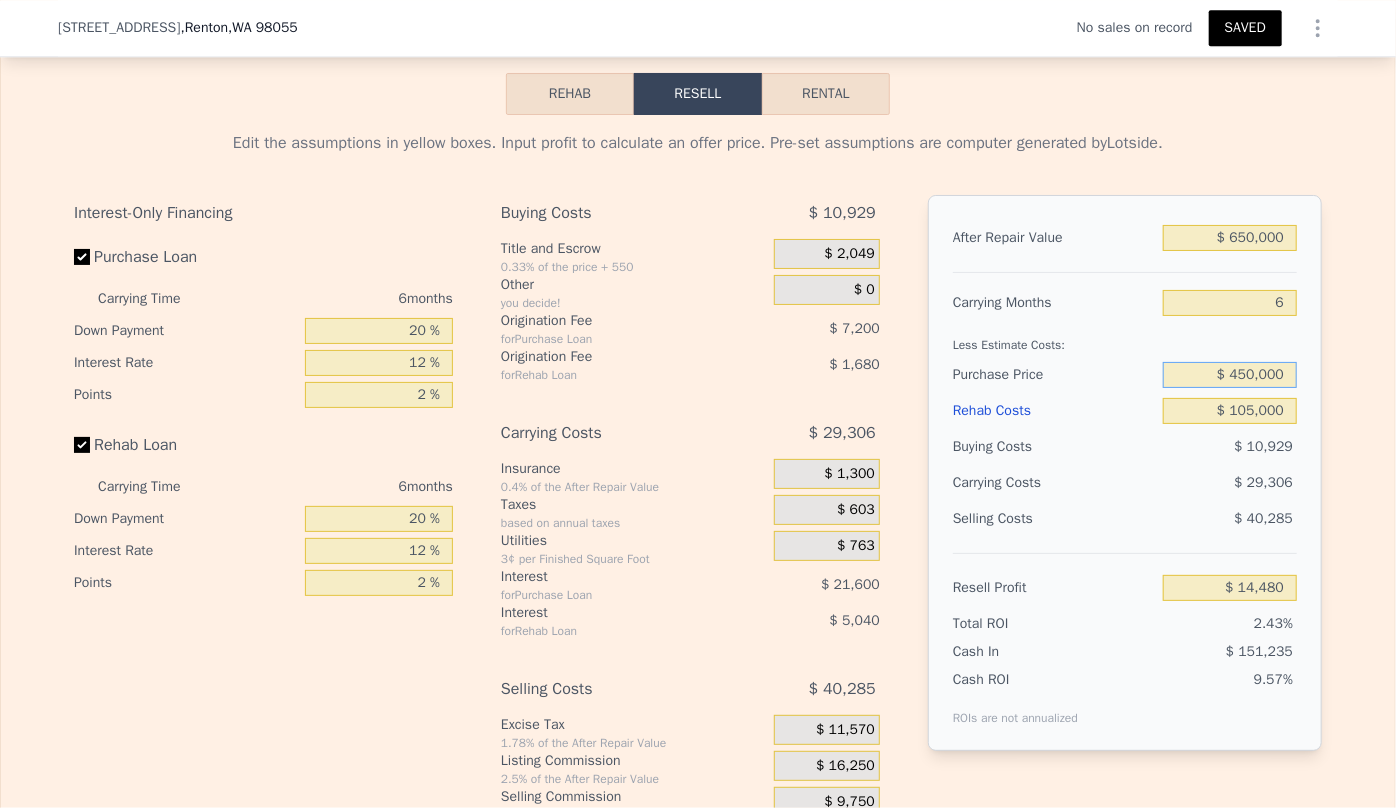 click on "$ 450,000" at bounding box center [1230, 375] 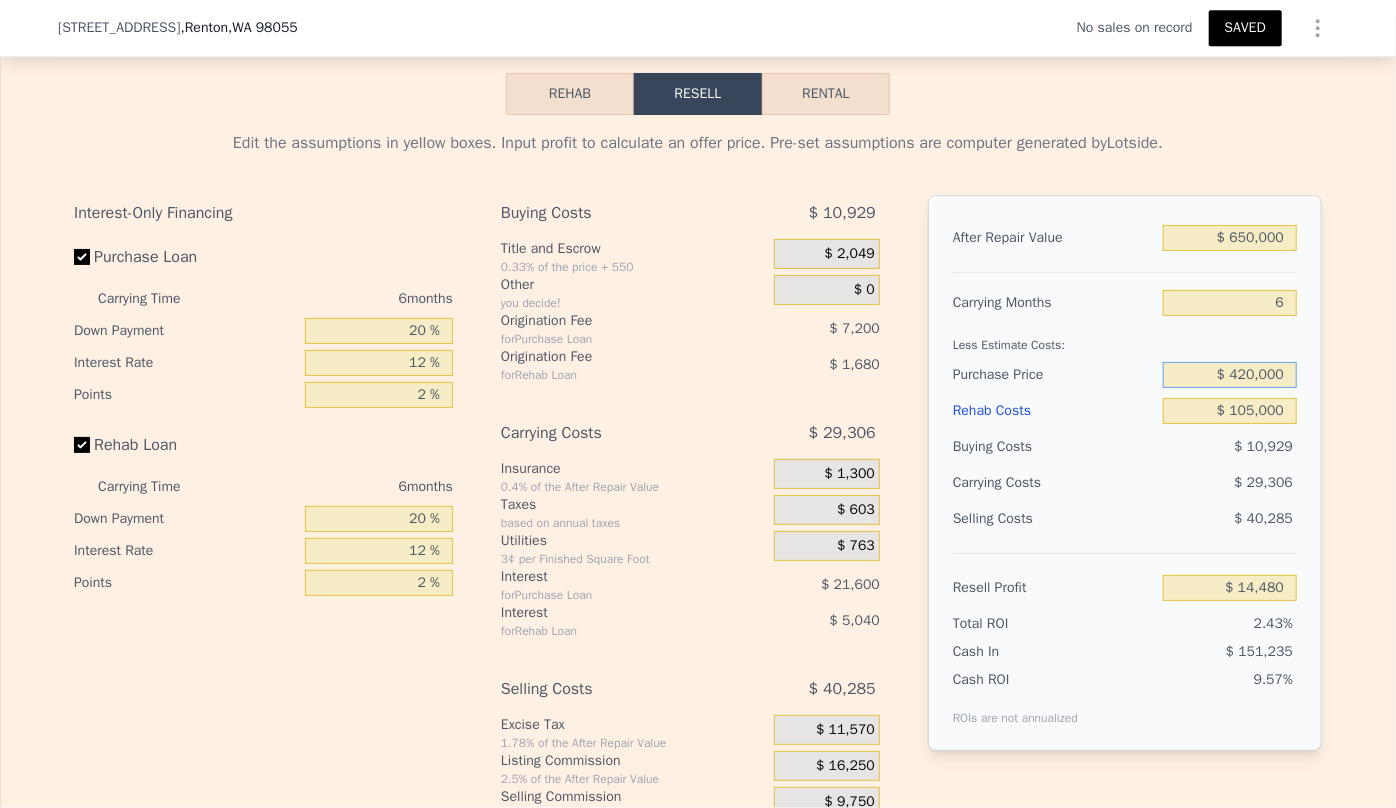 type on "$ 420,000" 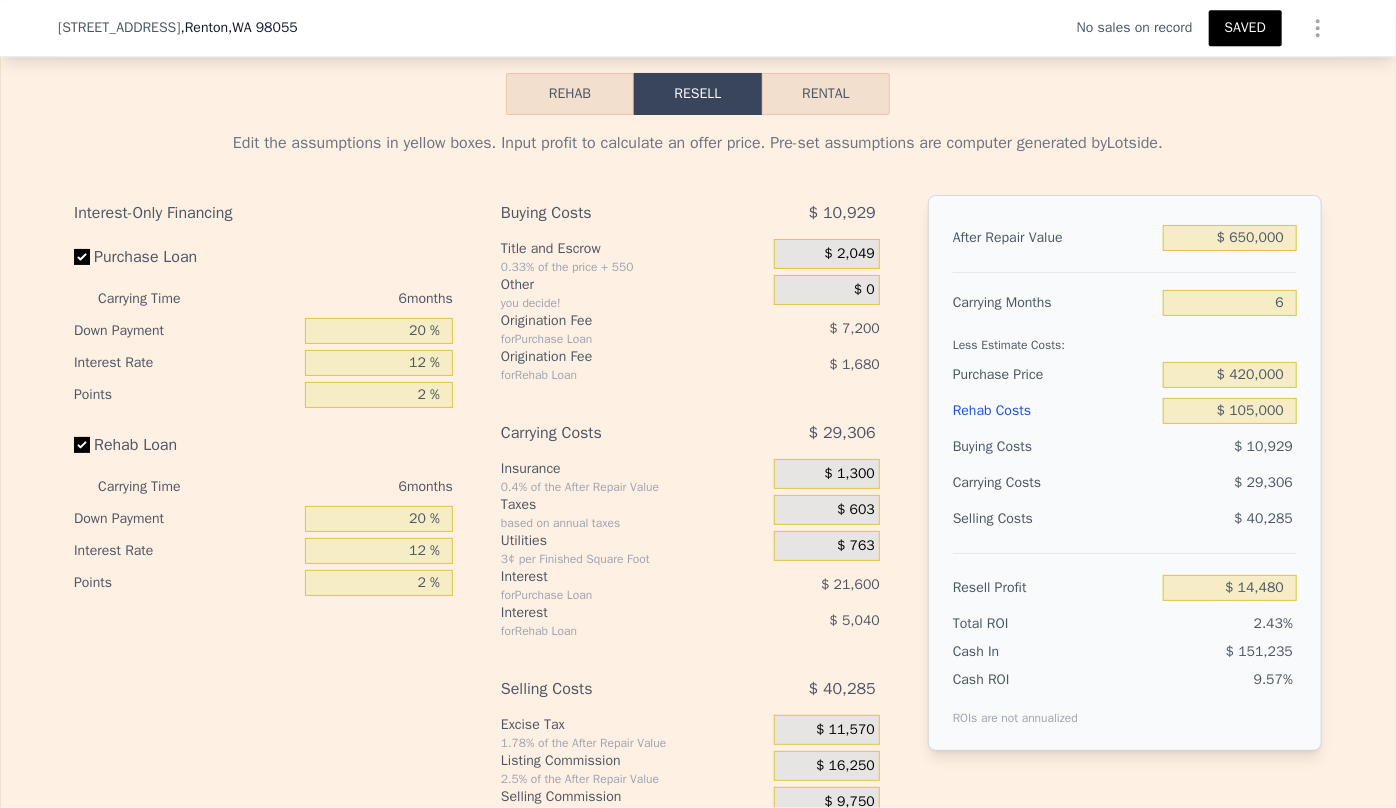 click on "$ 420,000" at bounding box center [1230, 375] 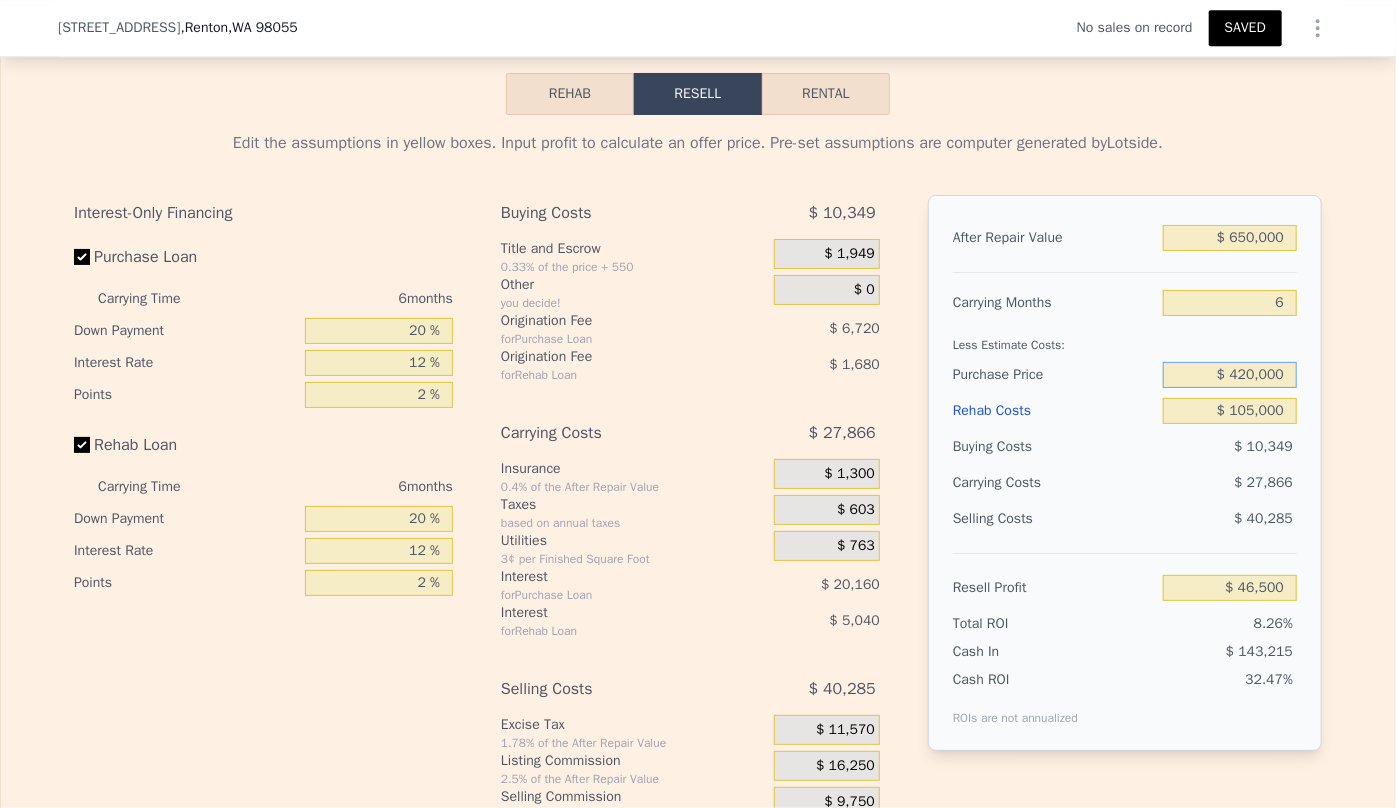 click on "$ 420,000" at bounding box center [1230, 375] 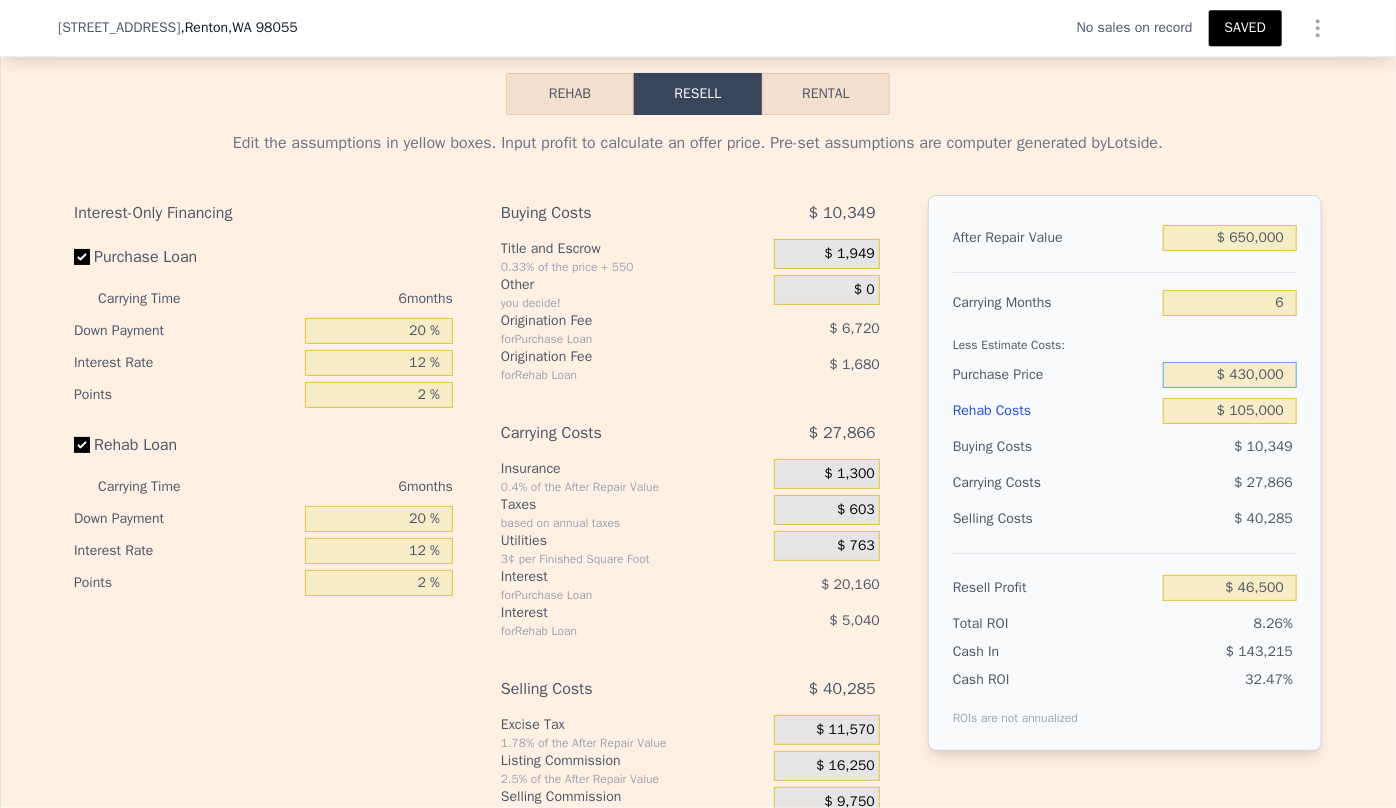 type on "$ 430,000" 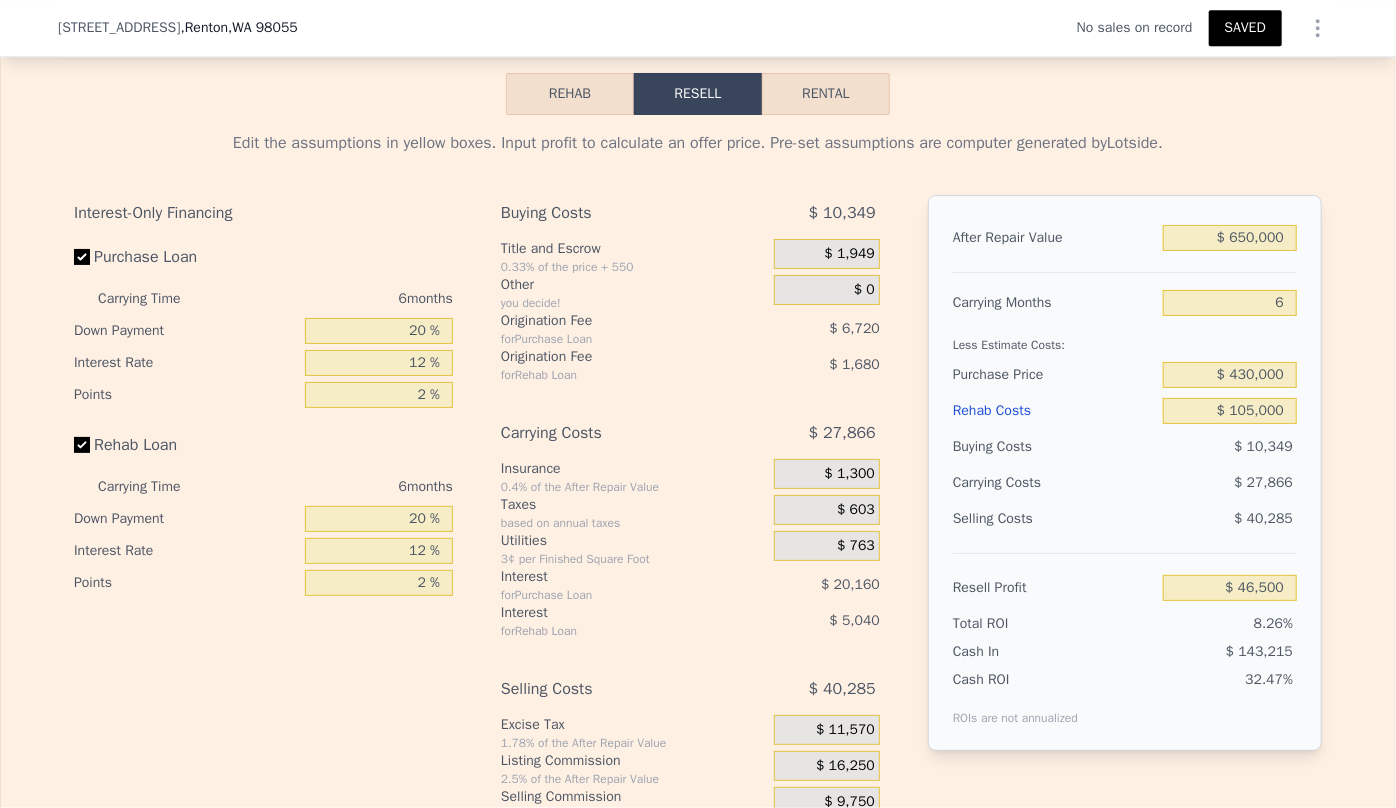 click on "$ 27,866" at bounding box center (1191, 483) 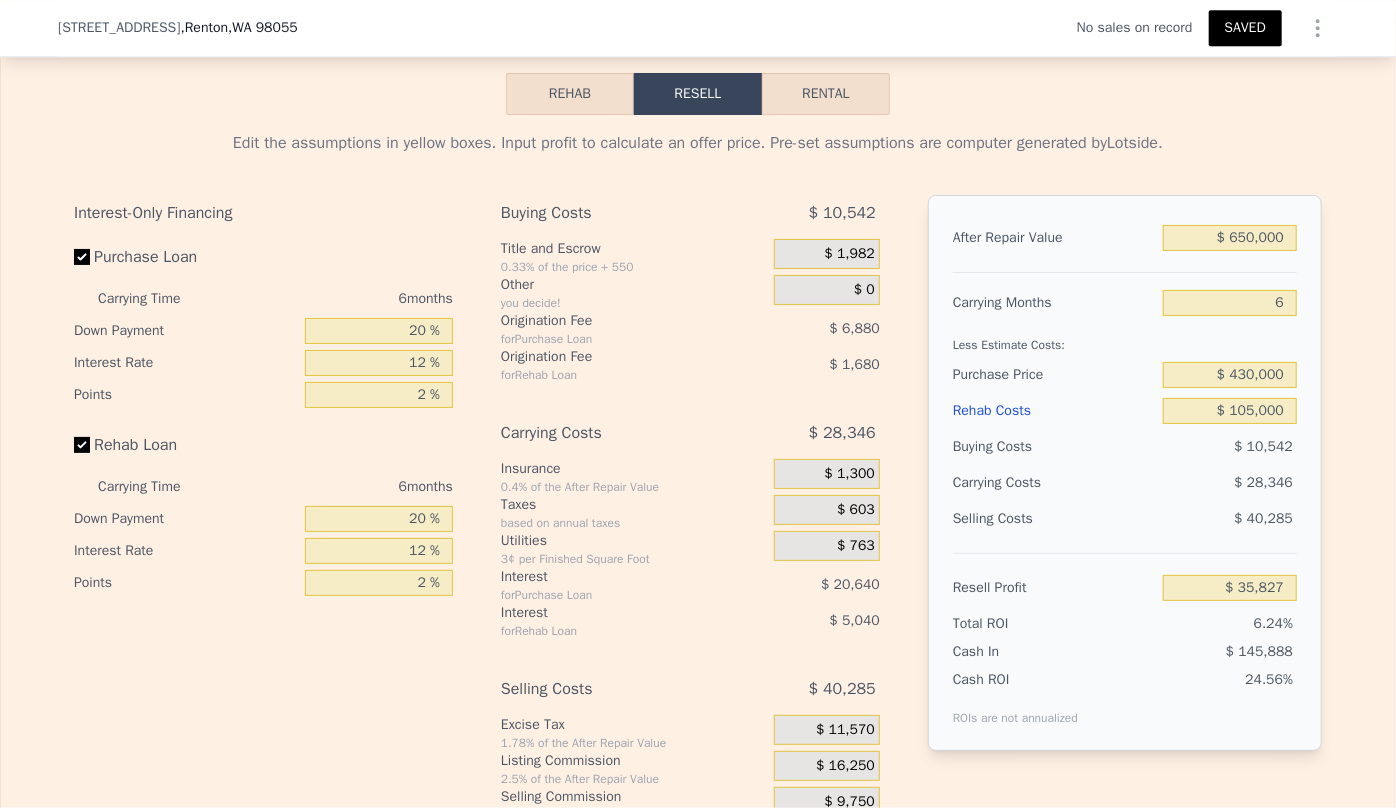 click on "SAVED" at bounding box center (1245, 28) 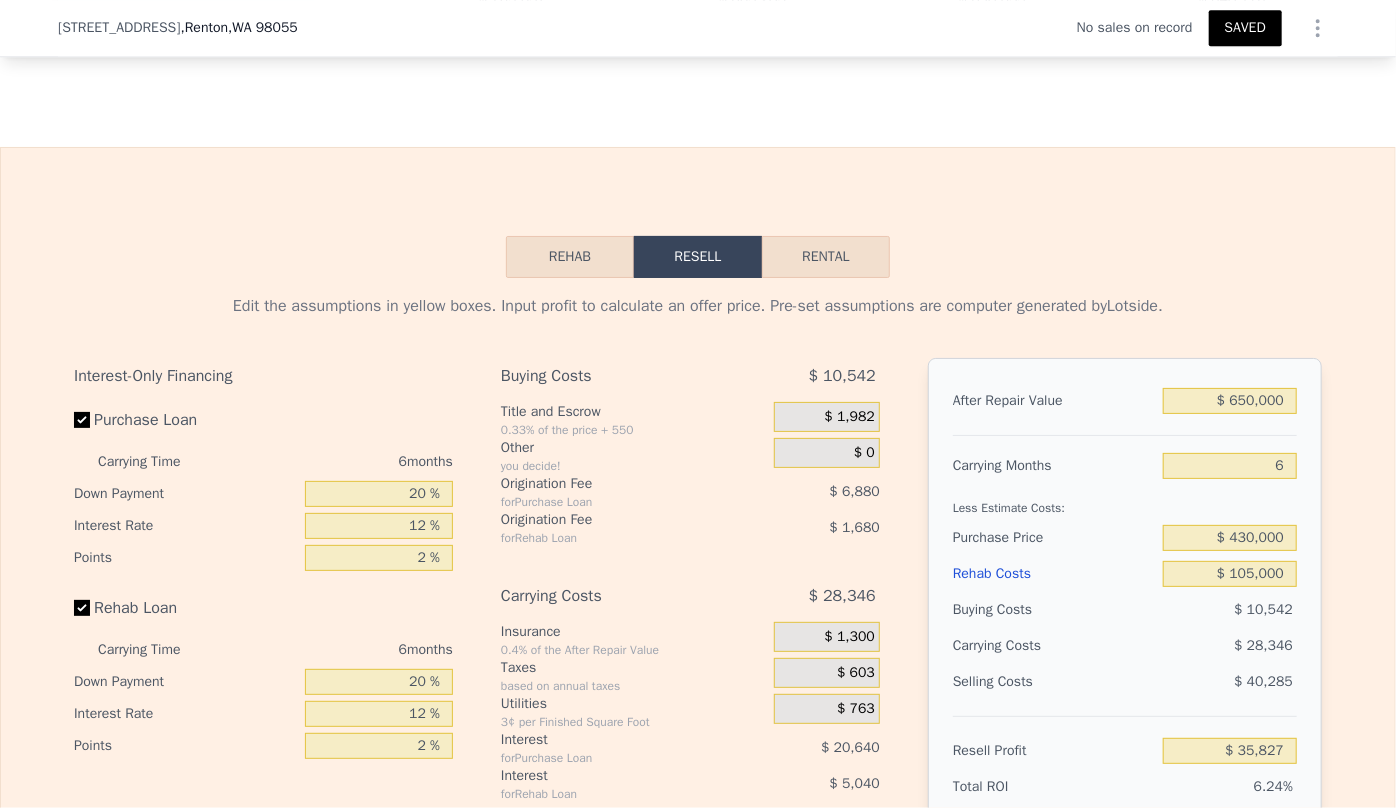 scroll, scrollTop: 2728, scrollLeft: 0, axis: vertical 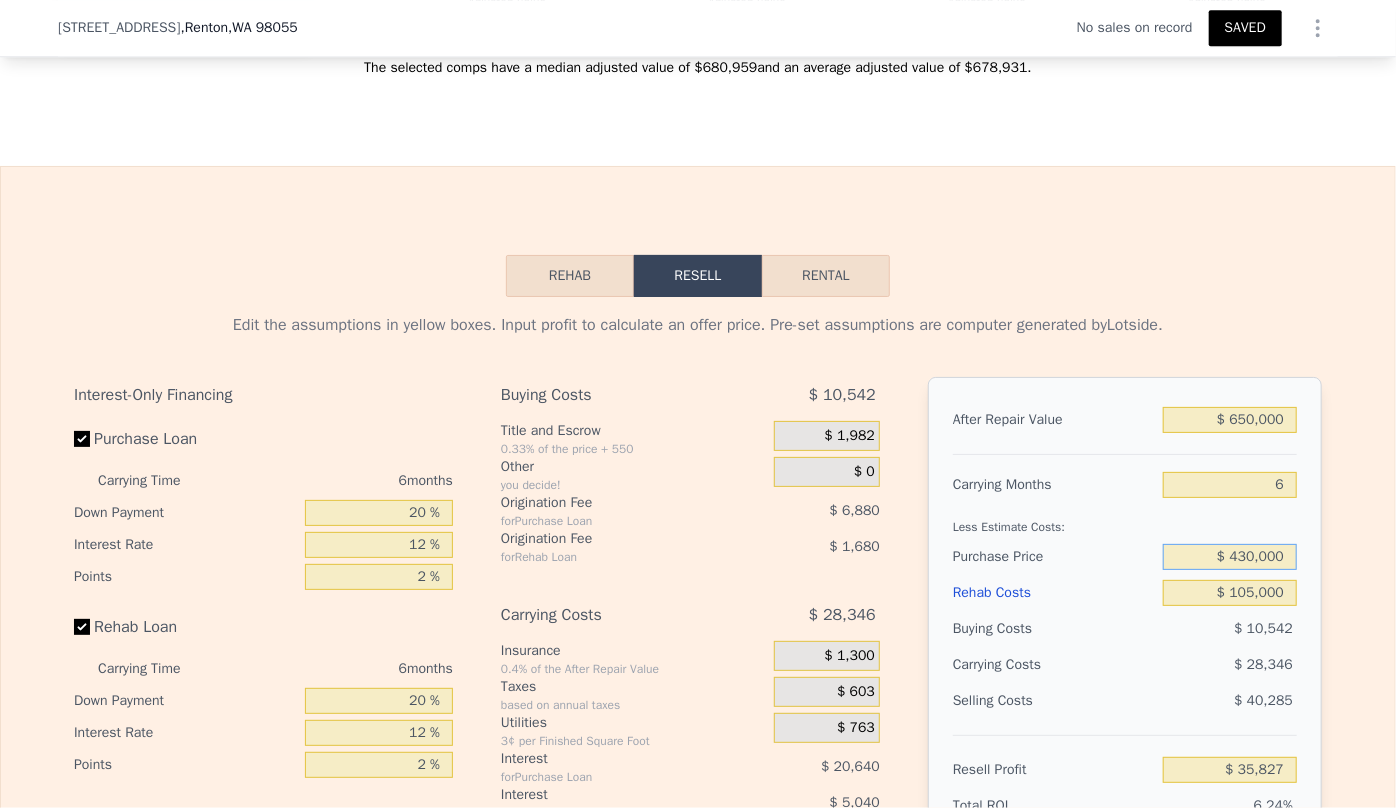 click on "$ 430,000" at bounding box center (1230, 557) 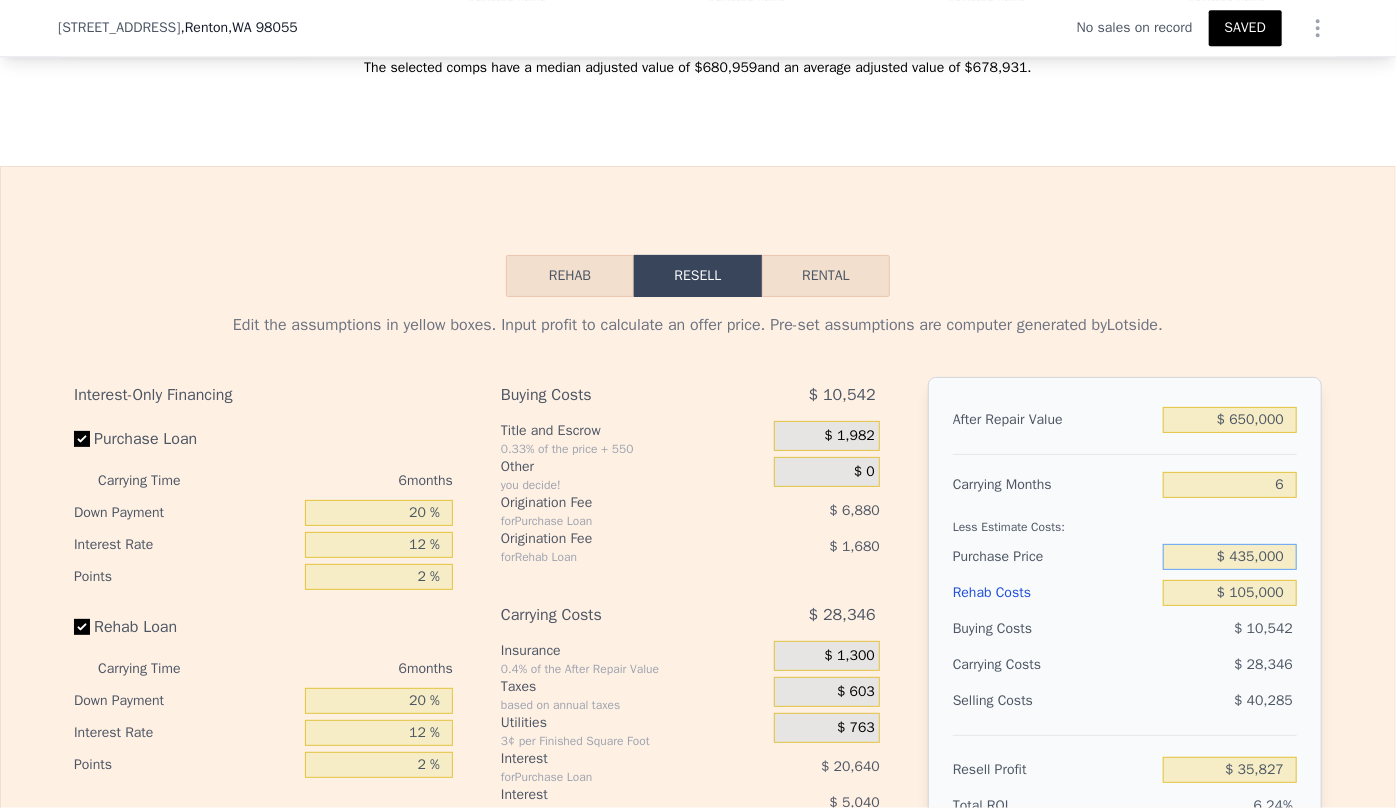 type on "$ 435,000" 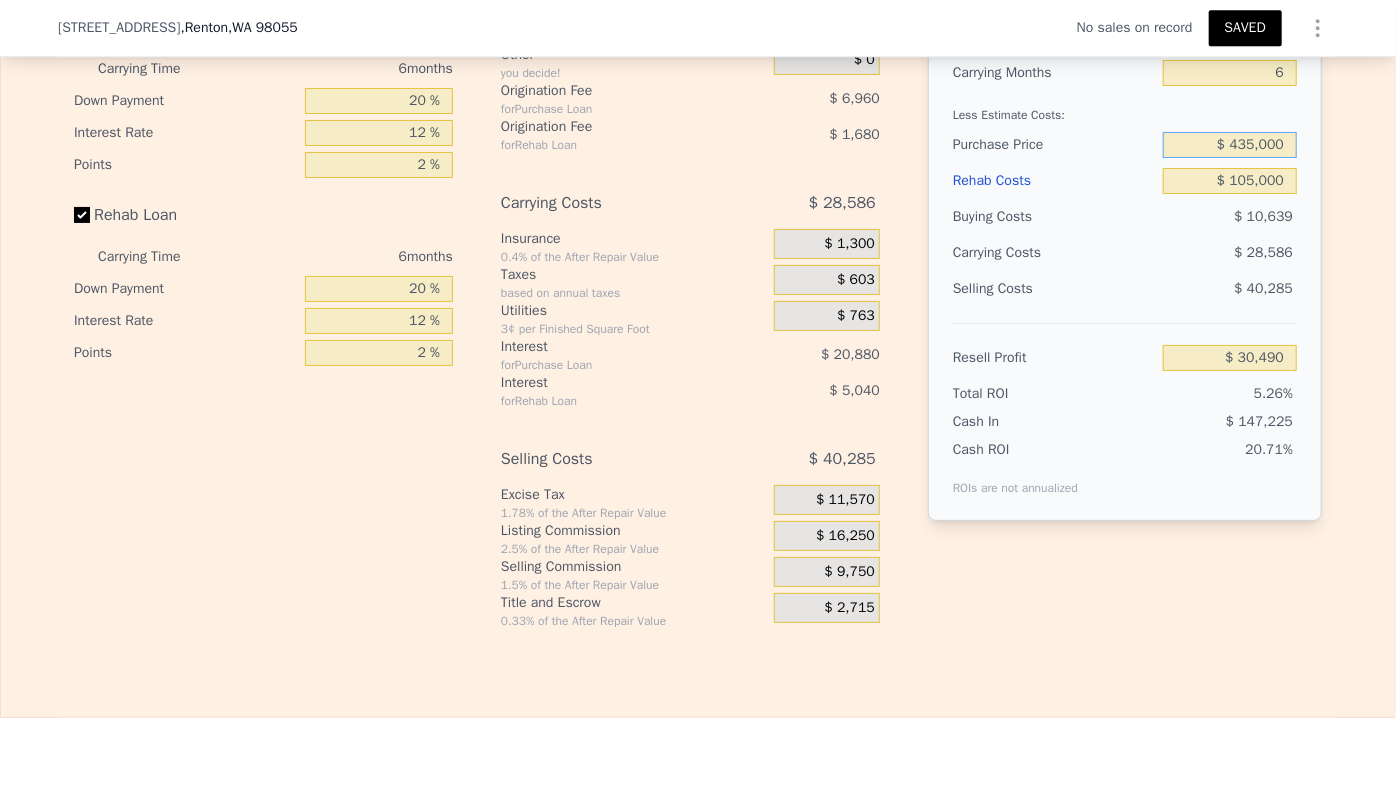 scroll, scrollTop: 3182, scrollLeft: 0, axis: vertical 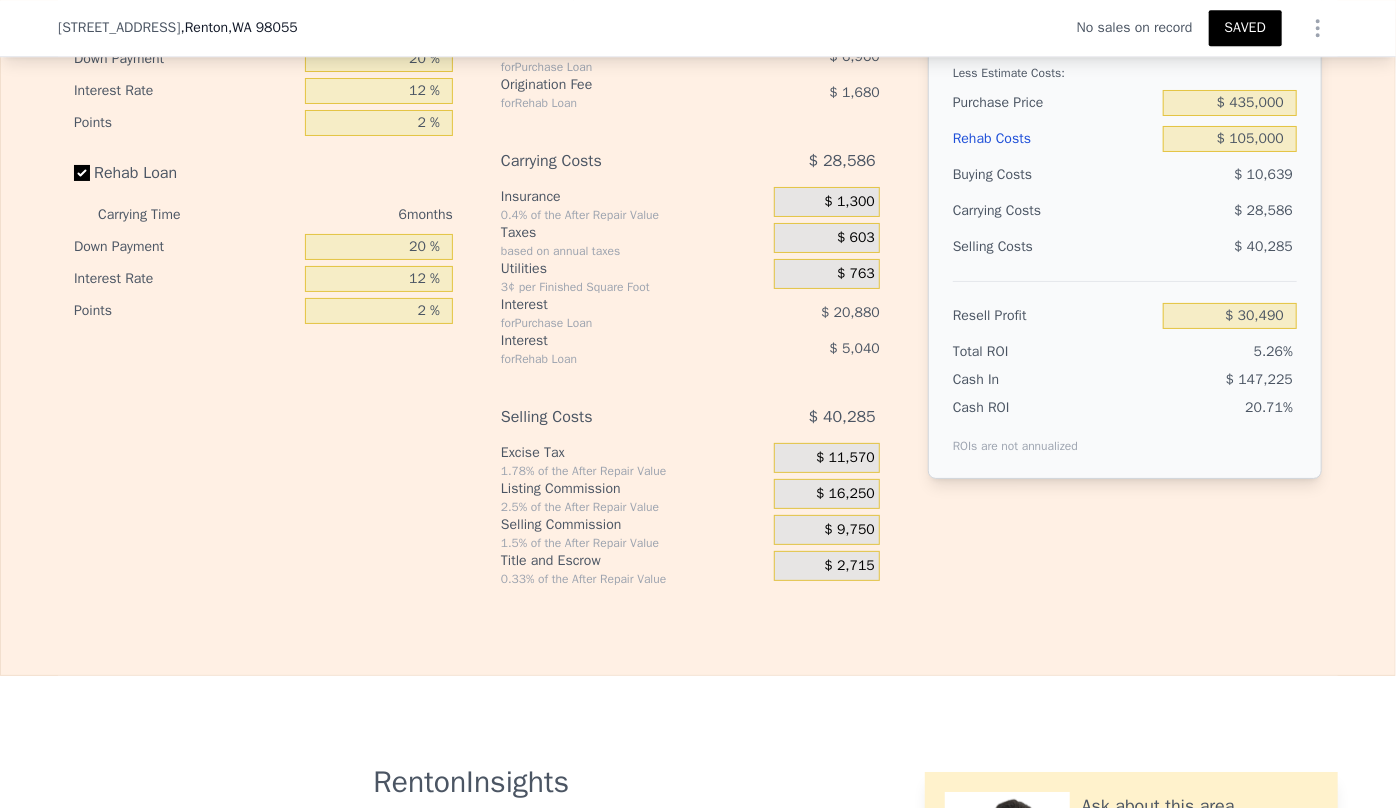 click on "SAVED" at bounding box center [1245, 28] 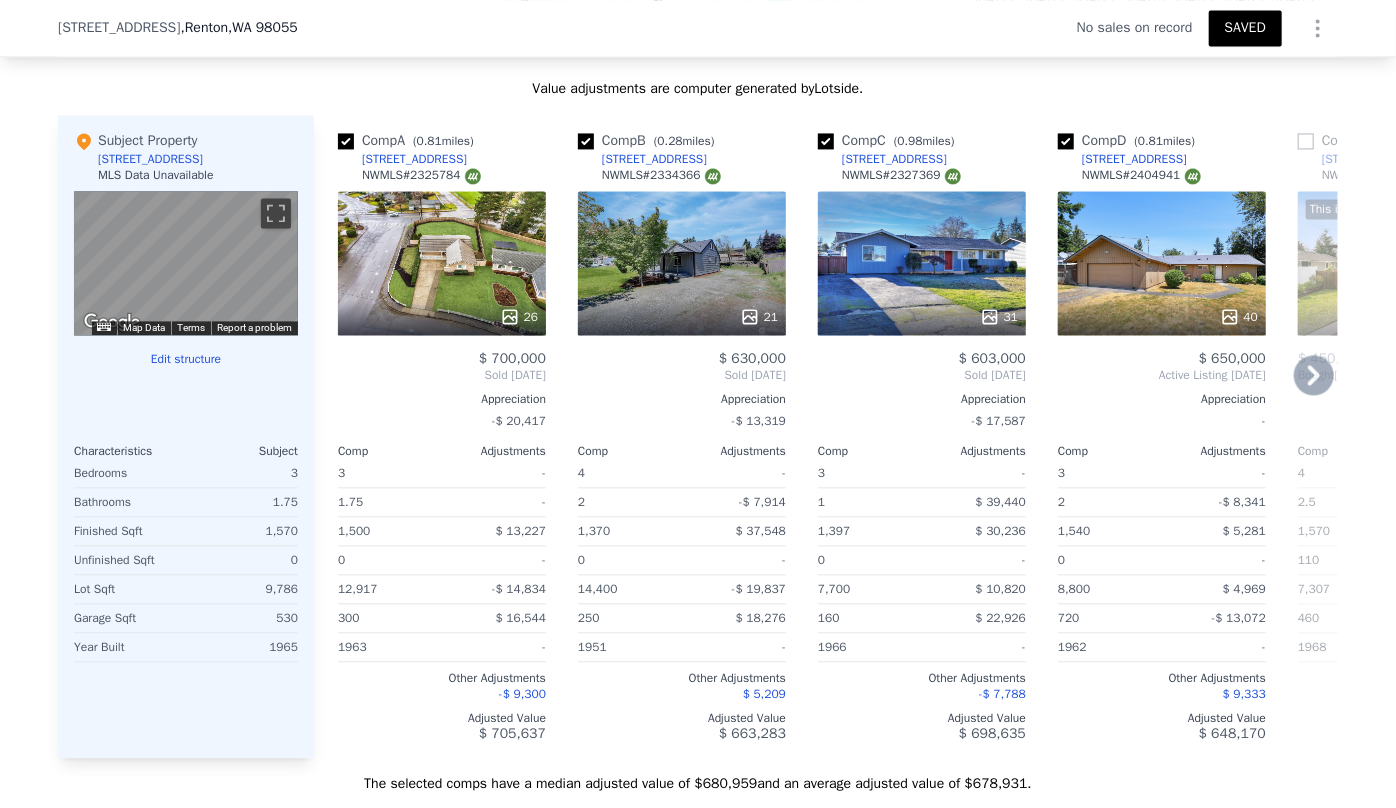 scroll, scrollTop: 2000, scrollLeft: 0, axis: vertical 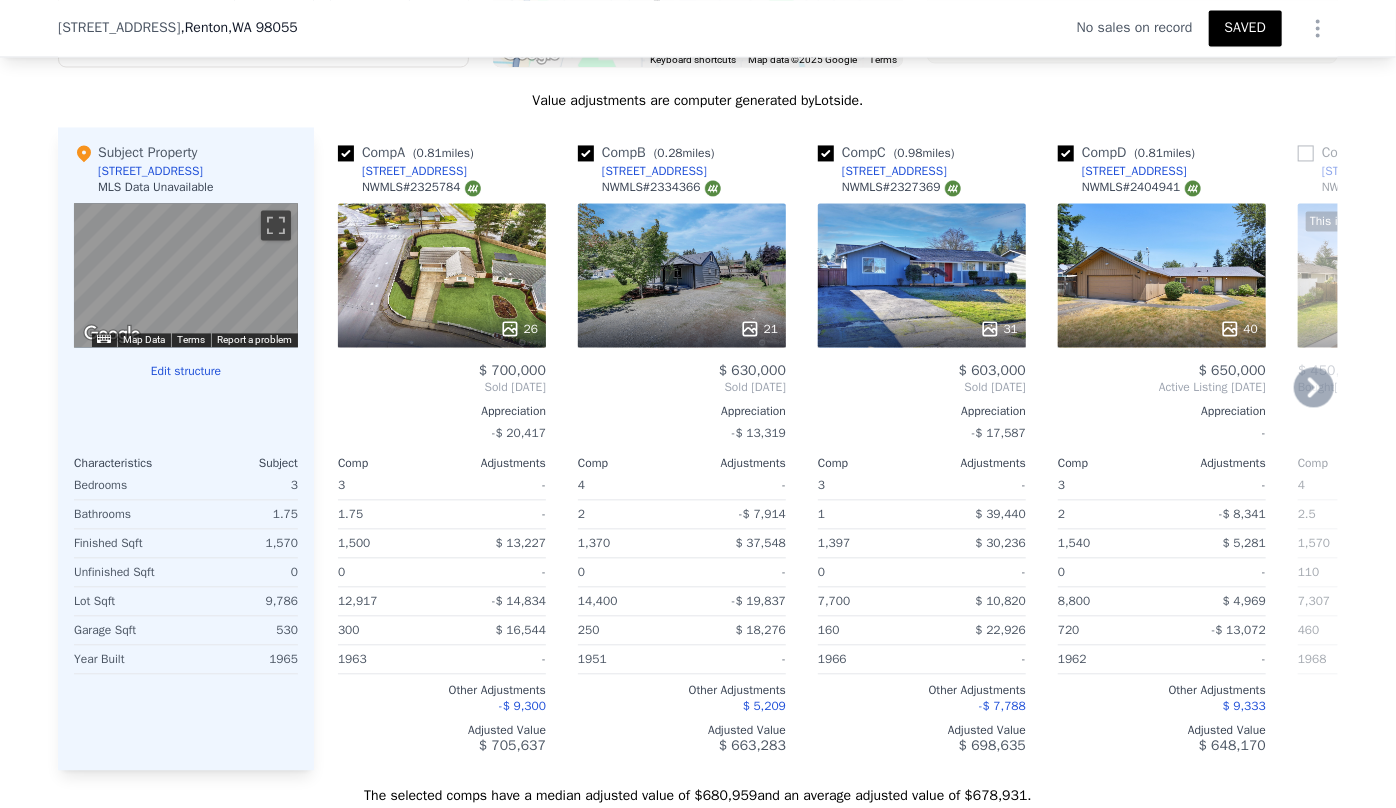 click 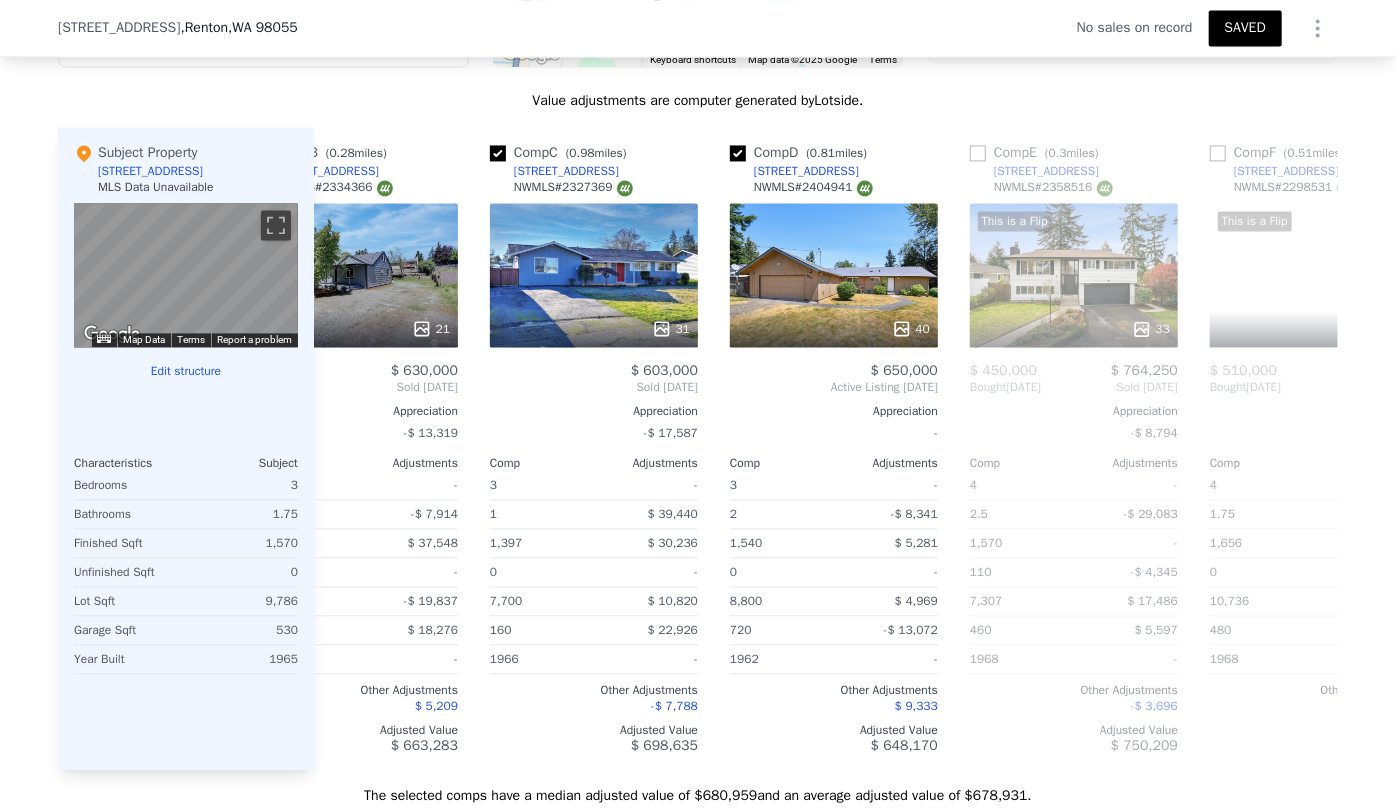 scroll, scrollTop: 0, scrollLeft: 480, axis: horizontal 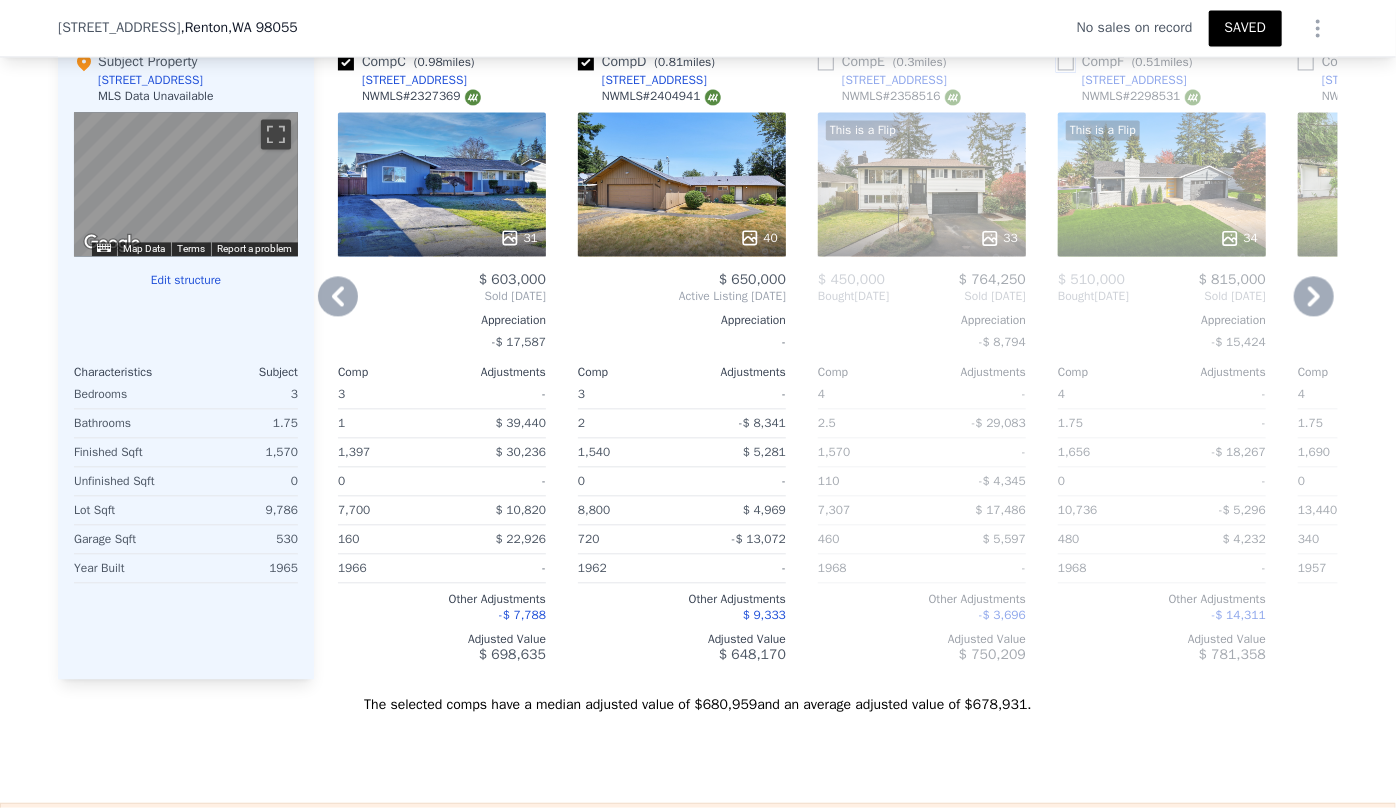 click at bounding box center (1066, 62) 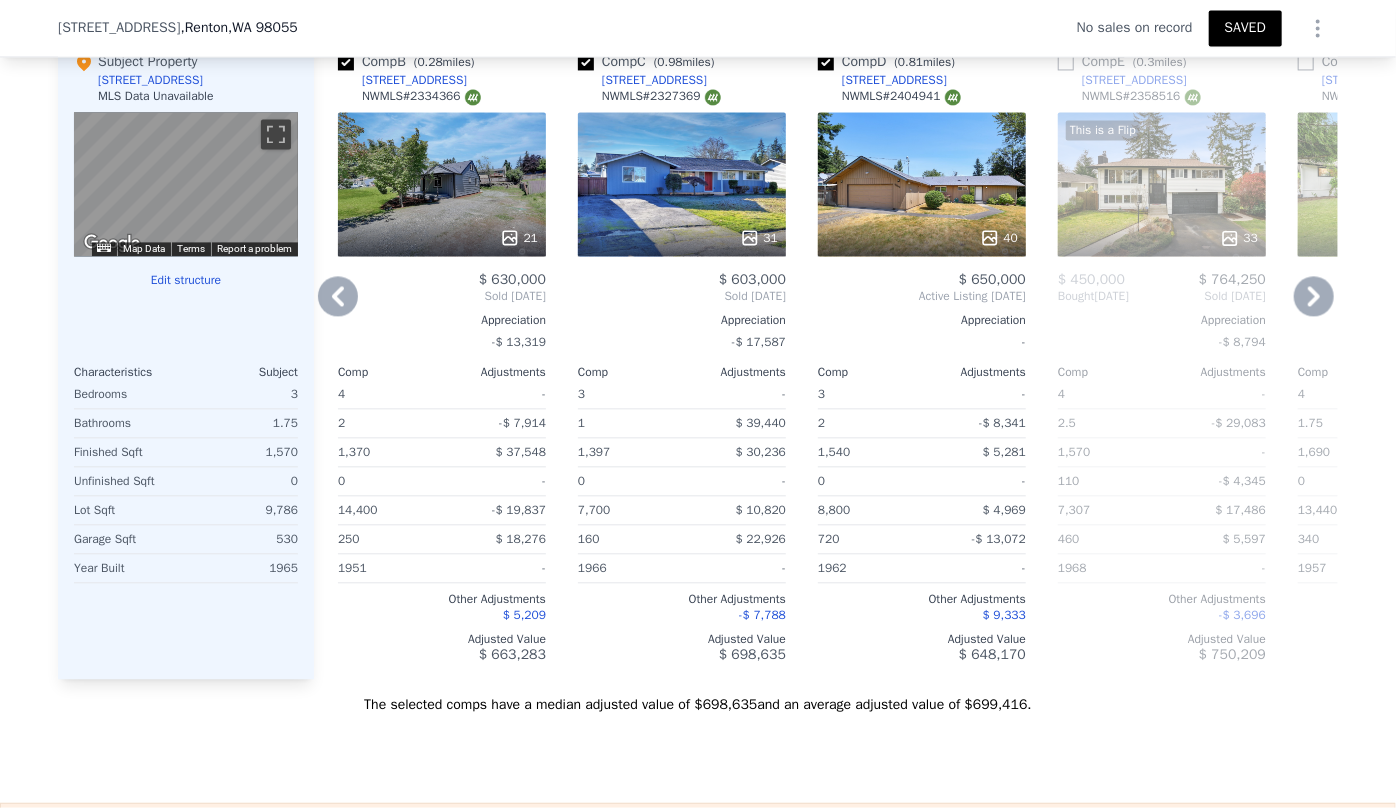 click 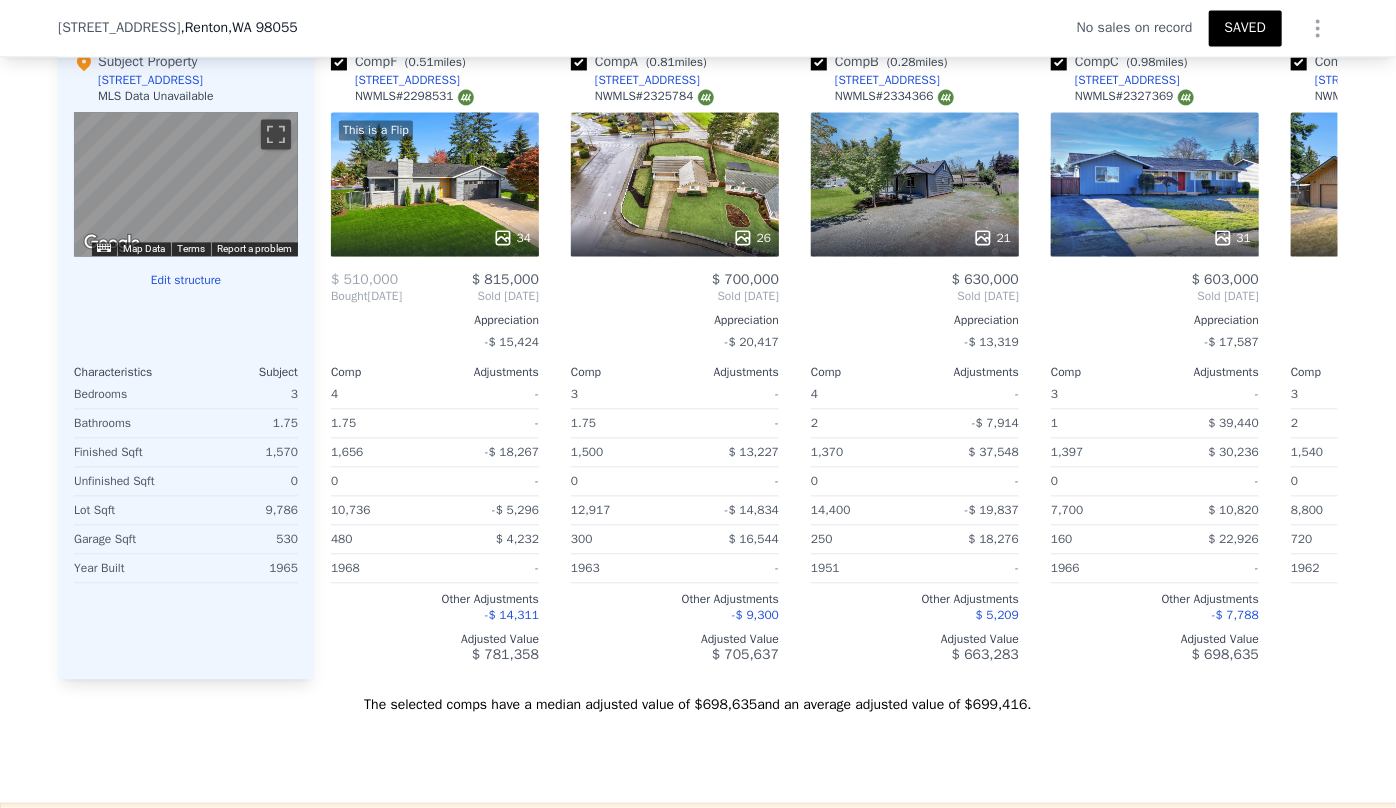 scroll, scrollTop: 0, scrollLeft: 0, axis: both 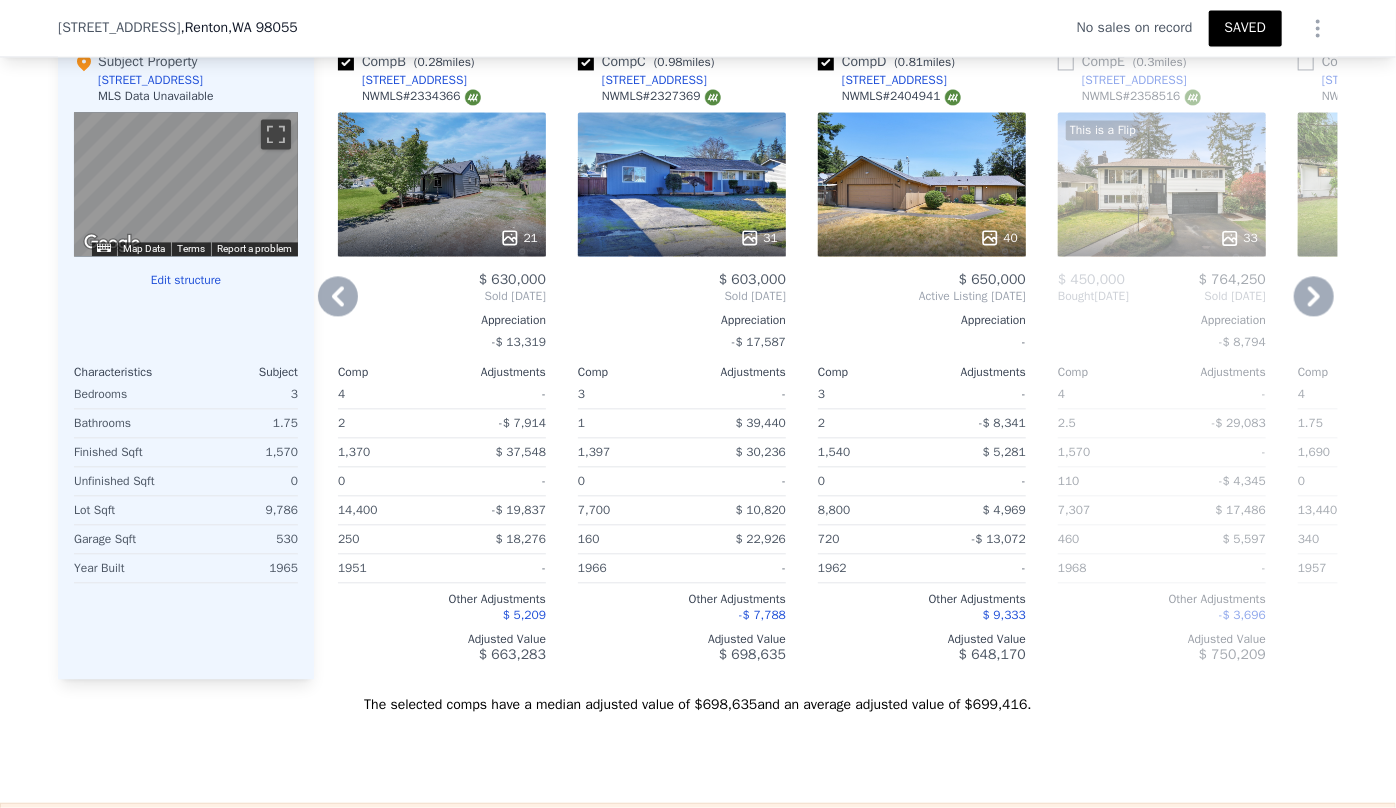 click on "40" at bounding box center [922, 184] 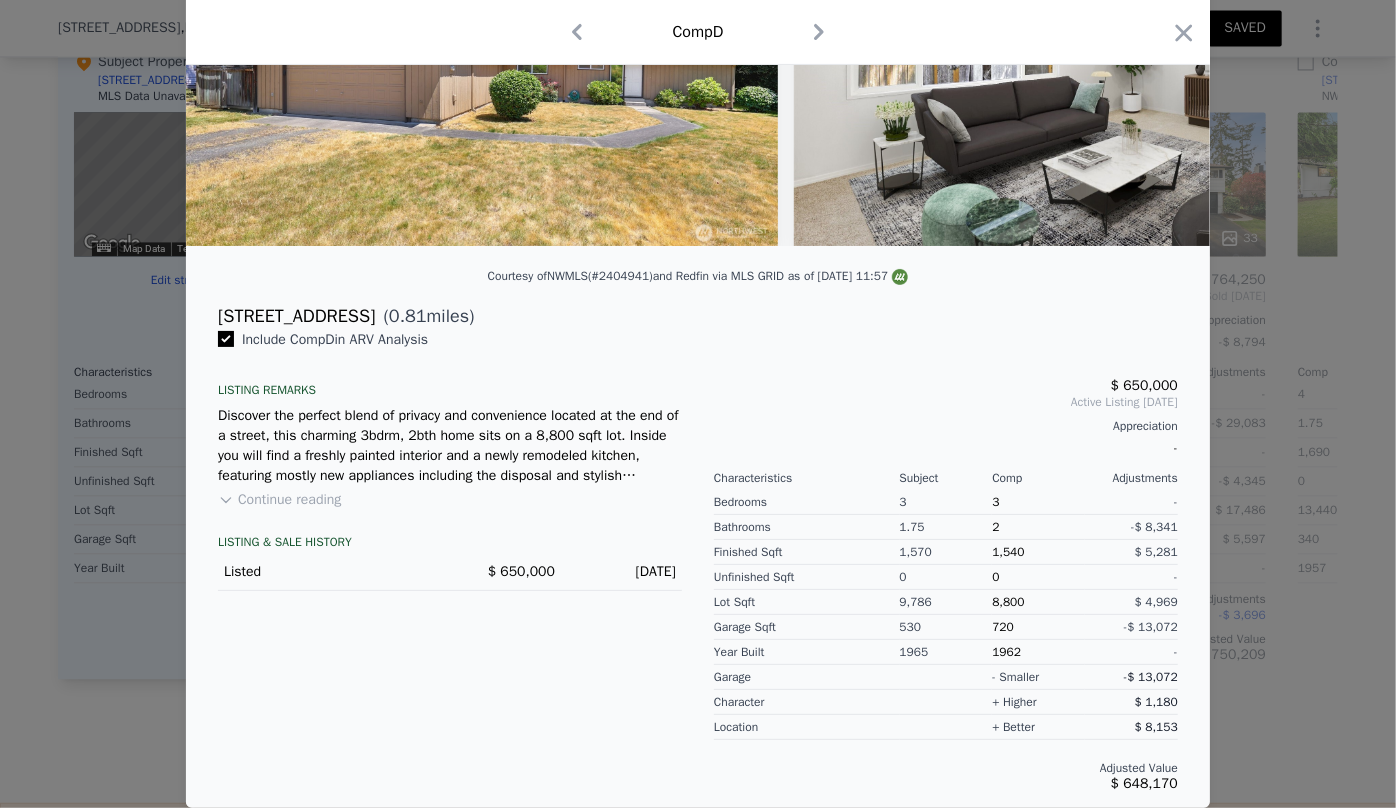 scroll, scrollTop: 272, scrollLeft: 0, axis: vertical 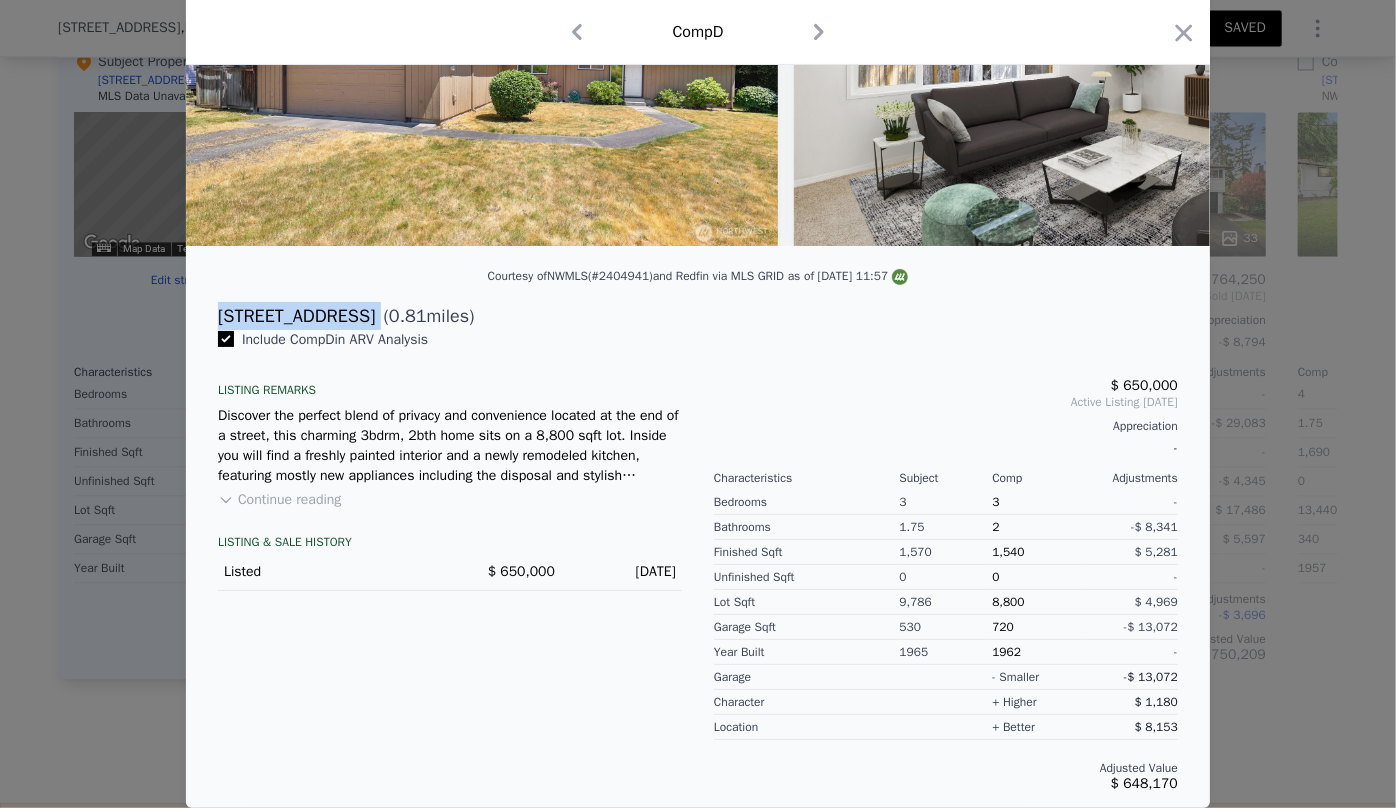 drag, startPoint x: 213, startPoint y: 315, endPoint x: 368, endPoint y: 316, distance: 155.00322 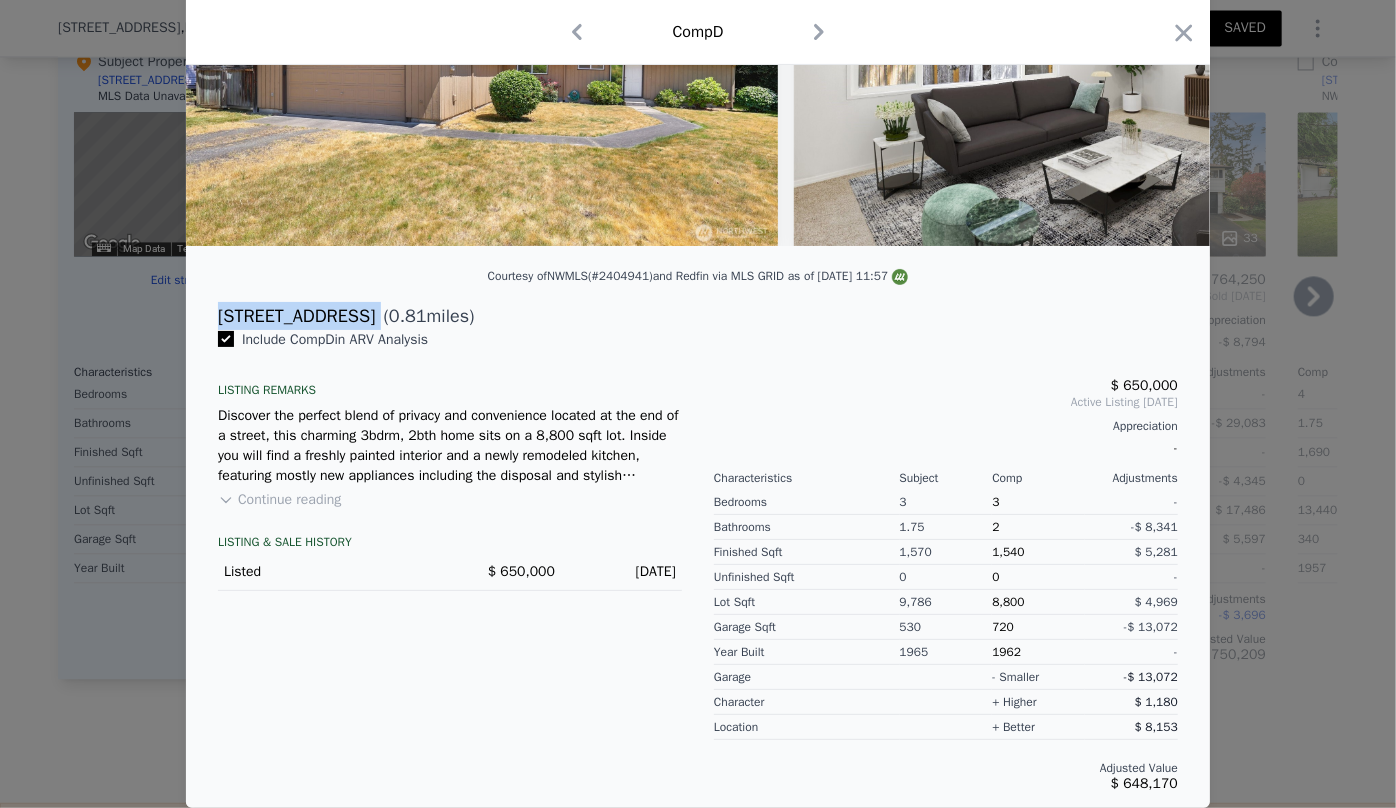 drag, startPoint x: 1169, startPoint y: 20, endPoint x: 1217, endPoint y: 104, distance: 96.74709 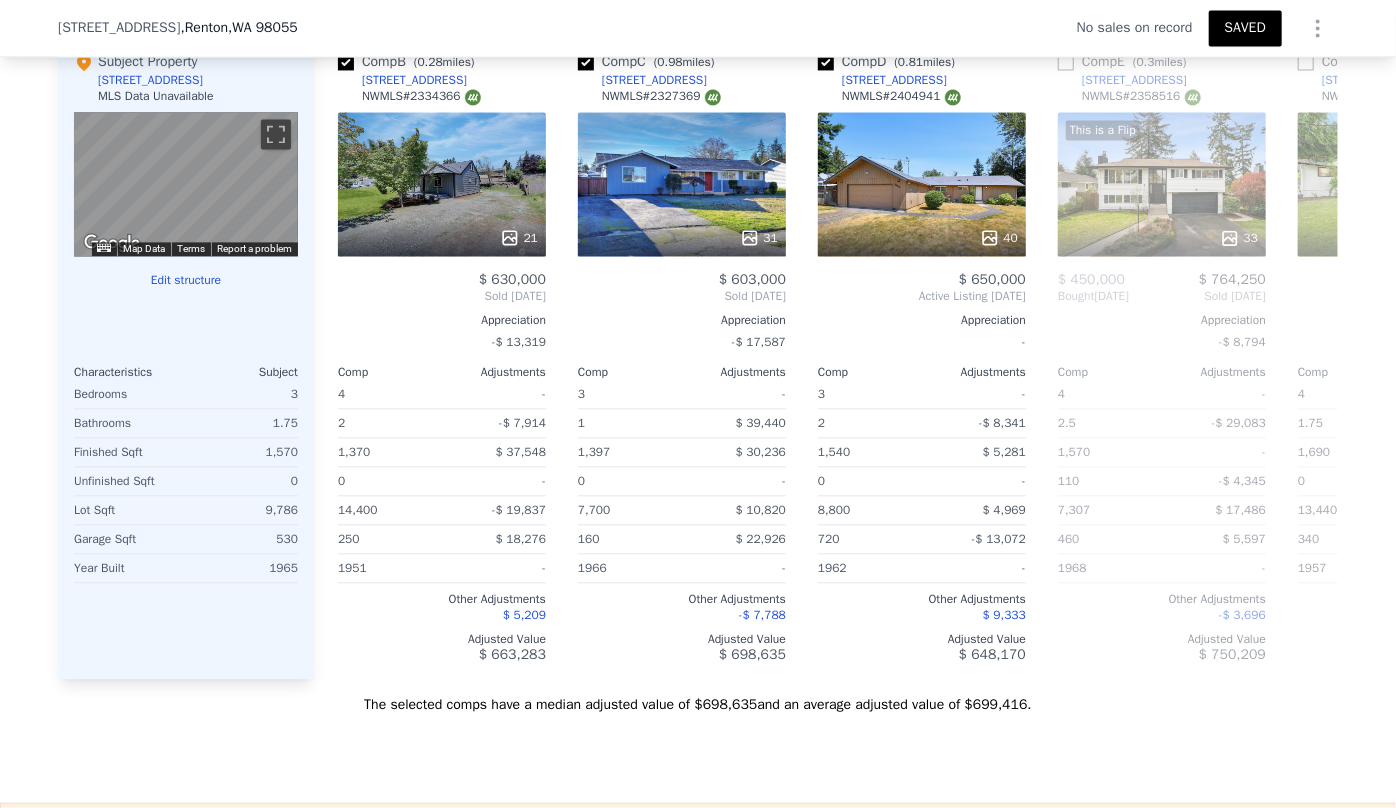 checkbox on "false" 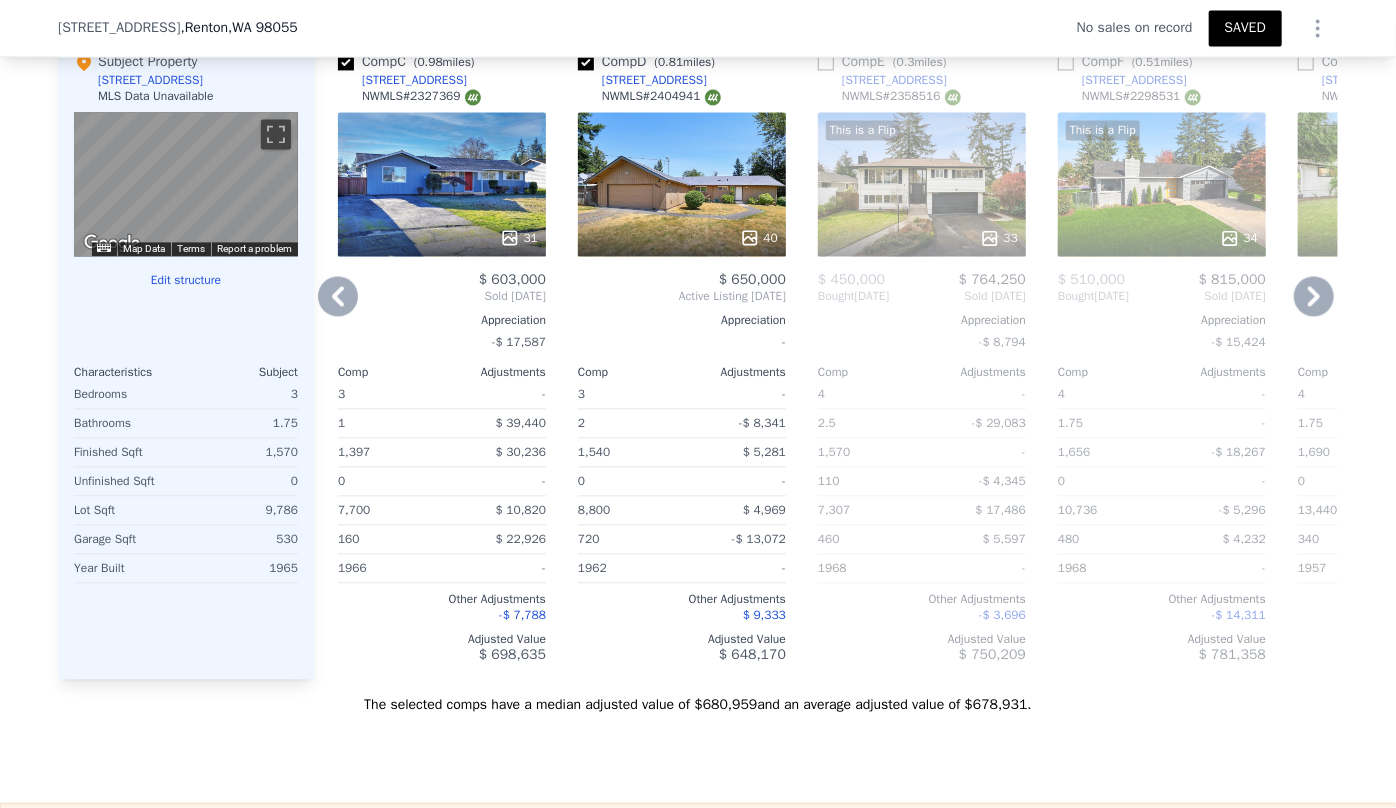 click 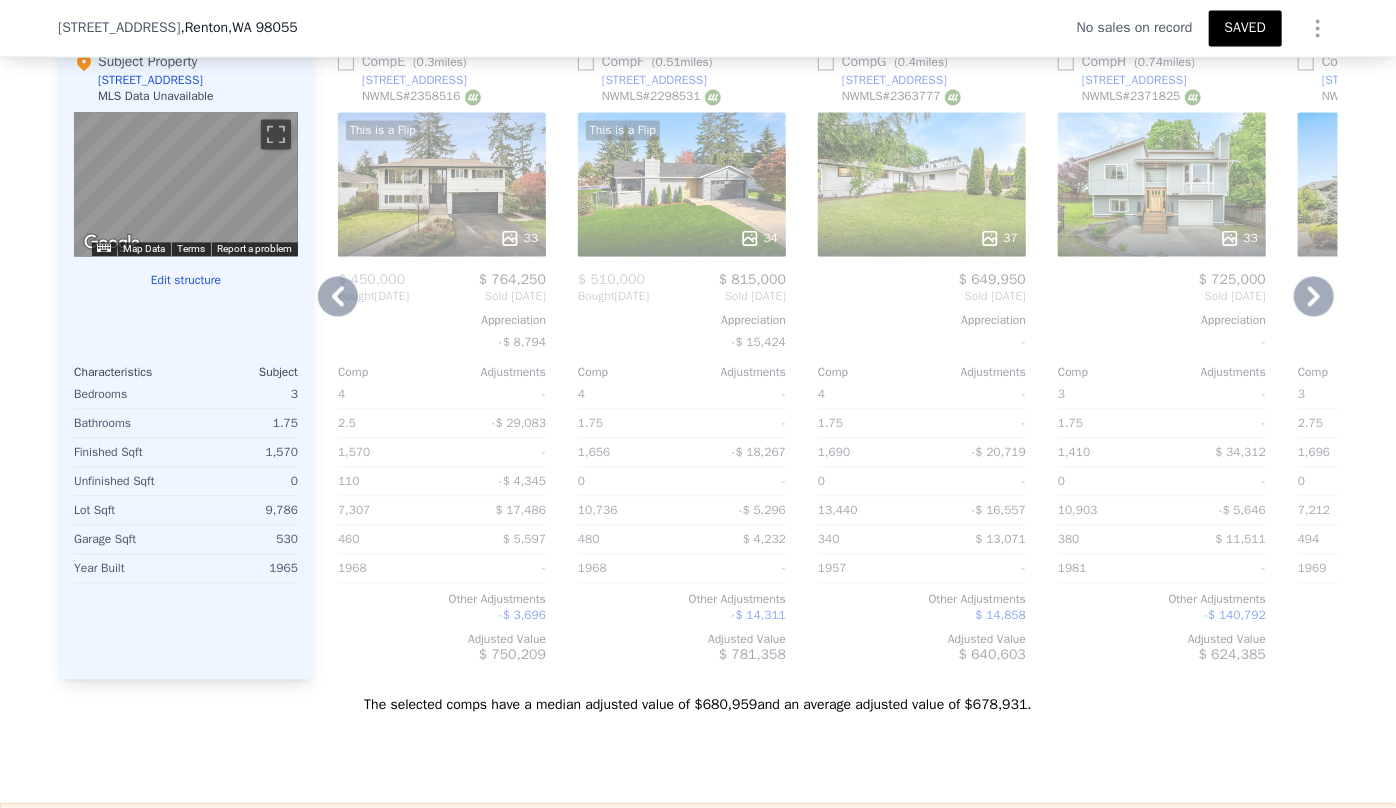 click 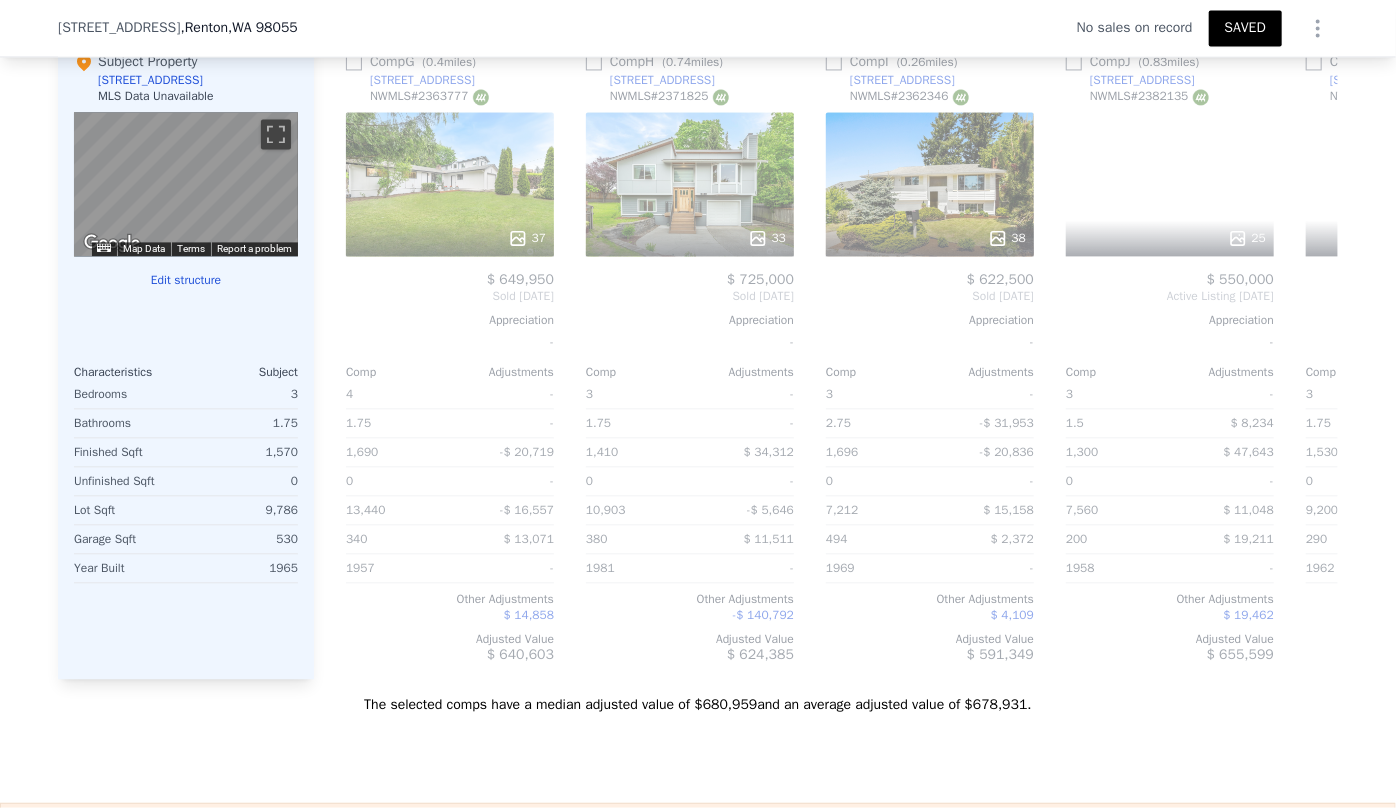 scroll, scrollTop: 0, scrollLeft: 1440, axis: horizontal 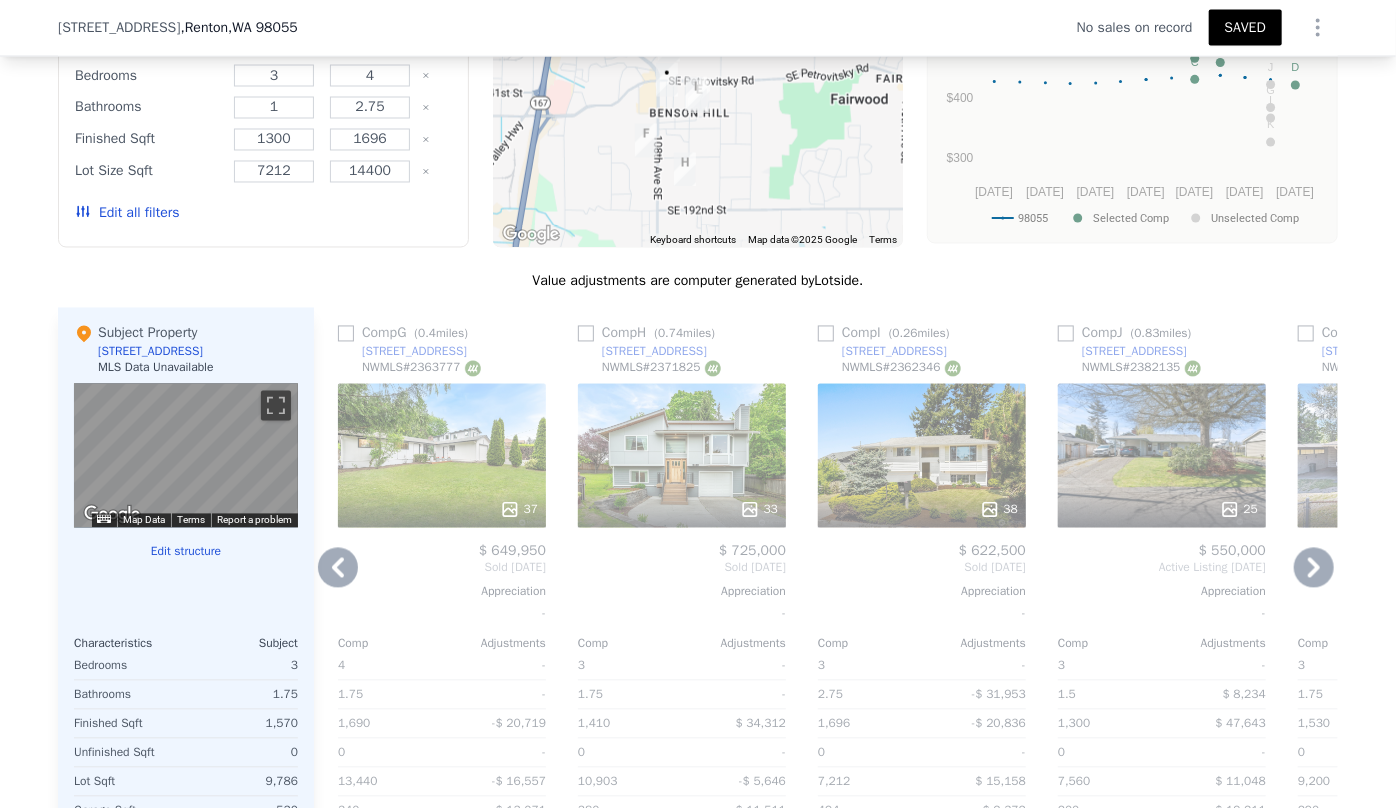 click 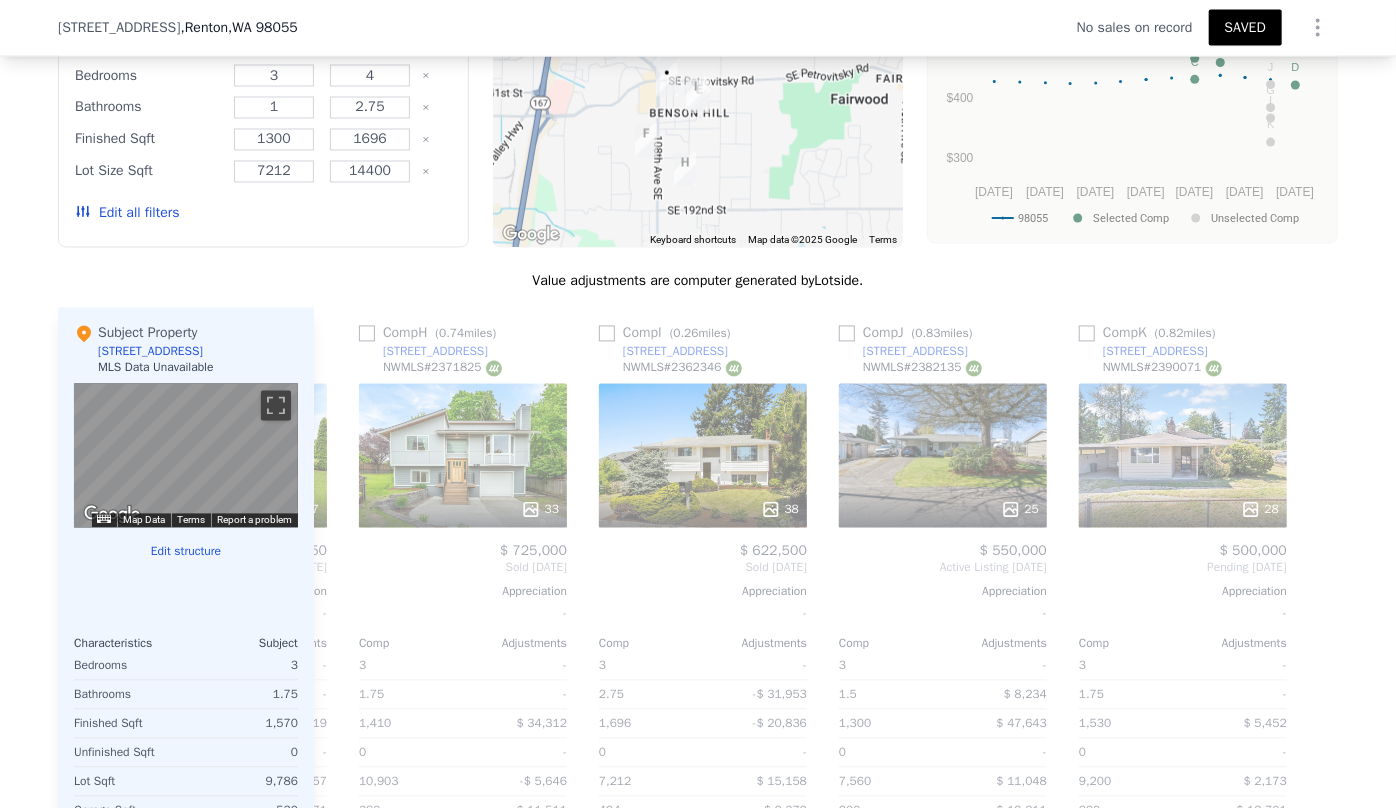 scroll, scrollTop: 0, scrollLeft: 1663, axis: horizontal 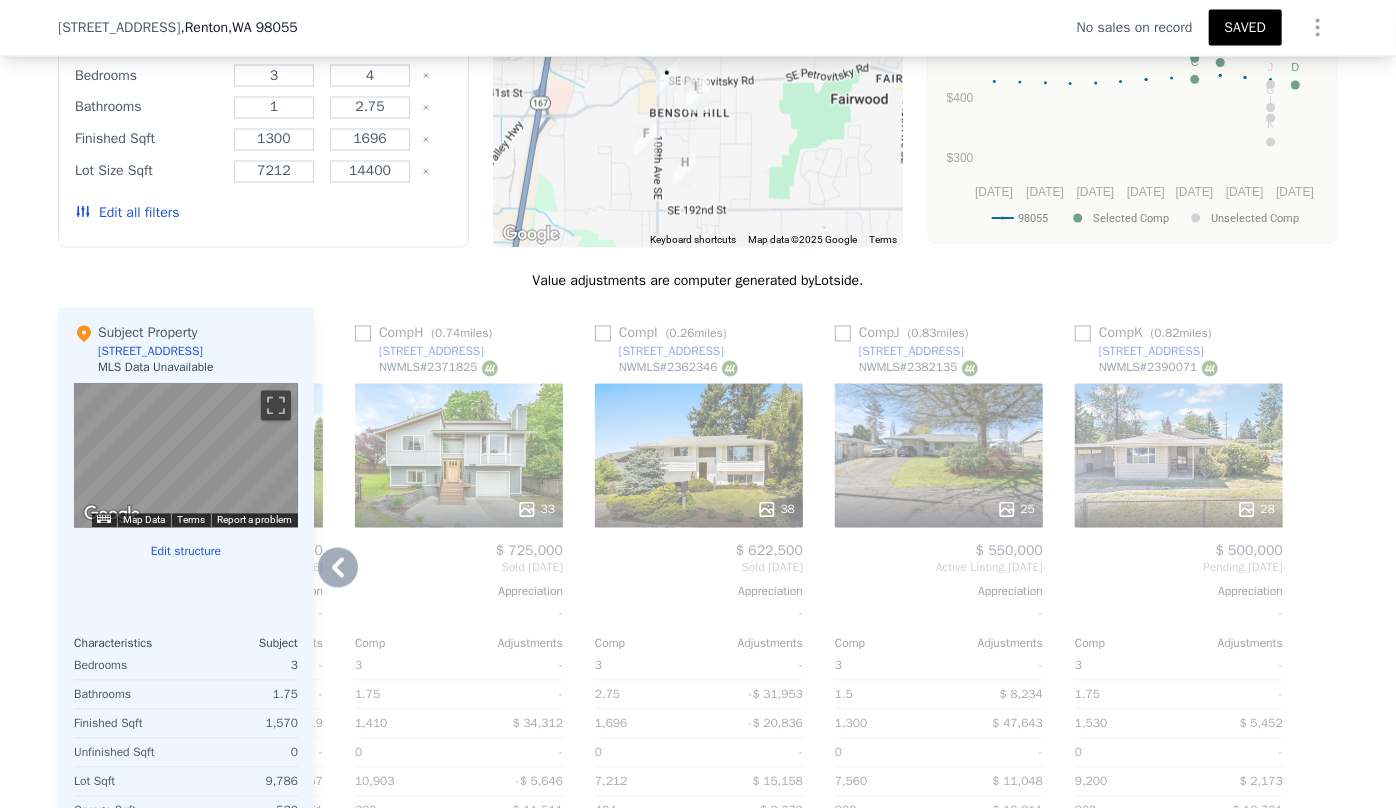 click 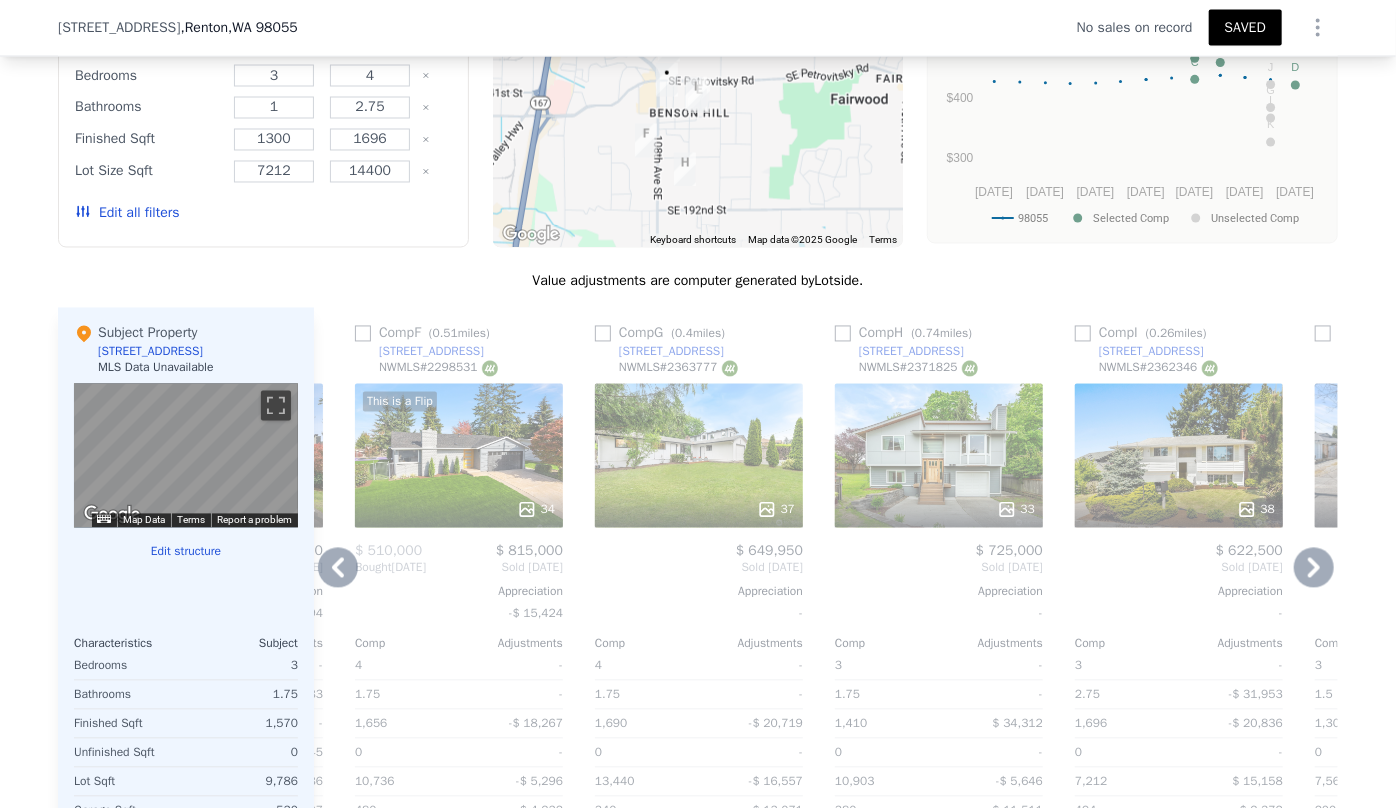 click 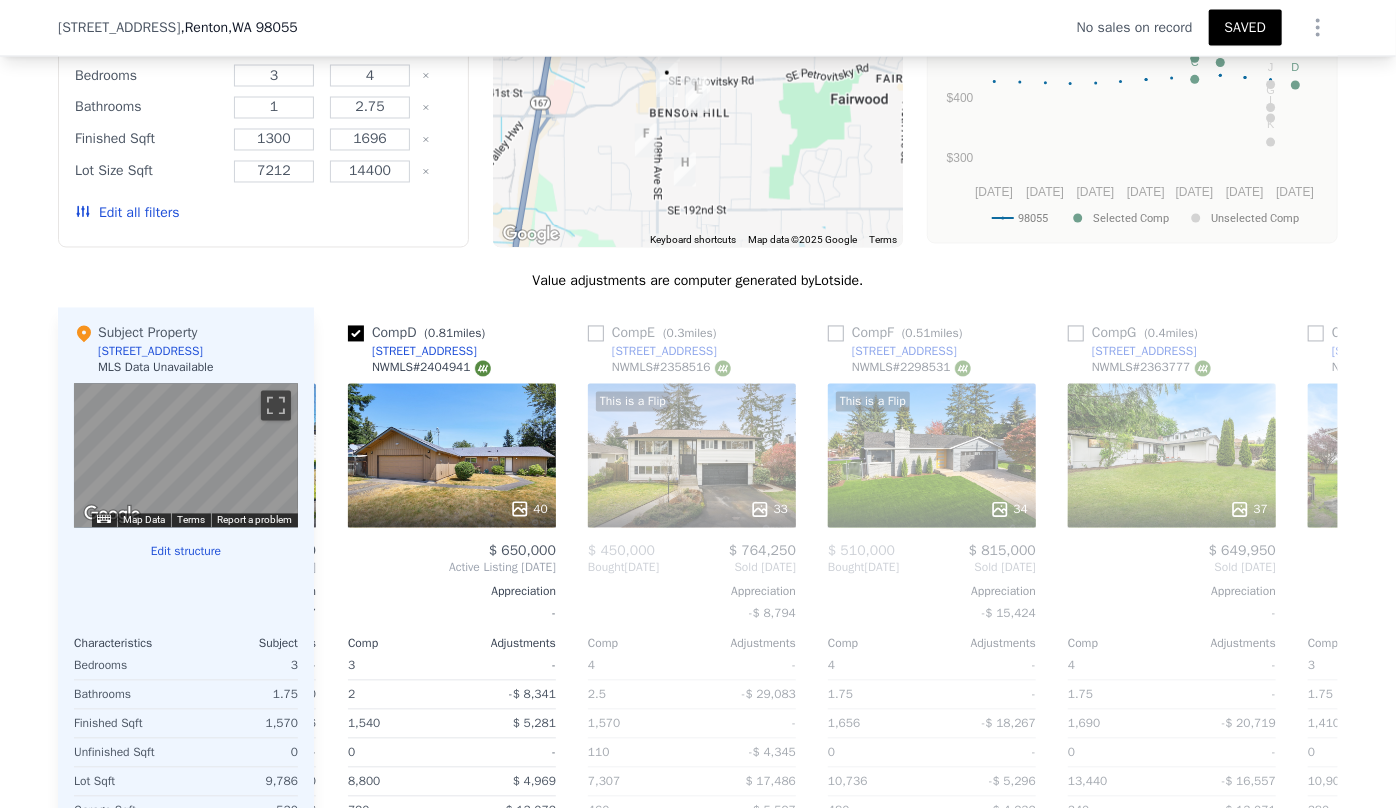 scroll, scrollTop: 0, scrollLeft: 703, axis: horizontal 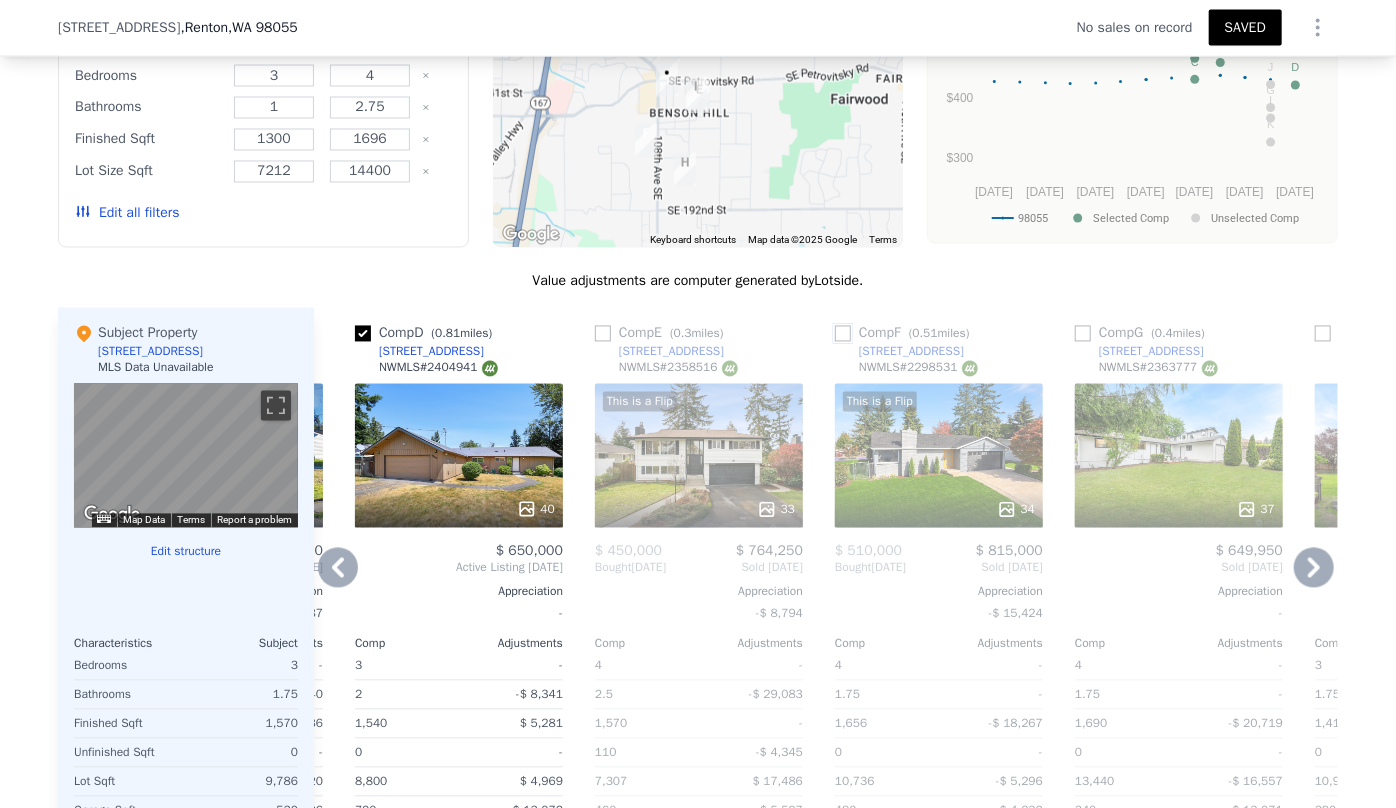 click at bounding box center (843, 334) 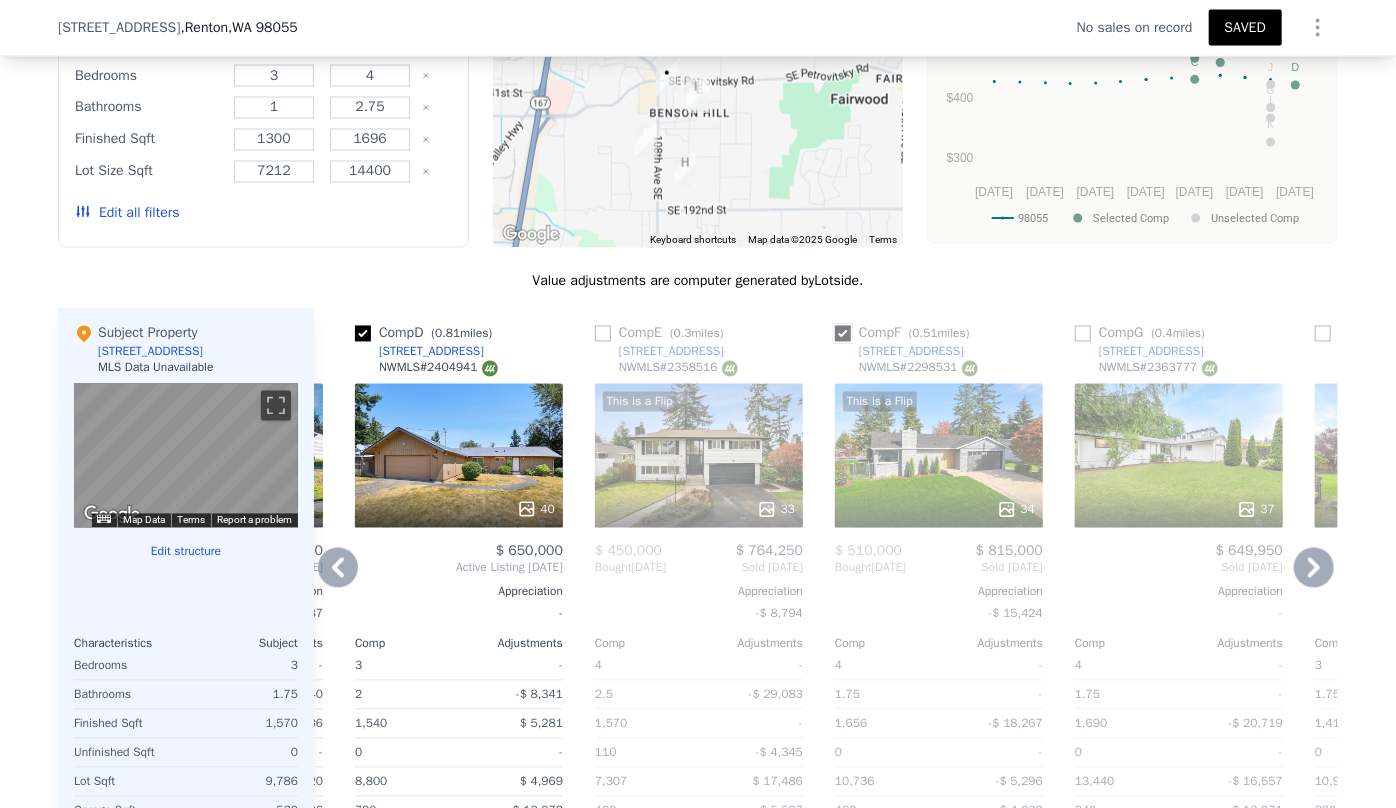 checkbox on "true" 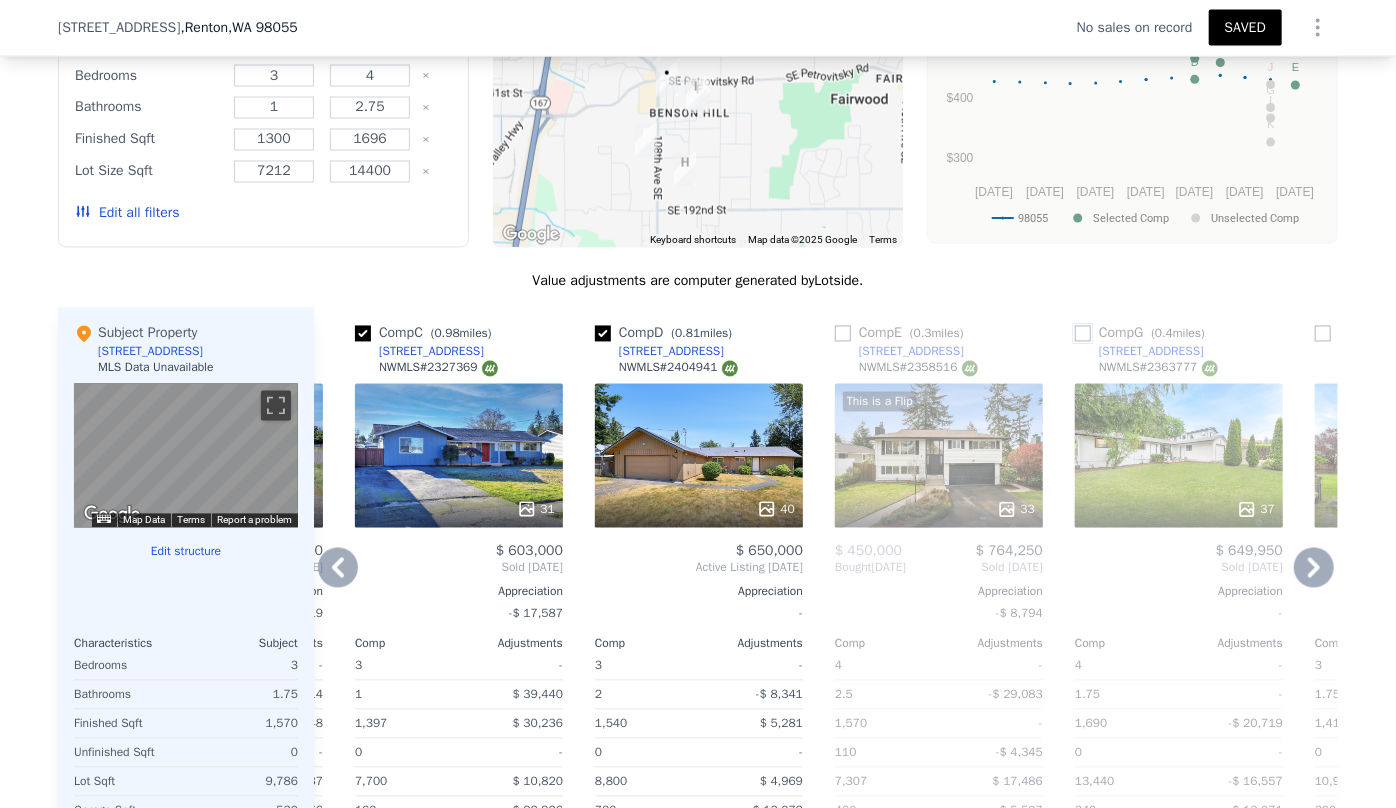 click at bounding box center [1083, 334] 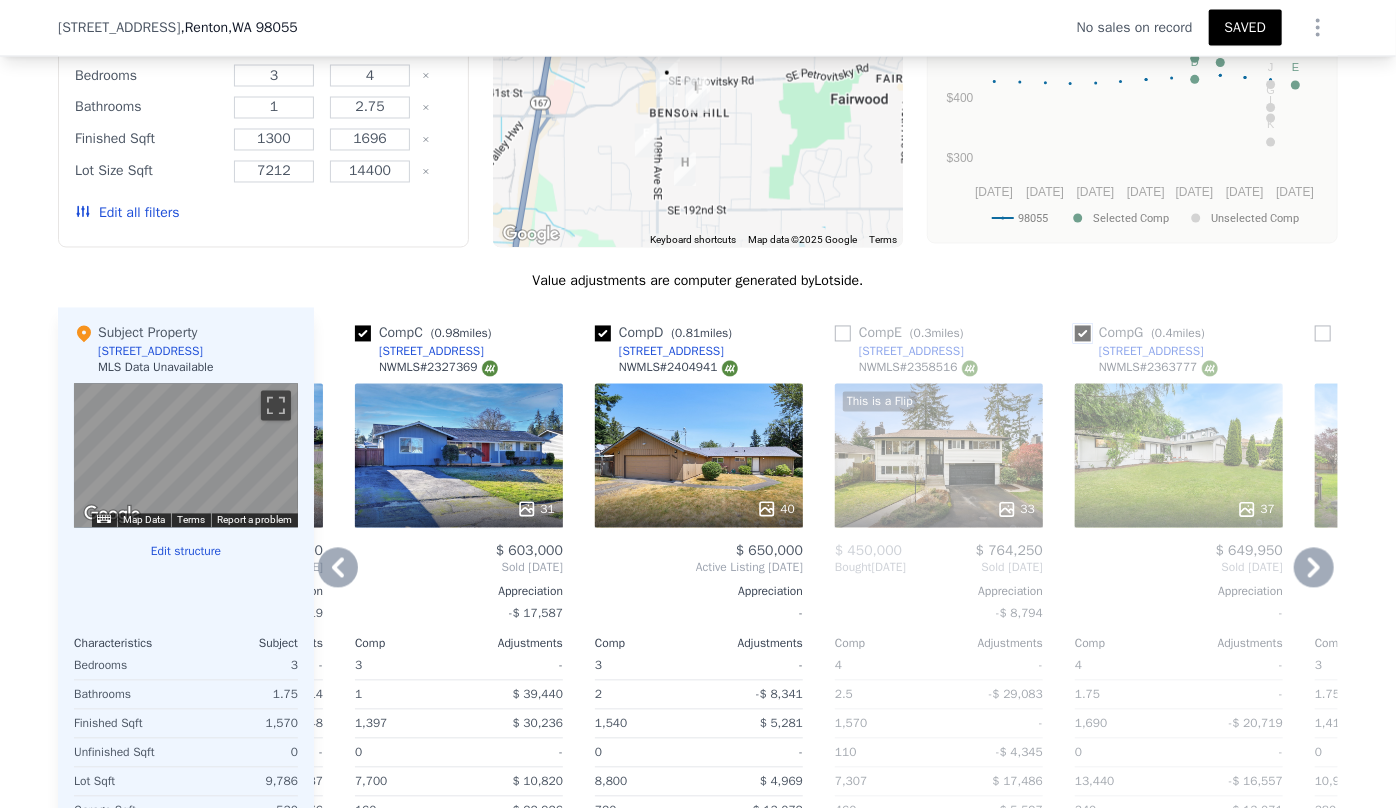 checkbox on "true" 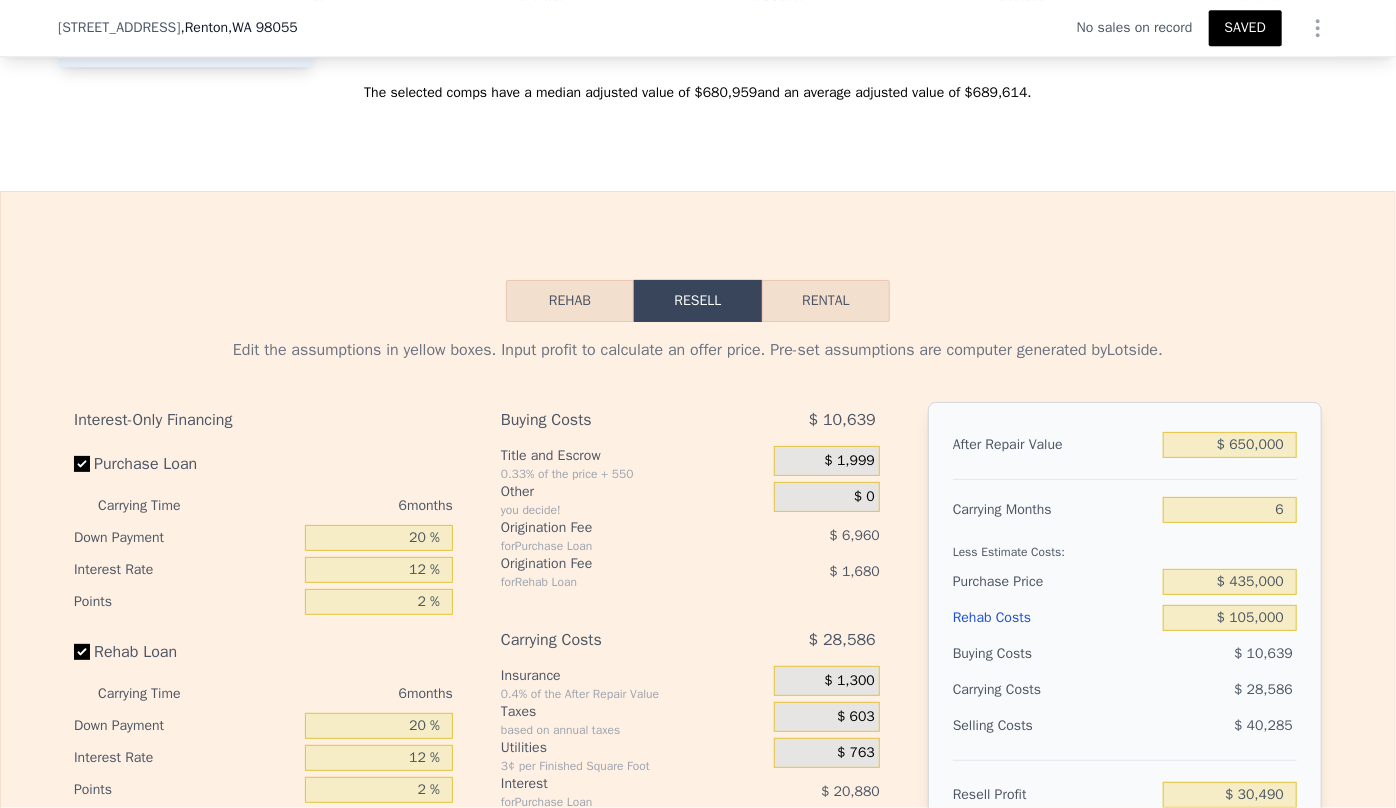 scroll, scrollTop: 2728, scrollLeft: 0, axis: vertical 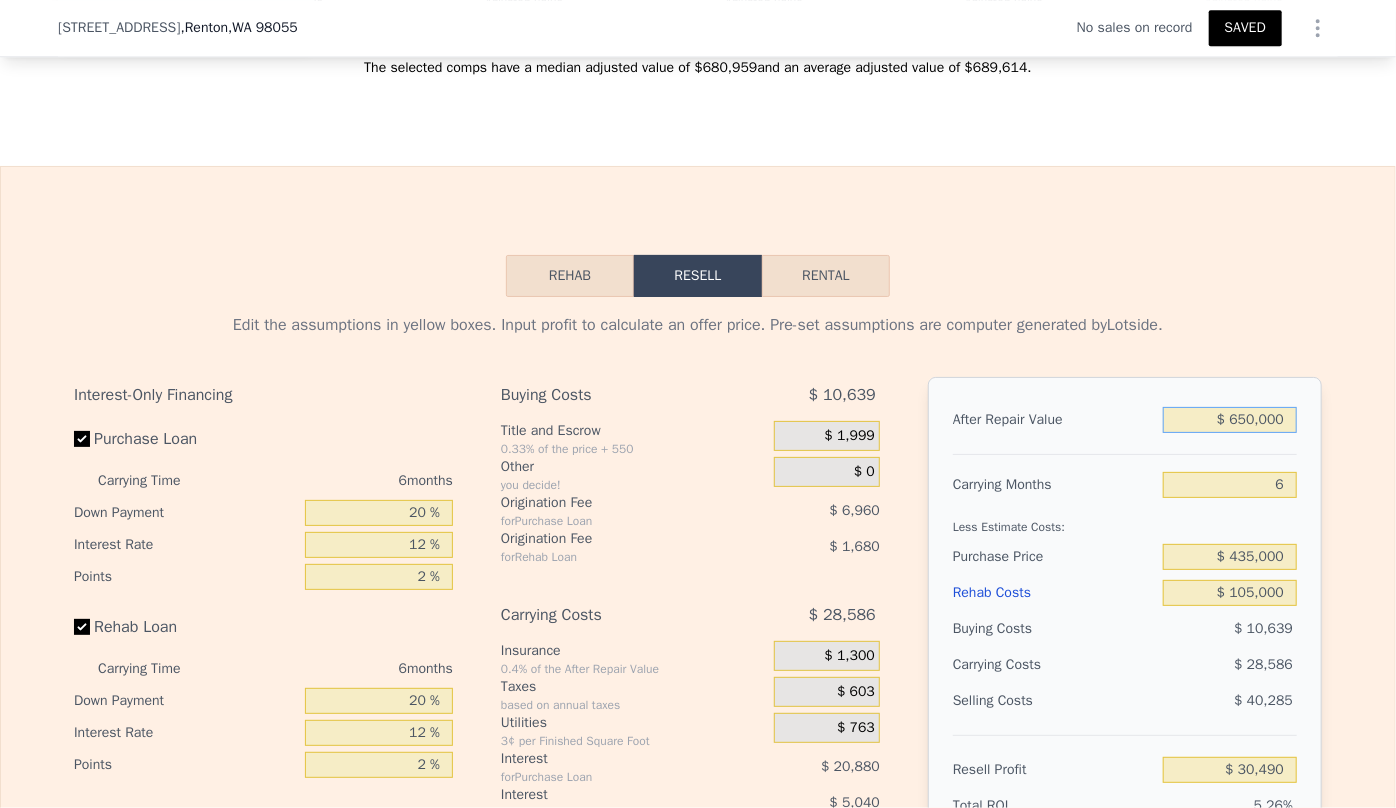 click on "$ 650,000" at bounding box center (1230, 420) 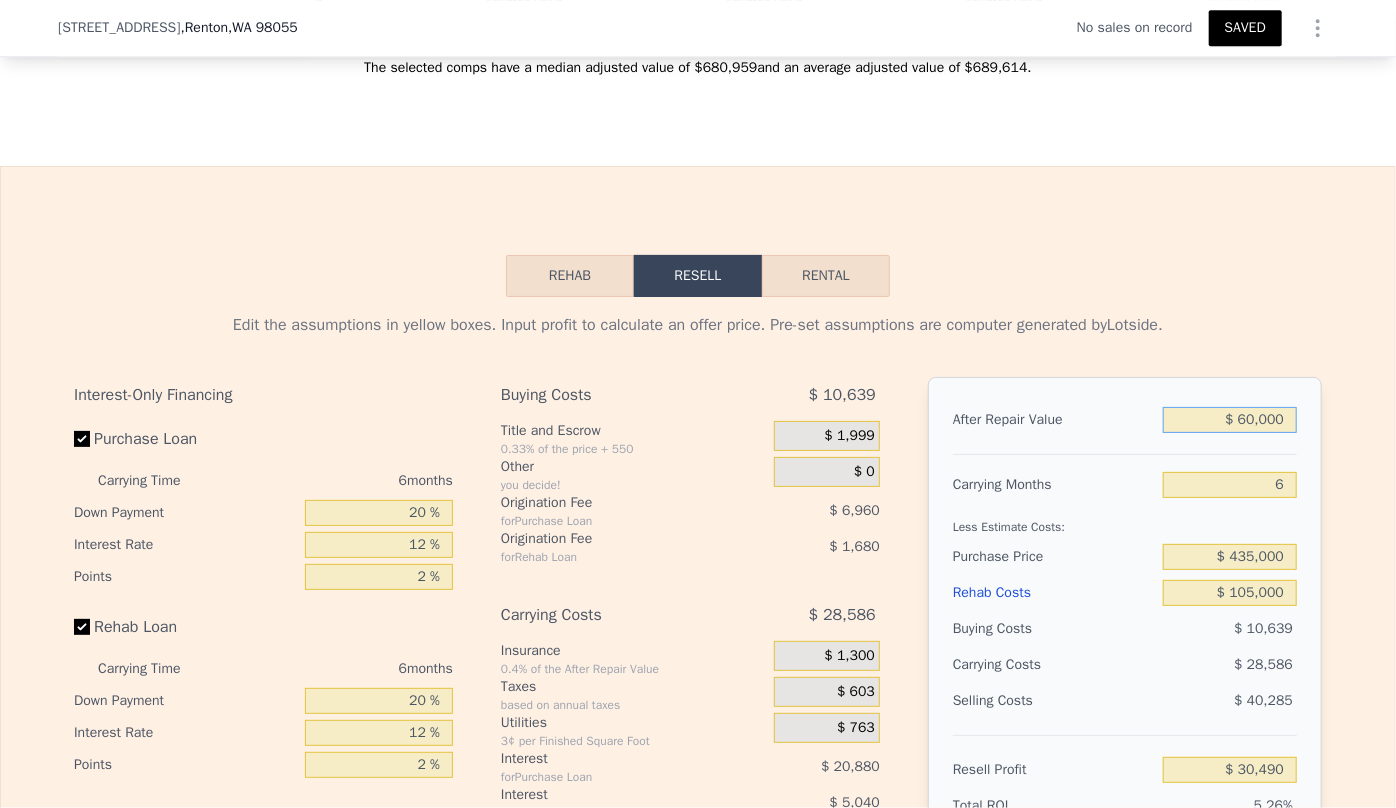 type on "-$ 522,263" 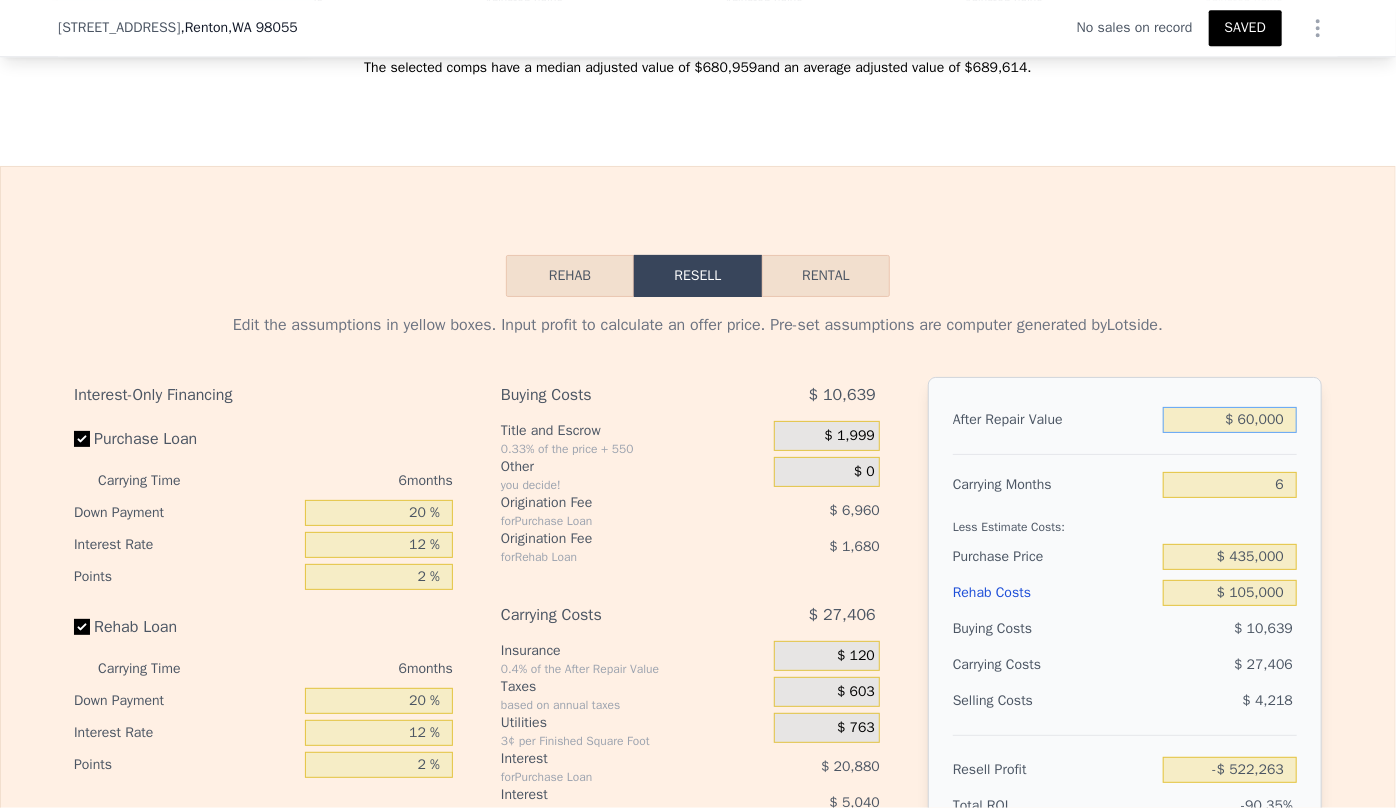 type on "$ 670,000" 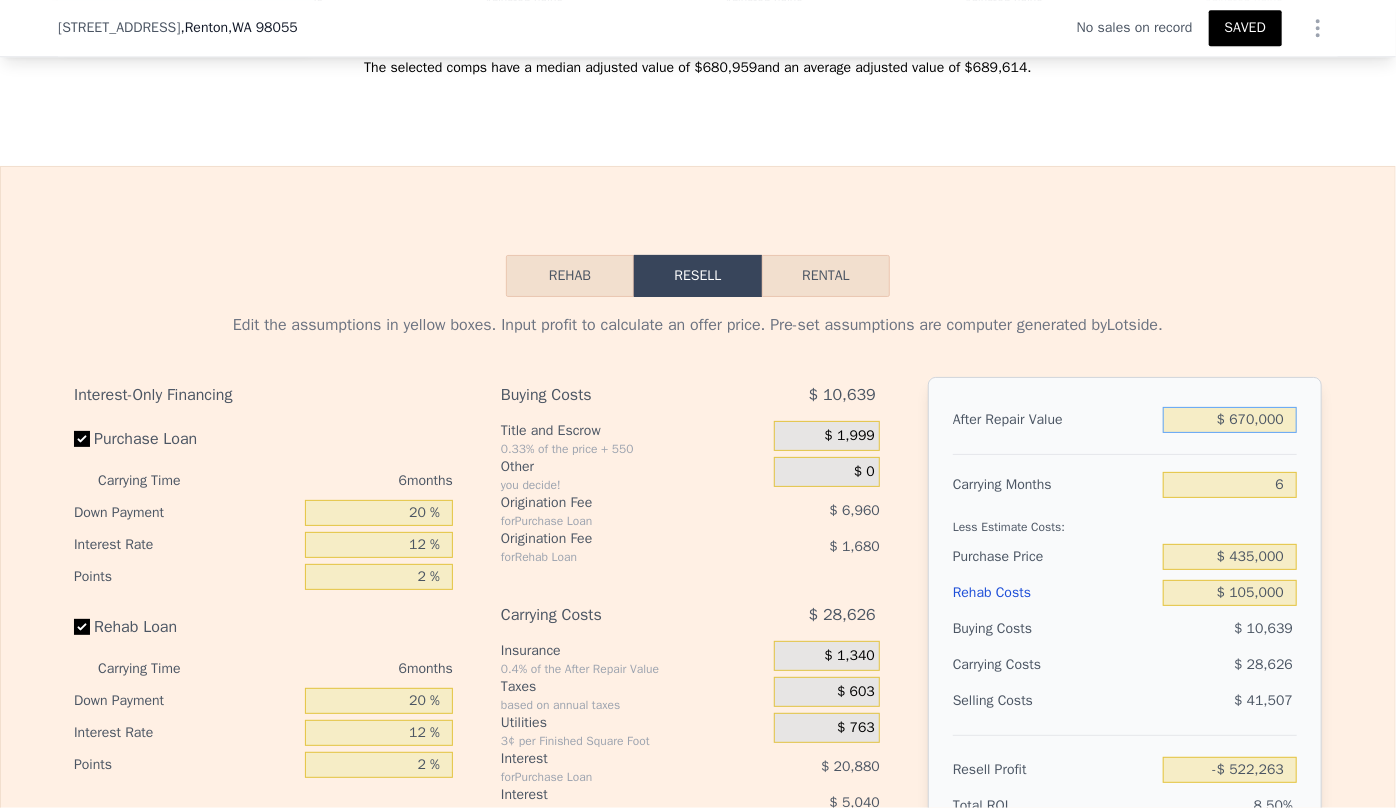 type on "$ 49,228" 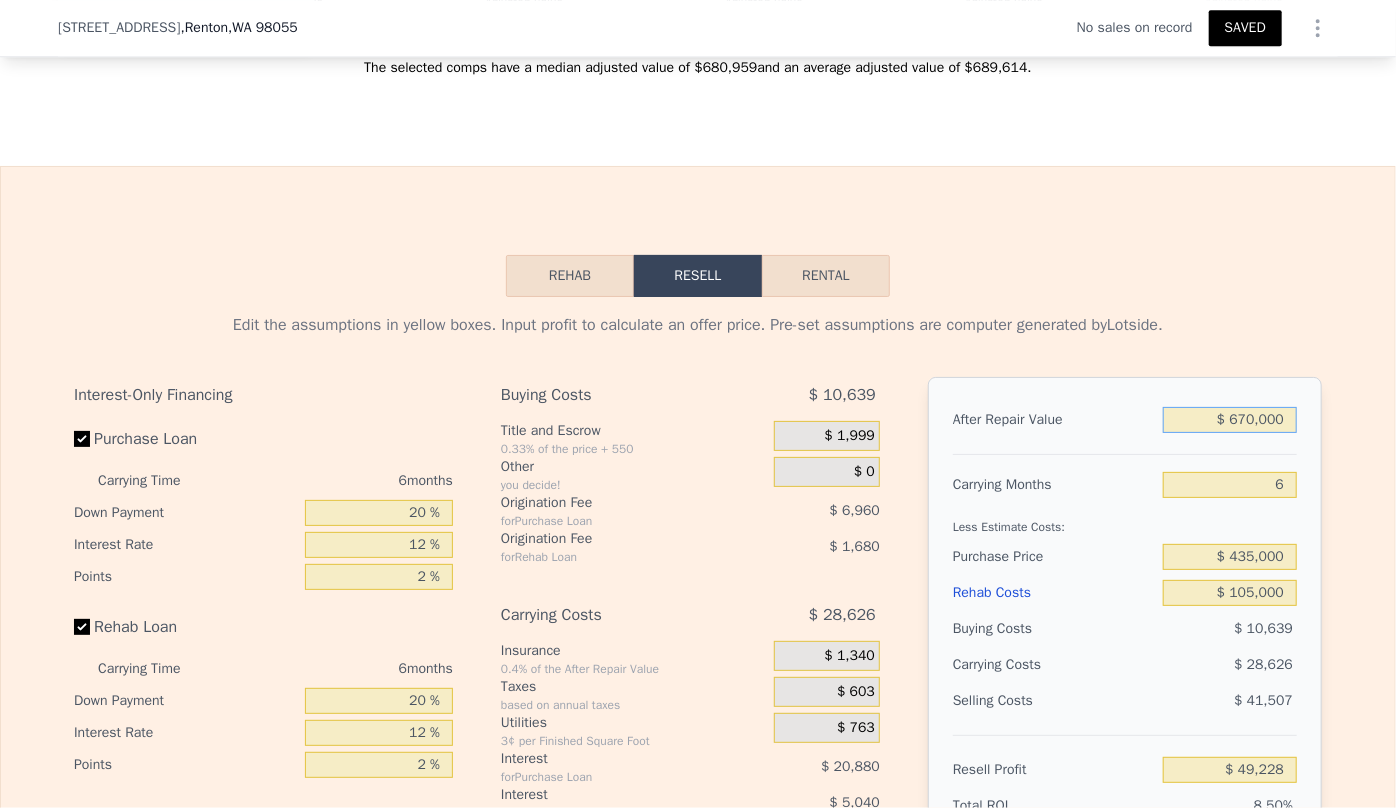 type on "$ 670,000" 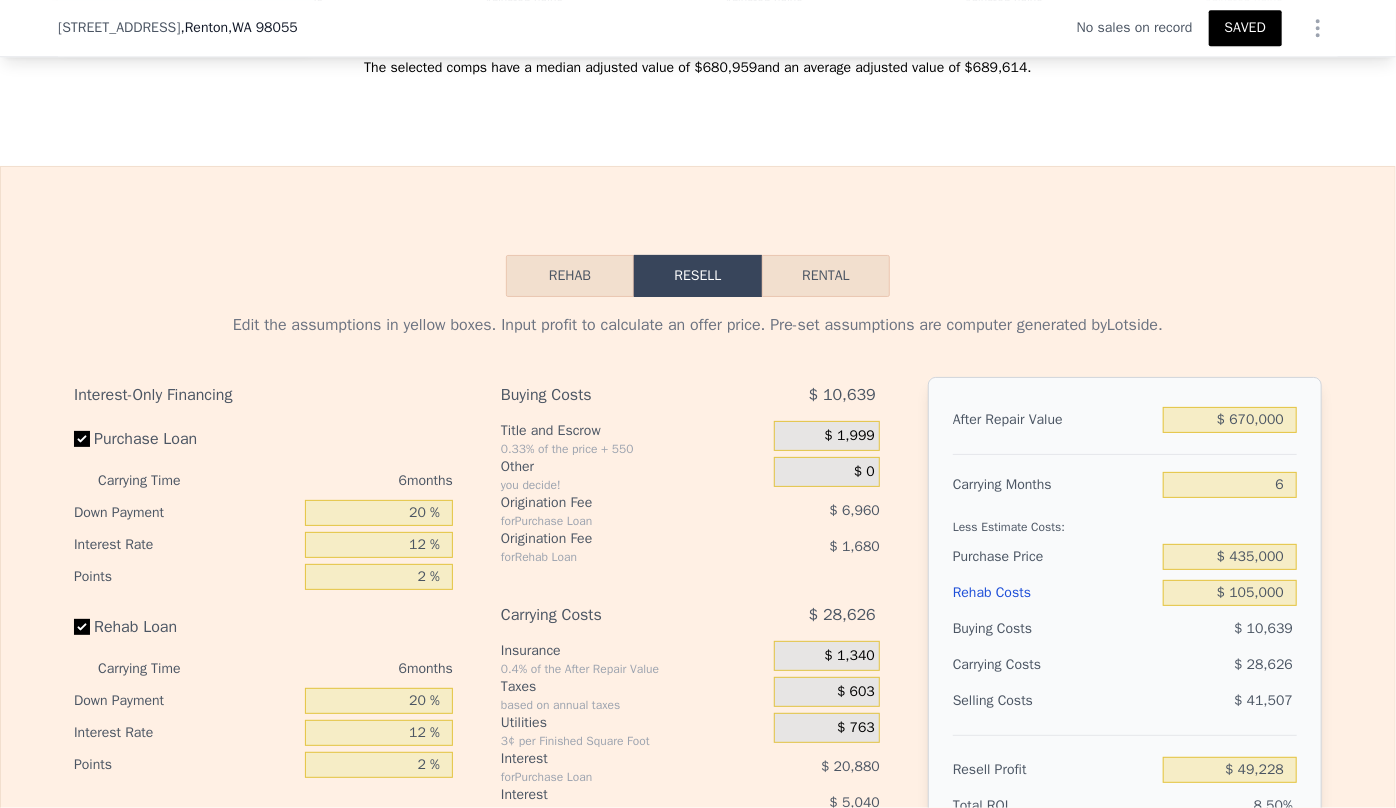 click on "6" at bounding box center (1230, 485) 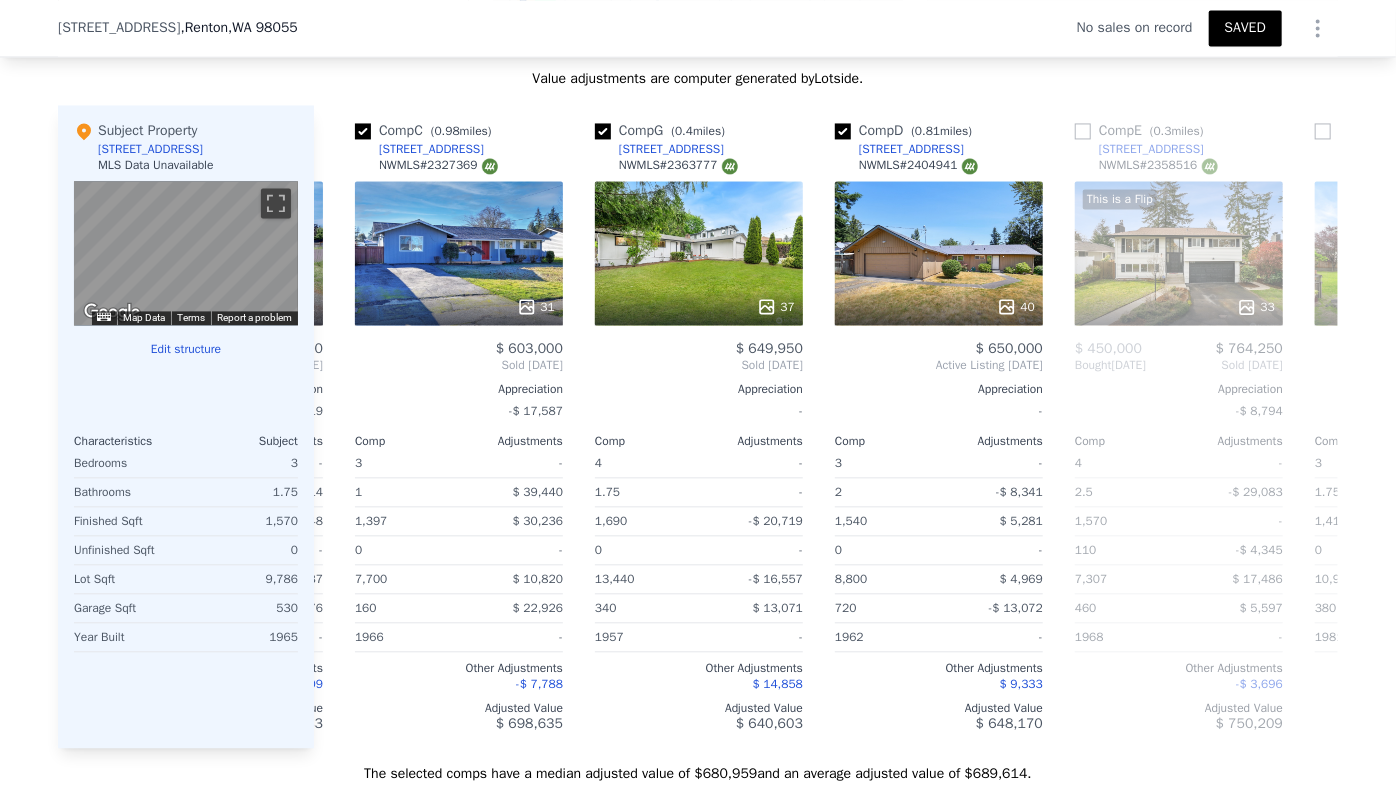 scroll, scrollTop: 2000, scrollLeft: 0, axis: vertical 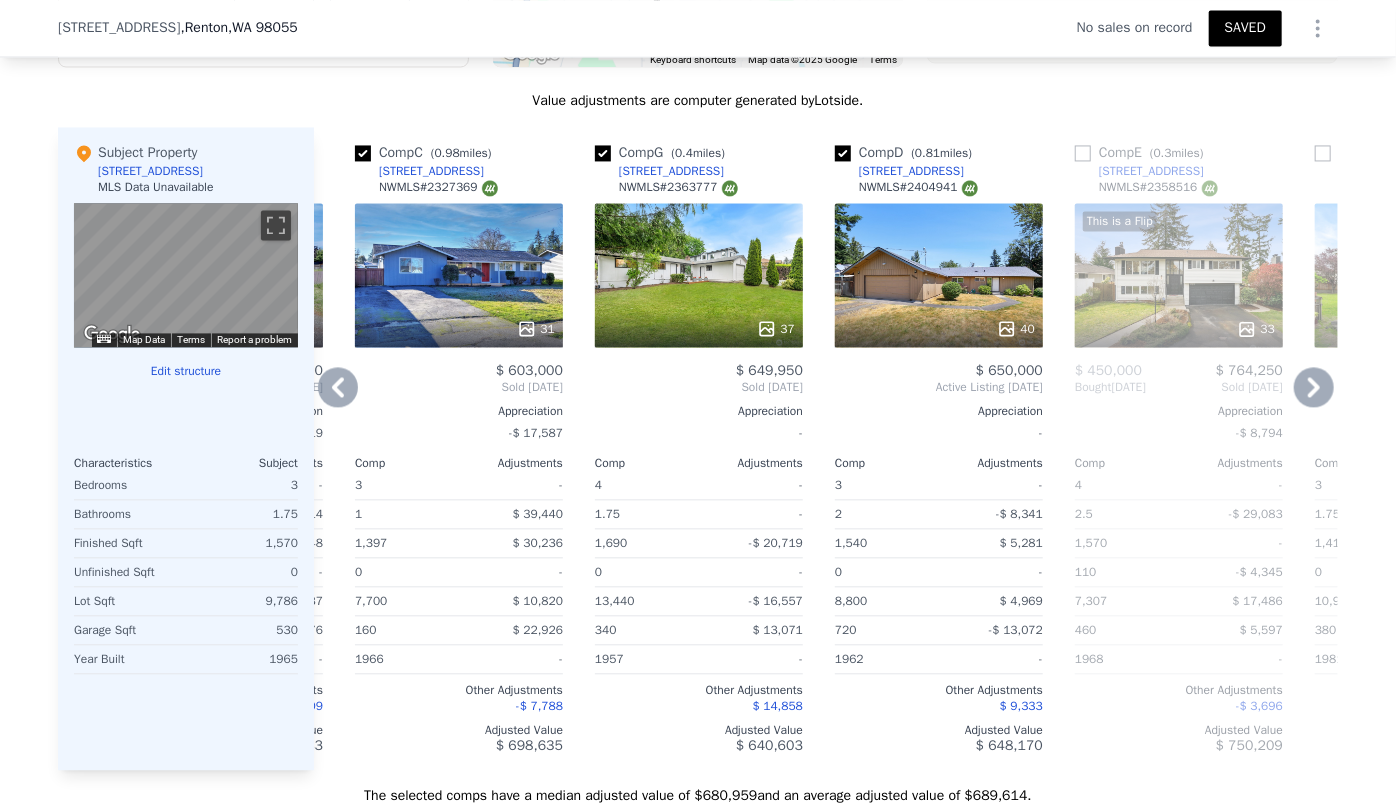 click 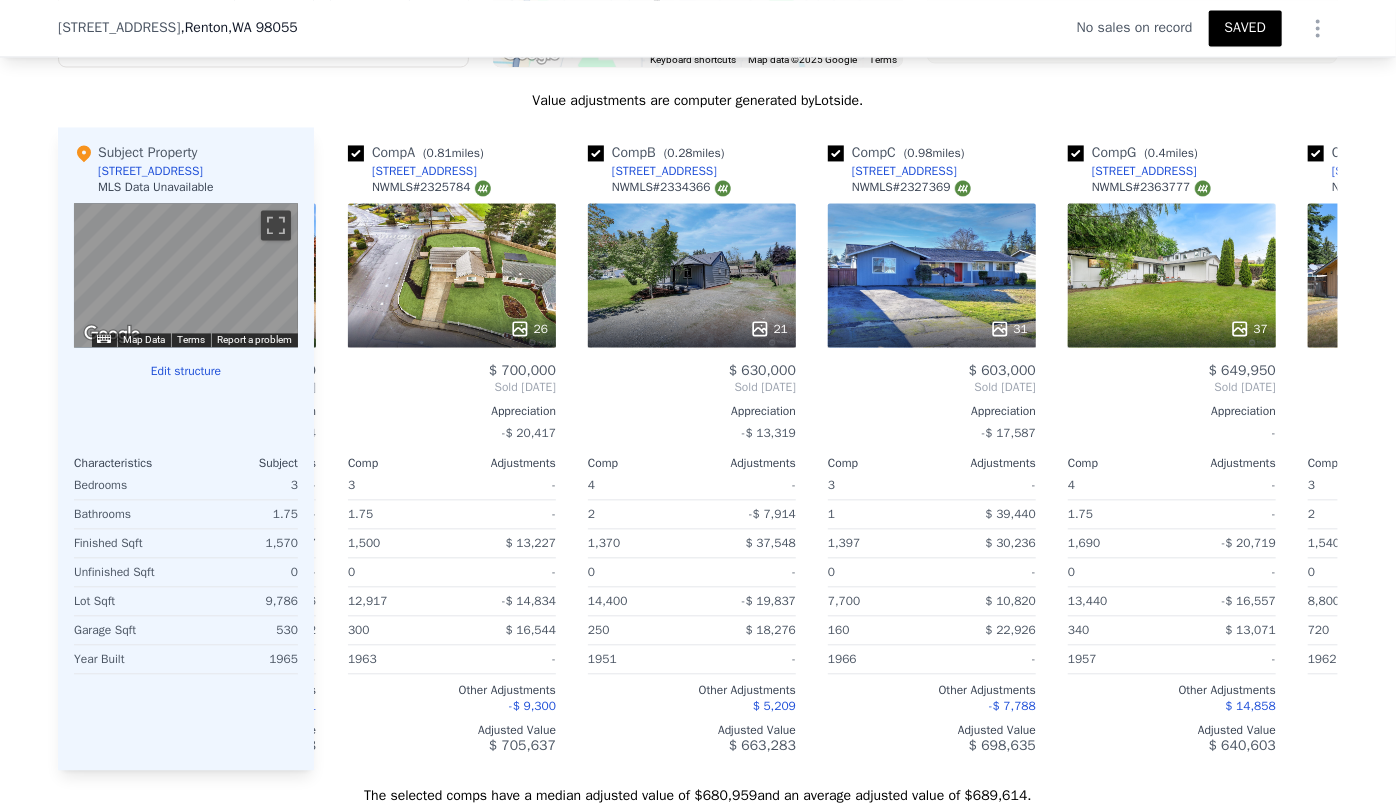 scroll, scrollTop: 0, scrollLeft: 223, axis: horizontal 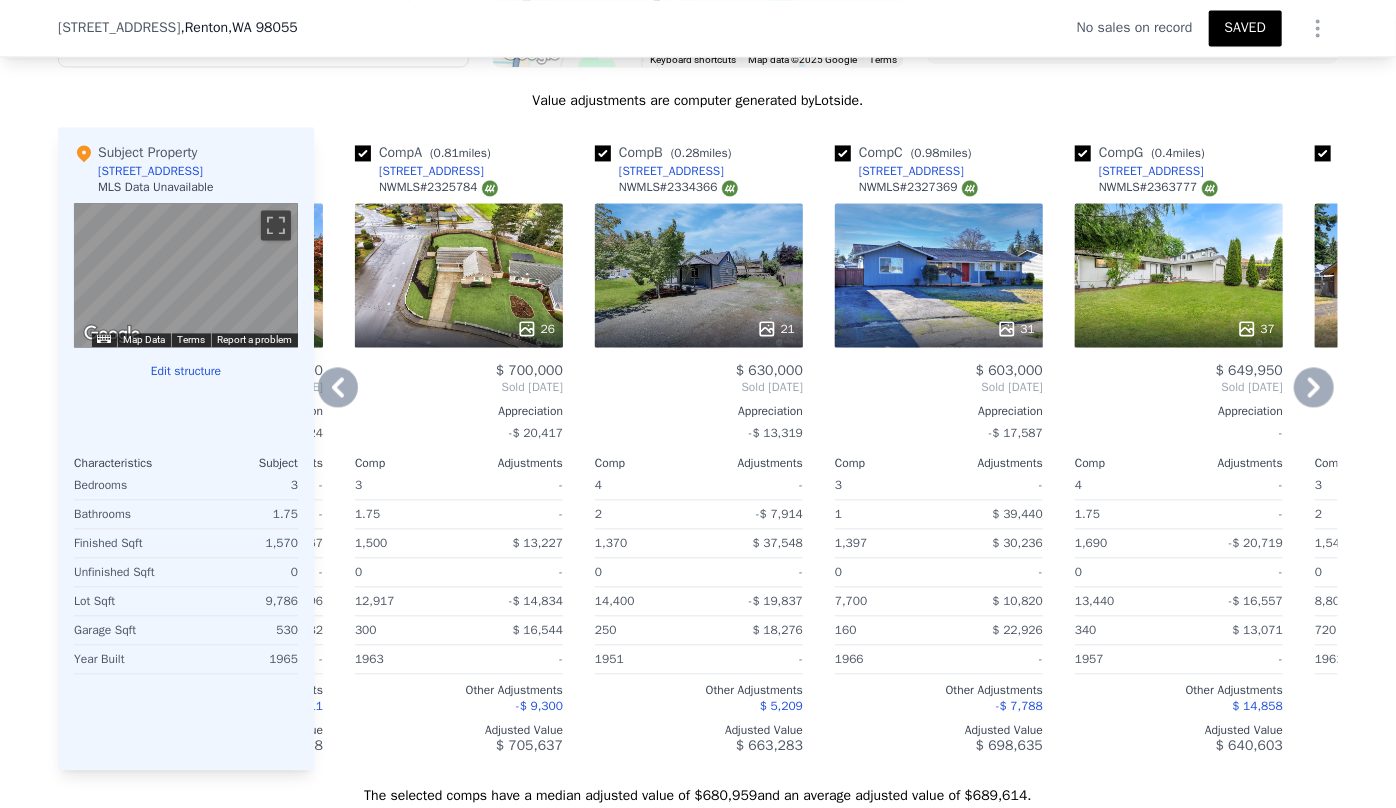 click 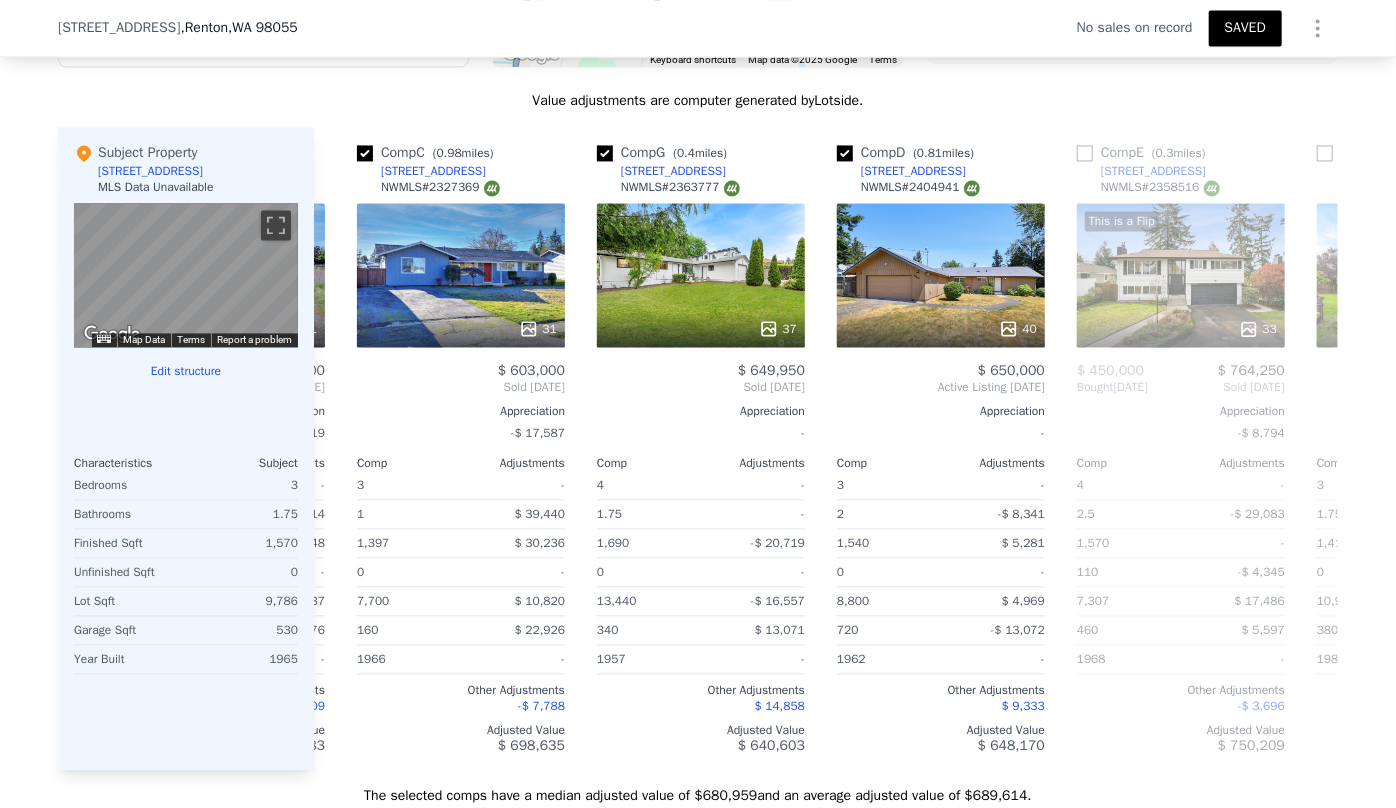 scroll, scrollTop: 0, scrollLeft: 703, axis: horizontal 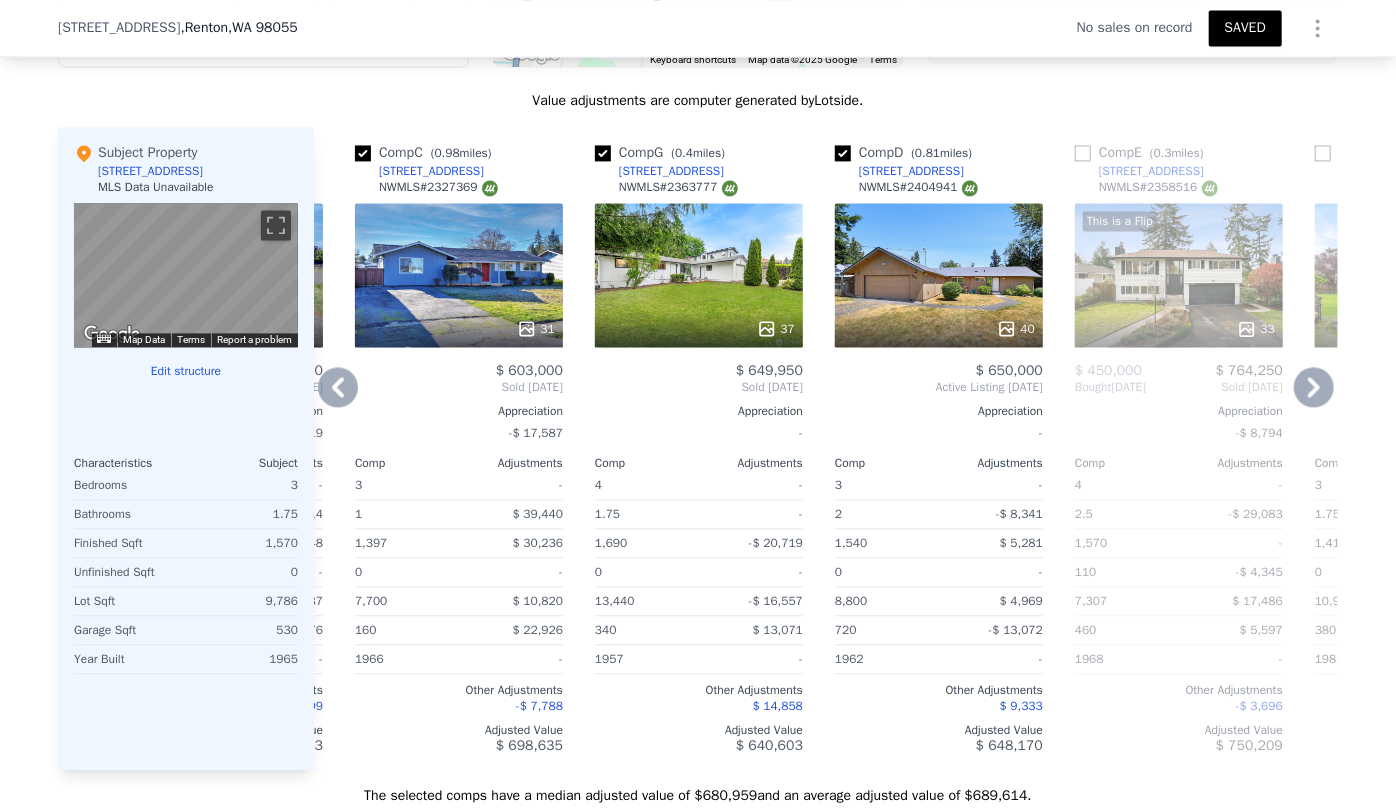 click on "Appreciation" at bounding box center [1419, 411] 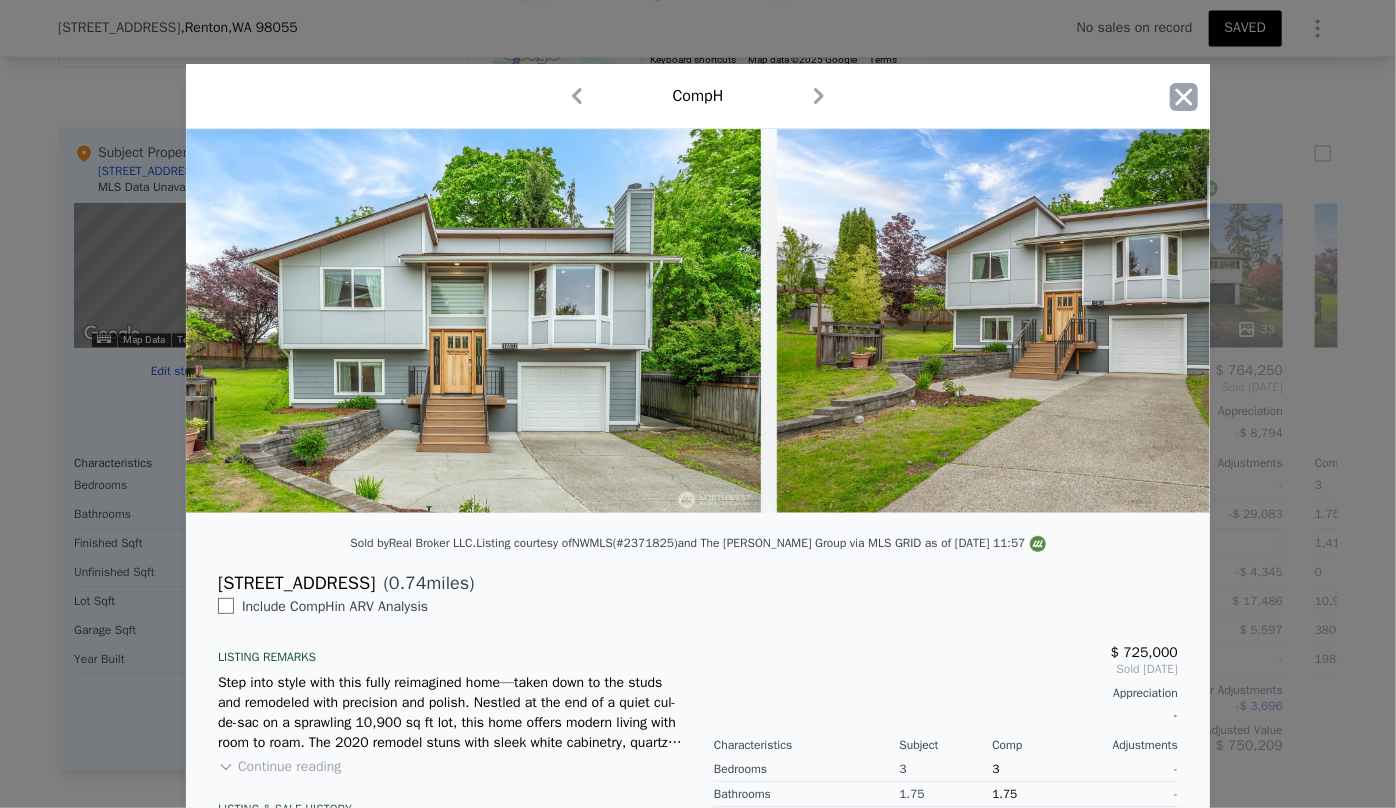 click 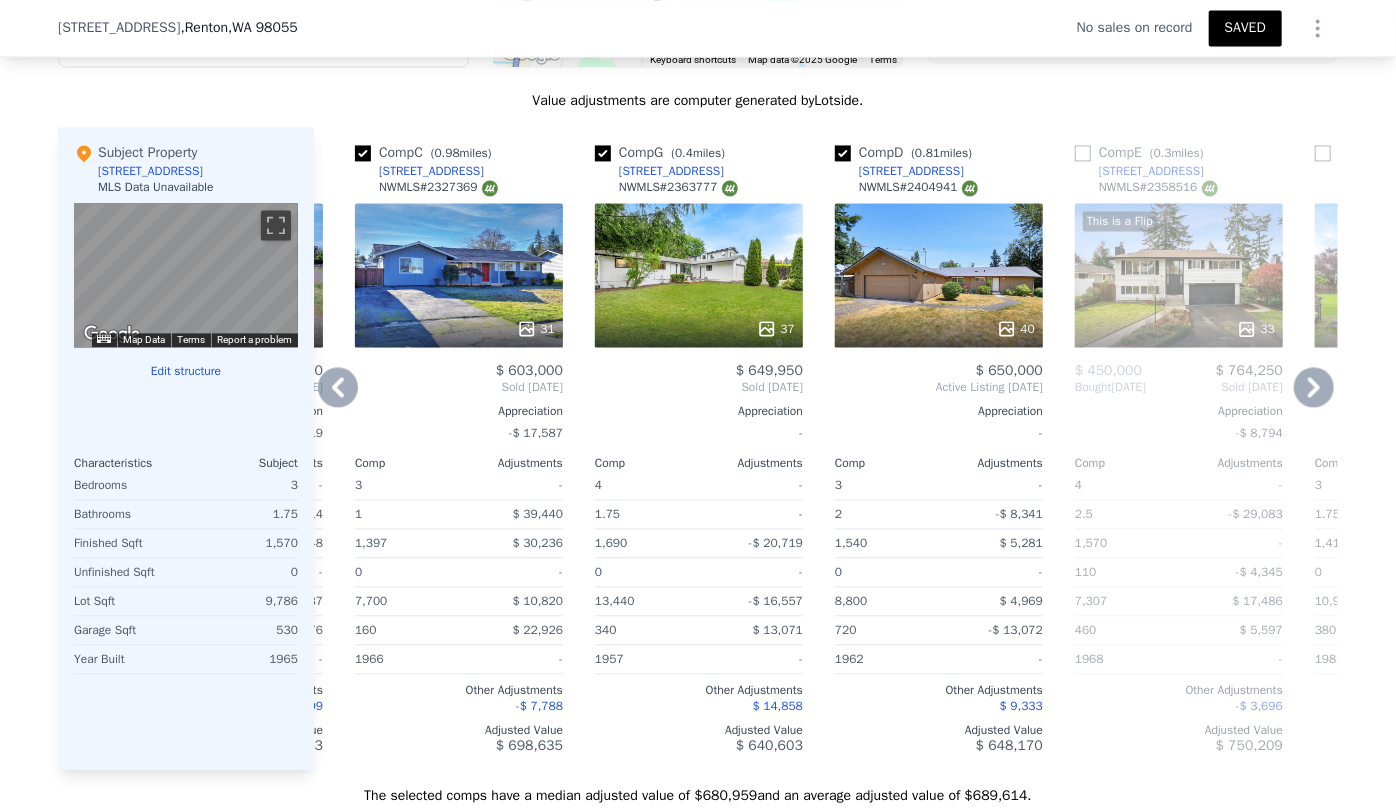 click 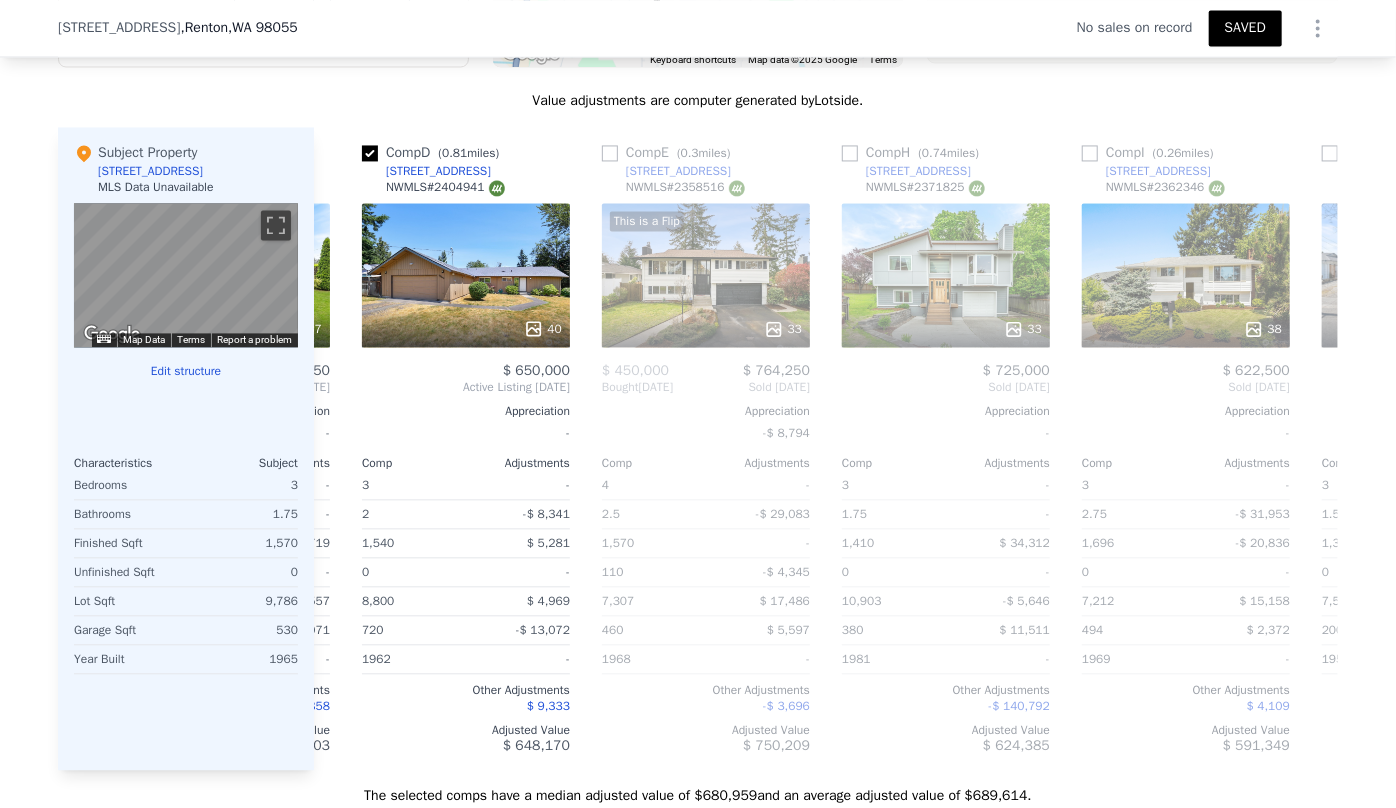 scroll, scrollTop: 0, scrollLeft: 1183, axis: horizontal 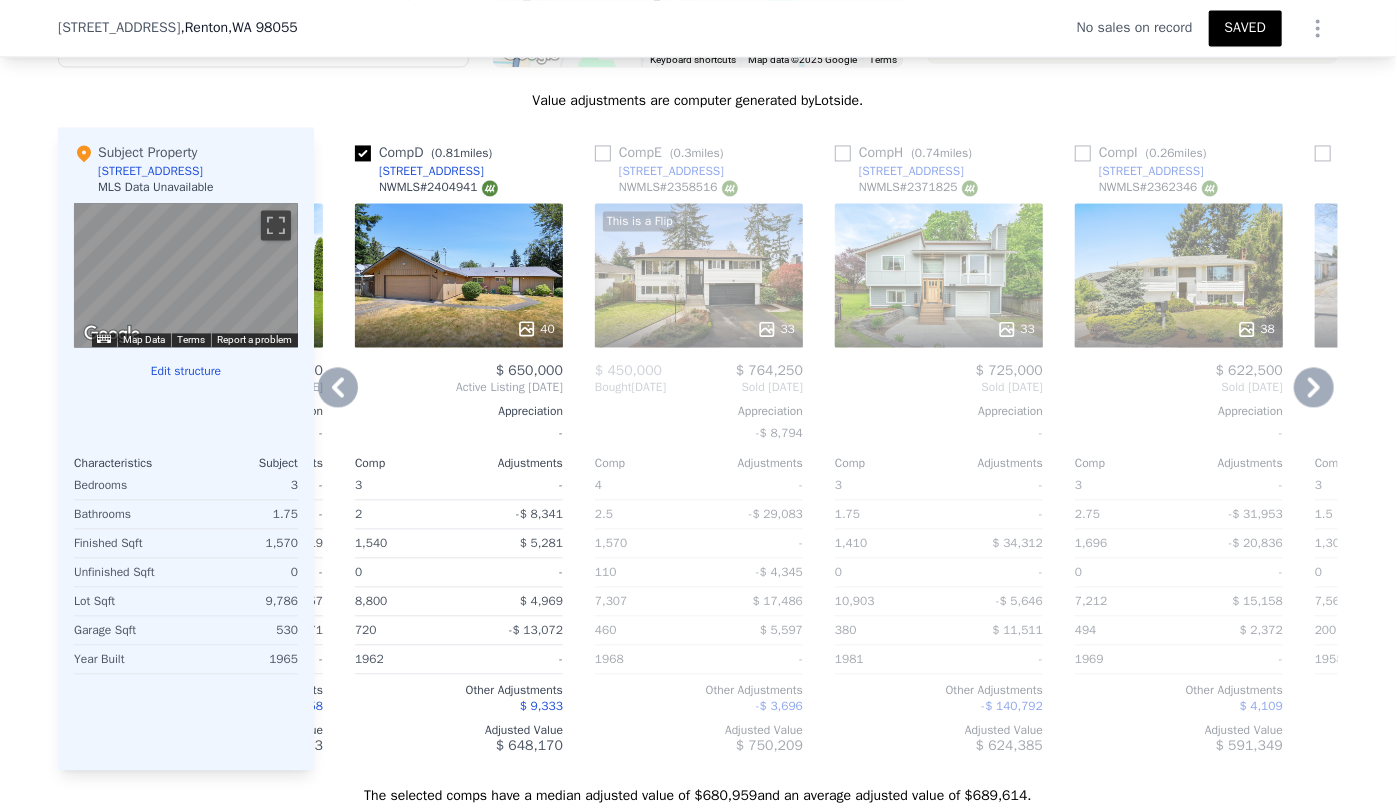 click 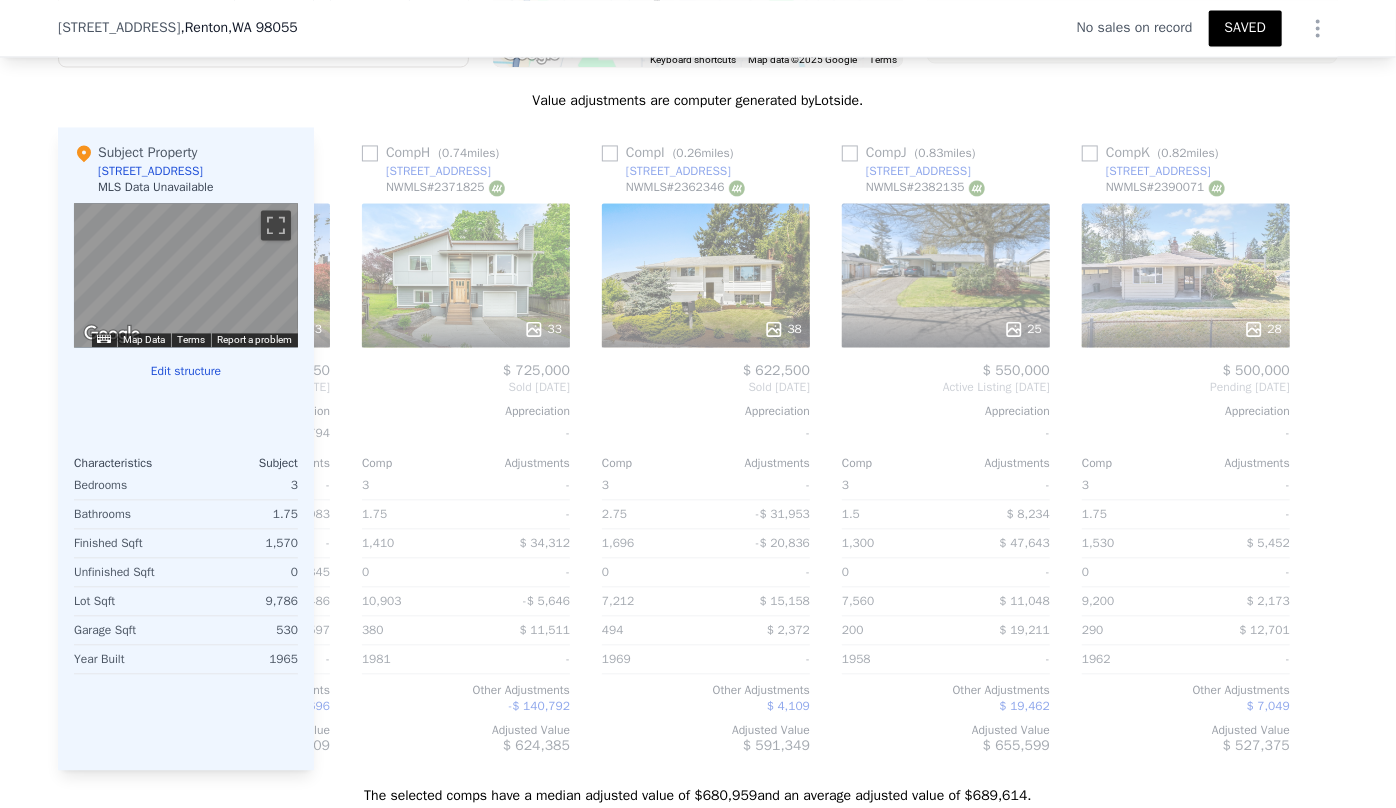 scroll, scrollTop: 0, scrollLeft: 1663, axis: horizontal 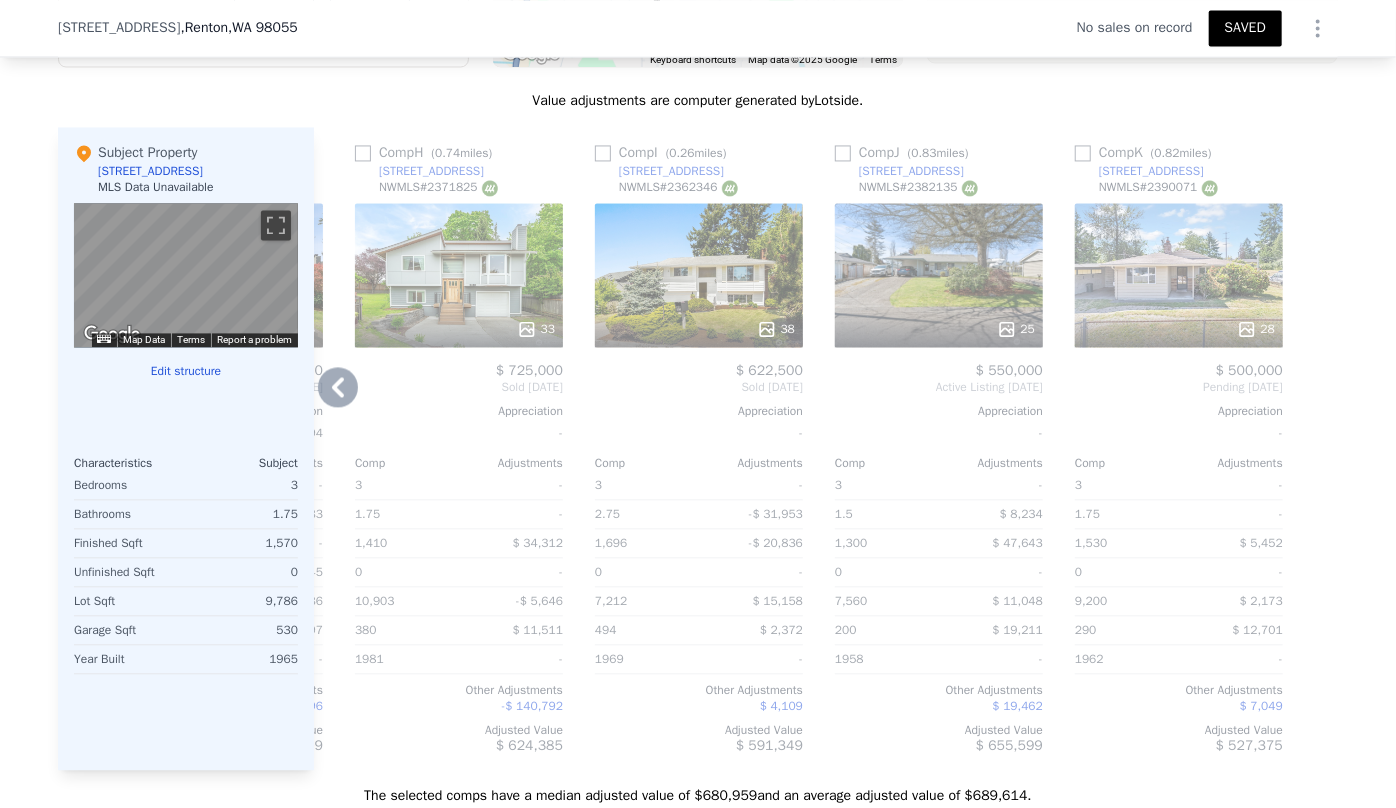click 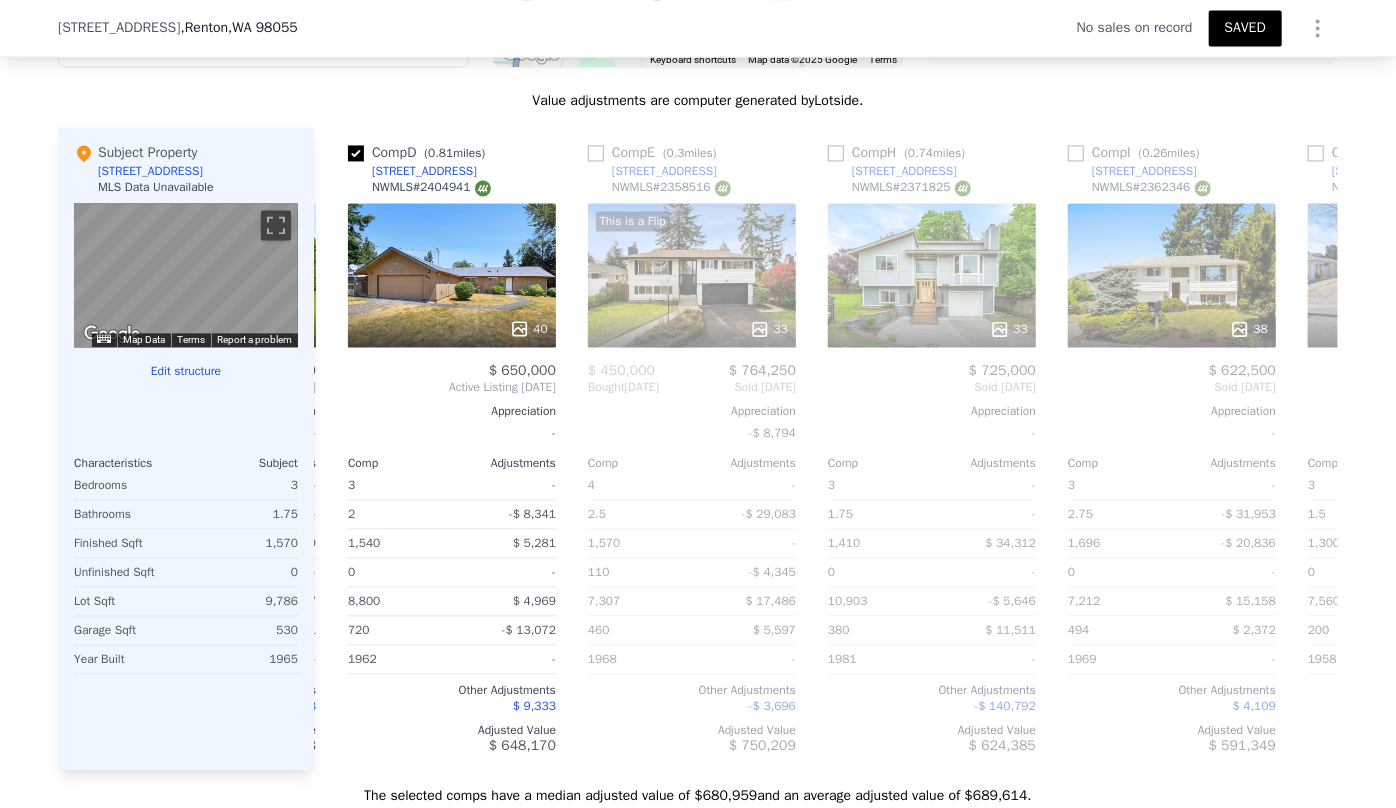 scroll, scrollTop: 0, scrollLeft: 1183, axis: horizontal 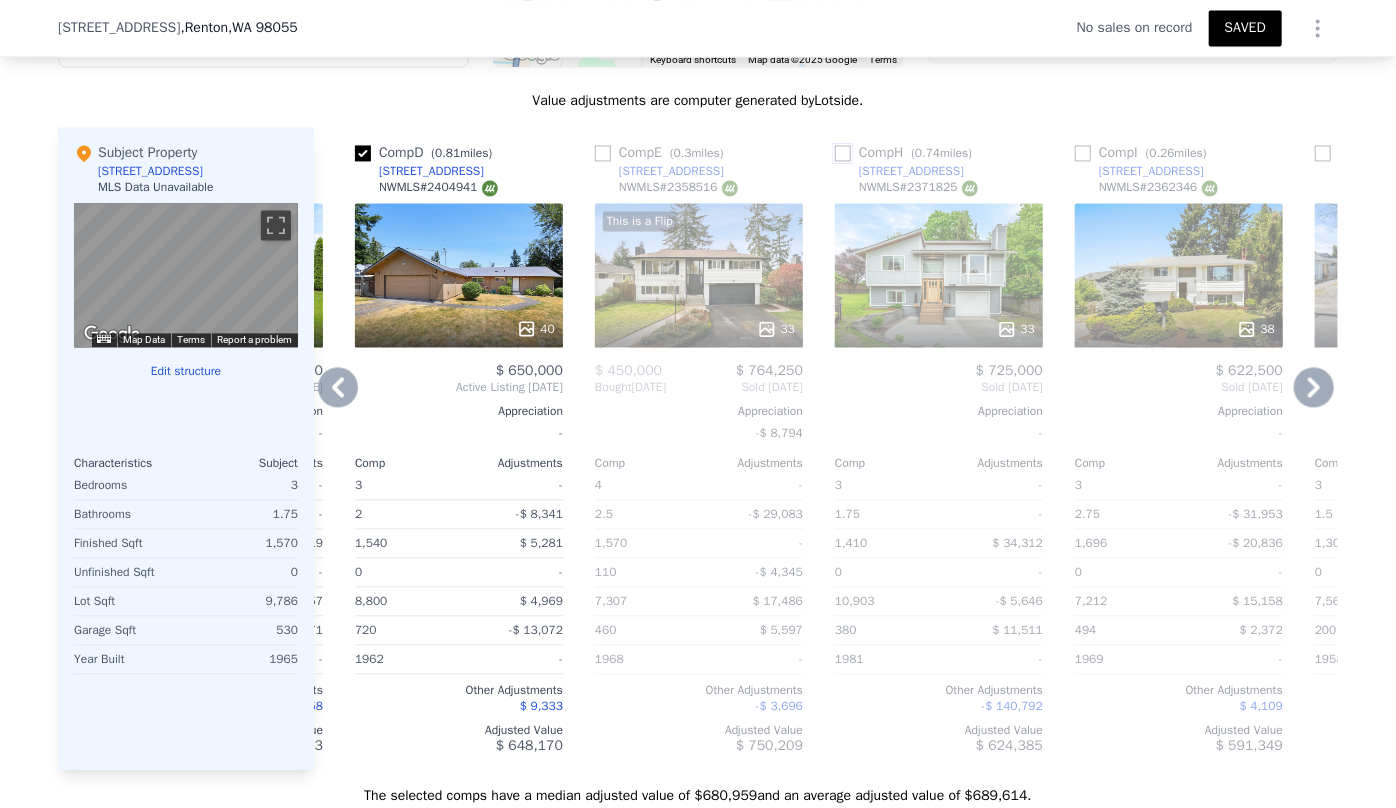 click at bounding box center (843, 153) 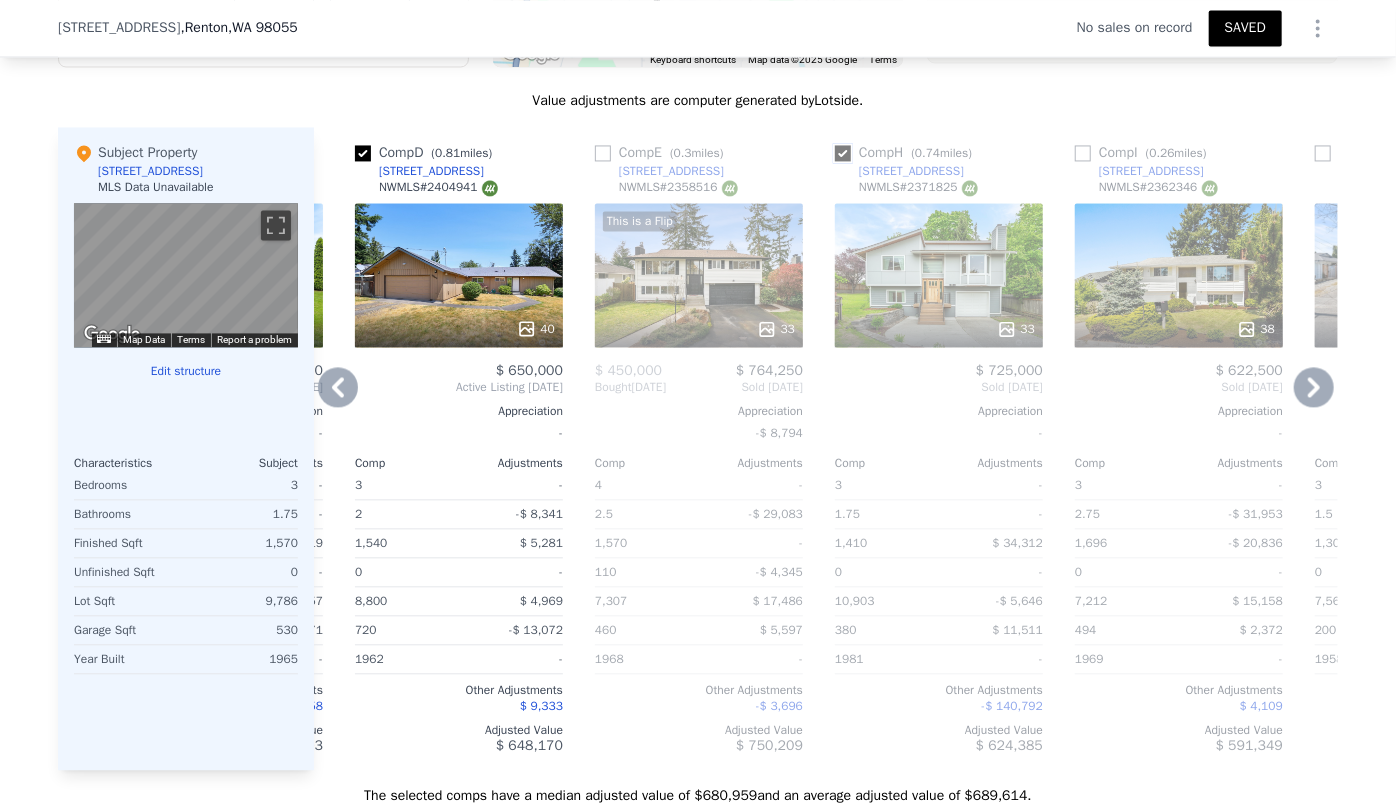 checkbox on "true" 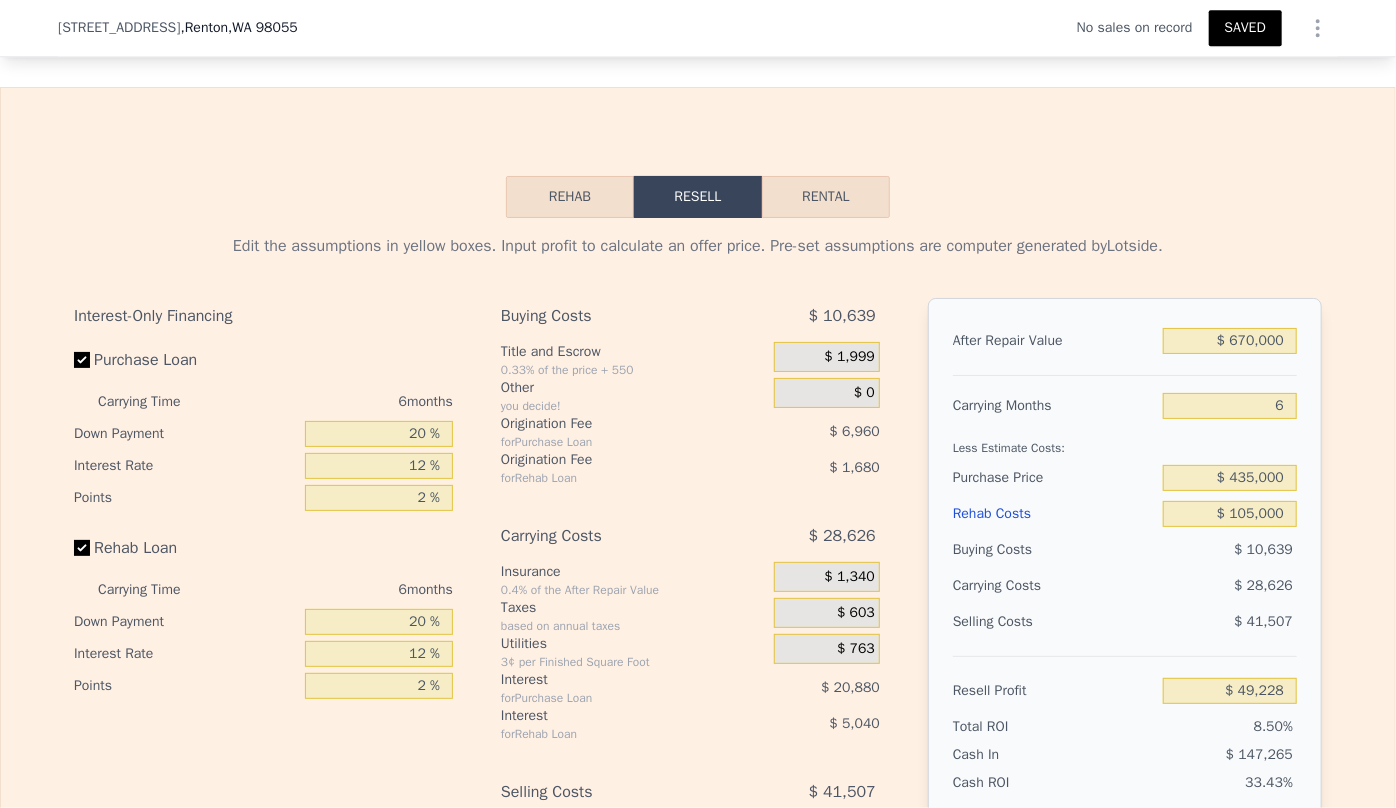 scroll, scrollTop: 2819, scrollLeft: 0, axis: vertical 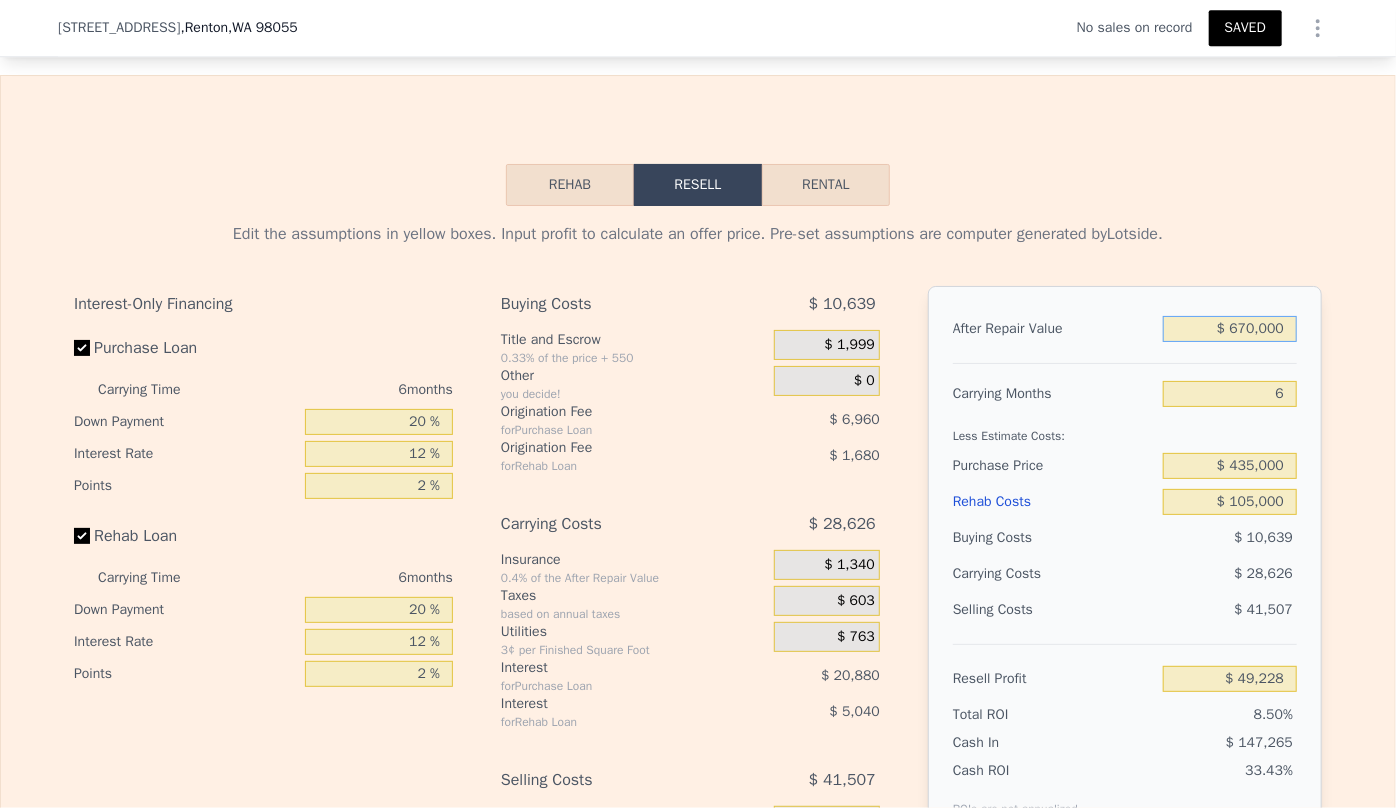 click on "$ 670,000" at bounding box center (1230, 329) 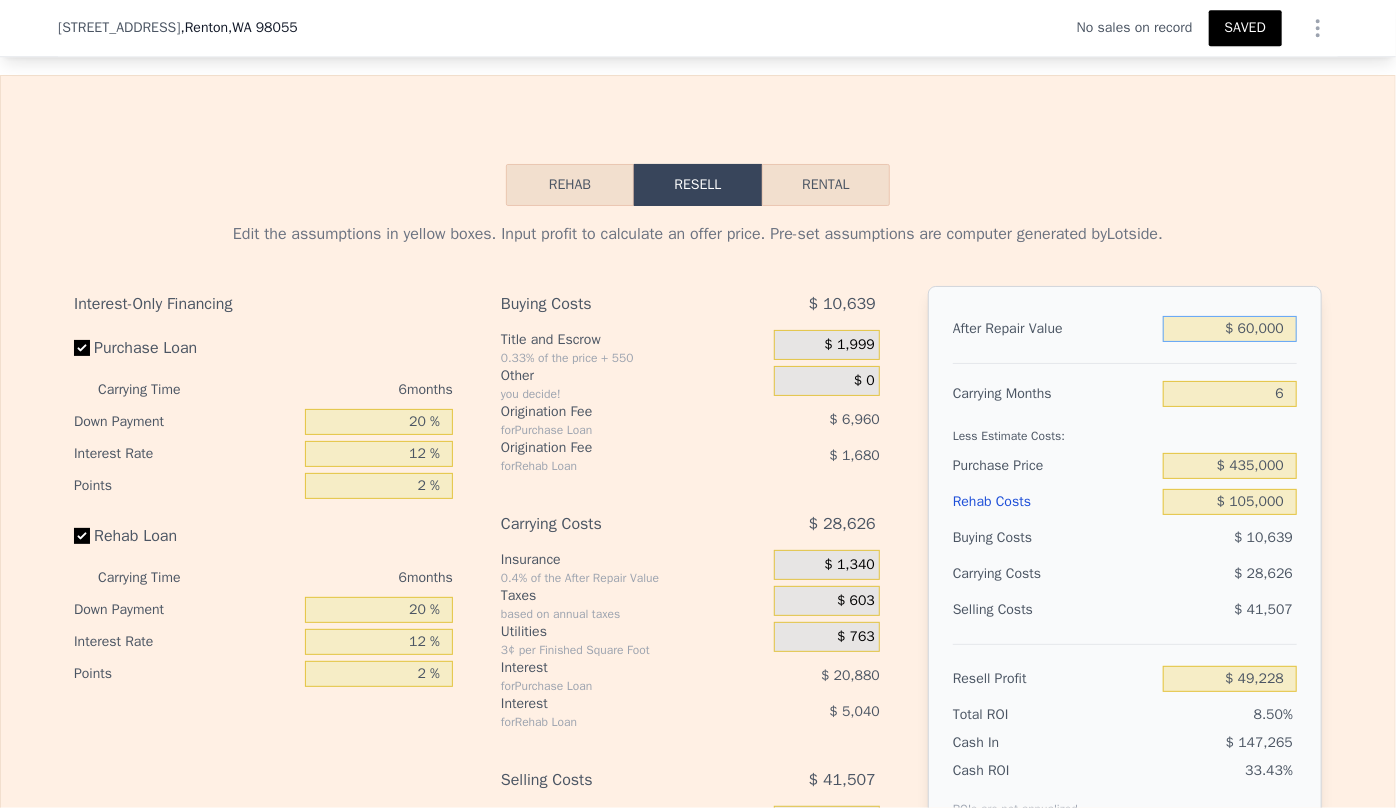 type on "$ 650,000" 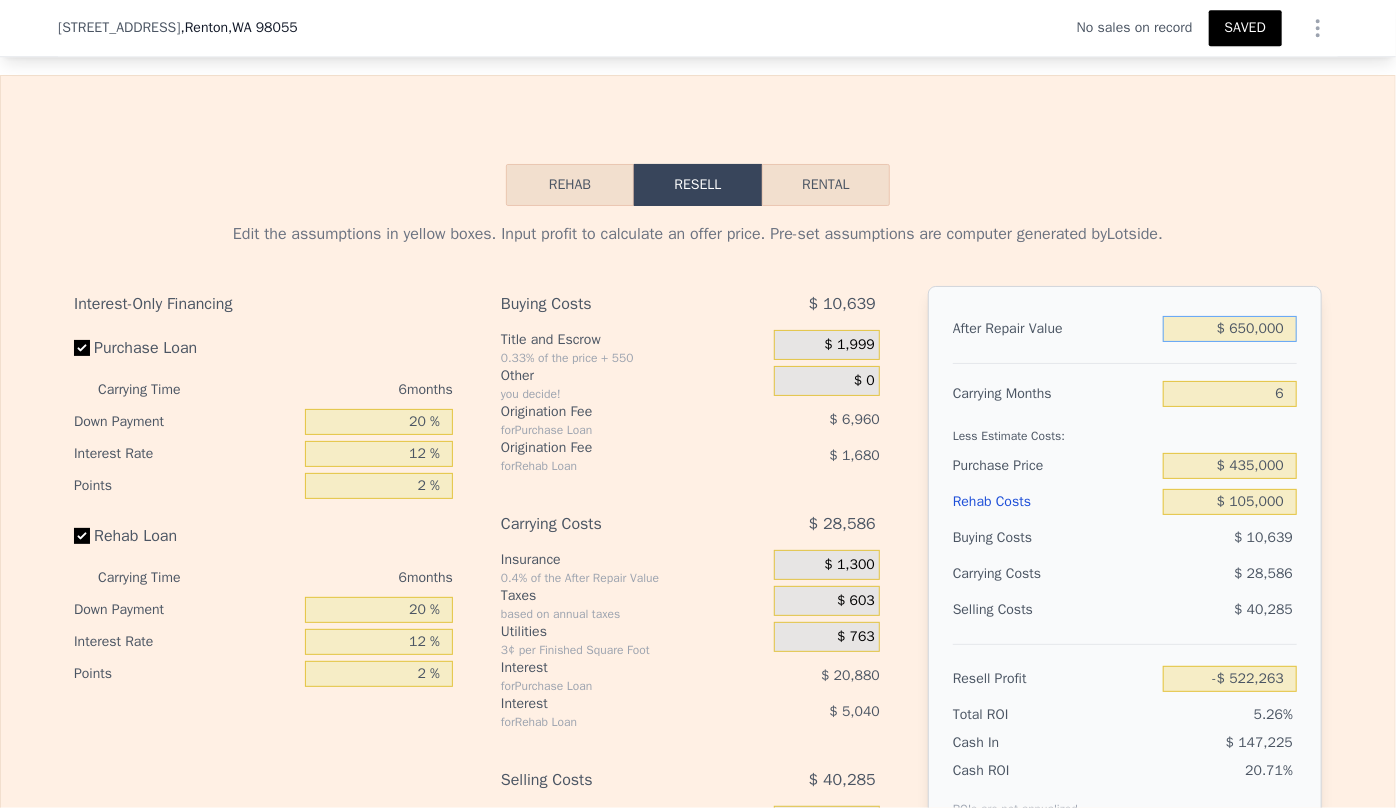 type on "$ 30,490" 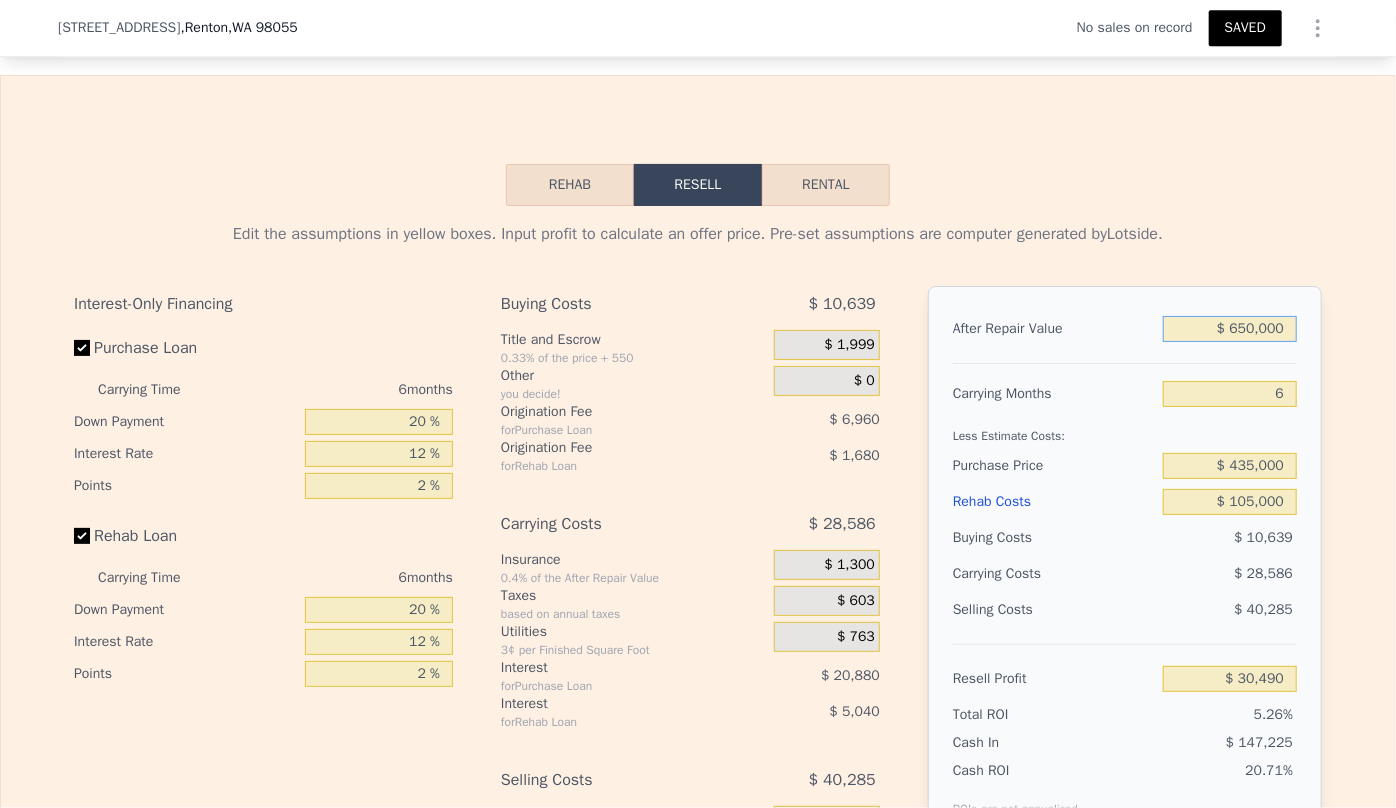 type on "$ 650,000" 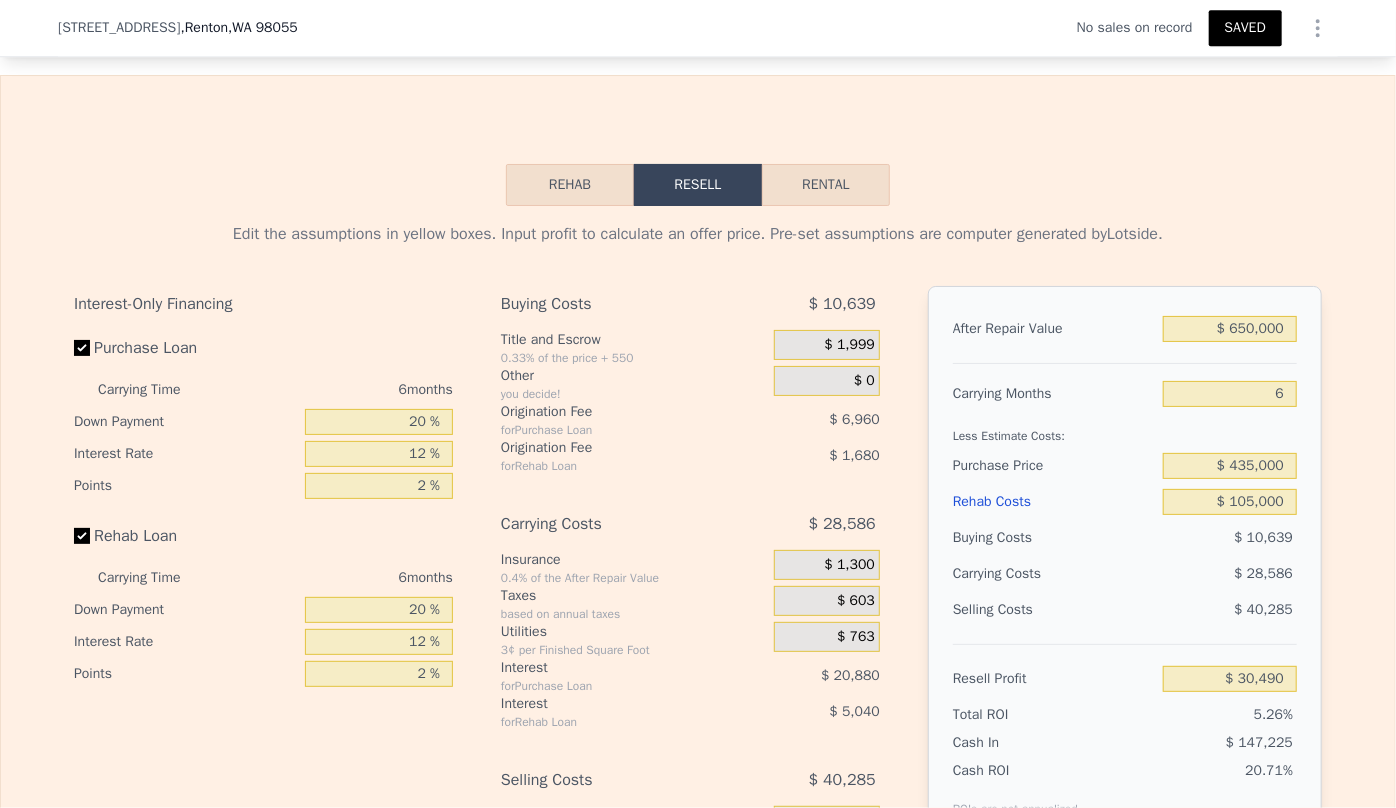 click on "17654 109th Ave SE ,  Renton ,  WA   98055 No sales on record SAVED" at bounding box center (698, 28) 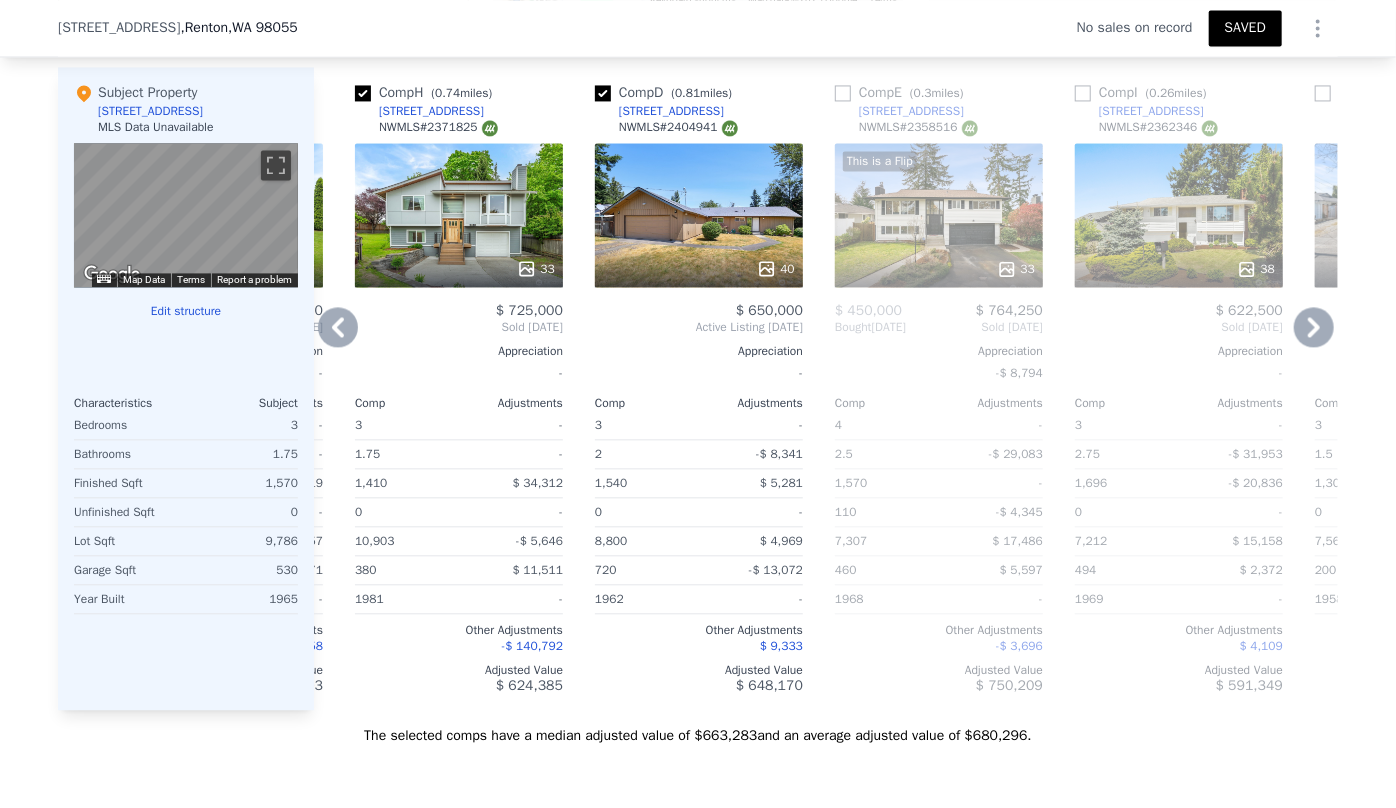 scroll, scrollTop: 2091, scrollLeft: 0, axis: vertical 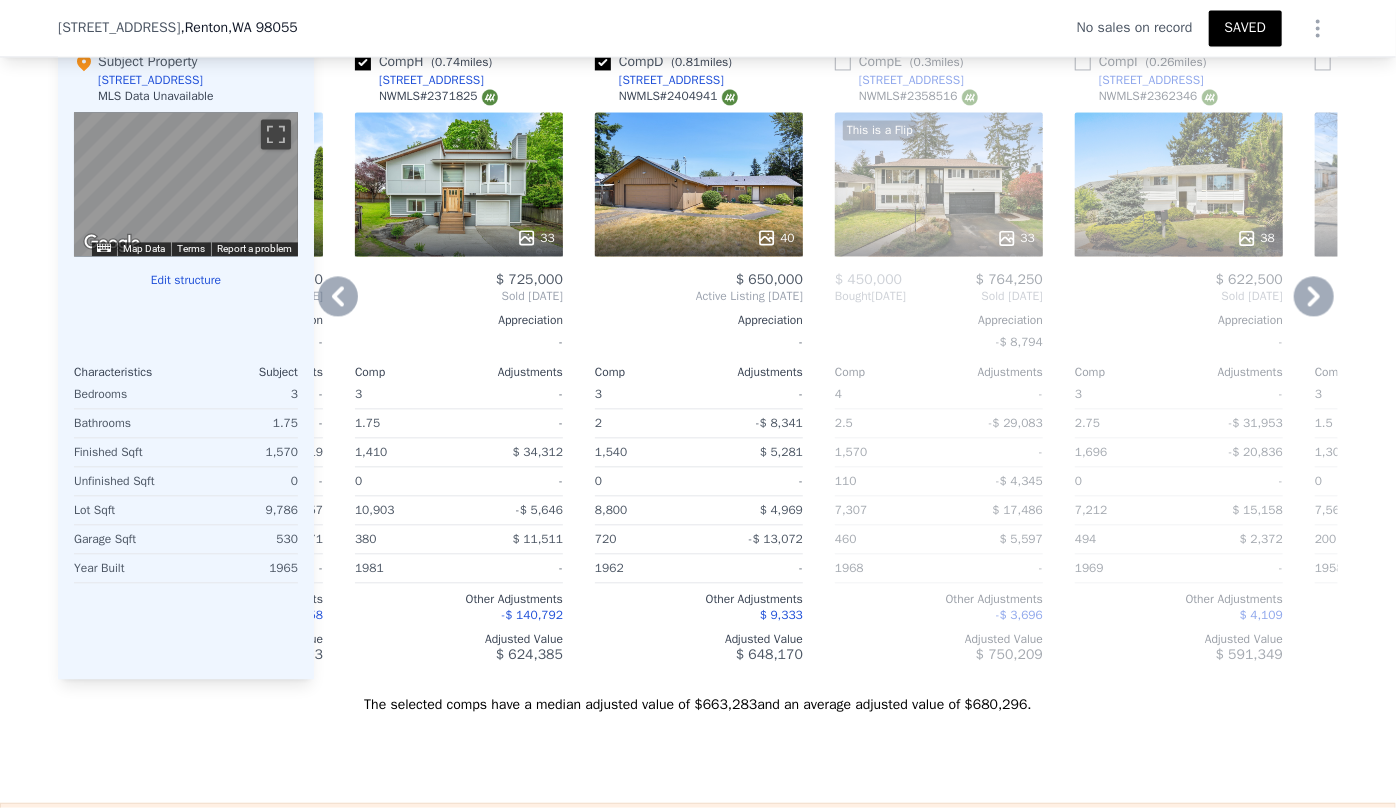 click 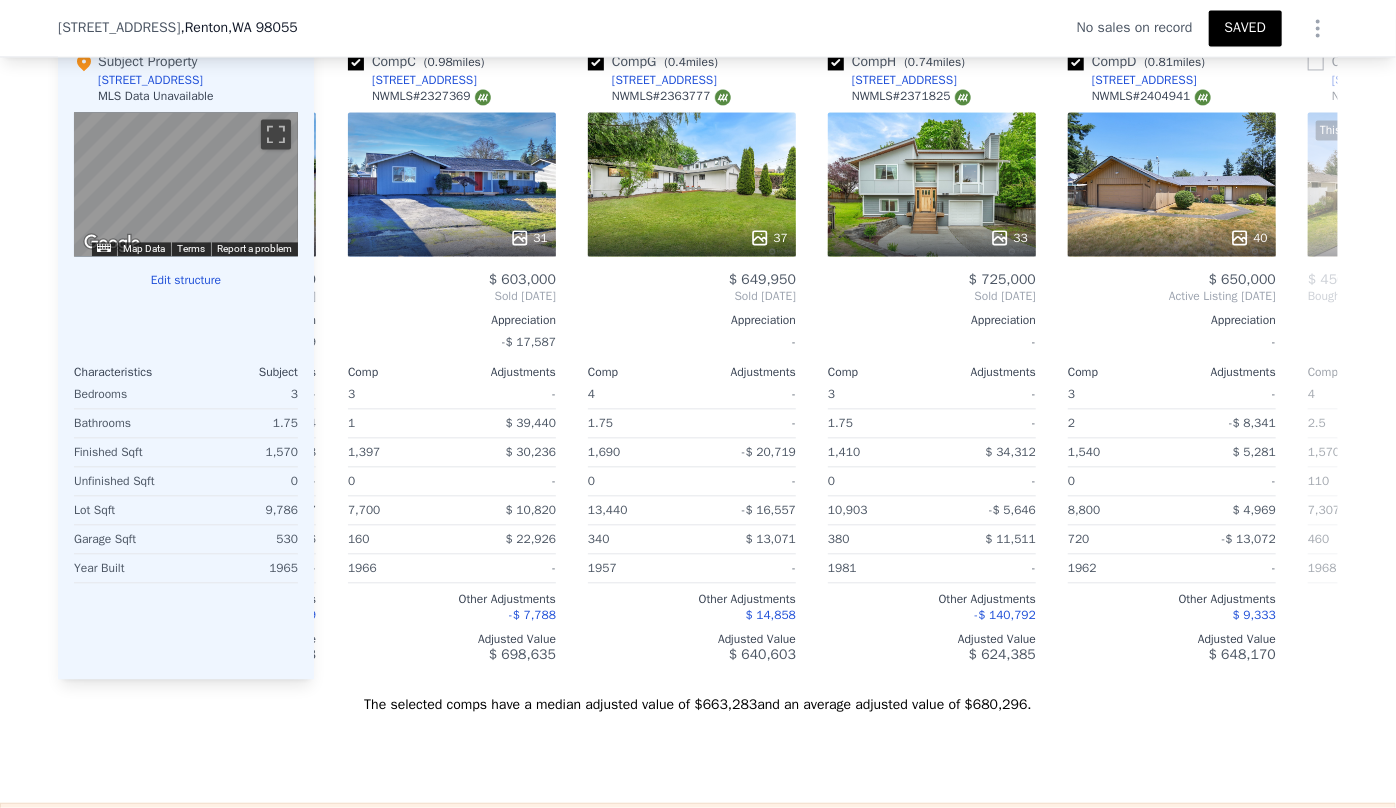 scroll, scrollTop: 0, scrollLeft: 703, axis: horizontal 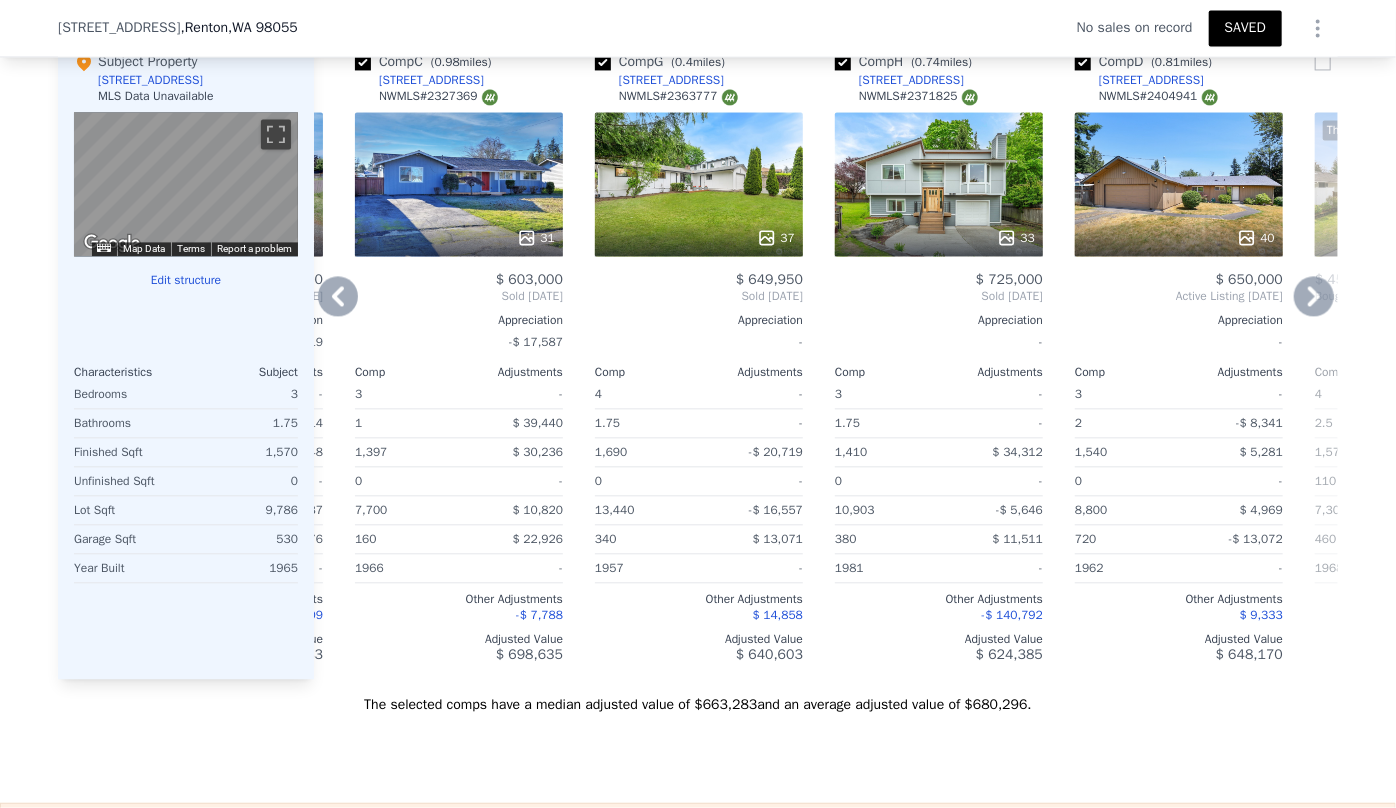 click 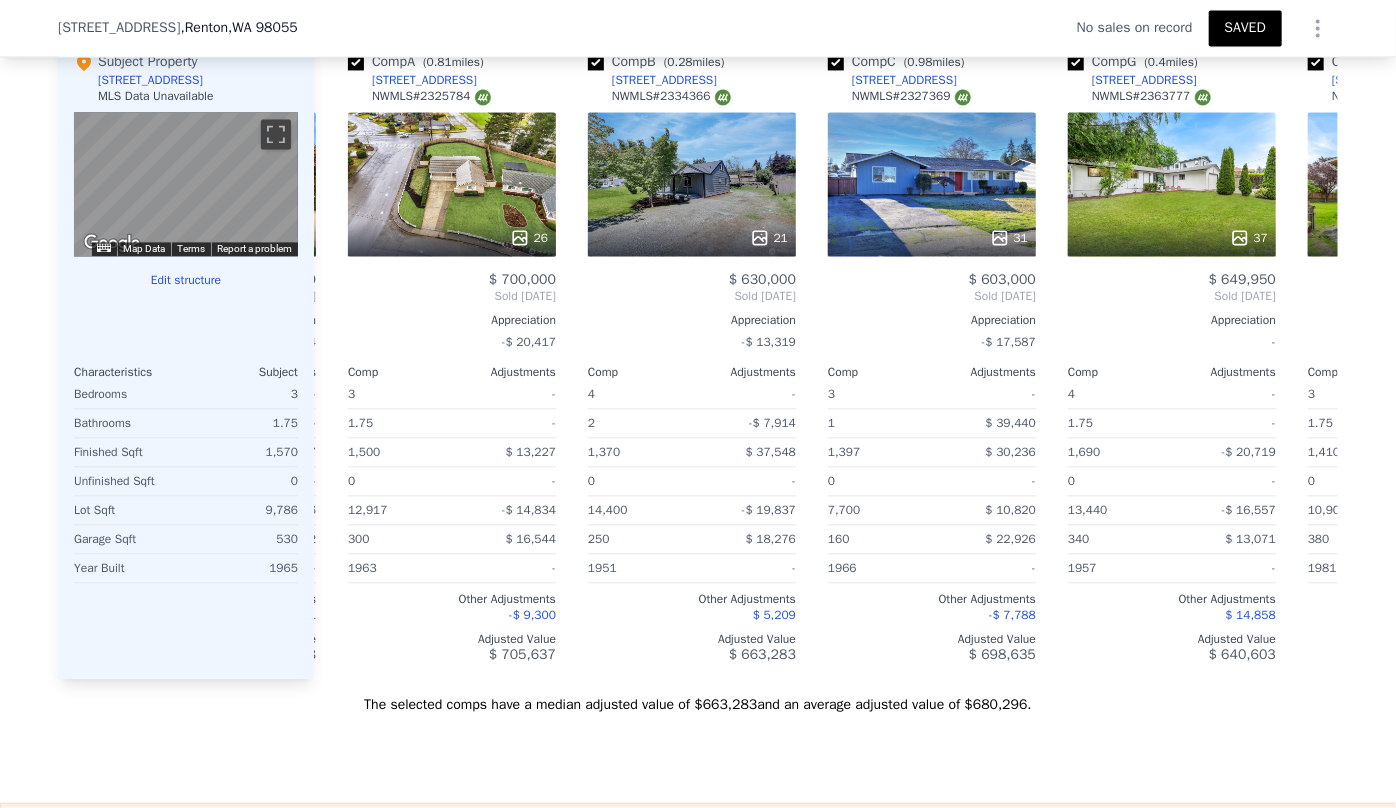 scroll, scrollTop: 0, scrollLeft: 223, axis: horizontal 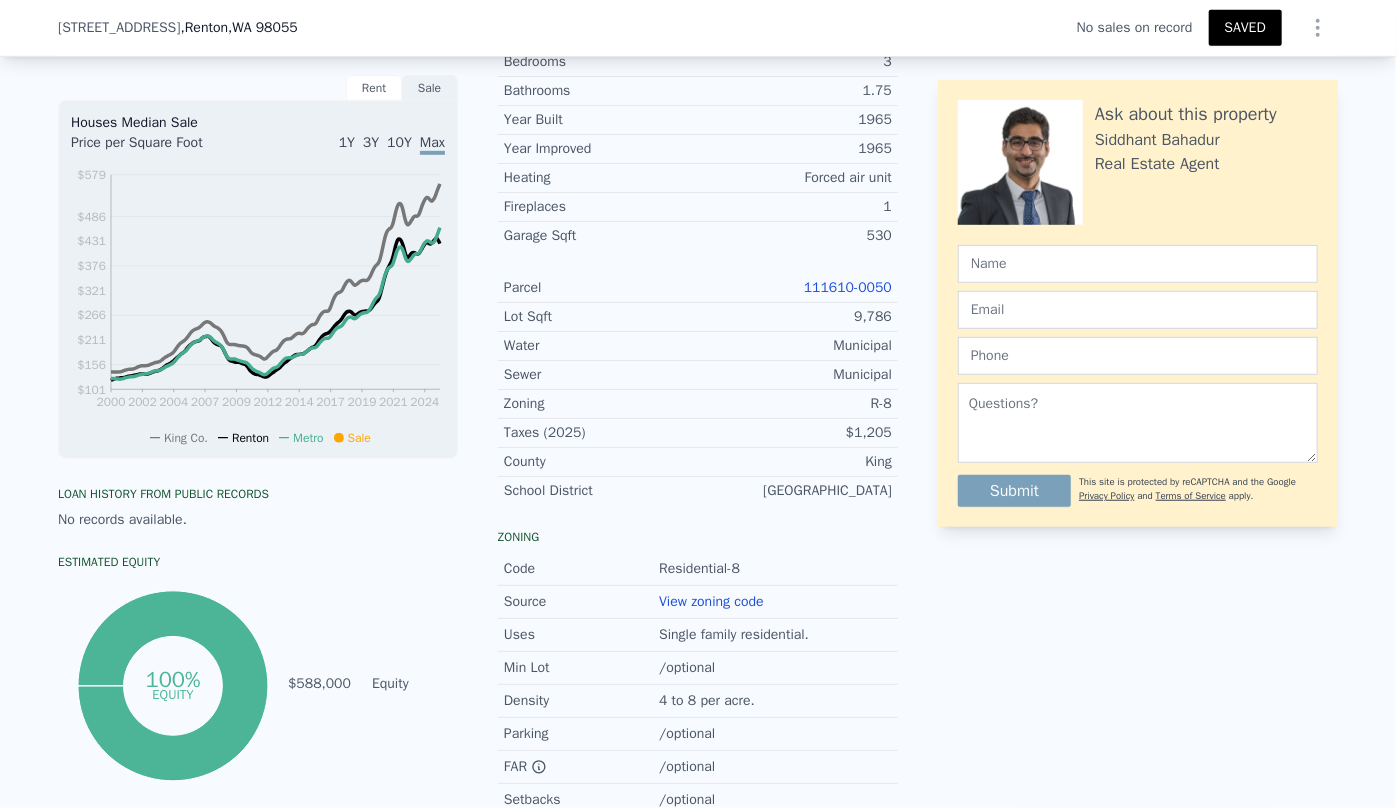 click on "SAVED" at bounding box center [1245, 28] 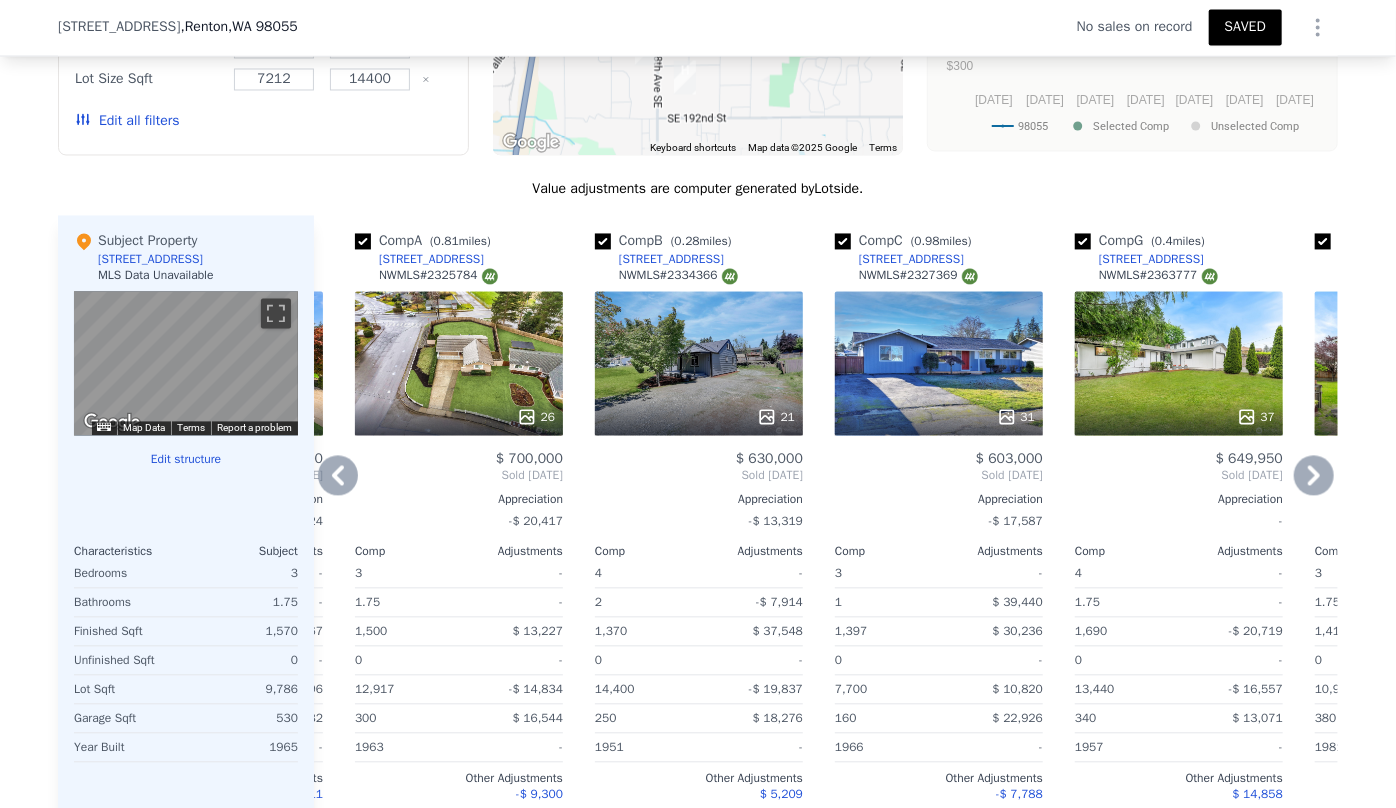 scroll, scrollTop: 1910, scrollLeft: 0, axis: vertical 